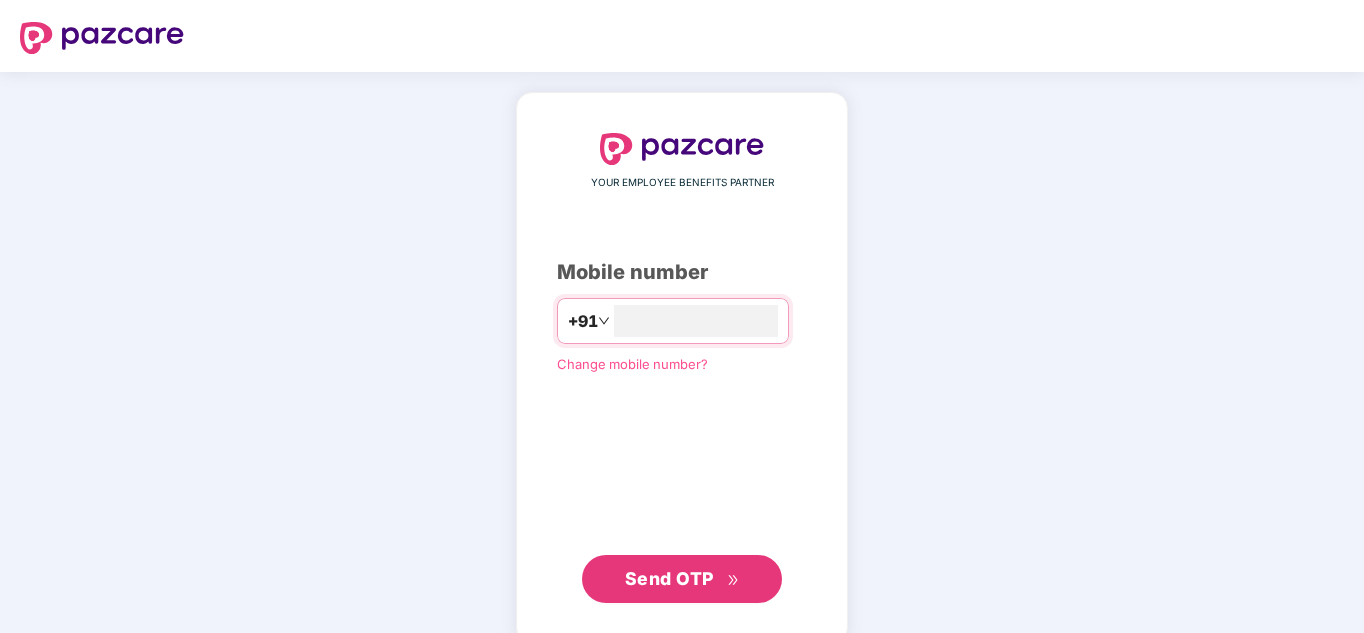 scroll, scrollTop: 0, scrollLeft: 0, axis: both 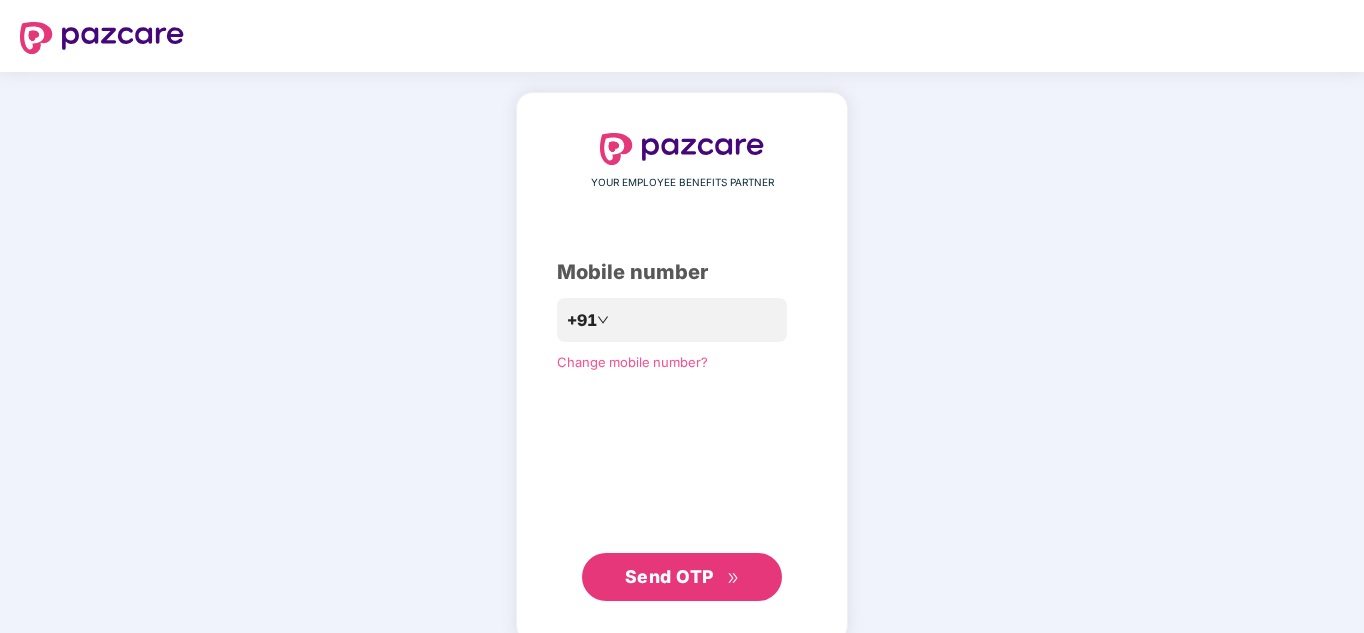 click on "Send OTP" at bounding box center [669, 576] 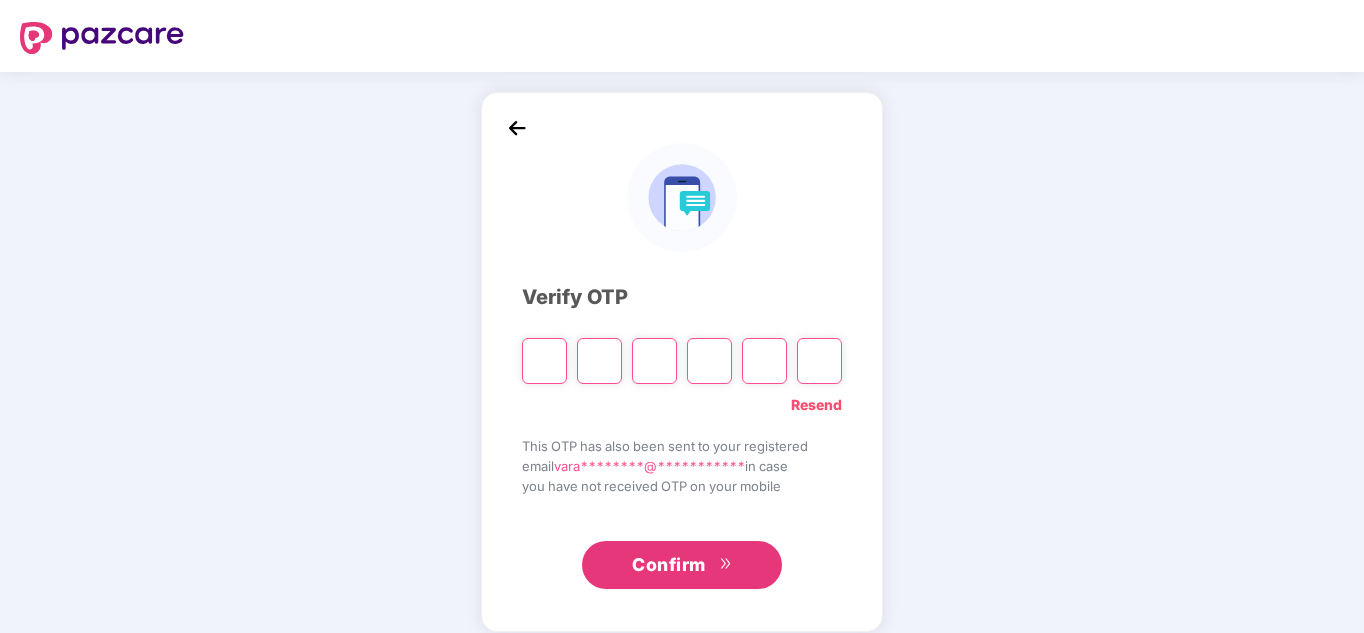 type on "*" 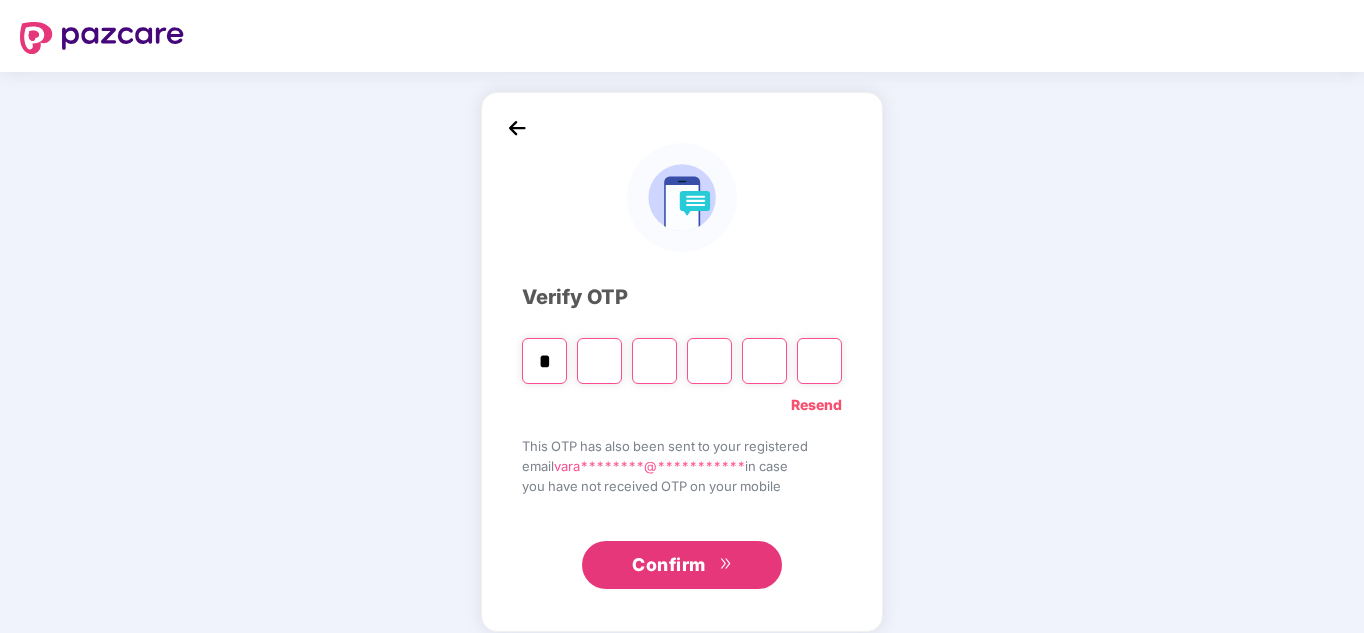type on "*" 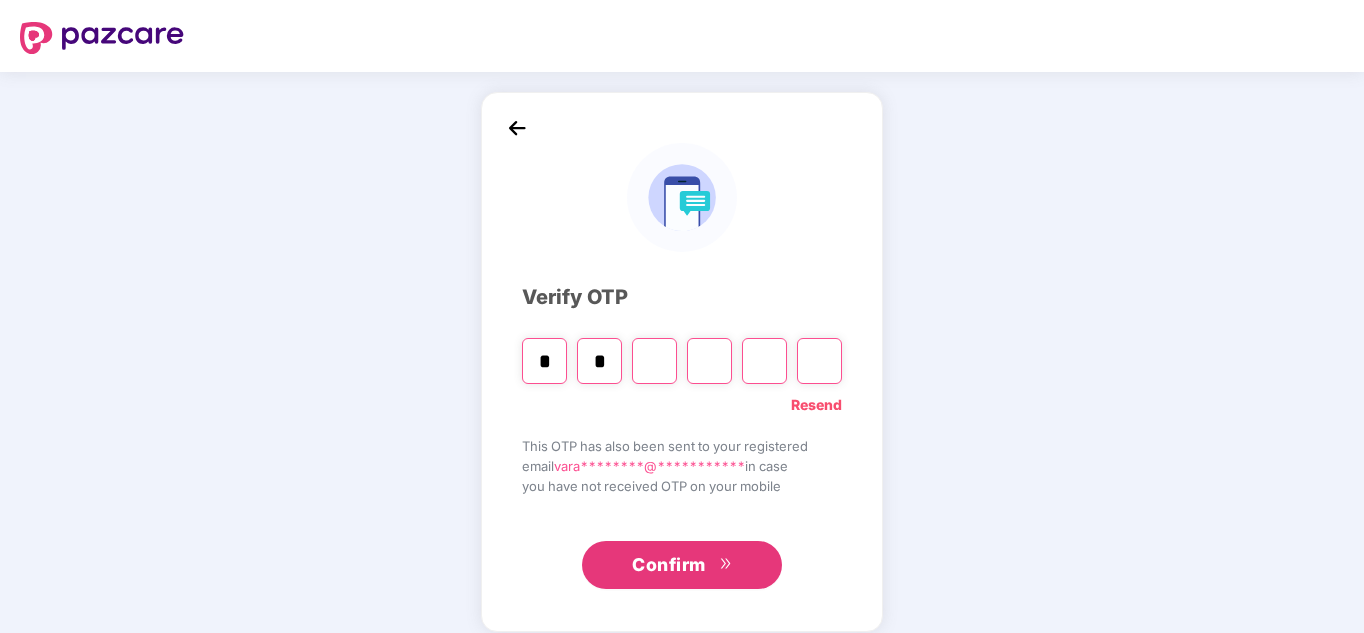 type on "*" 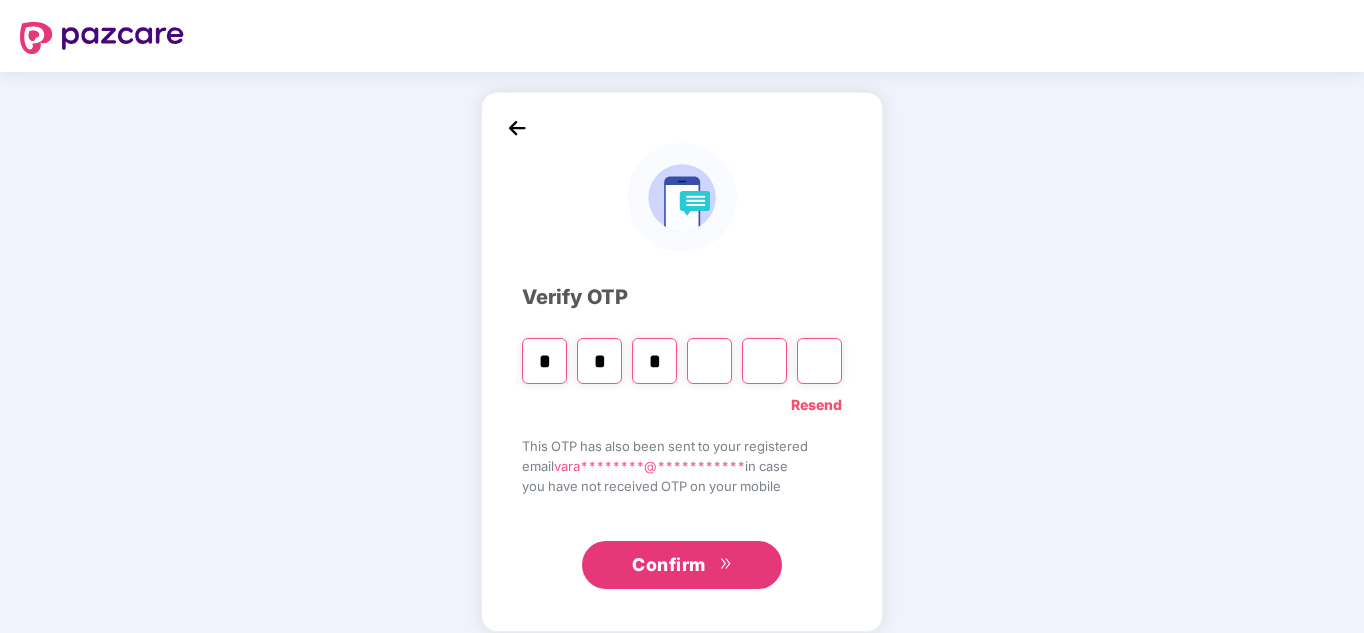 type on "*" 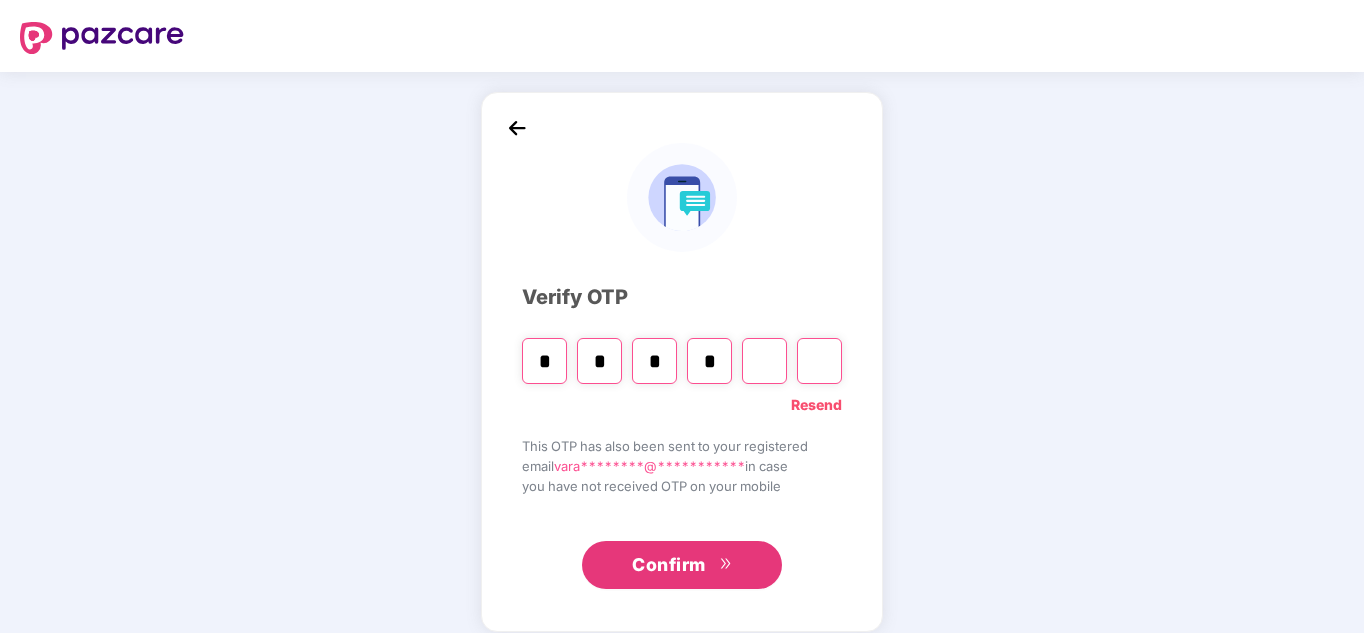 type on "*" 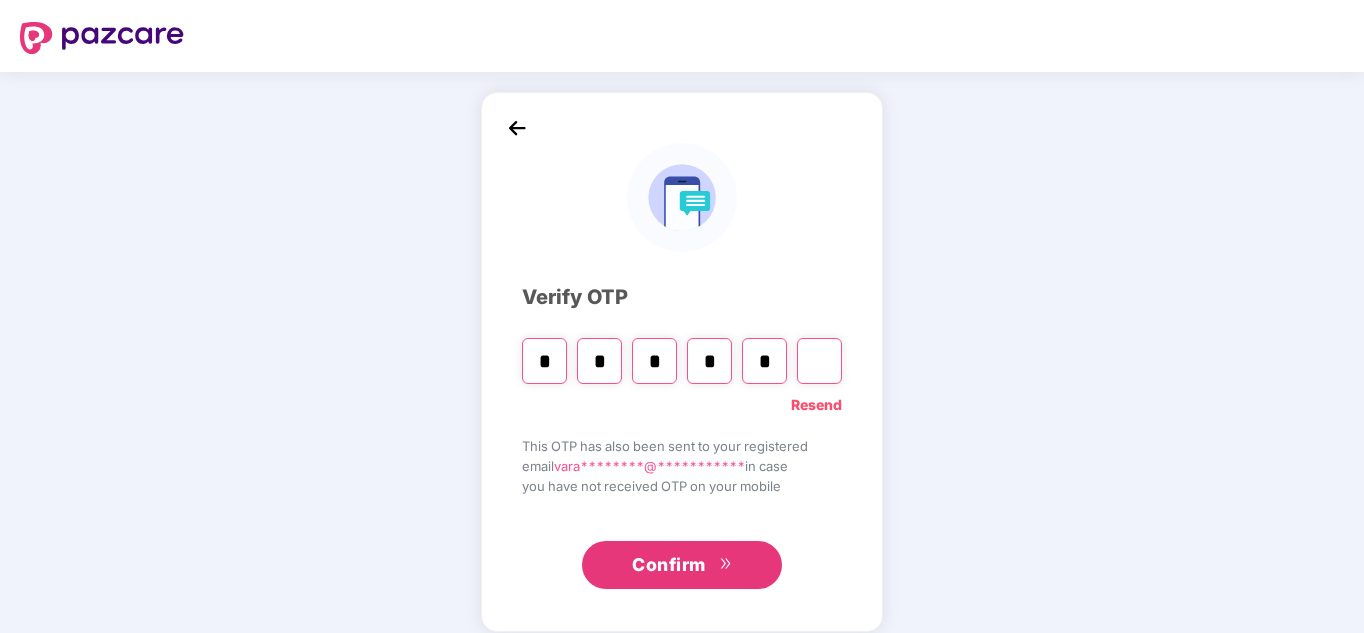type on "*" 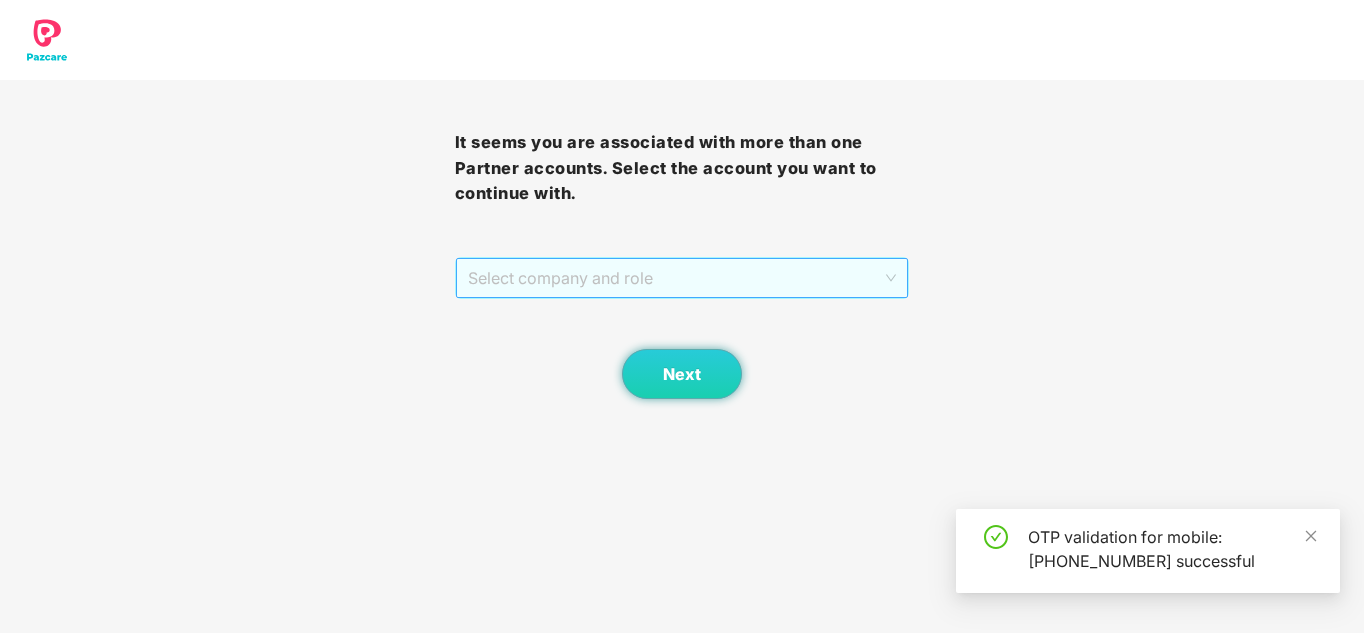 click on "Select company and role" at bounding box center [682, 278] 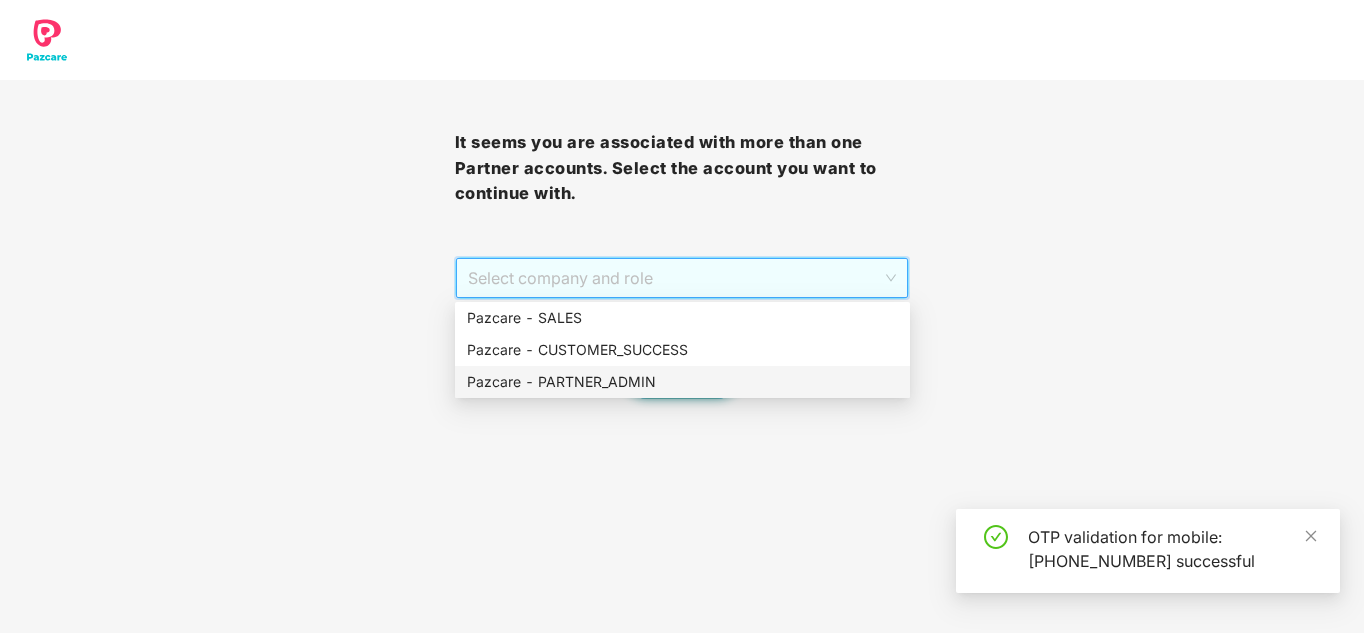 click on "Pazcare - PARTNER_ADMIN" at bounding box center (682, 382) 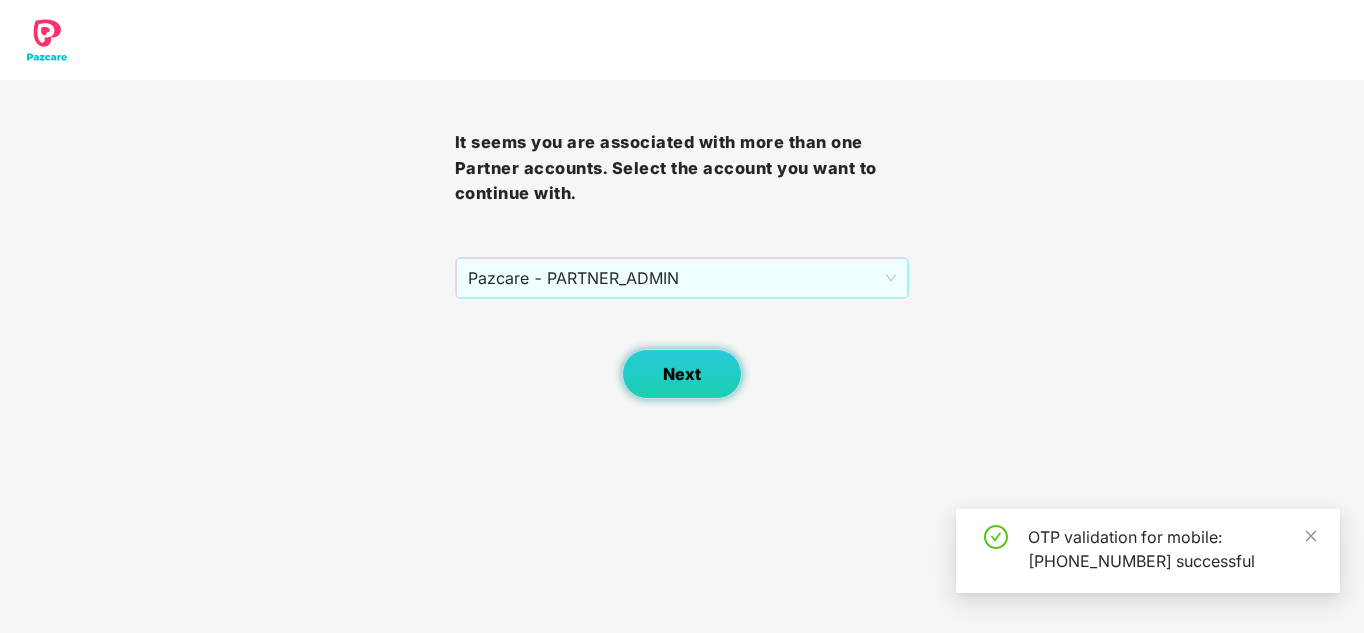 click on "Next" at bounding box center (682, 374) 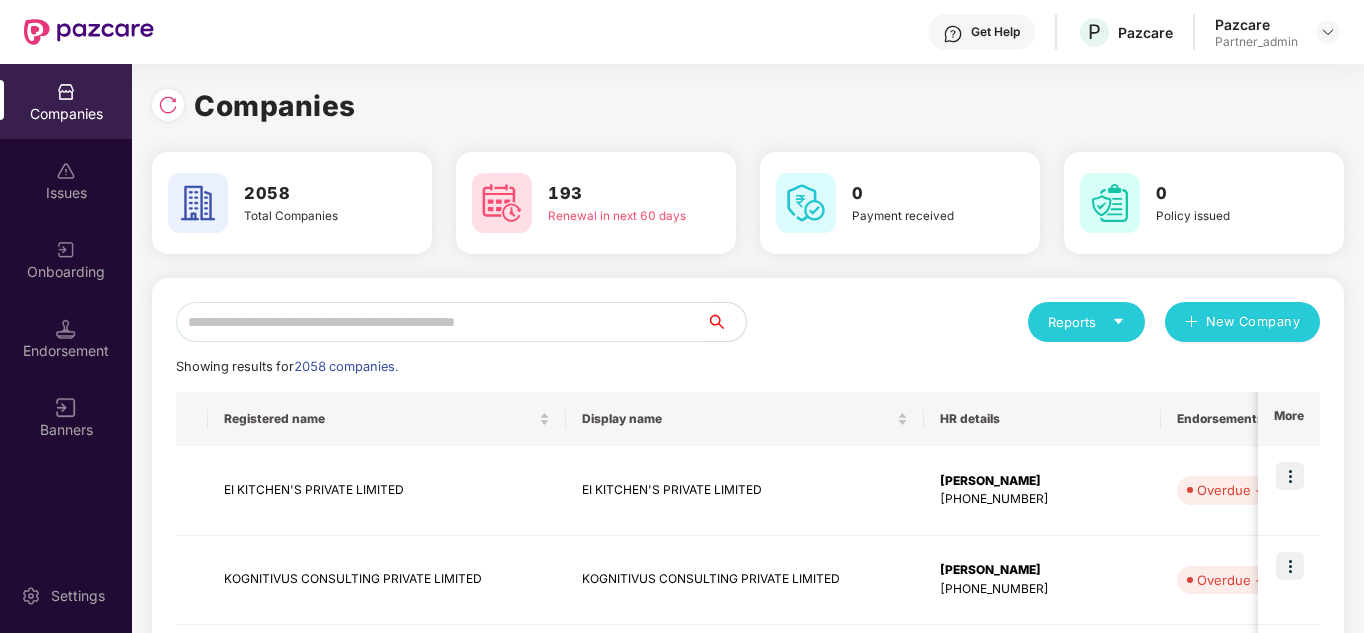 click at bounding box center (441, 322) 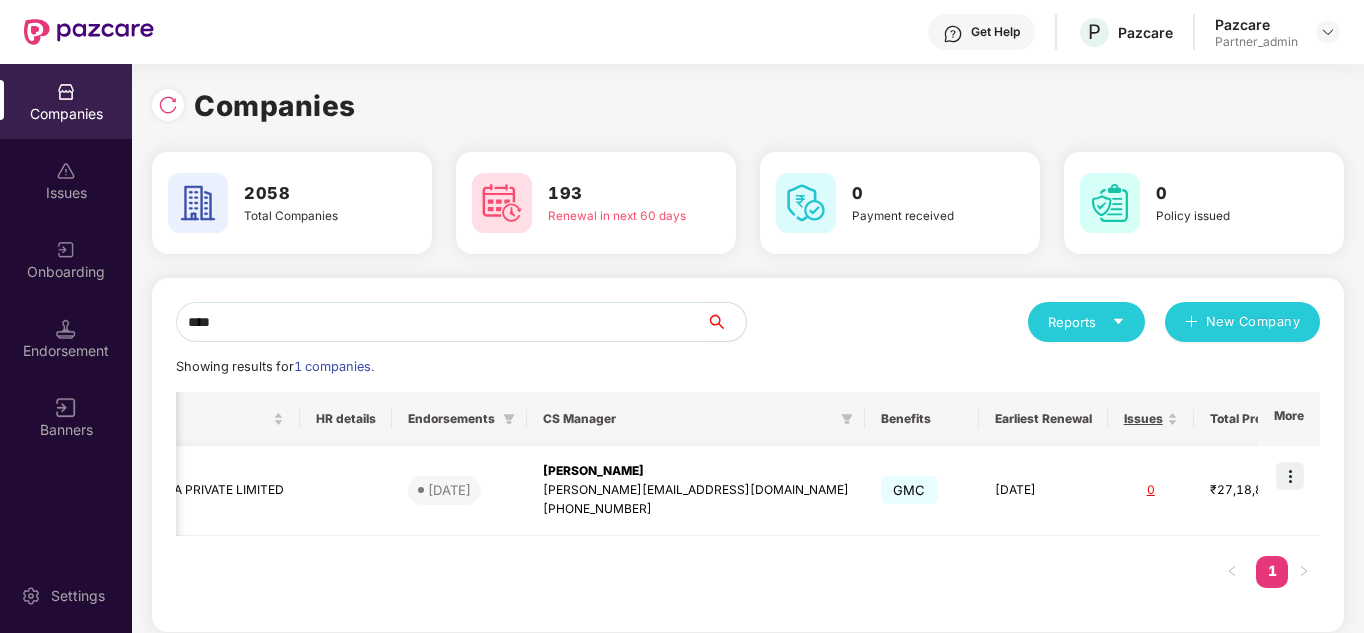 scroll, scrollTop: 0, scrollLeft: 413, axis: horizontal 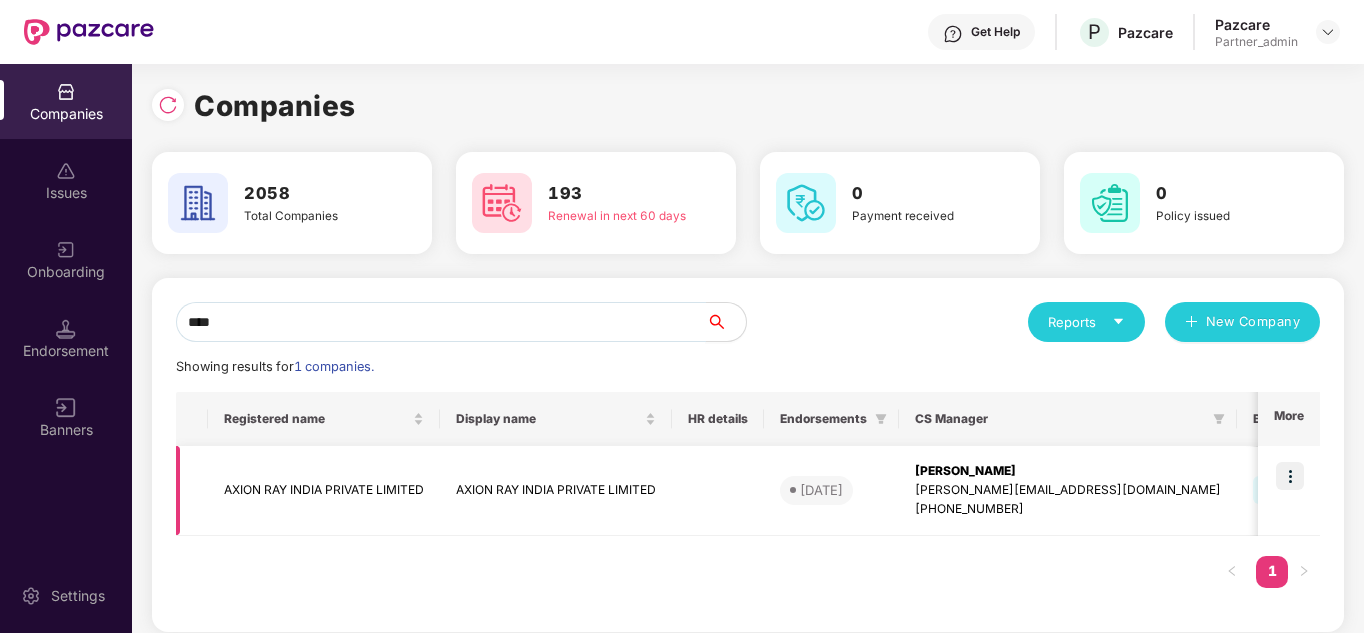 type on "****" 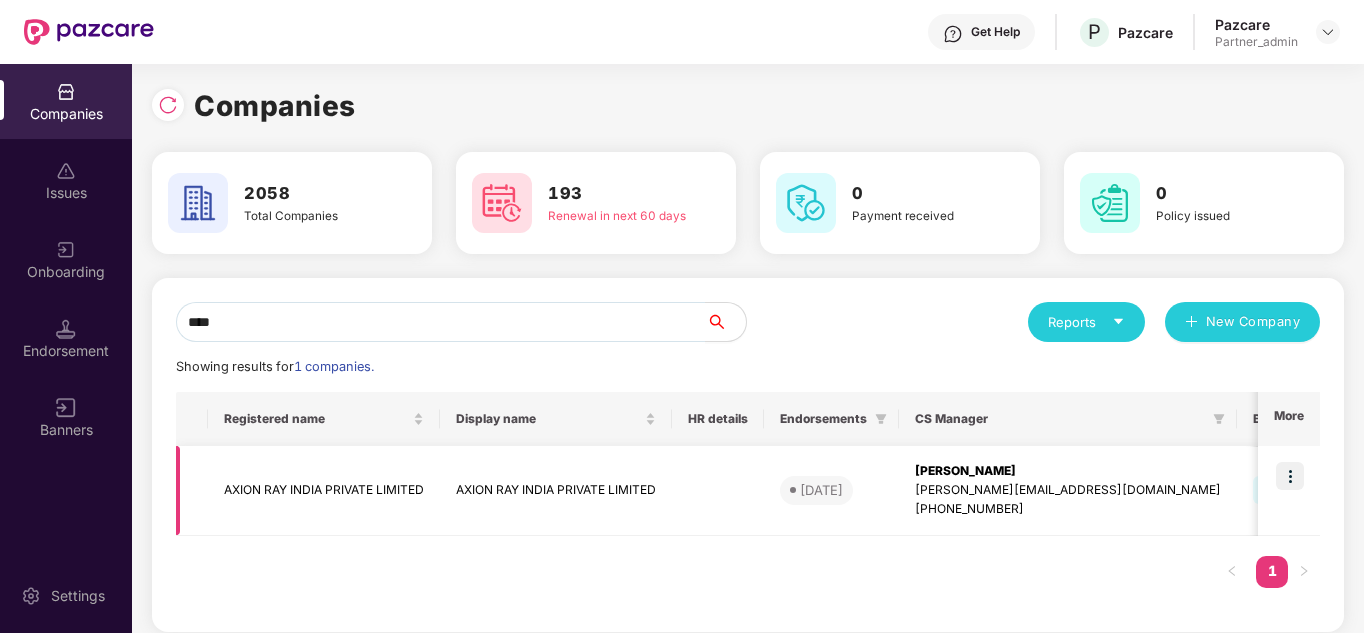click on "AXION RAY INDIA PRIVATE LIMITED" at bounding box center (324, 491) 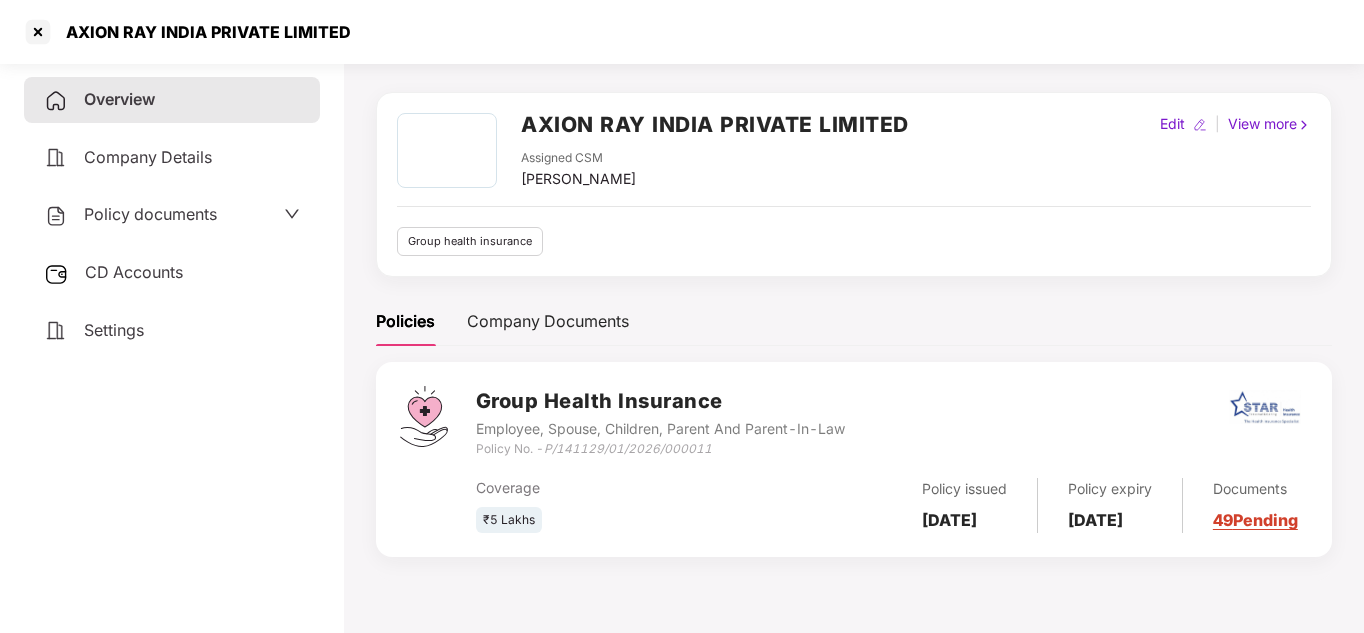 scroll, scrollTop: 0, scrollLeft: 0, axis: both 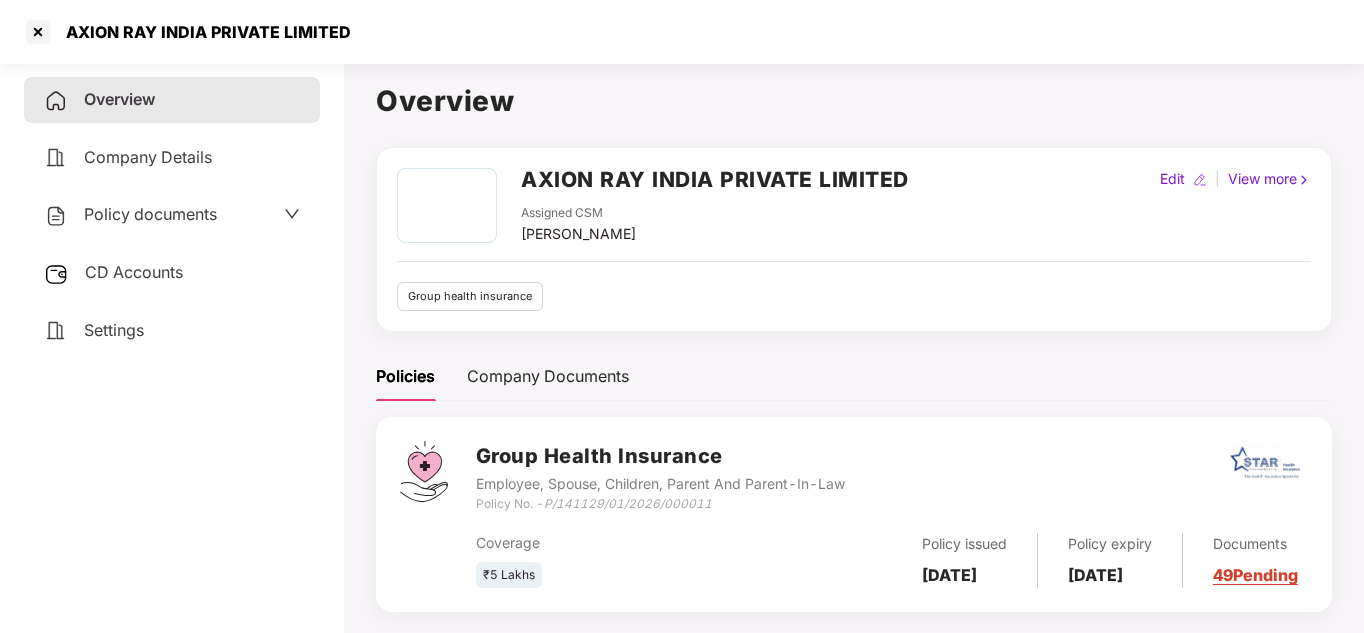 click on "Company Details" at bounding box center (148, 157) 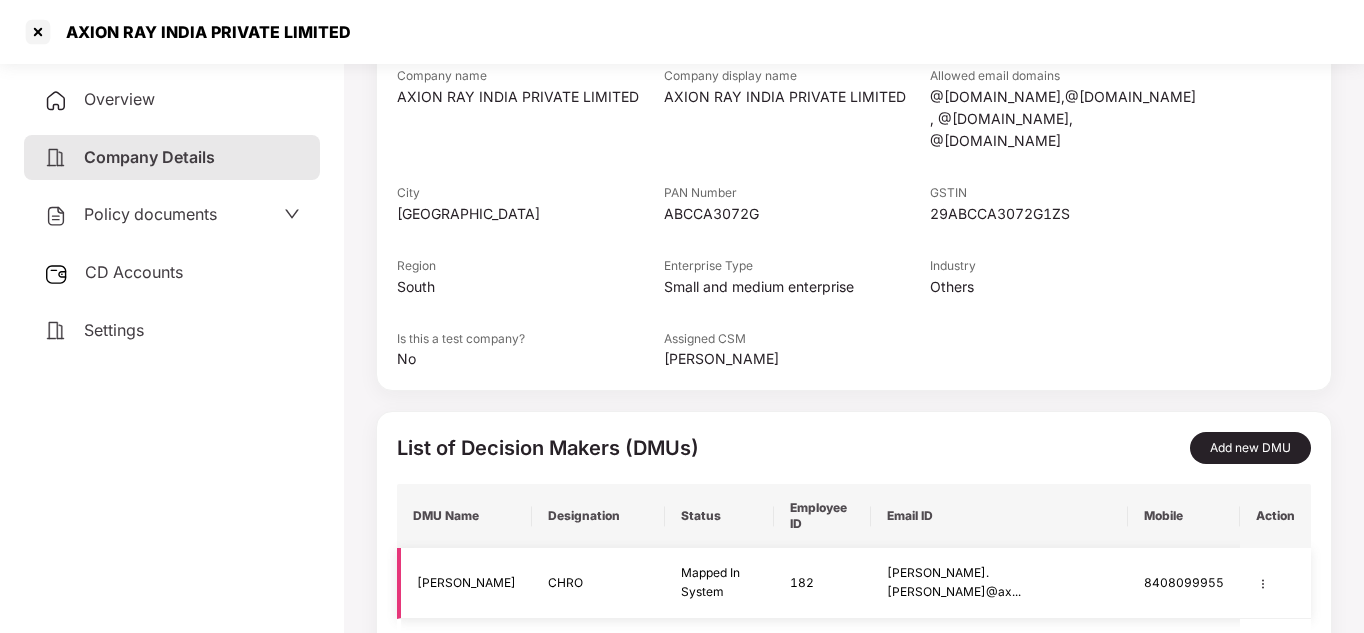 scroll, scrollTop: 240, scrollLeft: 0, axis: vertical 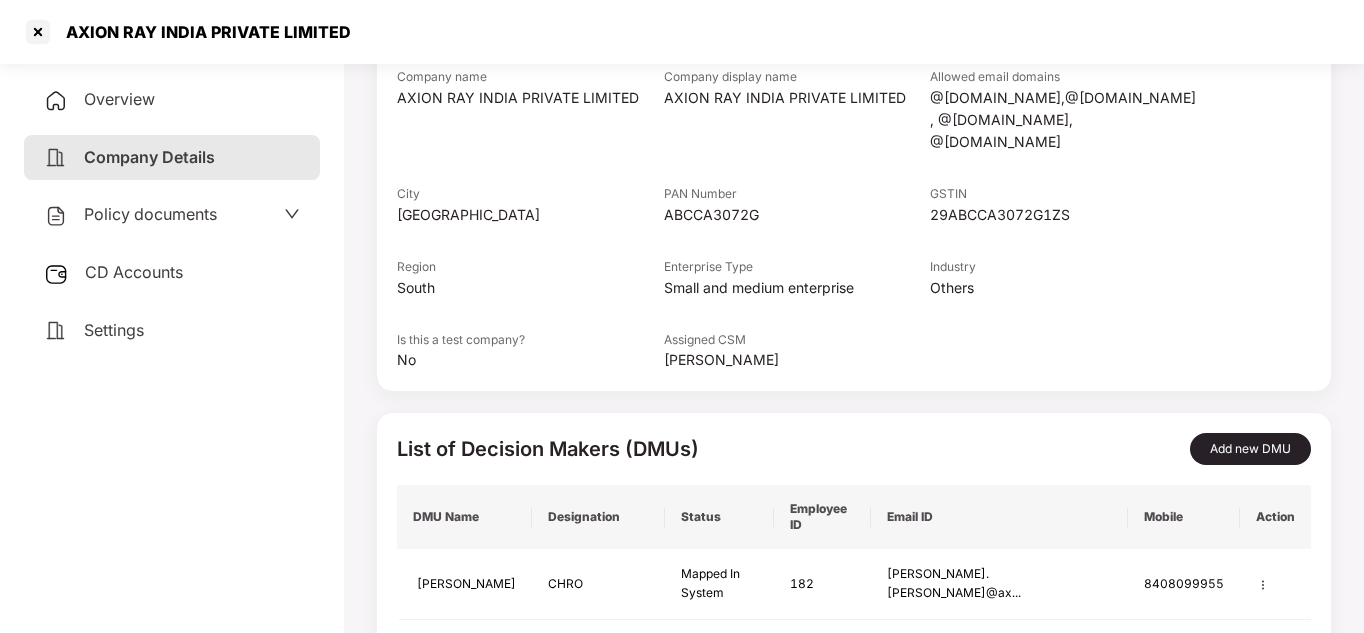 click on "Policy documents" at bounding box center [172, 215] 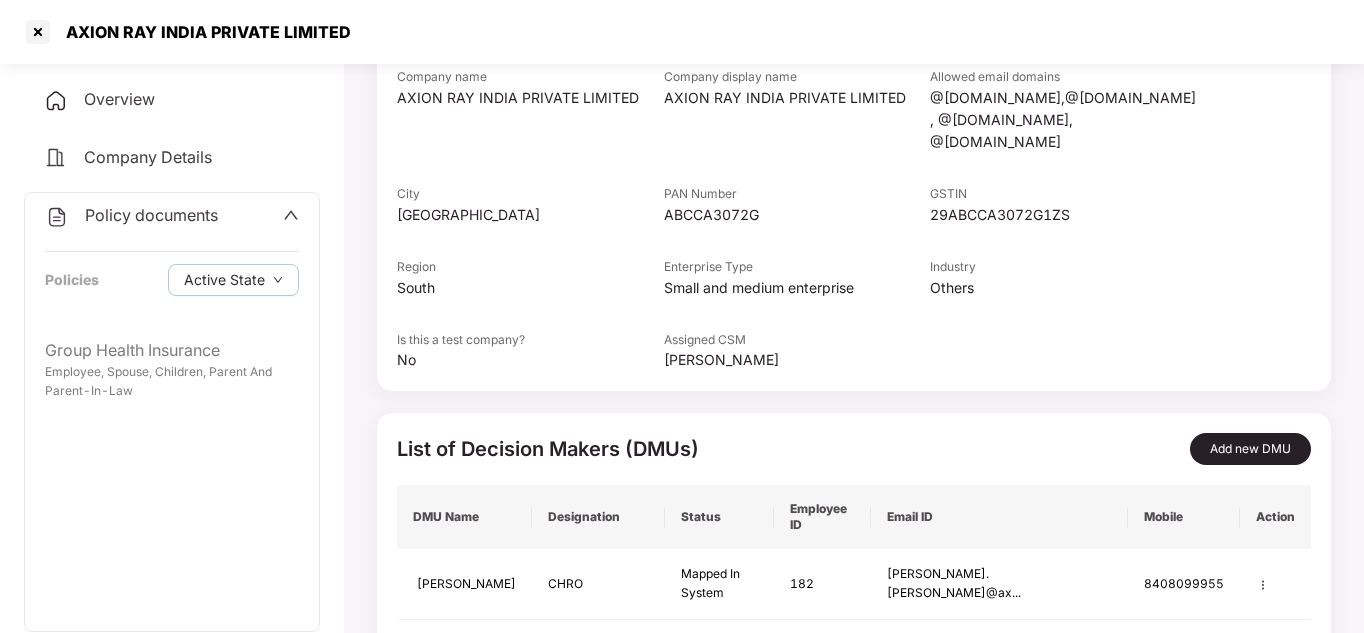 click on "Policy documents" at bounding box center (172, 216) 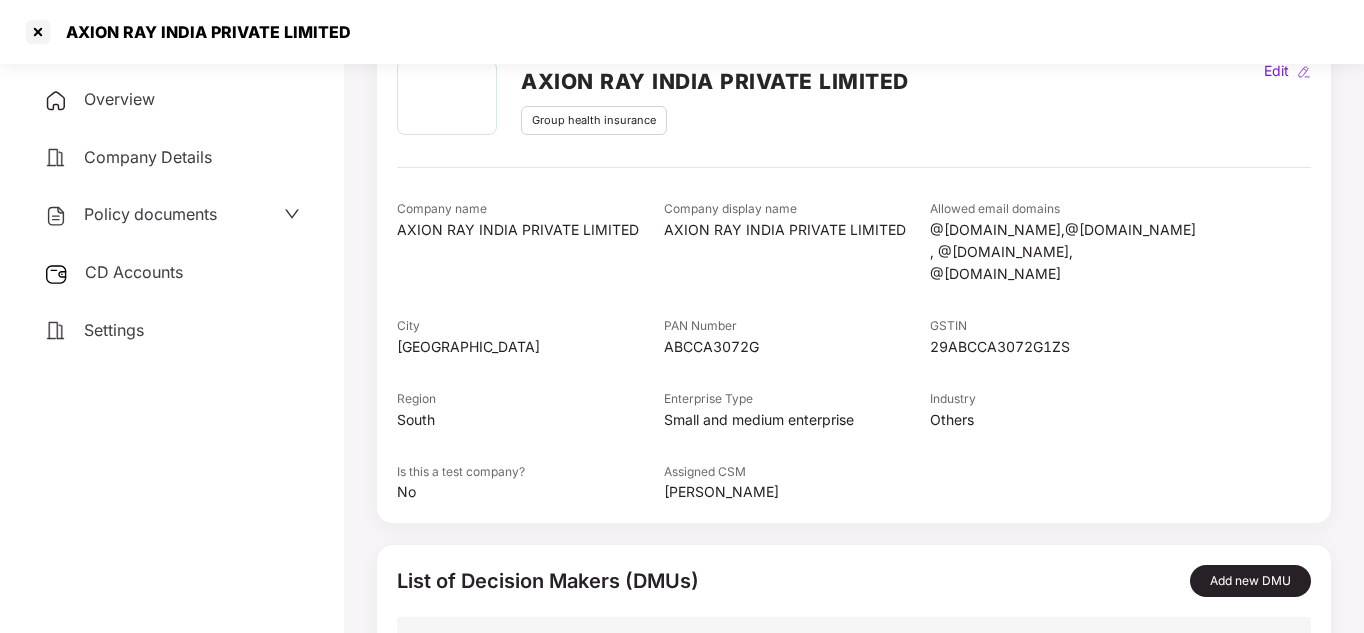 scroll, scrollTop: 107, scrollLeft: 0, axis: vertical 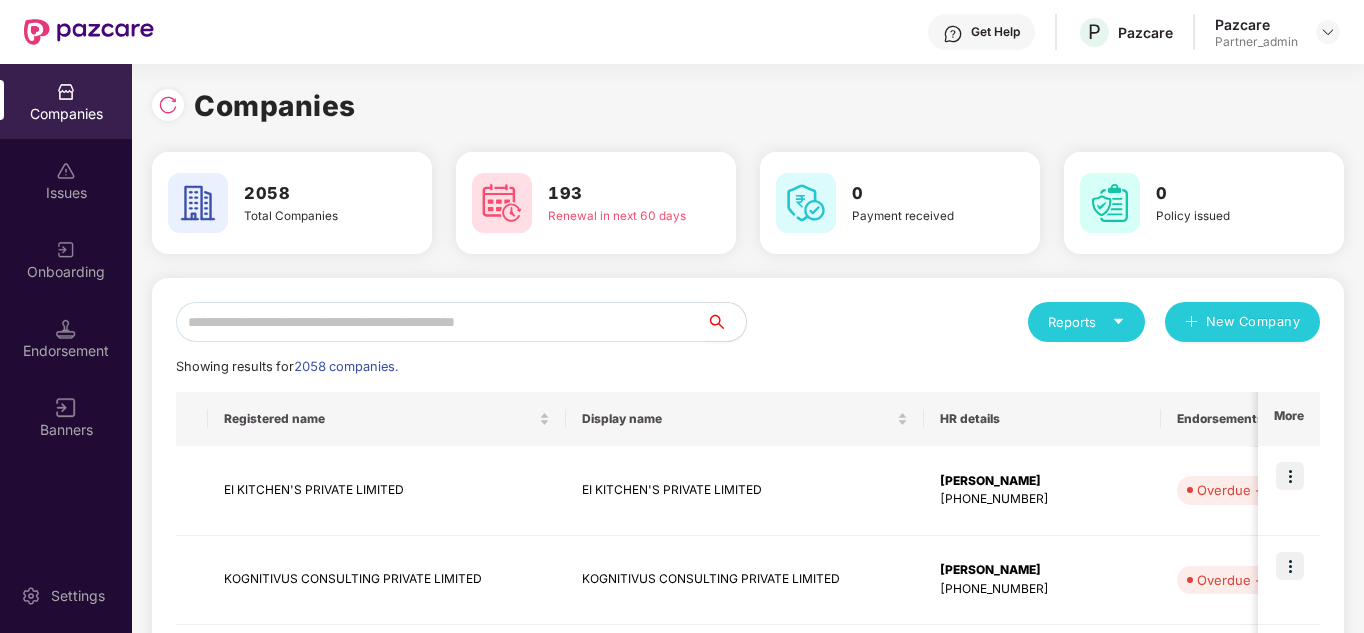 click on "Companies" at bounding box center [66, 114] 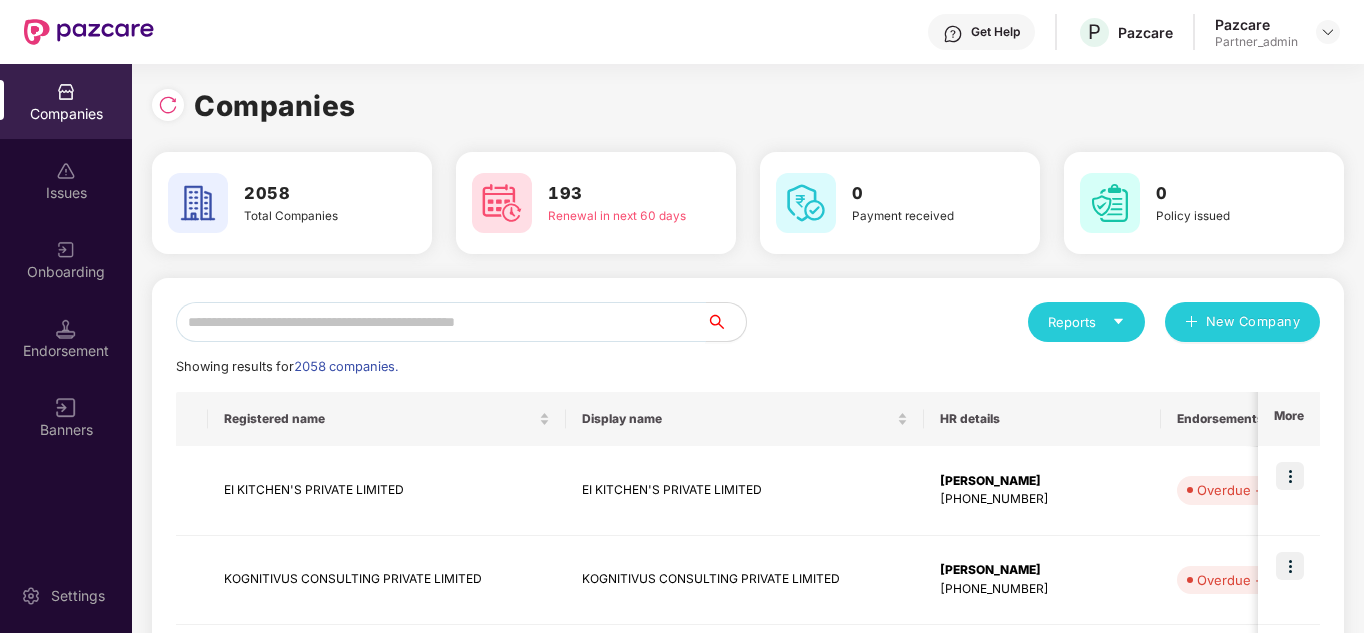 click at bounding box center [441, 322] 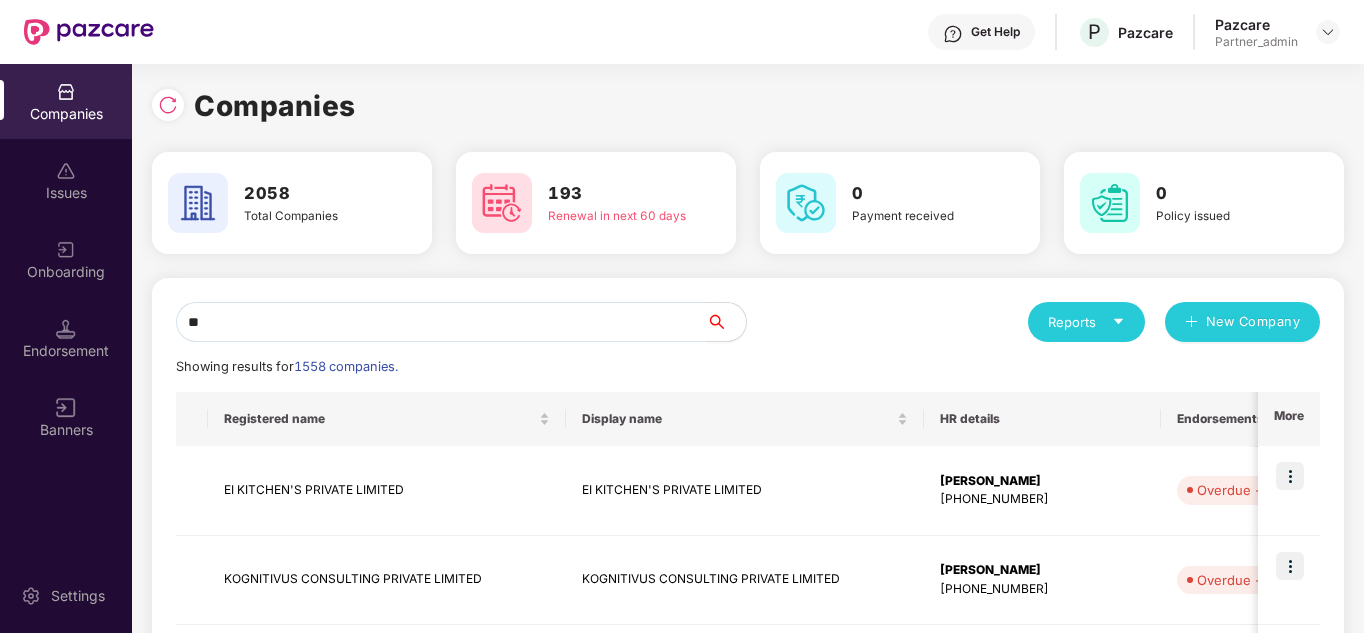 type on "*" 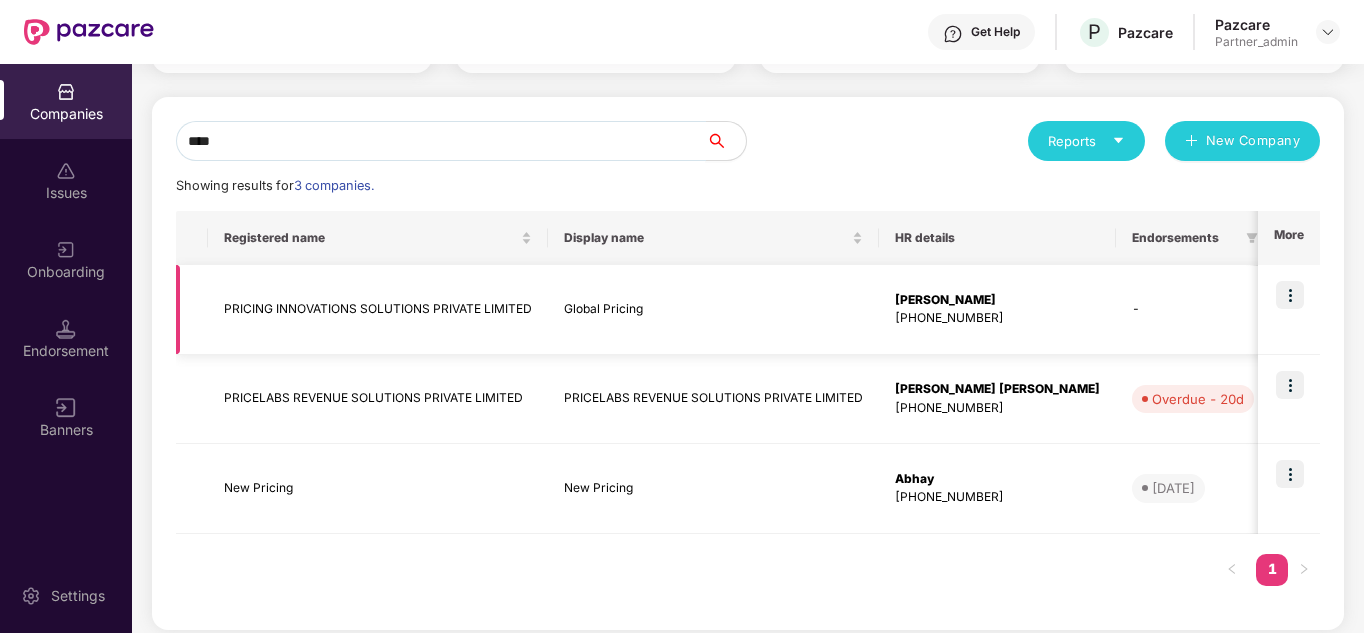 scroll, scrollTop: 194, scrollLeft: 0, axis: vertical 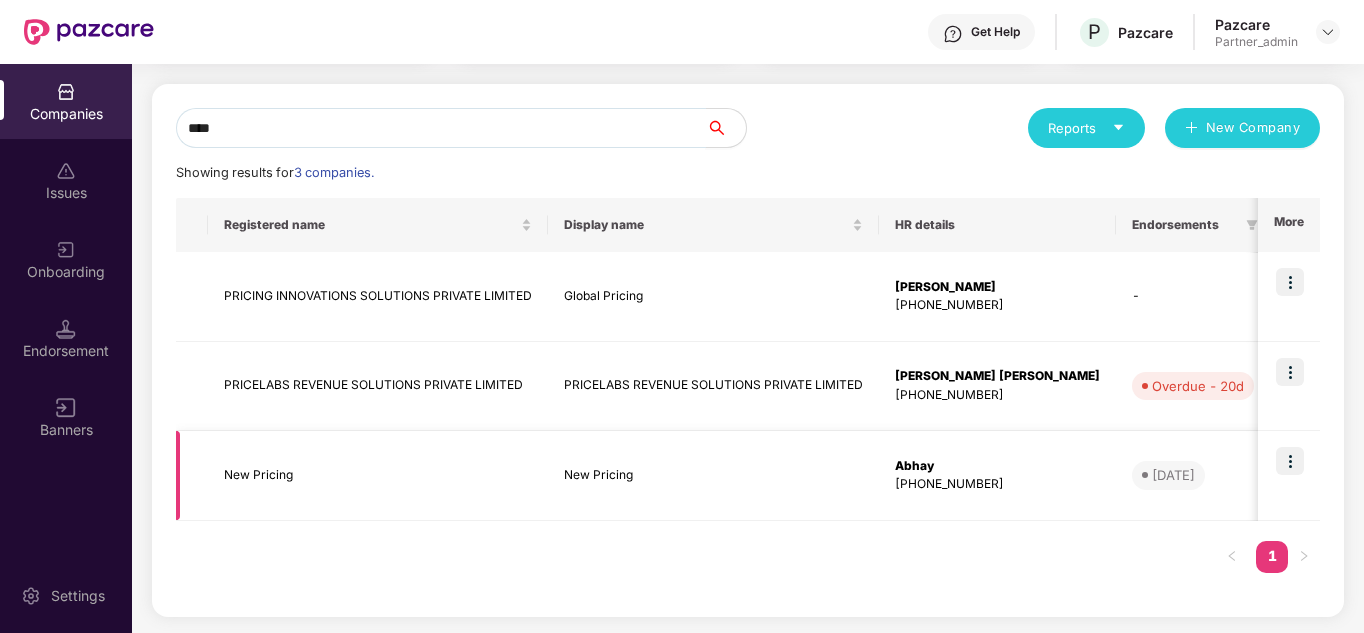 type on "****" 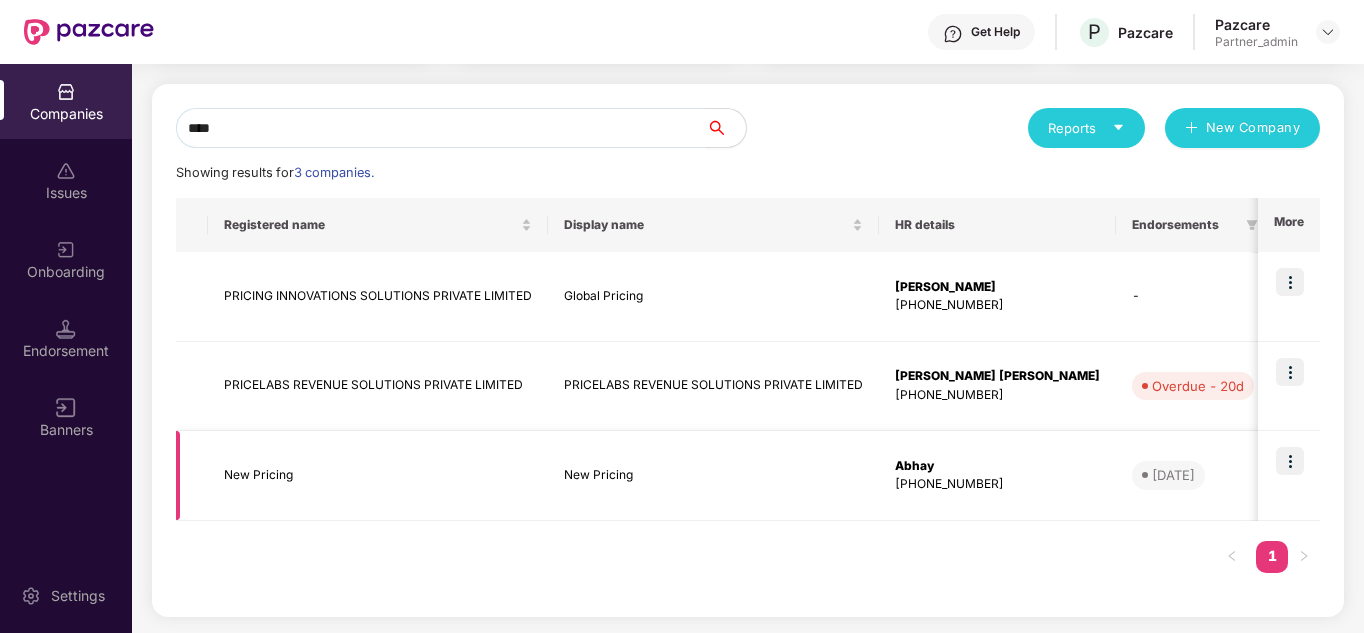 click on "New Pricing" at bounding box center (378, 476) 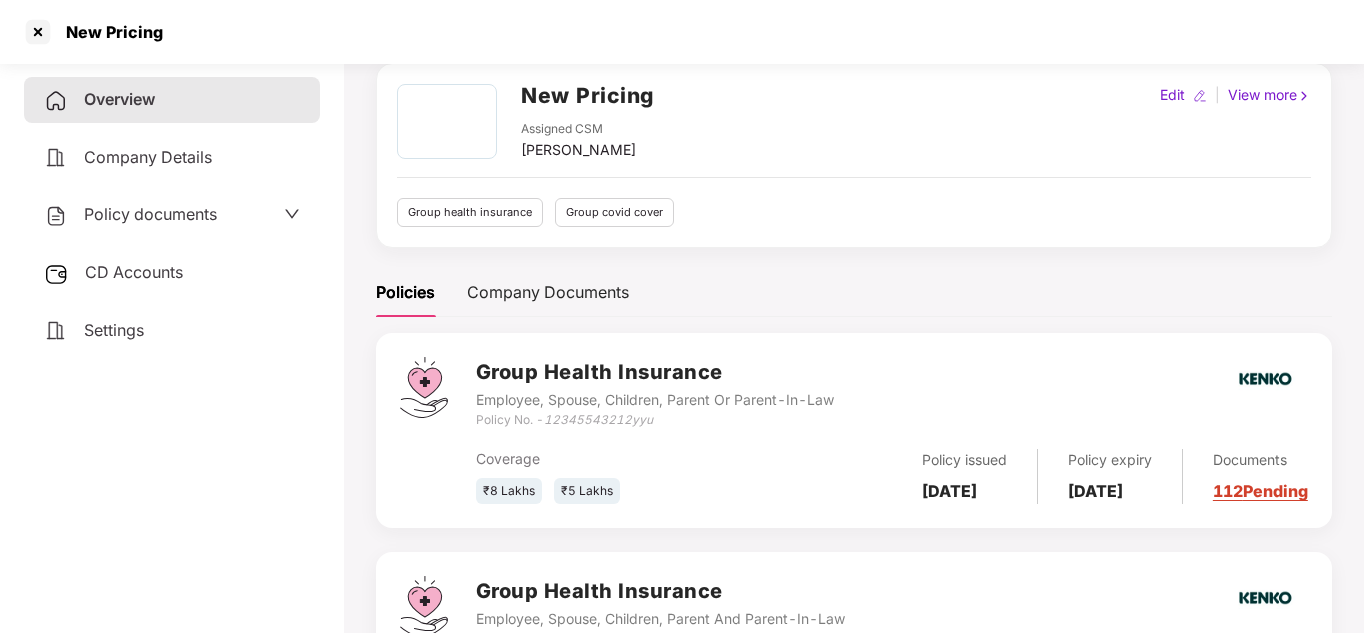 scroll, scrollTop: 0, scrollLeft: 0, axis: both 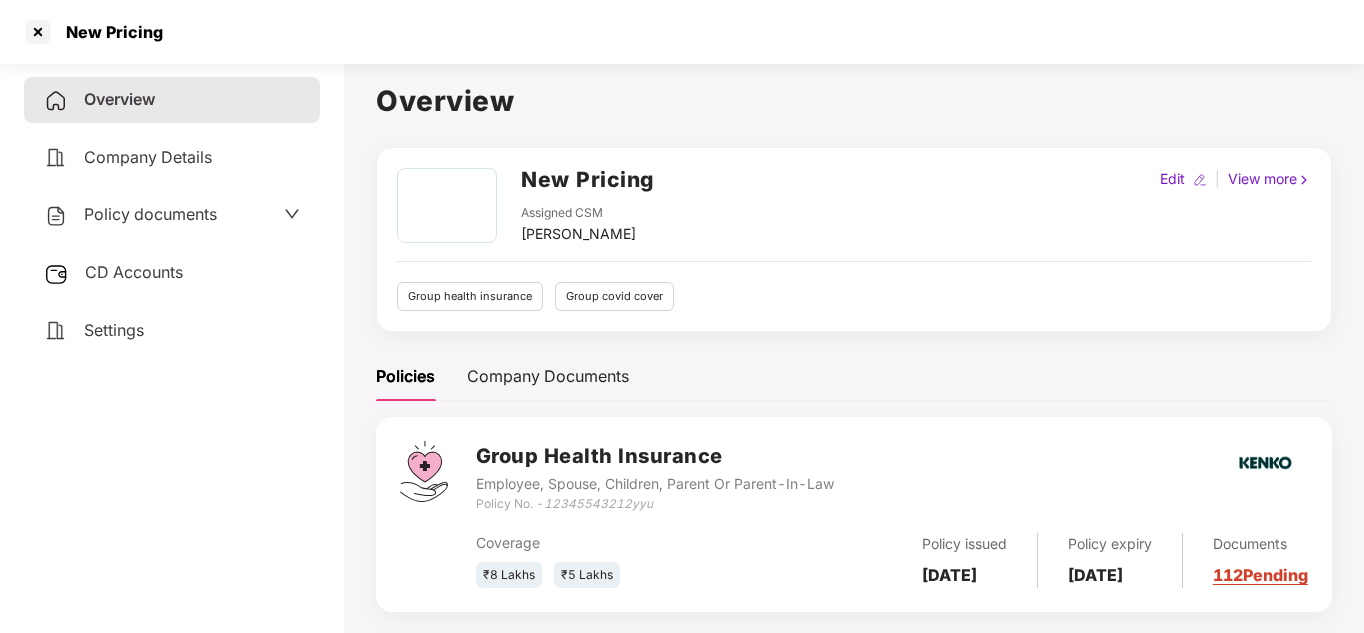 click on "Company Details" at bounding box center [148, 157] 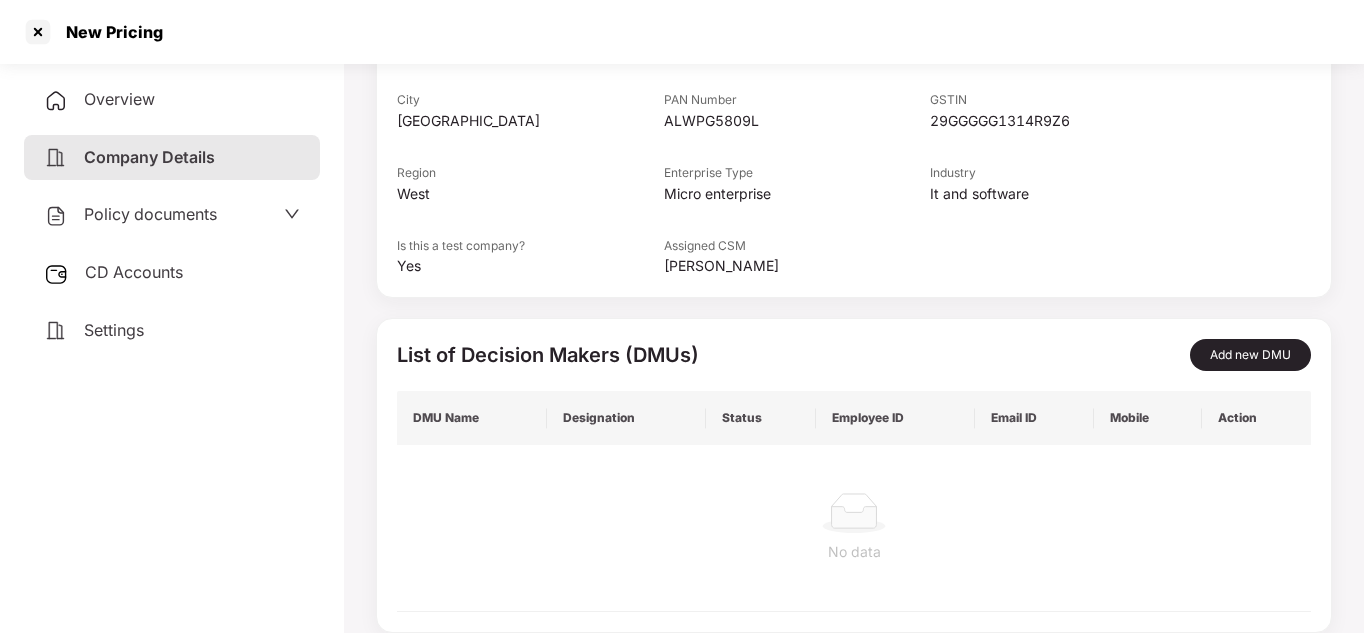 scroll, scrollTop: 0, scrollLeft: 0, axis: both 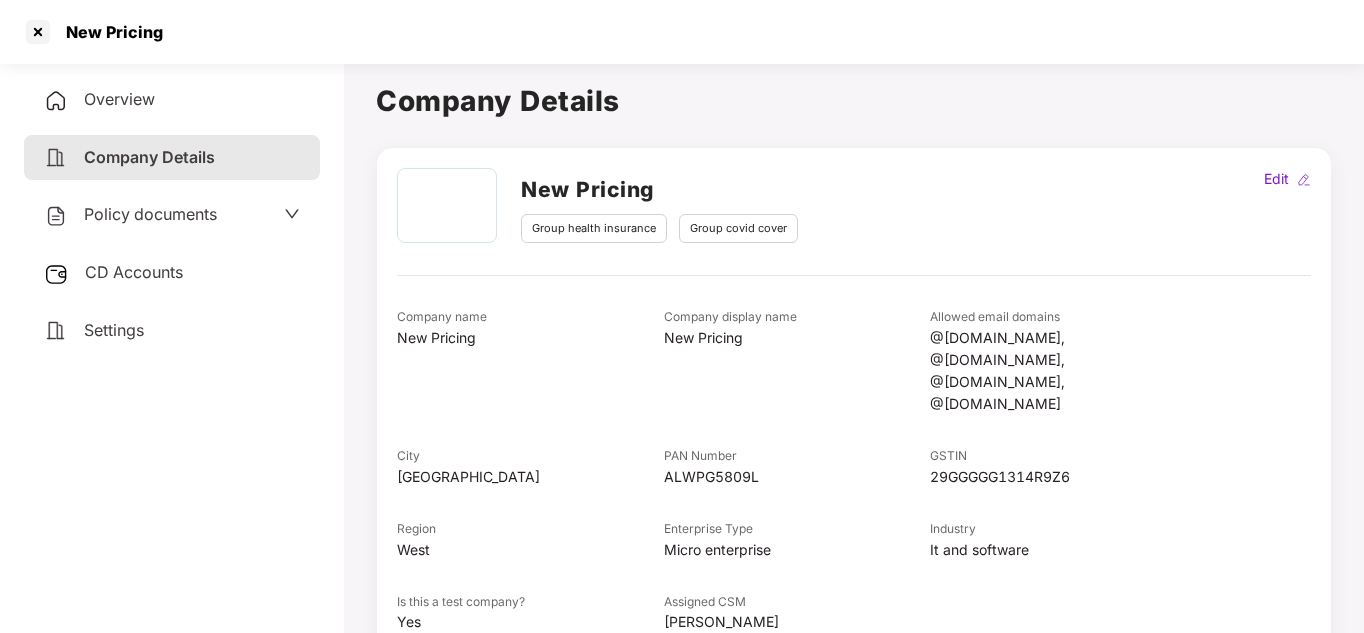click on "Overview" at bounding box center [172, 100] 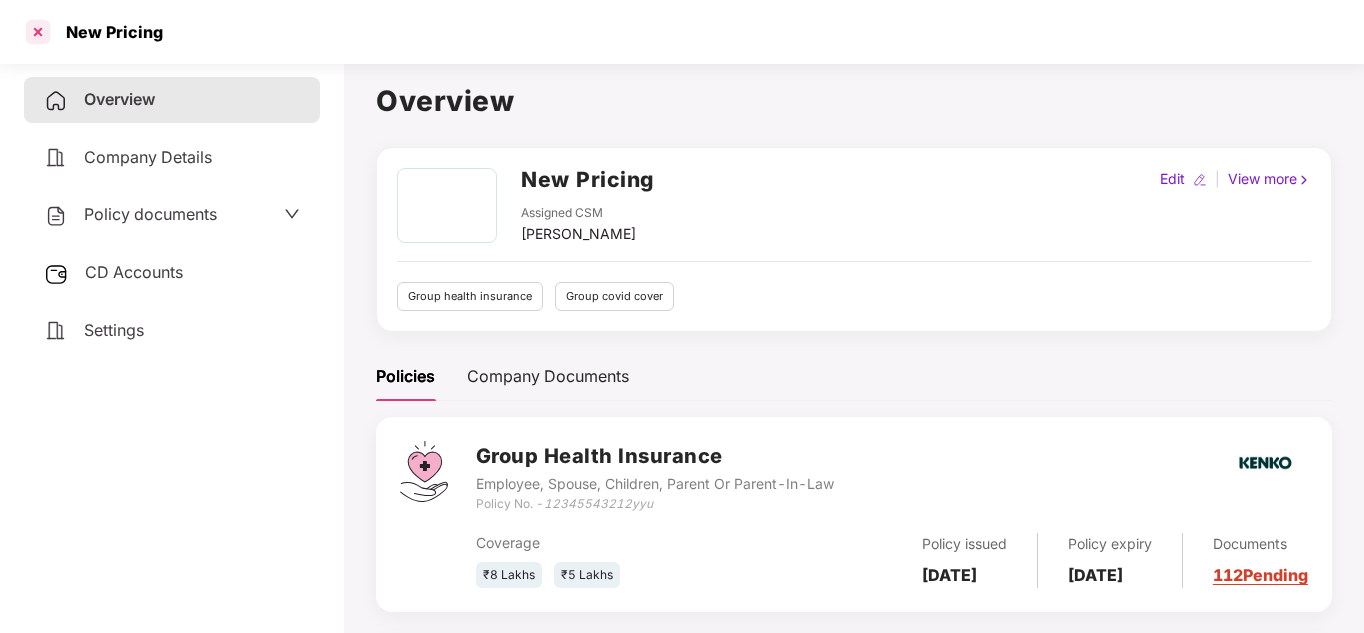 click at bounding box center [38, 32] 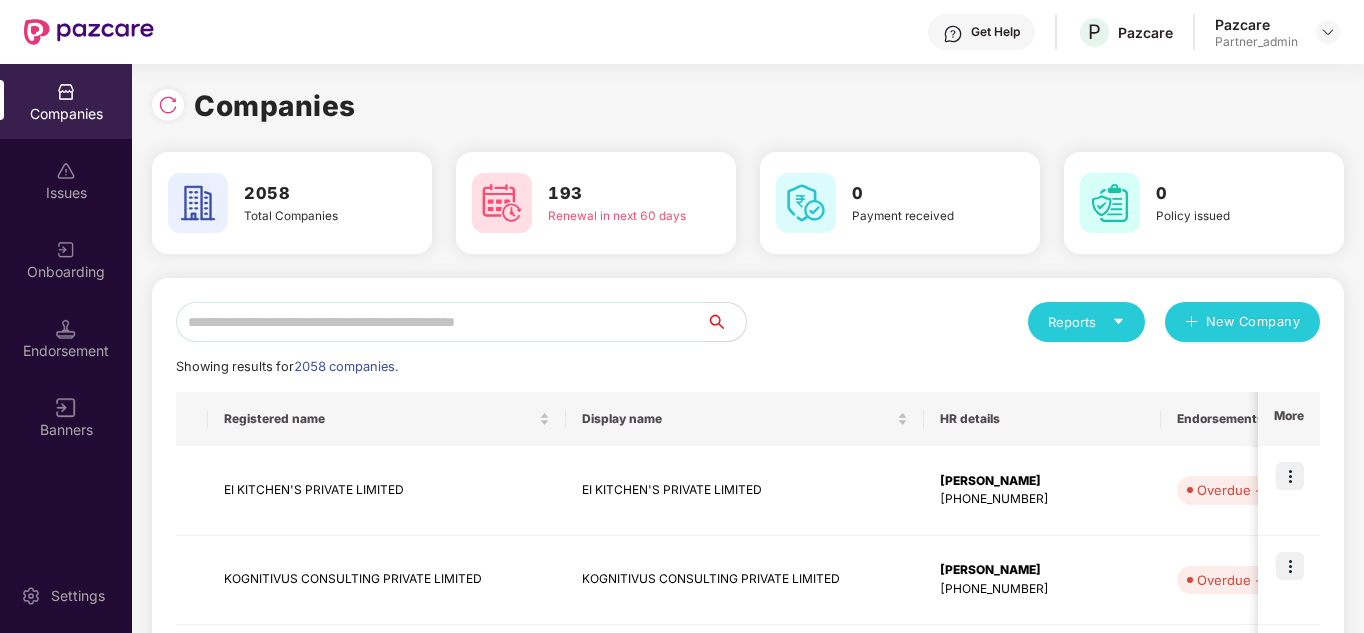 click on "Companies" at bounding box center [66, 101] 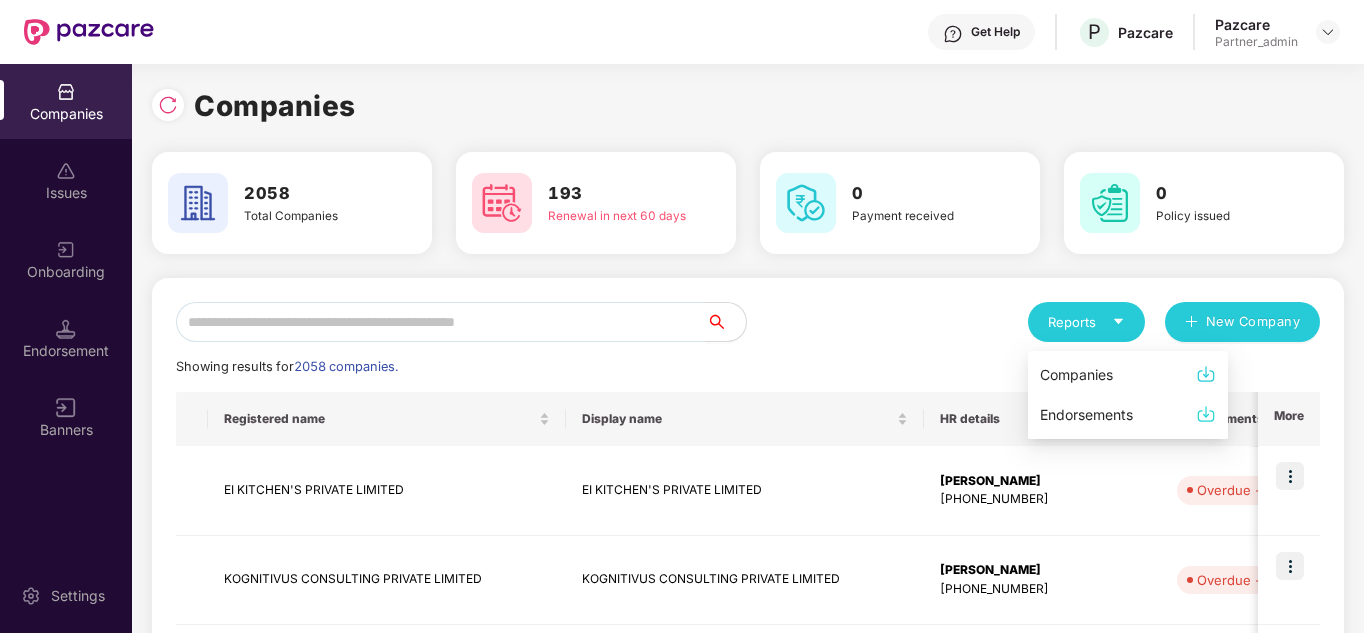 click on "Companies" at bounding box center (1128, 375) 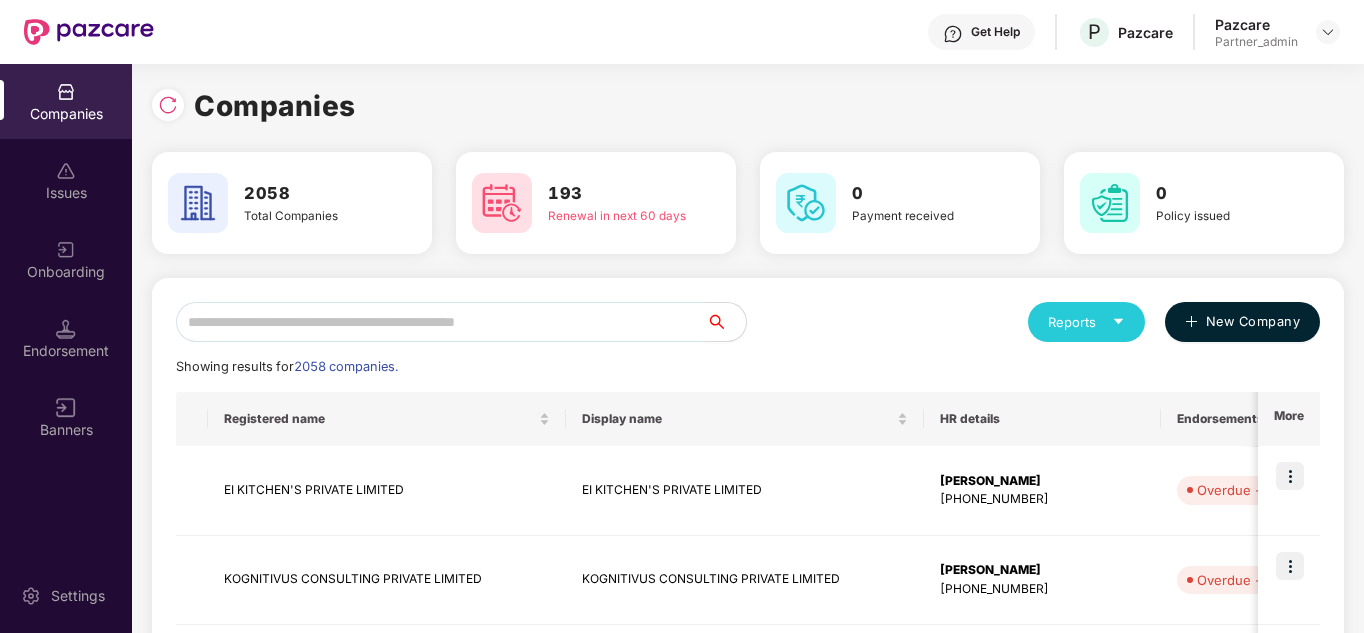 click on "New Company" at bounding box center (1242, 322) 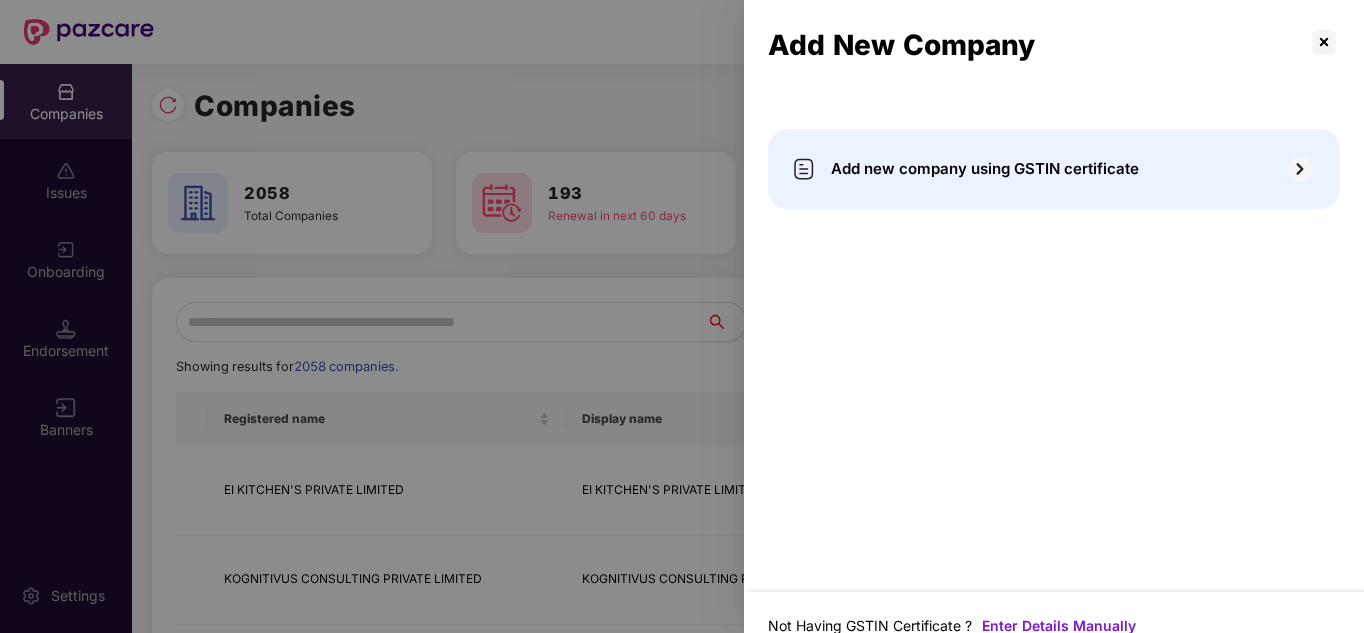 click on "Add new company using GSTIN certificate" at bounding box center [1054, 169] 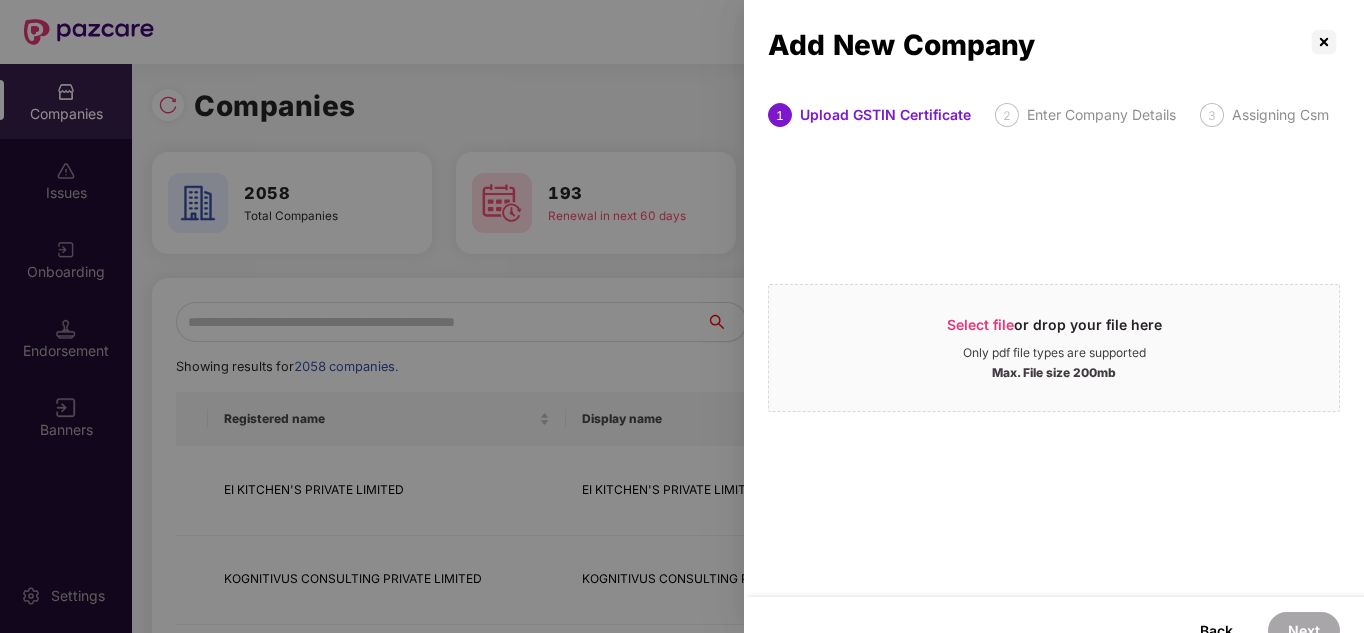click on "Enter Company Details" at bounding box center [1101, 115] 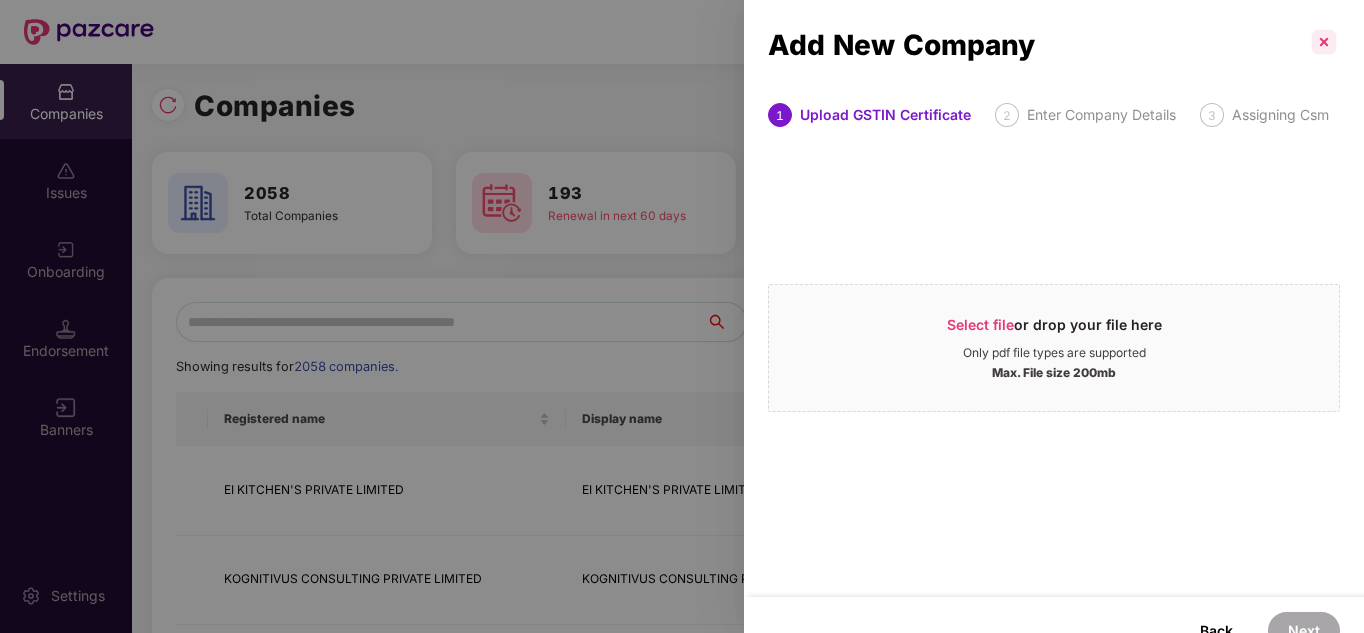 click at bounding box center (1324, 42) 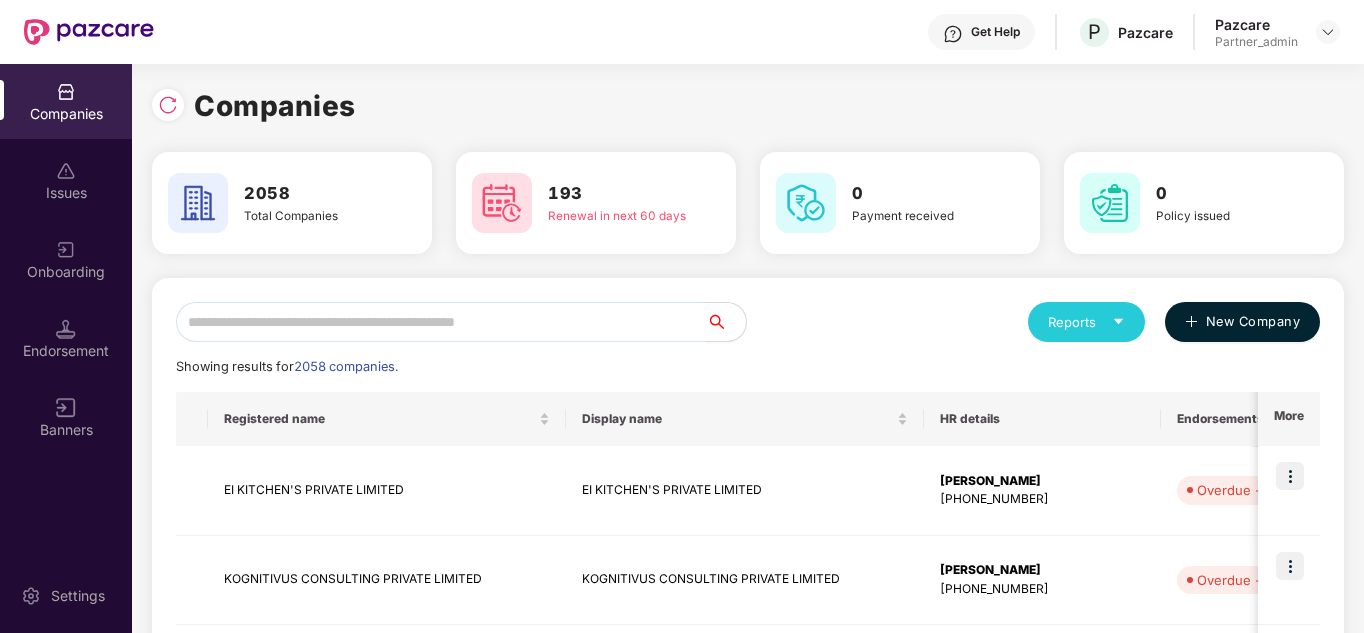 click on "New Company" at bounding box center (1242, 322) 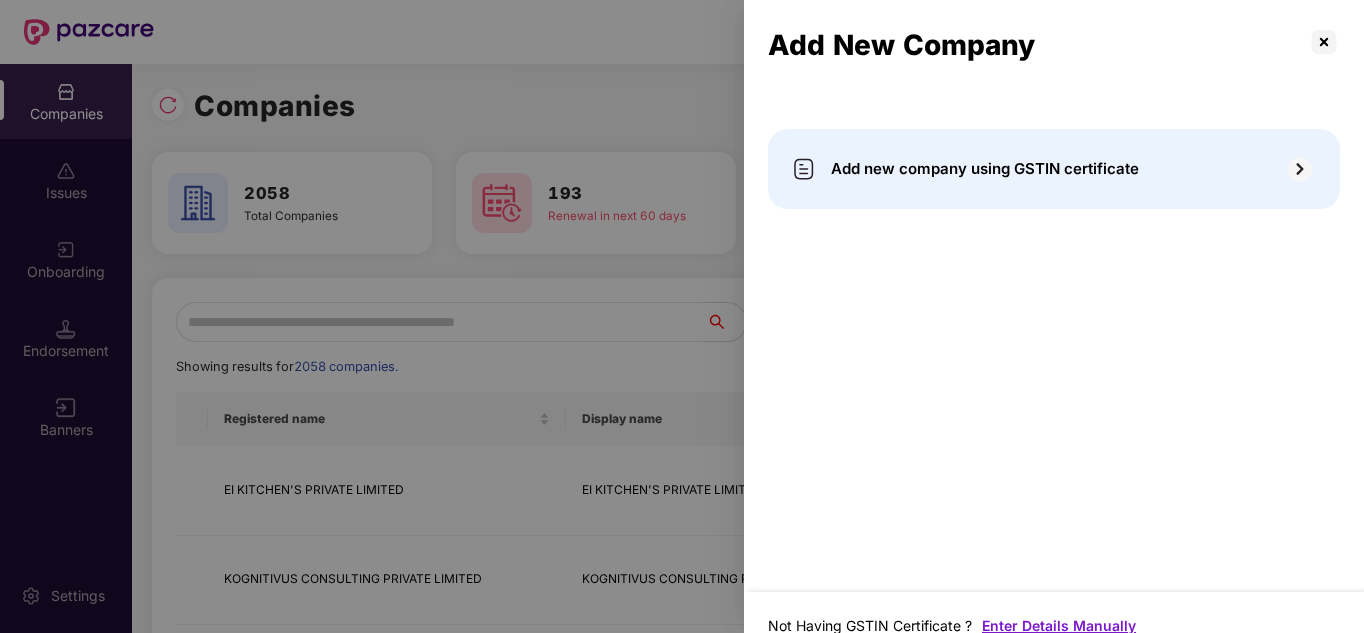 click on "Enter Details Manually" at bounding box center [1059, 625] 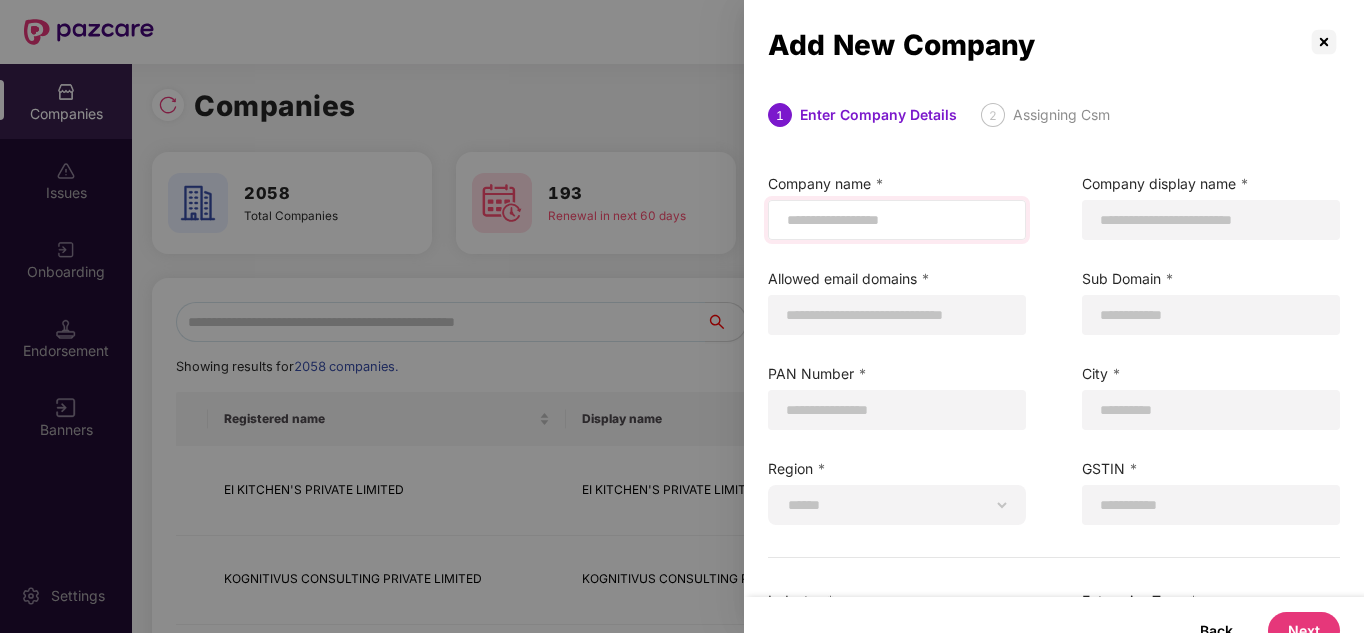 click at bounding box center (897, 220) 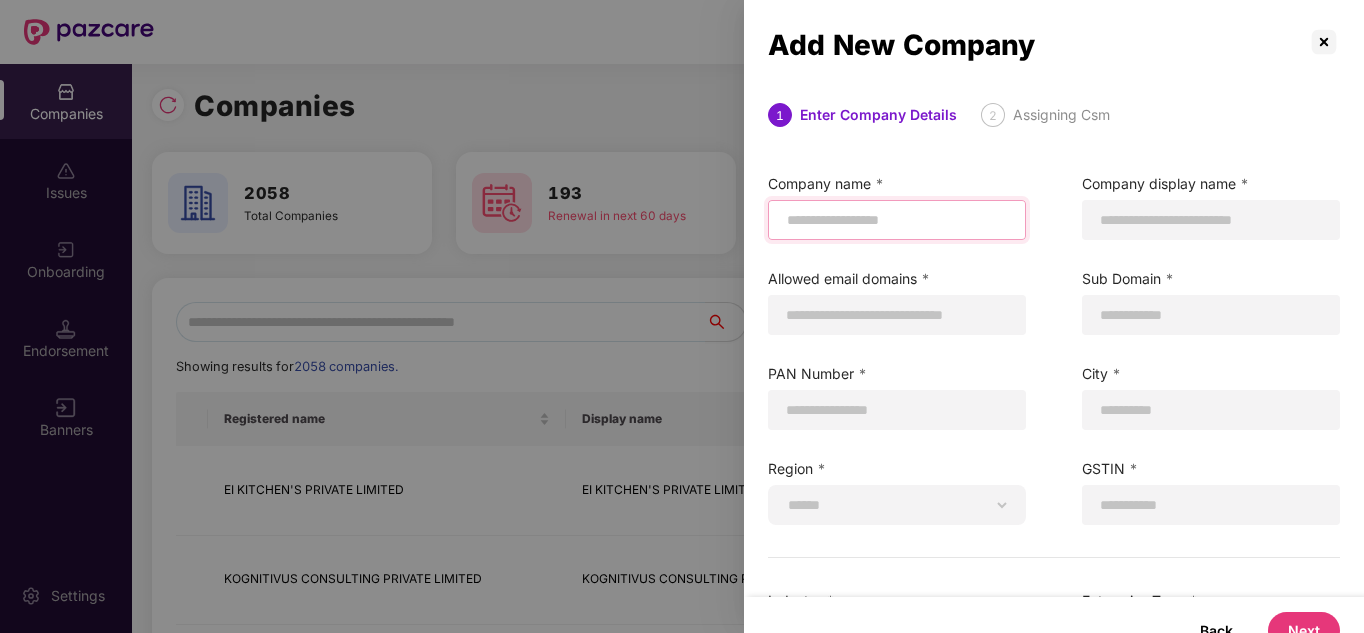 click at bounding box center (897, 220) 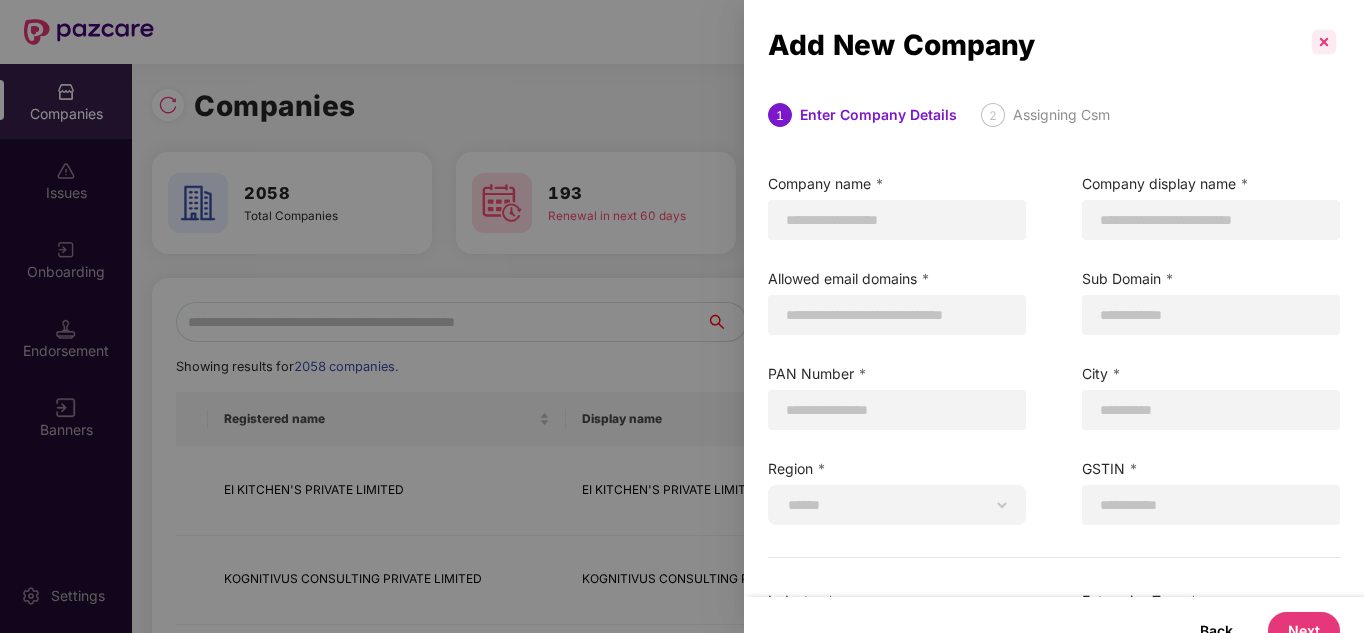 click at bounding box center (1324, 42) 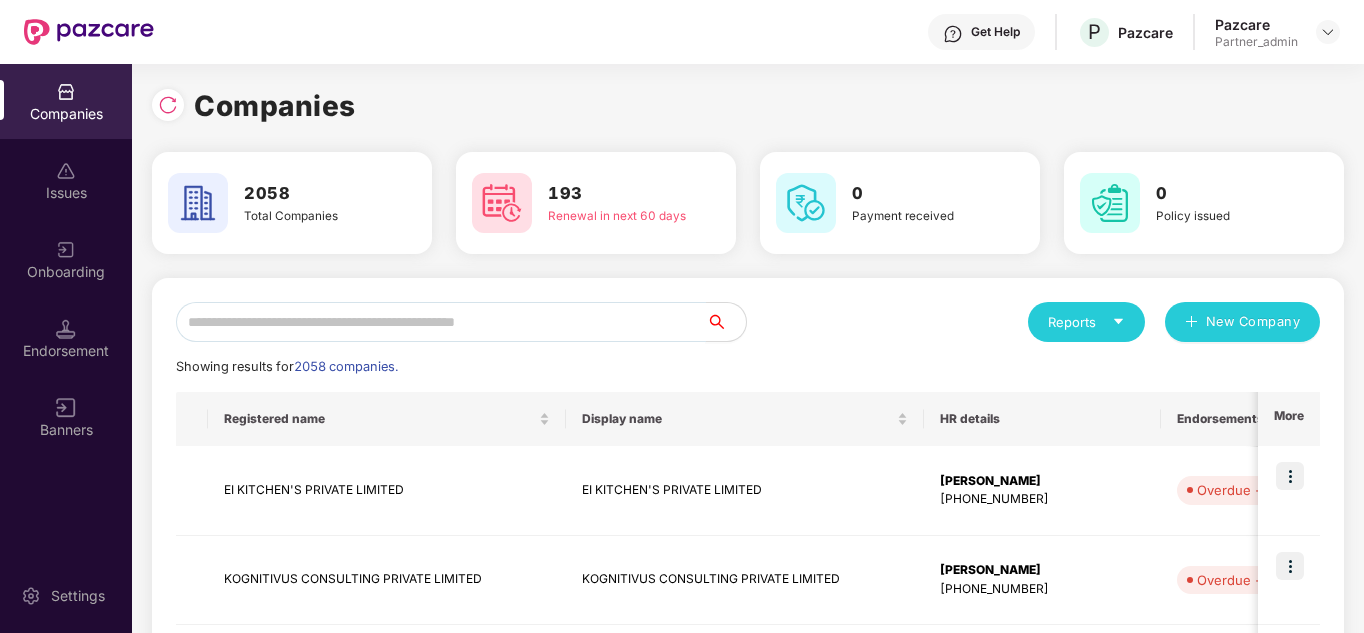 click at bounding box center (441, 322) 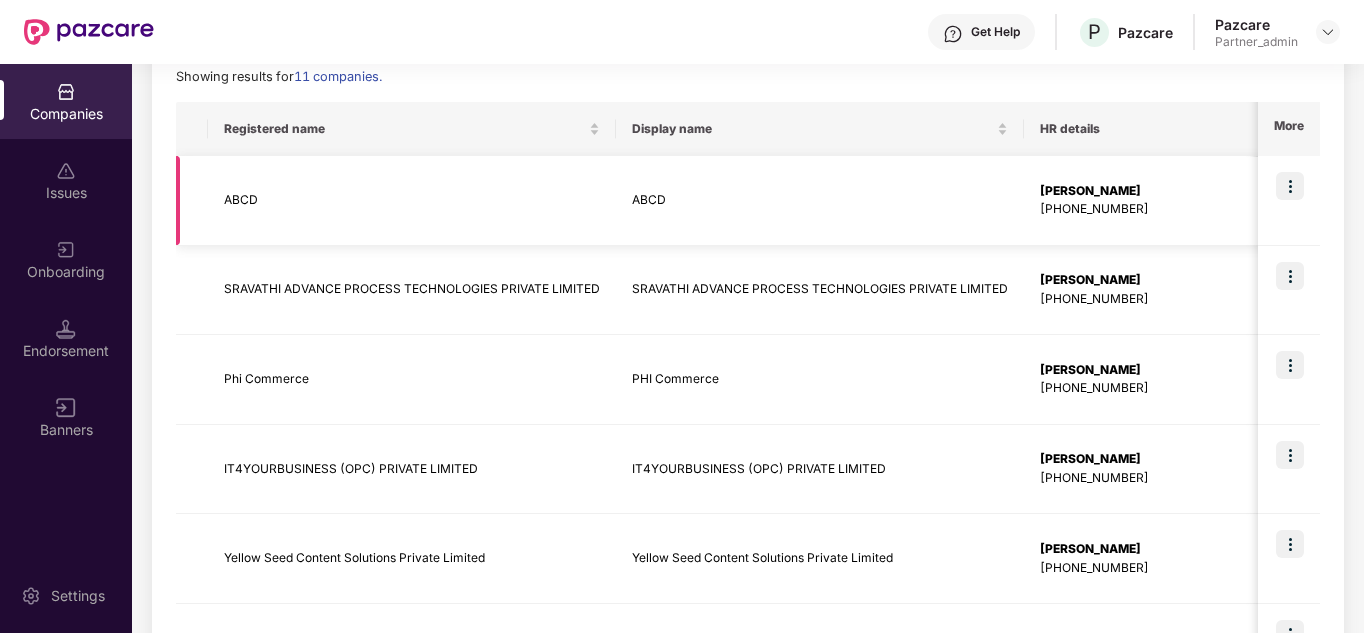 scroll, scrollTop: 291, scrollLeft: 0, axis: vertical 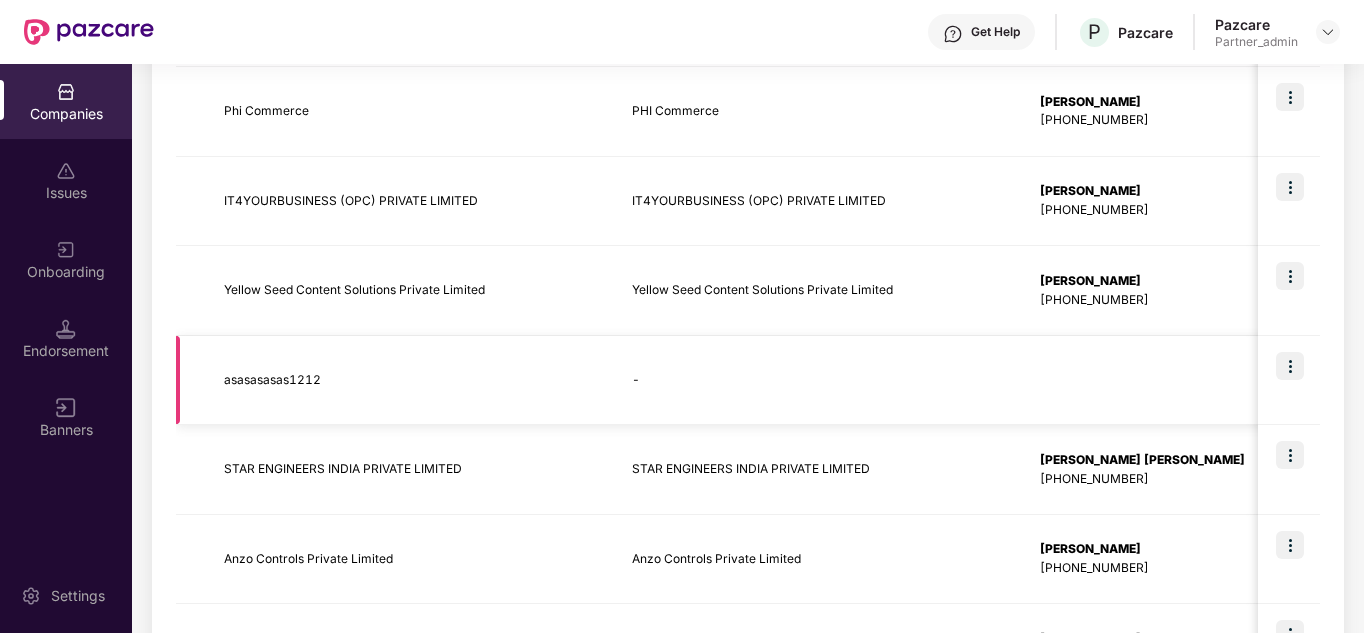 type on "***" 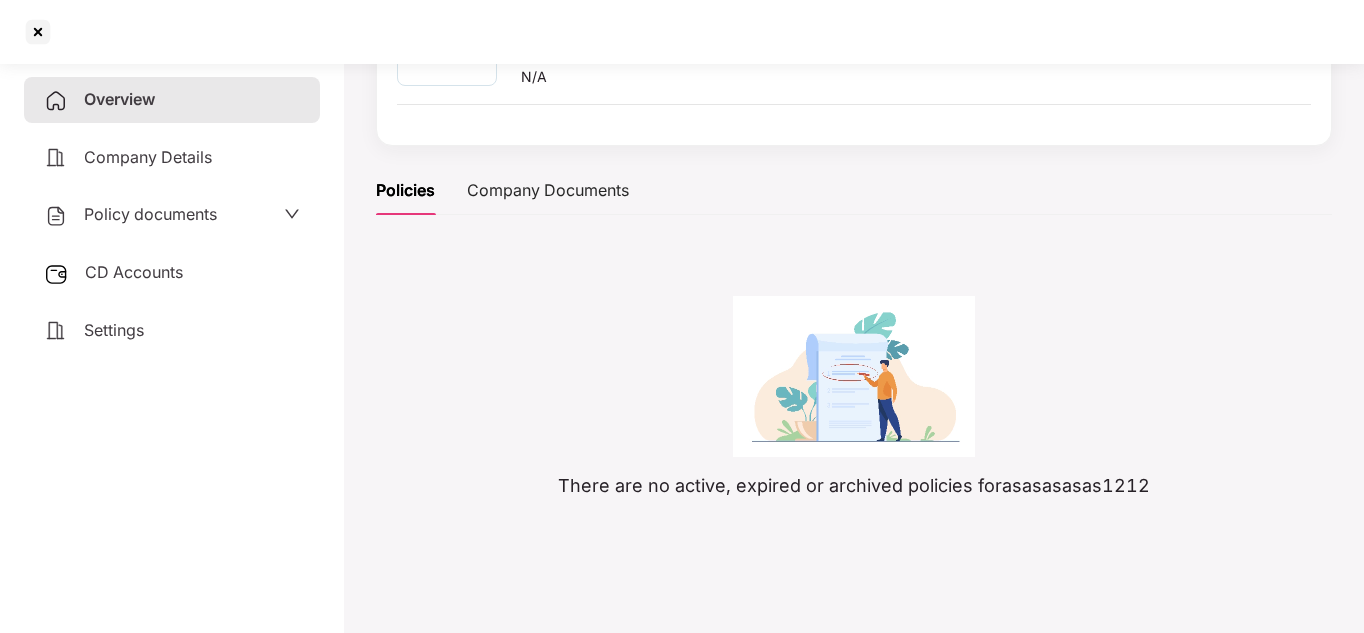 scroll, scrollTop: 0, scrollLeft: 0, axis: both 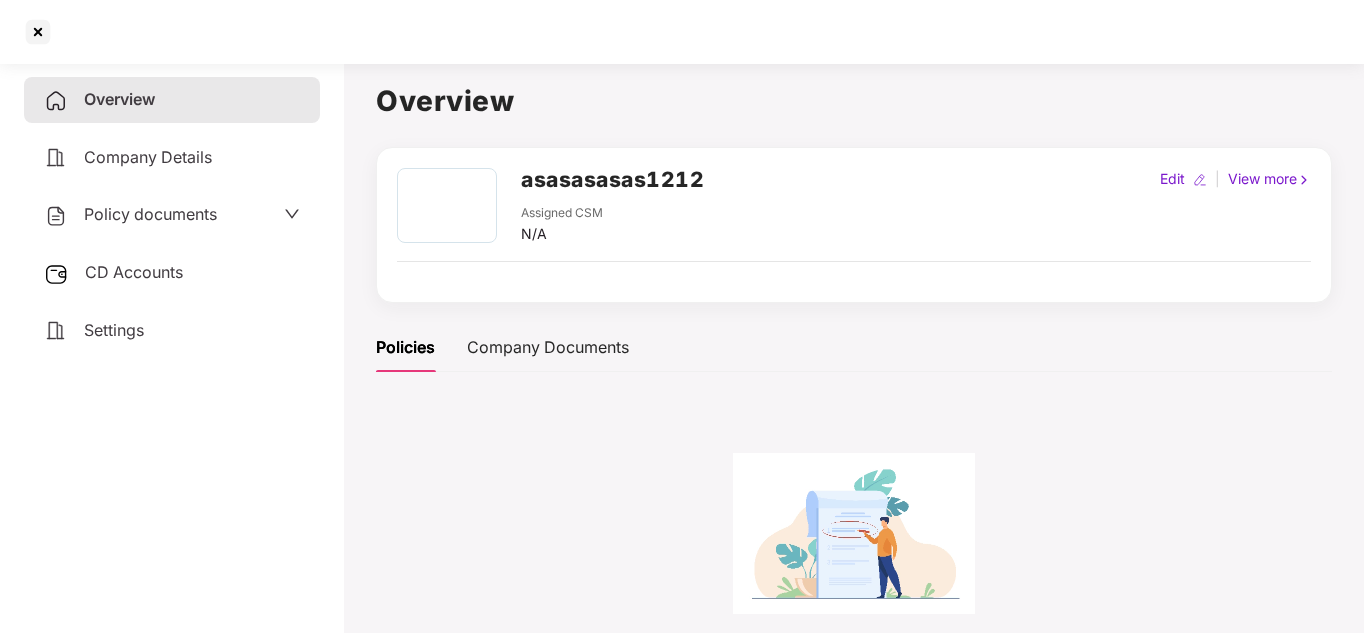 click on "Company Details" at bounding box center [148, 157] 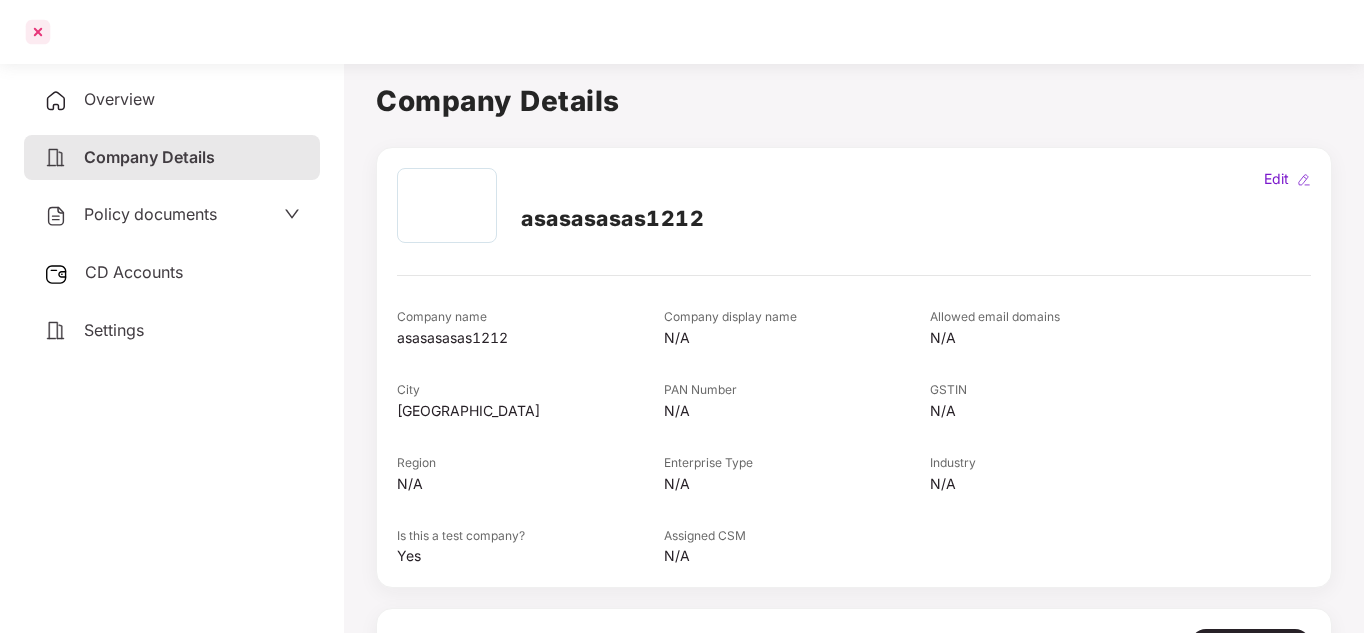 click at bounding box center [38, 32] 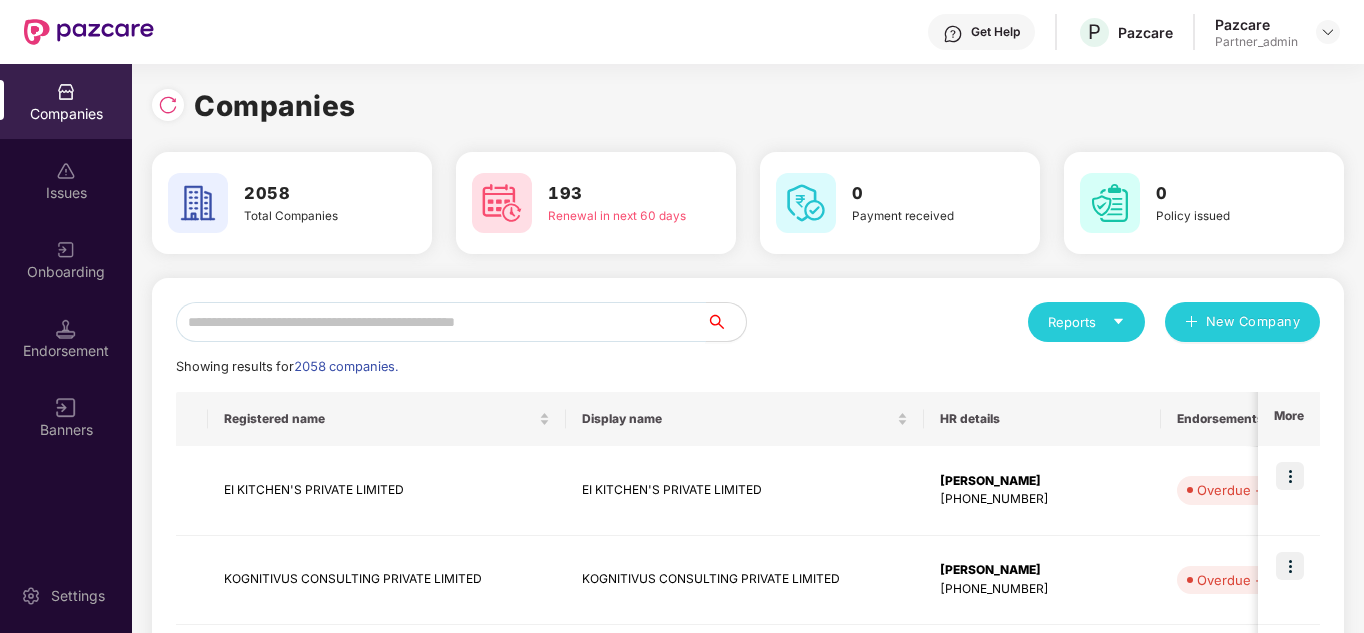 click at bounding box center (441, 322) 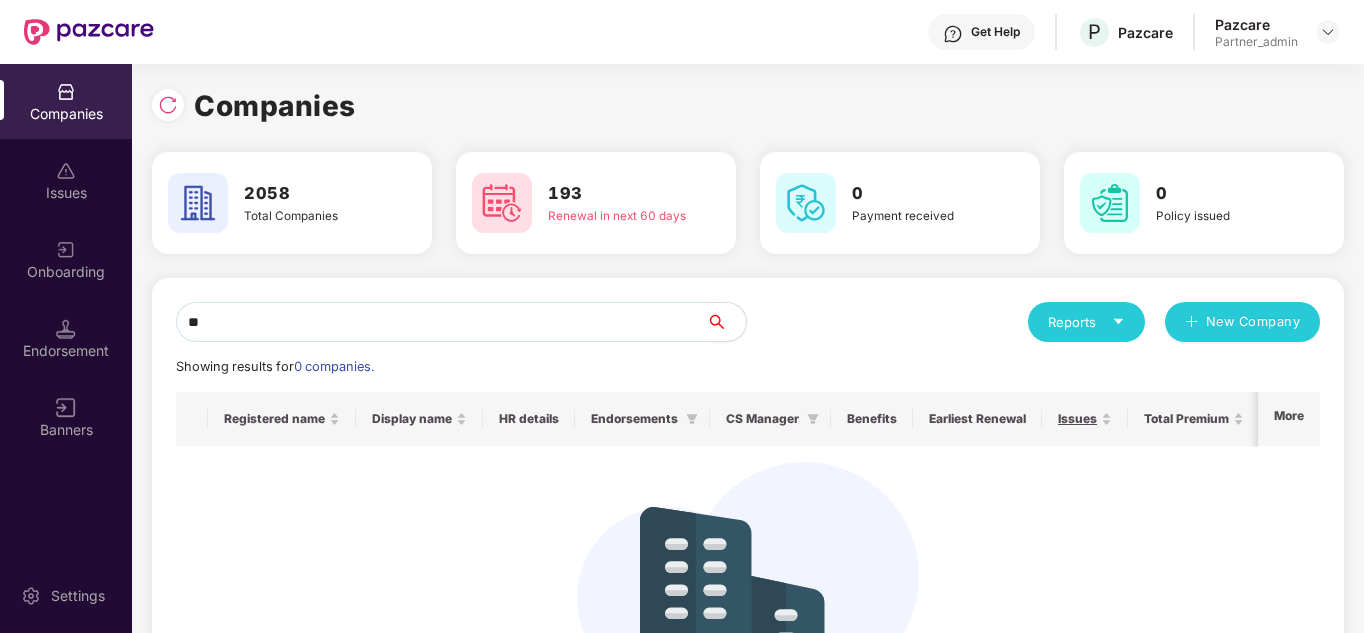 type on "*" 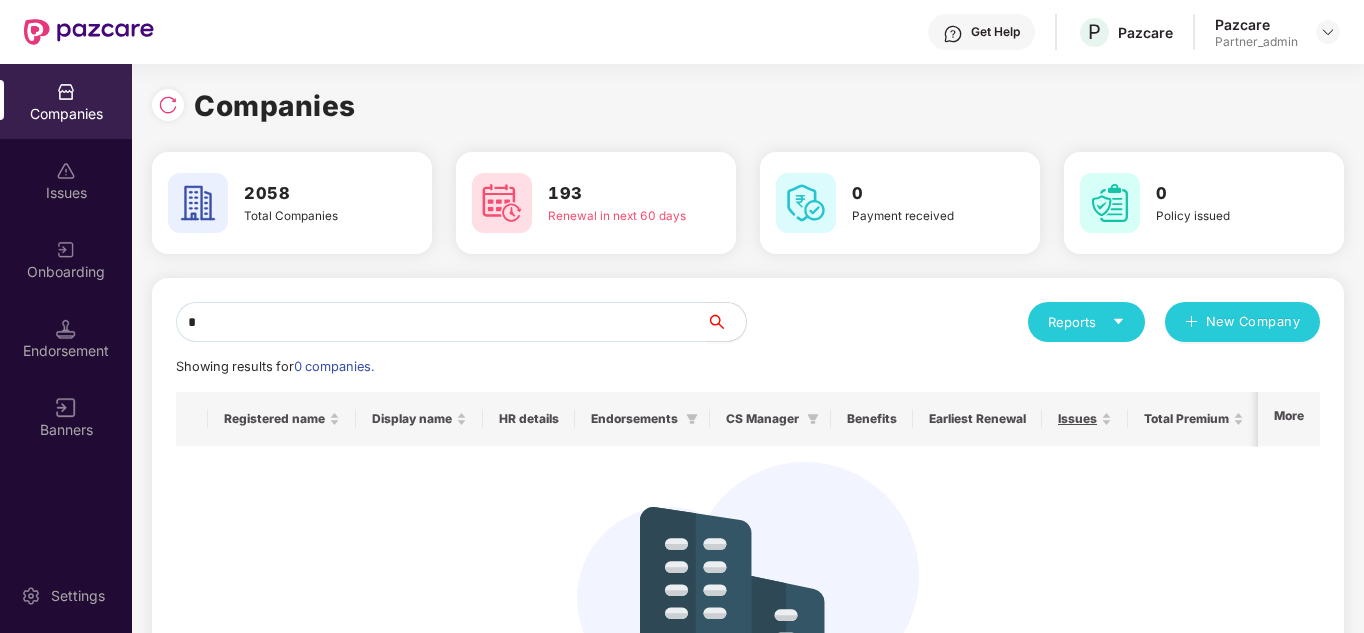 type 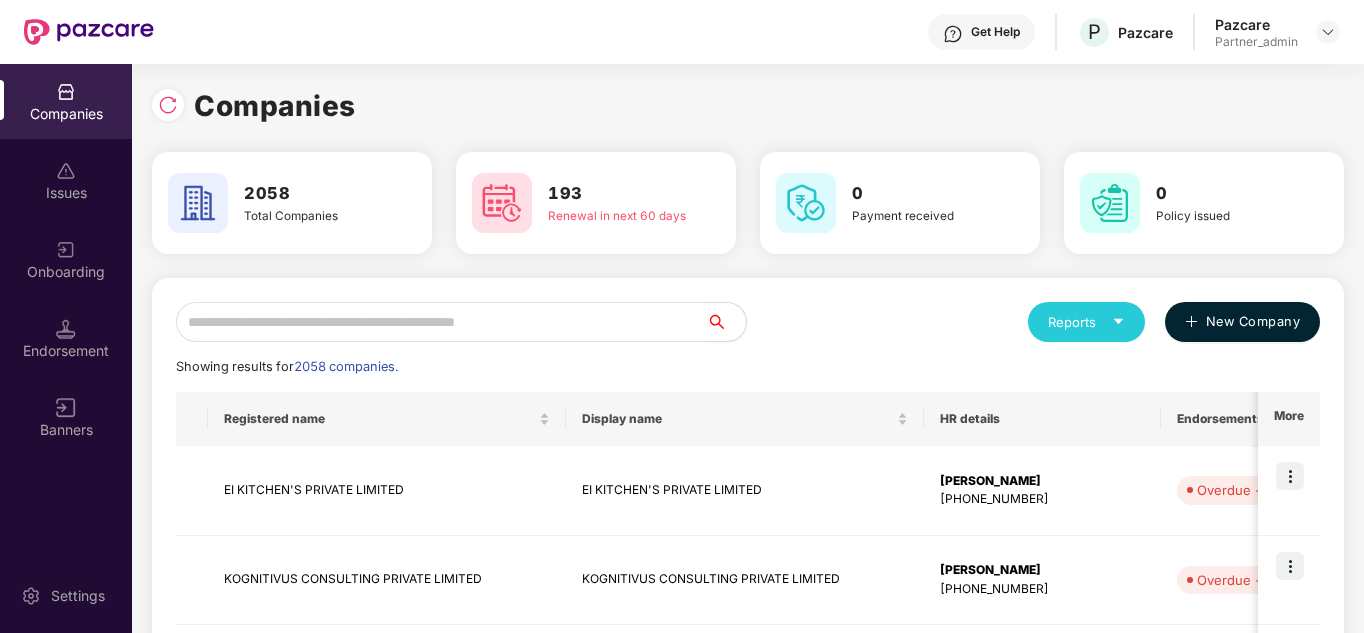 click on "New Company" at bounding box center (1253, 322) 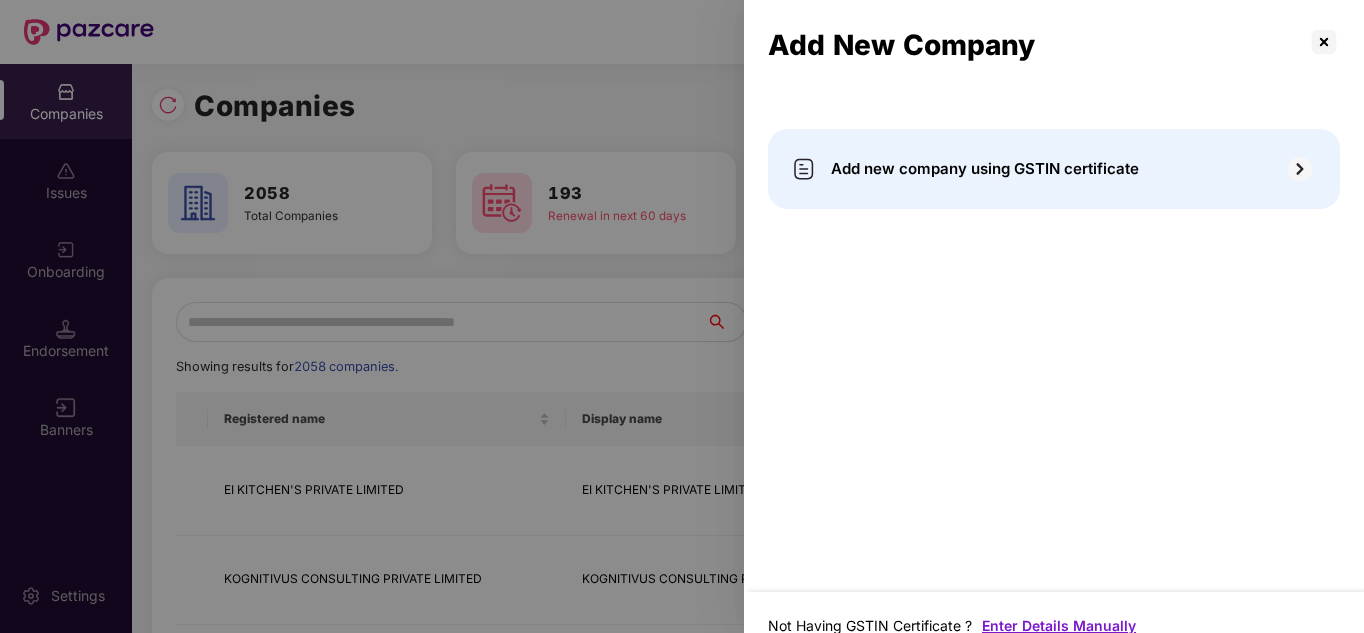 click on "Enter Details Manually" at bounding box center [1059, 625] 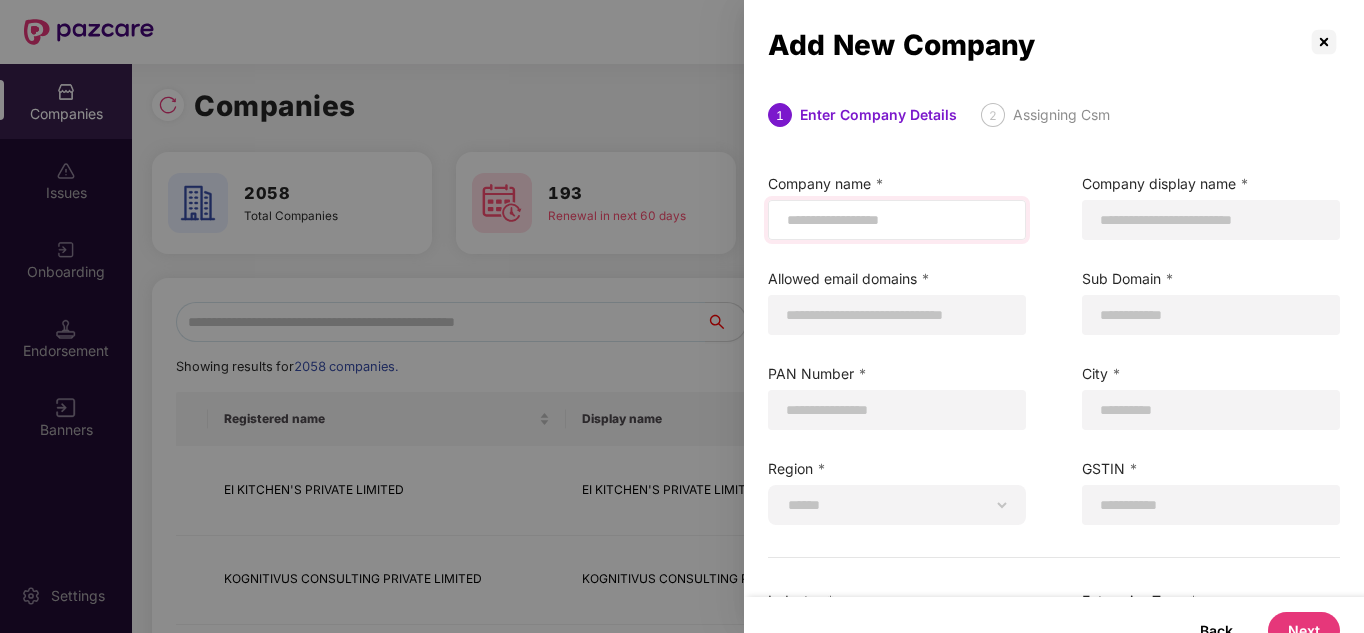 click at bounding box center (897, 220) 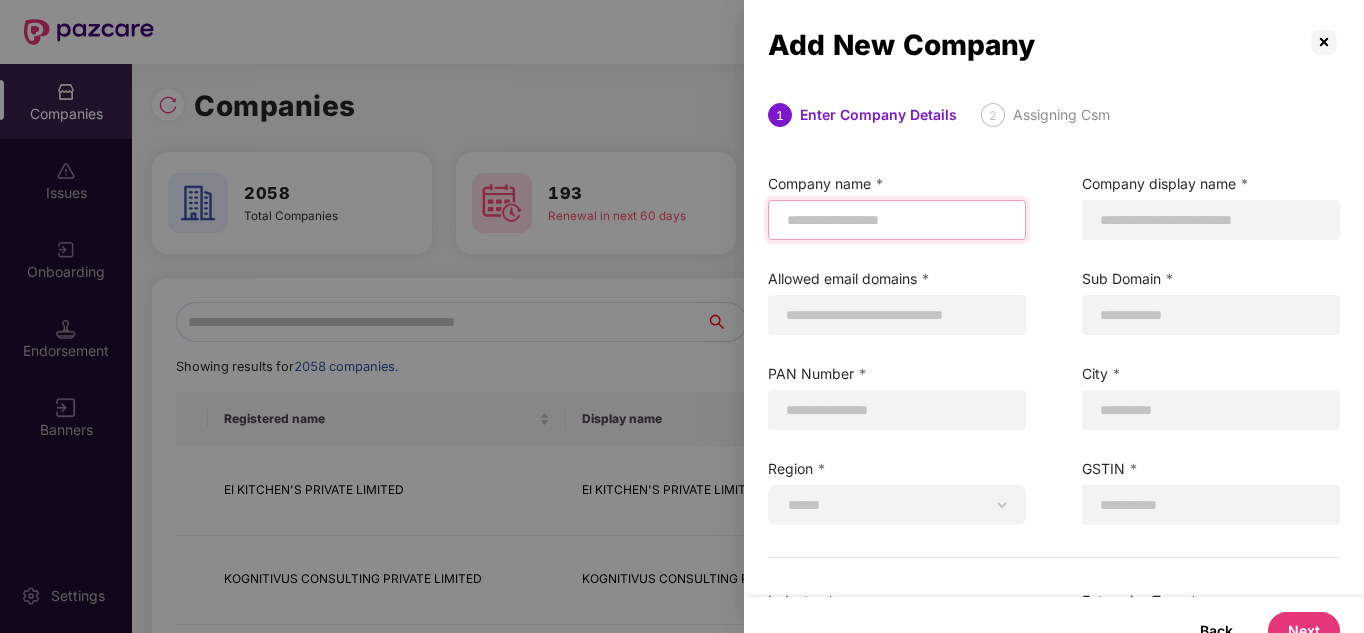 click at bounding box center (897, 220) 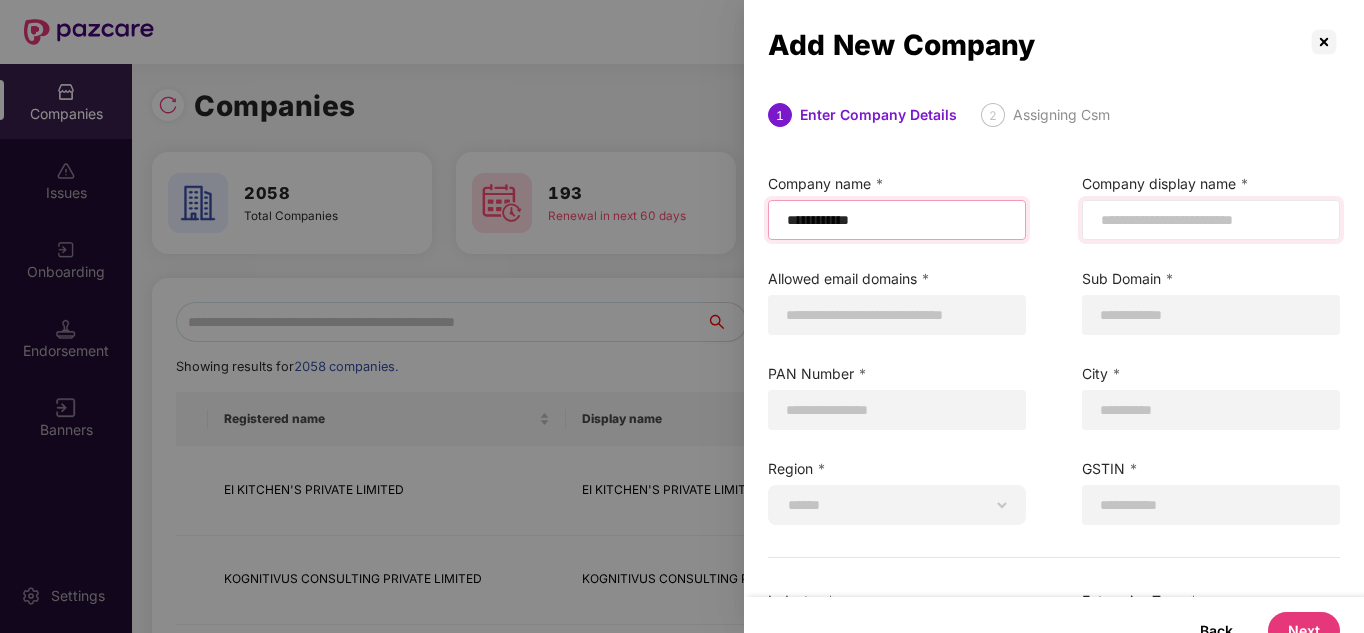 type on "**********" 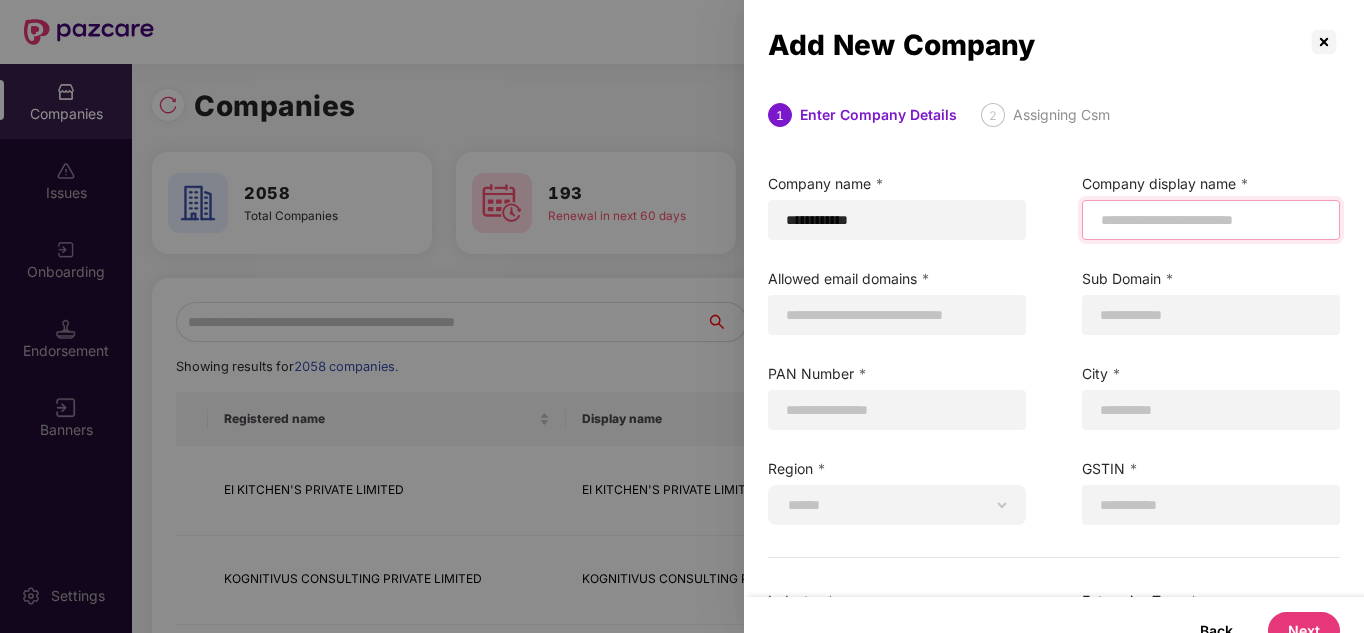 click at bounding box center [1211, 220] 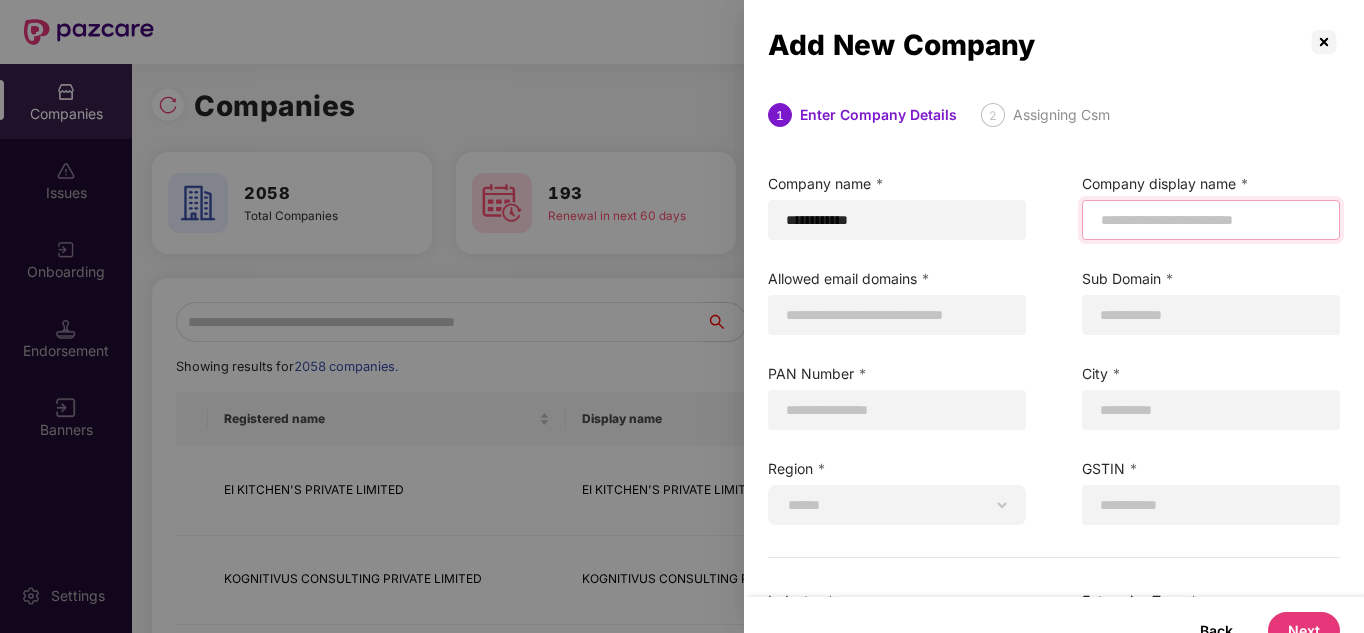type on "*" 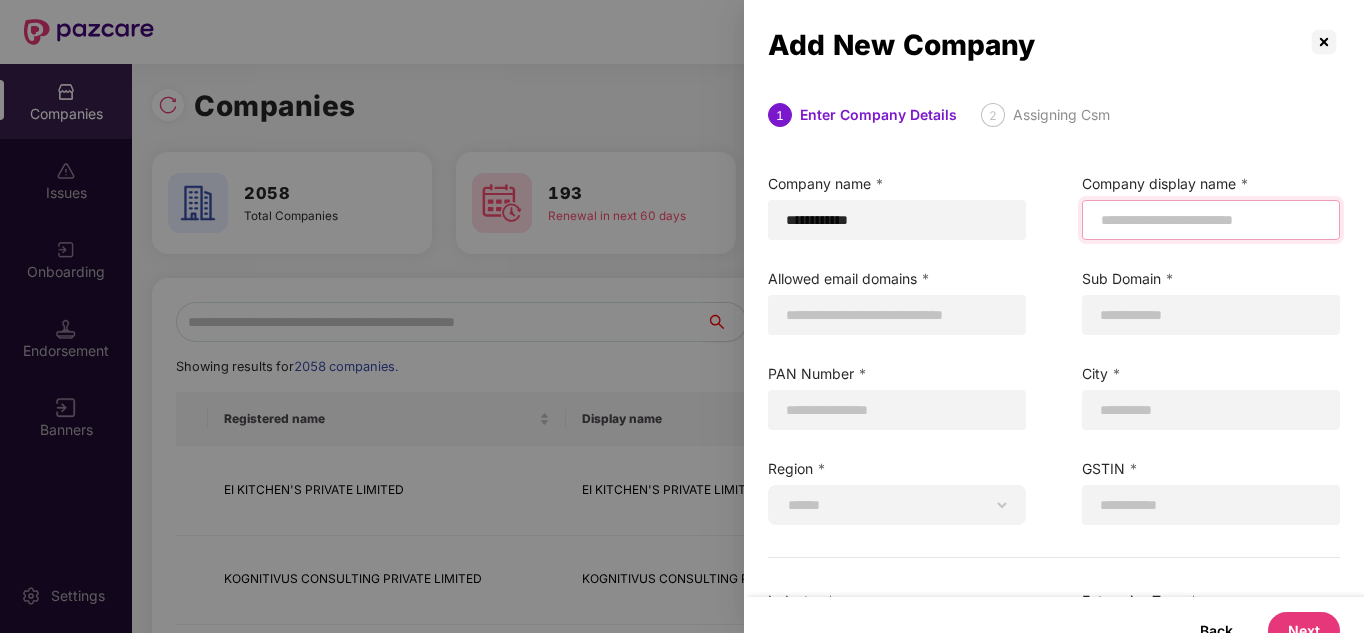 type on "*" 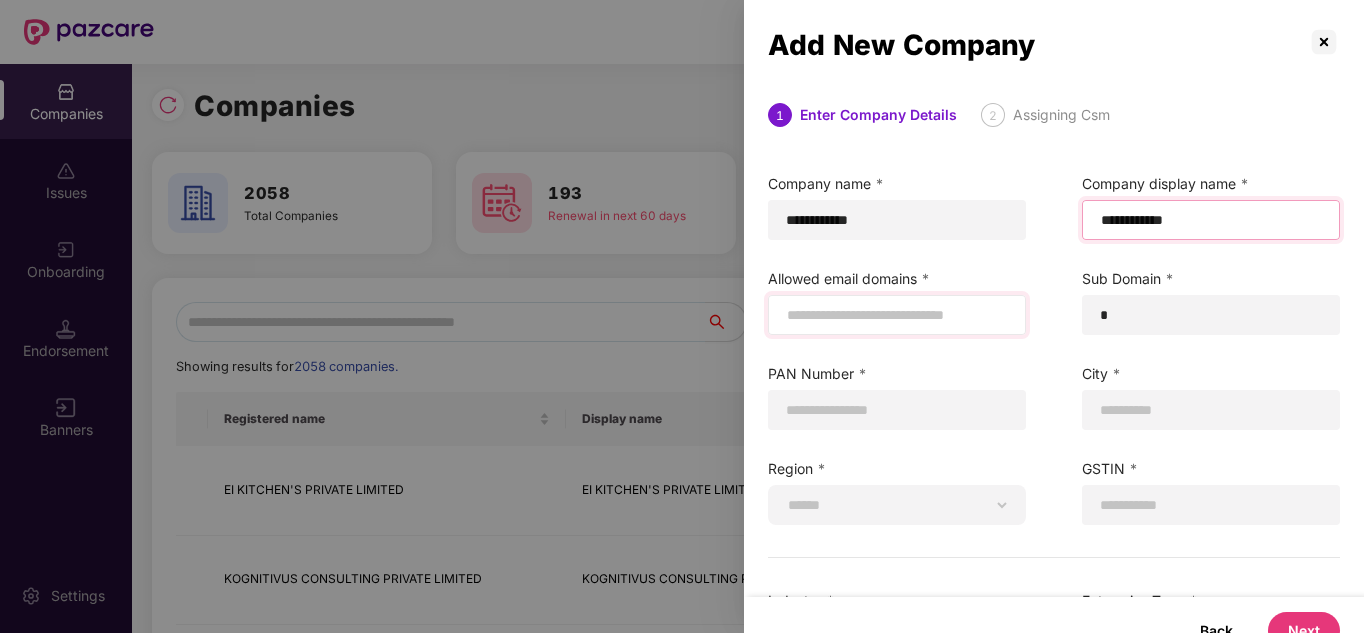 type on "**********" 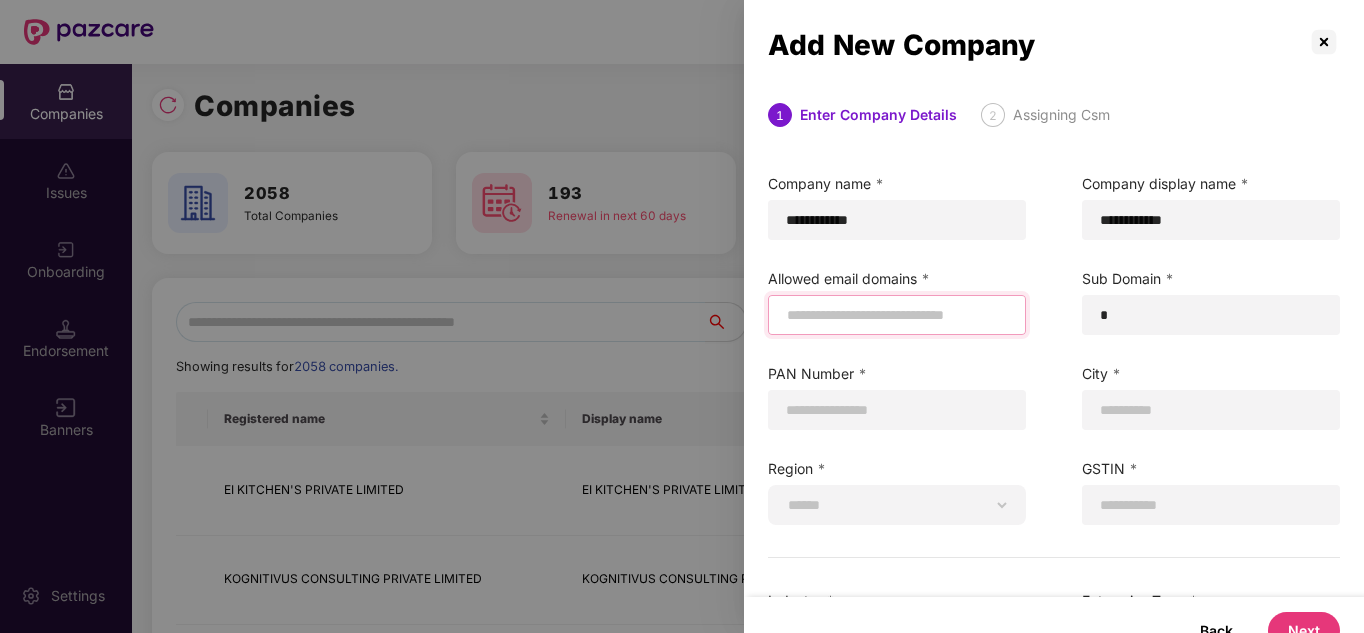 click at bounding box center [897, 315] 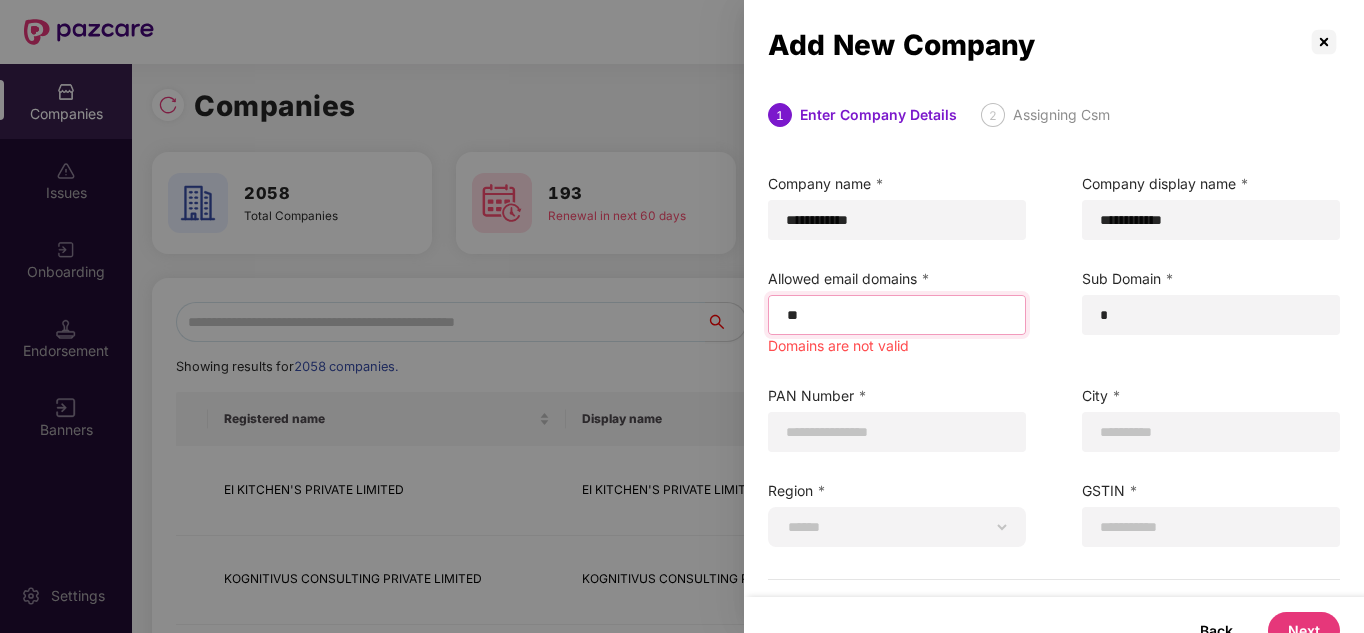 type on "*" 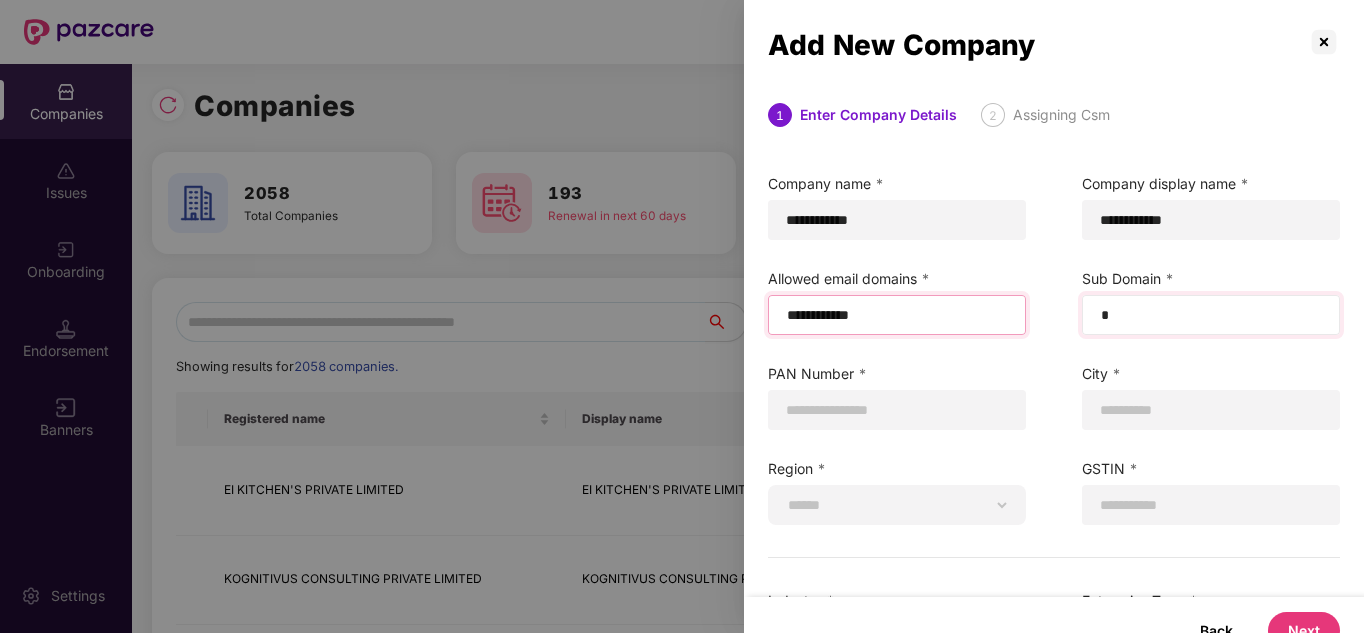 type on "**********" 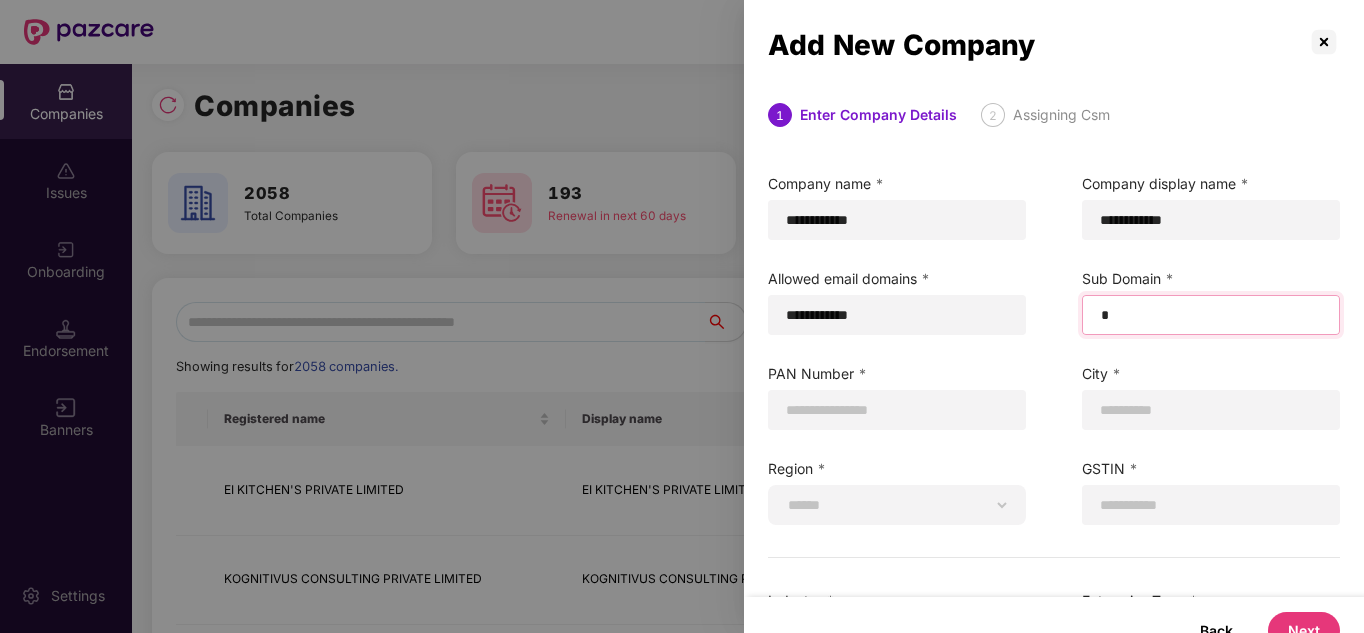 click on "*" at bounding box center [1211, 315] 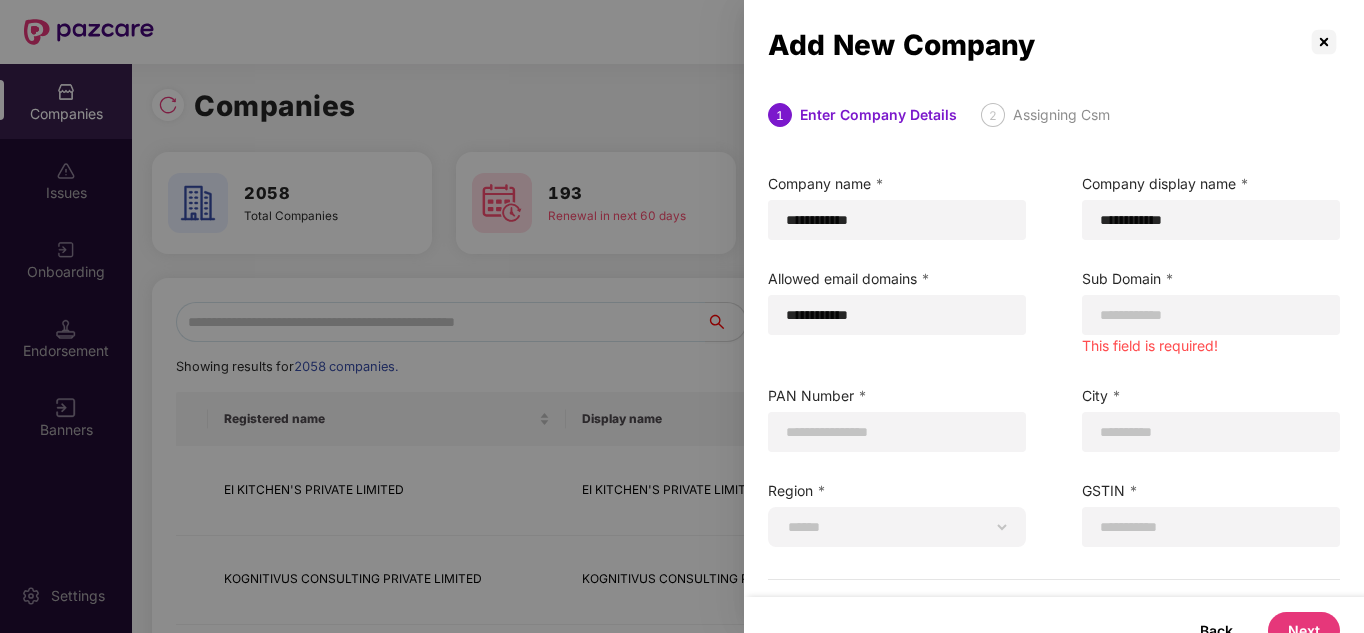 click on "Add New Company" at bounding box center [1054, 44] 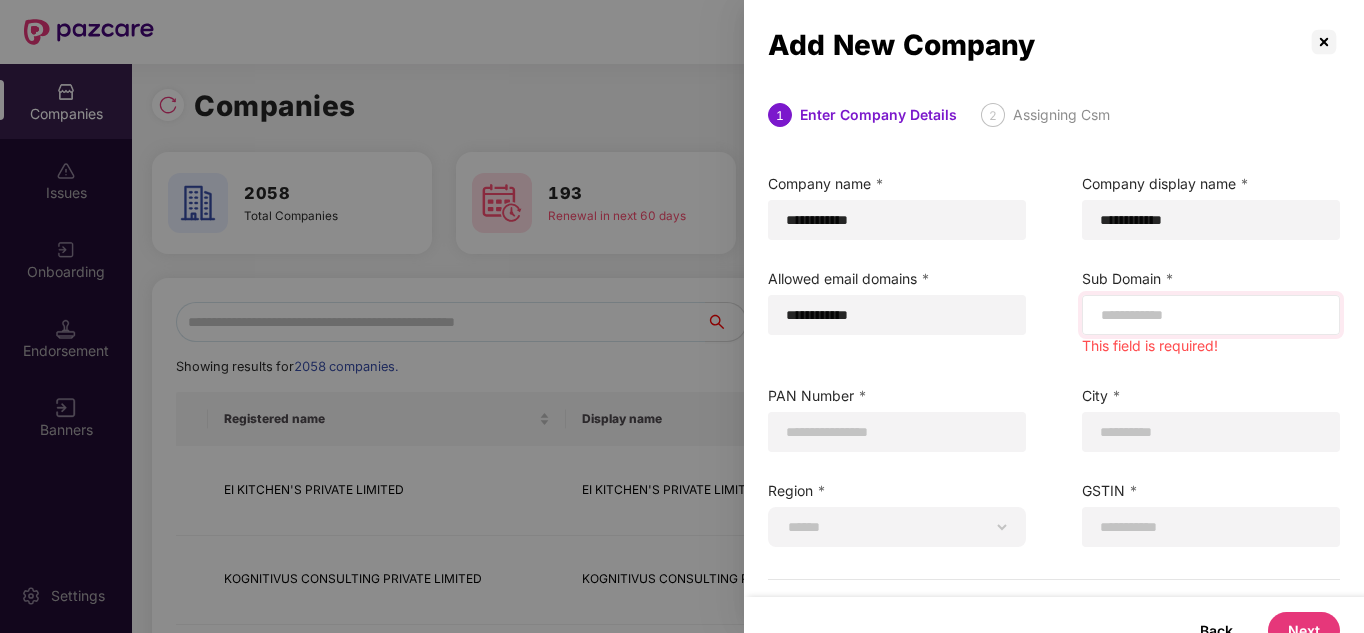 click at bounding box center [1211, 315] 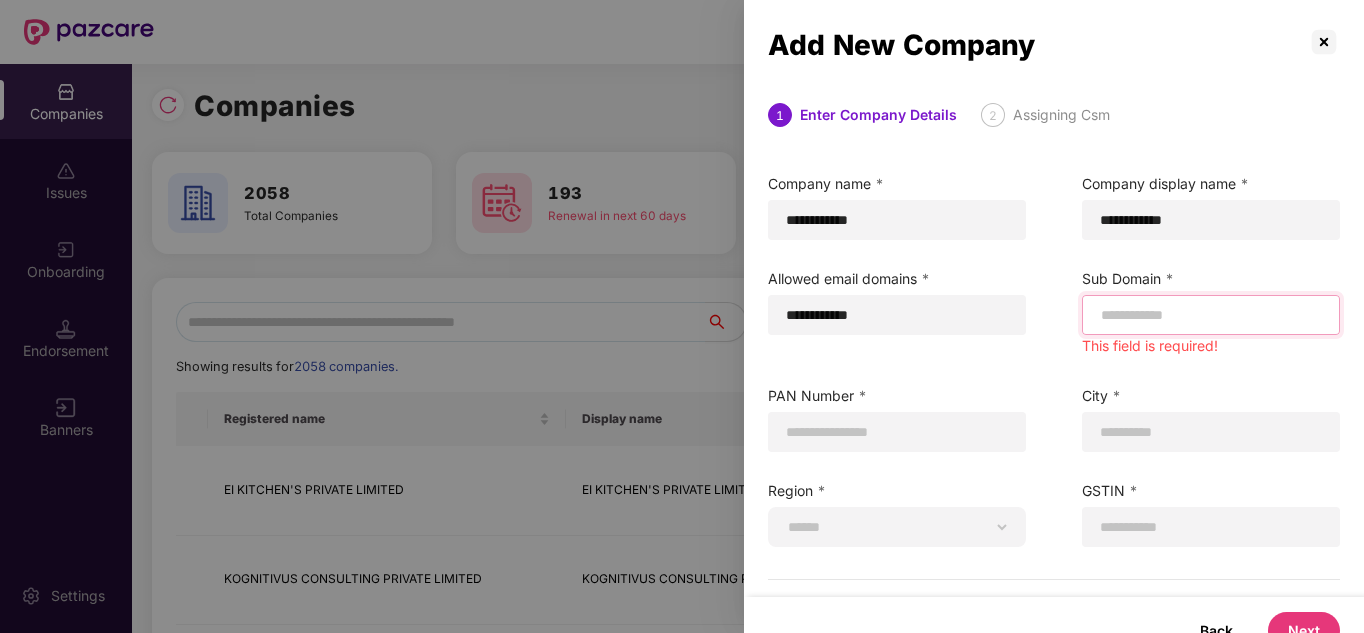 click at bounding box center [1211, 315] 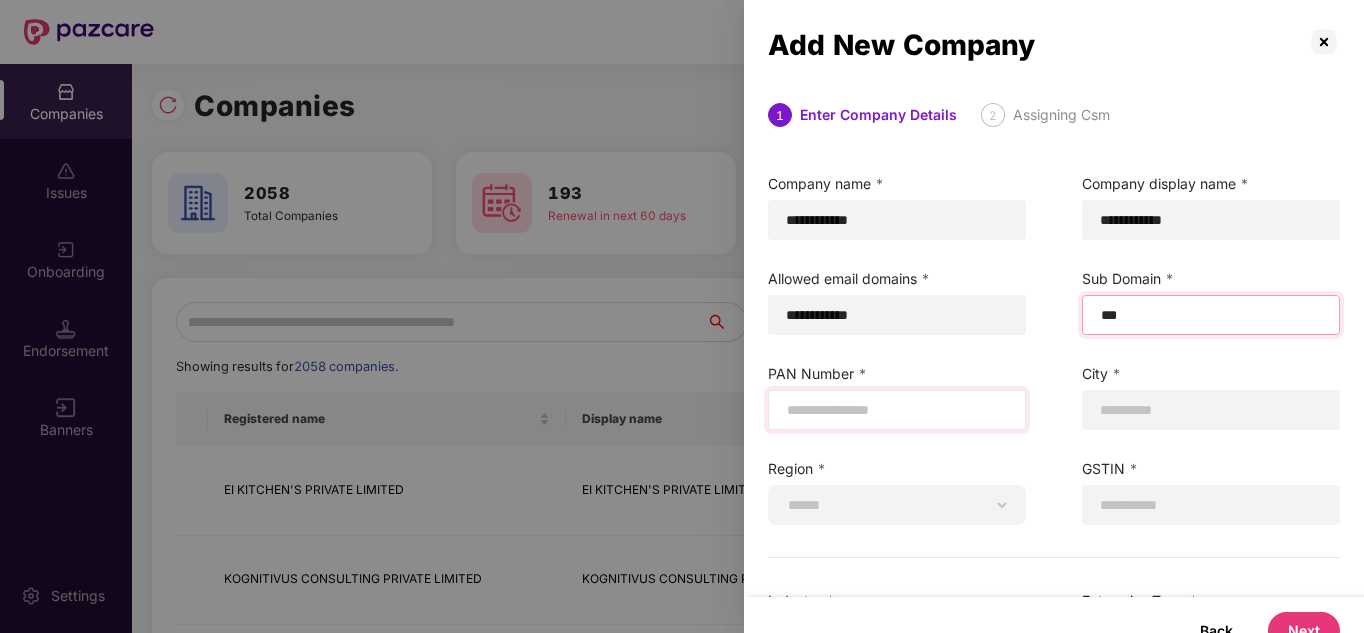 type on "***" 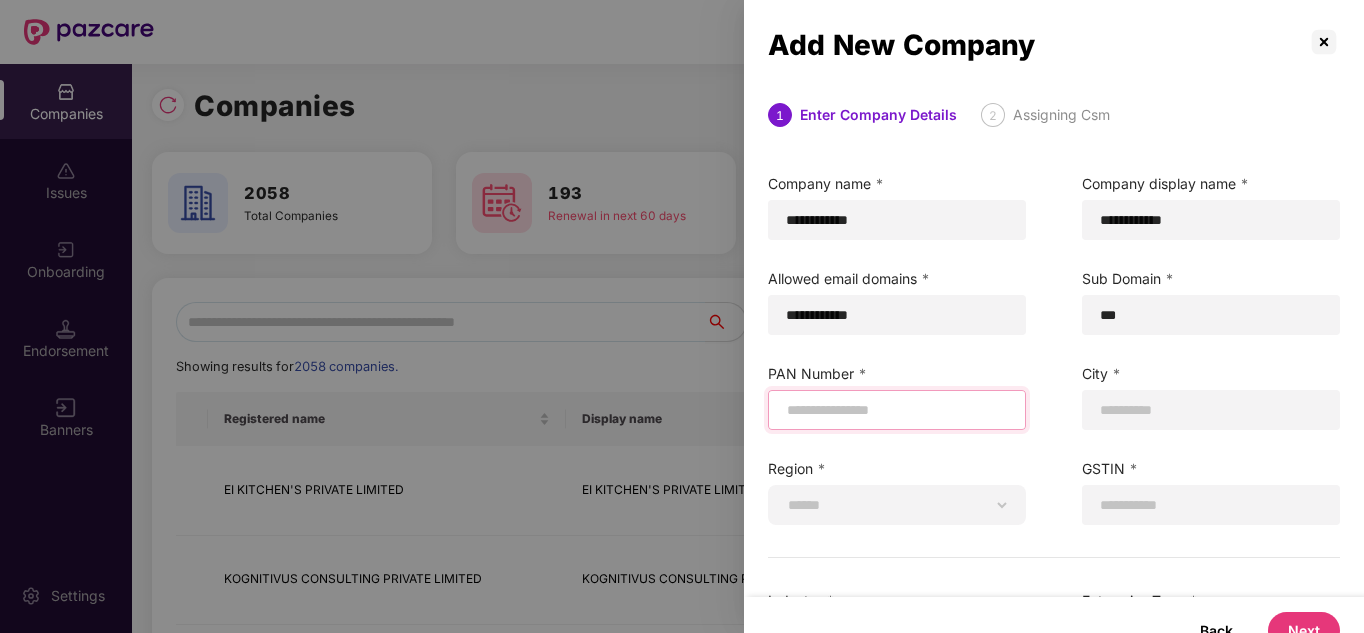 click at bounding box center (897, 410) 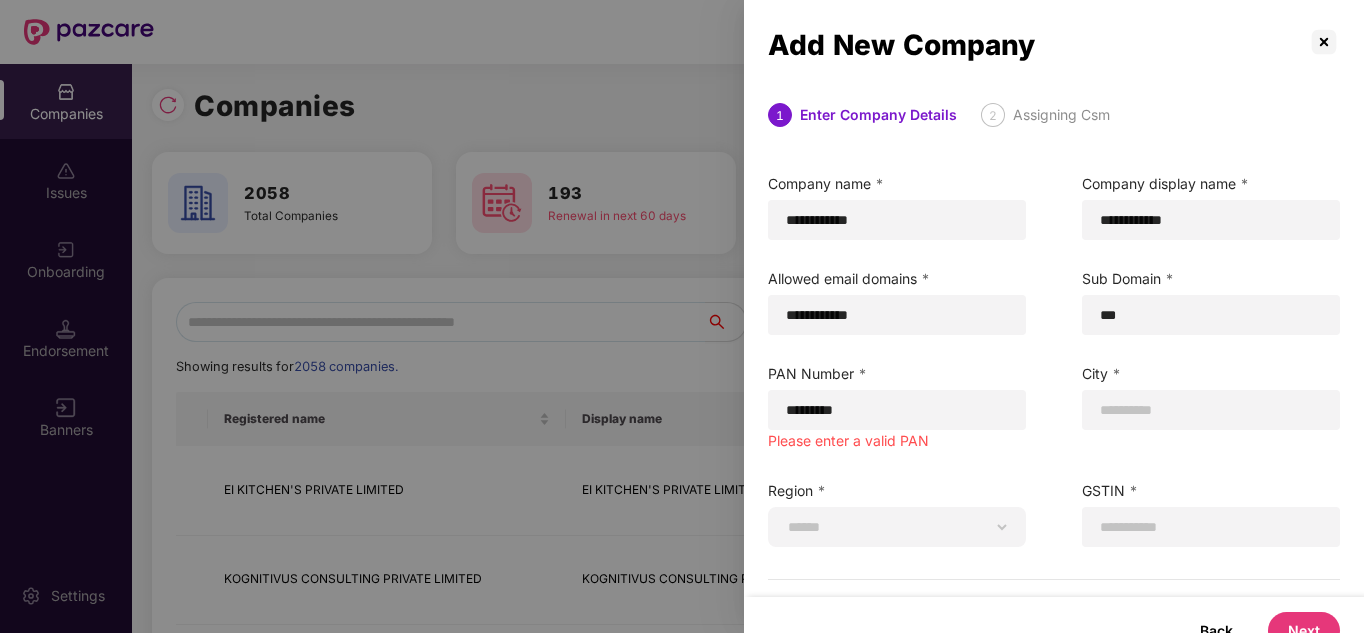 click on "PAN Number   * ********* Please enter a valid PAN" at bounding box center (897, 407) 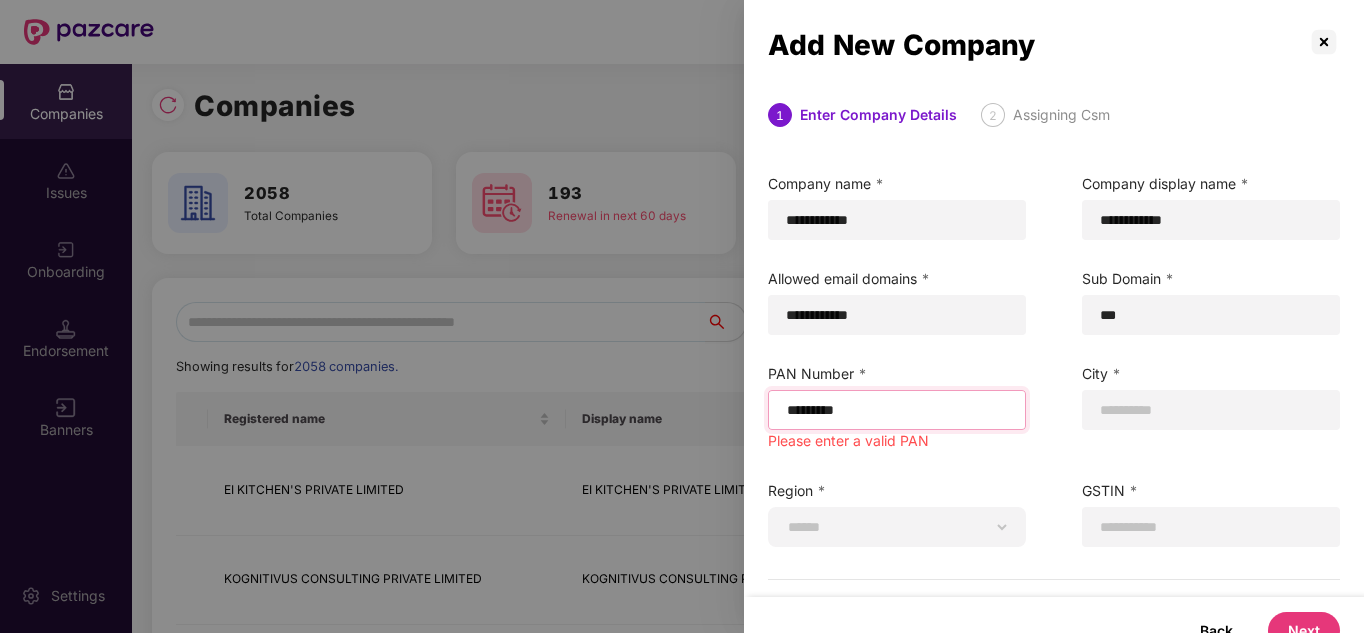 click on "*********" at bounding box center [897, 410] 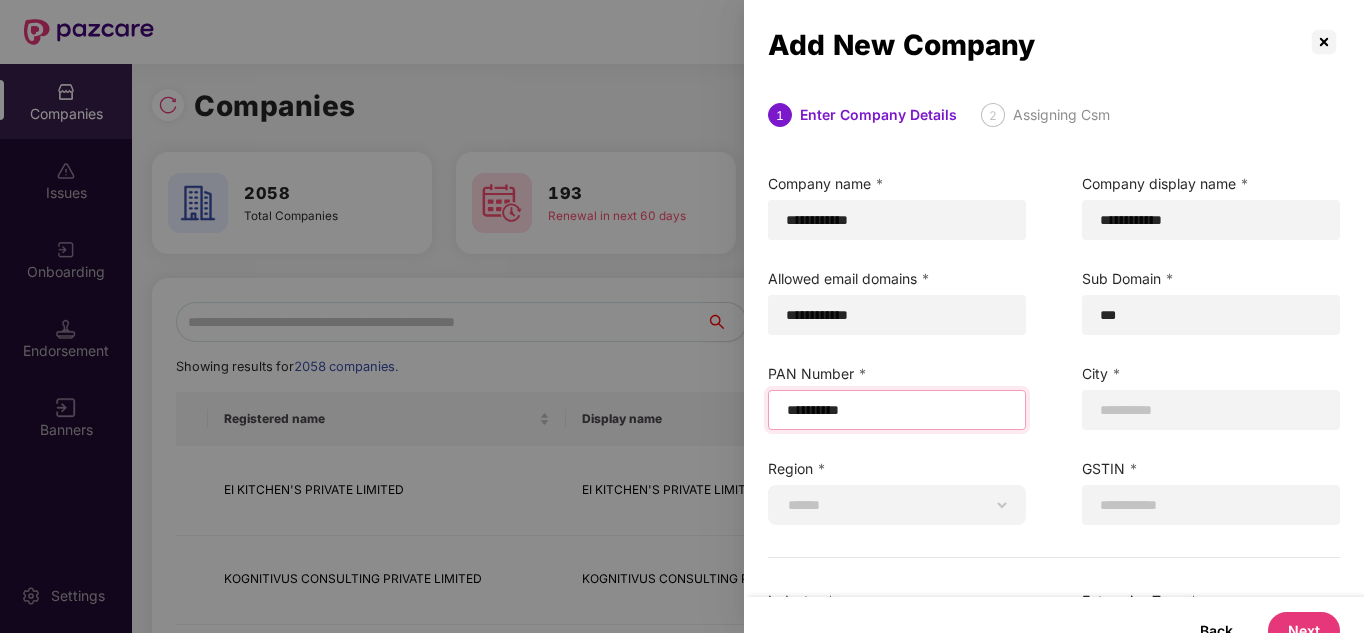click on "**********" at bounding box center [897, 410] 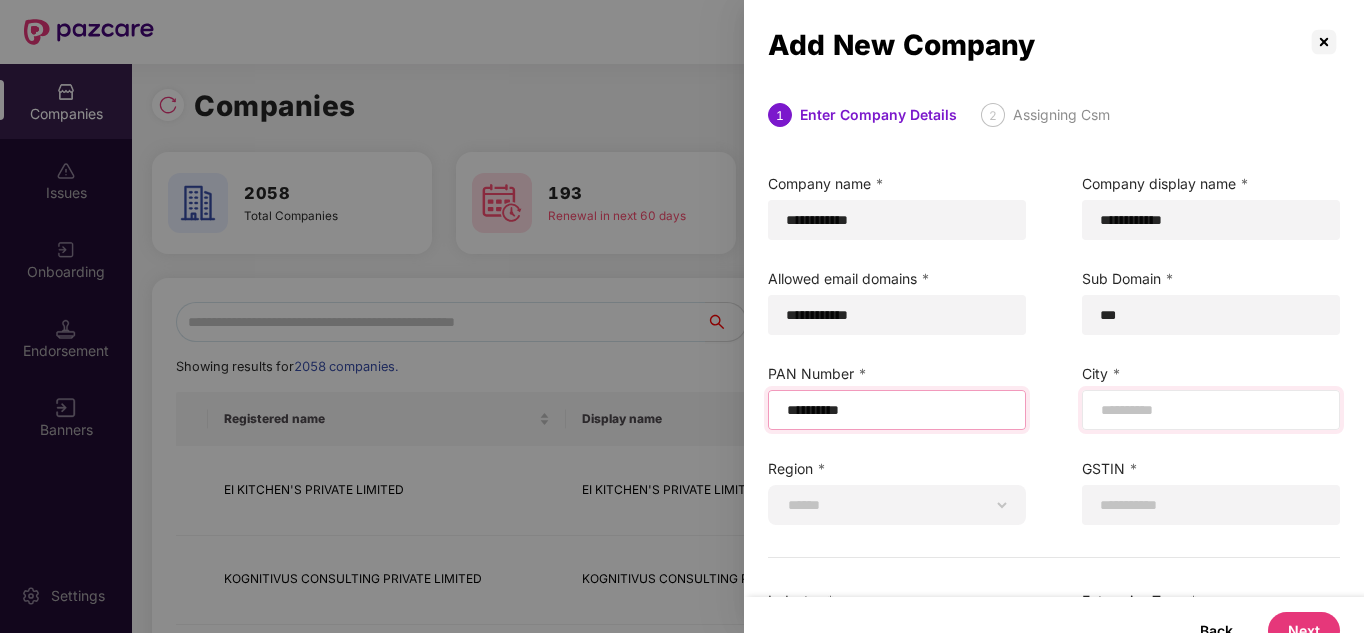 type on "**********" 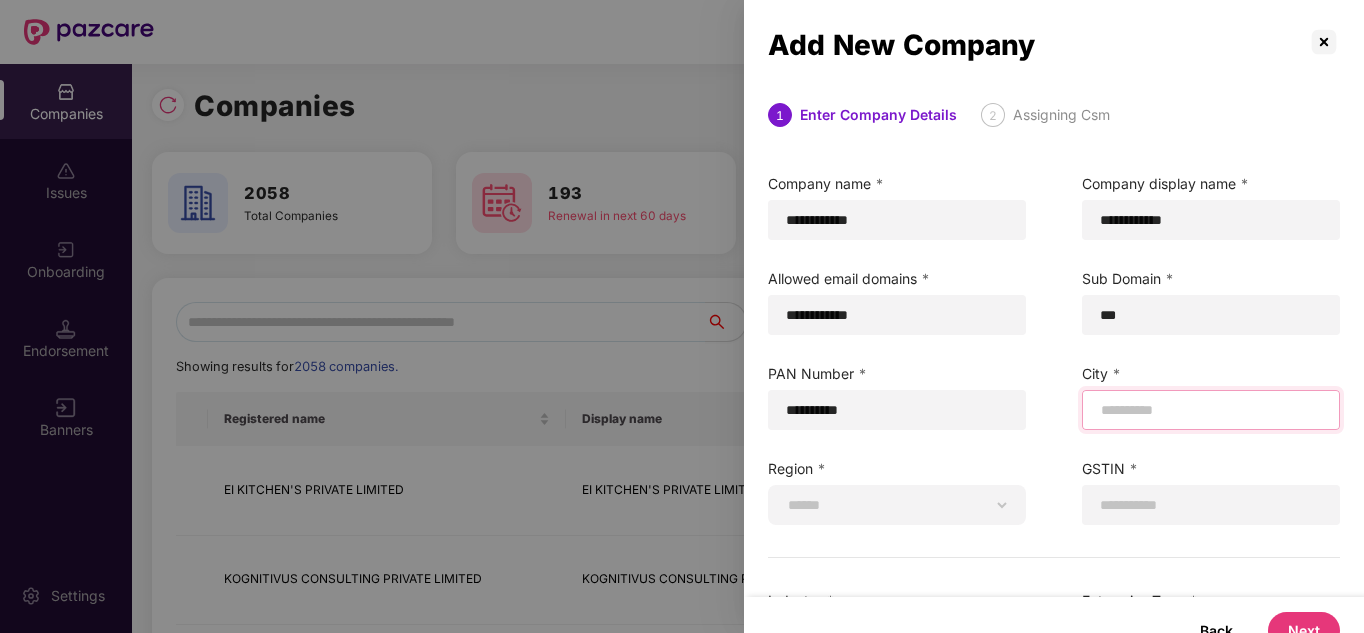 click at bounding box center [1211, 410] 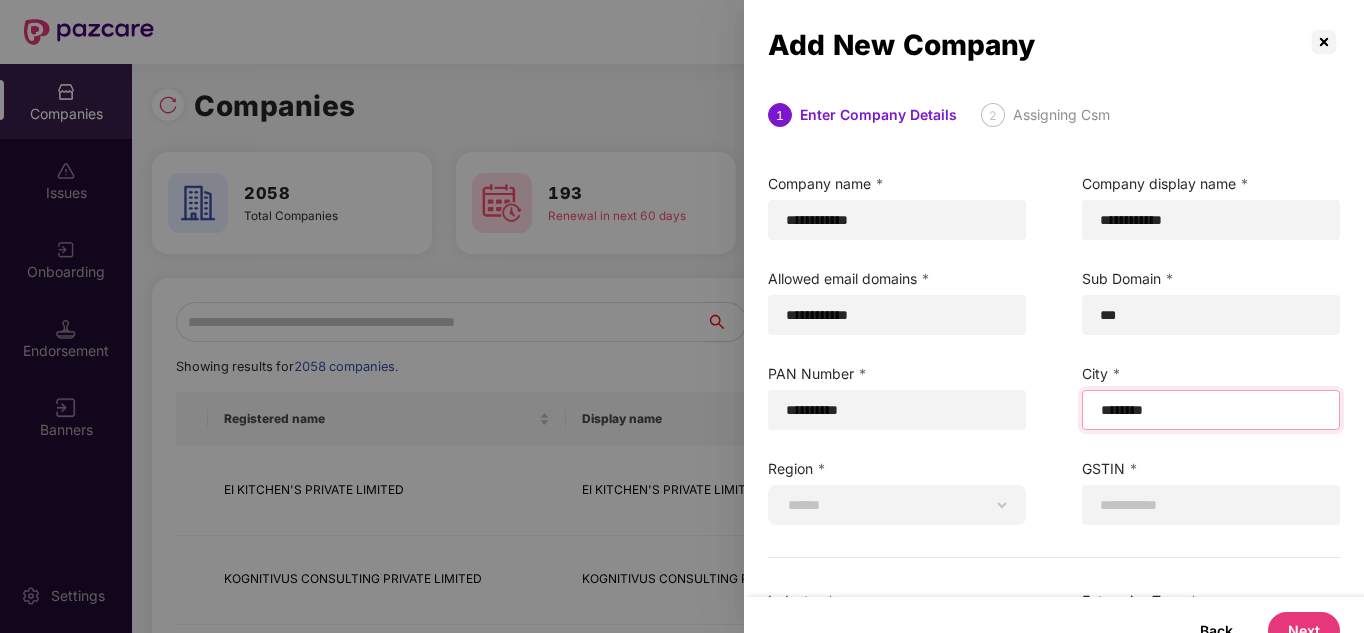 click on "********" at bounding box center [1211, 410] 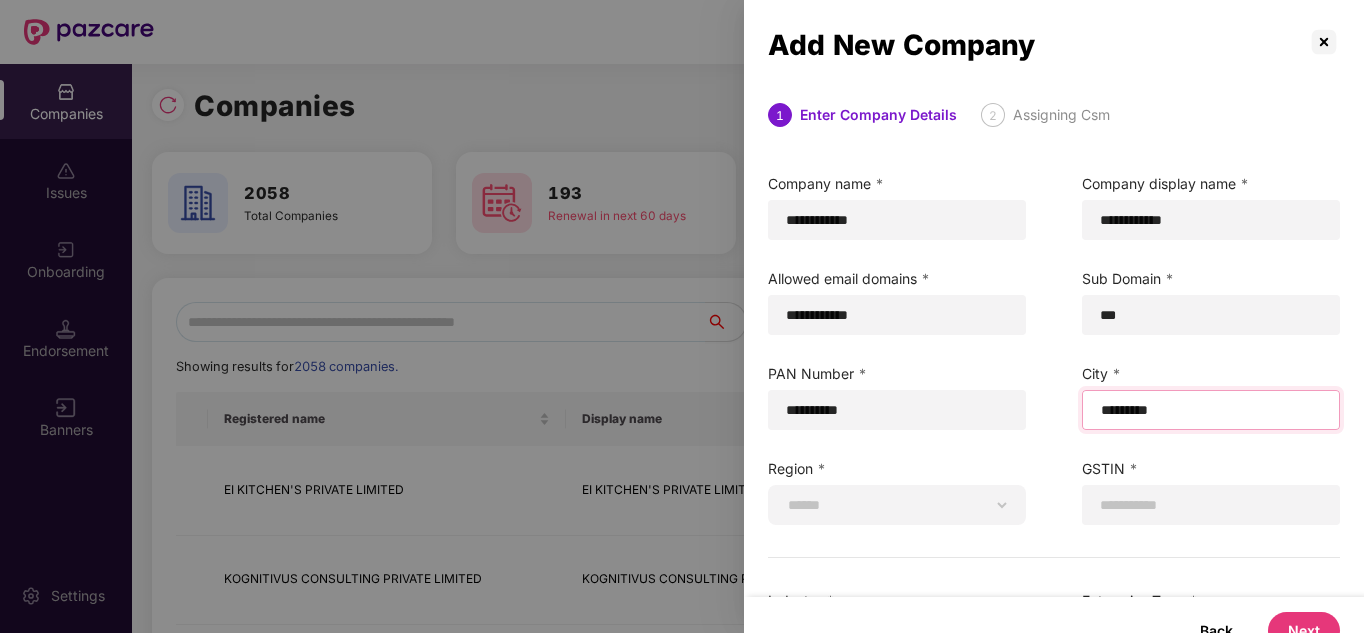 click on "*********" at bounding box center [1211, 410] 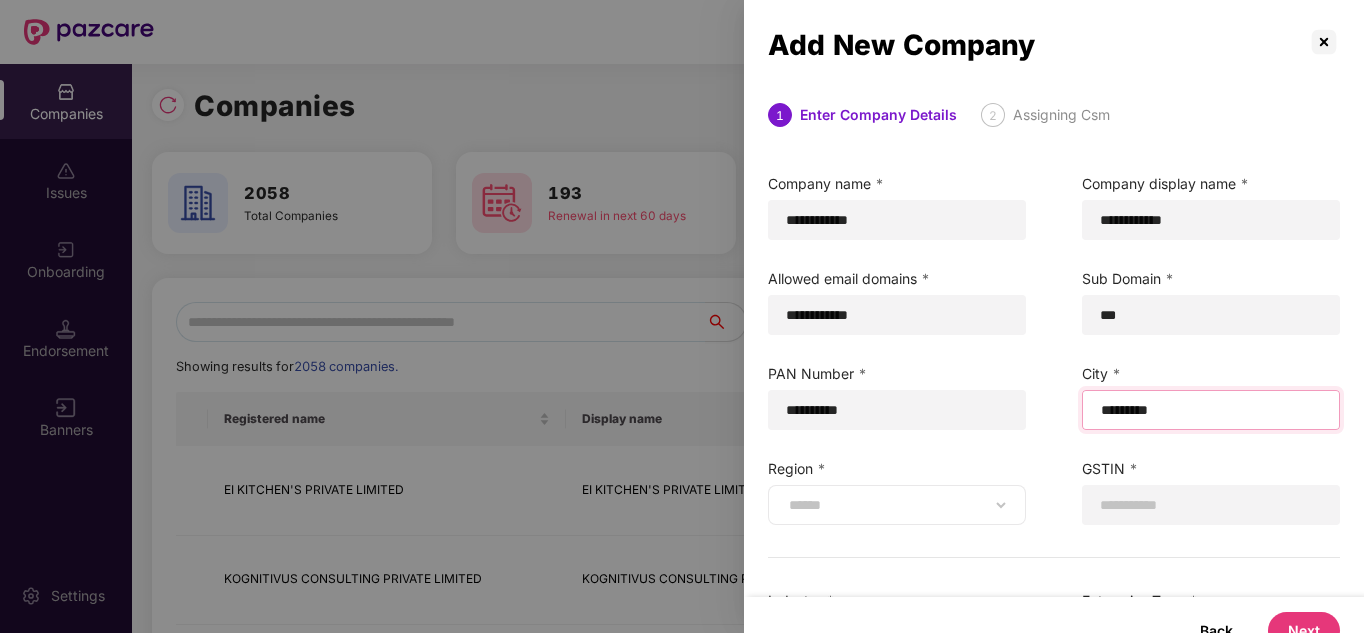 type on "*********" 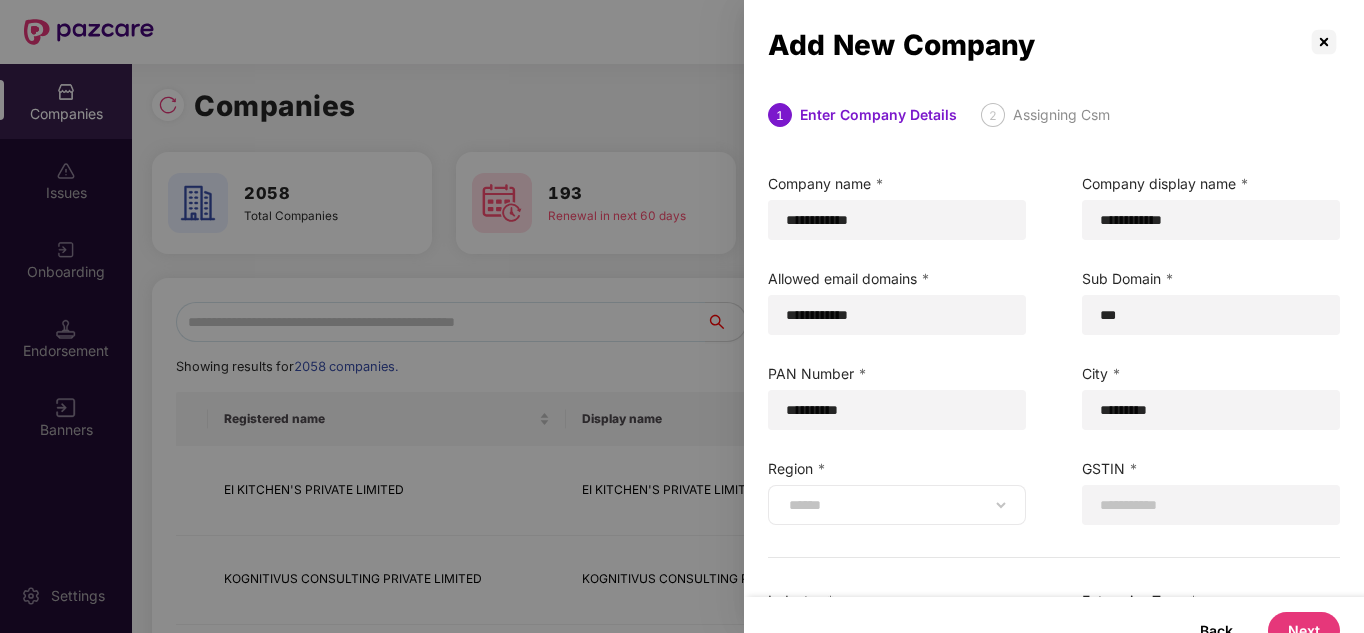 click on "****** **** **** ***** *****" at bounding box center [897, 505] 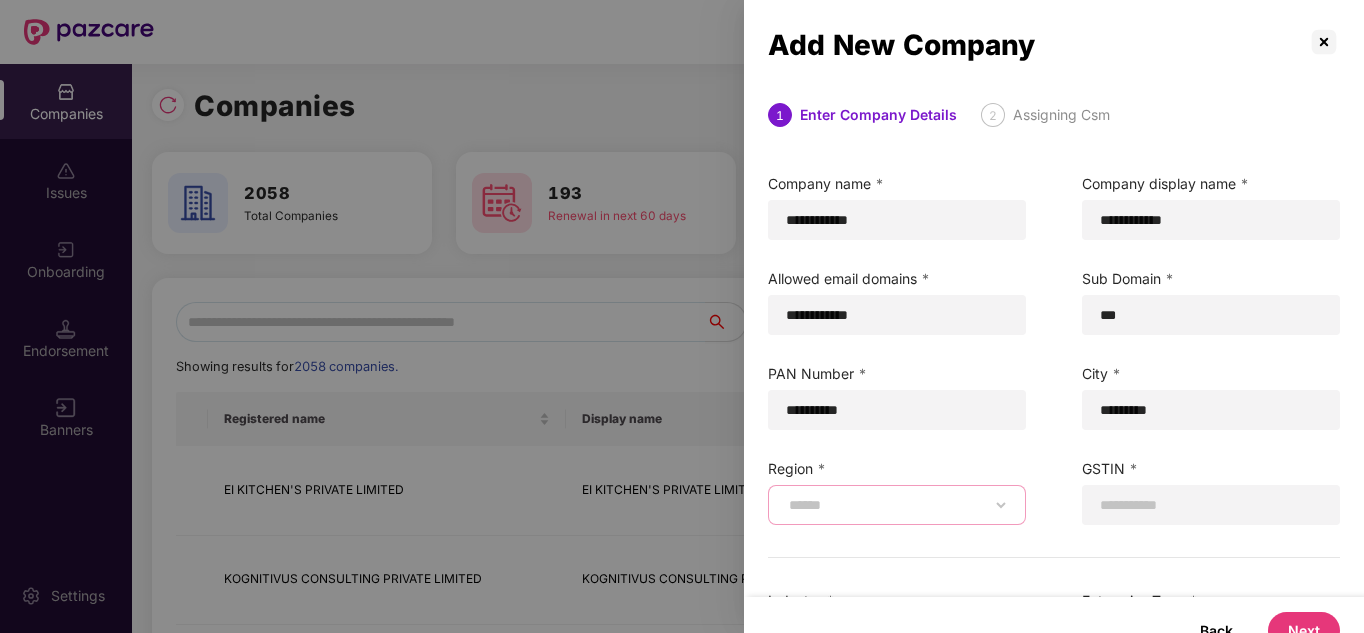 click on "****** **** **** ***** *****" at bounding box center [897, 505] 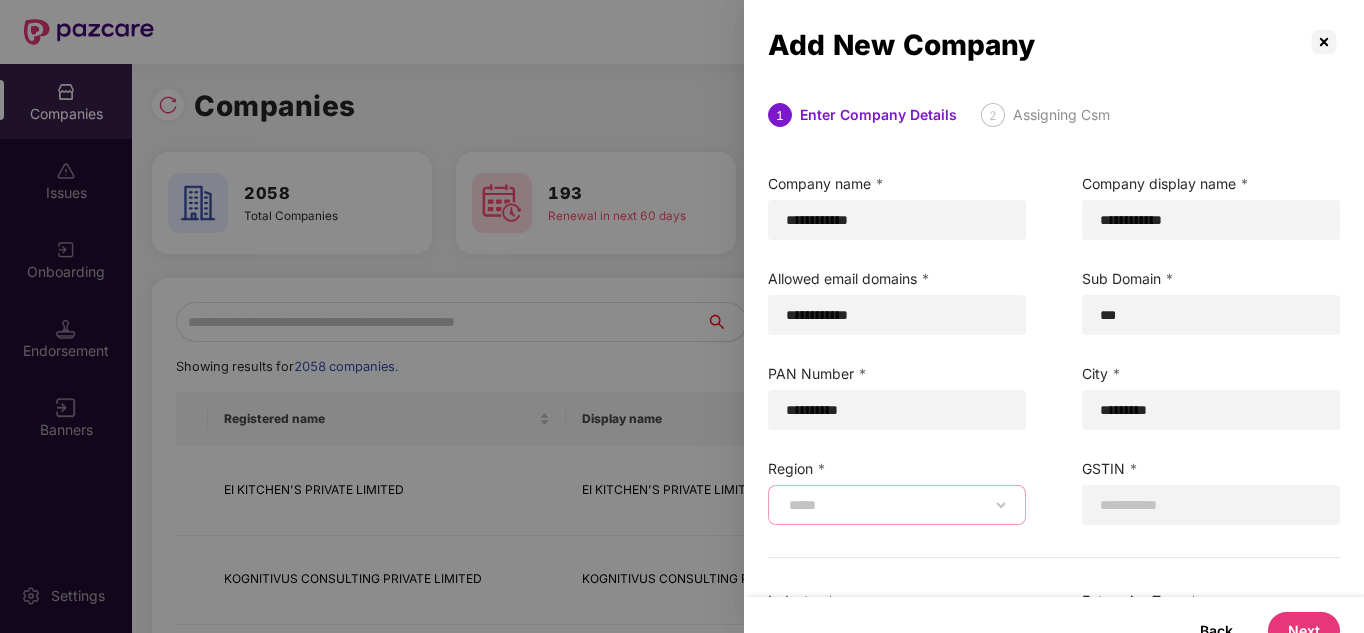 click on "****** **** **** ***** *****" at bounding box center (897, 505) 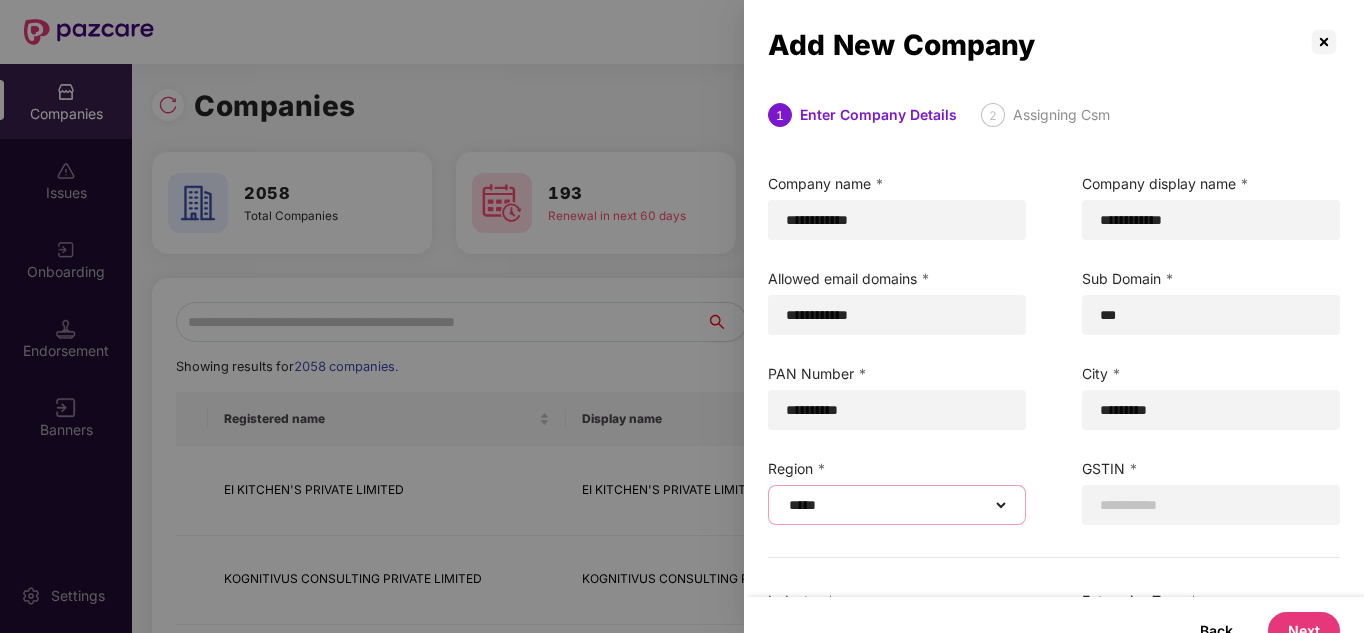 scroll, scrollTop: 175, scrollLeft: 0, axis: vertical 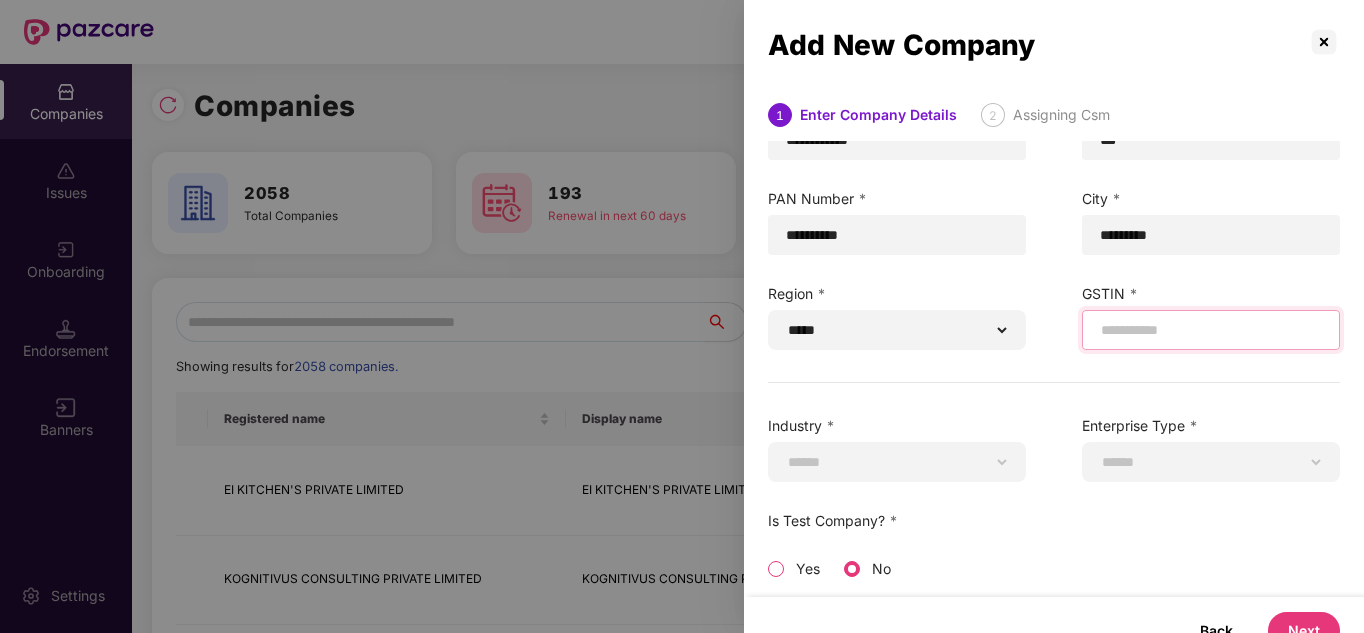 click at bounding box center (1211, 330) 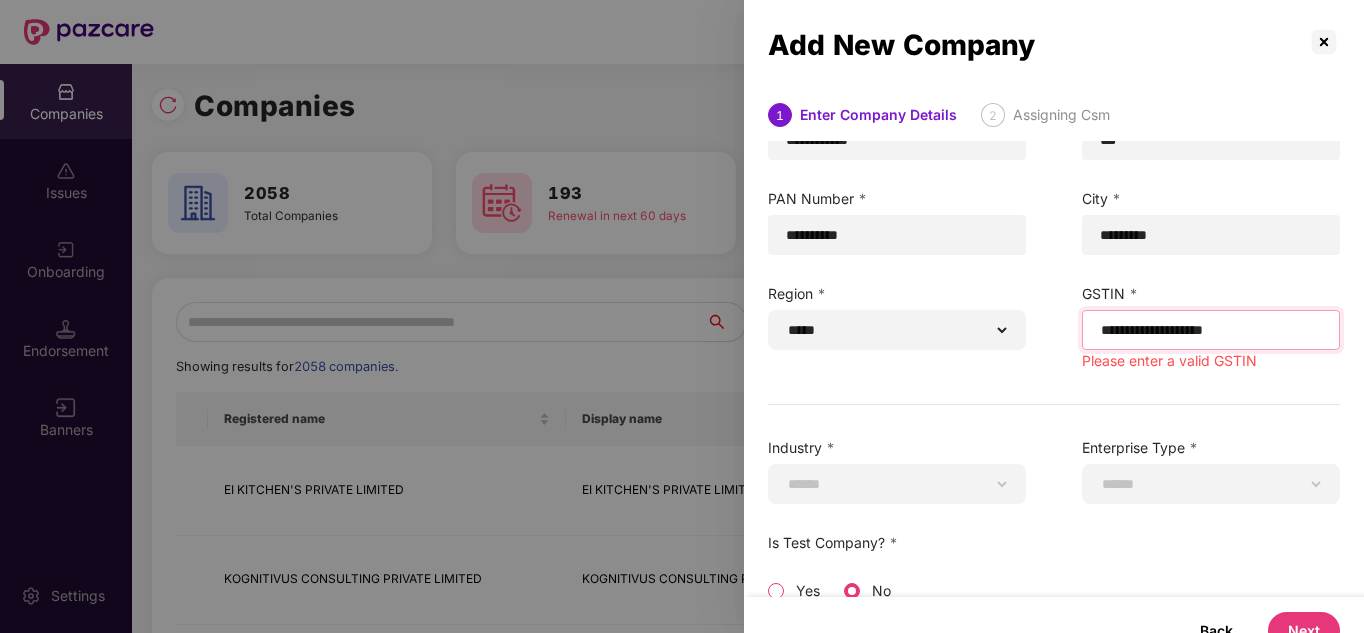 scroll, scrollTop: 0, scrollLeft: 0, axis: both 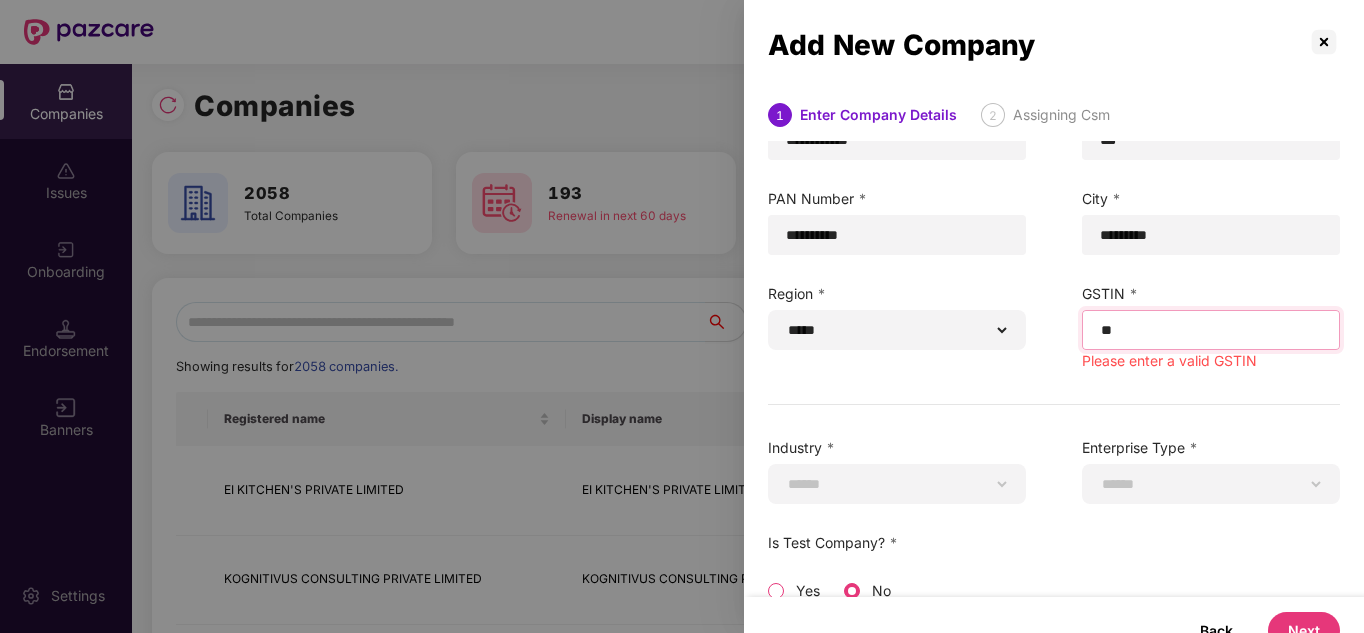 type on "*" 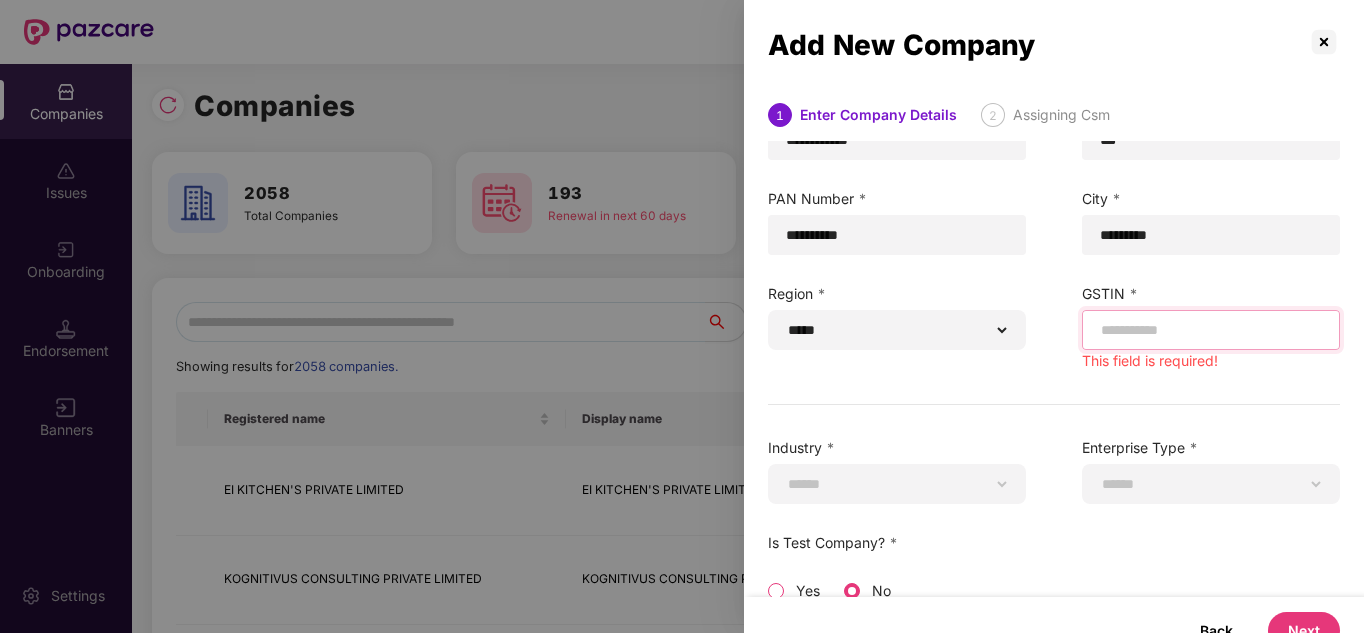 scroll, scrollTop: 197, scrollLeft: 0, axis: vertical 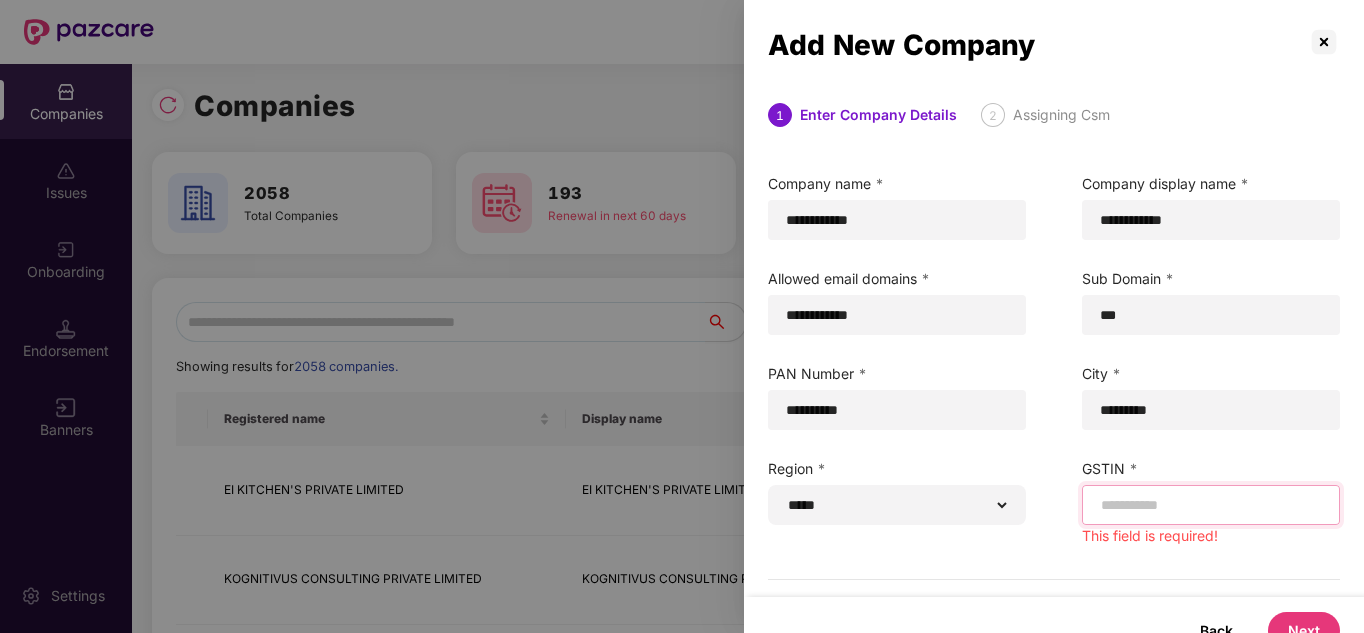 click at bounding box center (1210, 505) 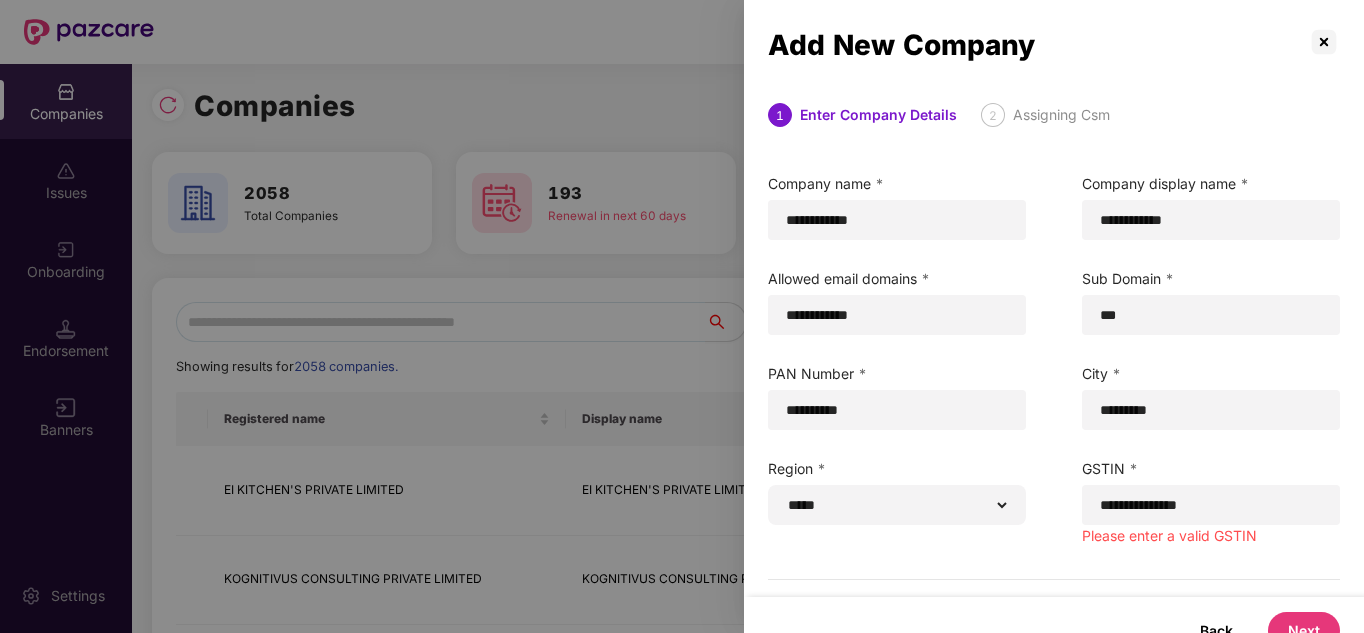 click on "Region   *" at bounding box center [897, 469] 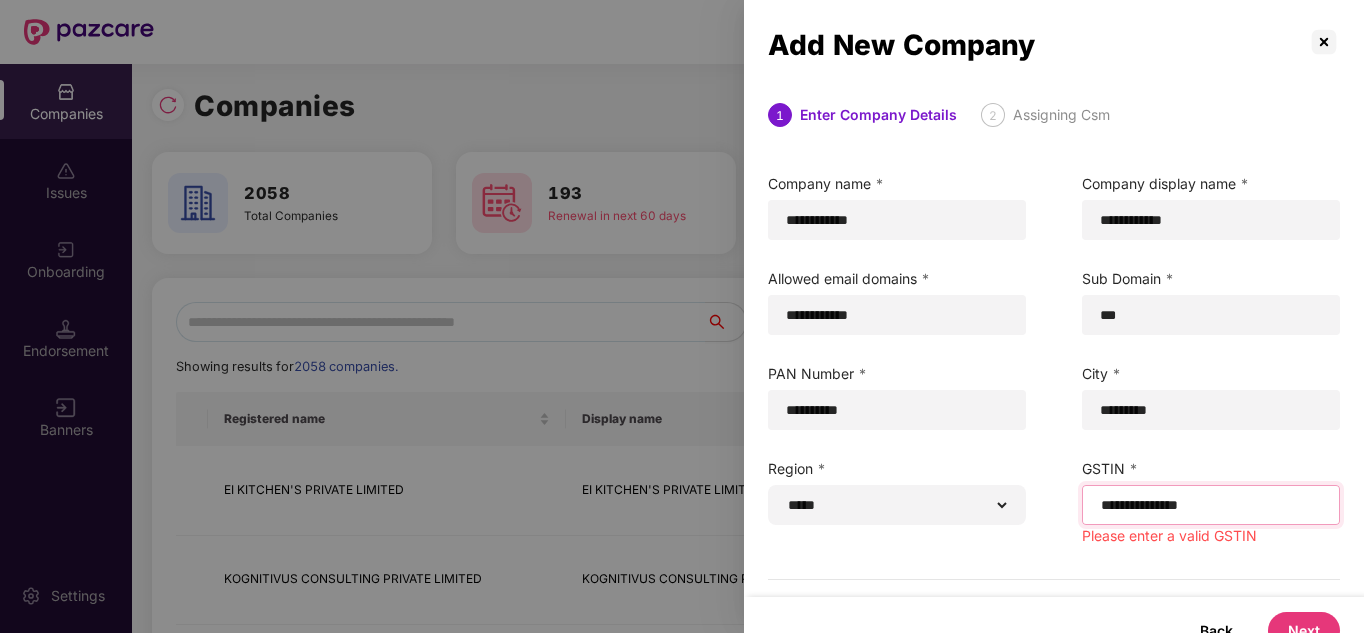 drag, startPoint x: 1101, startPoint y: 509, endPoint x: 1229, endPoint y: 508, distance: 128.0039 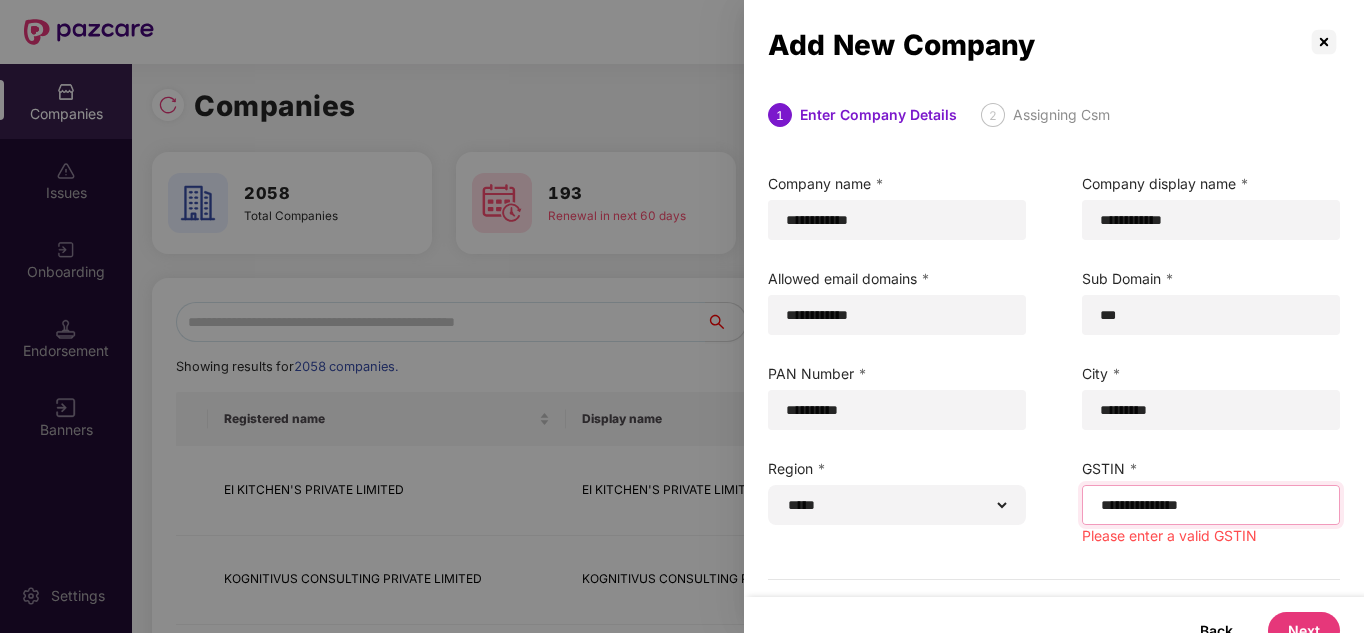 click on "**********" at bounding box center (1210, 505) 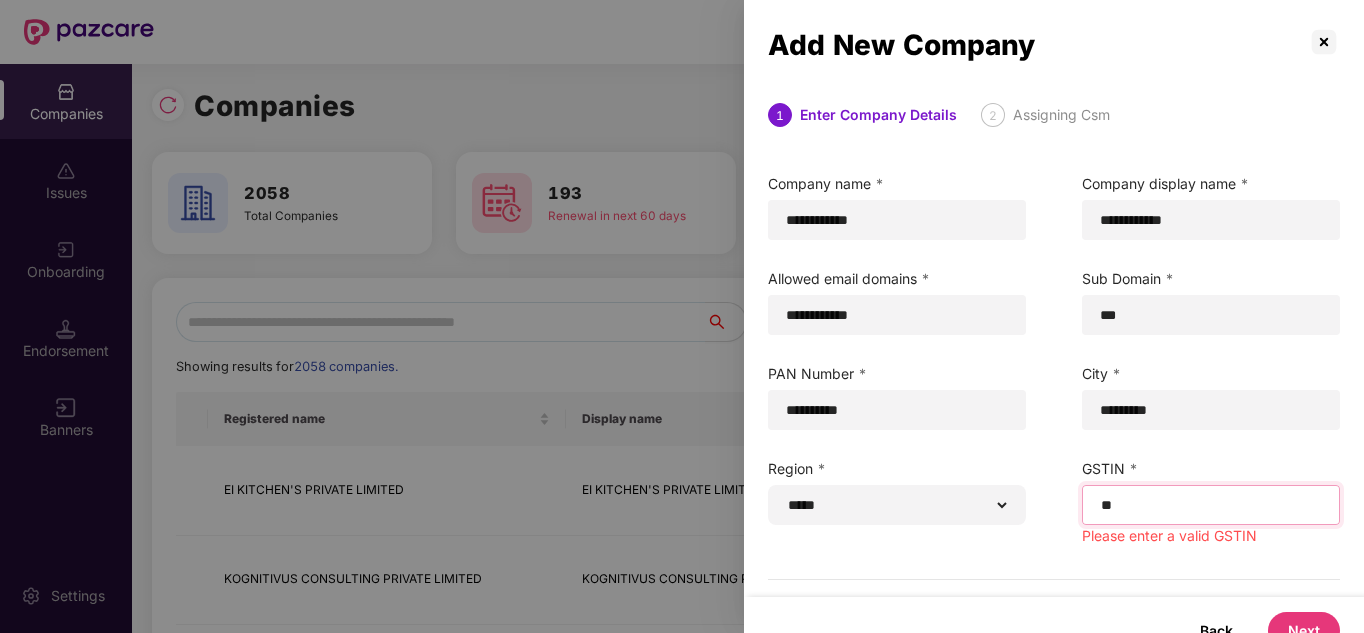 type on "*" 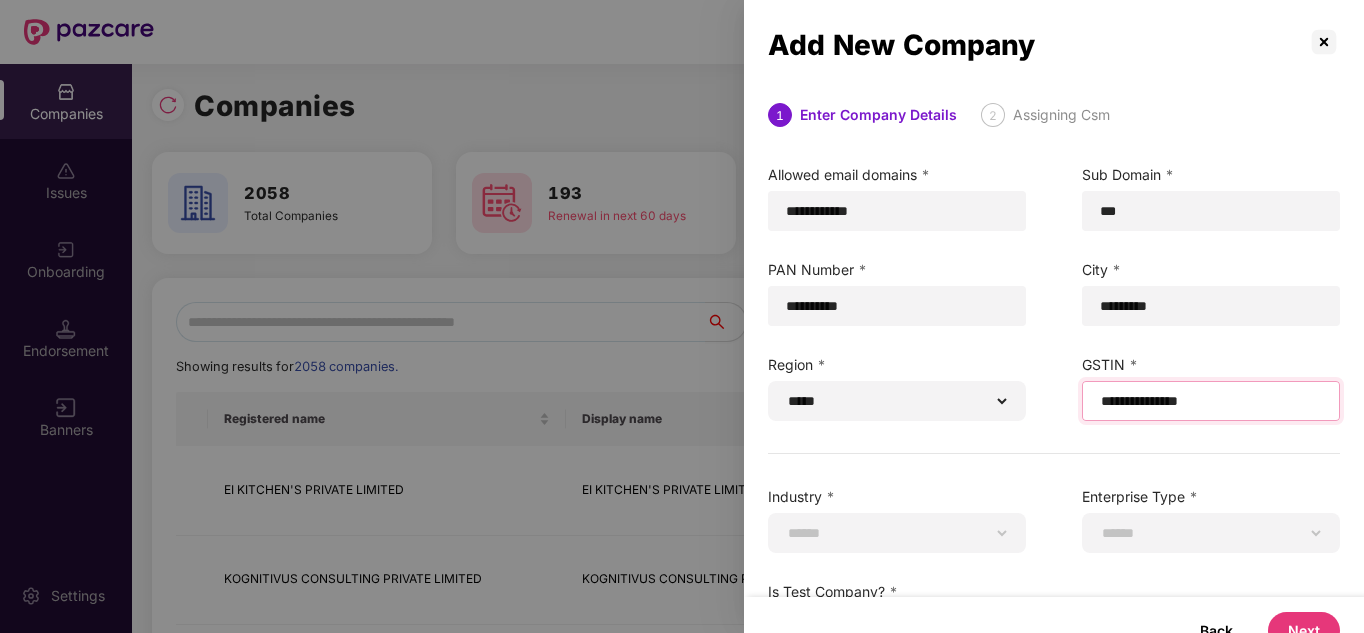 scroll, scrollTop: 112, scrollLeft: 0, axis: vertical 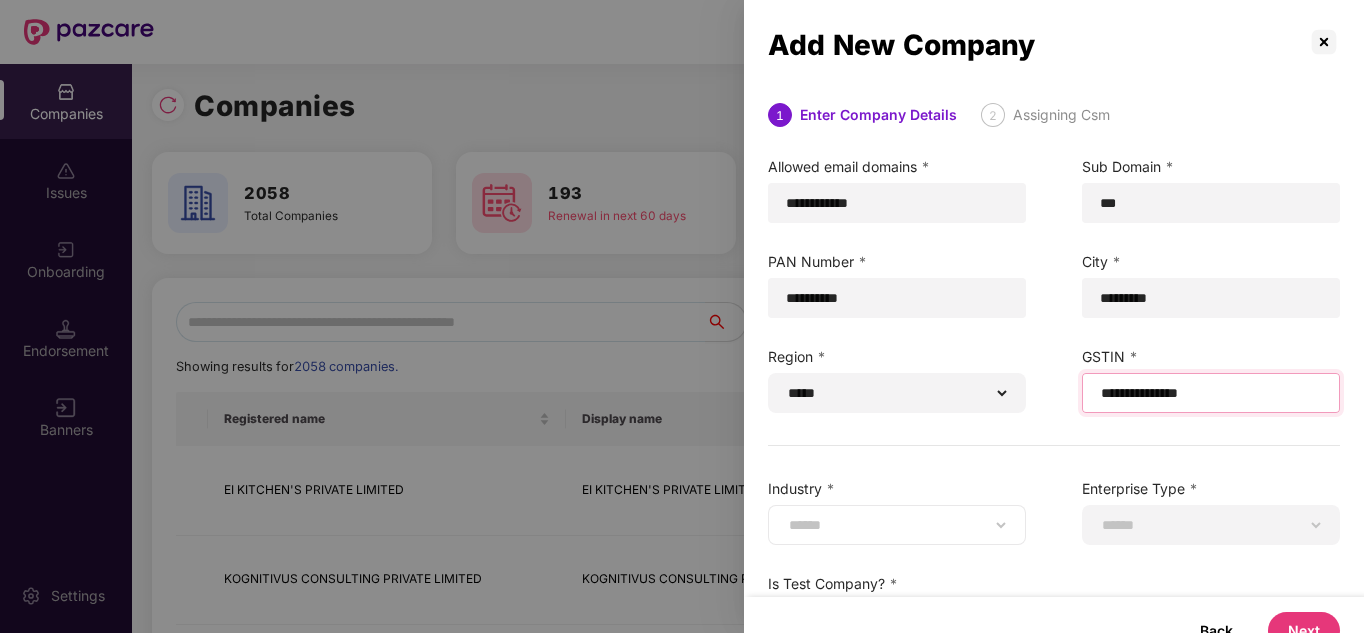 type on "**********" 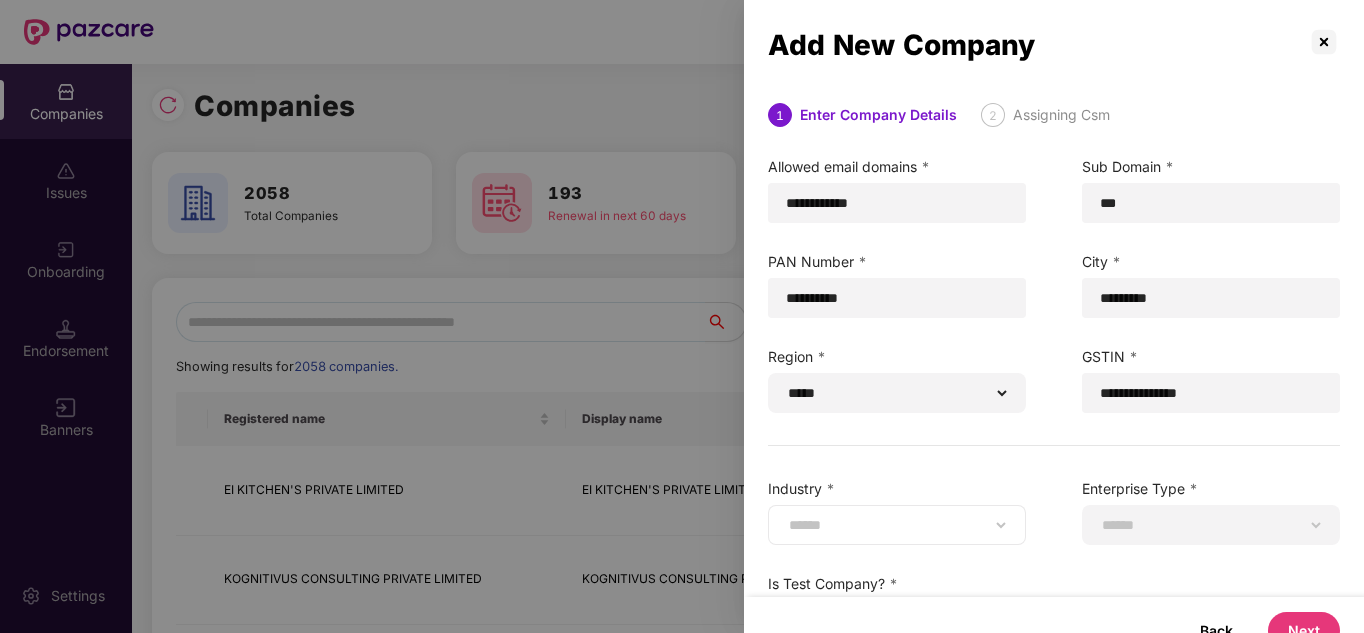 click on "**********" at bounding box center (897, 525) 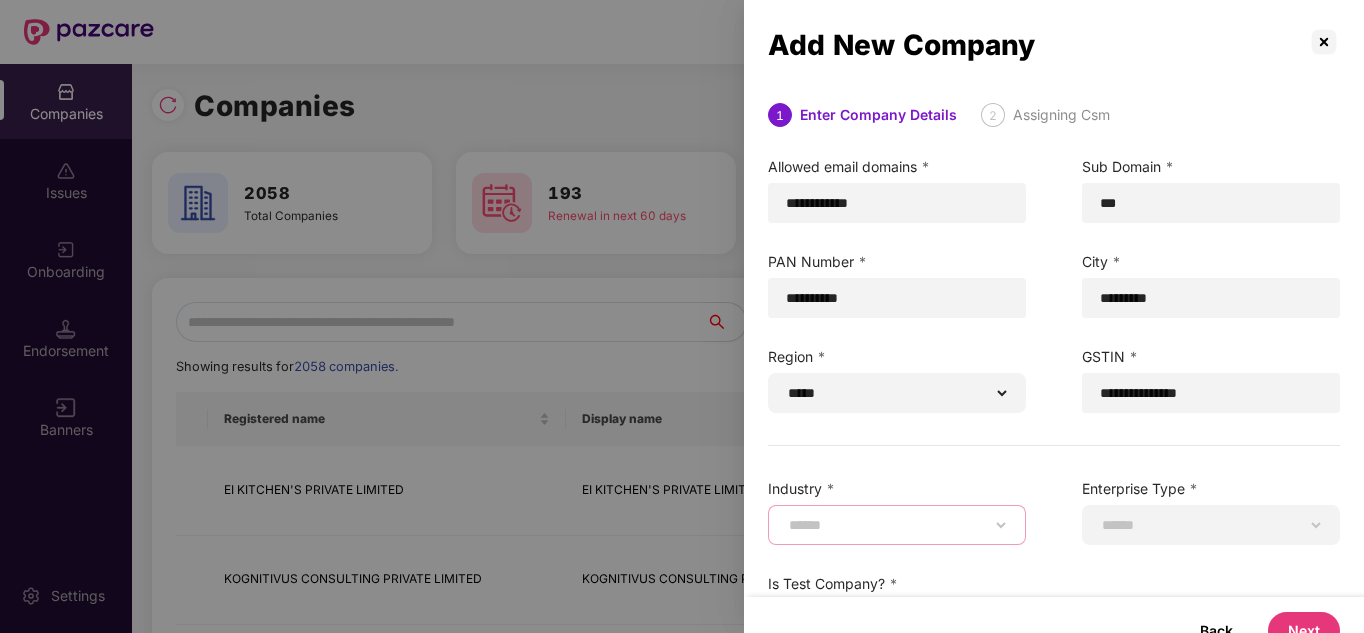 click on "**********" at bounding box center [897, 525] 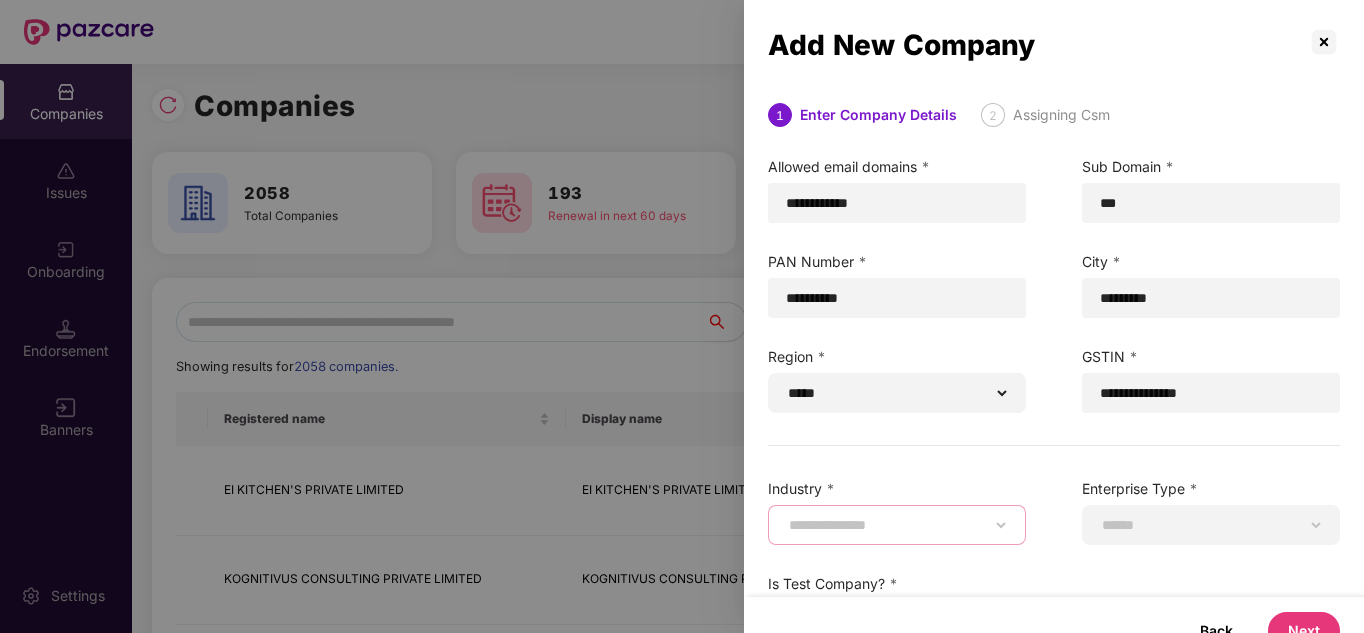 click on "**********" at bounding box center (897, 525) 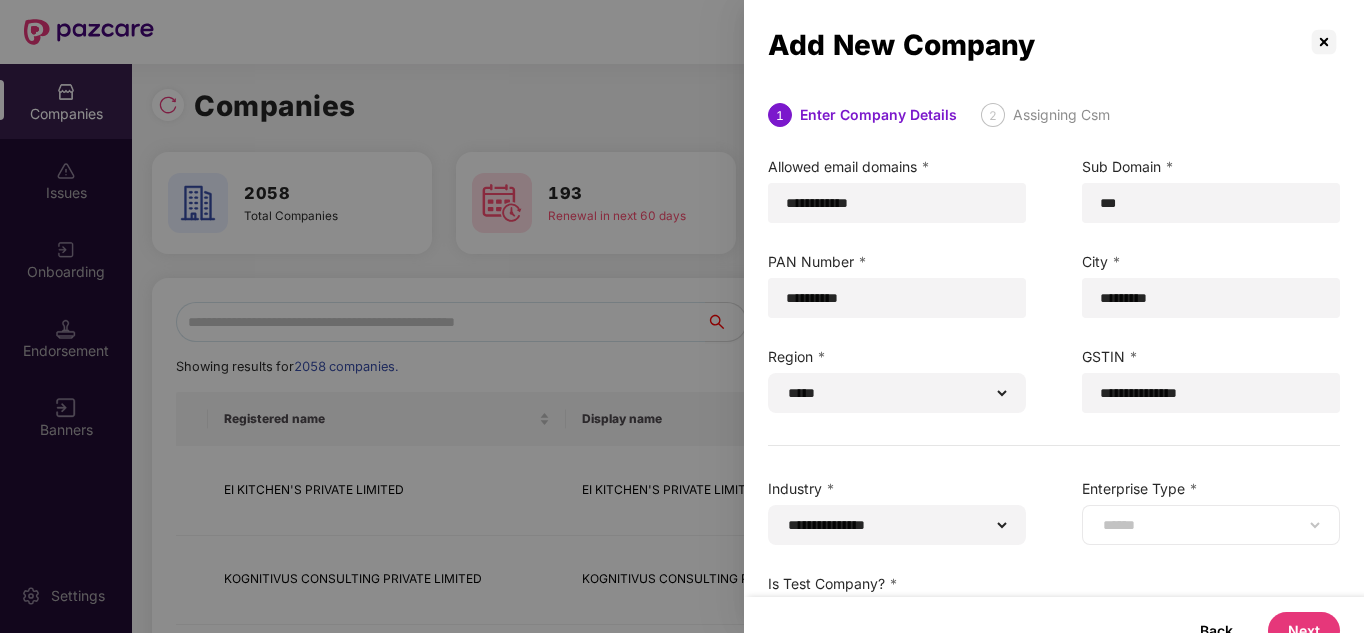 click on "**********" at bounding box center [1211, 525] 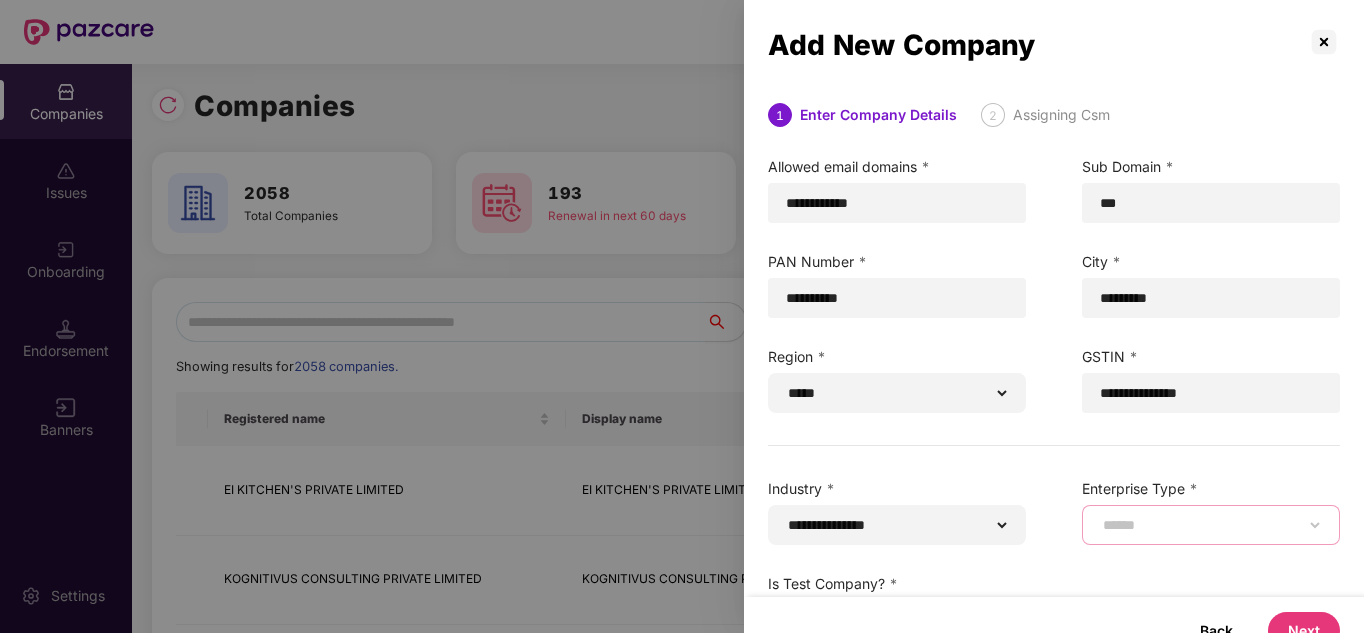 click on "**********" at bounding box center [1211, 525] 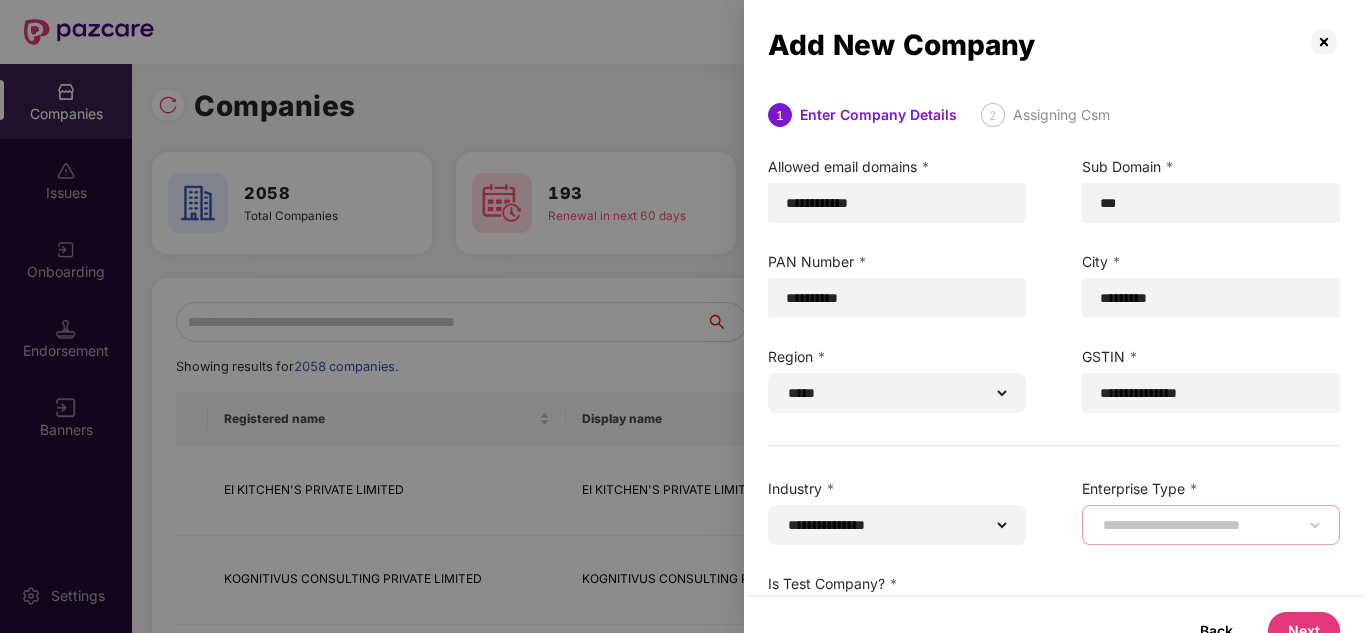 click on "**********" at bounding box center (1211, 525) 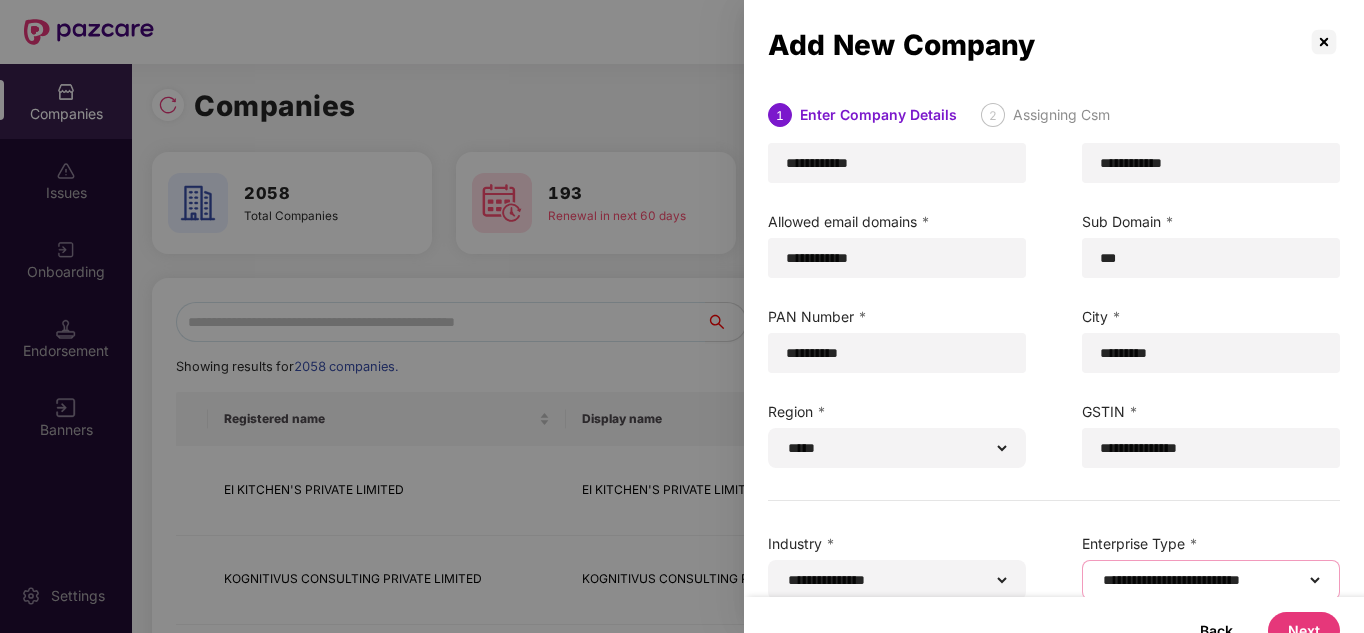 scroll, scrollTop: 175, scrollLeft: 0, axis: vertical 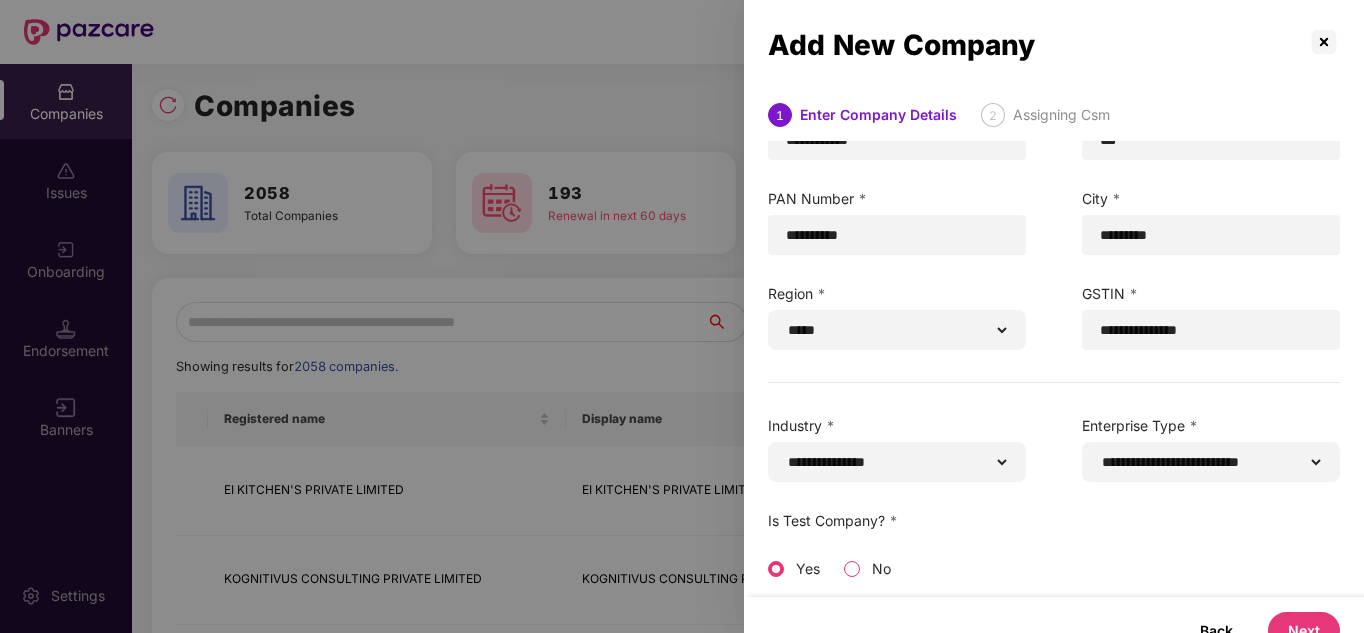 click on "Next" at bounding box center [1304, 630] 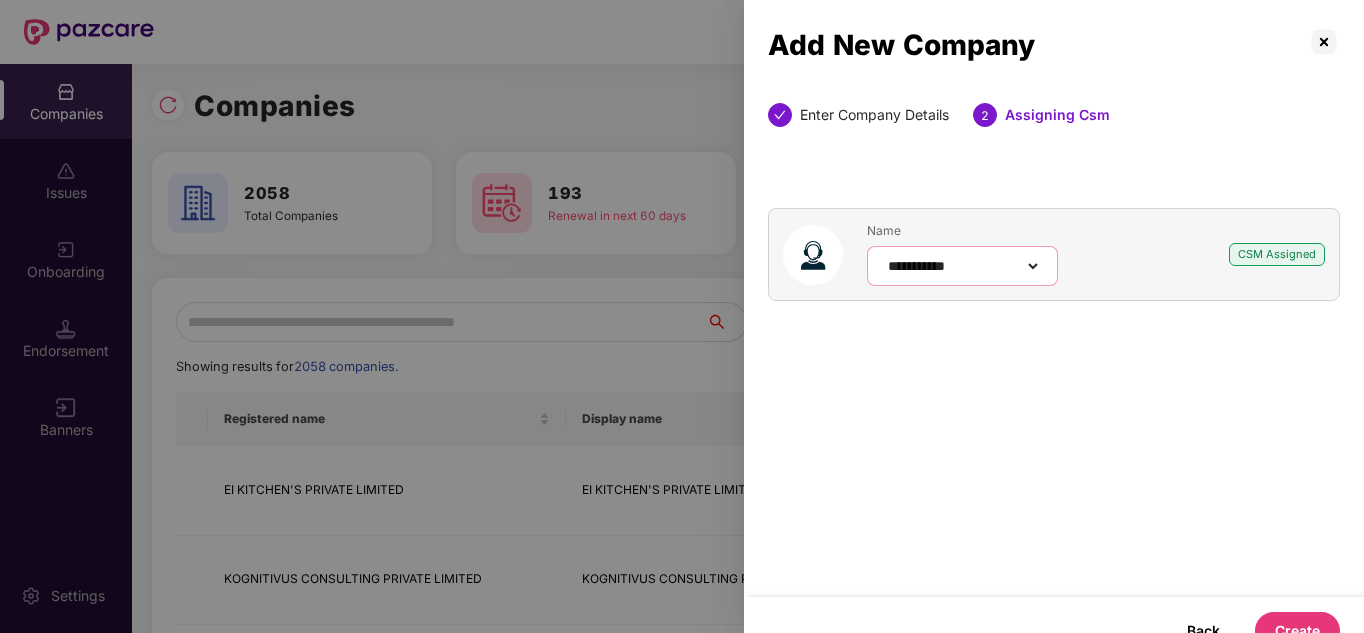 click on "**********" at bounding box center [962, 266] 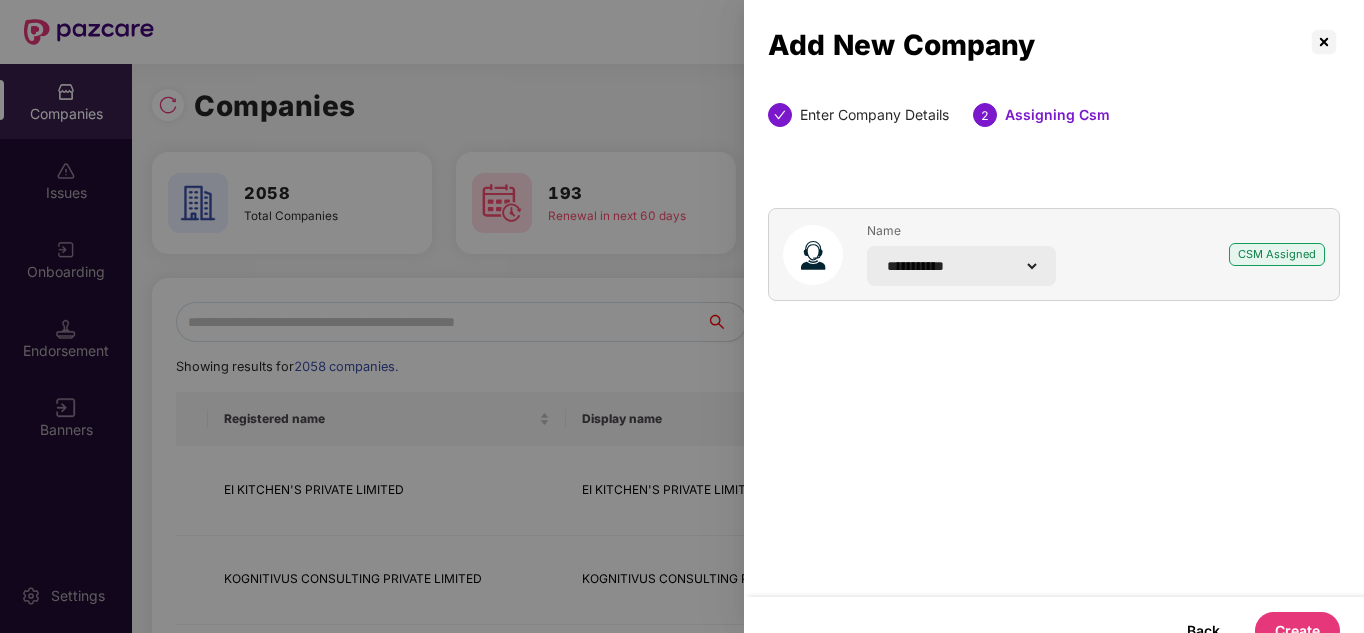 click on "Create" at bounding box center (1297, 630) 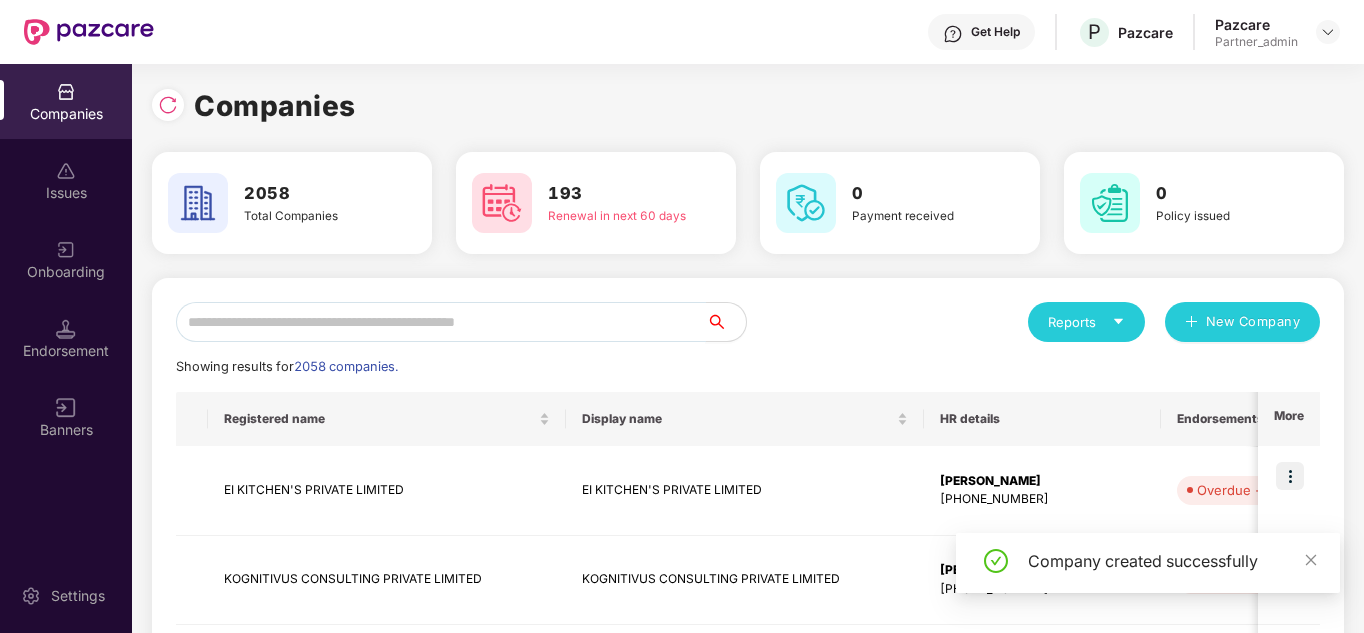 click at bounding box center (441, 322) 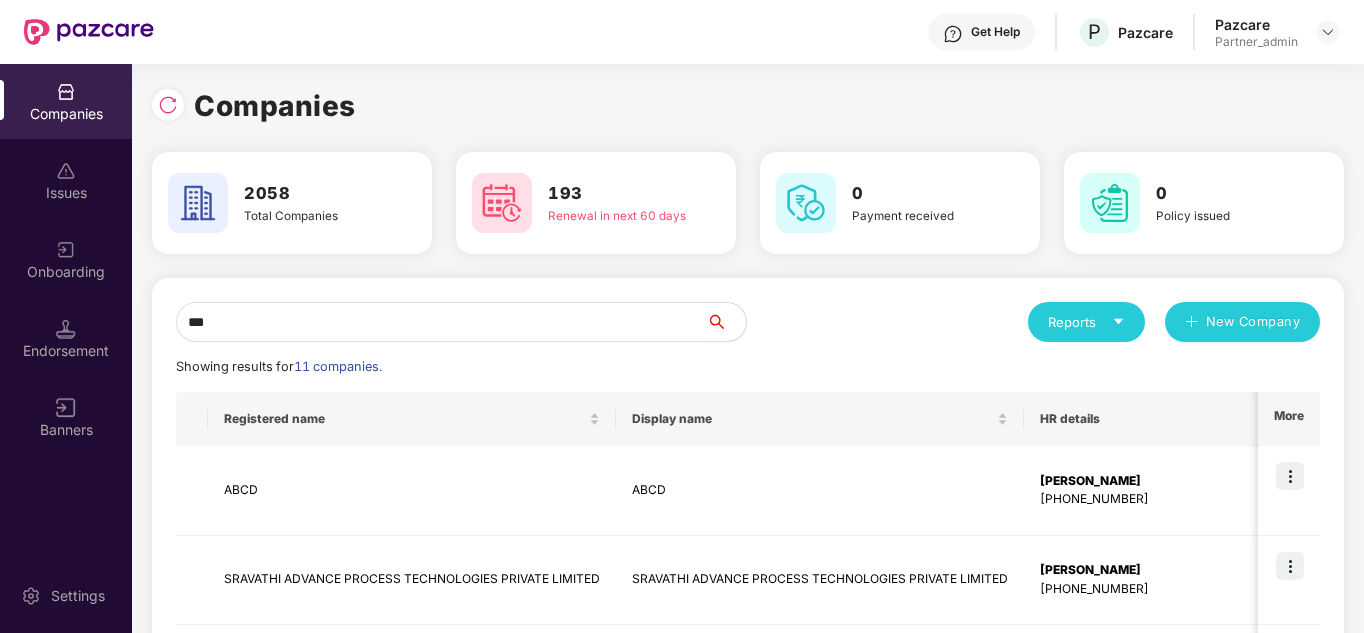 type on "****" 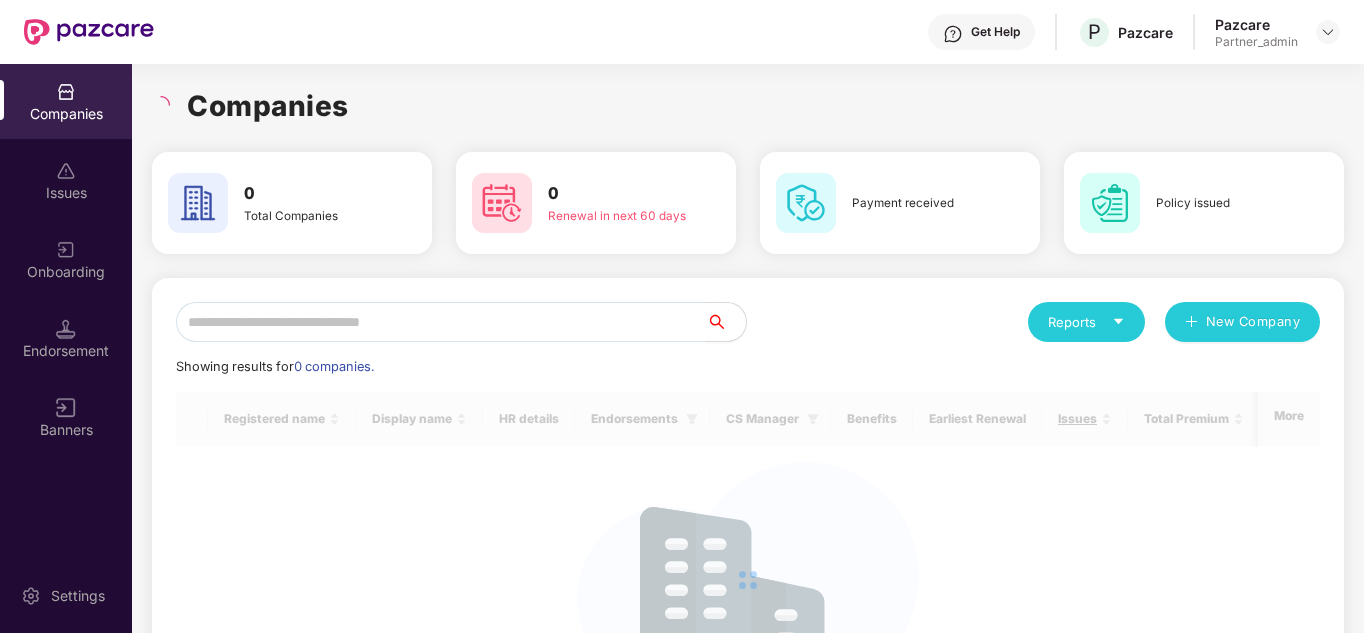 scroll, scrollTop: 0, scrollLeft: 0, axis: both 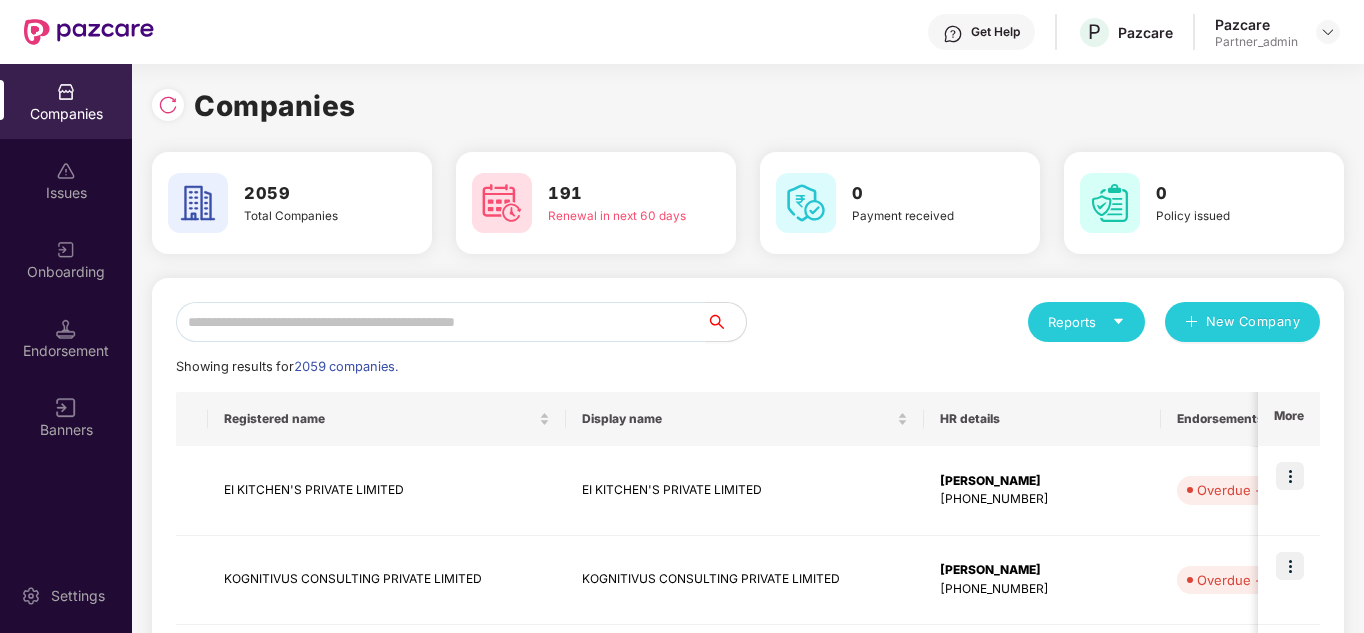 click at bounding box center (441, 322) 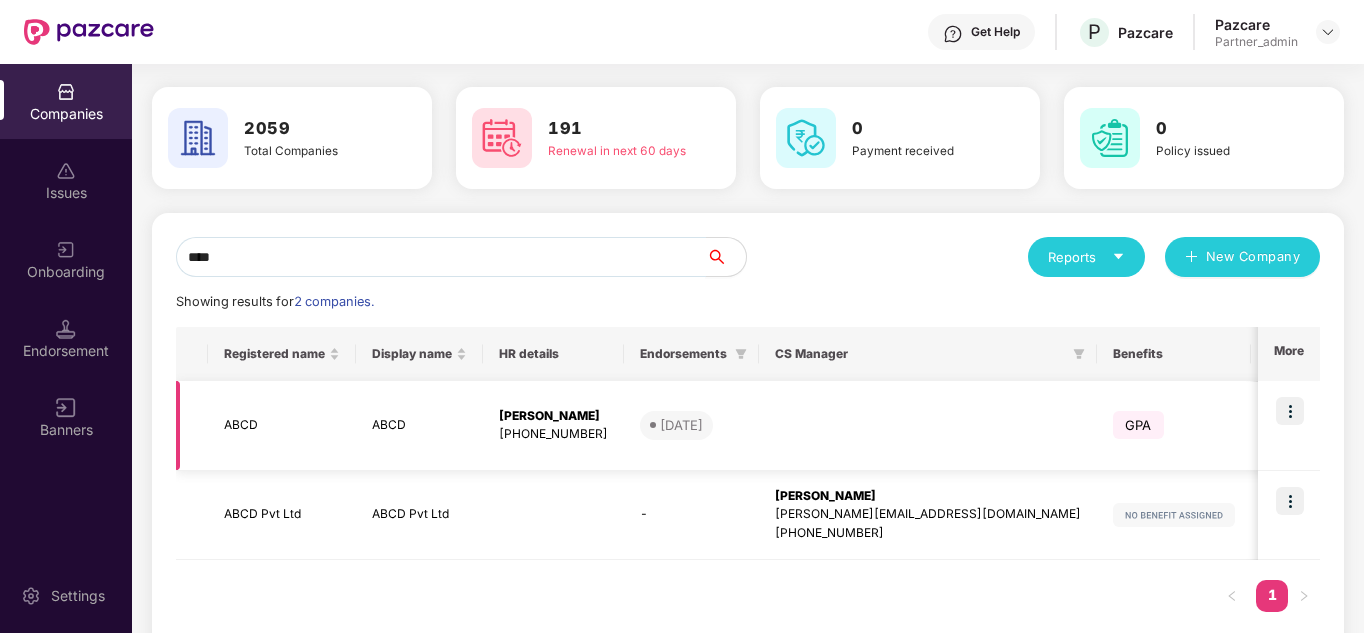 scroll, scrollTop: 94, scrollLeft: 0, axis: vertical 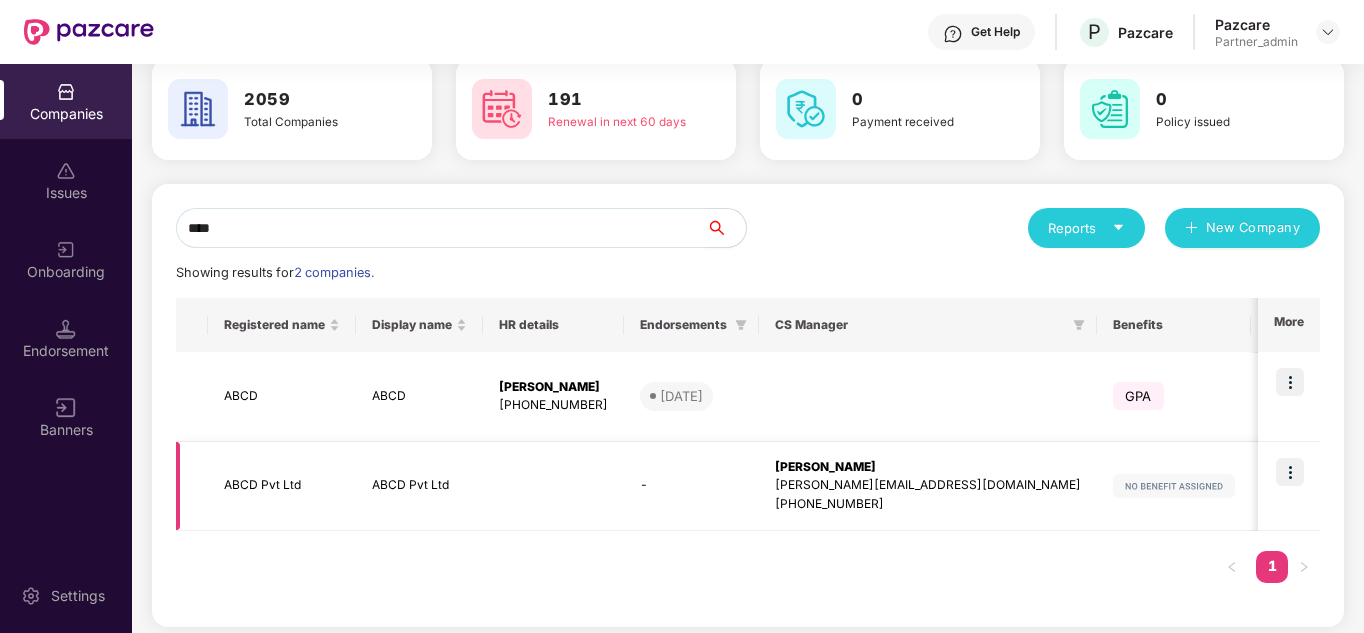 type on "****" 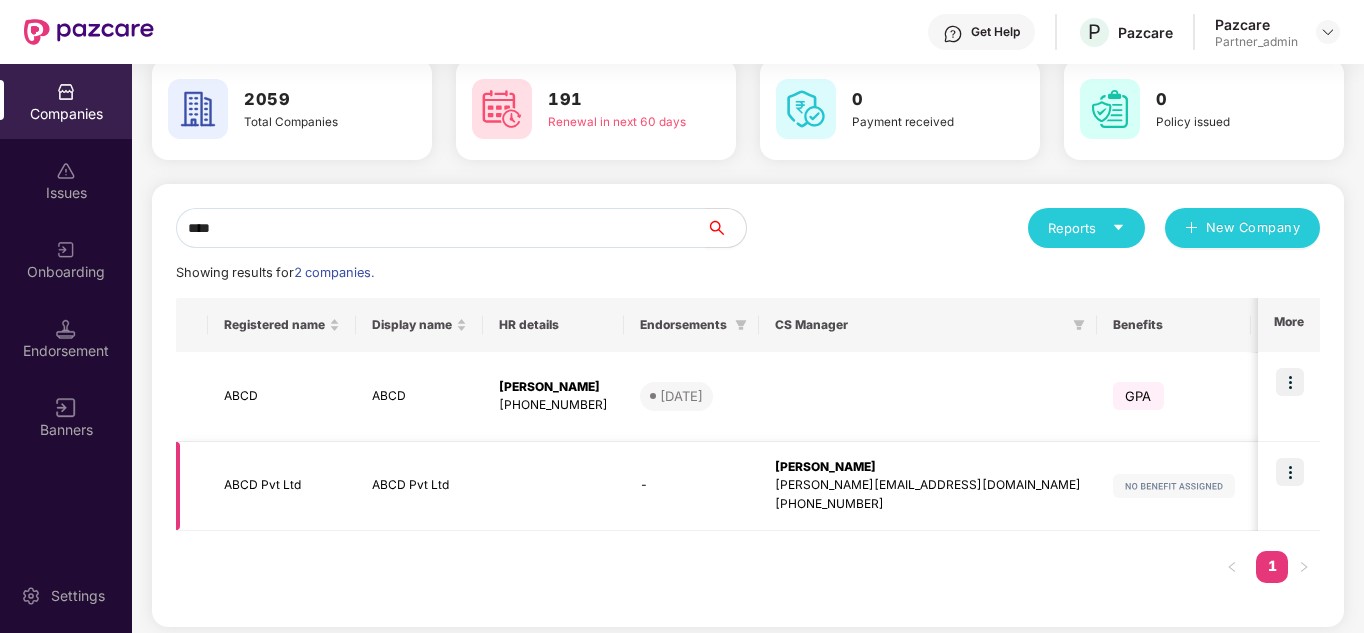 click on "ABCD Pvt Ltd" at bounding box center (282, 487) 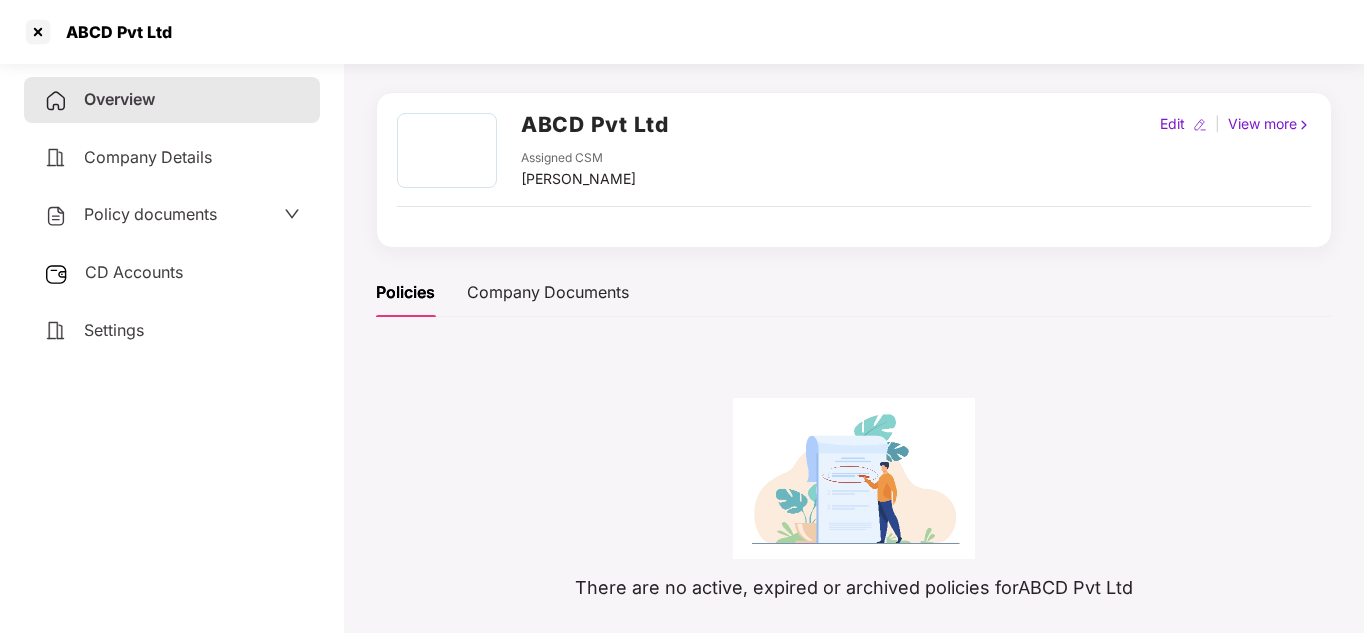 scroll, scrollTop: 0, scrollLeft: 0, axis: both 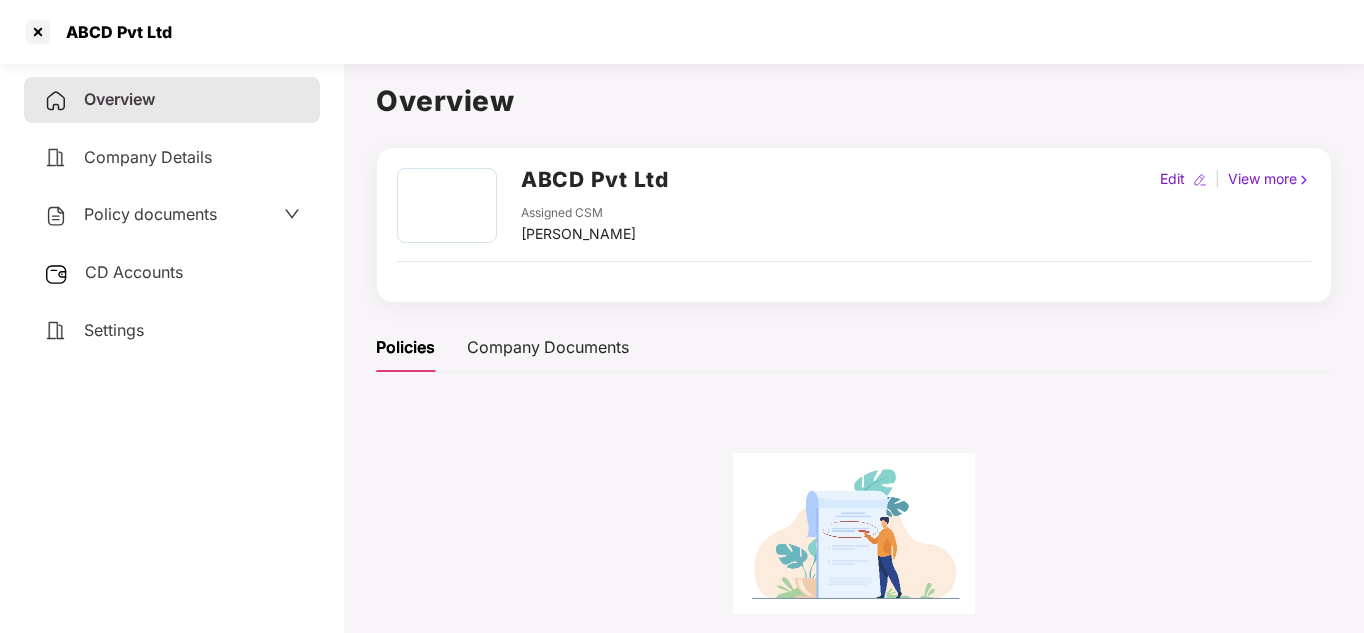click on "Edit" at bounding box center (1172, 179) 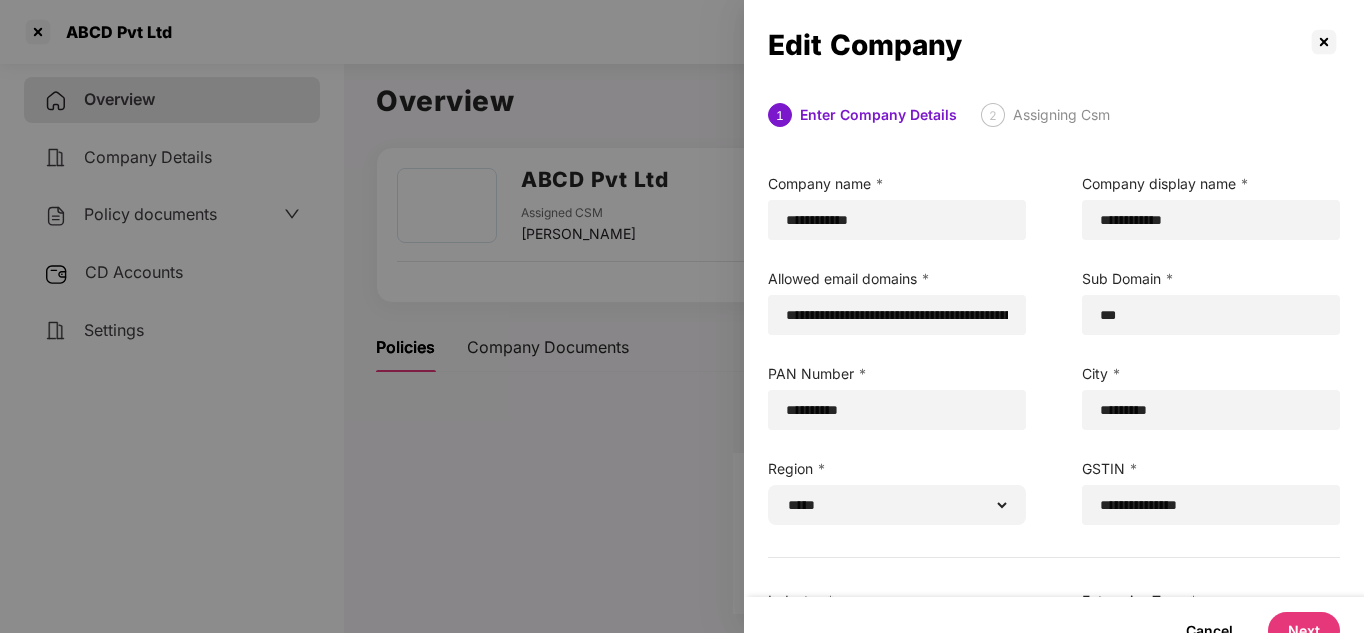 scroll, scrollTop: 175, scrollLeft: 0, axis: vertical 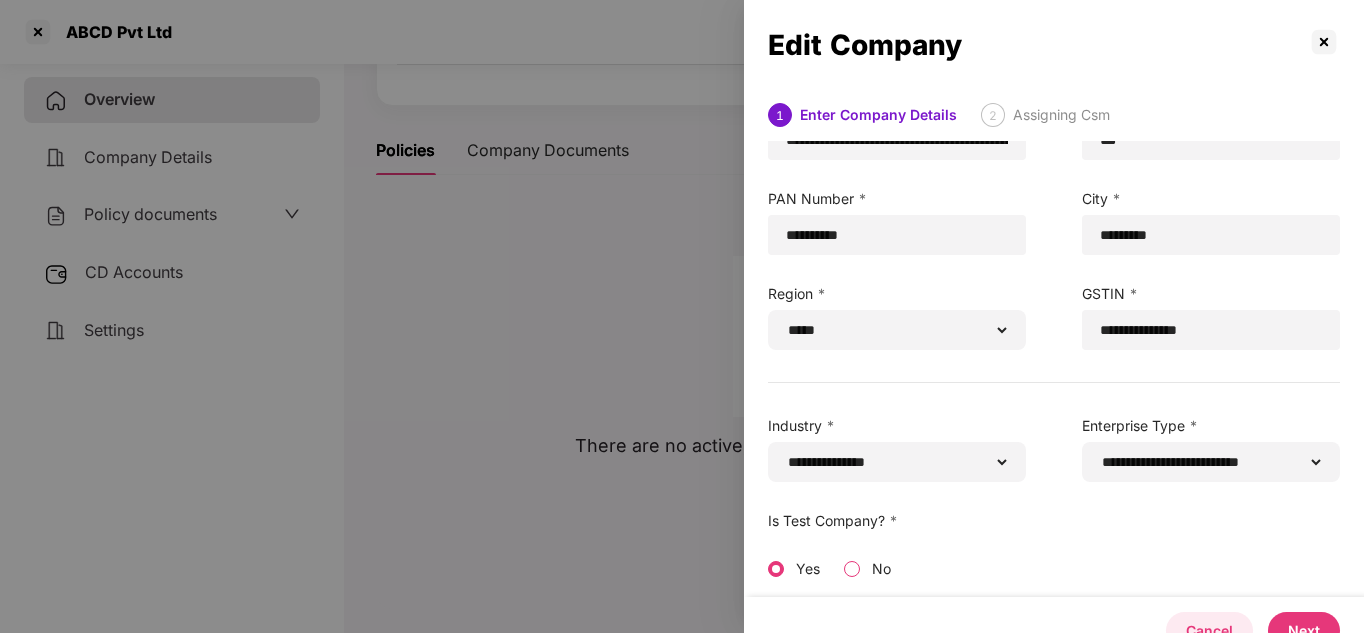 click on "Cancel" at bounding box center (1209, 630) 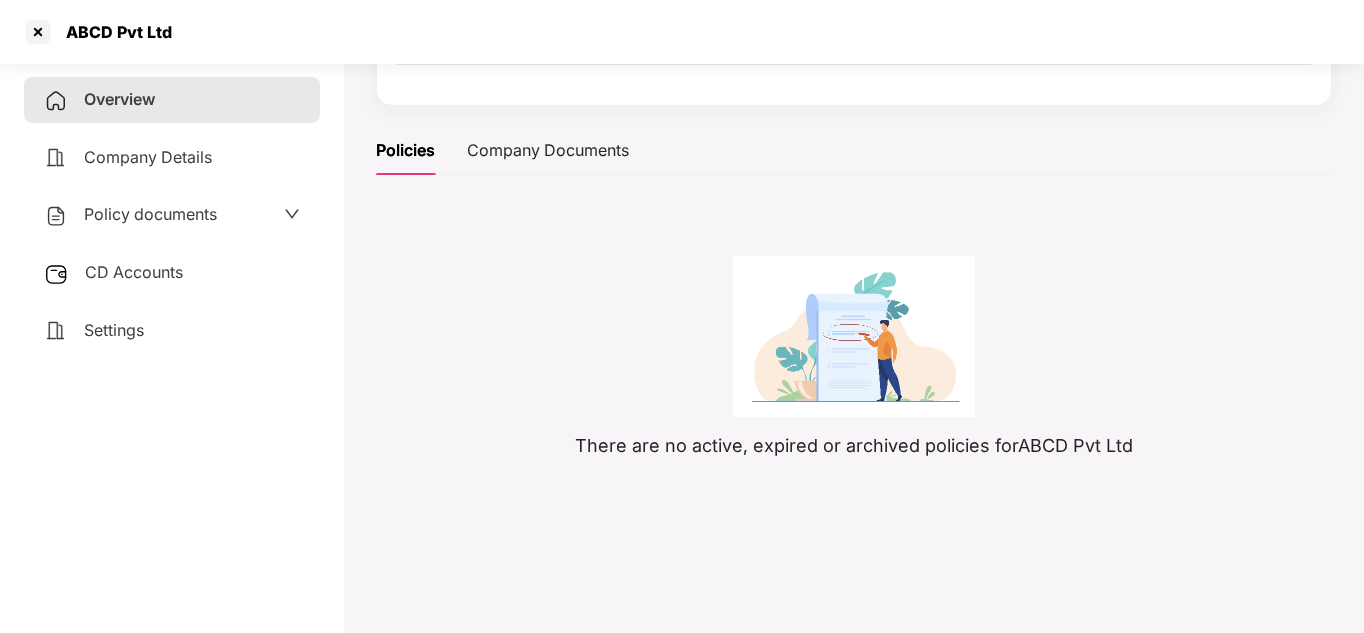 scroll, scrollTop: 0, scrollLeft: 0, axis: both 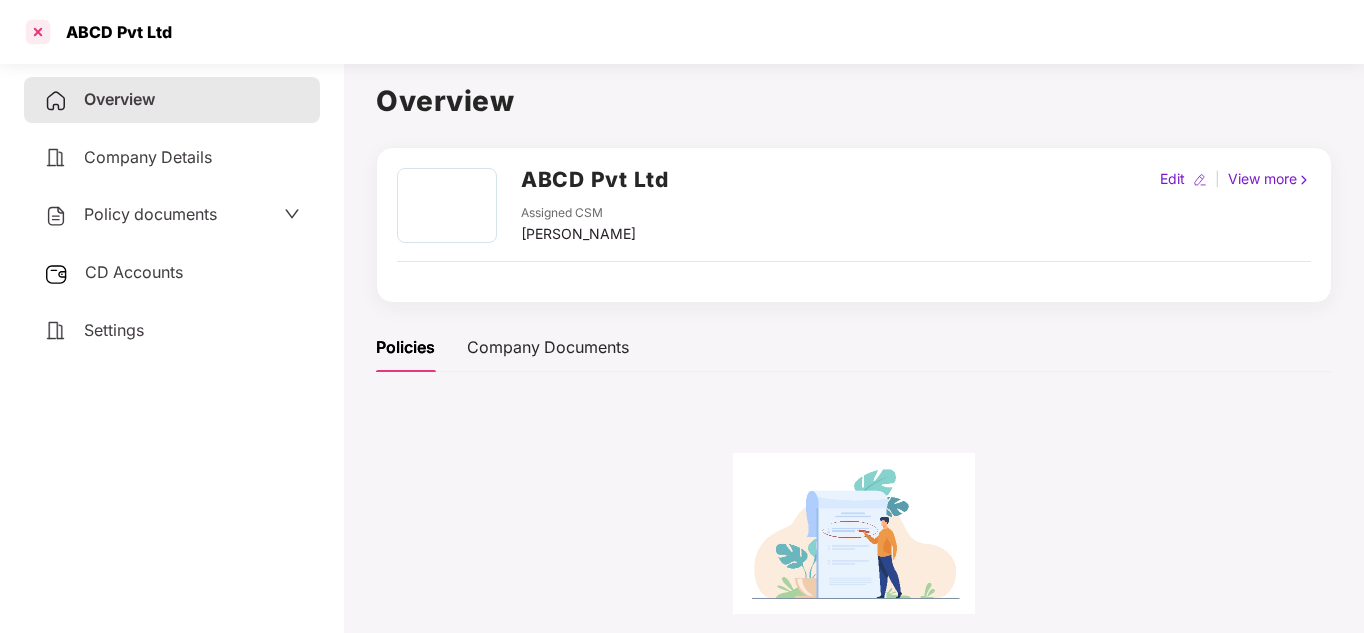 click at bounding box center [38, 32] 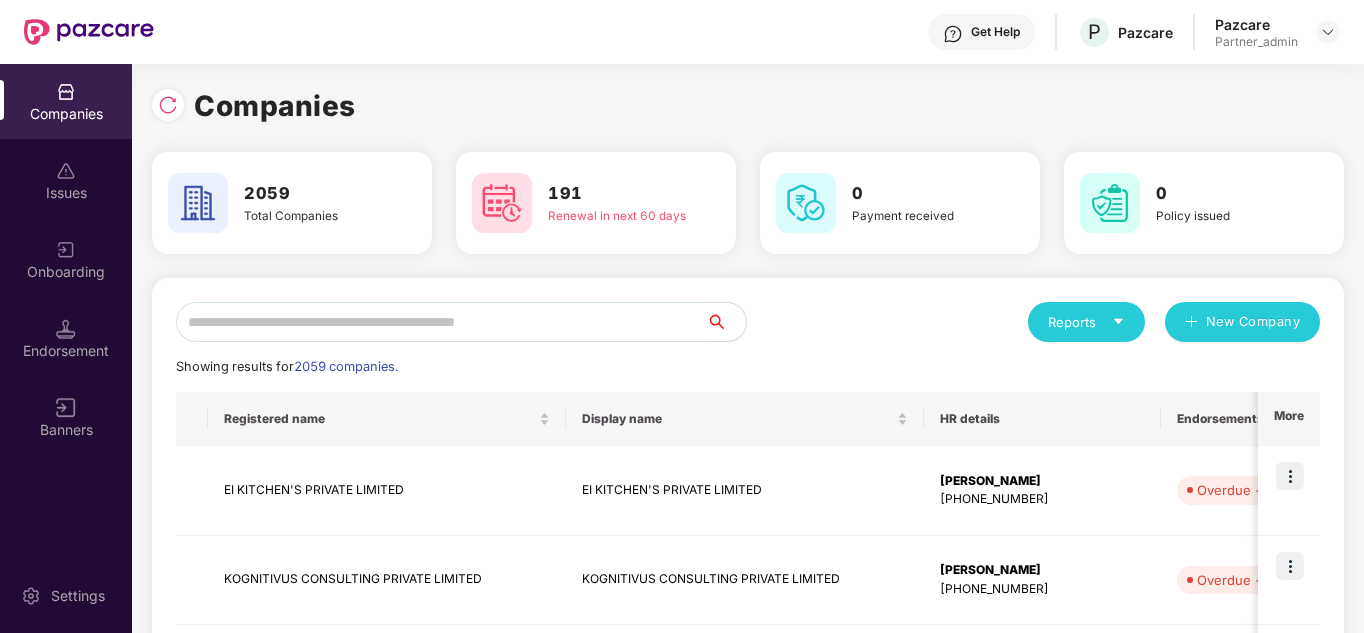 click at bounding box center (441, 322) 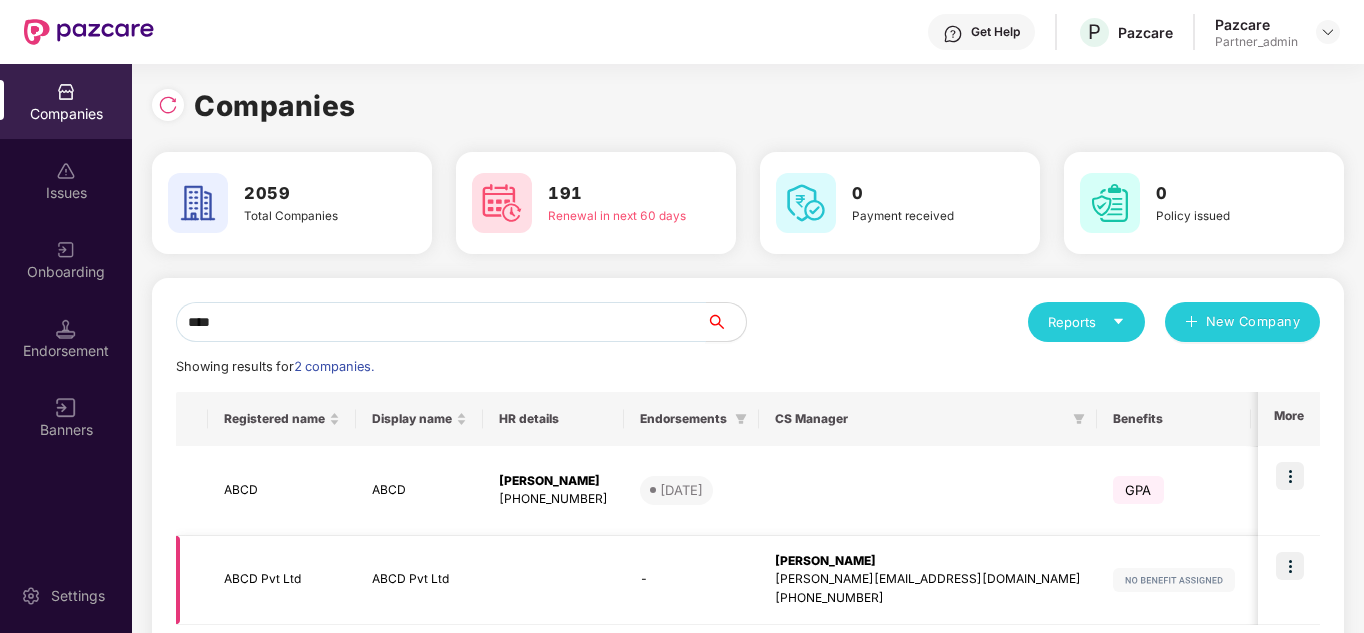 scroll, scrollTop: 104, scrollLeft: 0, axis: vertical 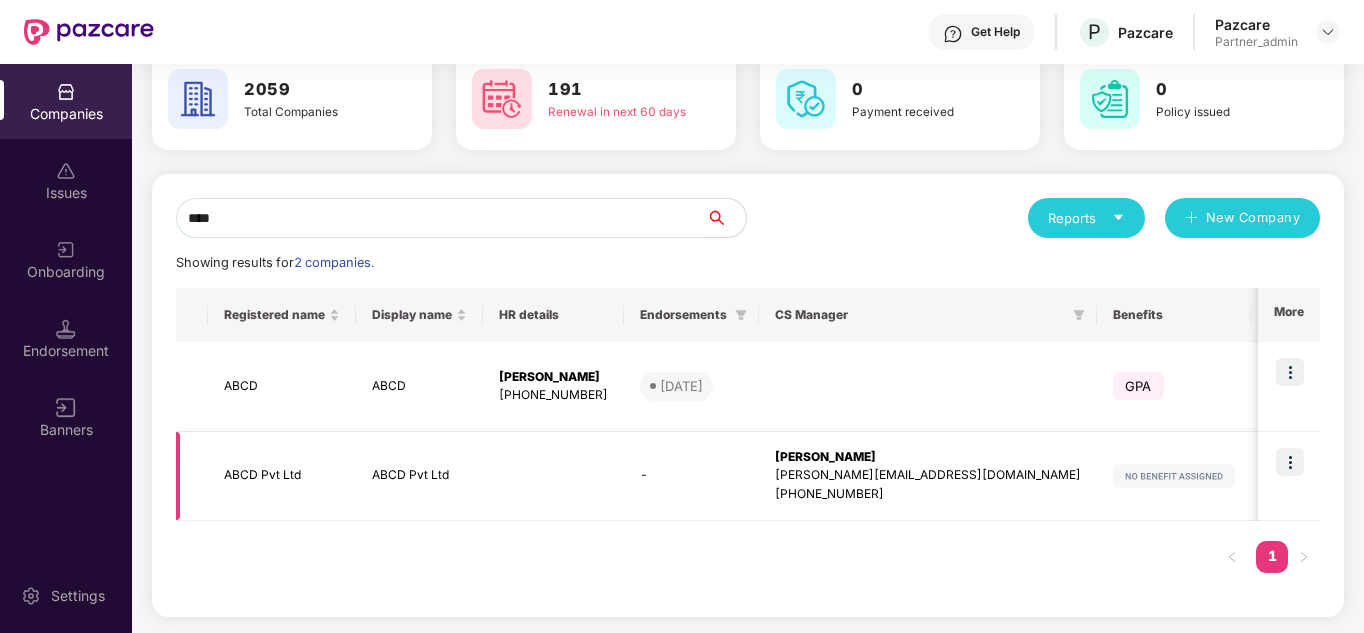 type on "****" 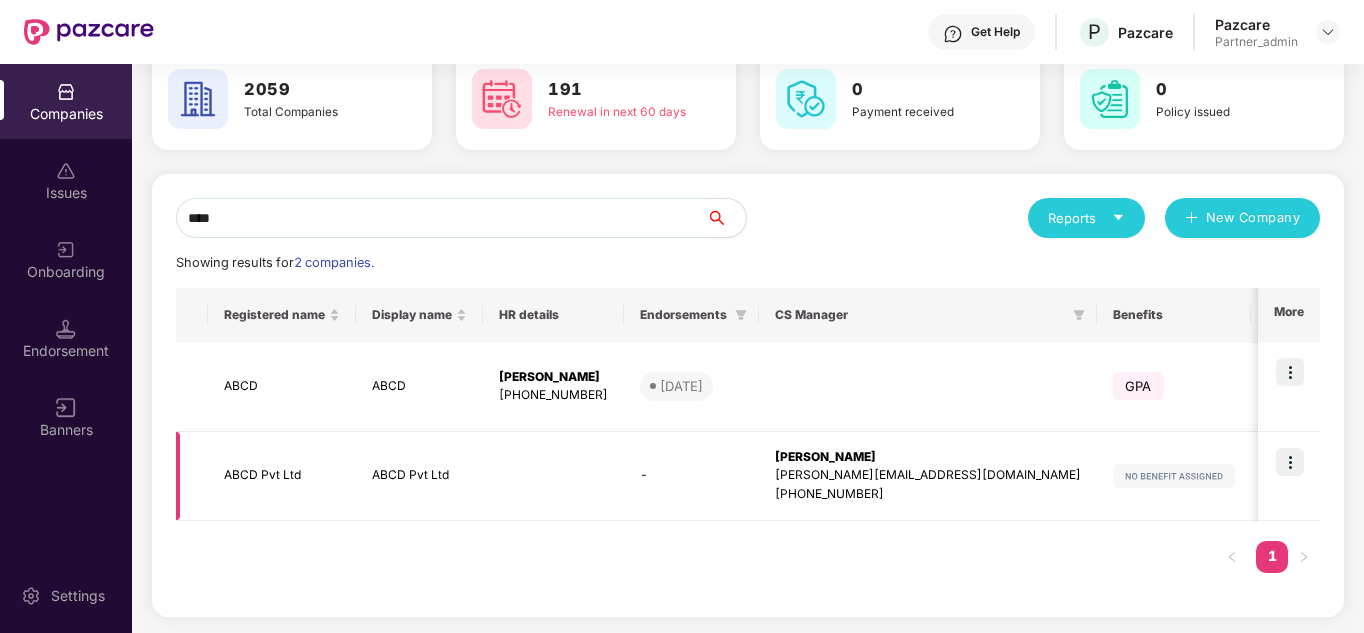 click at bounding box center [1290, 462] 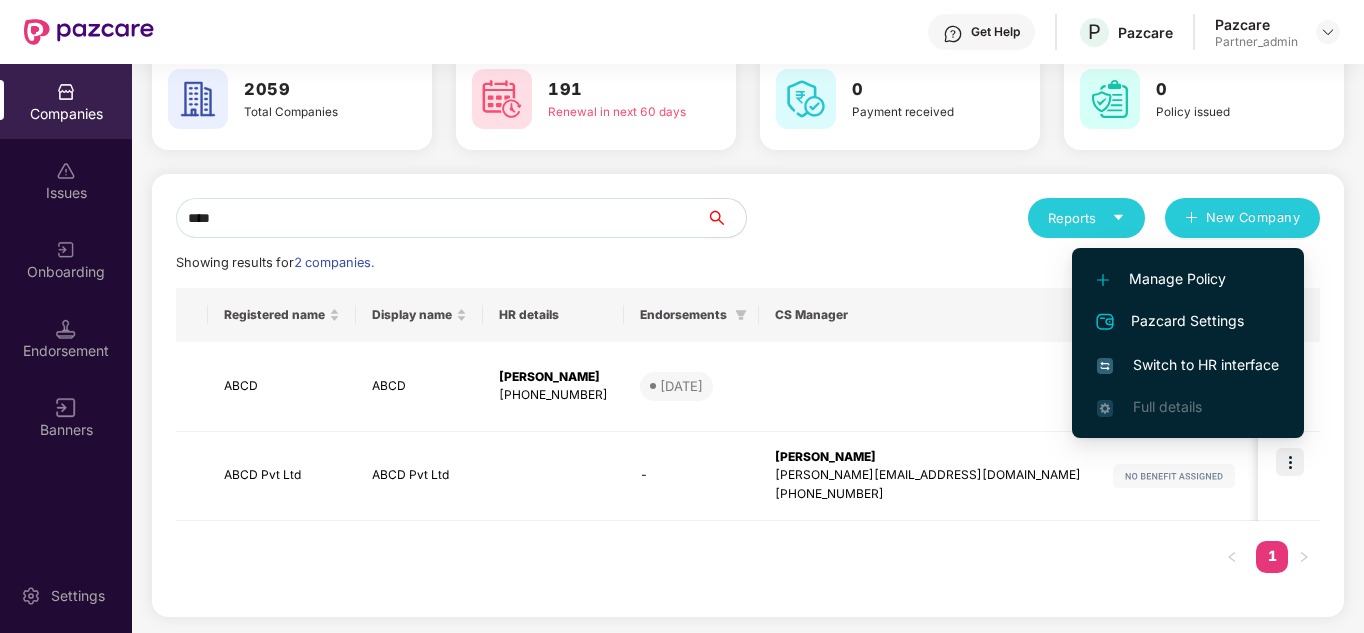 click on "Manage Policy" at bounding box center (1188, 279) 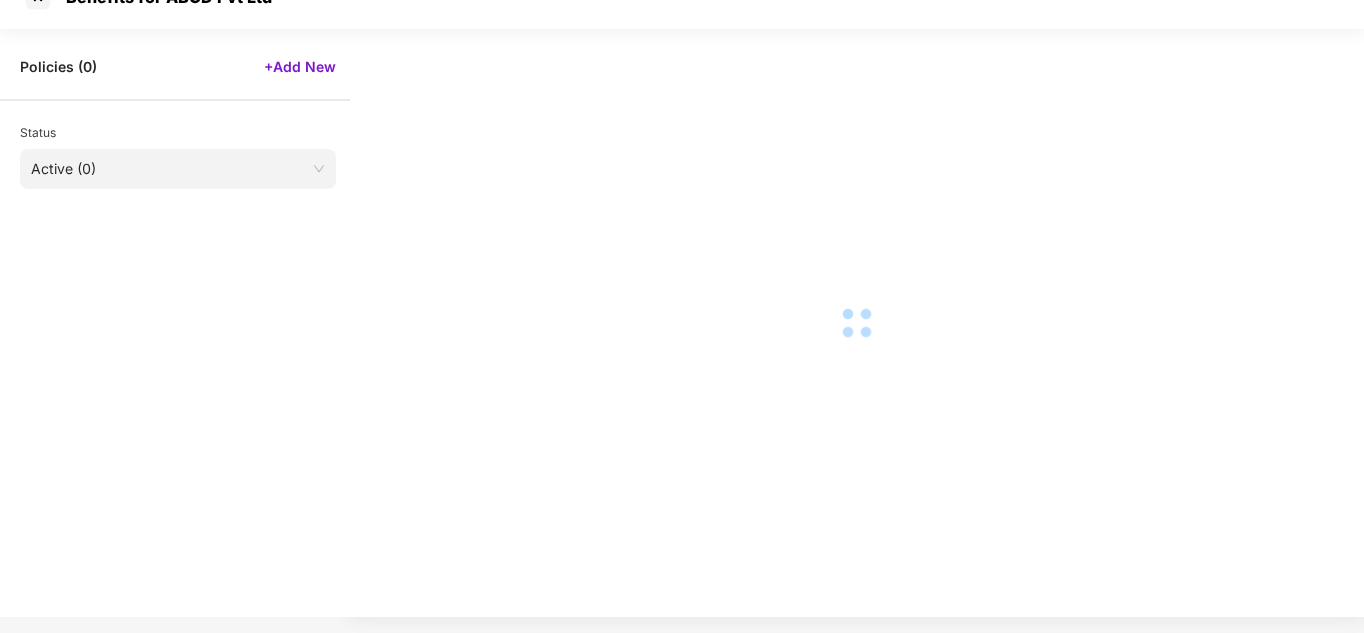 scroll, scrollTop: 35, scrollLeft: 0, axis: vertical 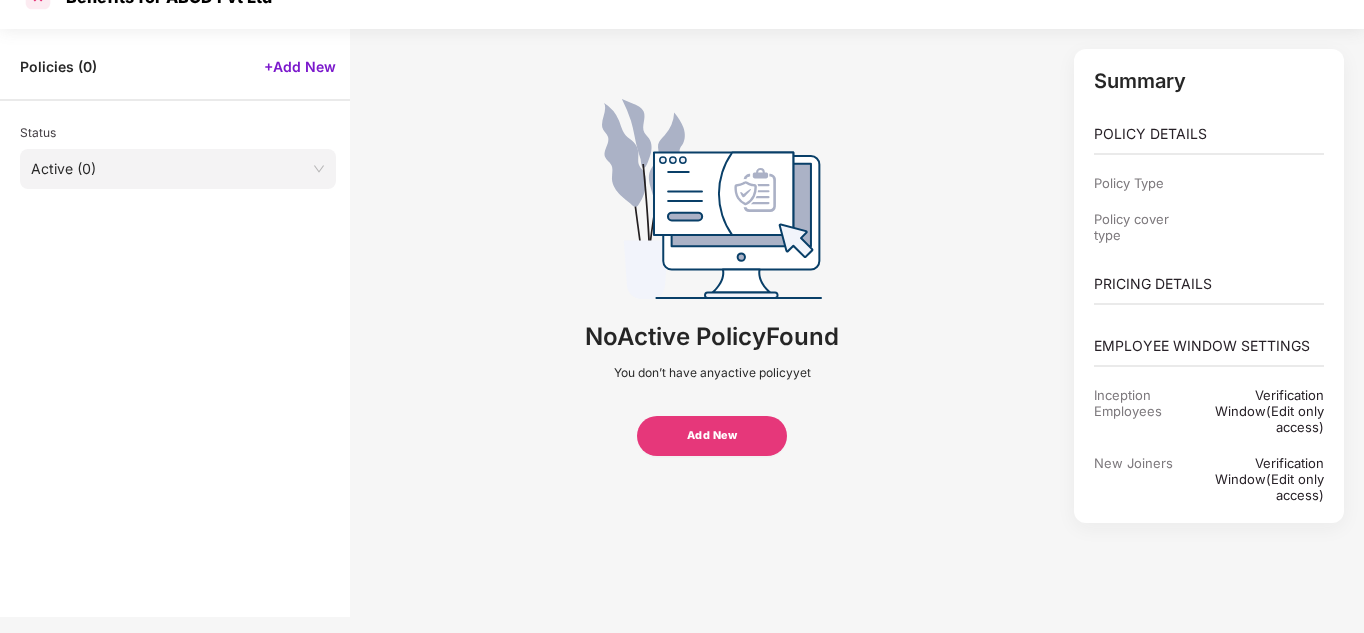 click at bounding box center (38, -3) 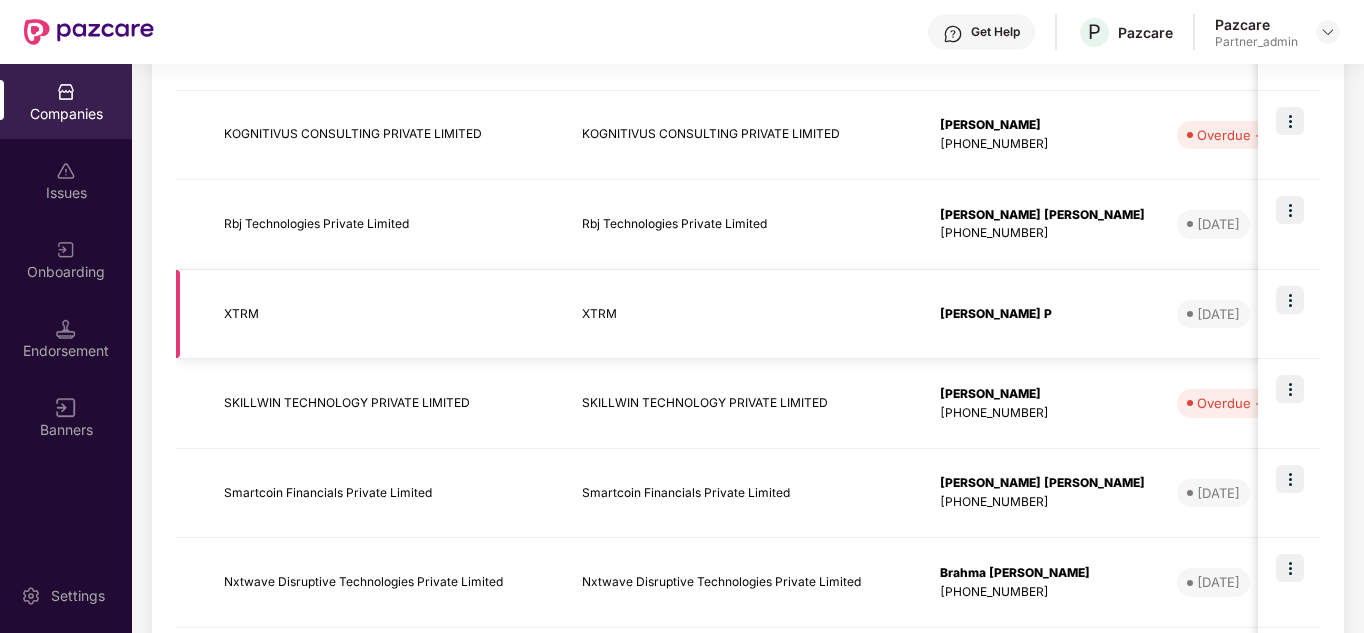 scroll, scrollTop: 0, scrollLeft: 0, axis: both 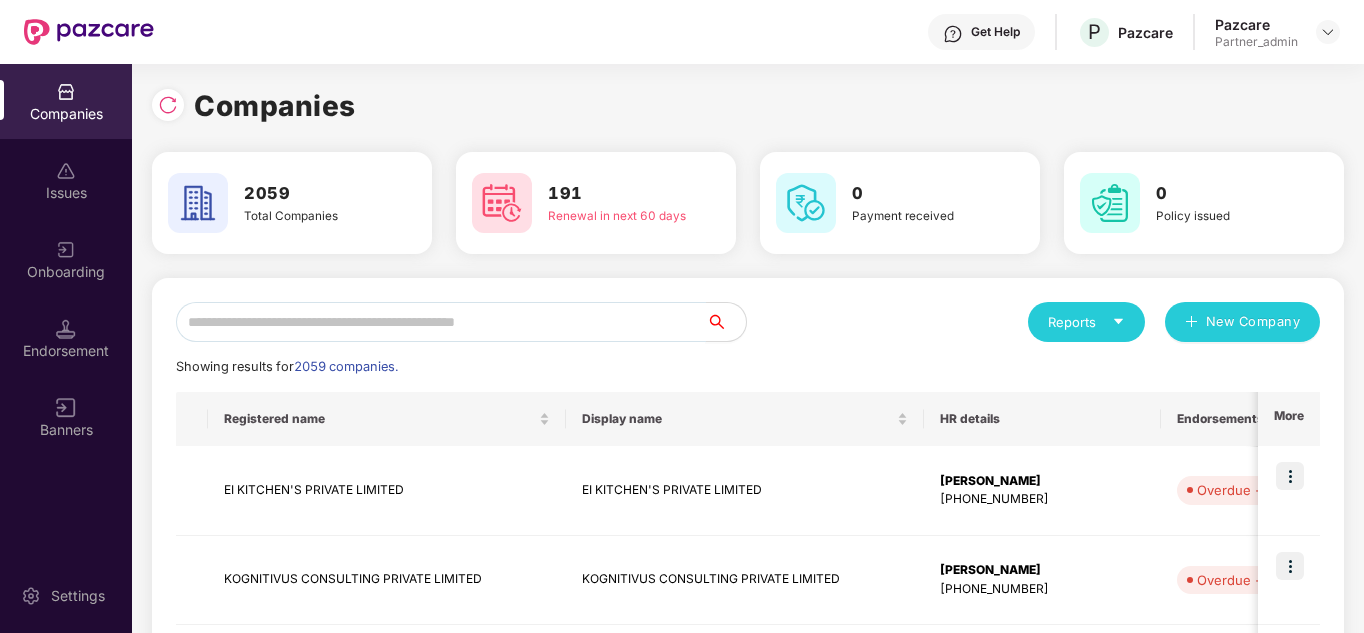 click at bounding box center (441, 322) 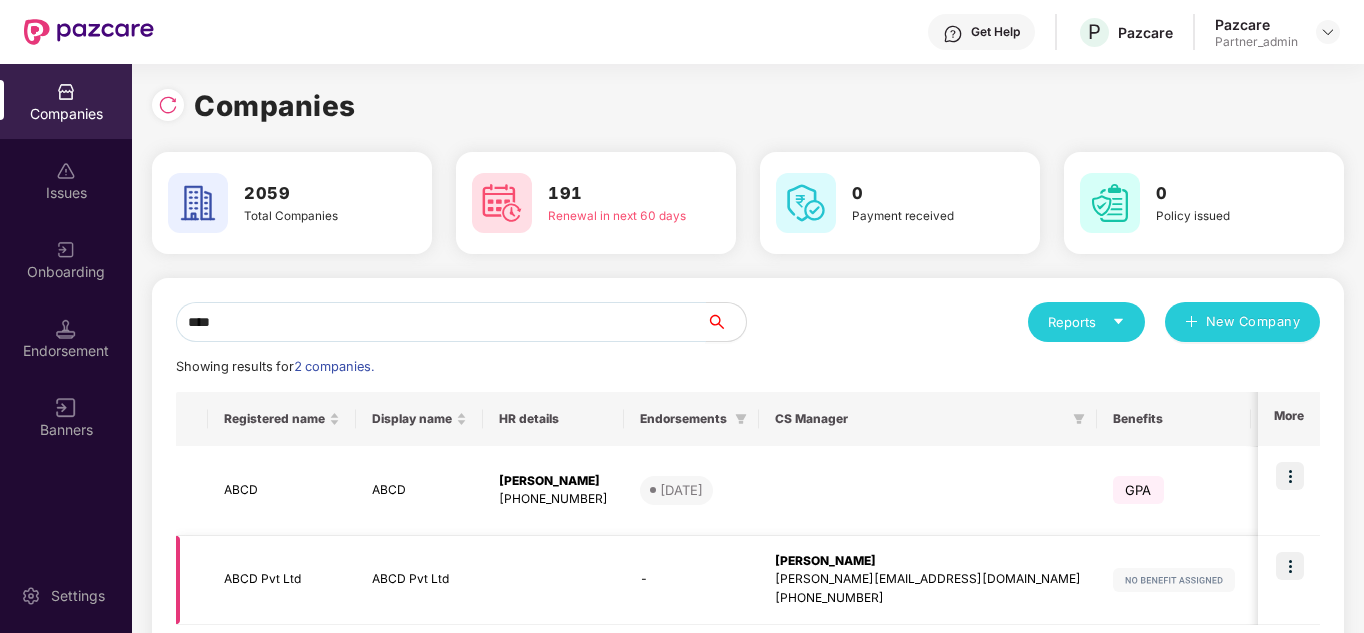 scroll, scrollTop: 104, scrollLeft: 0, axis: vertical 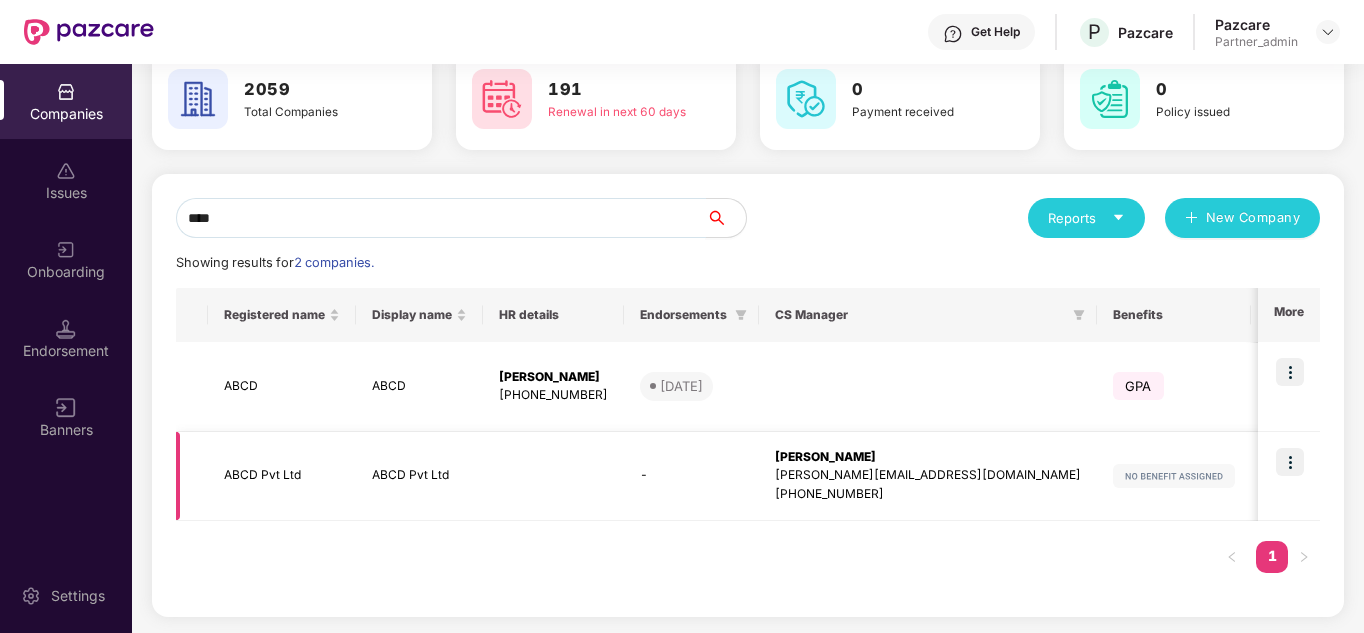 type on "****" 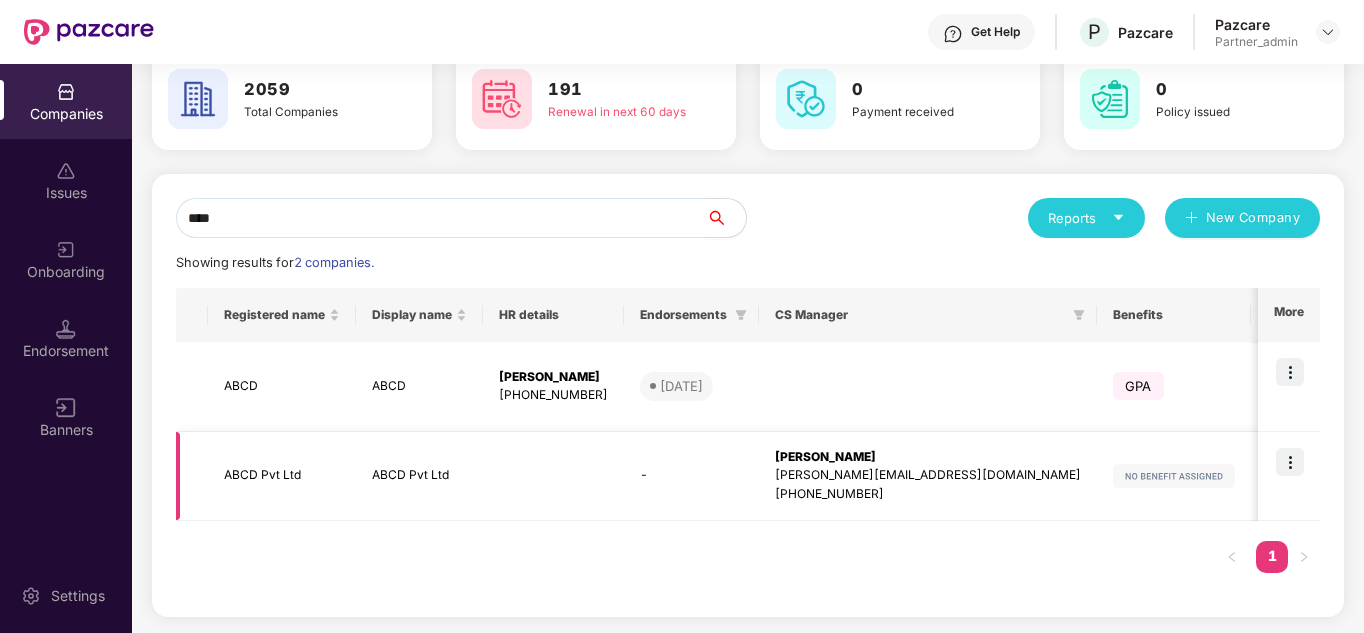 click at bounding box center [1290, 462] 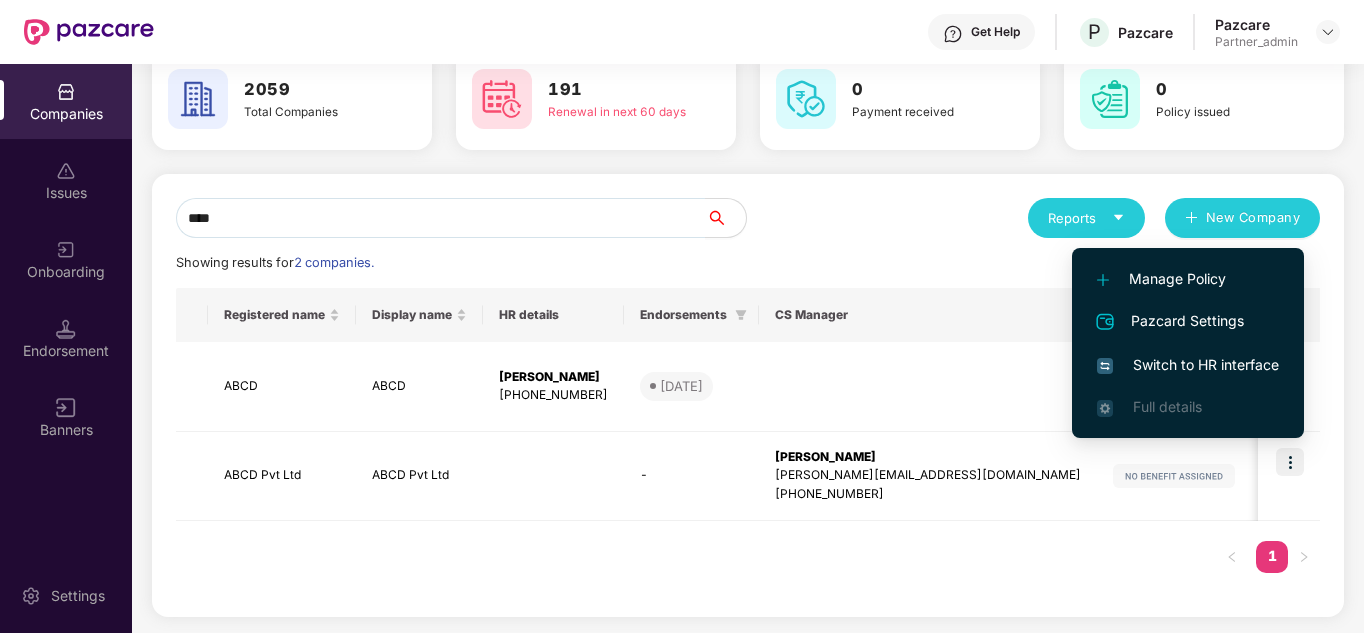 click on "Switch to HR interface" at bounding box center (1188, 365) 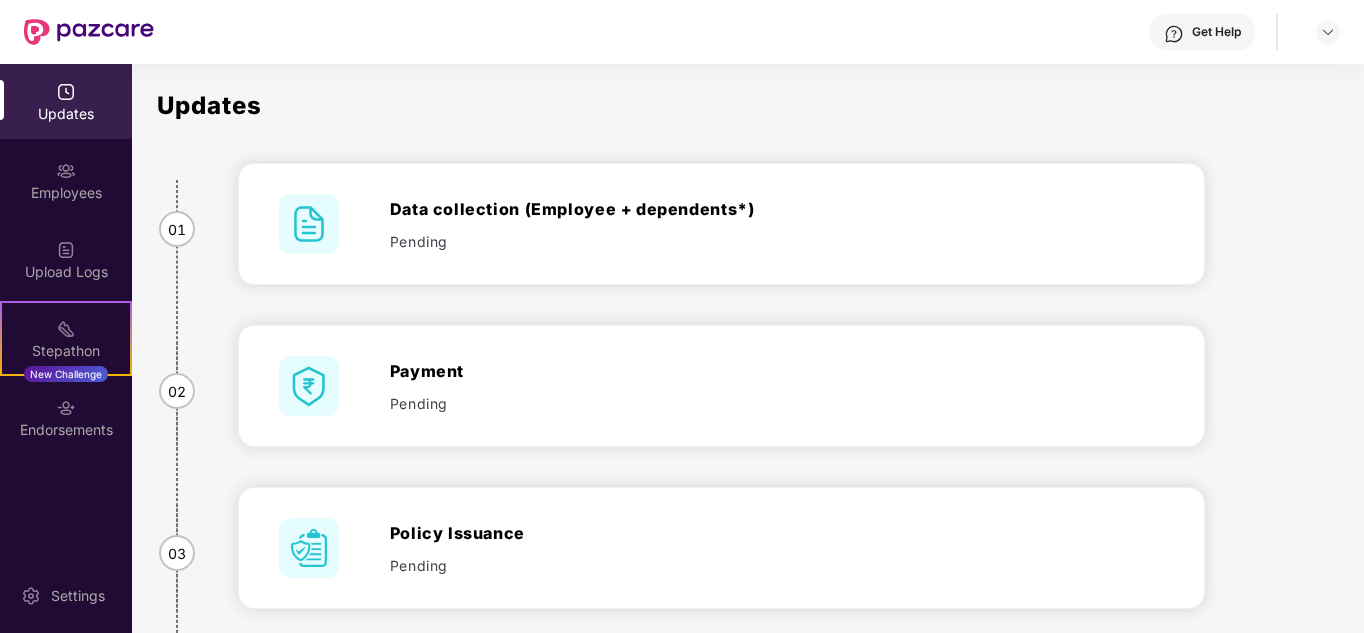 click on "Updates" at bounding box center [66, 114] 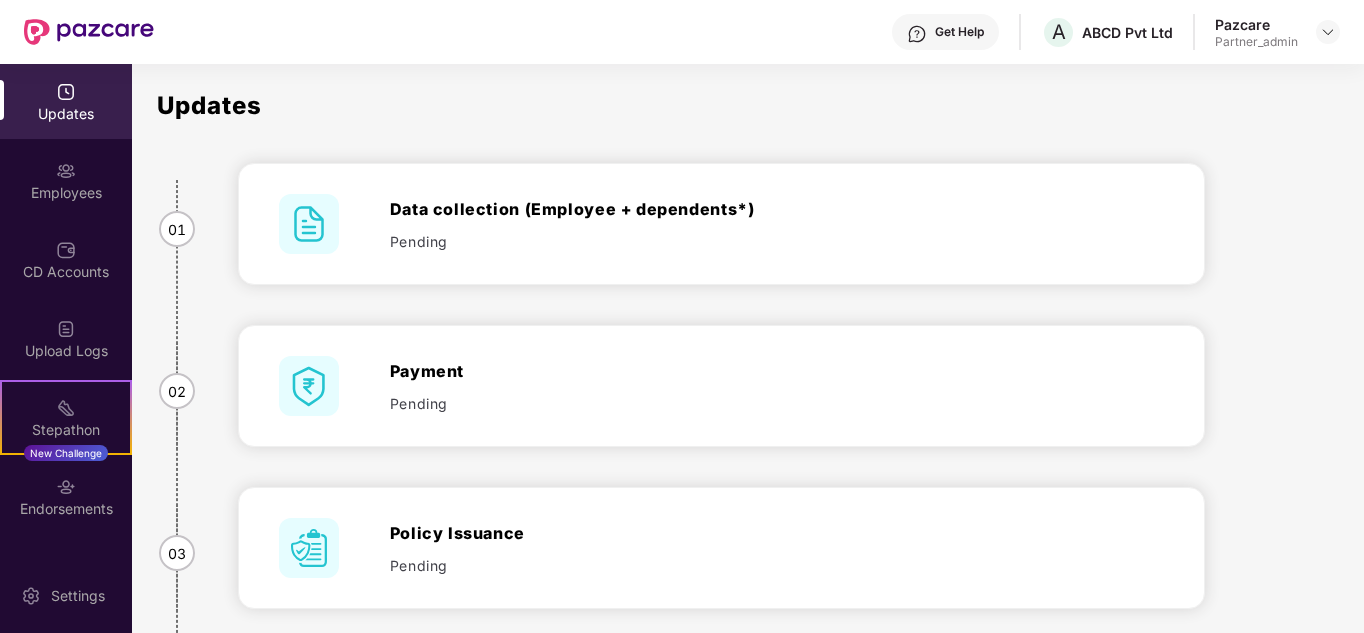 click on "Employees" at bounding box center [66, 193] 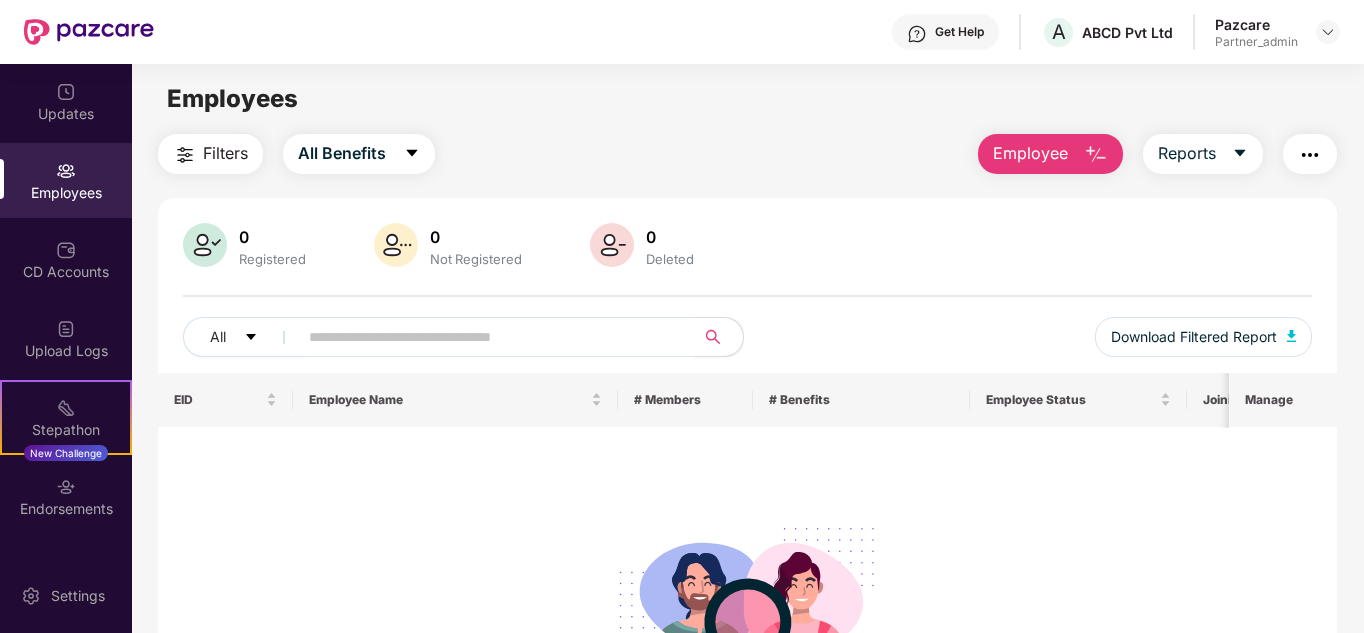 click on "Employee" at bounding box center (1030, 153) 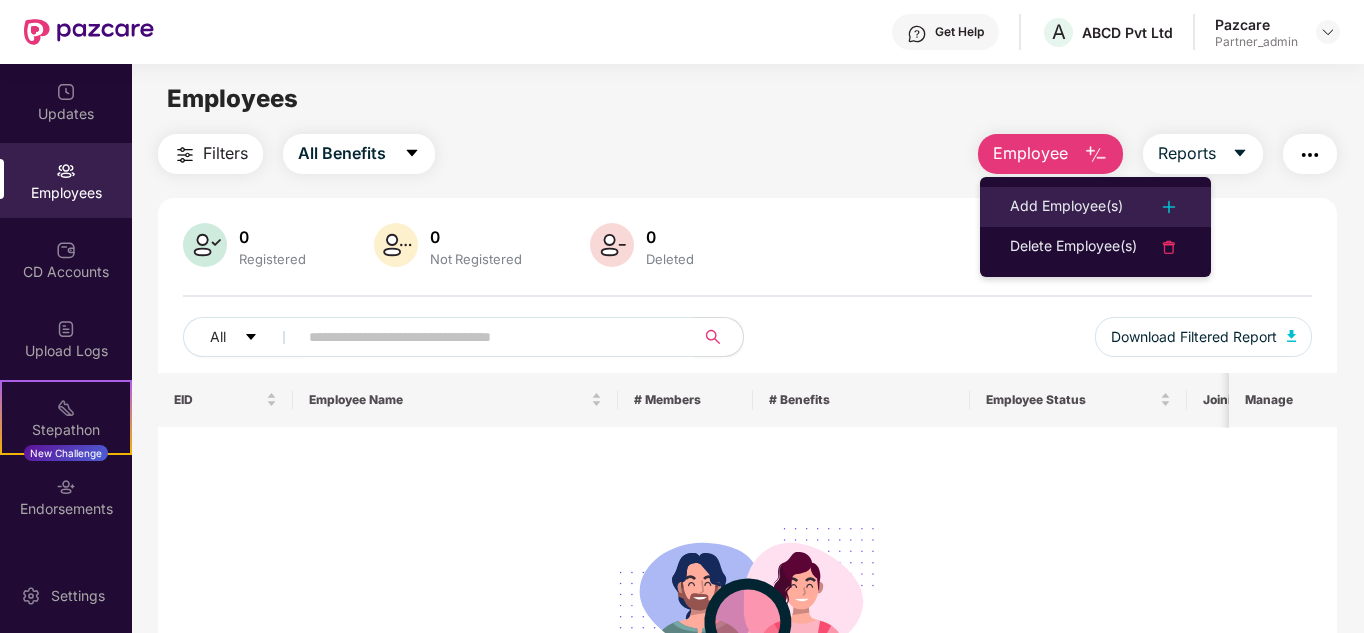 click on "Add Employee(s)" at bounding box center [1066, 207] 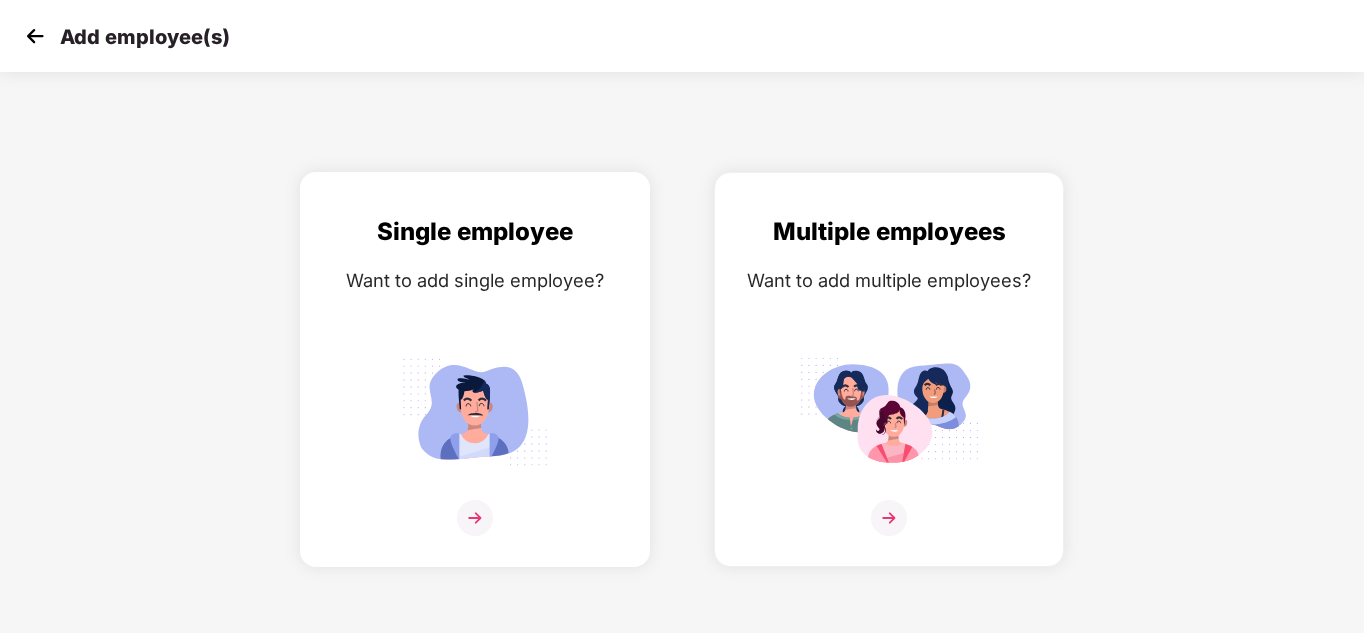 click at bounding box center [475, 411] 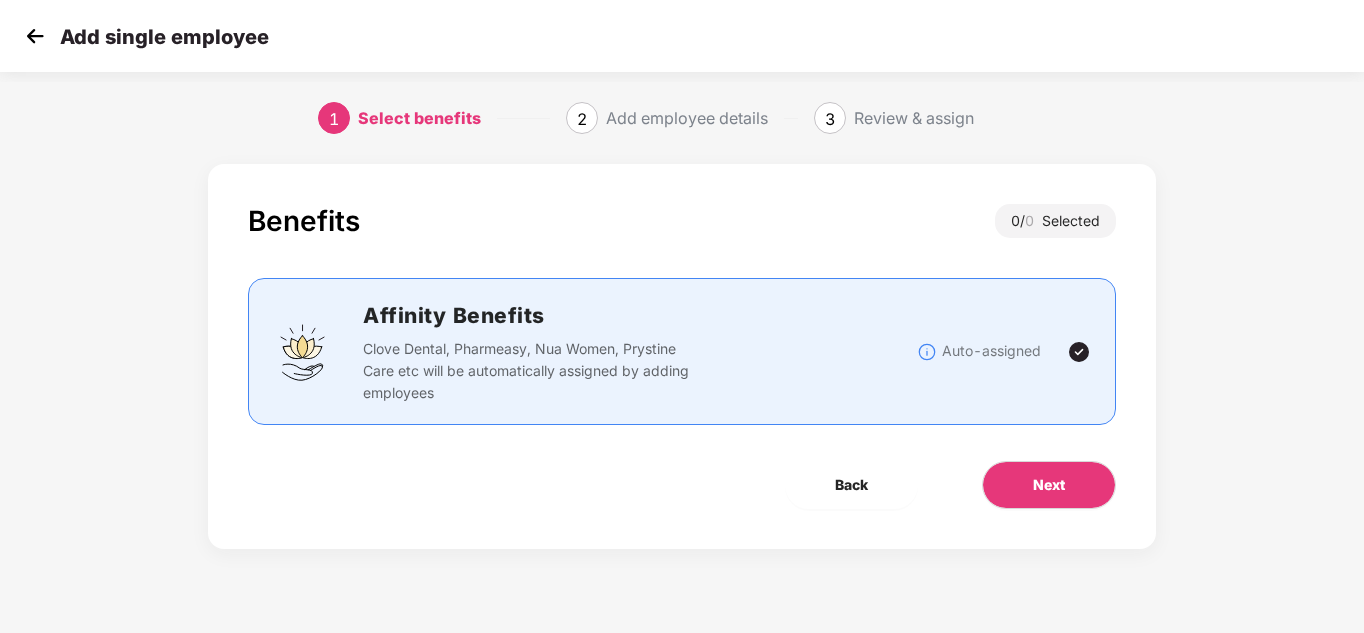 click on "Affinity Benefits" at bounding box center [639, 315] 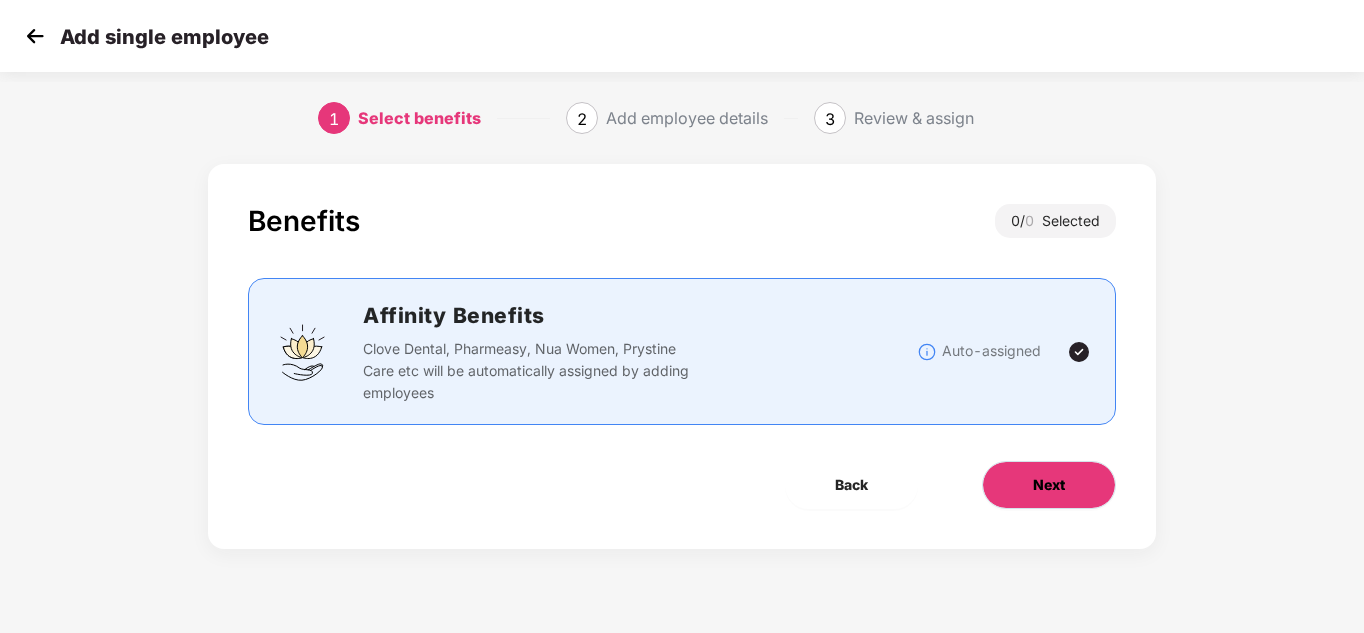 click on "Next" at bounding box center [1049, 485] 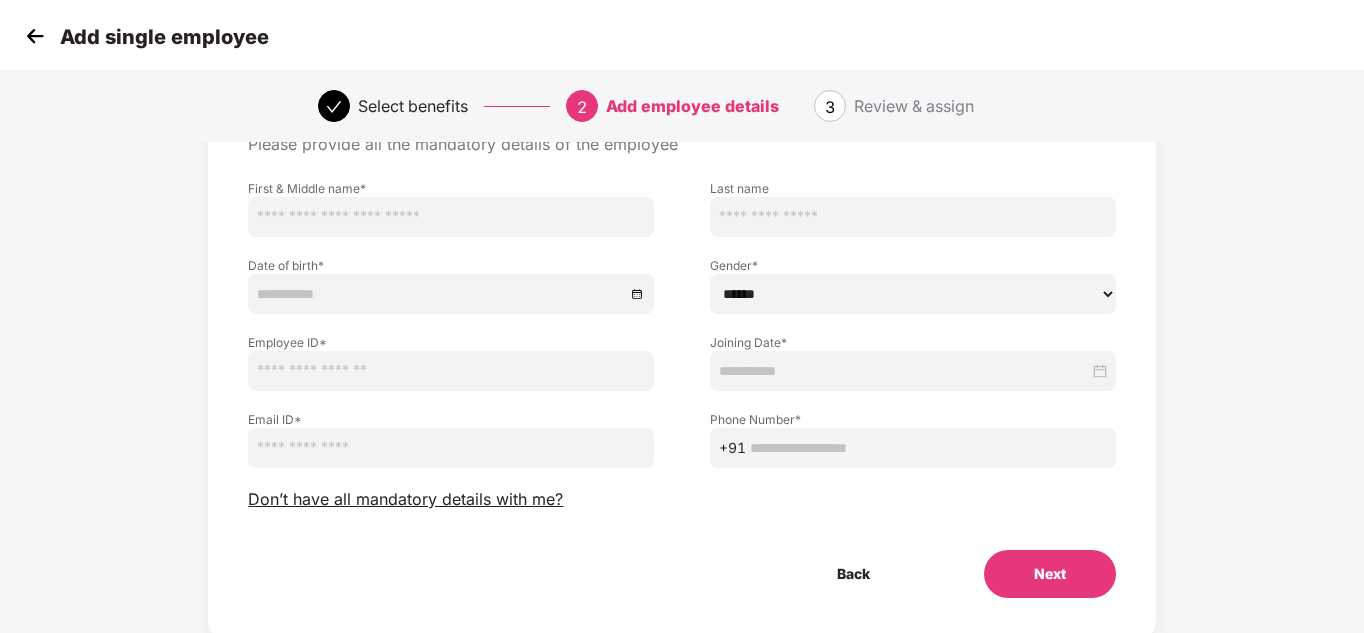 scroll, scrollTop: 0, scrollLeft: 0, axis: both 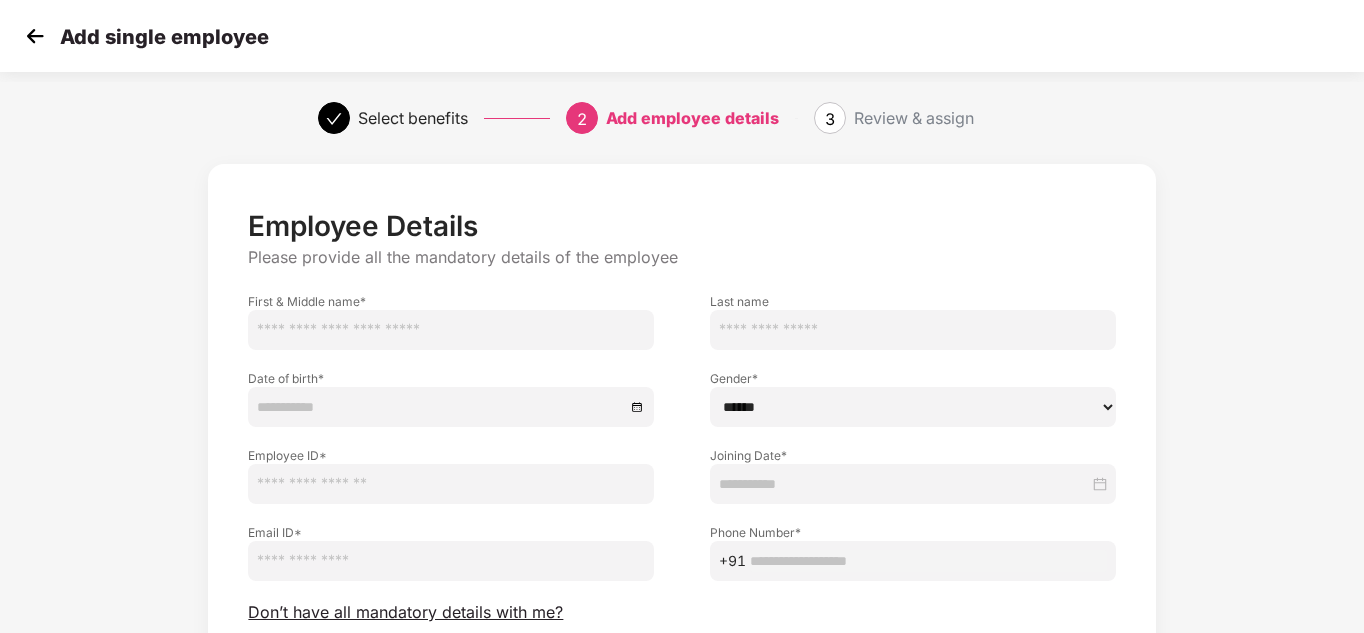 click at bounding box center [35, 36] 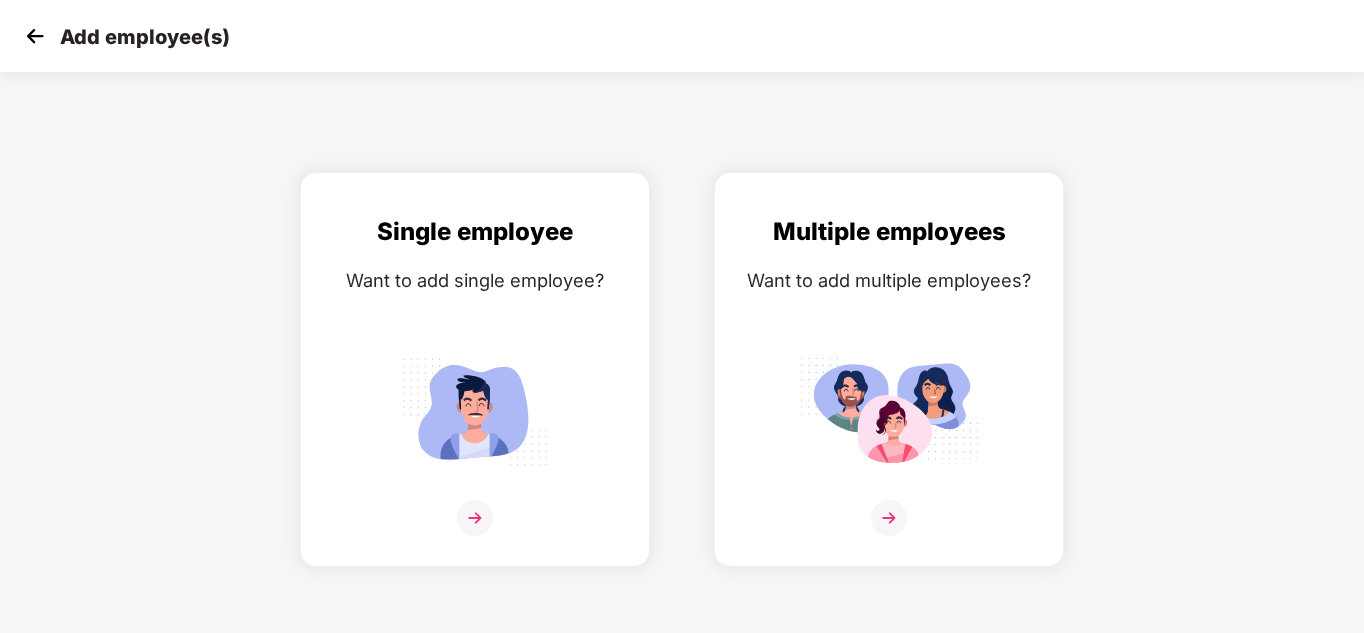 click at bounding box center [35, 36] 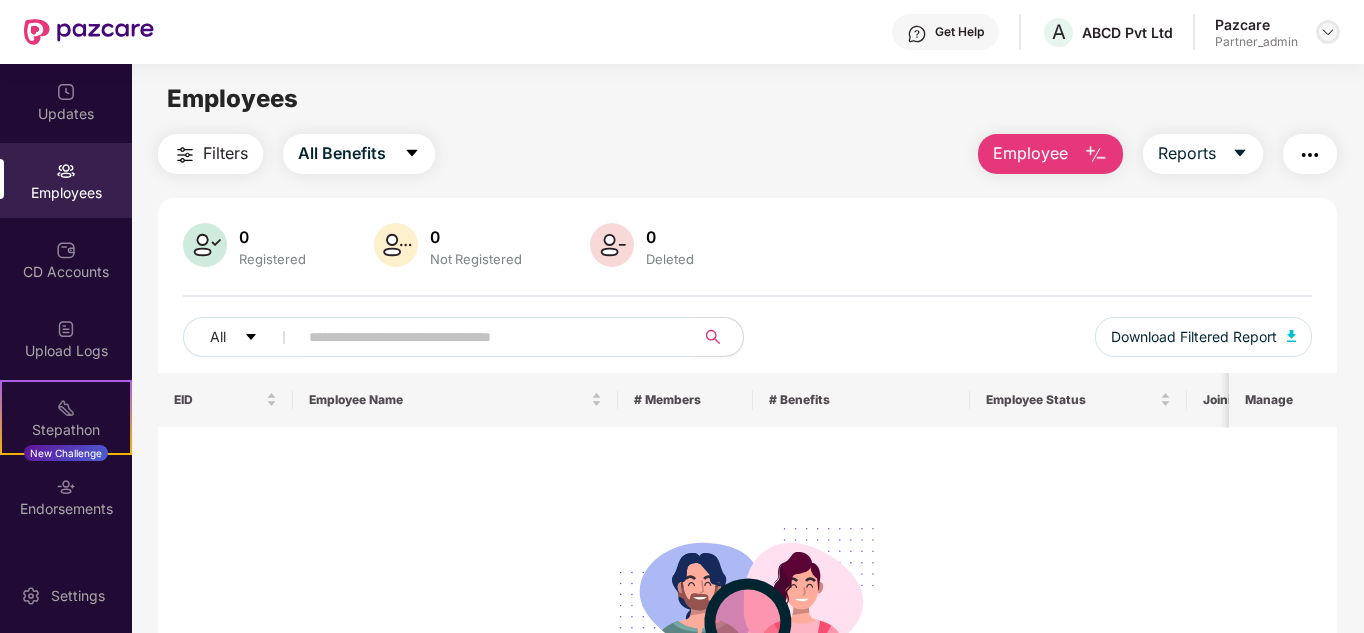 click at bounding box center [1328, 32] 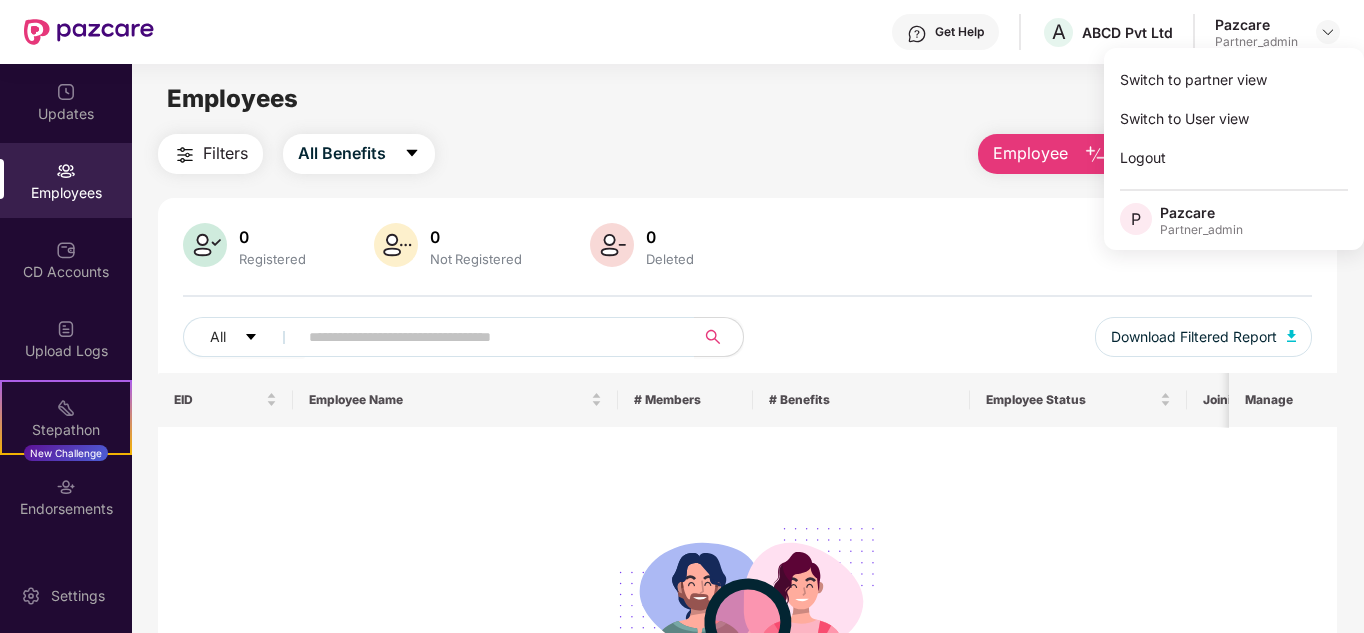 click on "No data found" at bounding box center (749, 593) 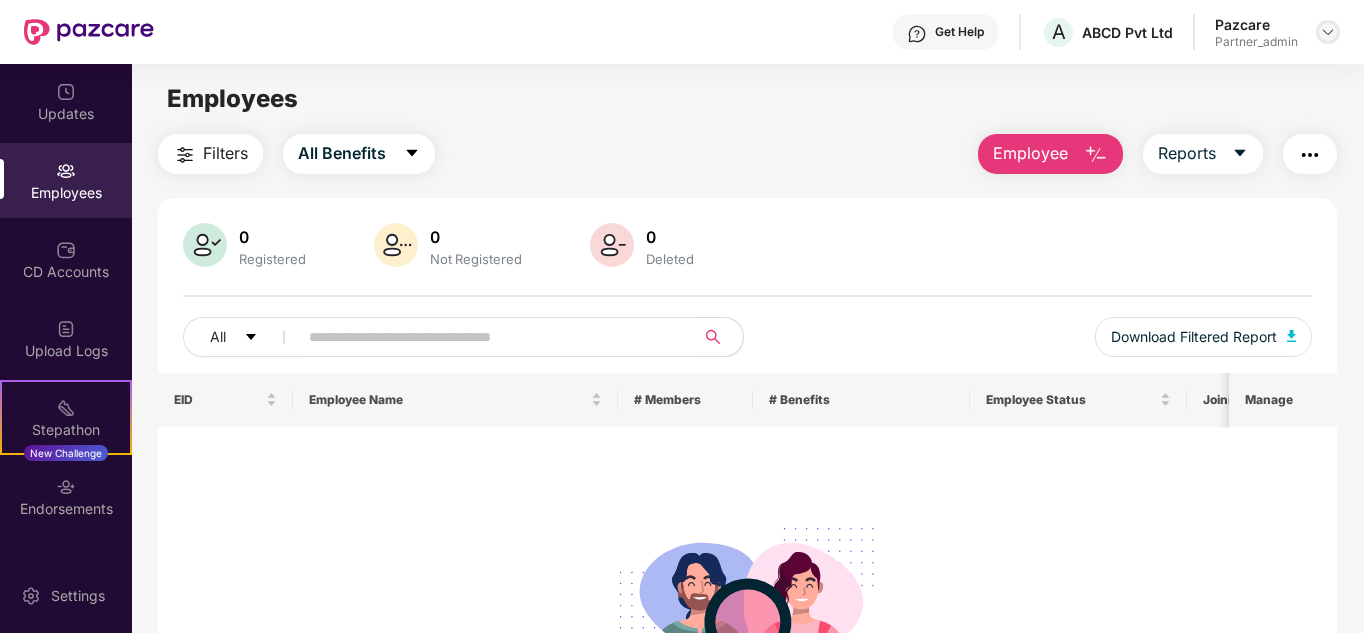 click at bounding box center (1328, 32) 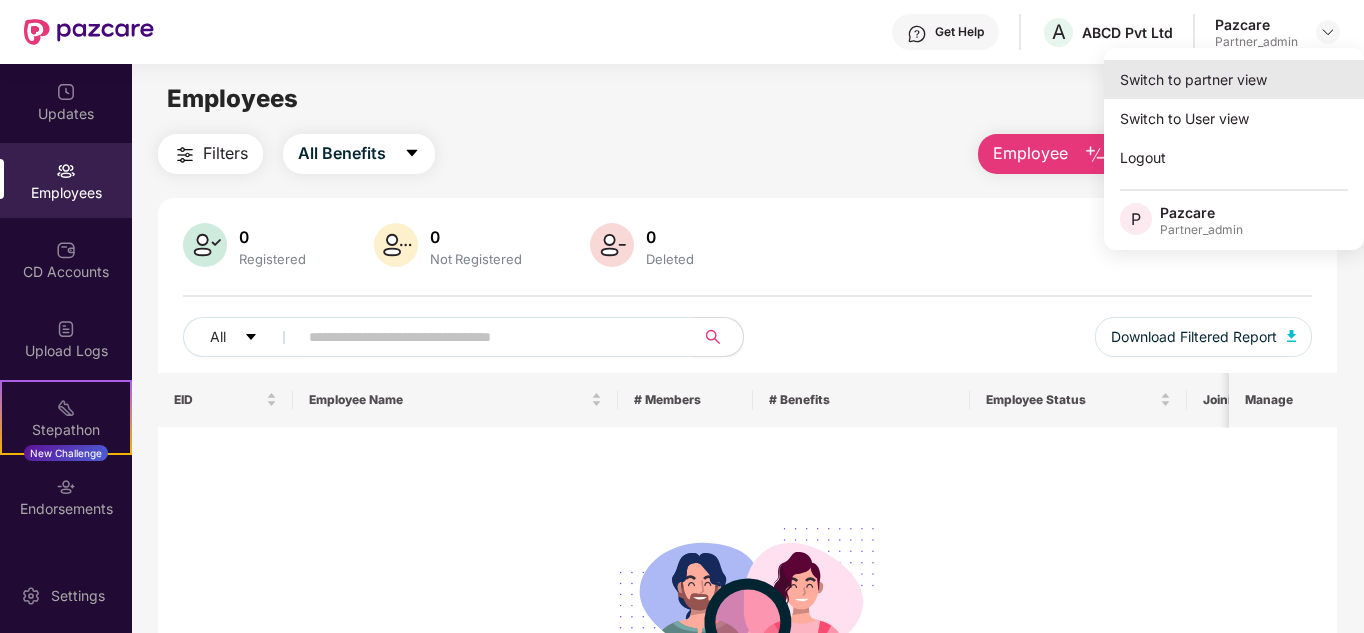 click on "Switch to partner view" at bounding box center [1234, 79] 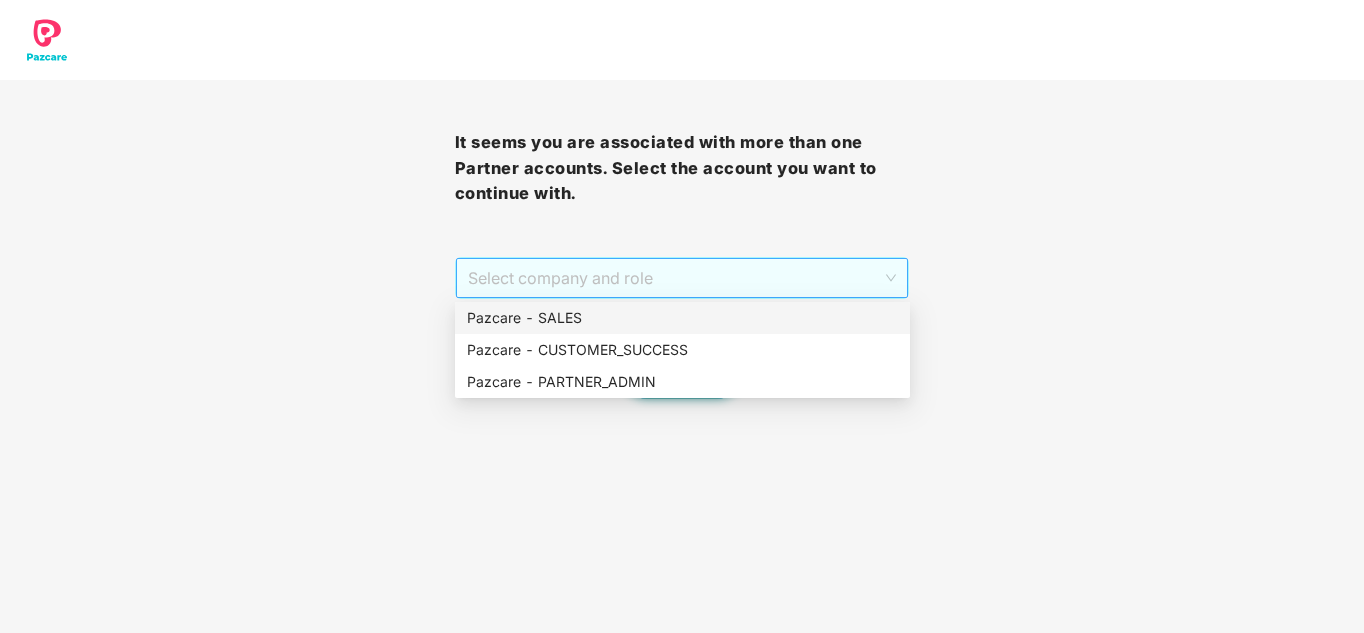 click on "Select company and role" at bounding box center (682, 278) 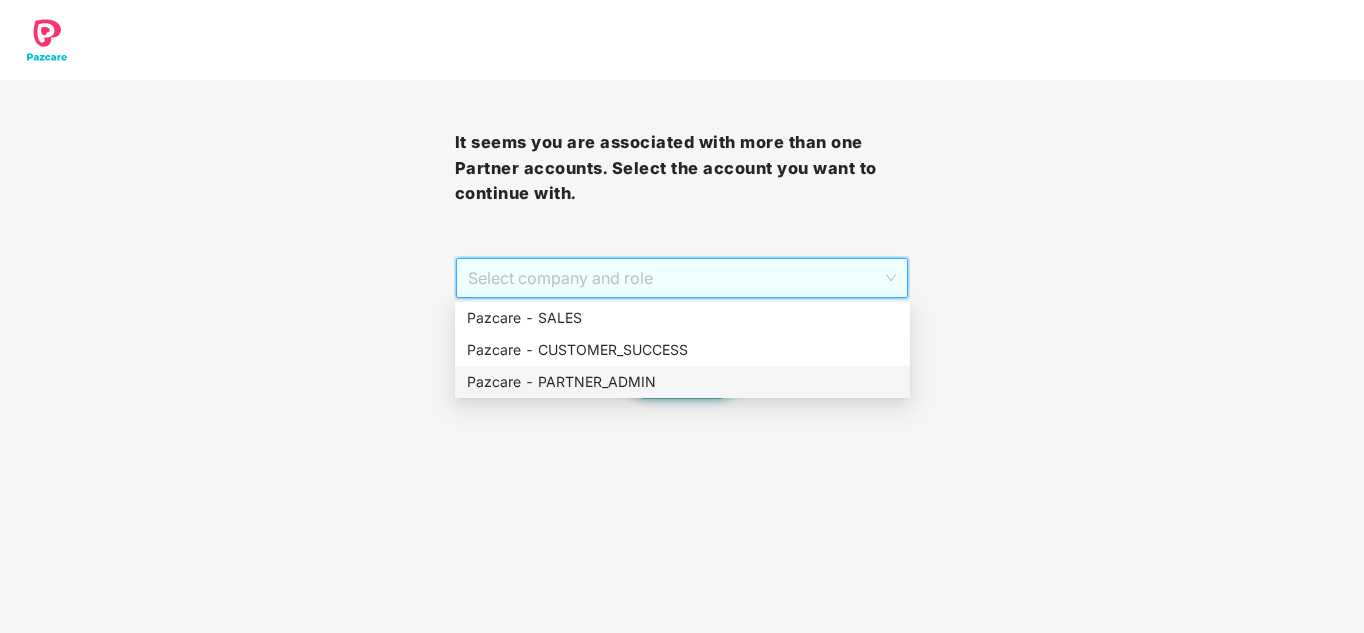 click on "Pazcare - PARTNER_ADMIN" at bounding box center [682, 382] 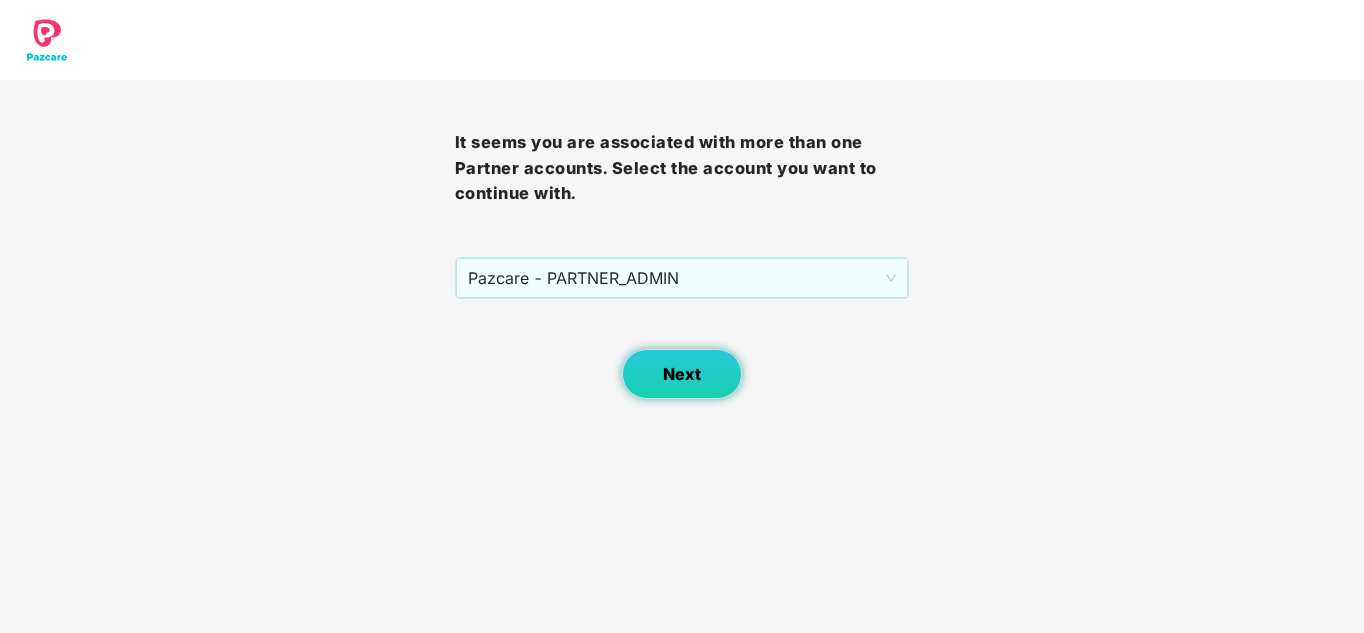 click on "Next" at bounding box center [682, 374] 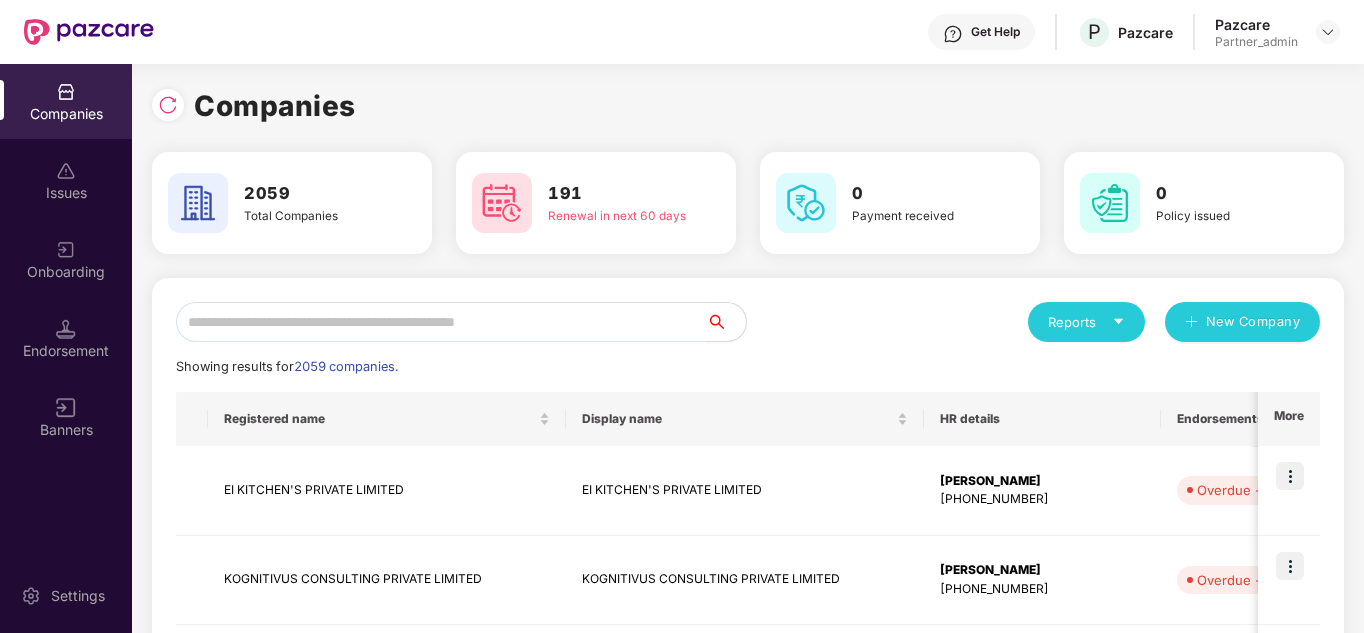 click at bounding box center [441, 322] 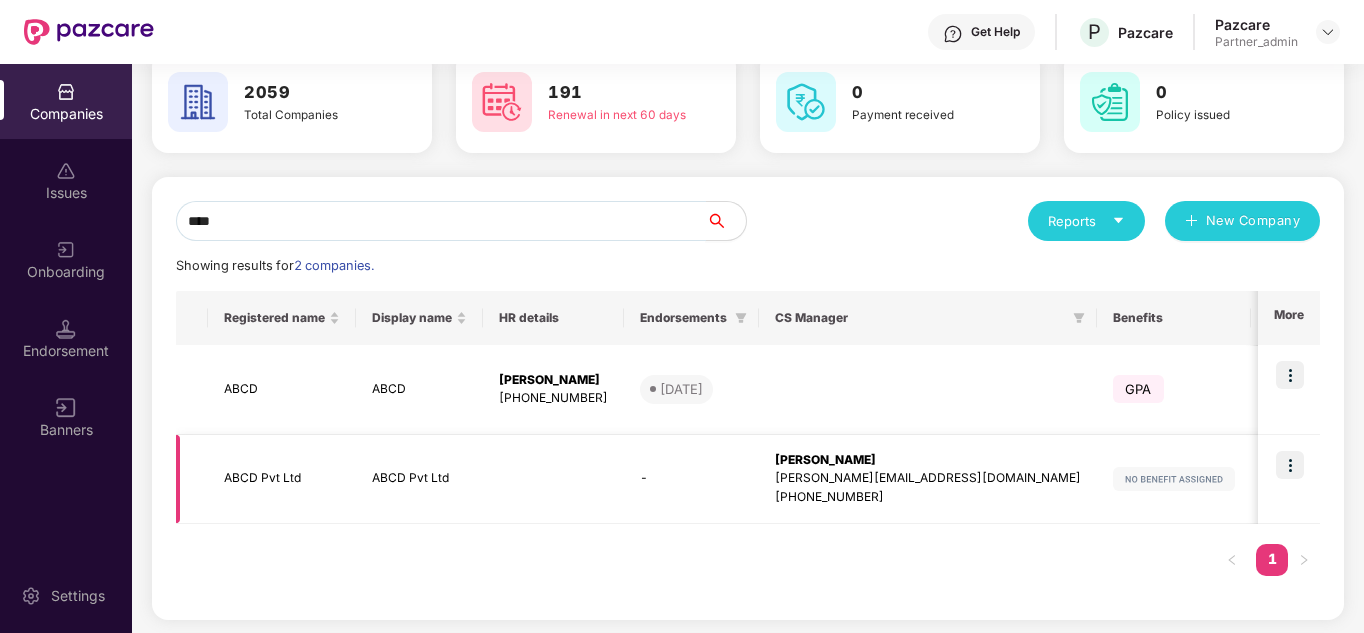 scroll, scrollTop: 104, scrollLeft: 0, axis: vertical 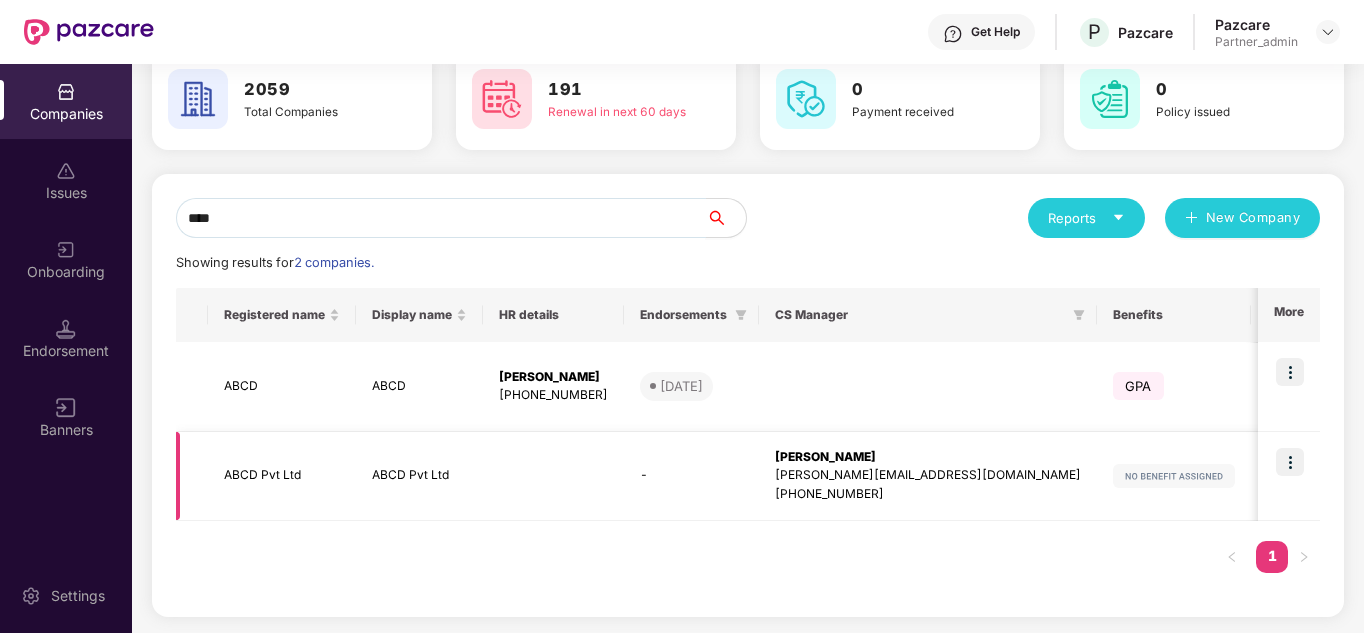 type on "****" 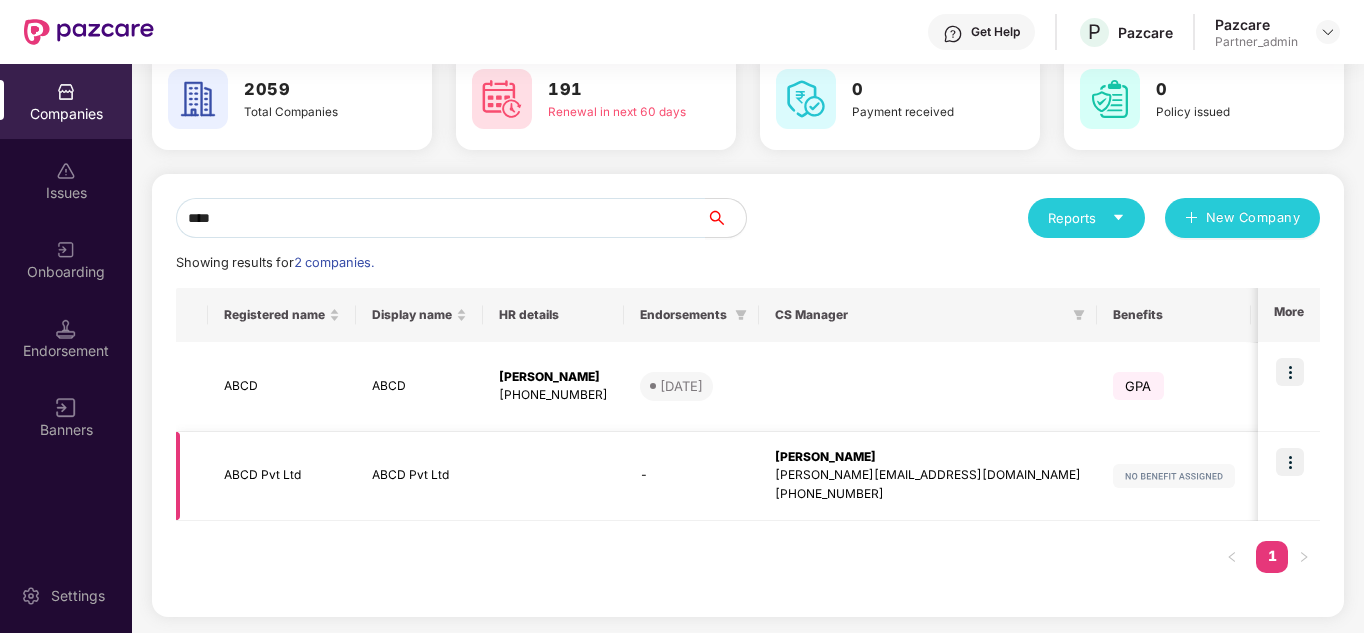 click on "ABCD Pvt Ltd" at bounding box center [282, 477] 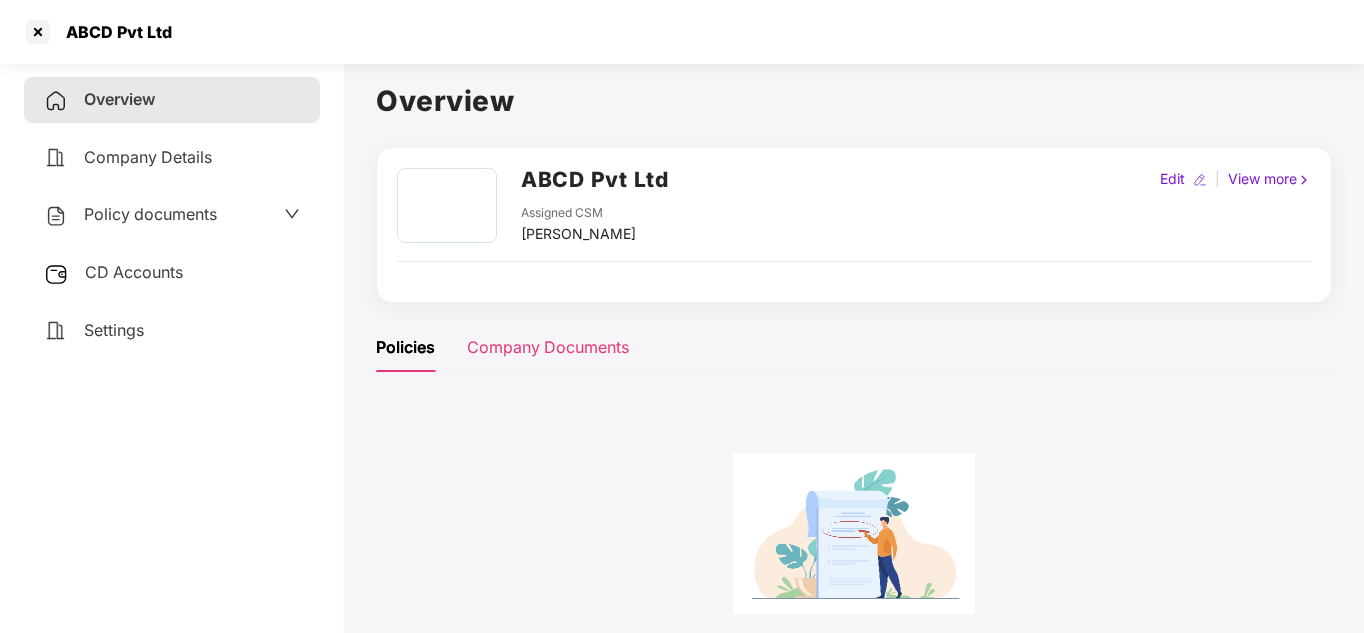 click on "Company Documents" at bounding box center [548, 347] 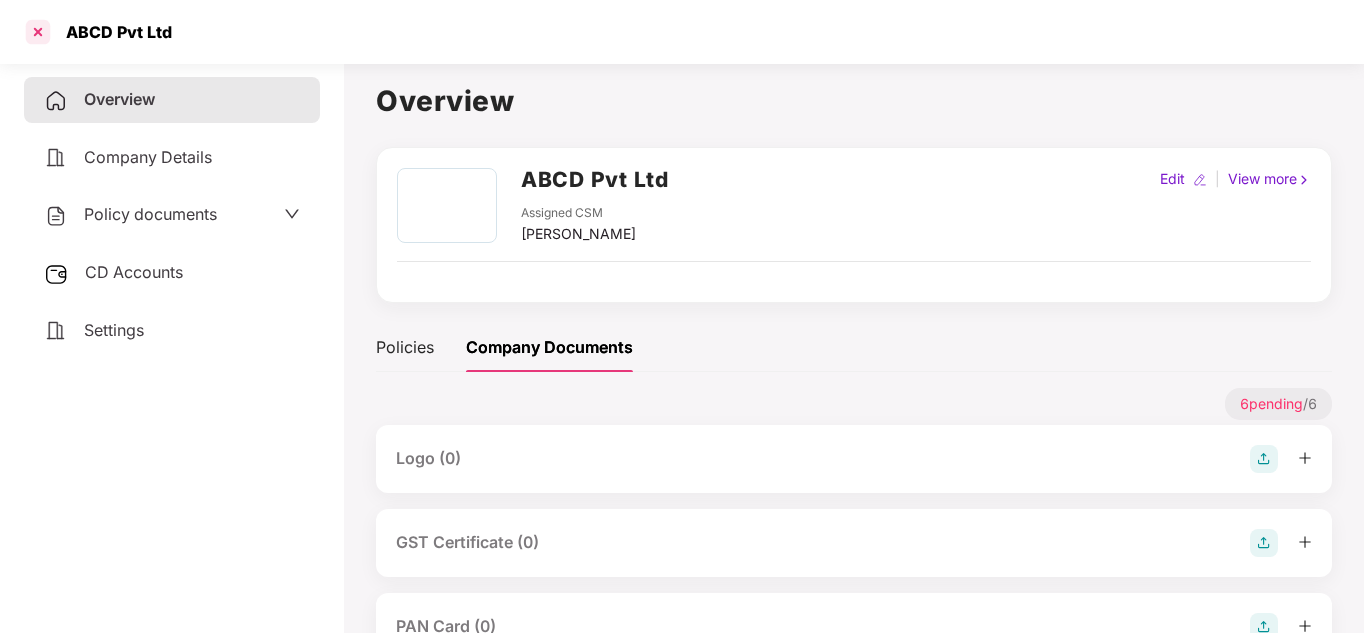 click at bounding box center (38, 32) 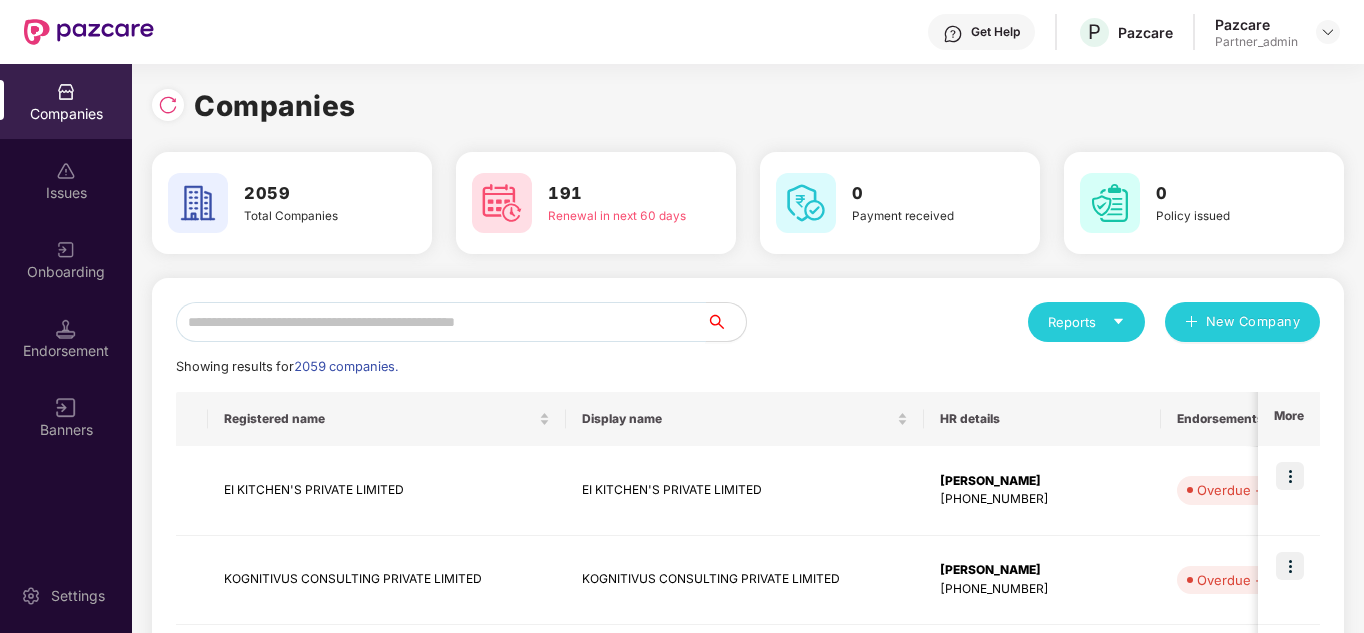 click at bounding box center (441, 322) 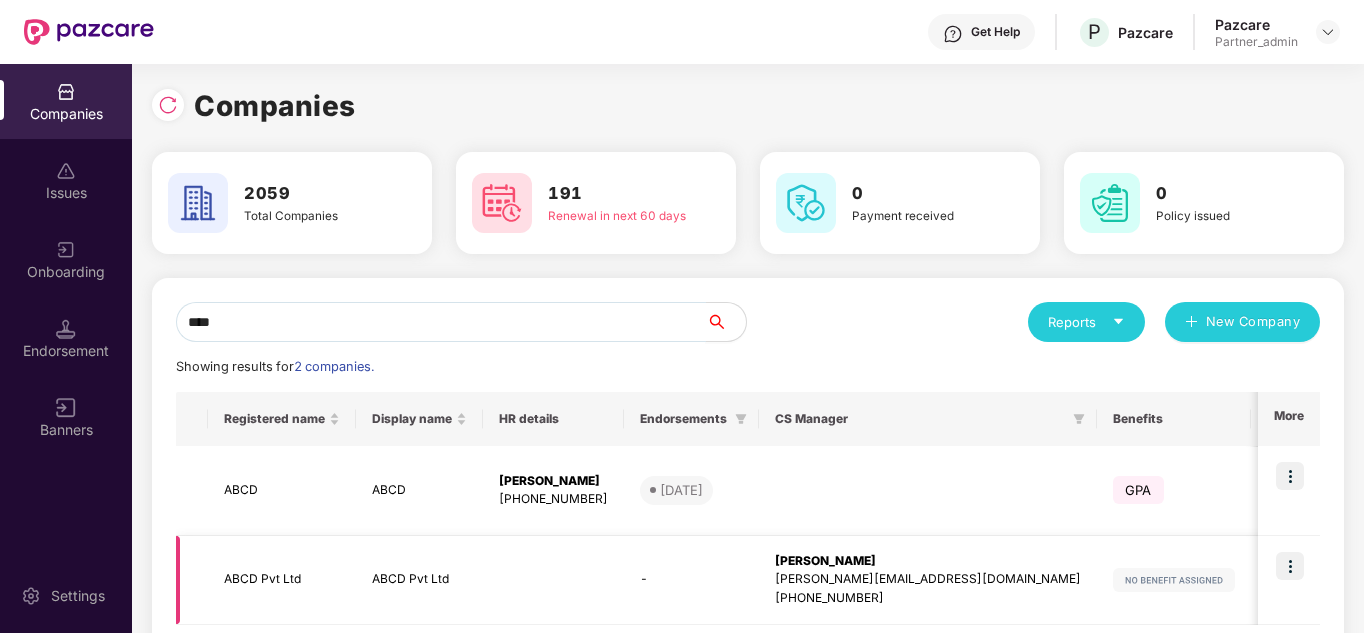 type on "****" 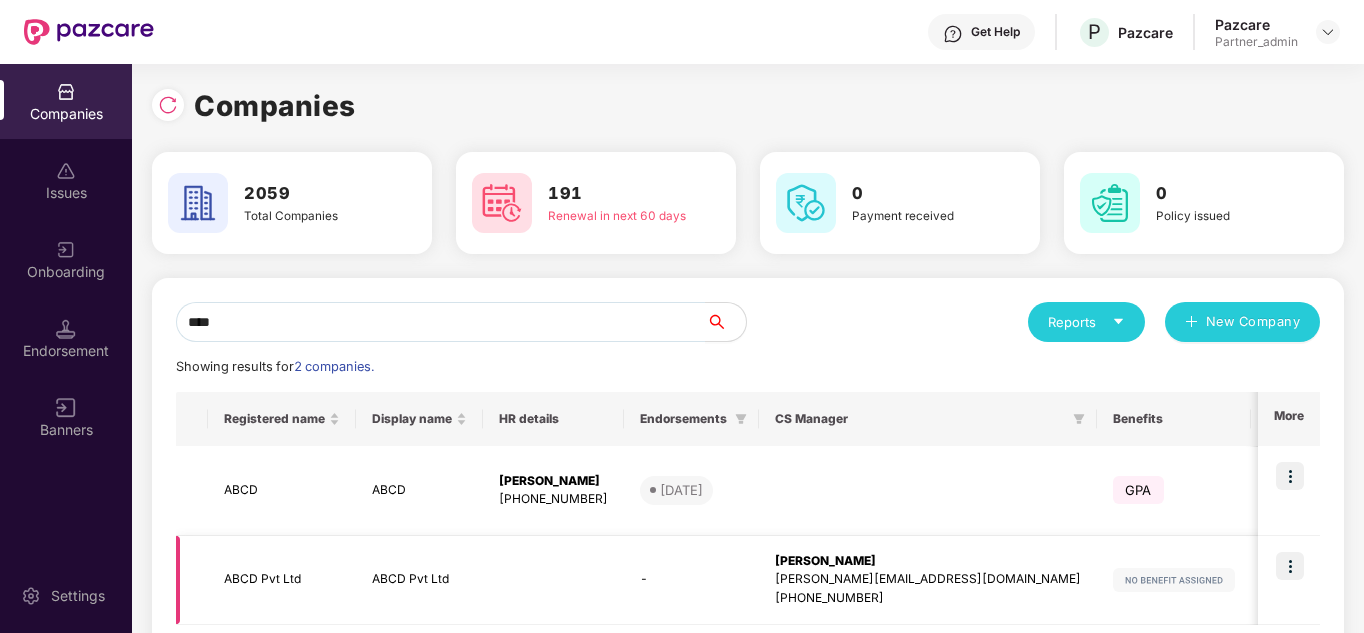 click at bounding box center [1290, 566] 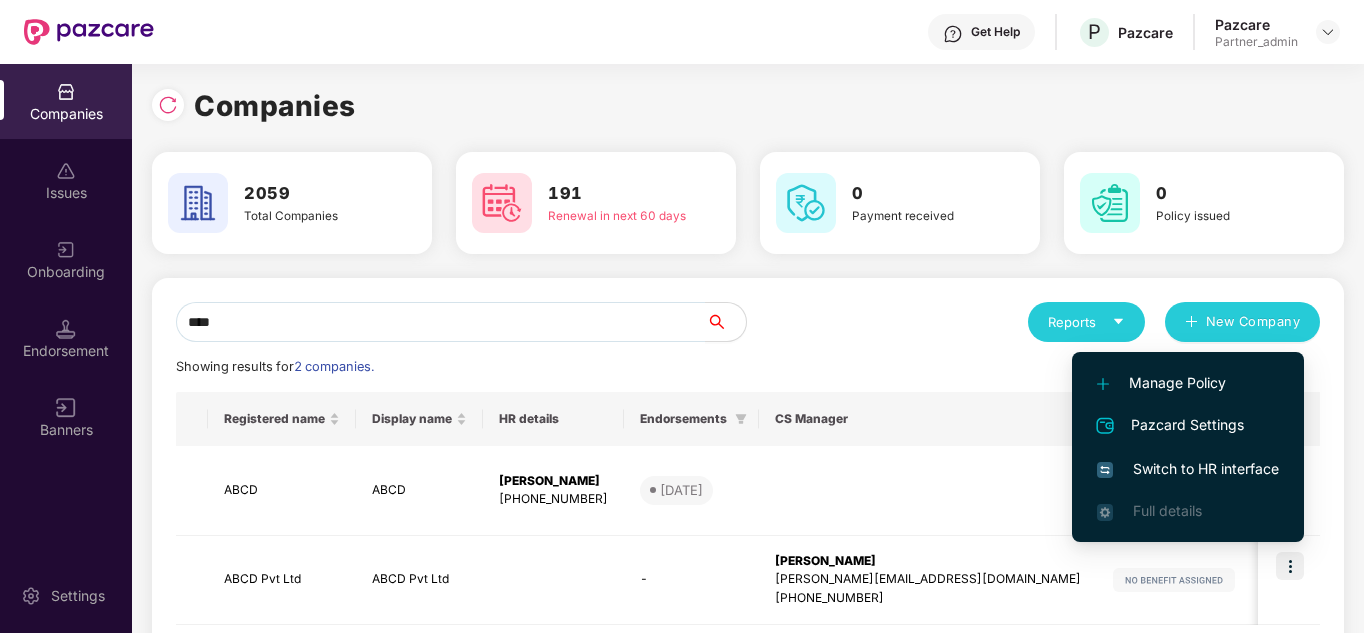 click on "Manage Policy" at bounding box center (1188, 383) 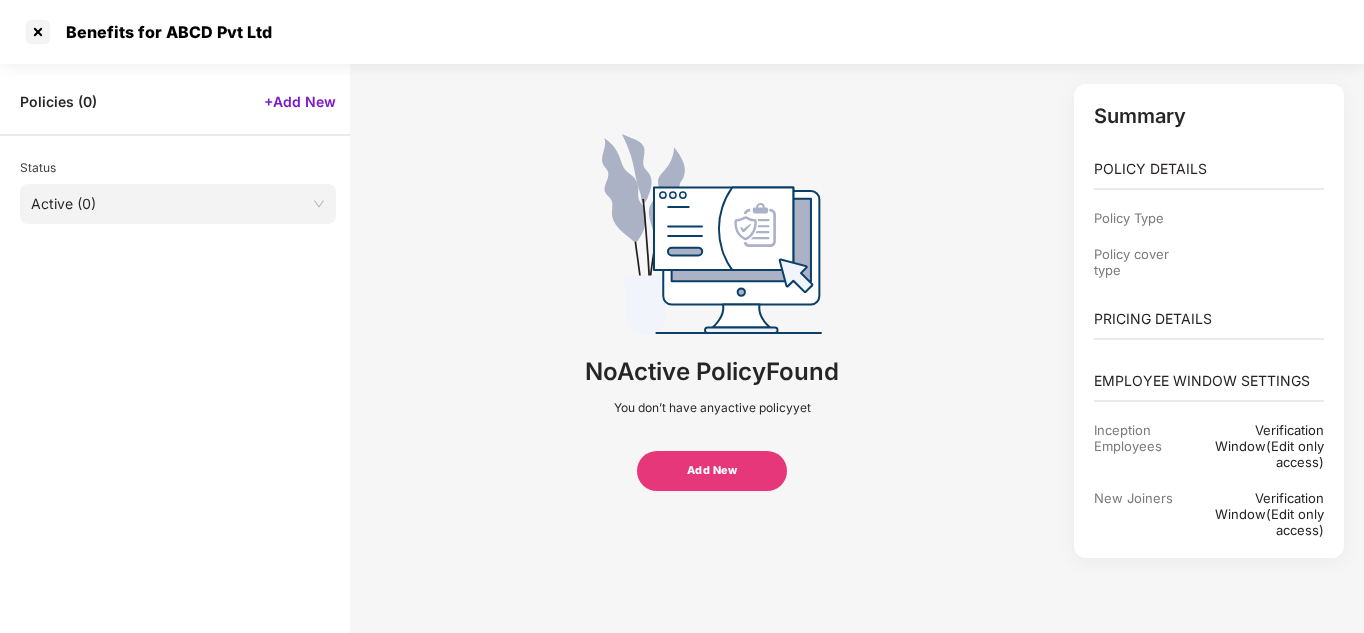 click on "+Add New" at bounding box center [300, 101] 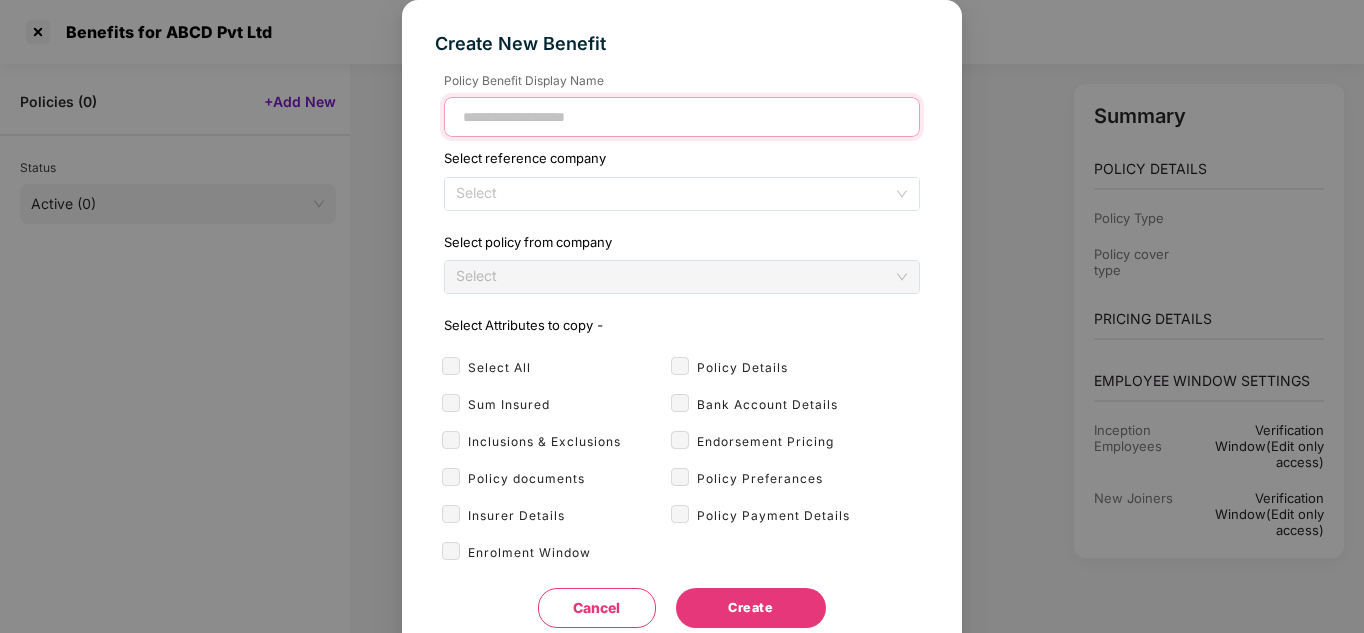 click at bounding box center (682, 117) 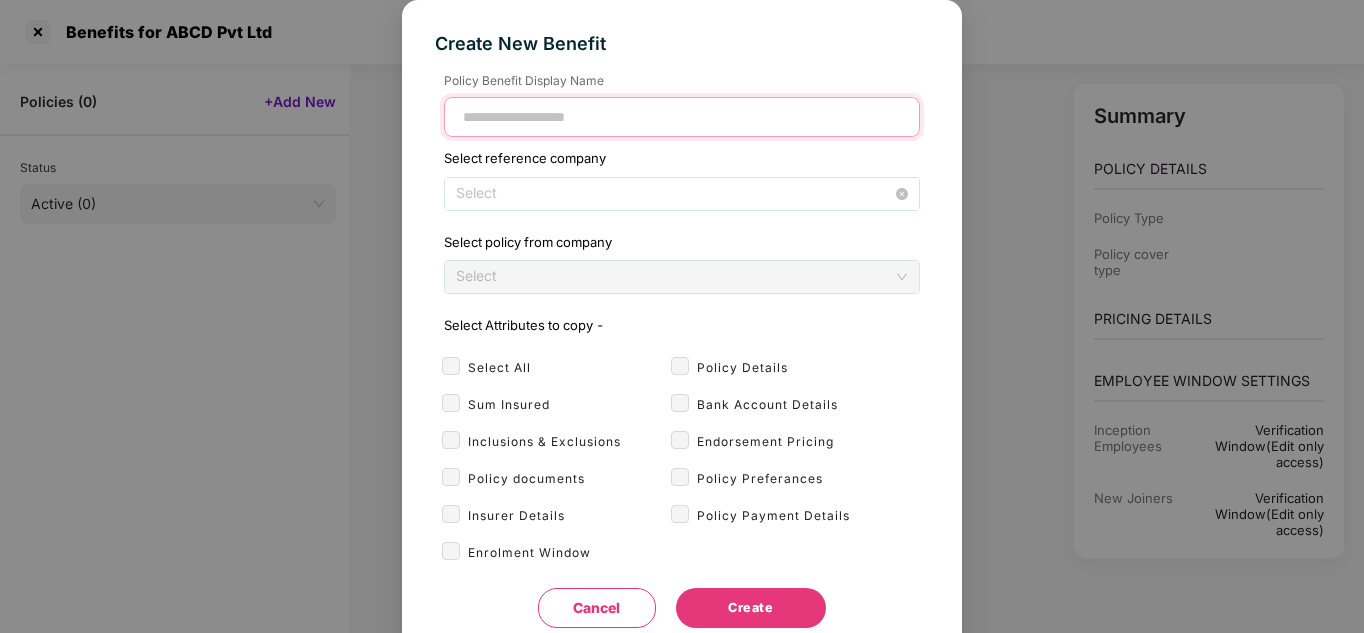 click on "Select" at bounding box center [682, 194] 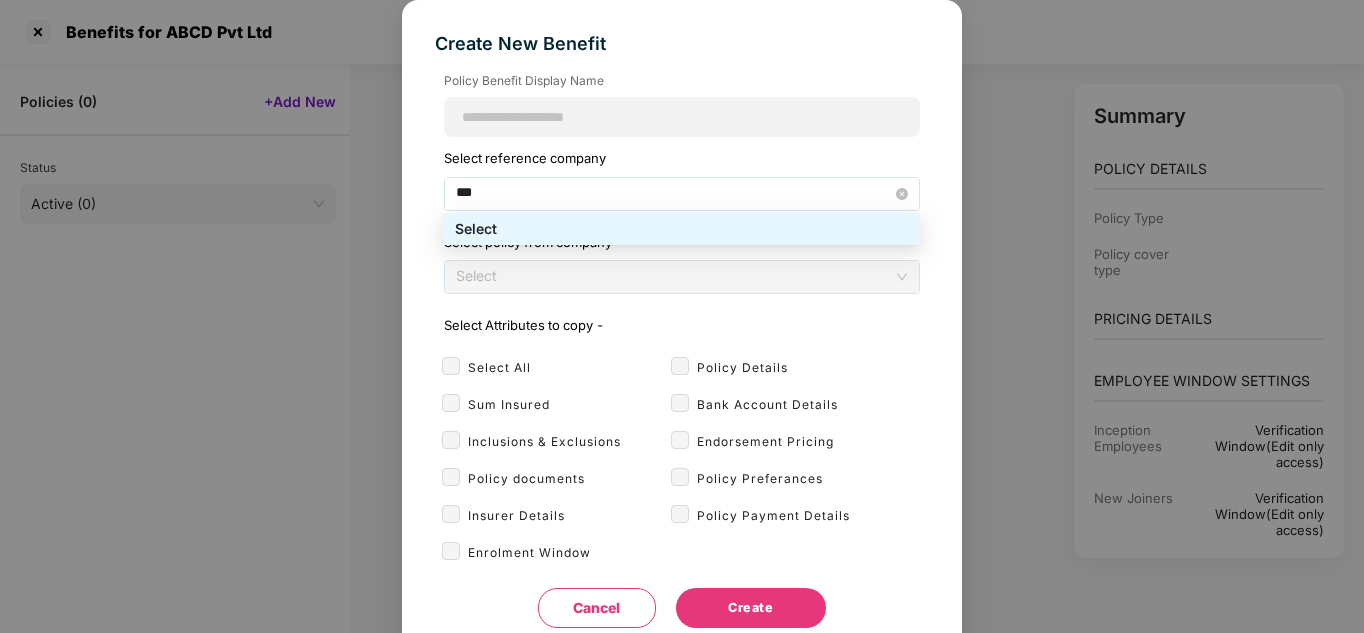 type on "****" 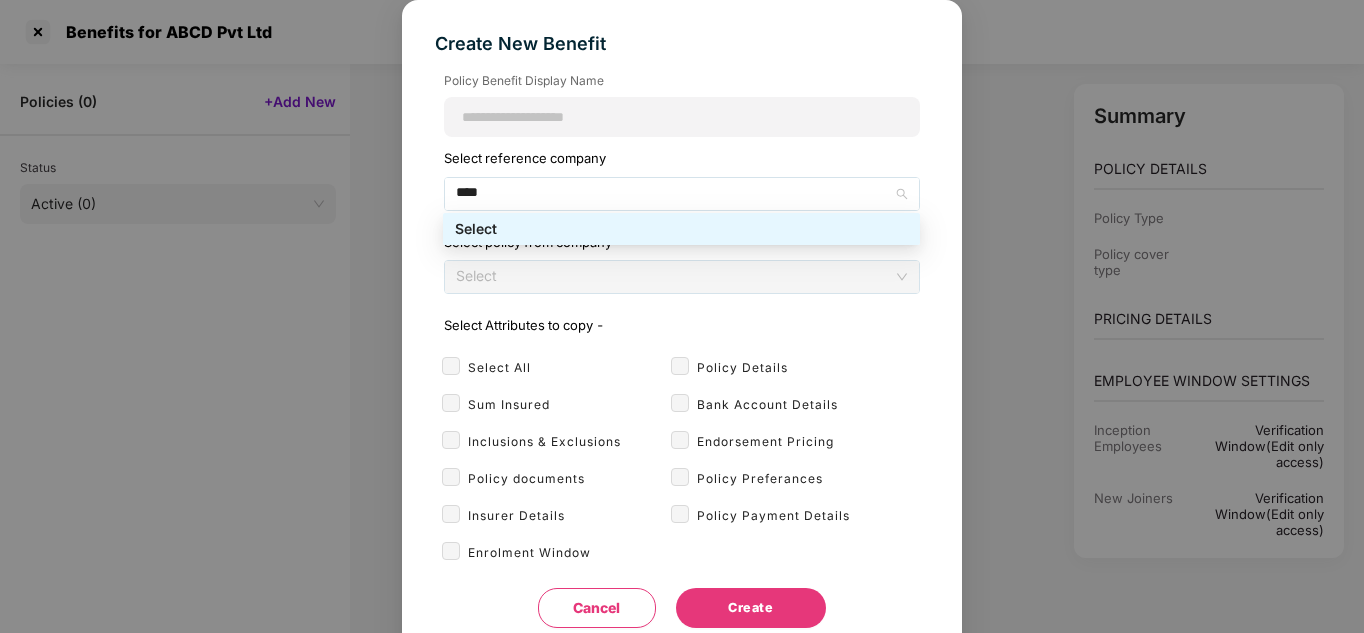 click on "Select" at bounding box center (681, 229) 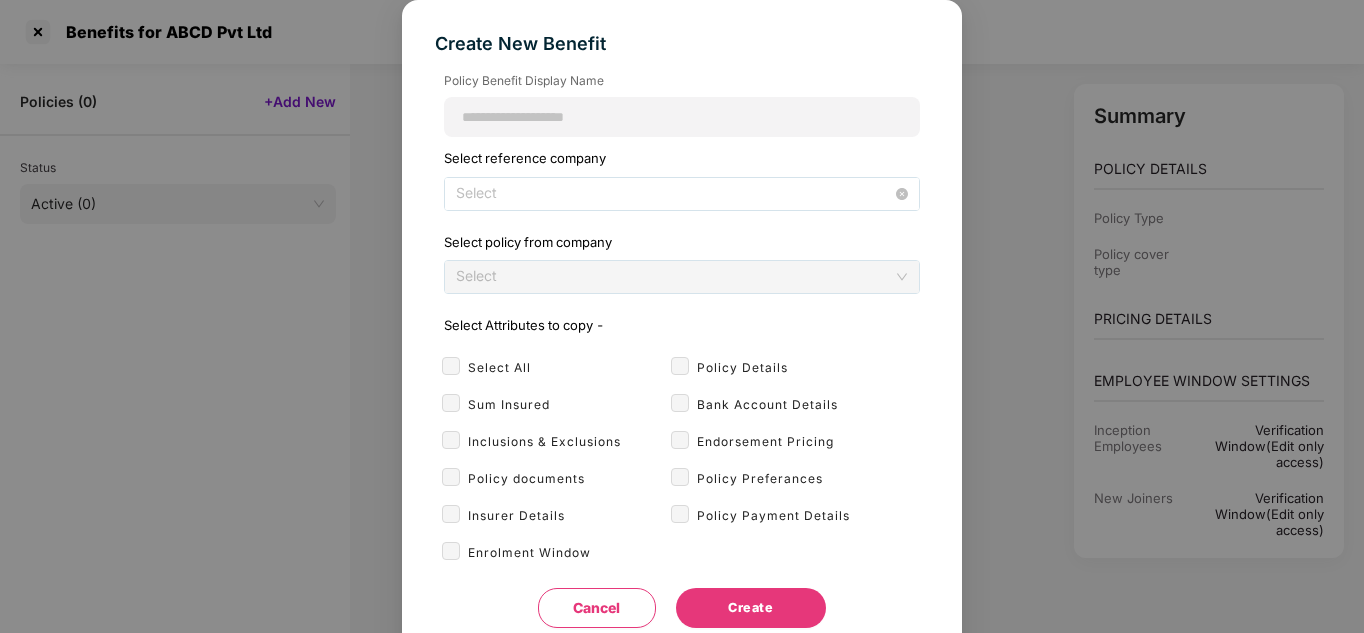 click on "Select" at bounding box center (682, 194) 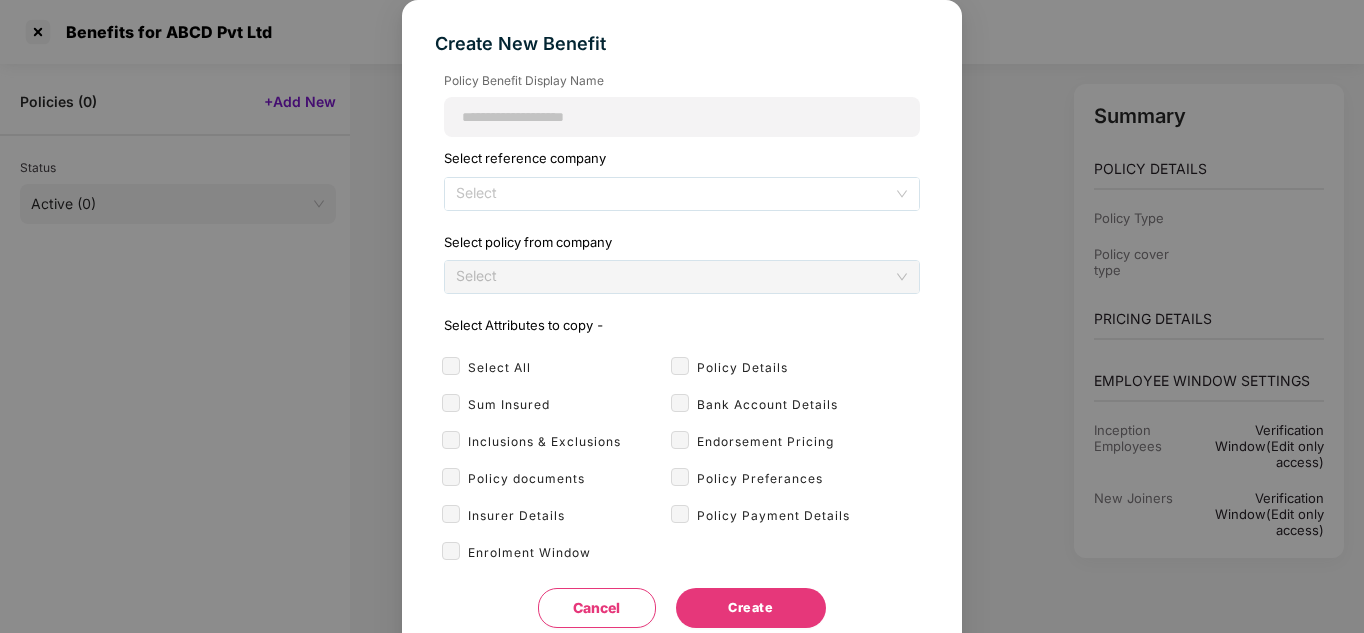 click on "Select policy from company Select" at bounding box center [682, 263] 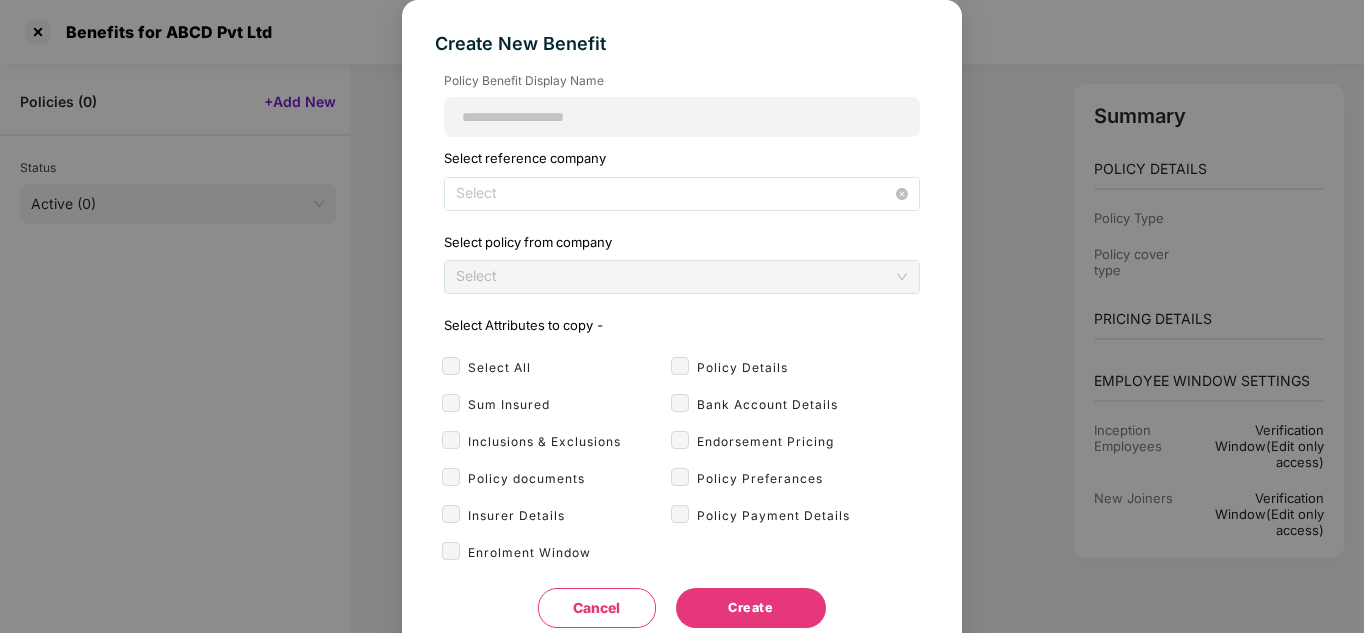 click on "Select" at bounding box center [682, 194] 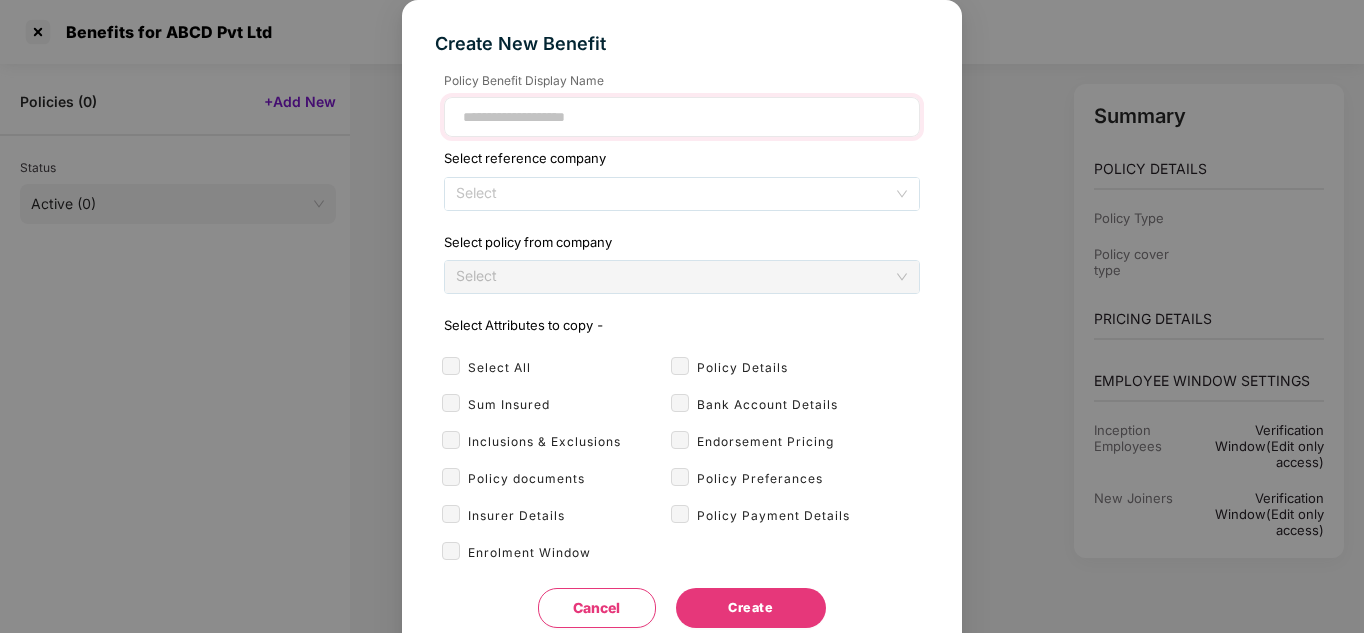 click at bounding box center [682, 117] 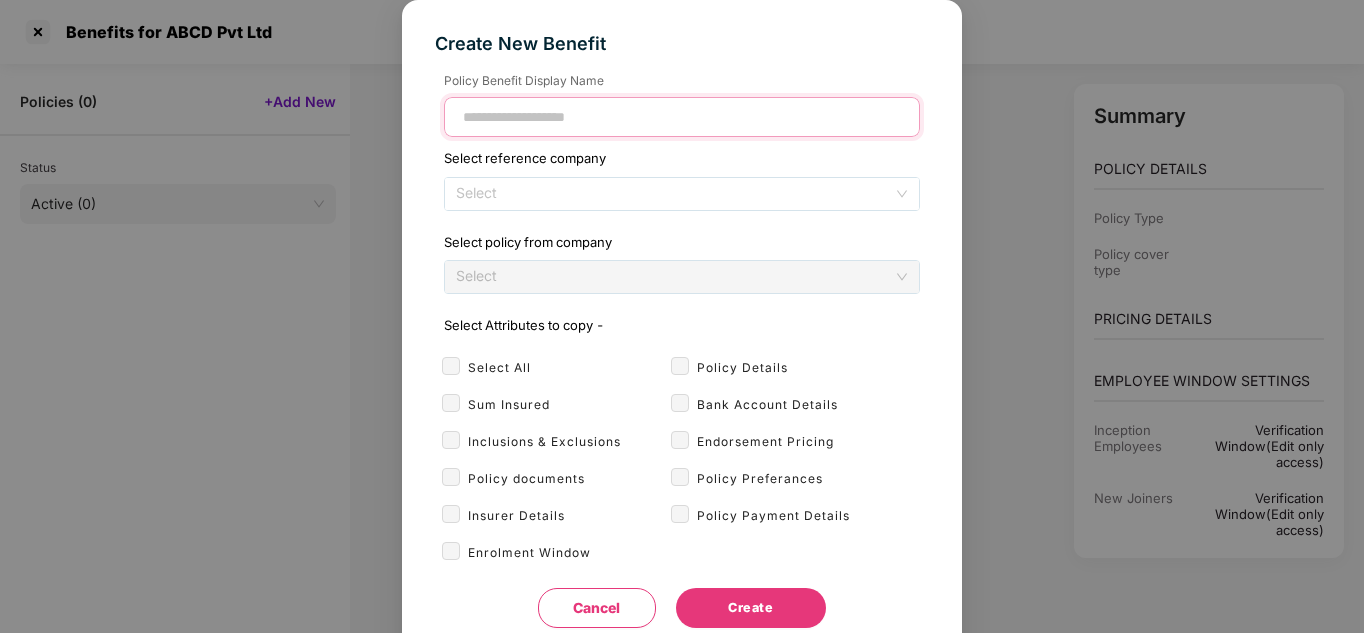 click at bounding box center (682, 117) 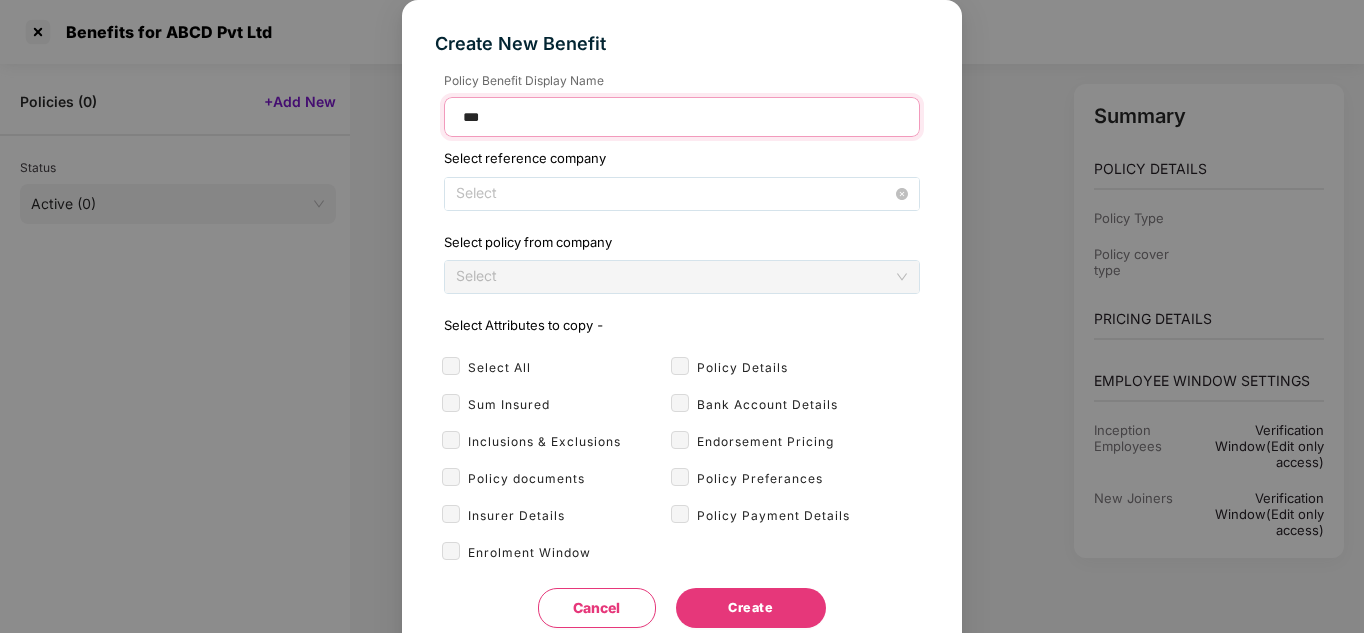 click on "Select" at bounding box center (682, 194) 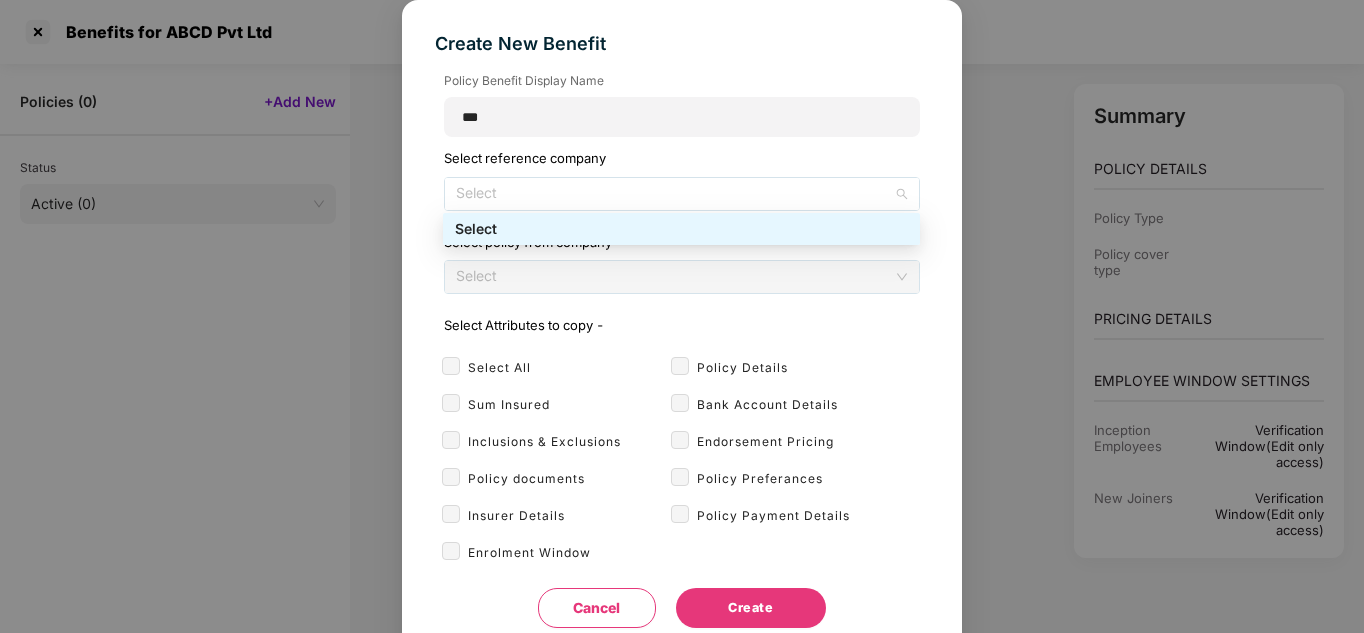 click on "Select" at bounding box center [681, 229] 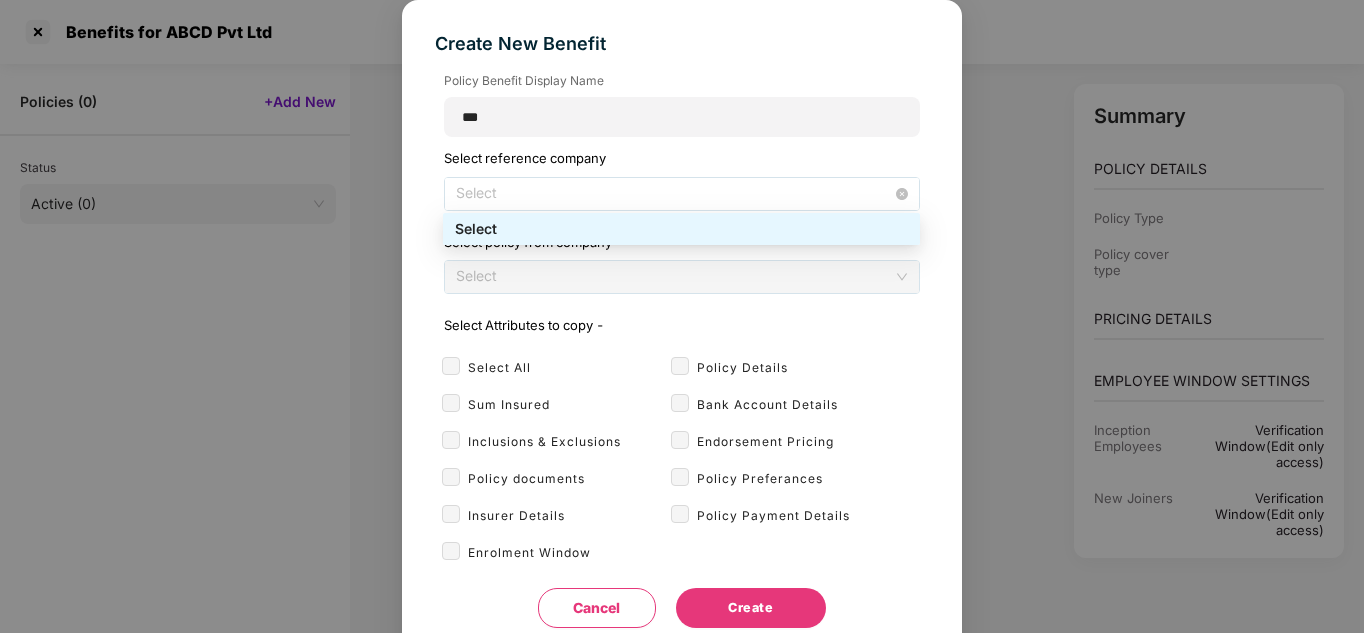click on "Select" at bounding box center (682, 194) 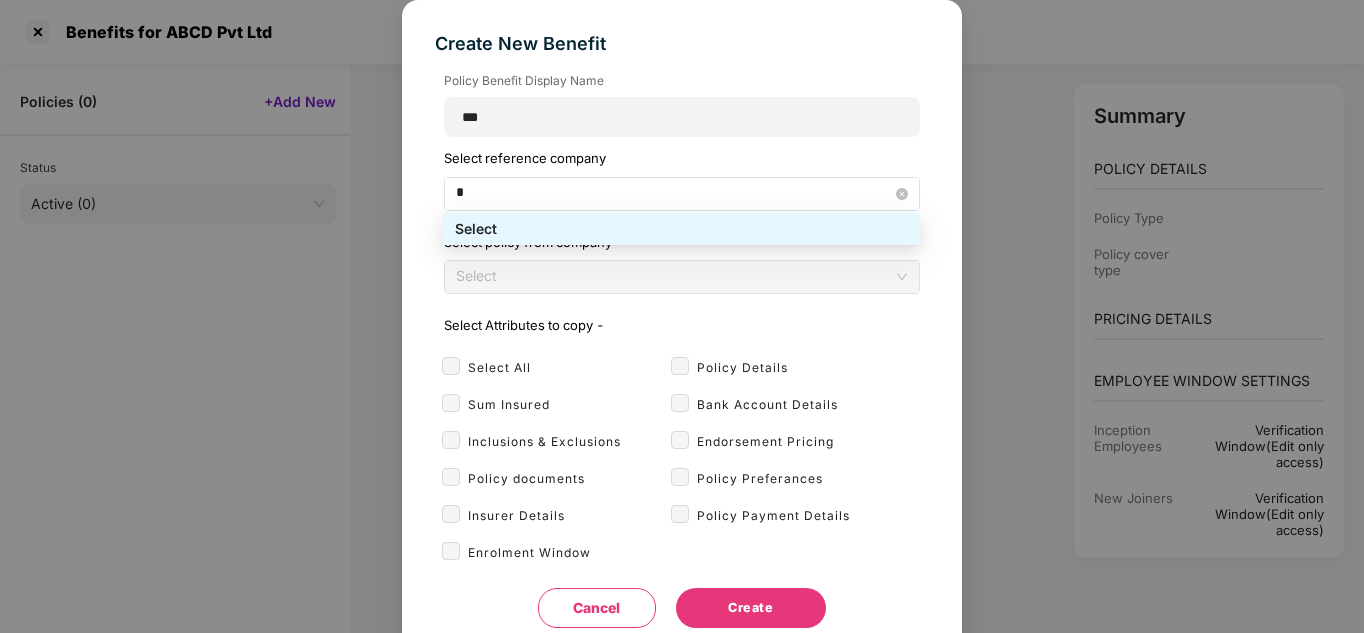 type on "**" 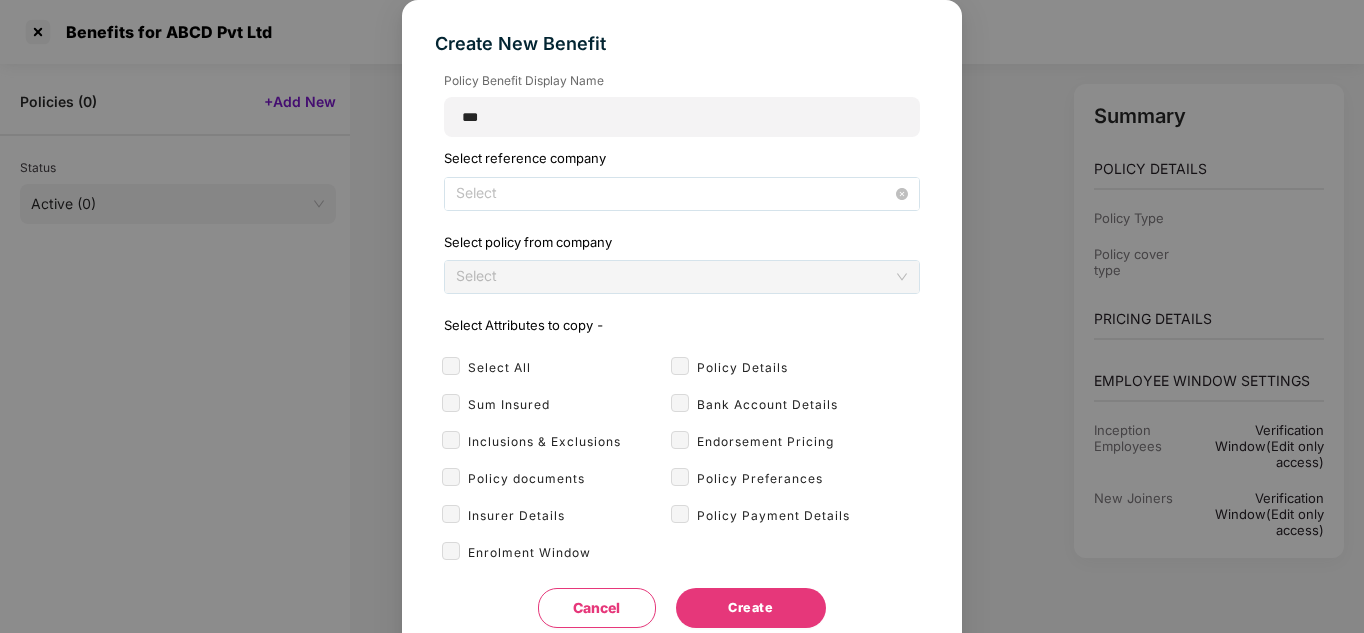 click on "Select" at bounding box center (682, 194) 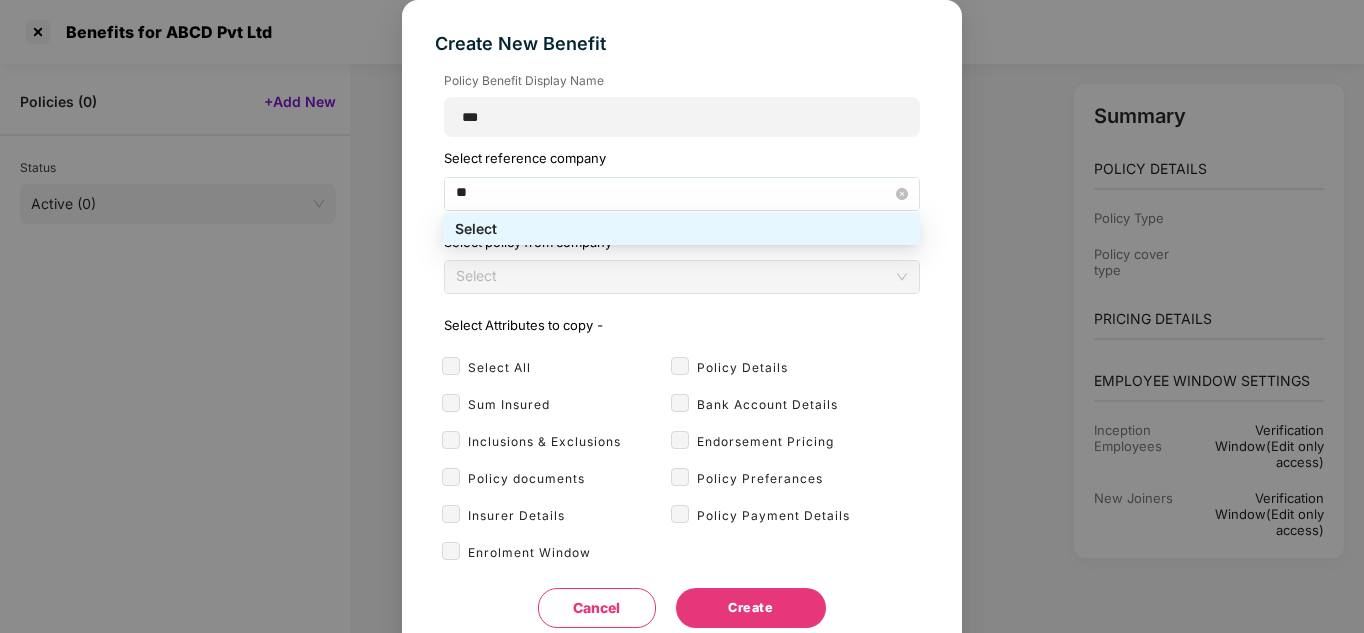 type on "*" 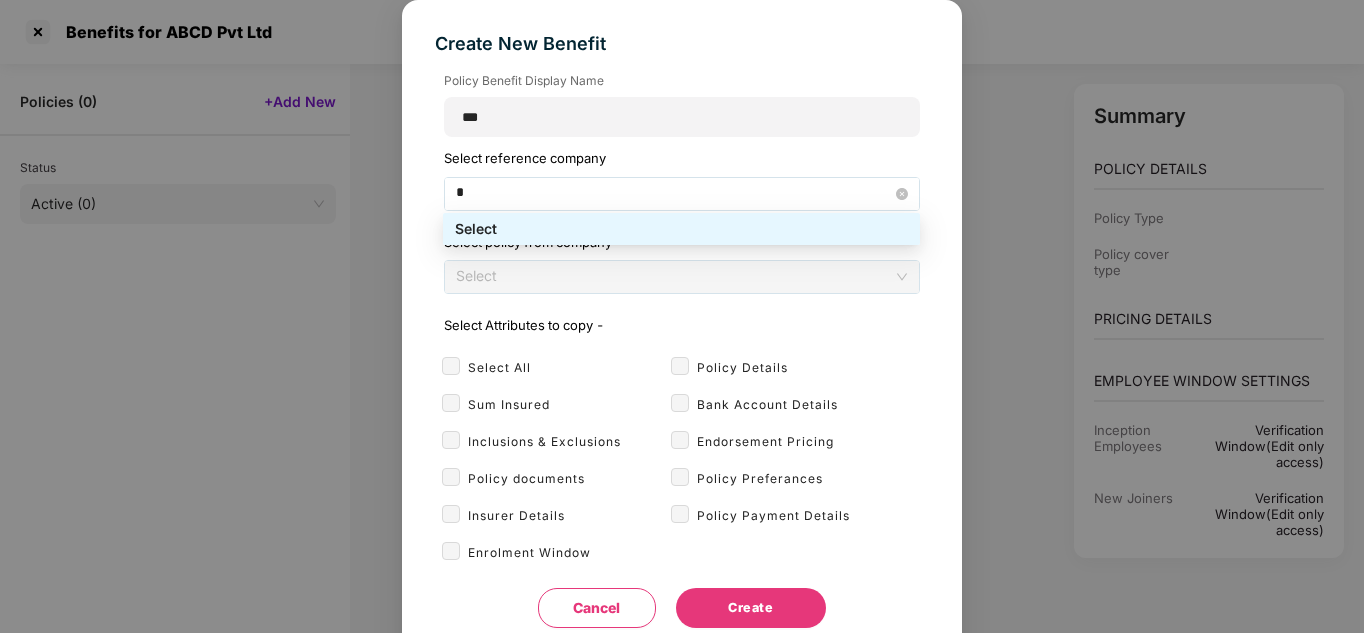 type 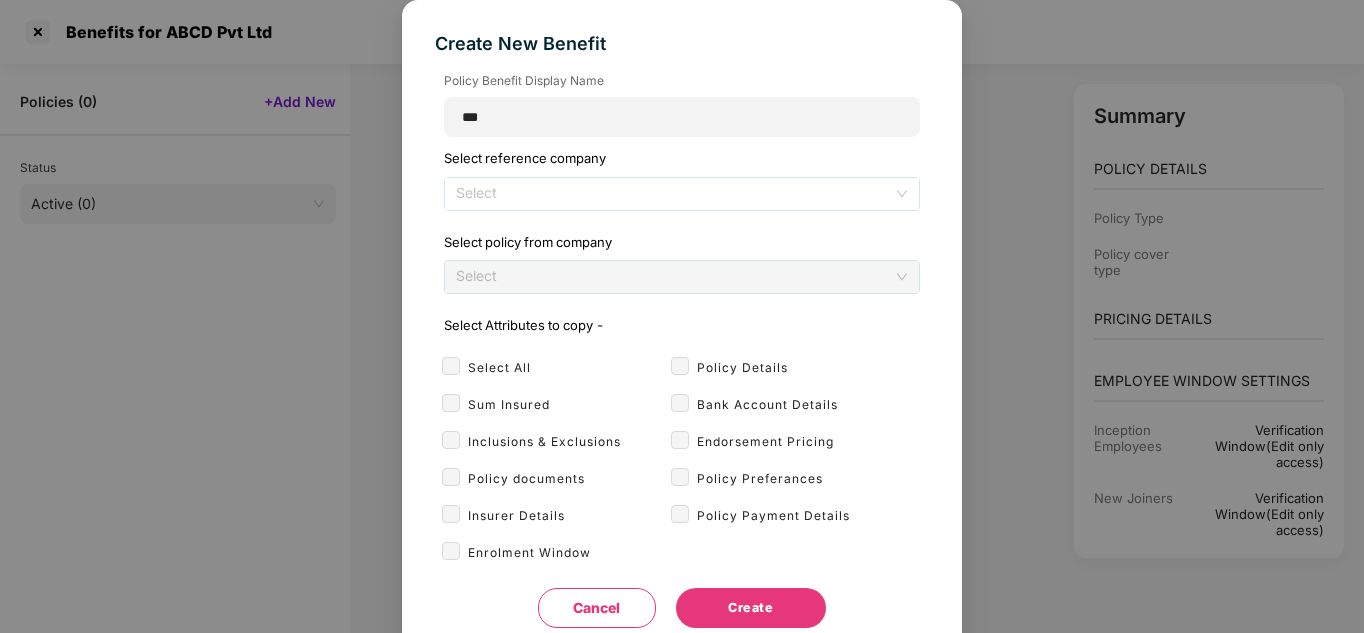 click on "Select All" at bounding box center (556, 364) 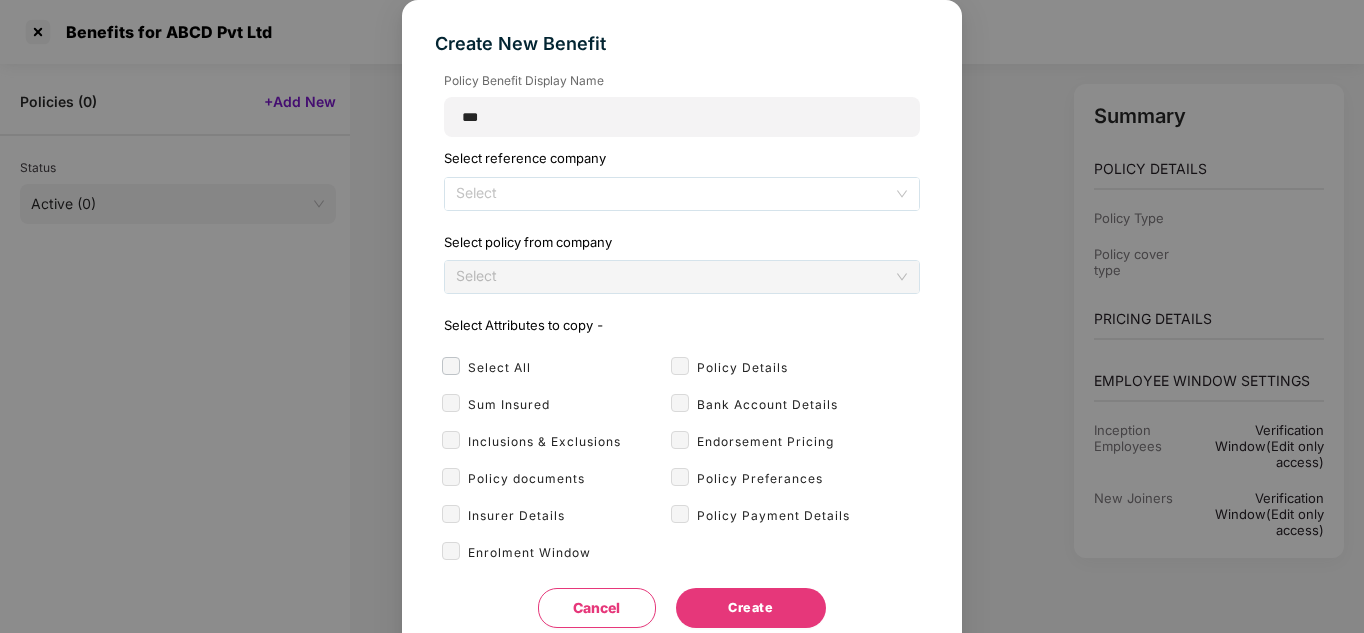 click at bounding box center [451, 366] 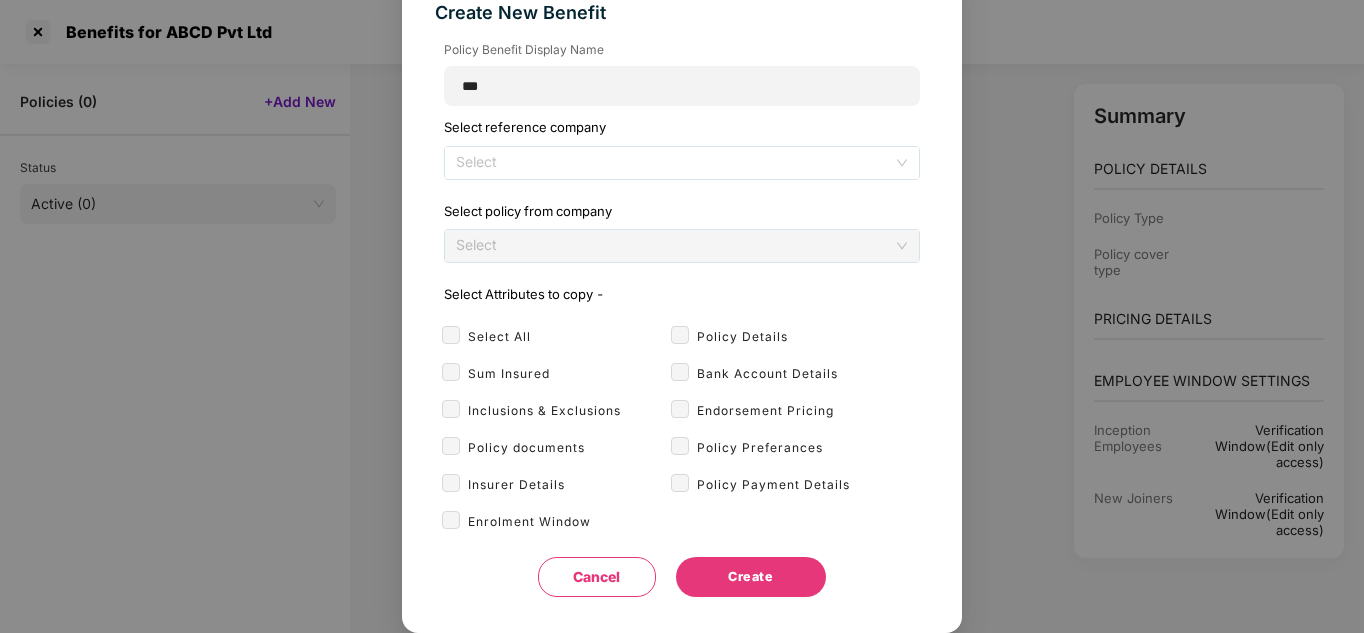 scroll, scrollTop: 0, scrollLeft: 0, axis: both 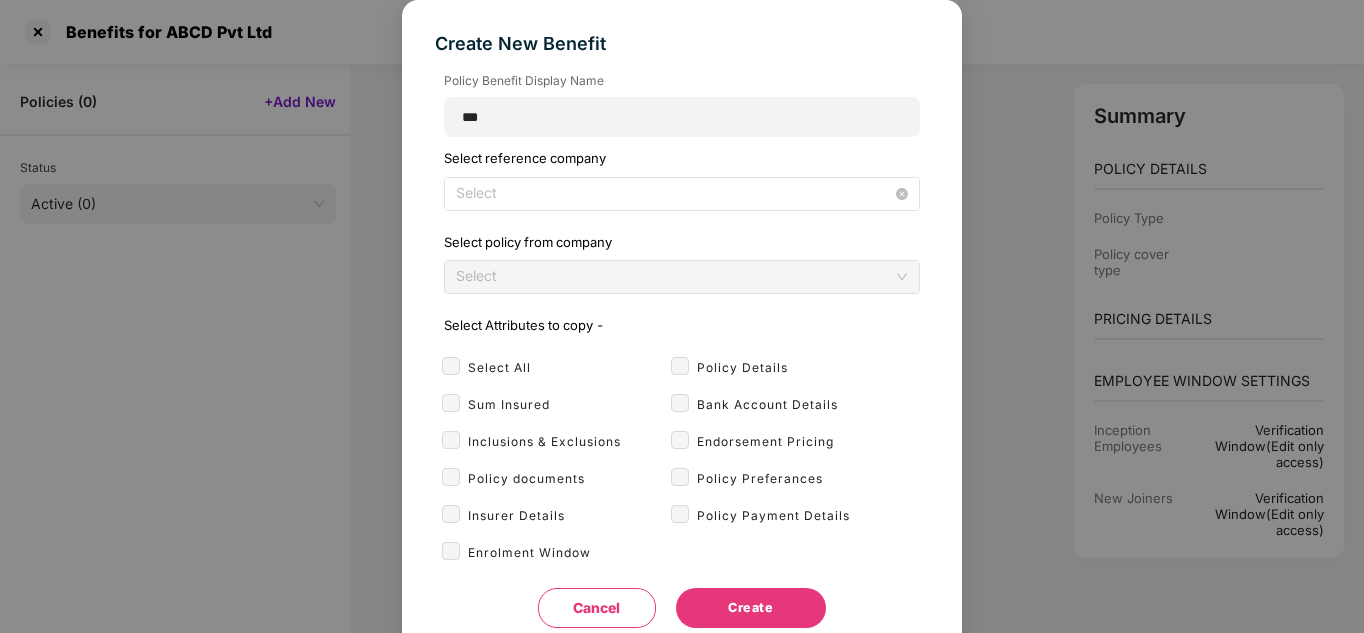 click on "Select" at bounding box center (682, 194) 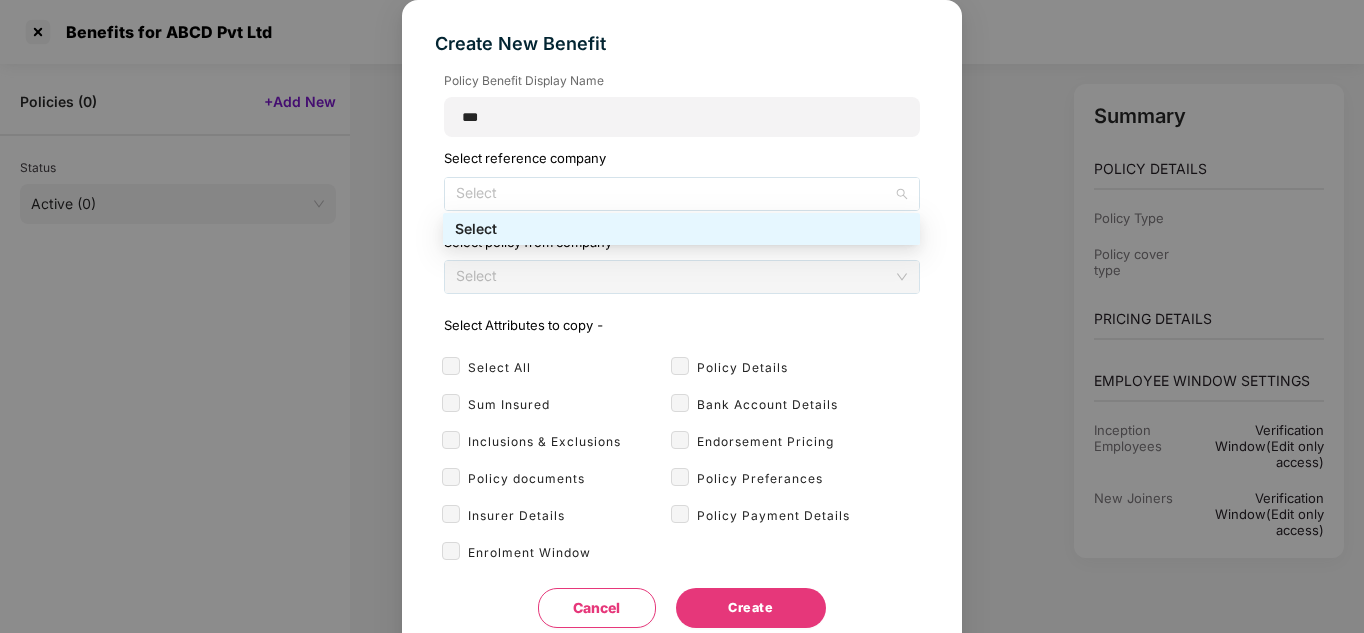 click on "Select" at bounding box center [681, 229] 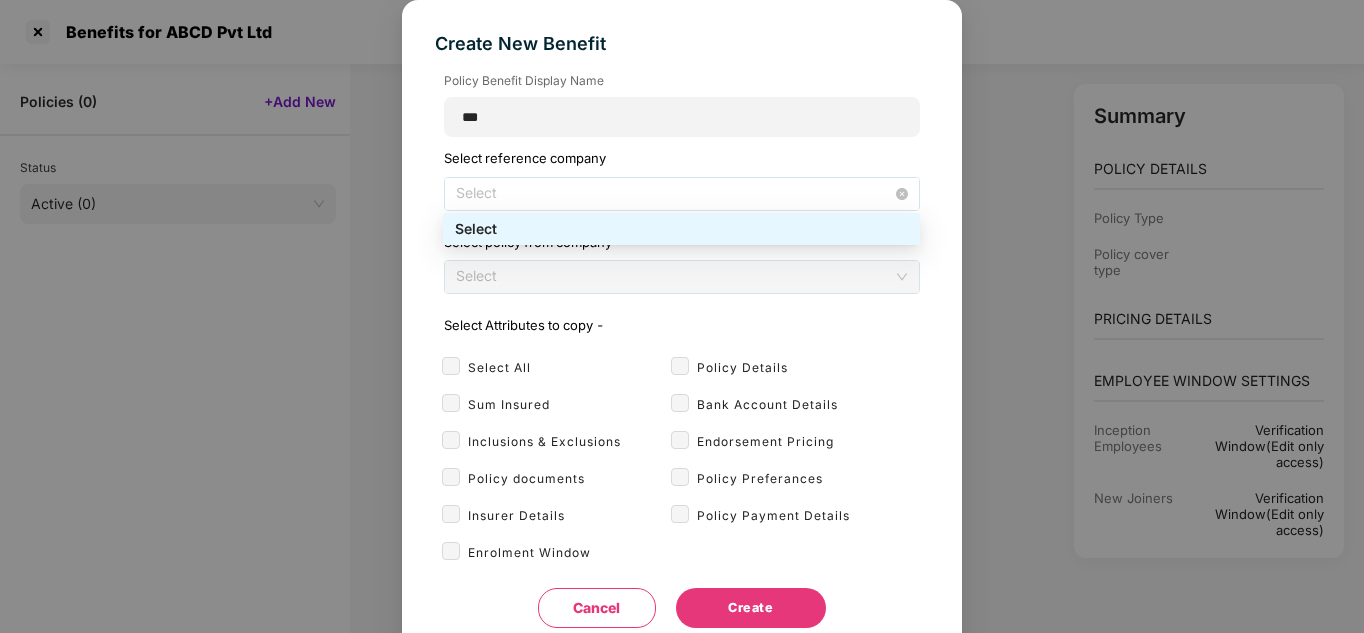 click on "Select" at bounding box center (682, 194) 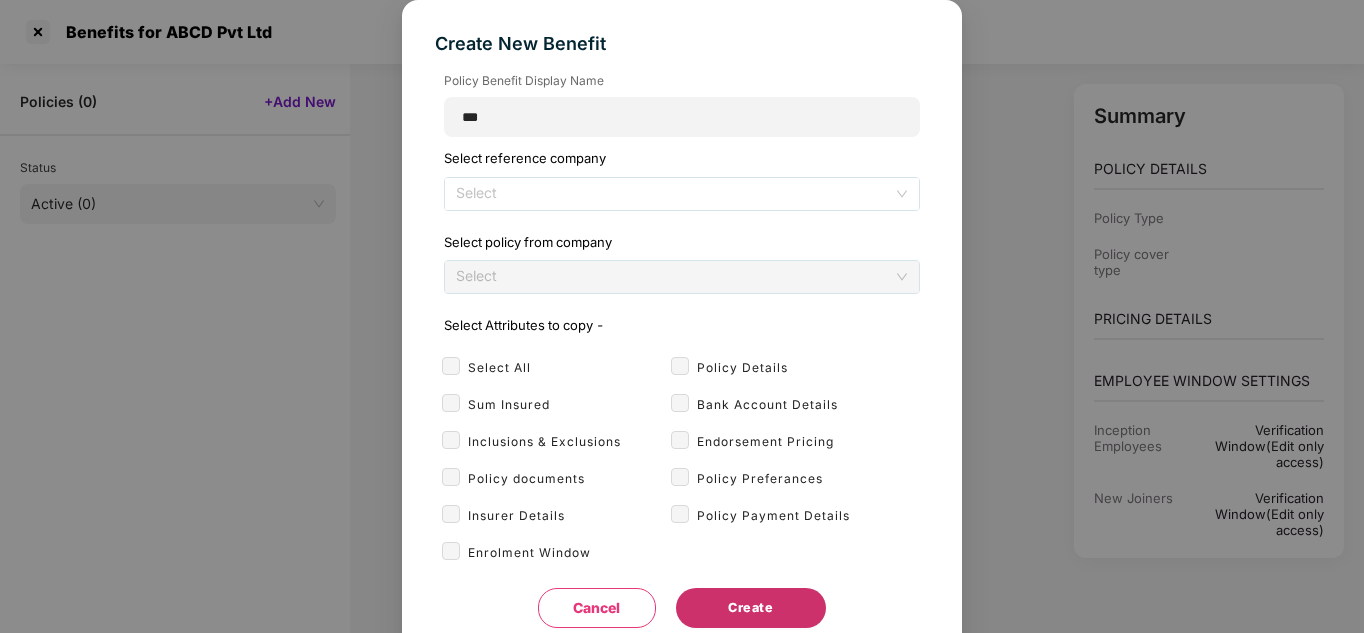 click on "Create" at bounding box center [750, 608] 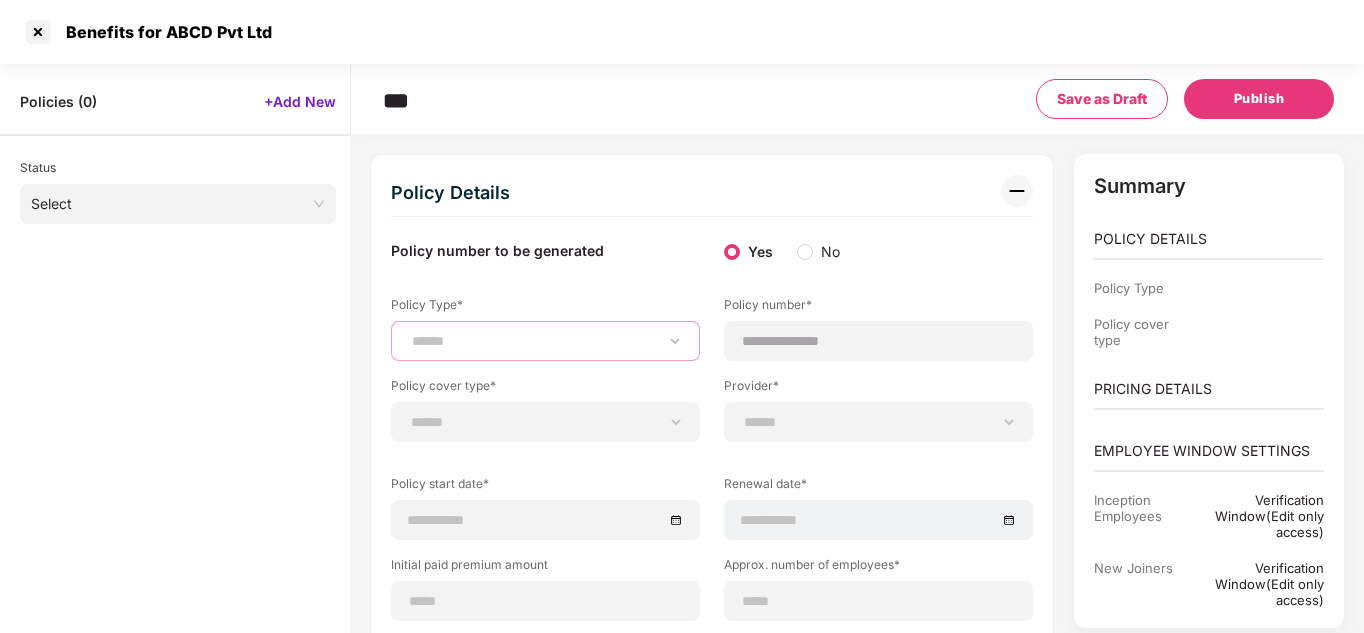 click on "**********" at bounding box center [545, 341] 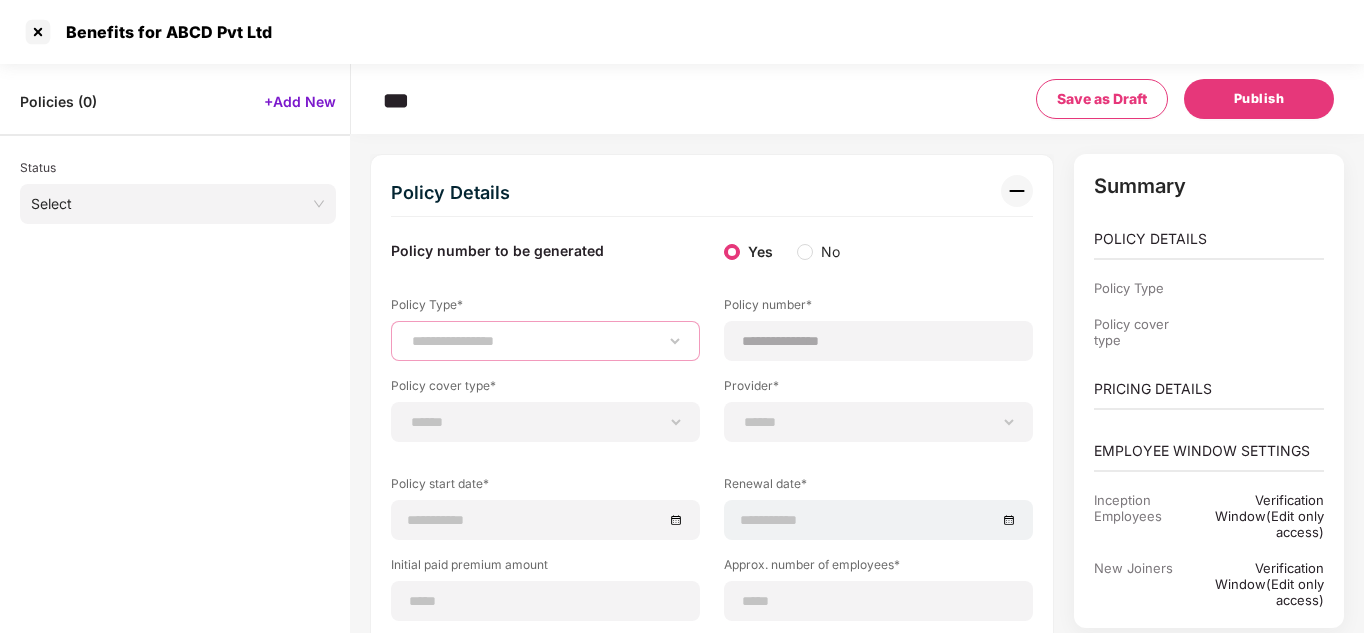 click on "**********" at bounding box center (545, 341) 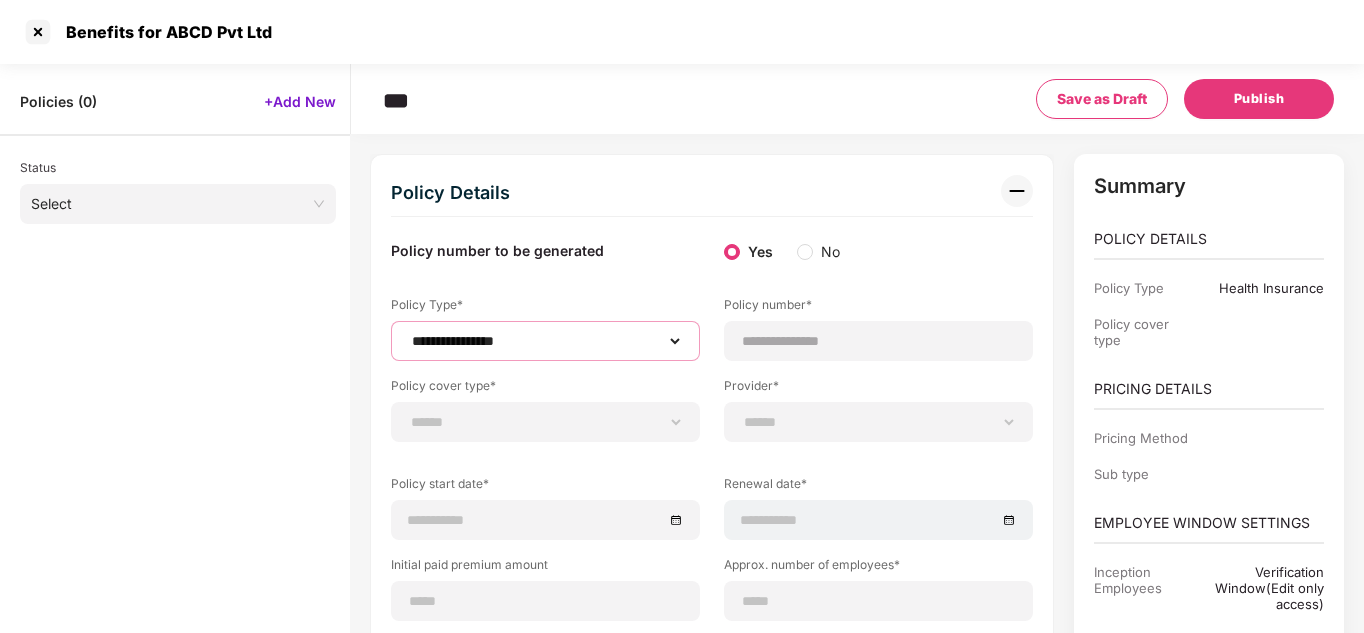 click on "**********" at bounding box center (545, 341) 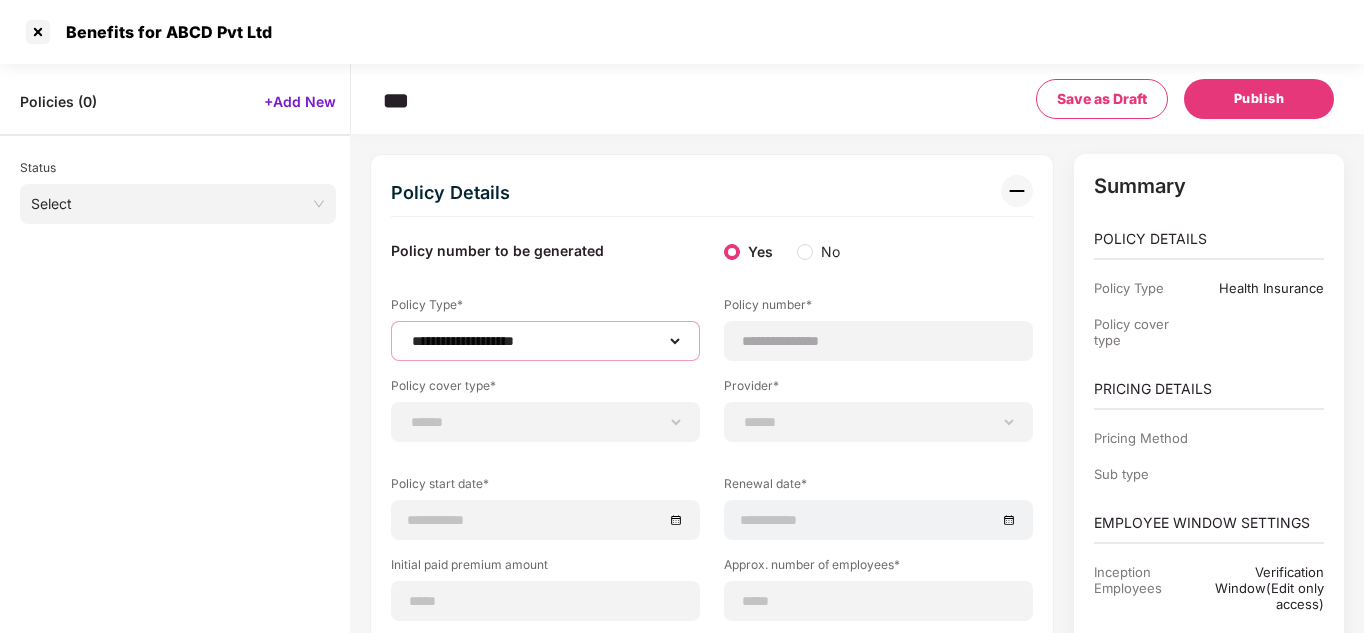 click on "**********" at bounding box center (545, 341) 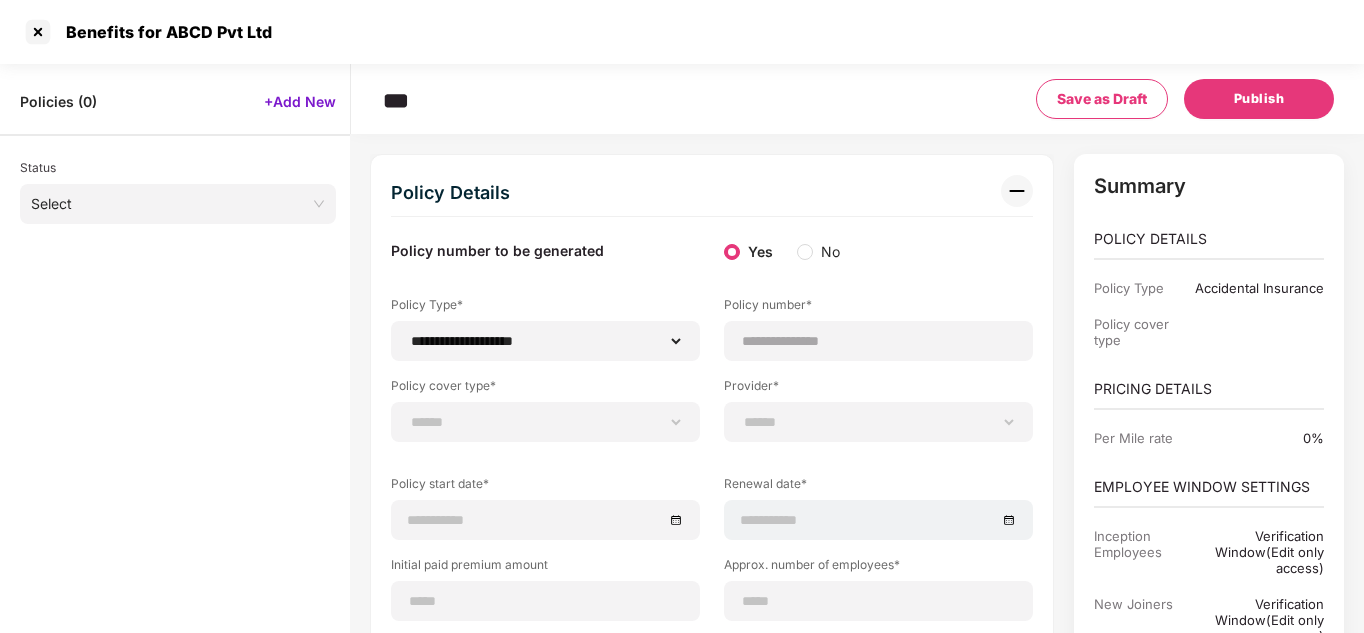 click on "No" at bounding box center (830, 252) 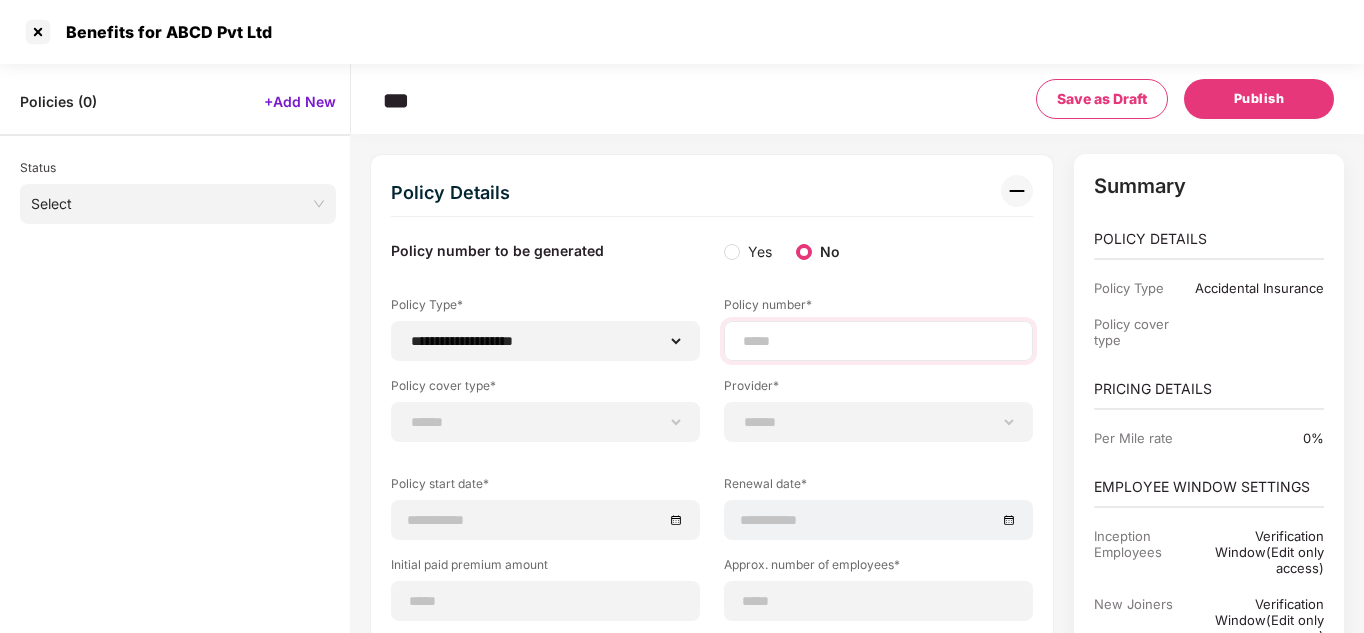 click at bounding box center (878, 341) 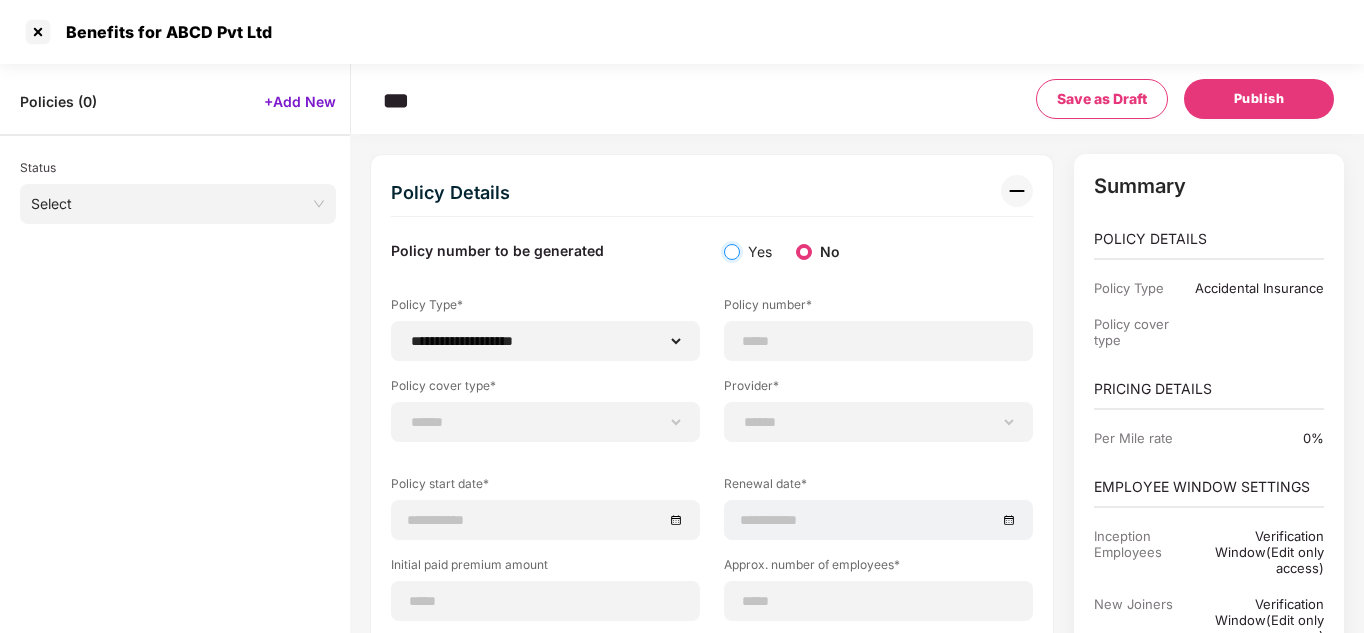 type on "**********" 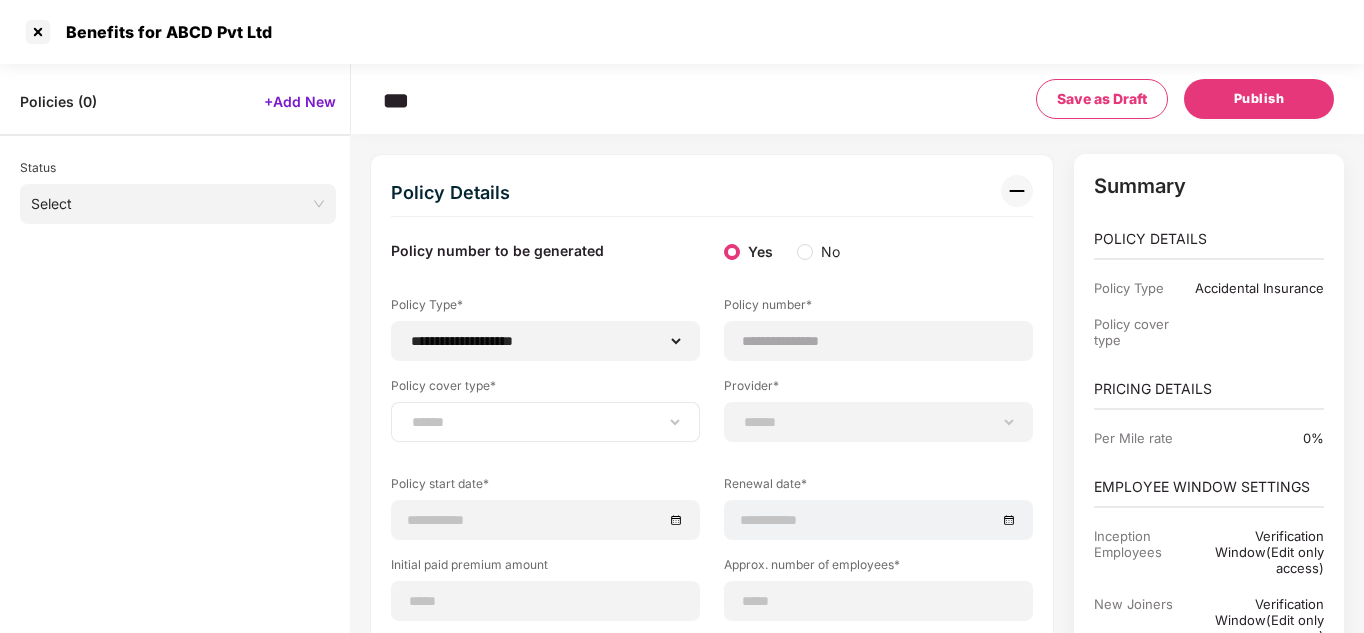 click on "**********" at bounding box center (545, 422) 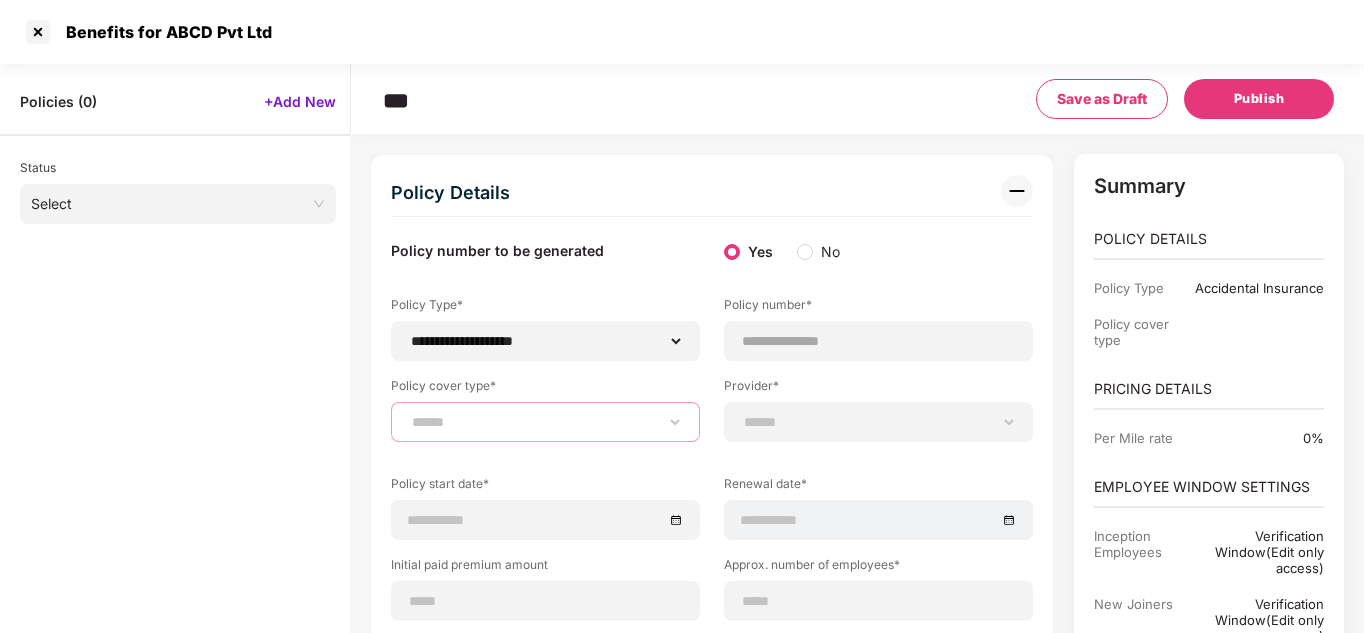 click on "**********" at bounding box center [545, 422] 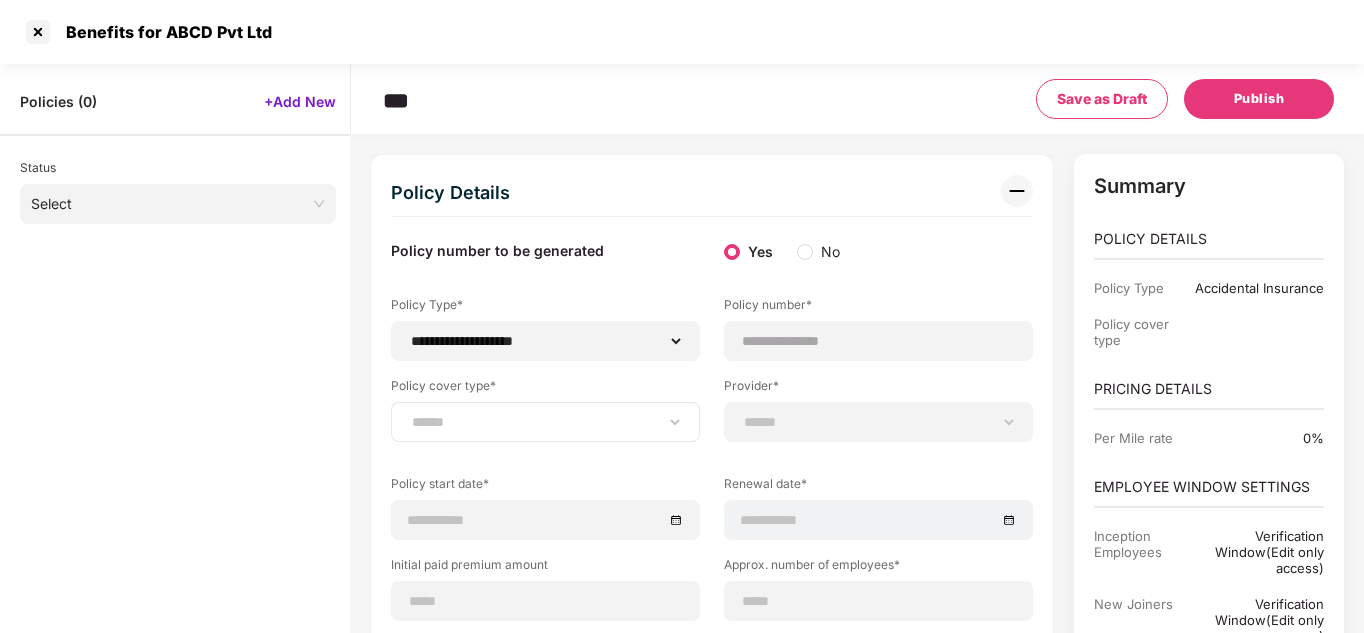 click on "**********" at bounding box center (545, 422) 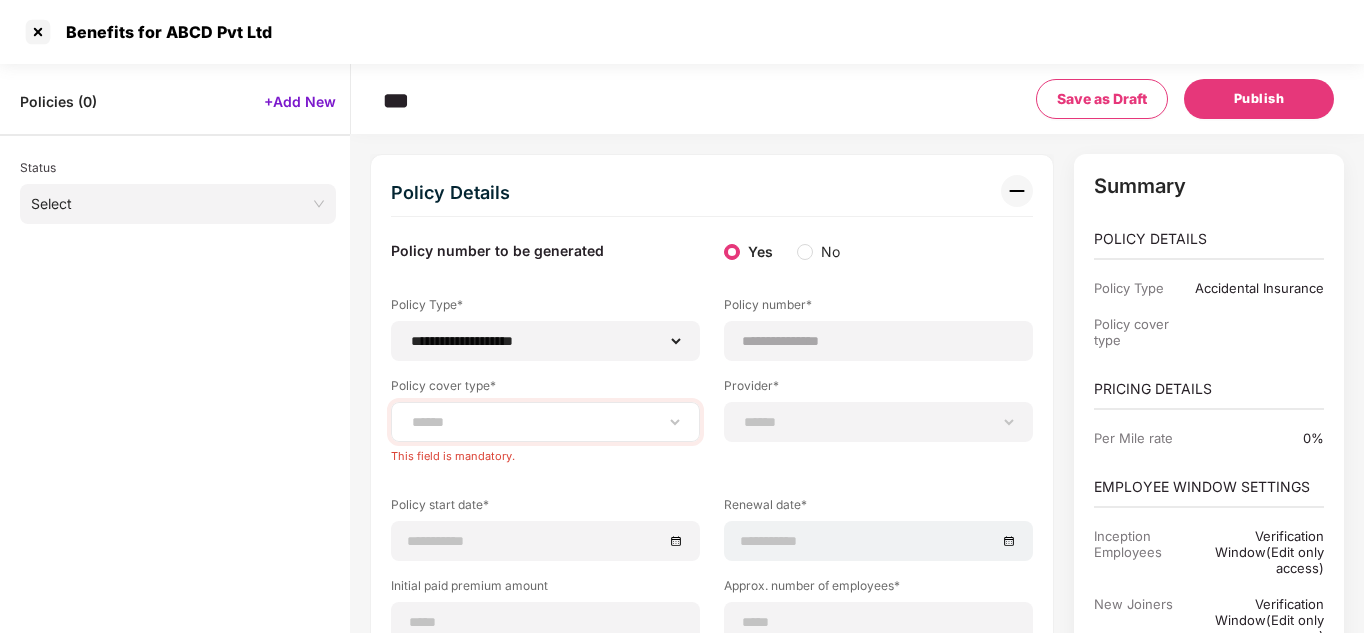 click on "**********" at bounding box center [545, 422] 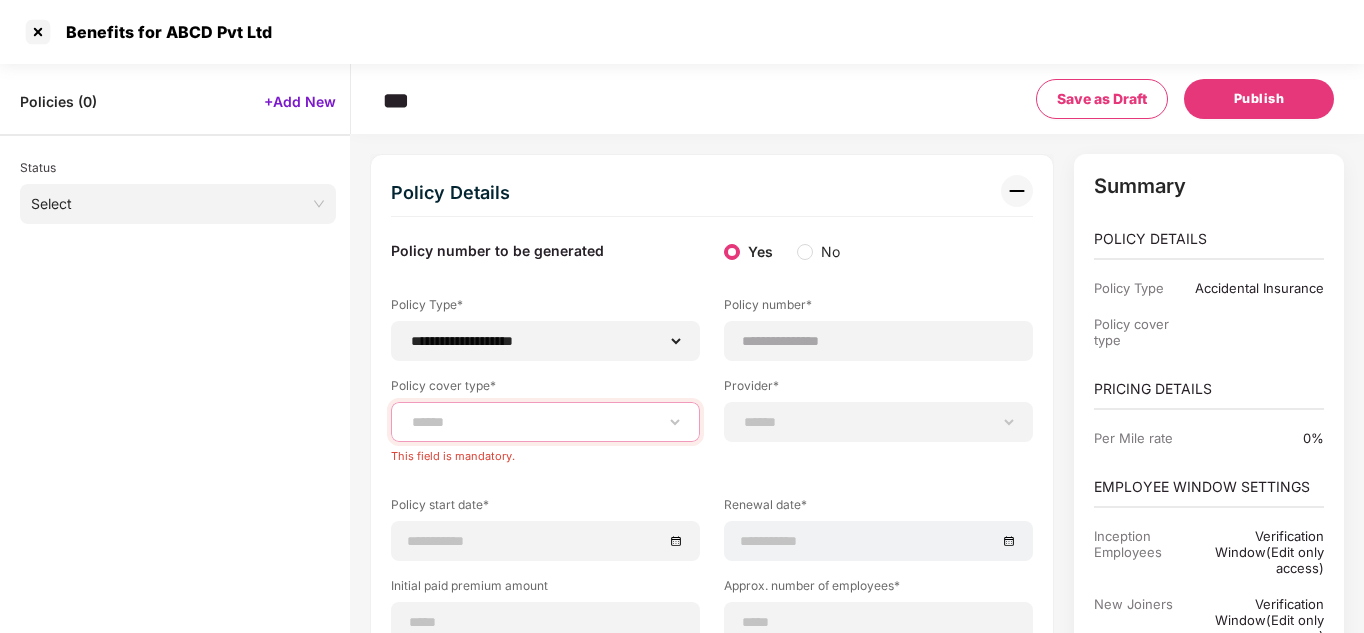 click on "**********" at bounding box center (545, 422) 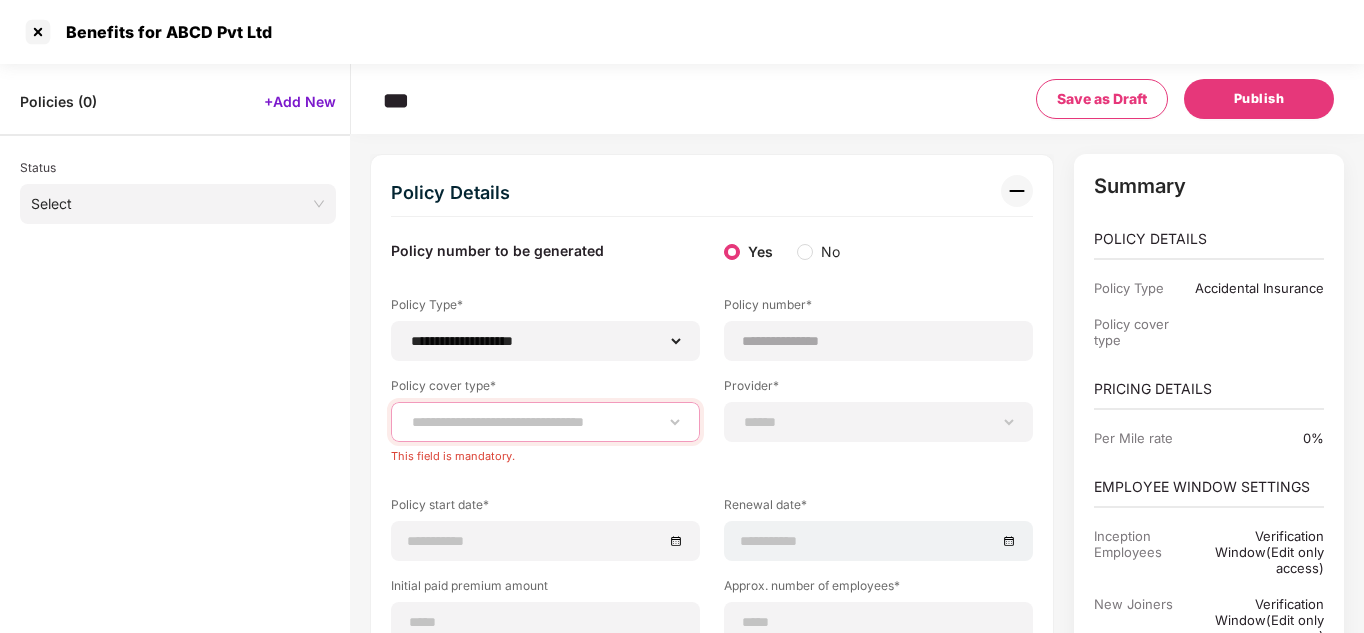 click on "**********" at bounding box center [545, 422] 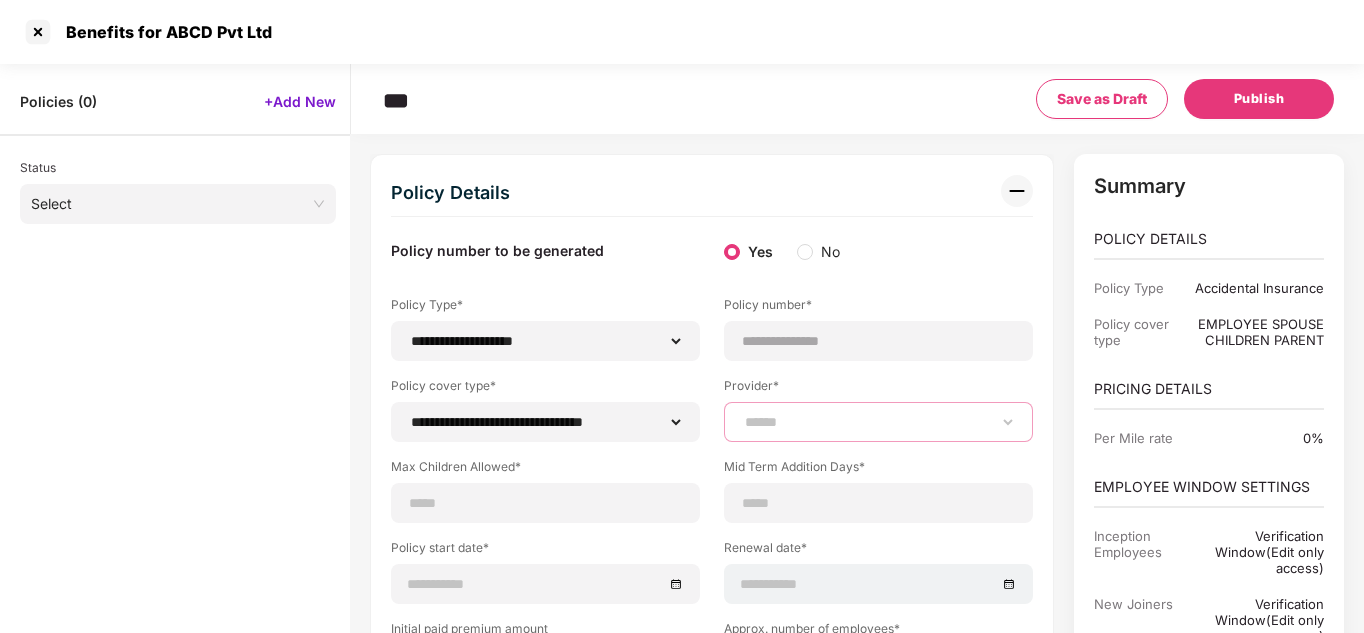 click on "**********" at bounding box center (878, 422) 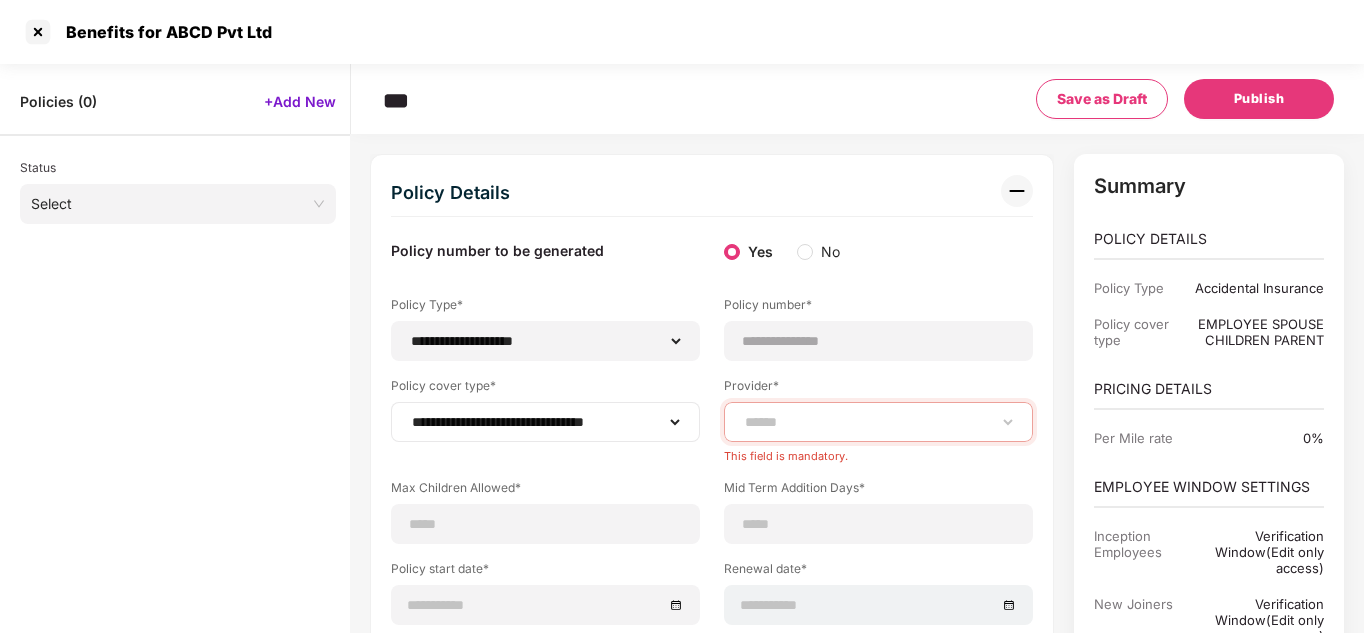 click on "**********" at bounding box center (545, 422) 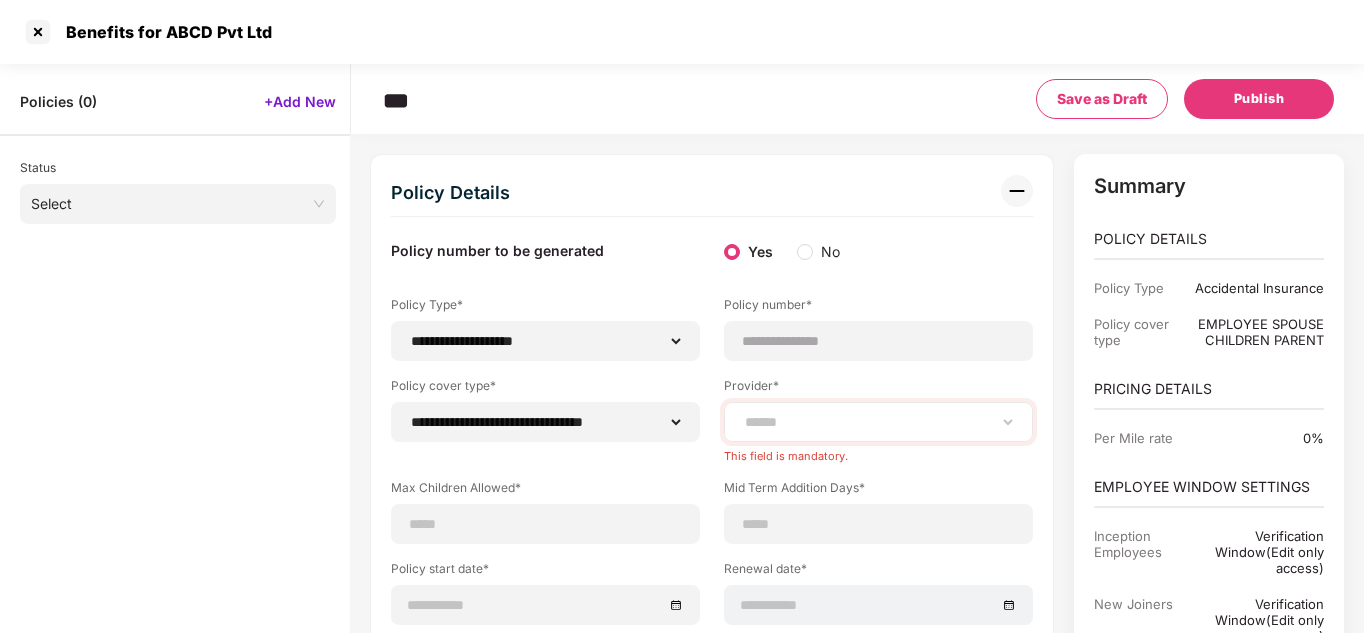 click on "**********" at bounding box center [878, 422] 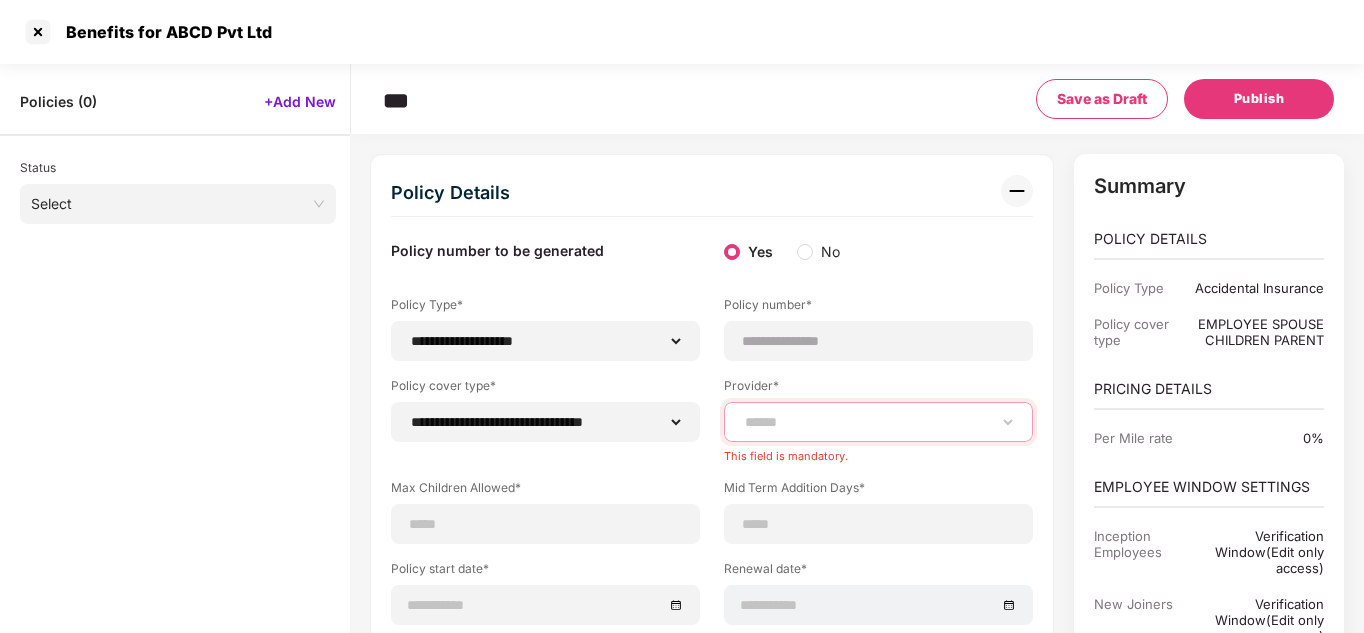click on "**********" at bounding box center [878, 422] 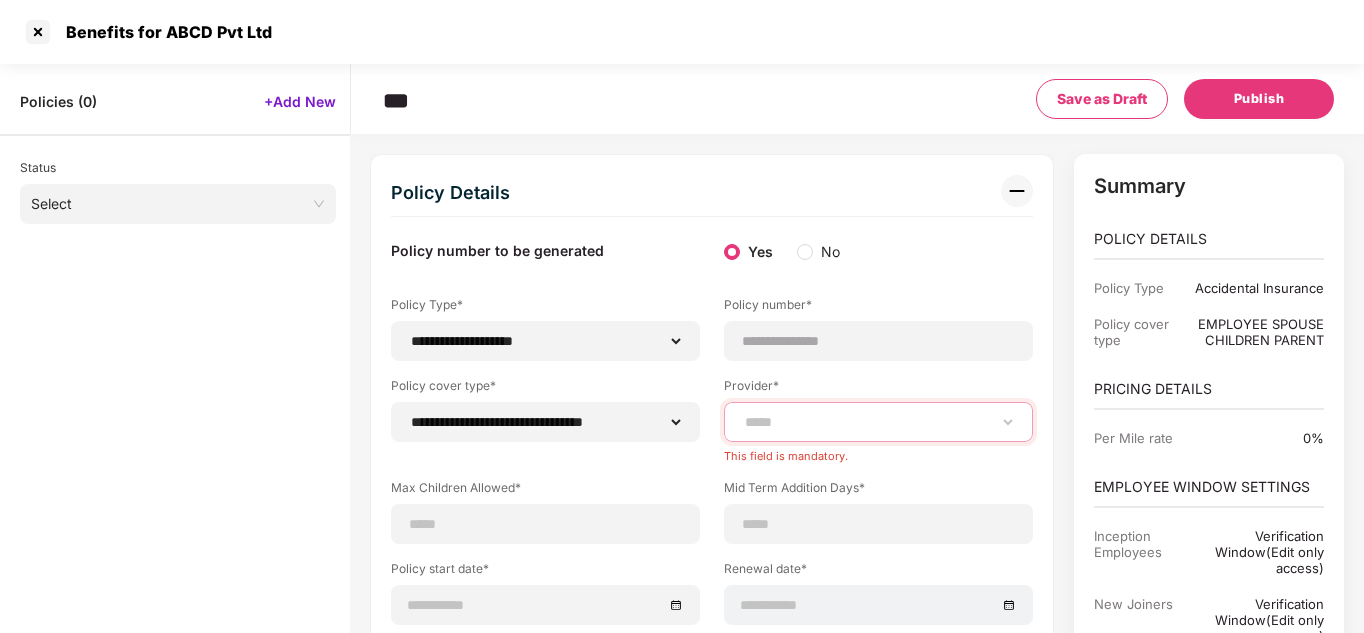 click on "**********" at bounding box center [878, 422] 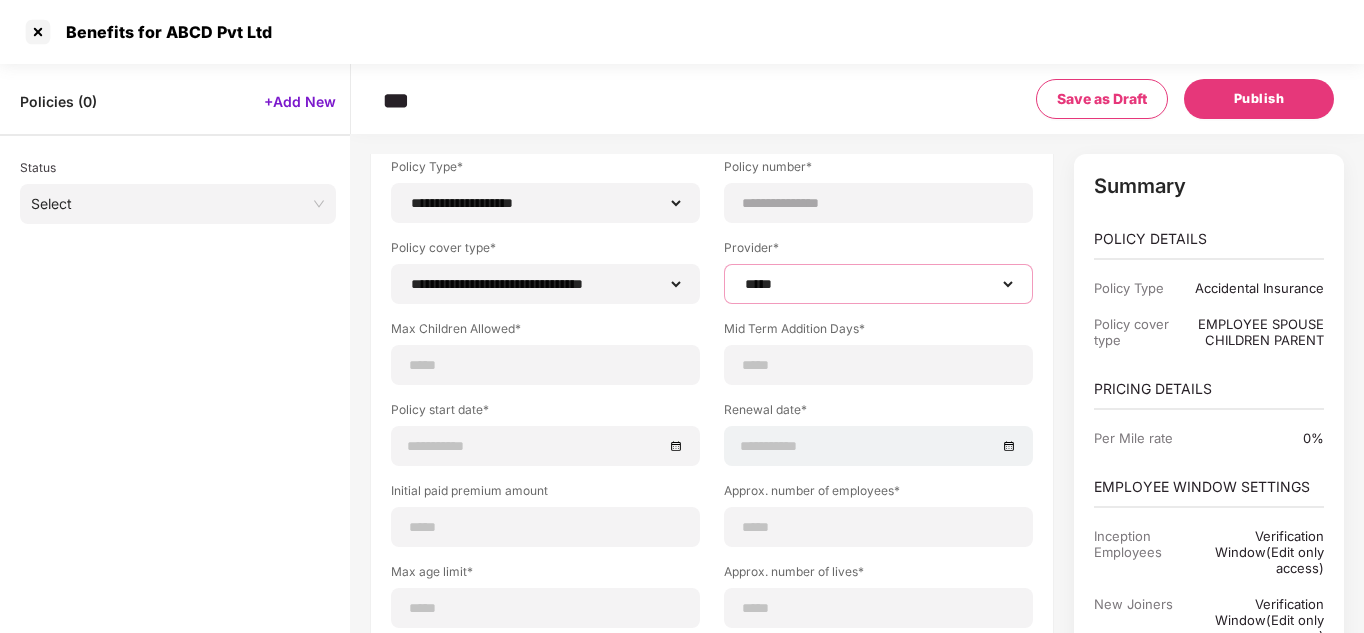 scroll, scrollTop: 141, scrollLeft: 0, axis: vertical 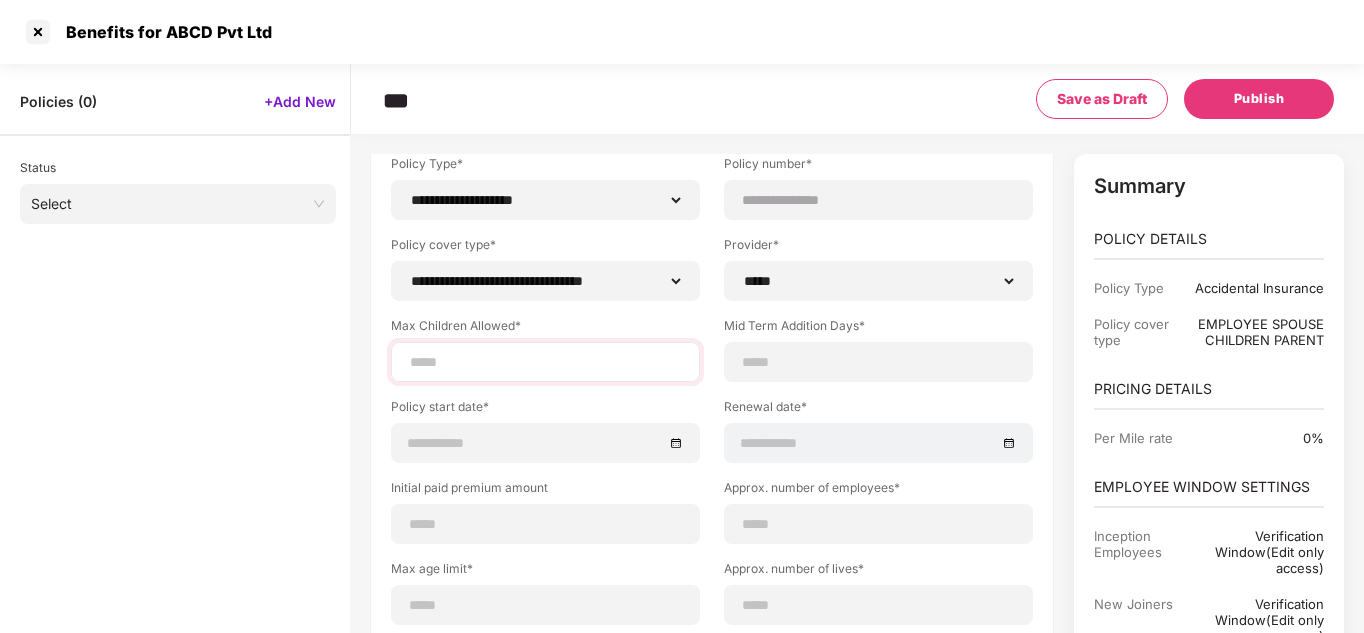 click at bounding box center (545, 362) 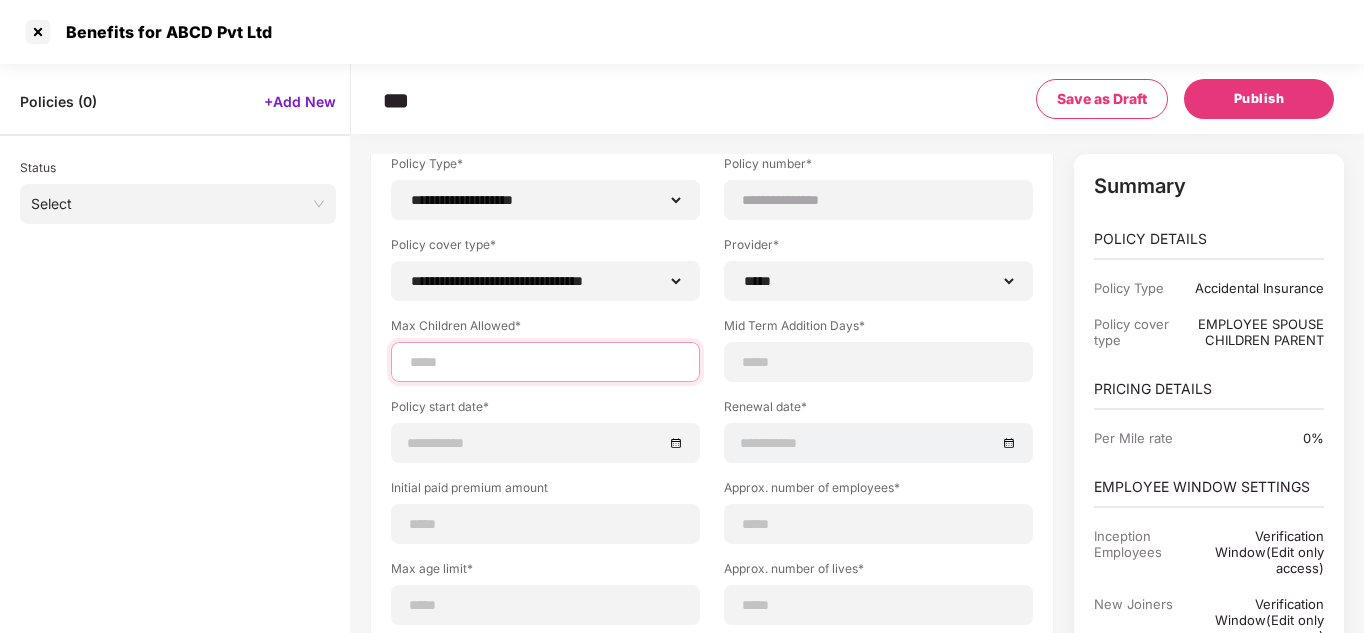 click at bounding box center [545, 362] 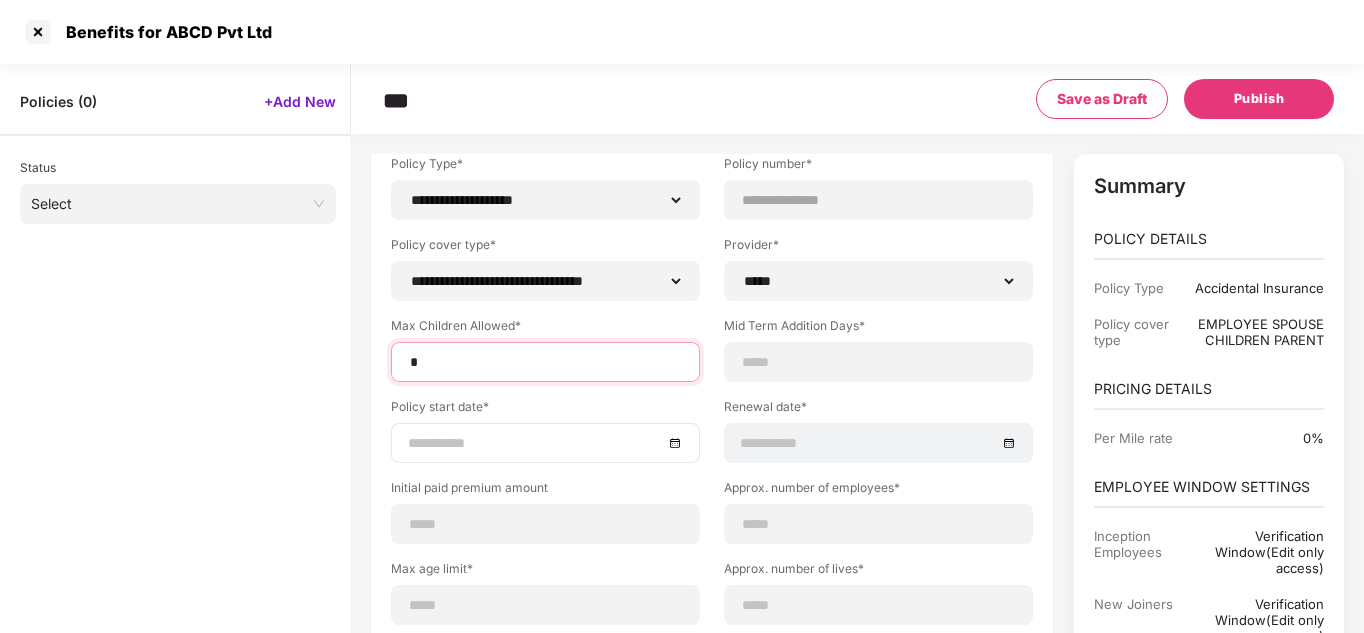 type on "*" 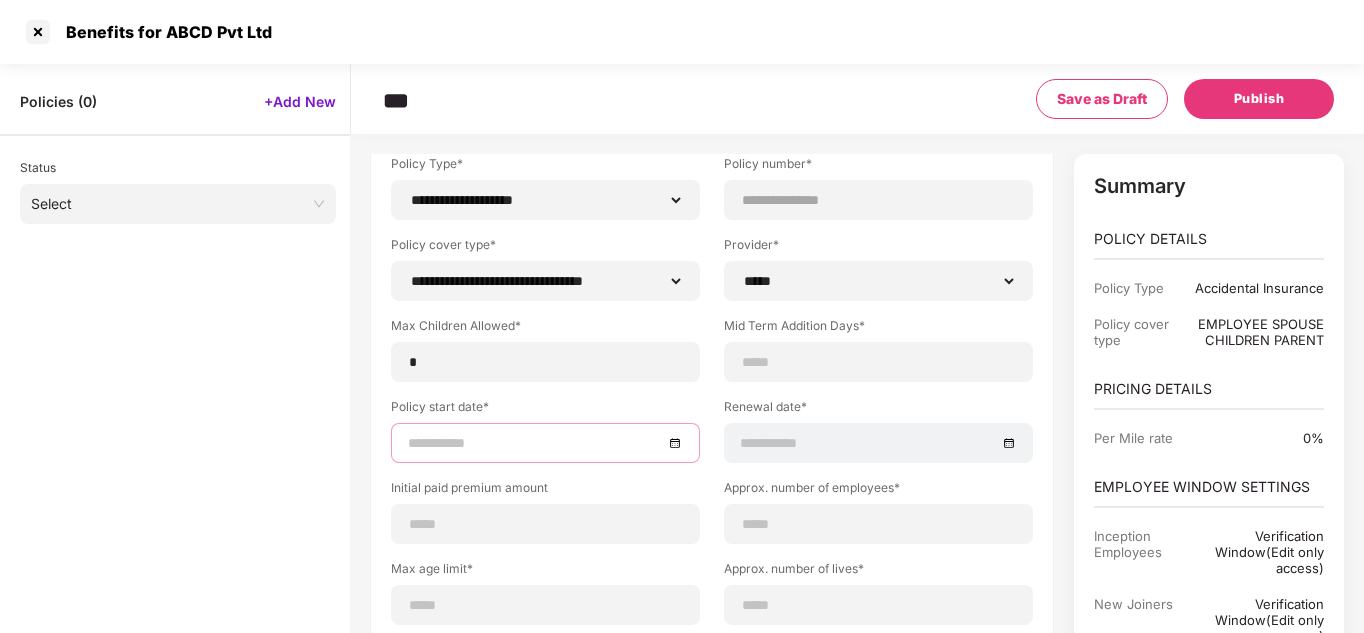 click at bounding box center (535, 443) 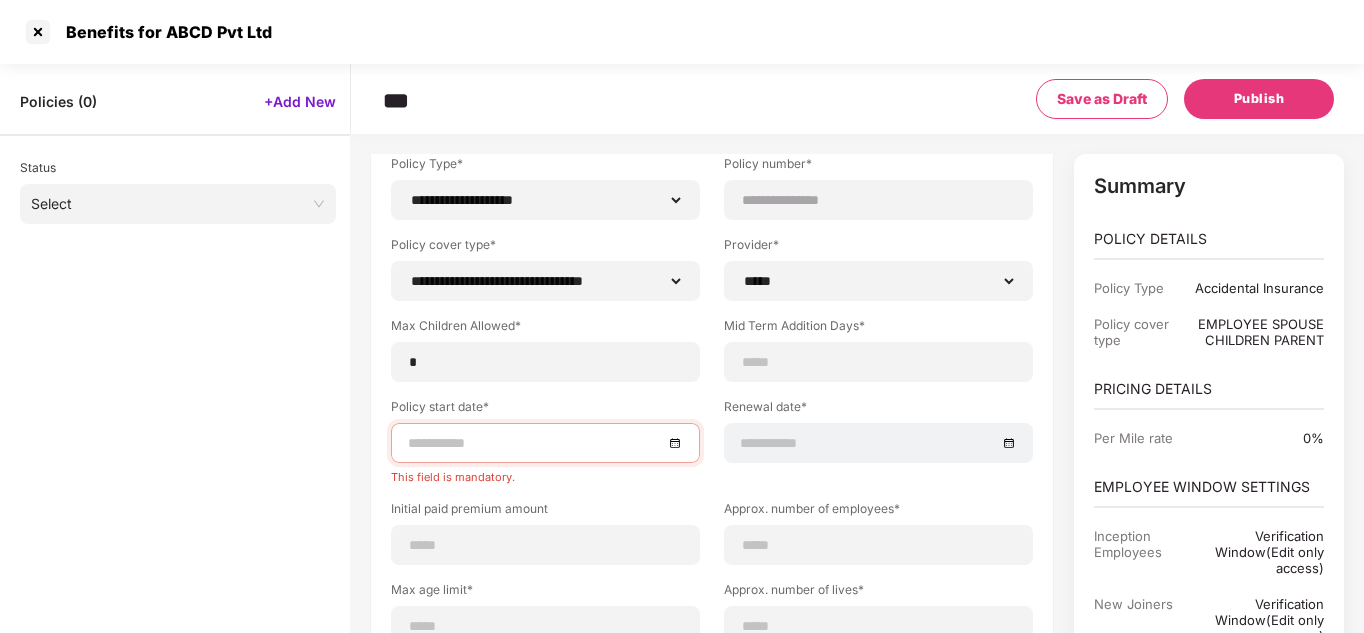 click on "**********" 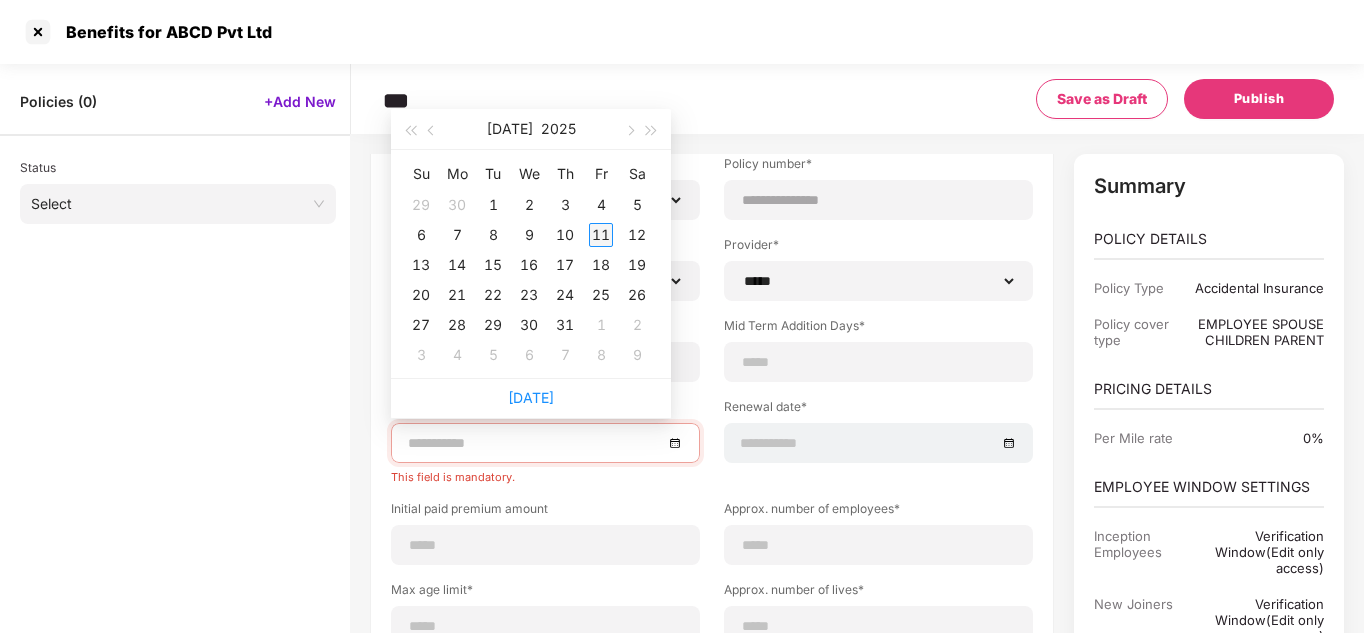 type on "**********" 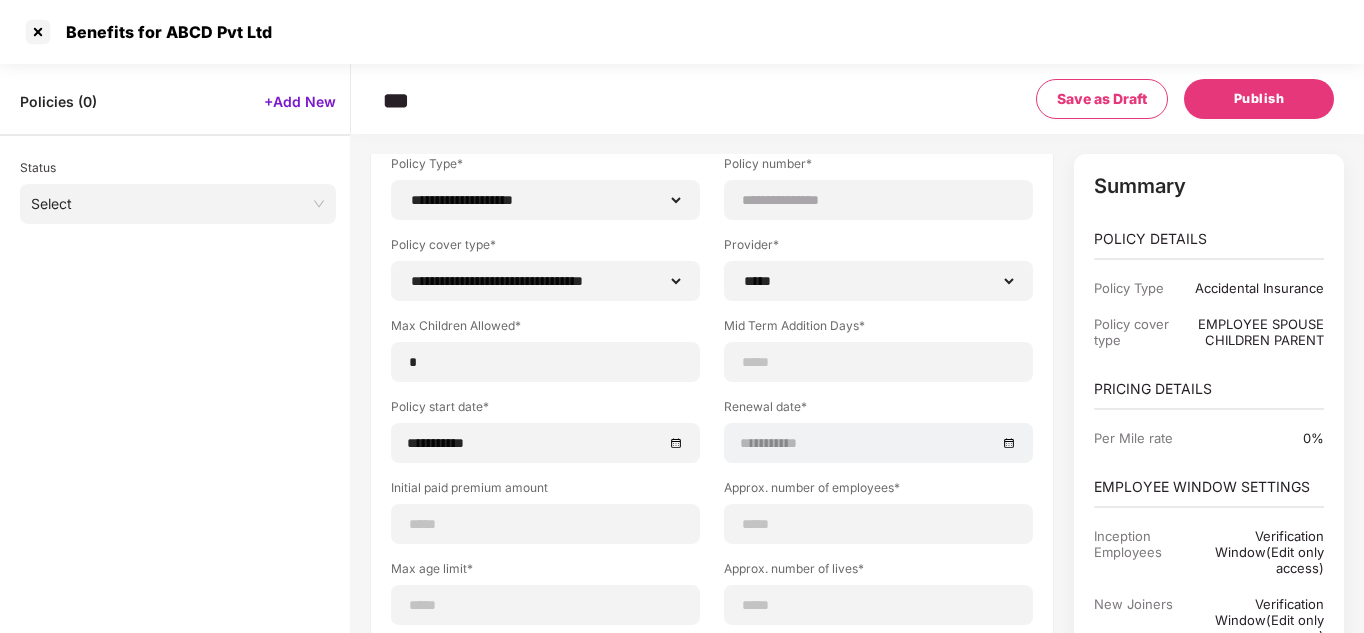 click at bounding box center [545, 524] 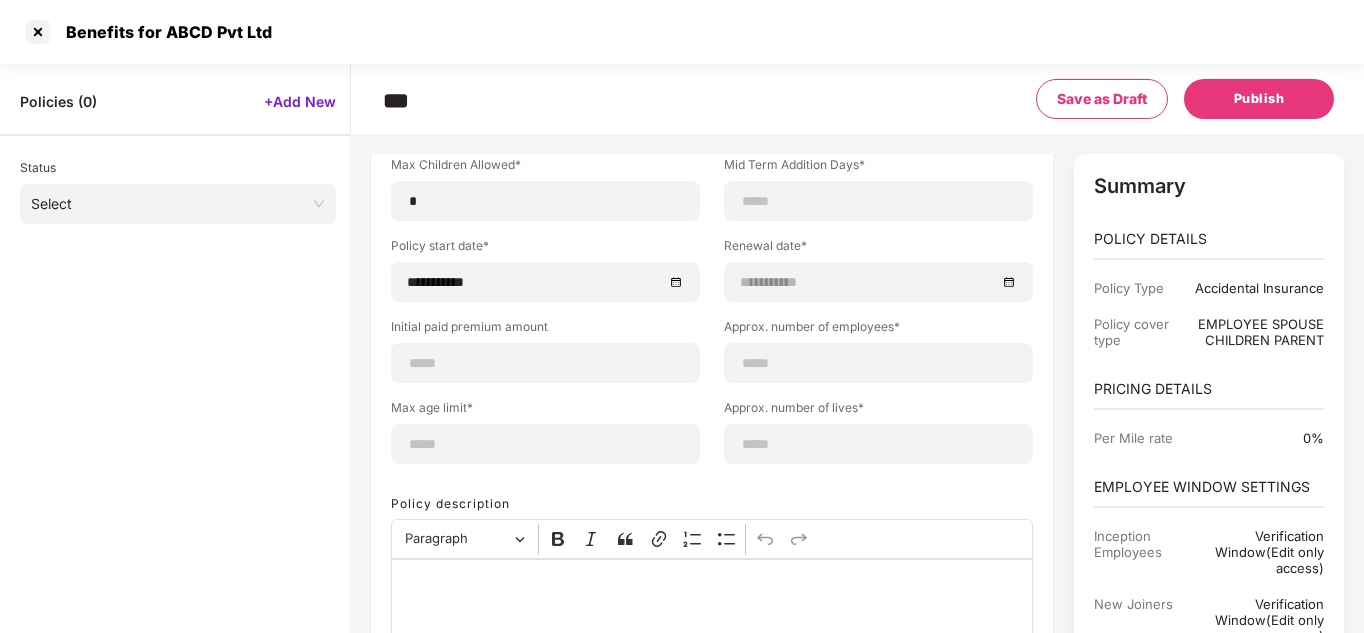 scroll, scrollTop: 303, scrollLeft: 0, axis: vertical 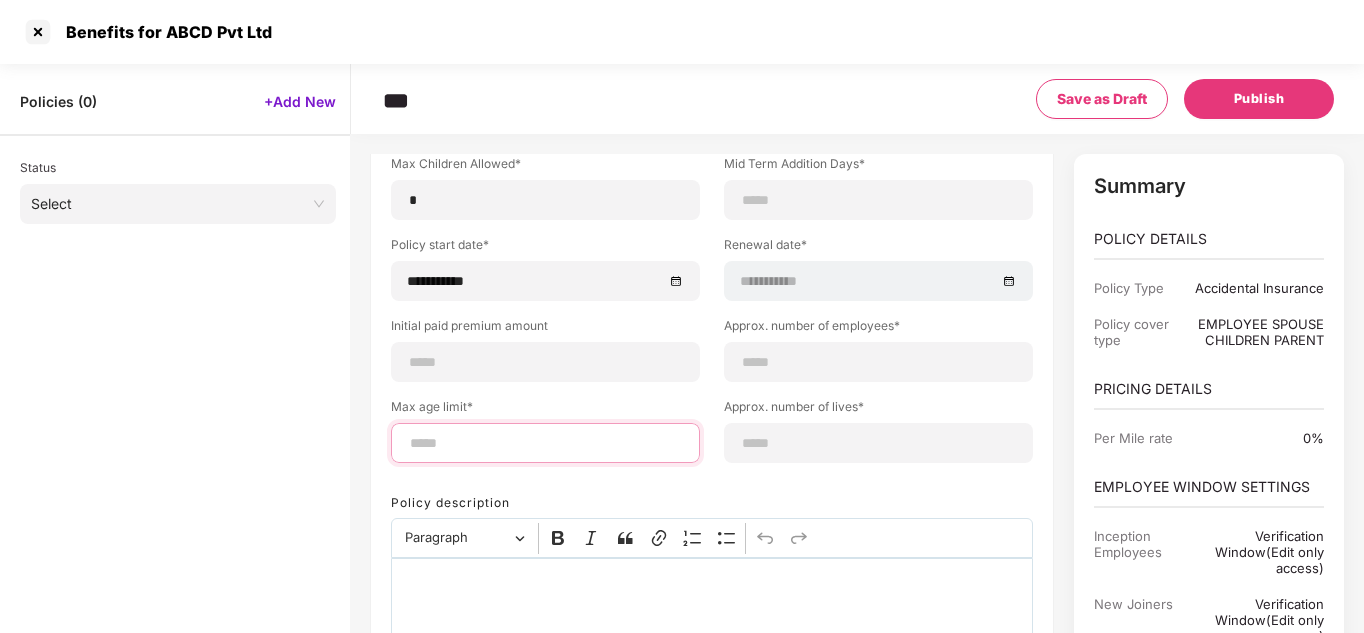 click at bounding box center [545, 443] 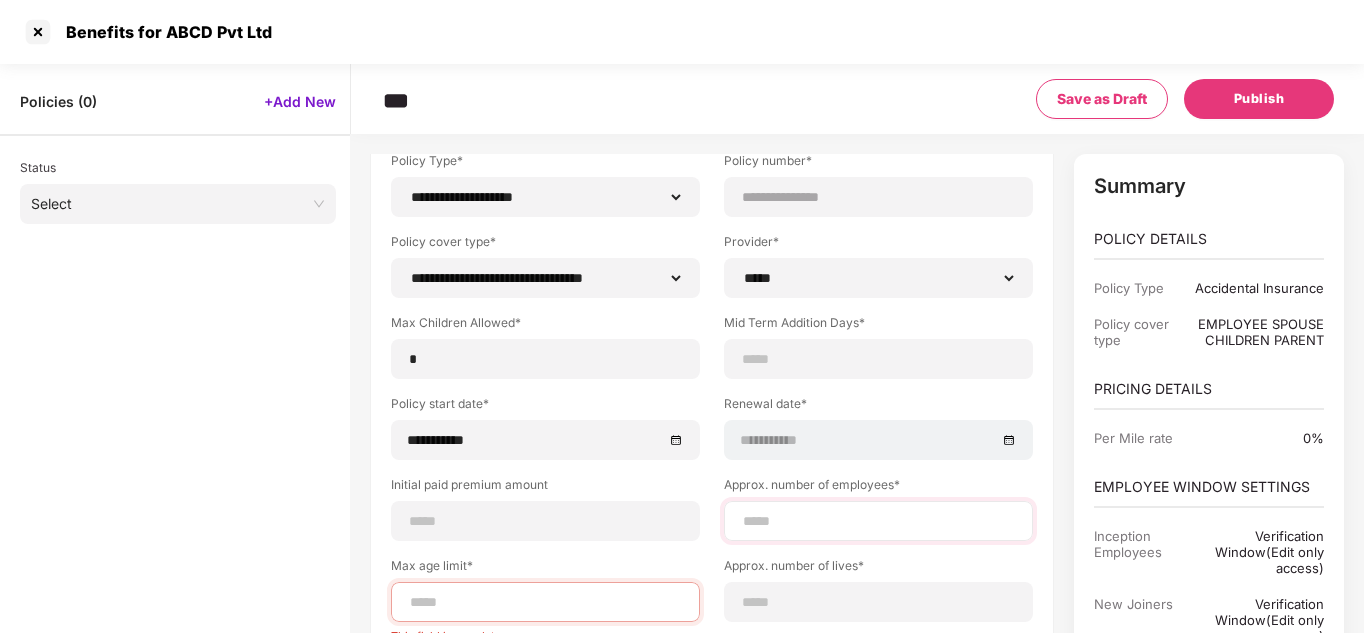 scroll, scrollTop: 0, scrollLeft: 0, axis: both 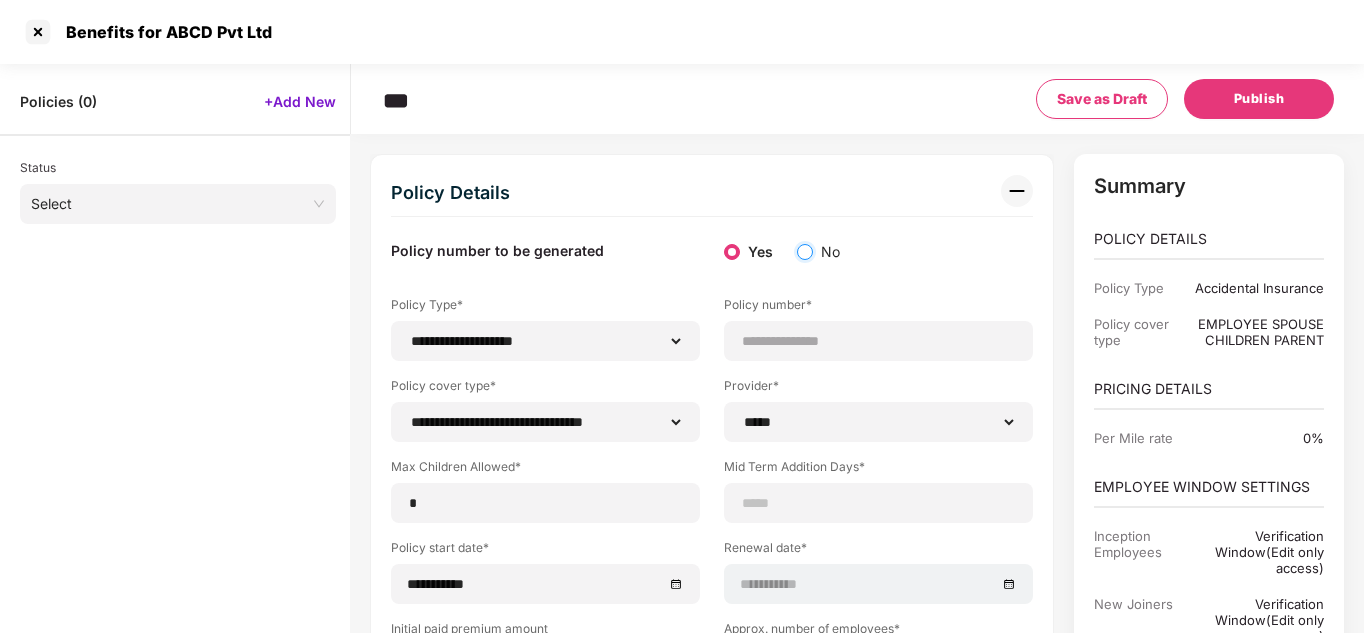 type 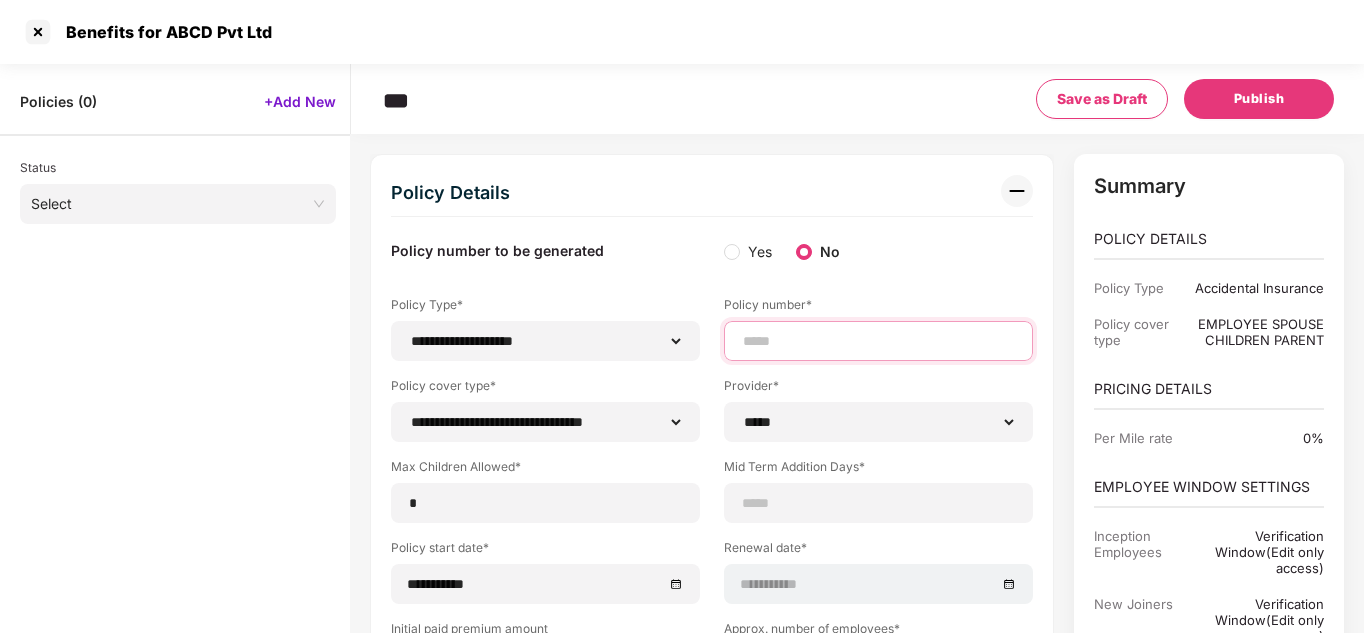 click at bounding box center [878, 341] 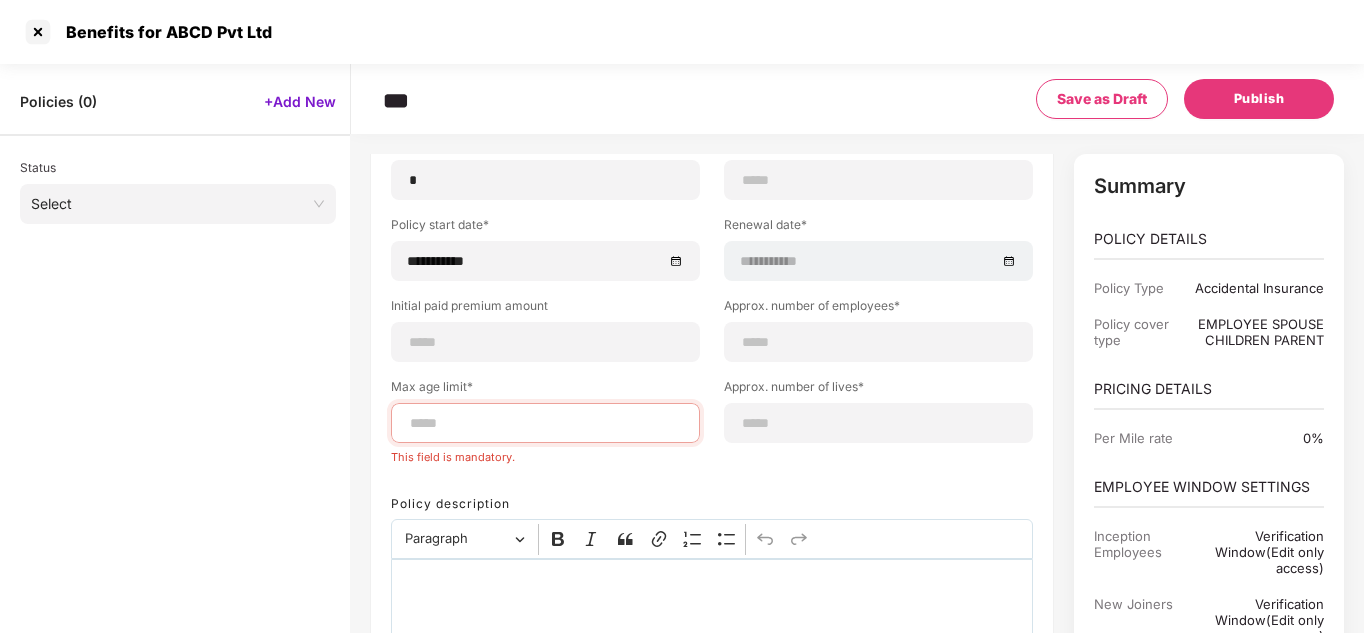 scroll, scrollTop: 365, scrollLeft: 0, axis: vertical 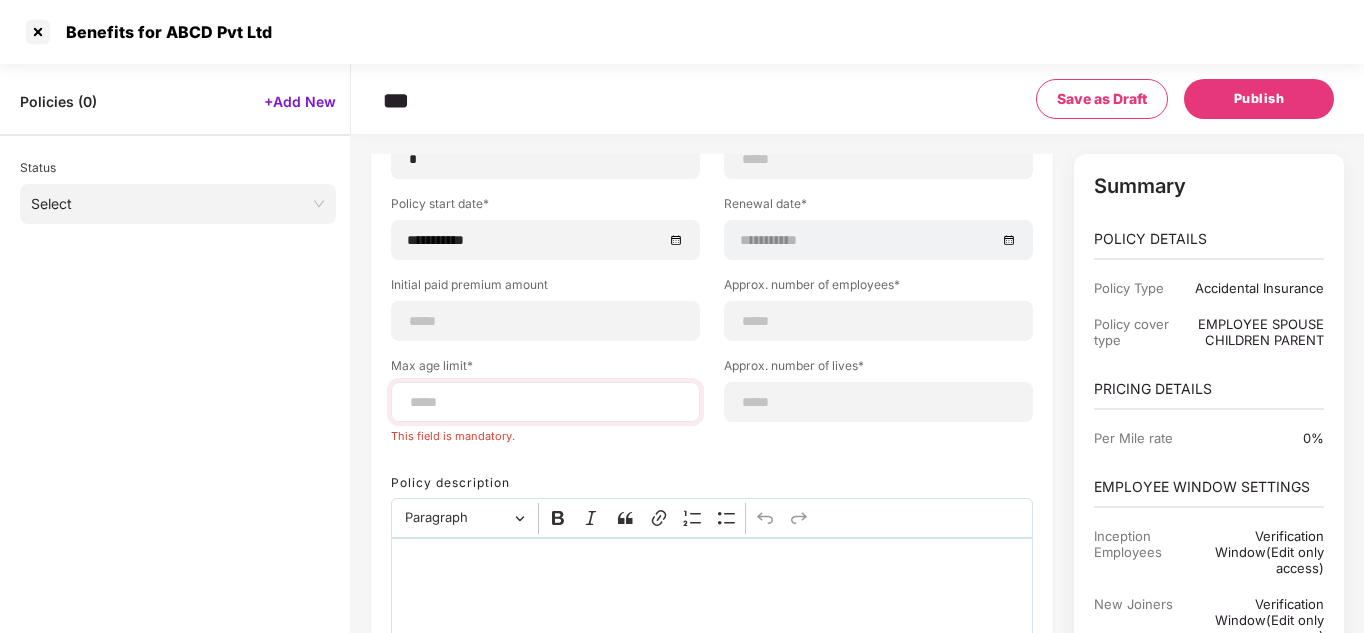 click at bounding box center (545, 402) 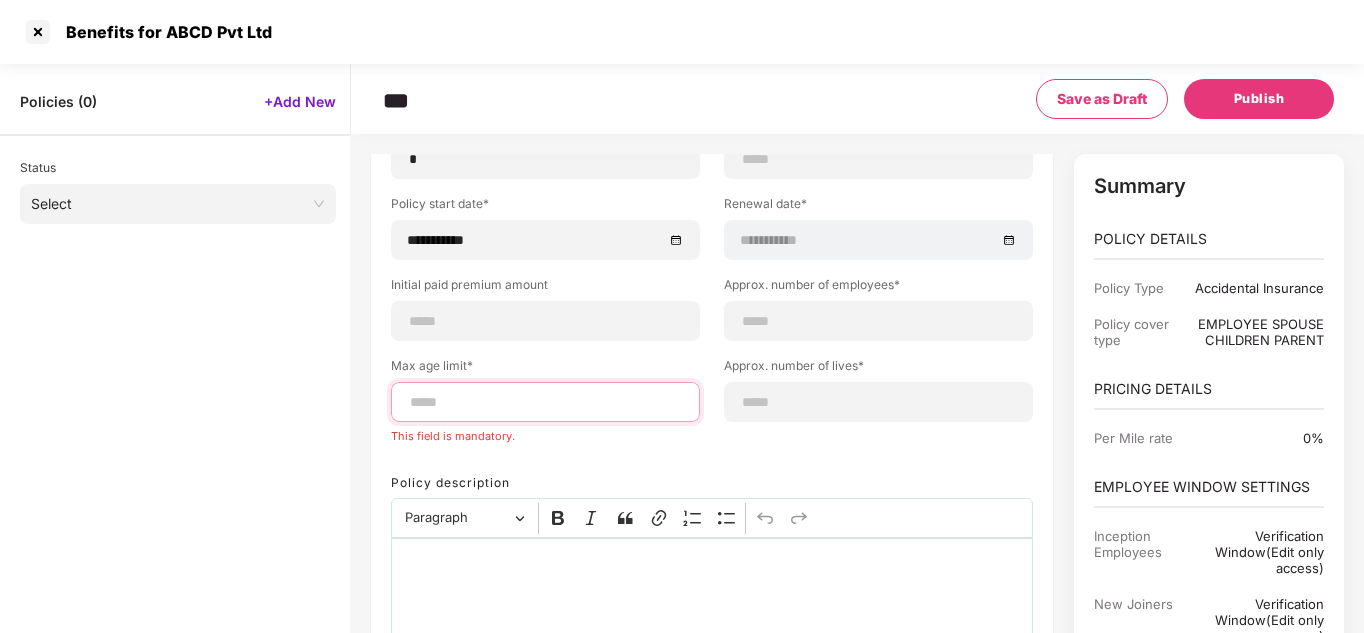 click at bounding box center [545, 402] 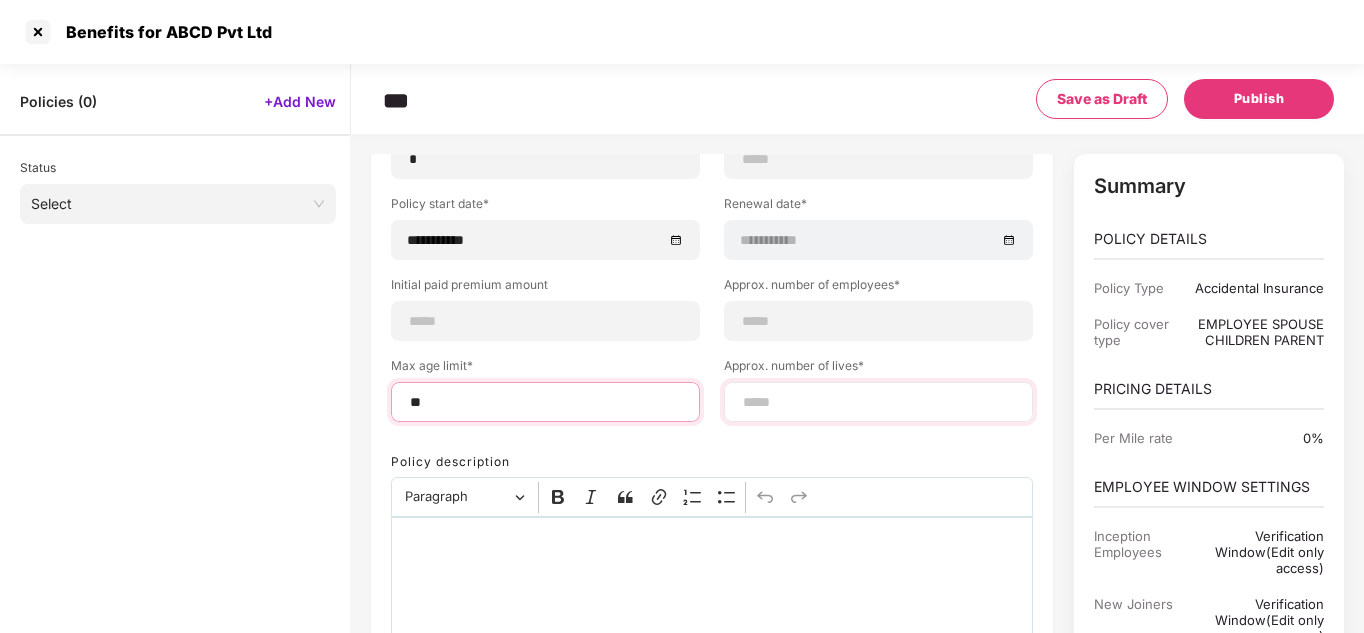 type on "**" 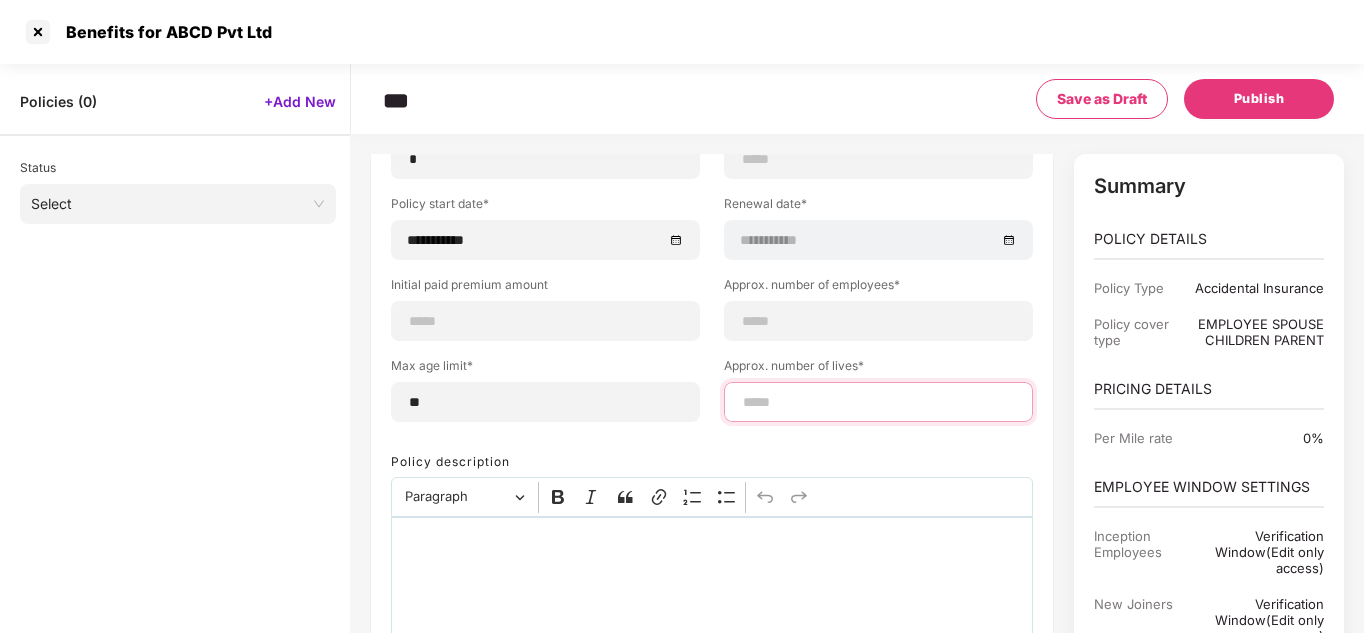click at bounding box center (878, 402) 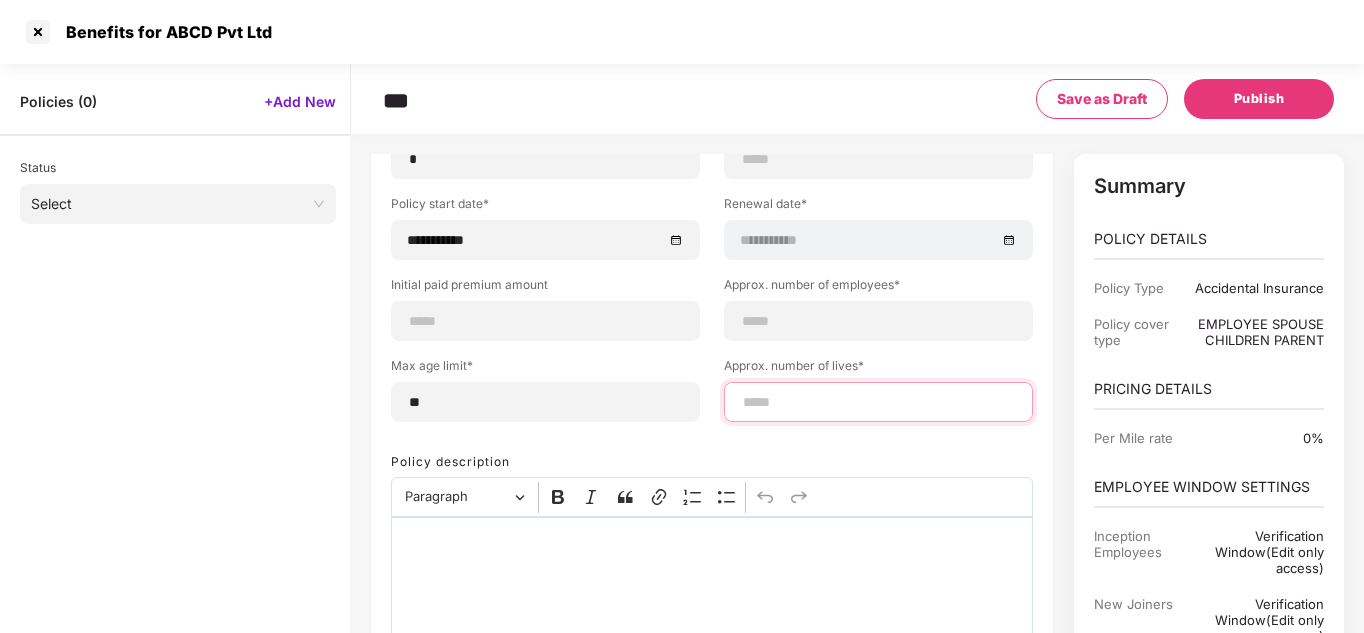click at bounding box center [878, 402] 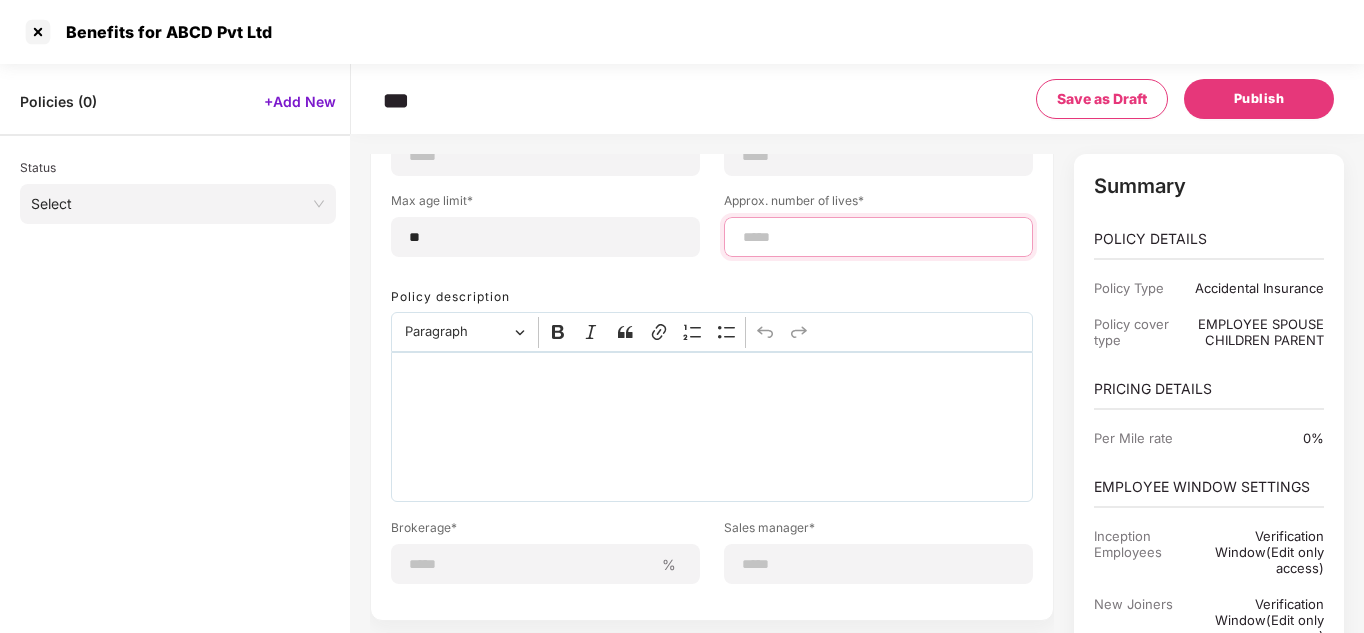 scroll, scrollTop: 540, scrollLeft: 0, axis: vertical 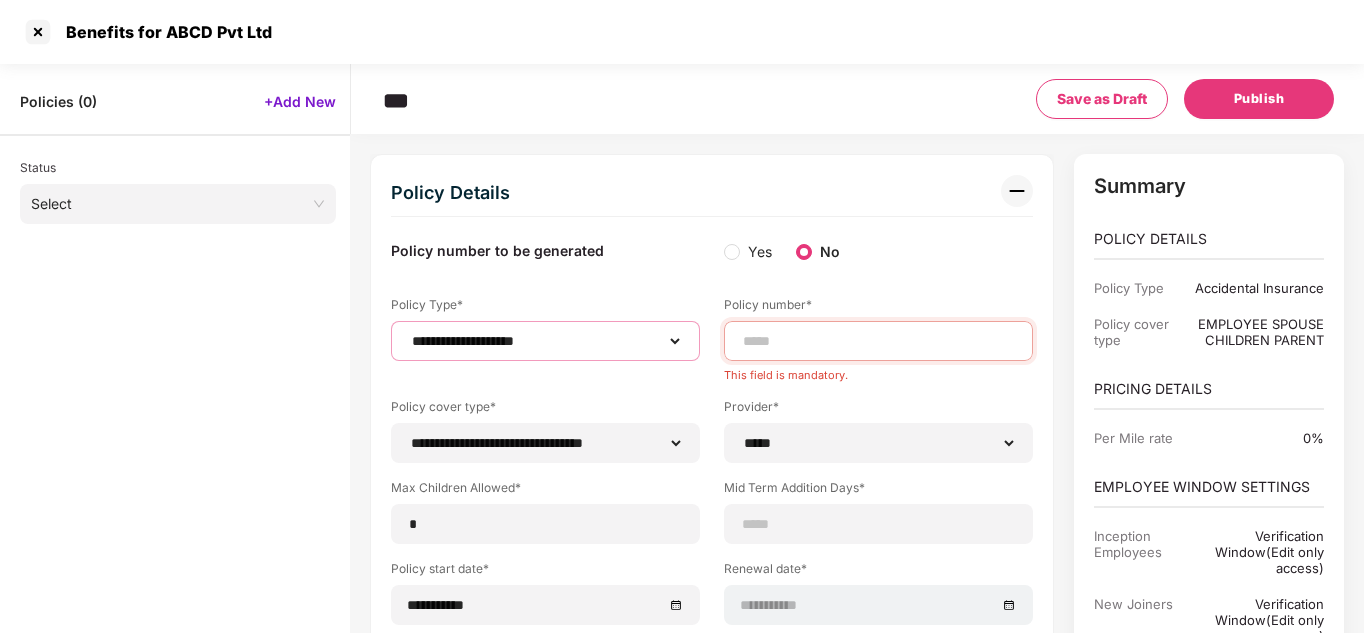 click on "**********" at bounding box center [545, 341] 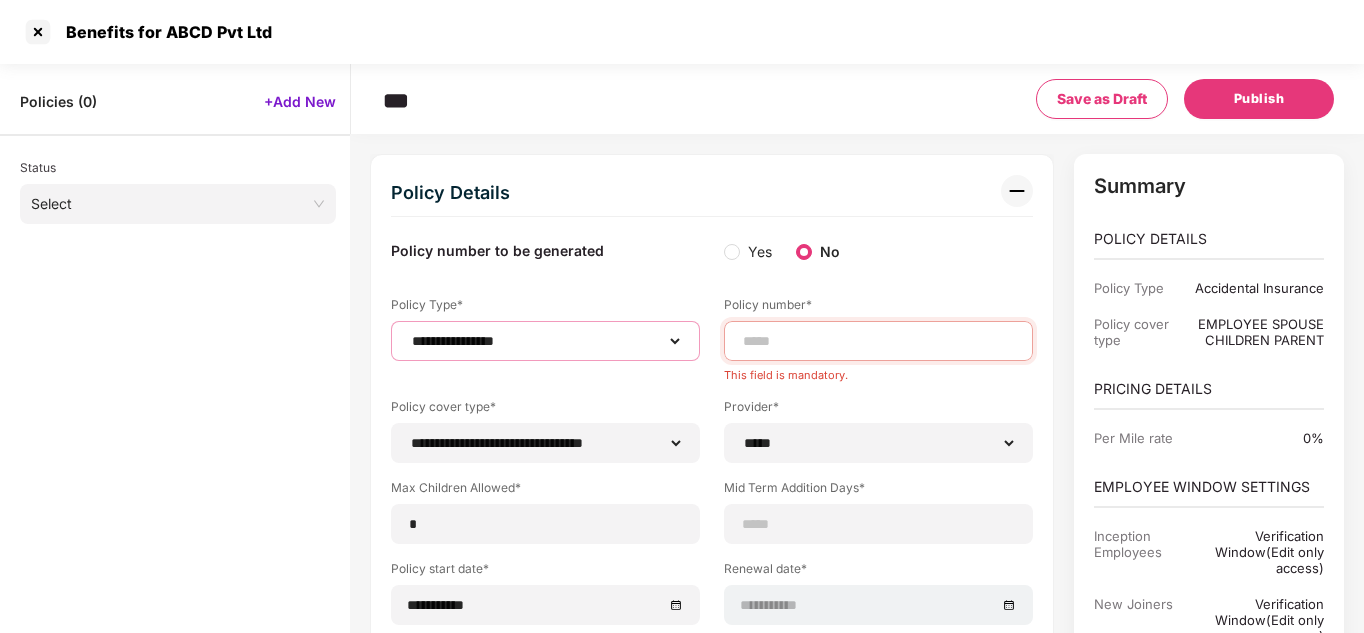 click on "**********" at bounding box center (545, 341) 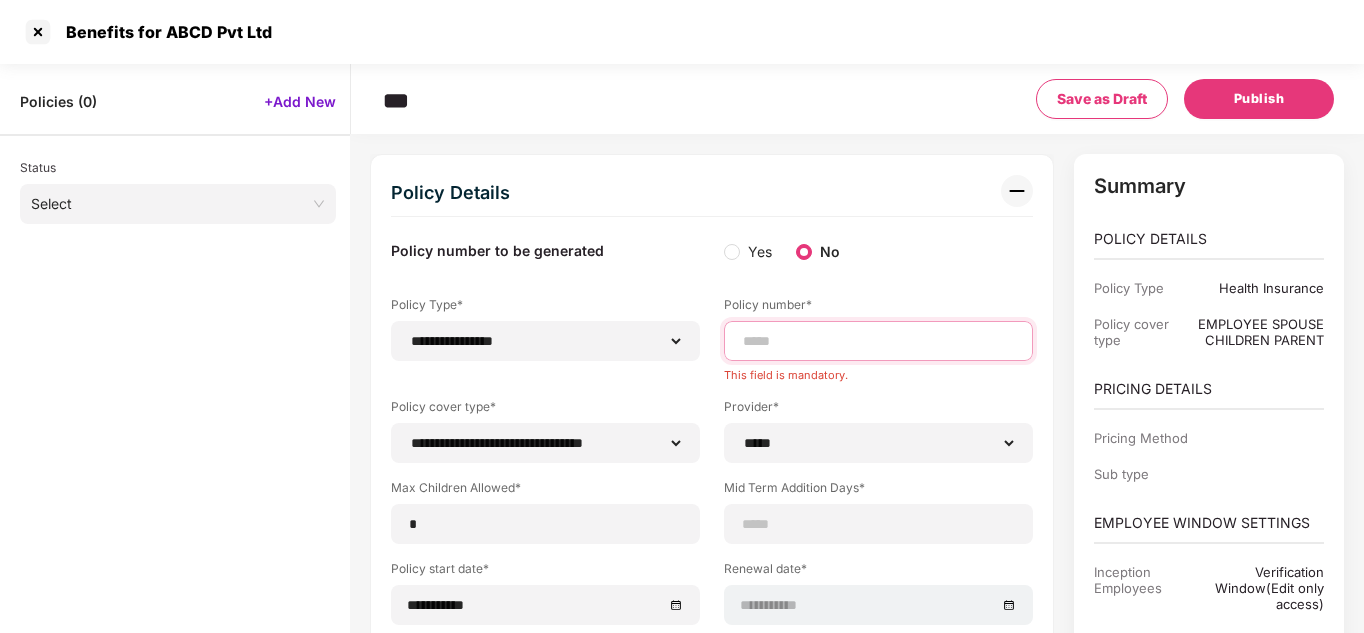 click at bounding box center (878, 341) 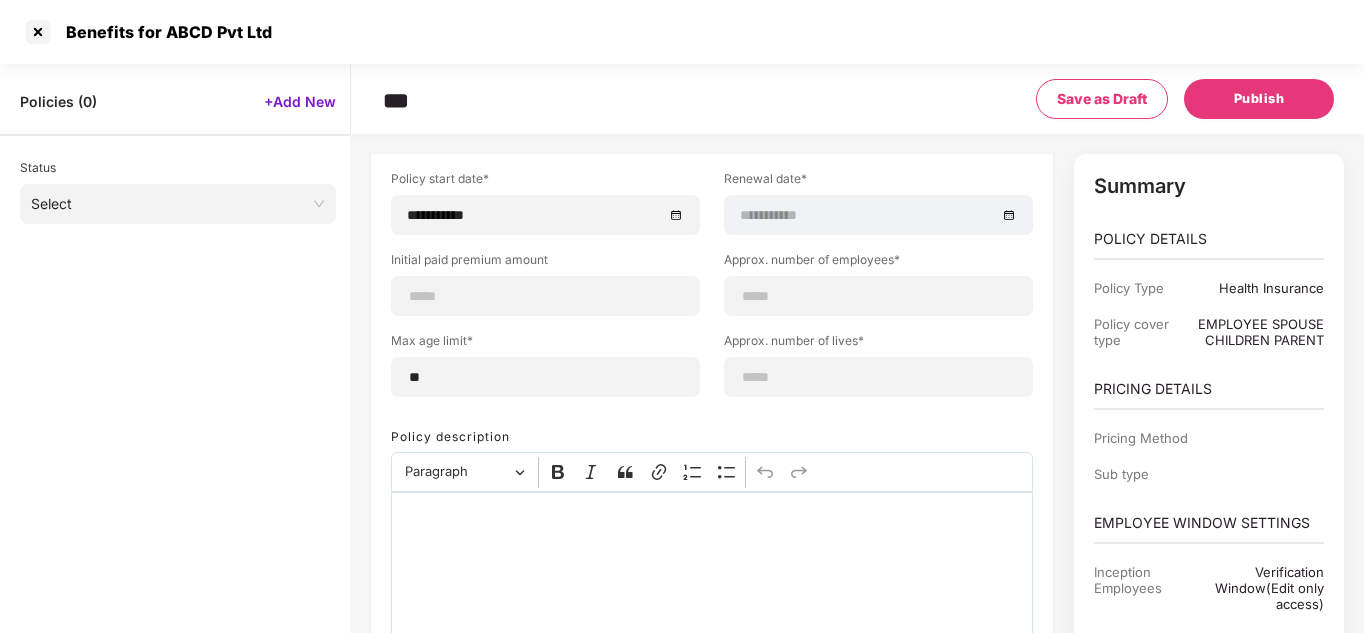 scroll, scrollTop: 370, scrollLeft: 0, axis: vertical 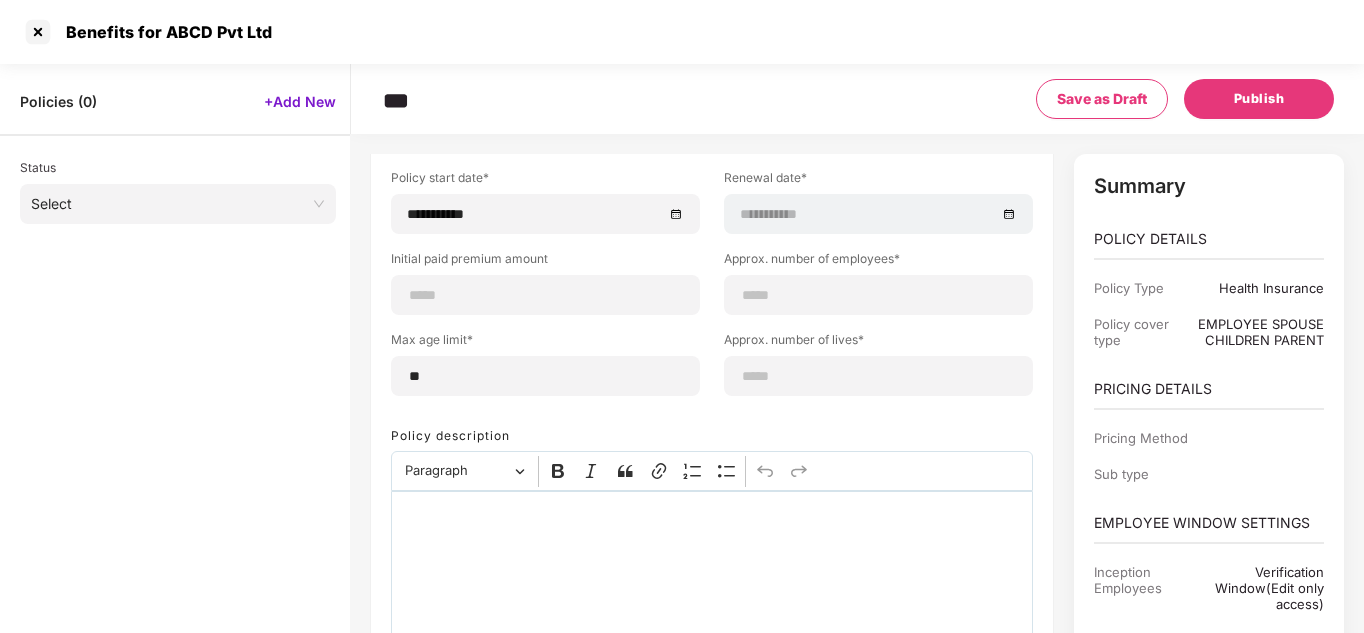 type on "********" 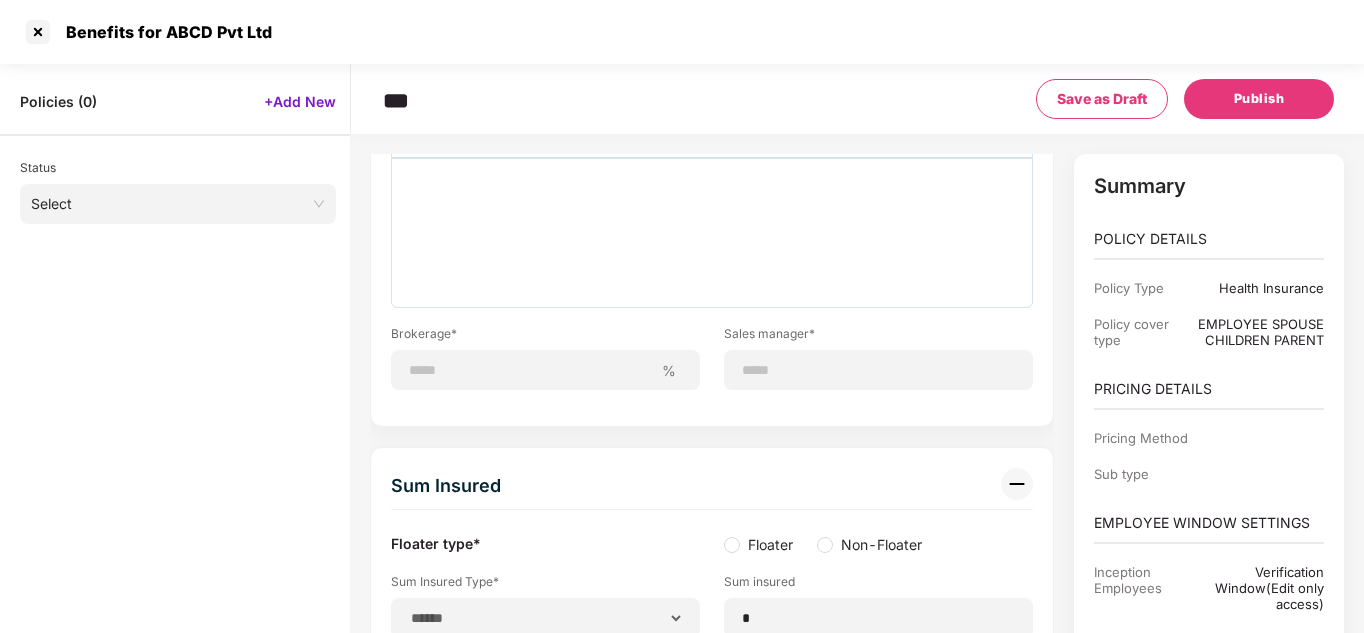 scroll, scrollTop: 706, scrollLeft: 0, axis: vertical 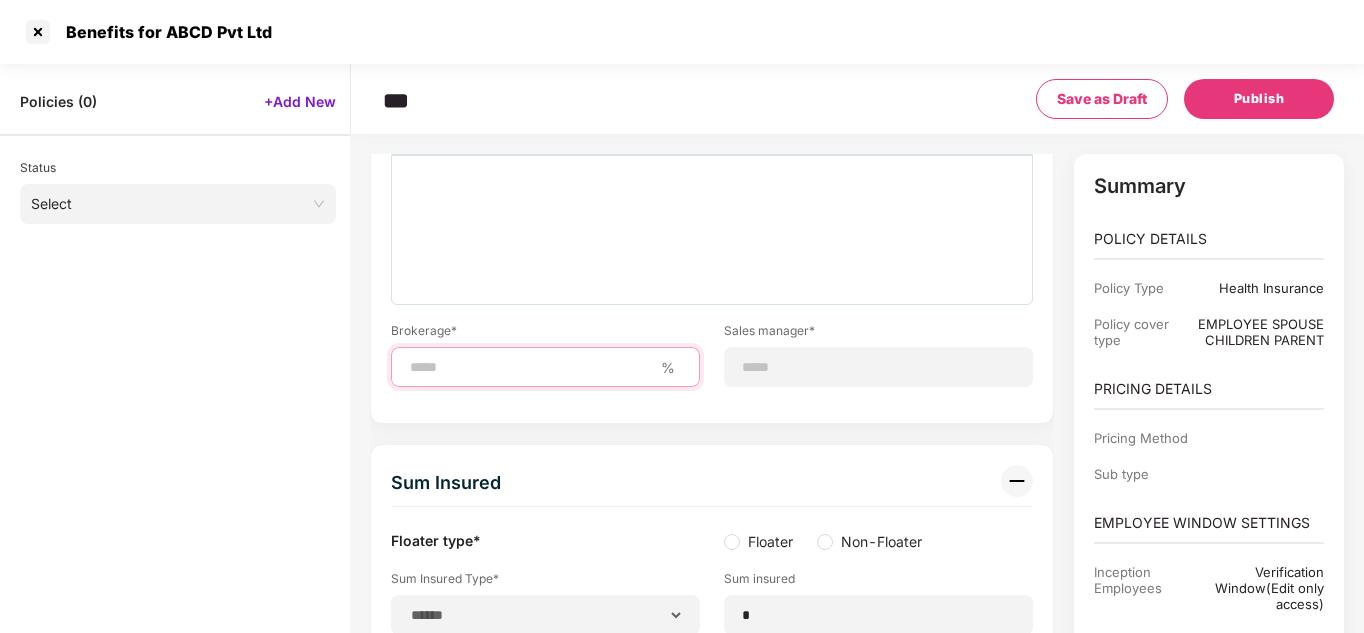 click at bounding box center (530, 367) 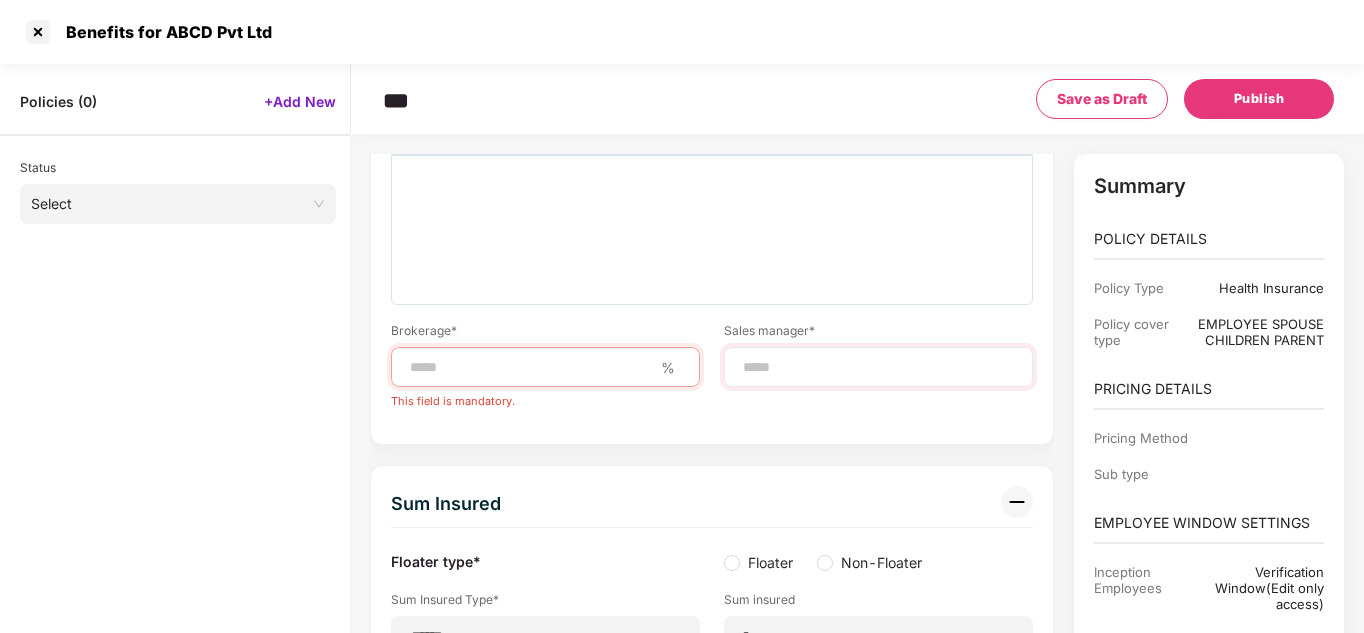 click at bounding box center (878, 367) 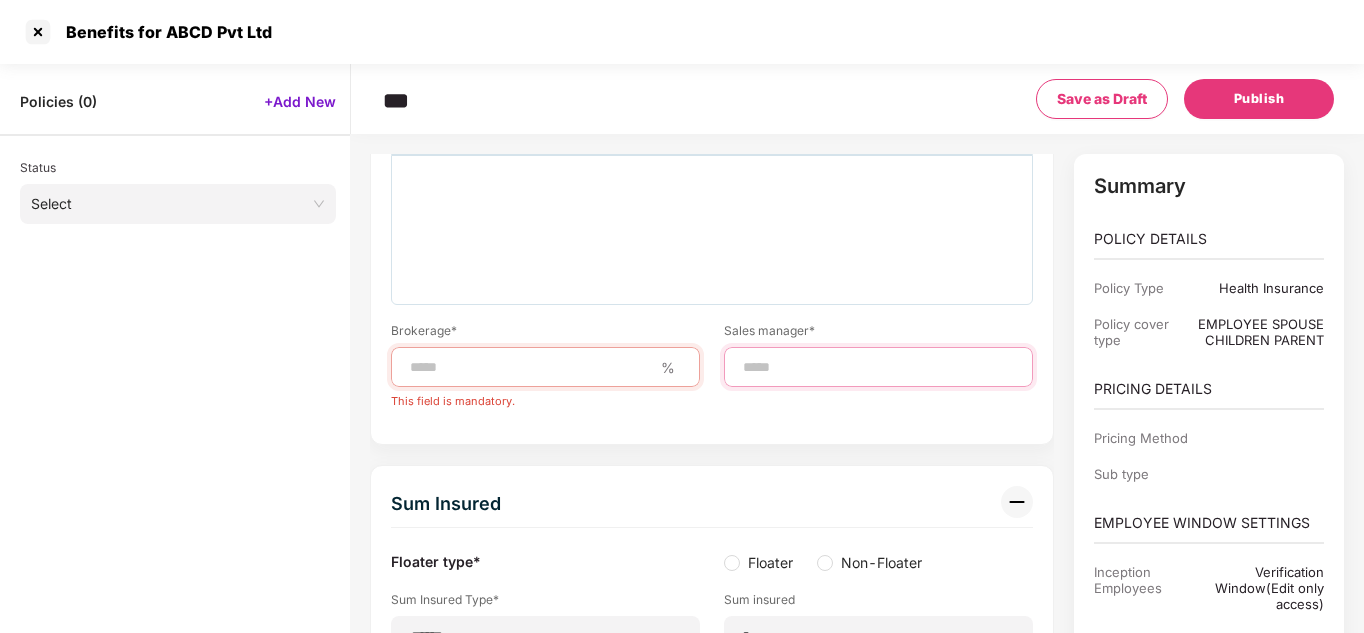 click at bounding box center [878, 367] 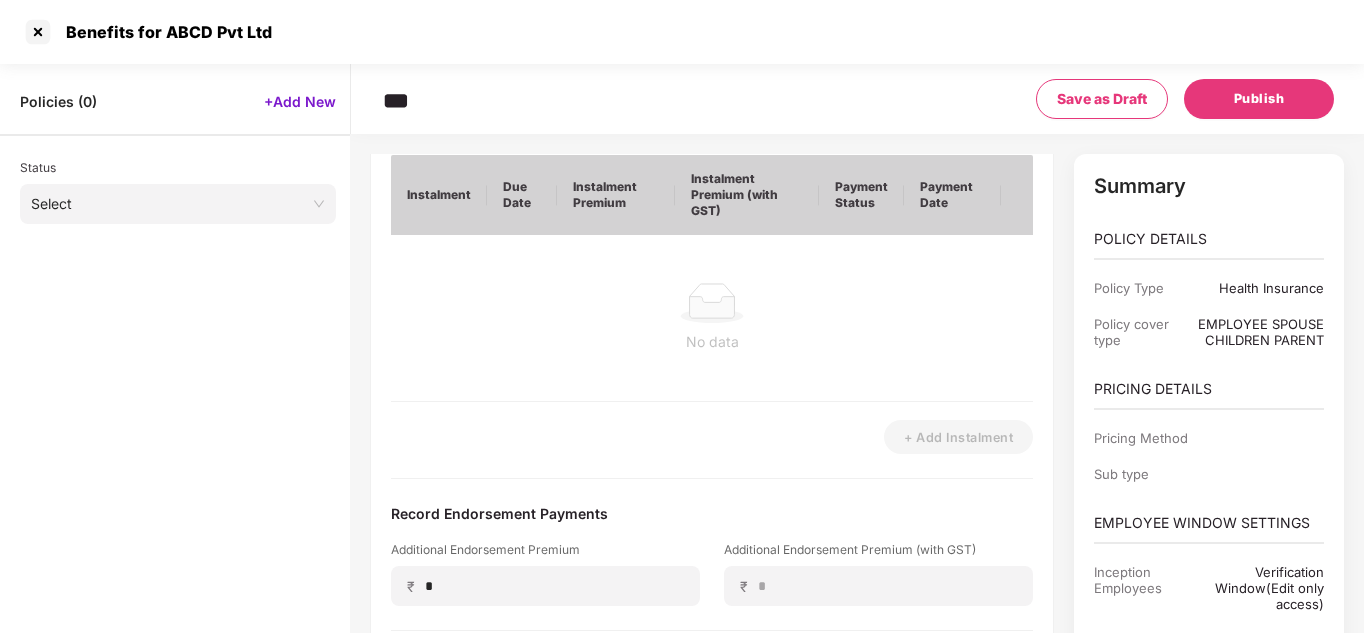 scroll, scrollTop: 7708, scrollLeft: 0, axis: vertical 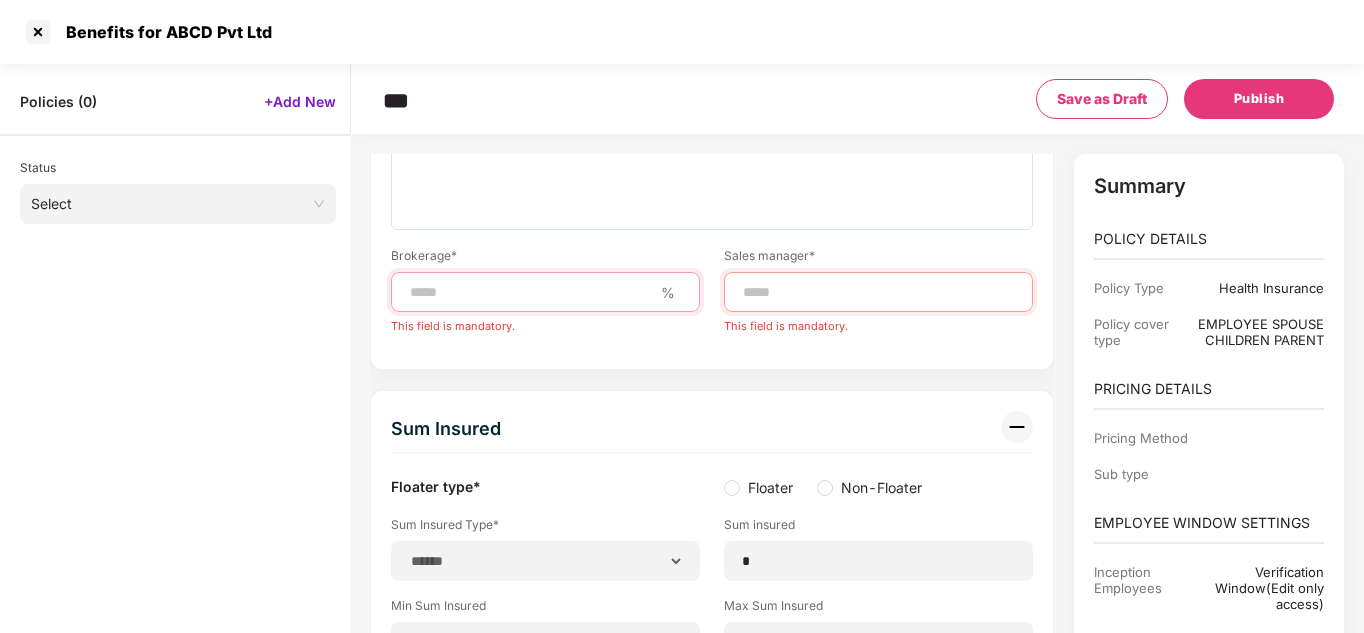 click at bounding box center (530, 292) 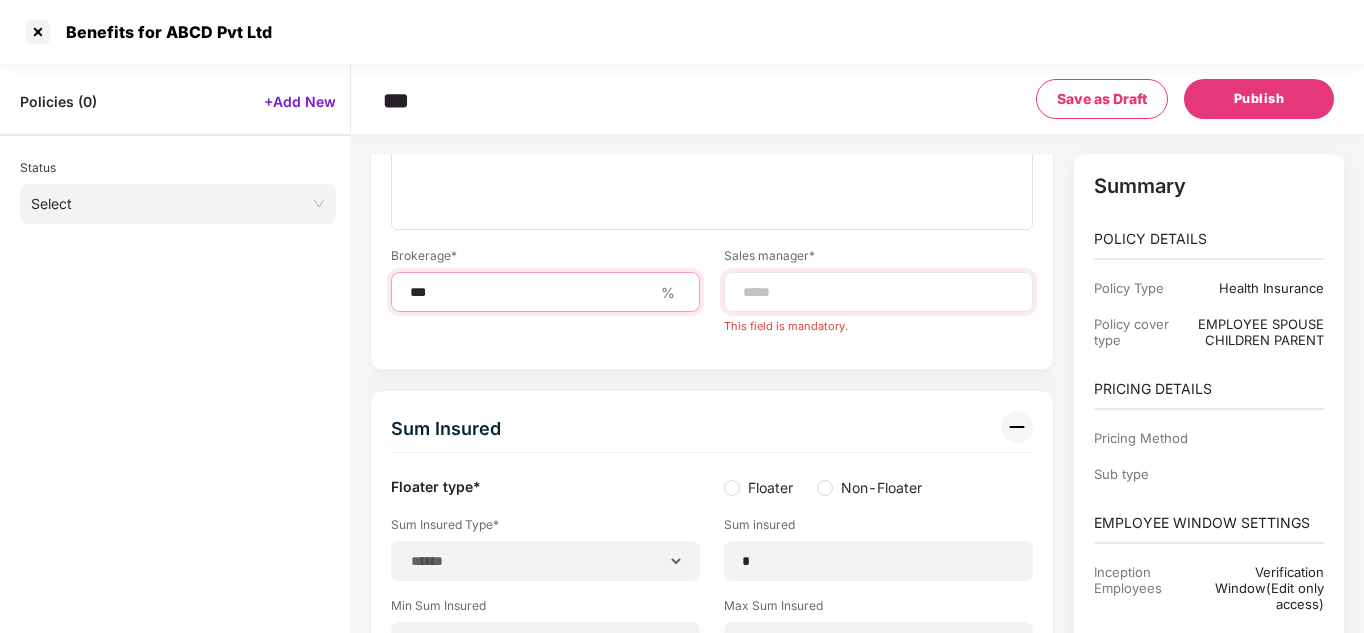 type on "***" 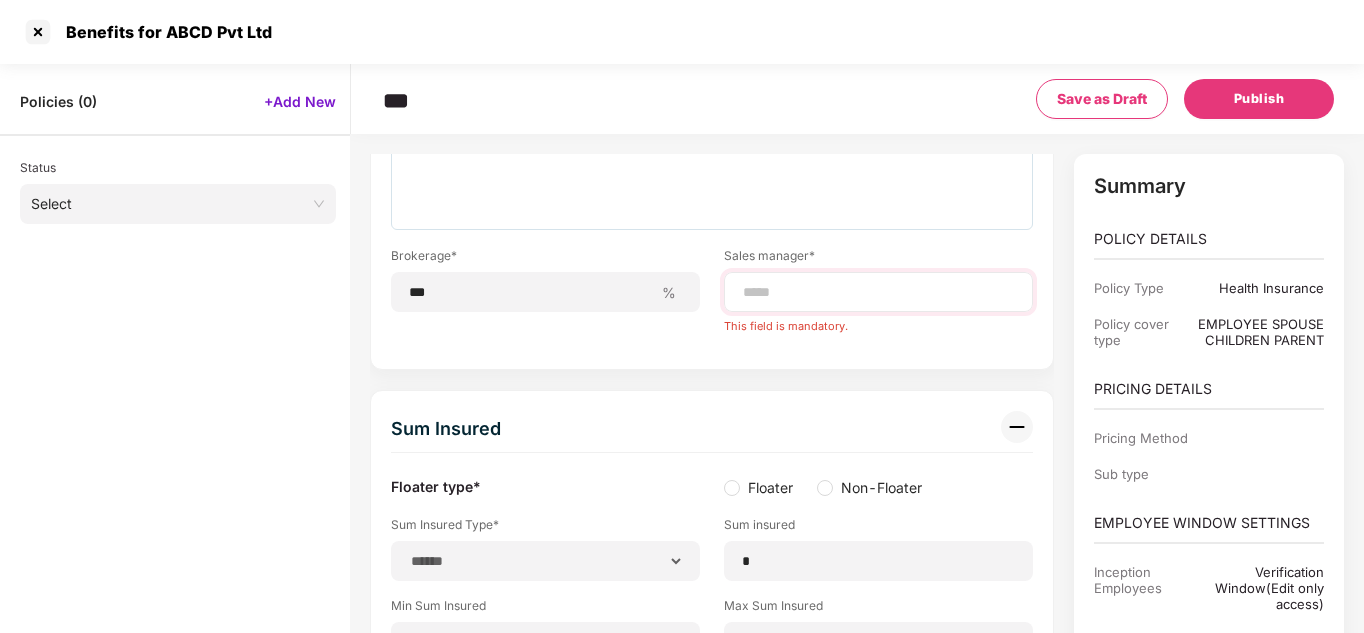click at bounding box center (878, 292) 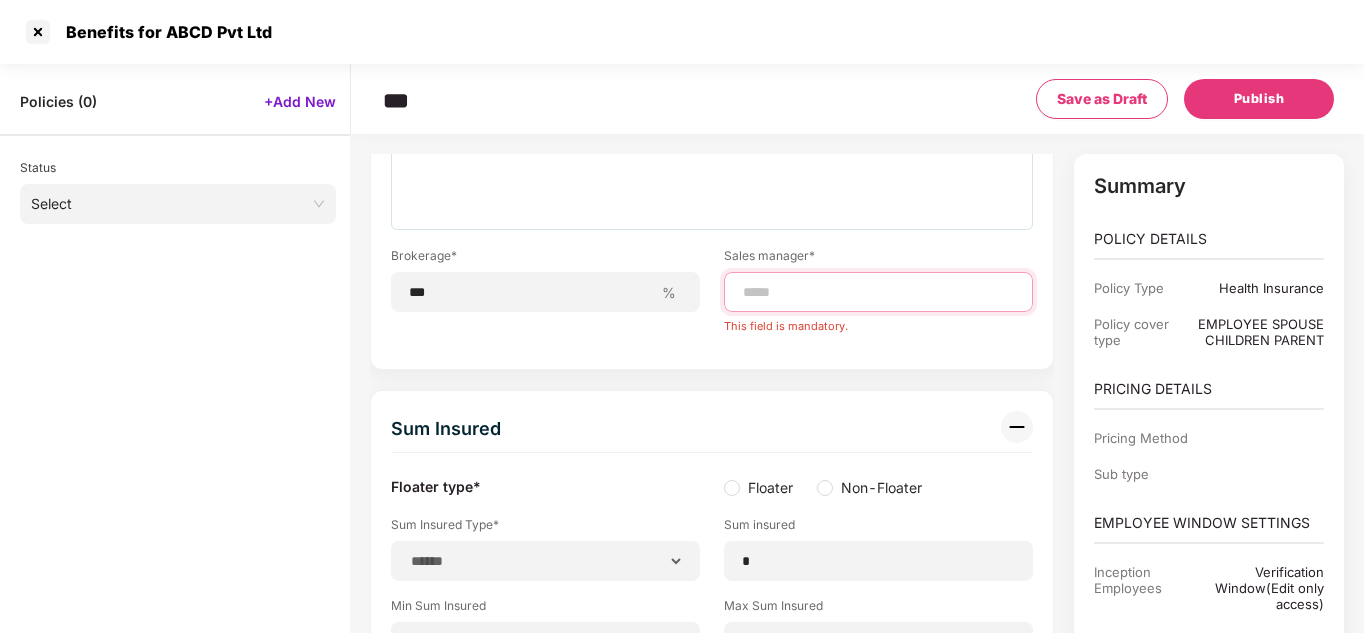 click at bounding box center [878, 292] 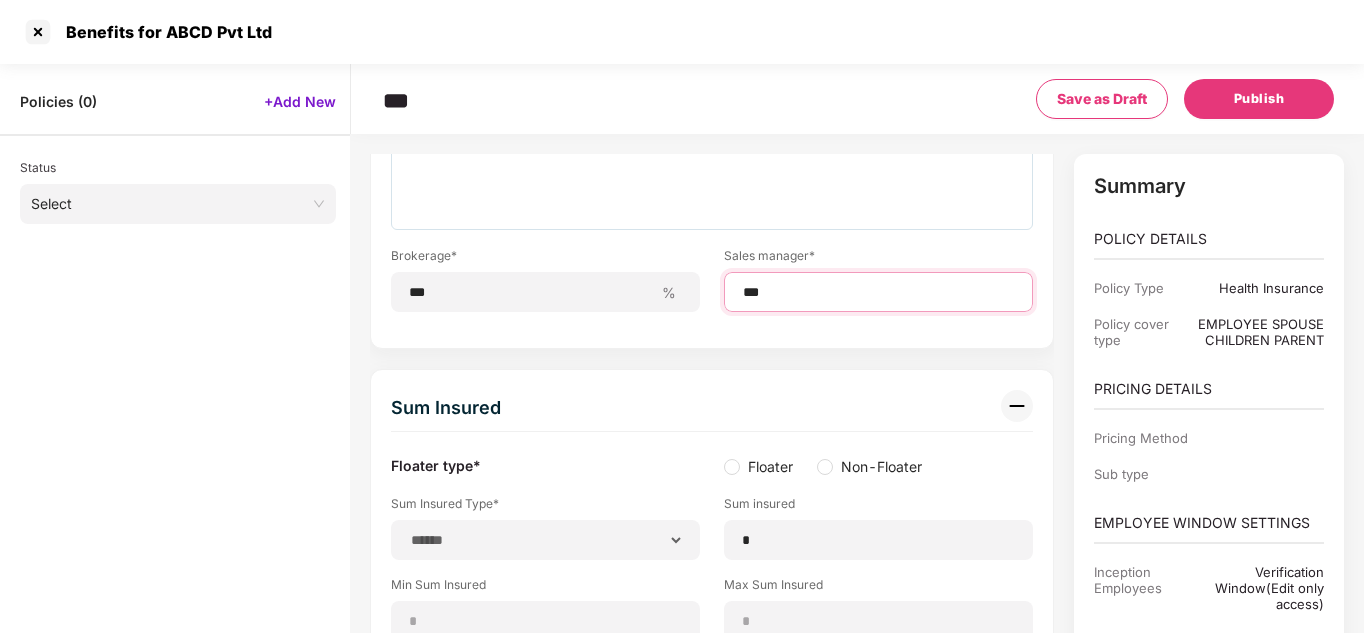 type on "***" 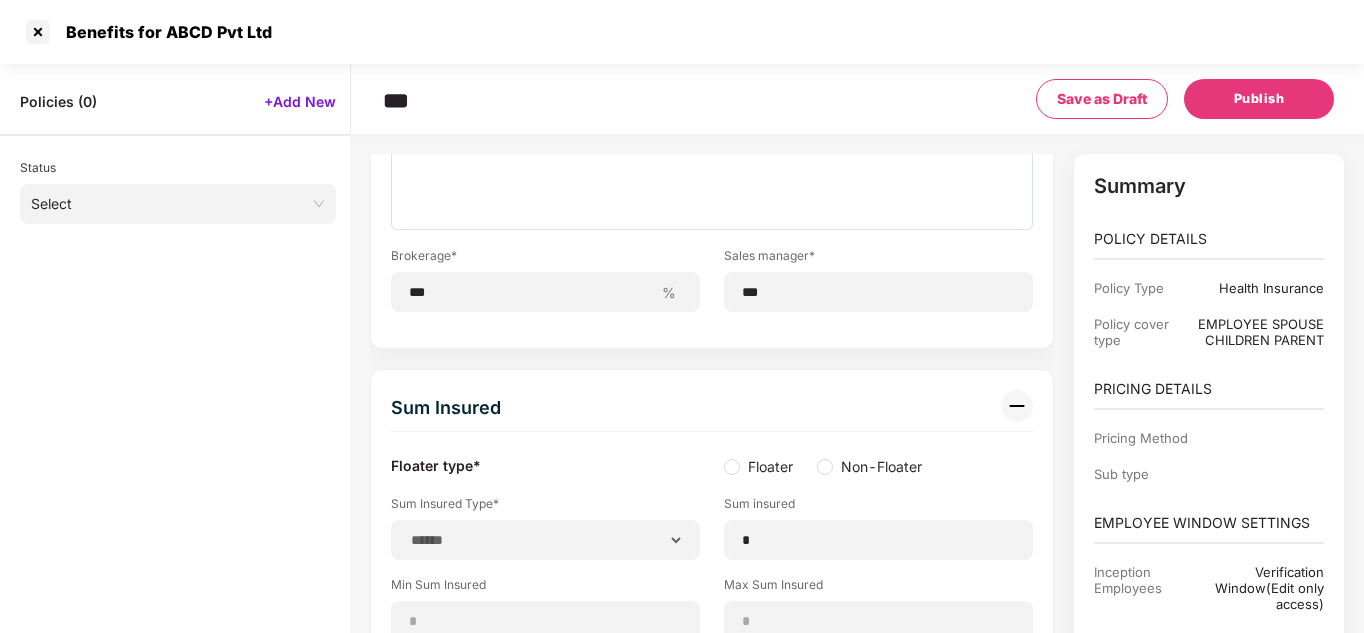 click on "**********" at bounding box center (712, 3468) 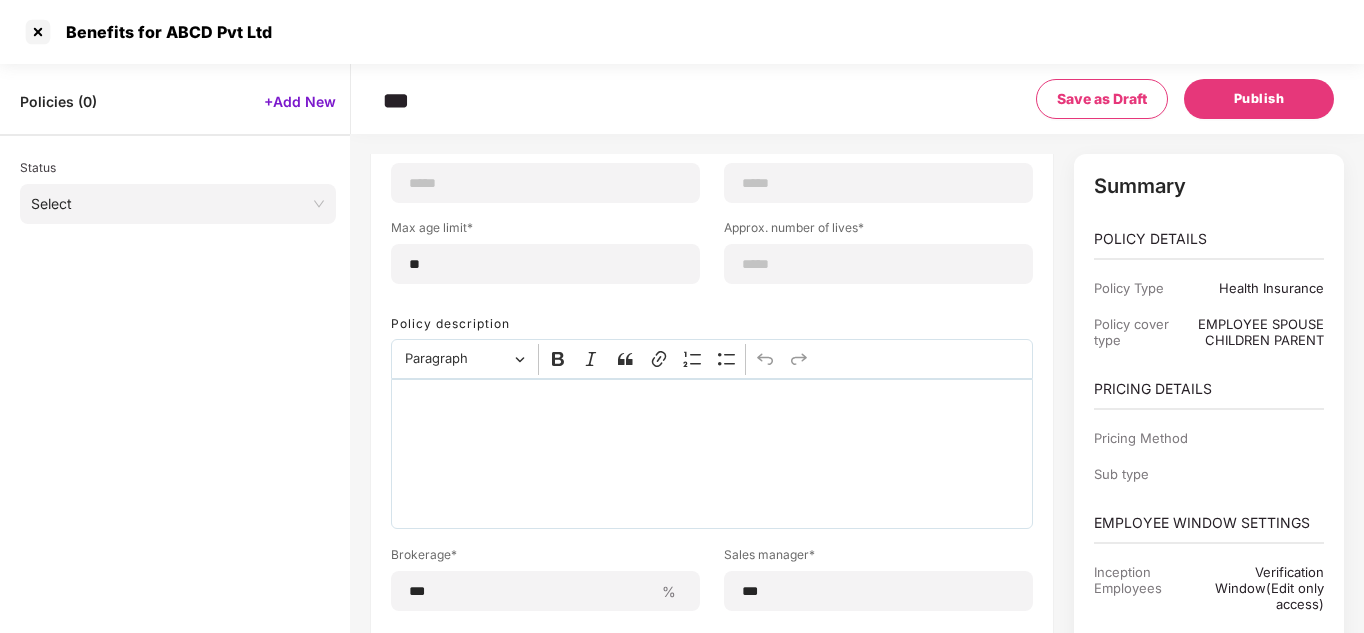 scroll, scrollTop: 485, scrollLeft: 0, axis: vertical 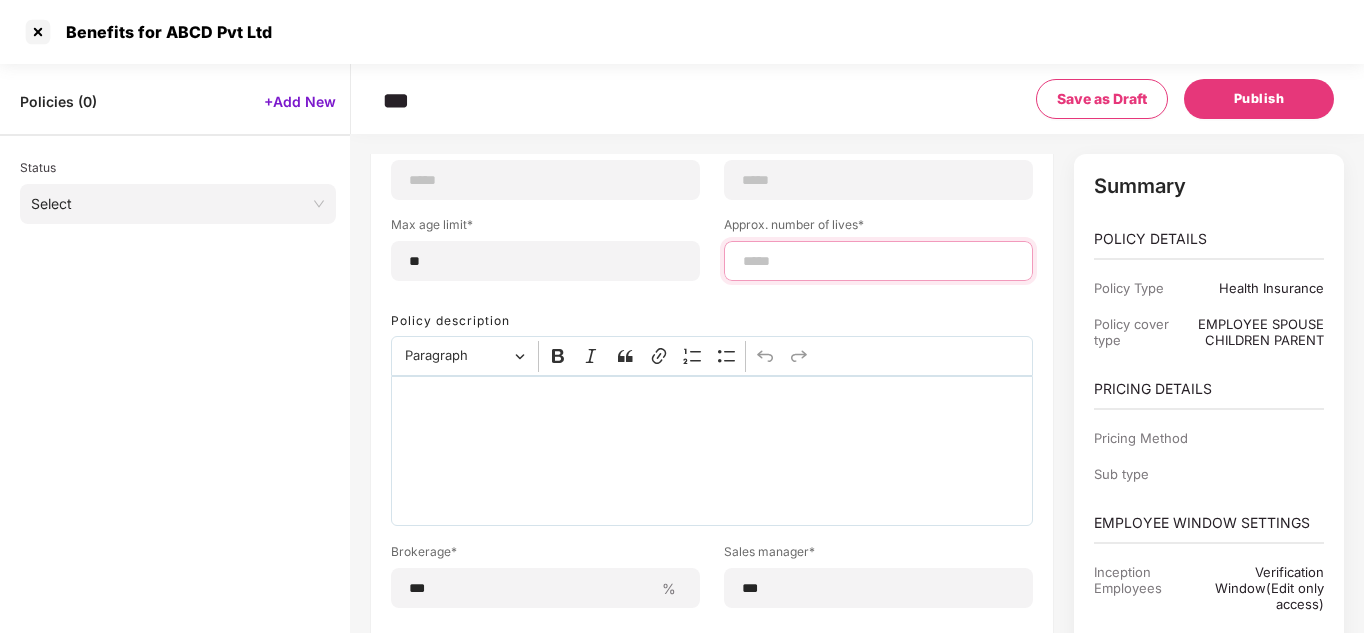 click at bounding box center [878, 261] 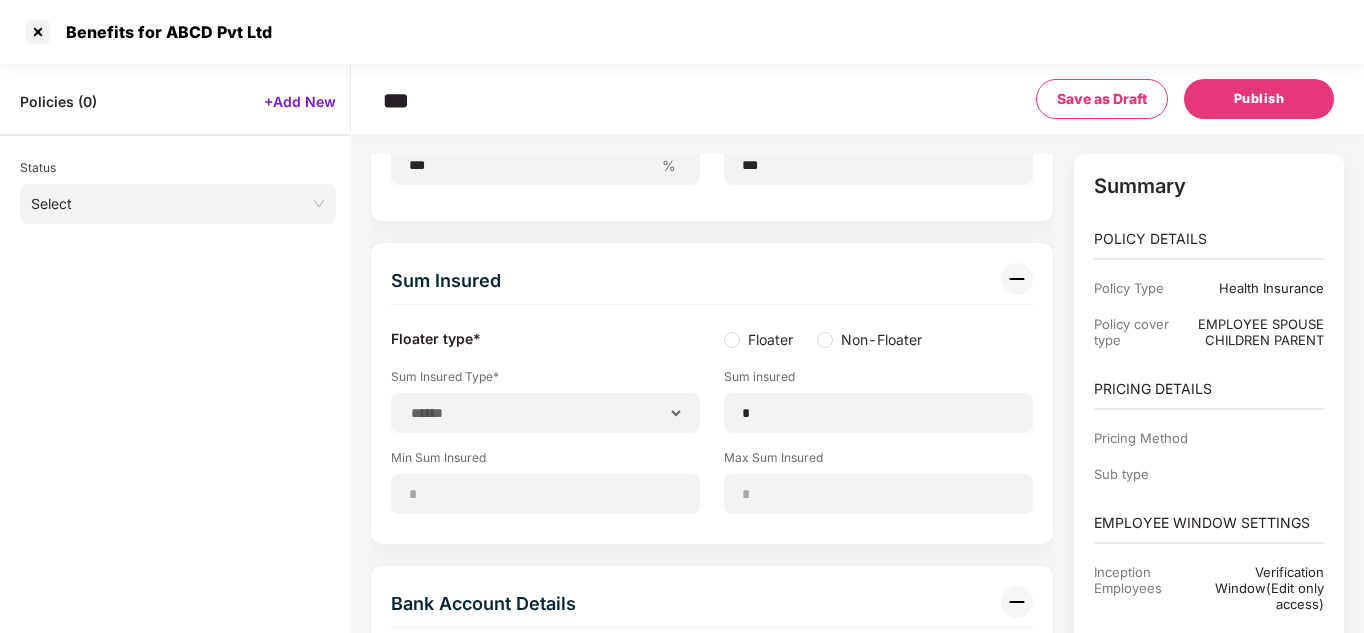 scroll, scrollTop: 909, scrollLeft: 0, axis: vertical 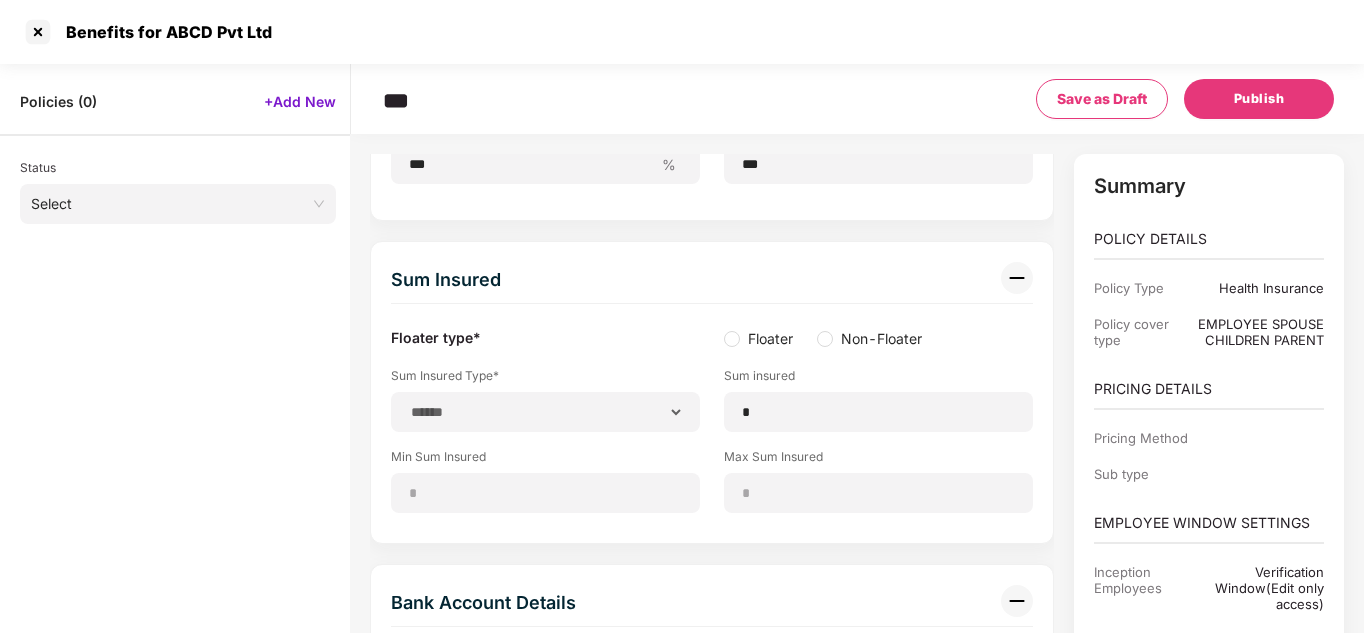 type on "***" 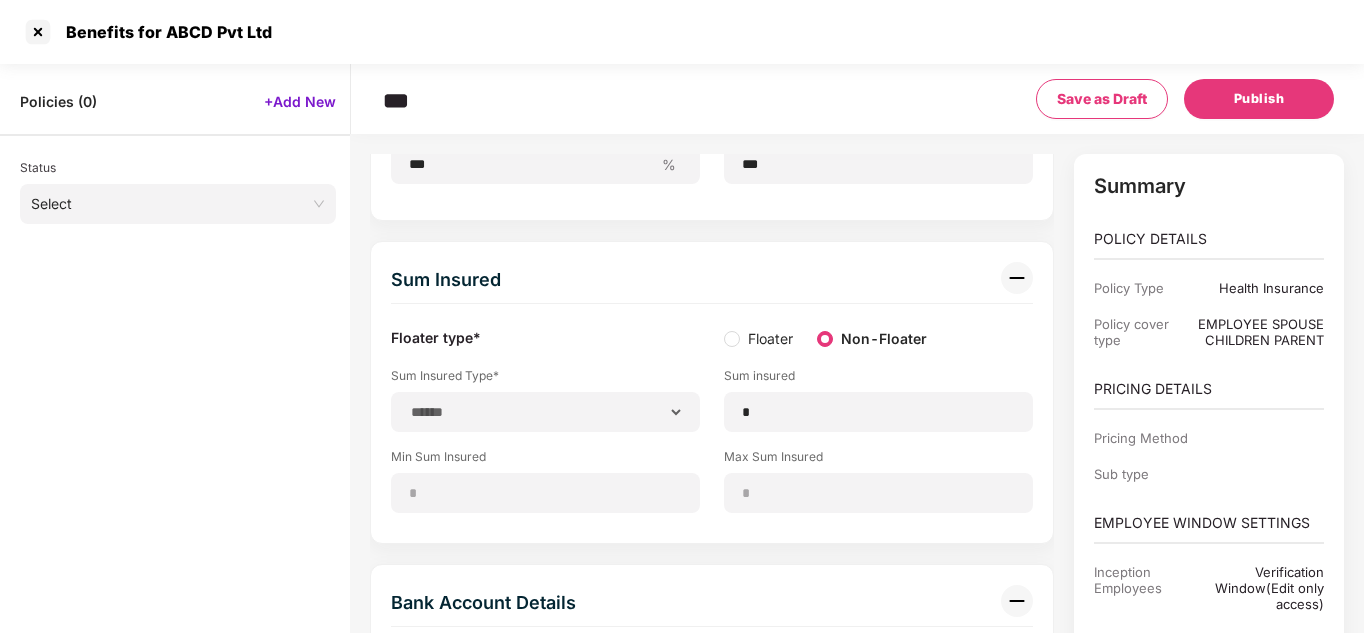 click on "Floater" at bounding box center (770, 339) 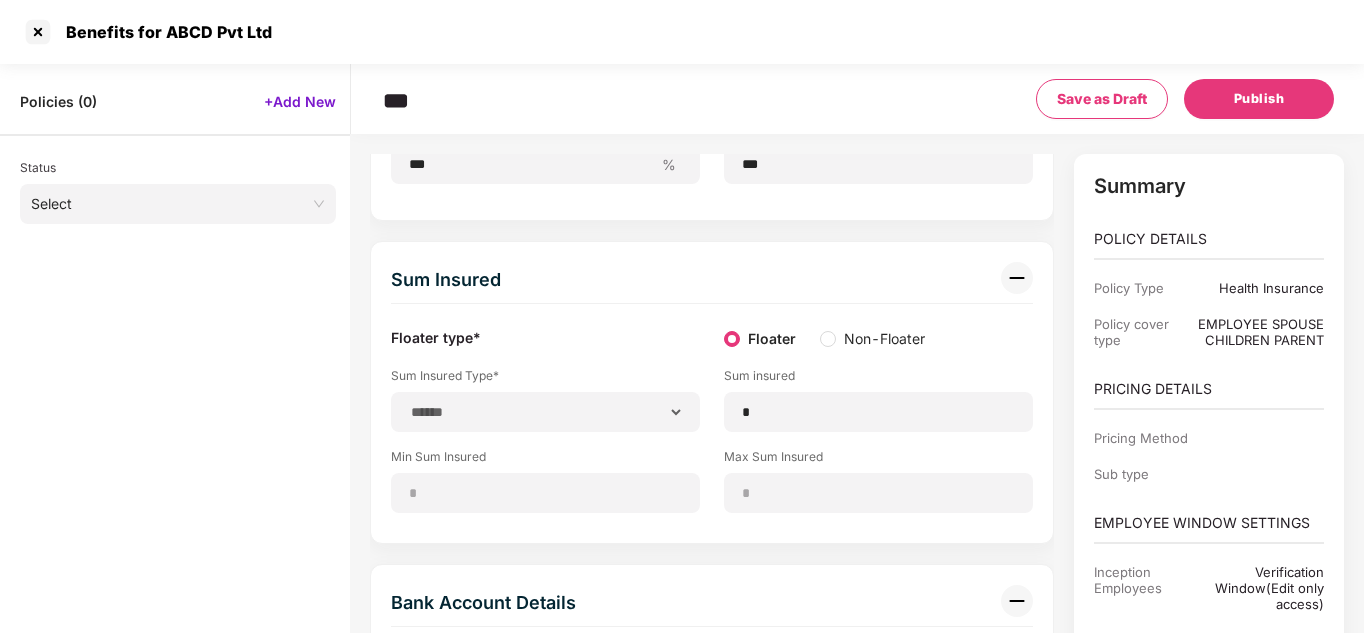 click on "**********" at bounding box center [545, 412] 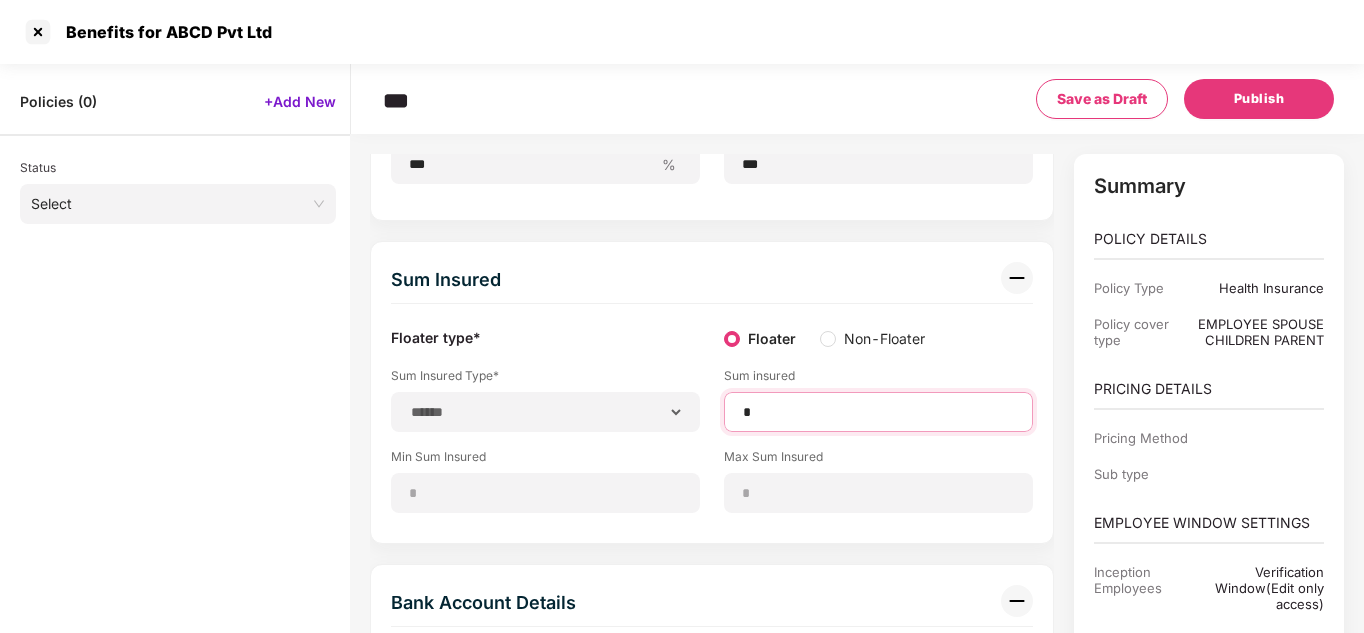 click on "*" at bounding box center (878, 412) 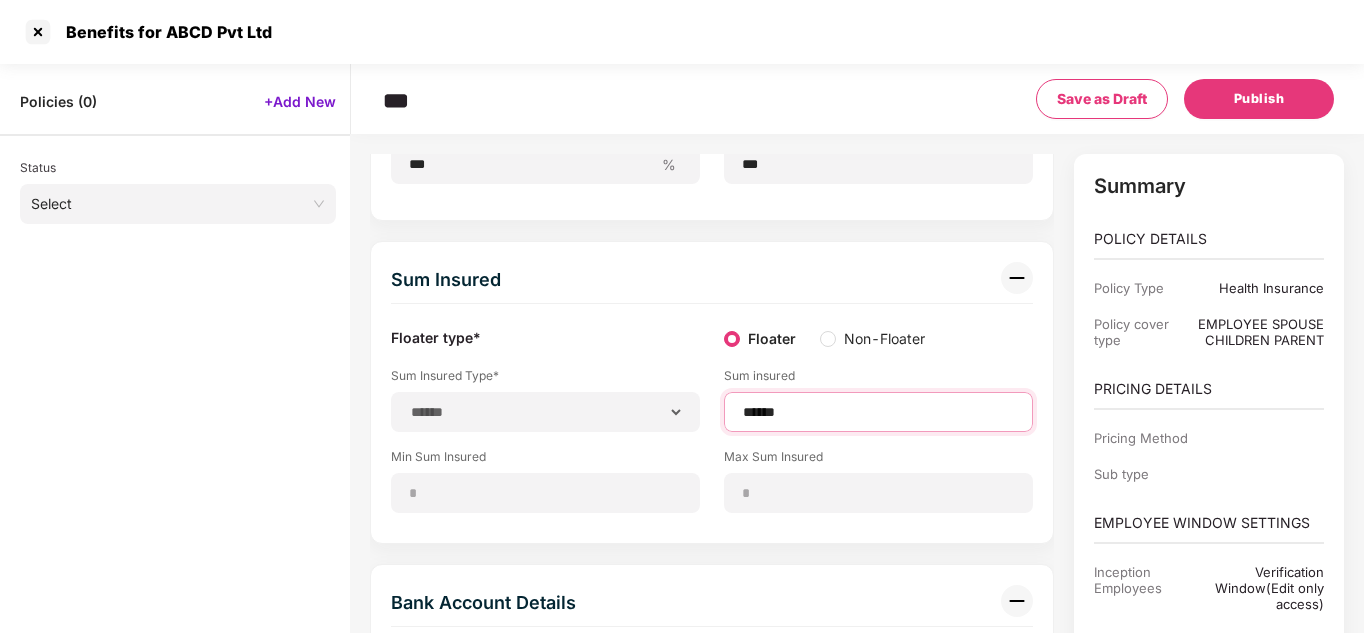 type on "******" 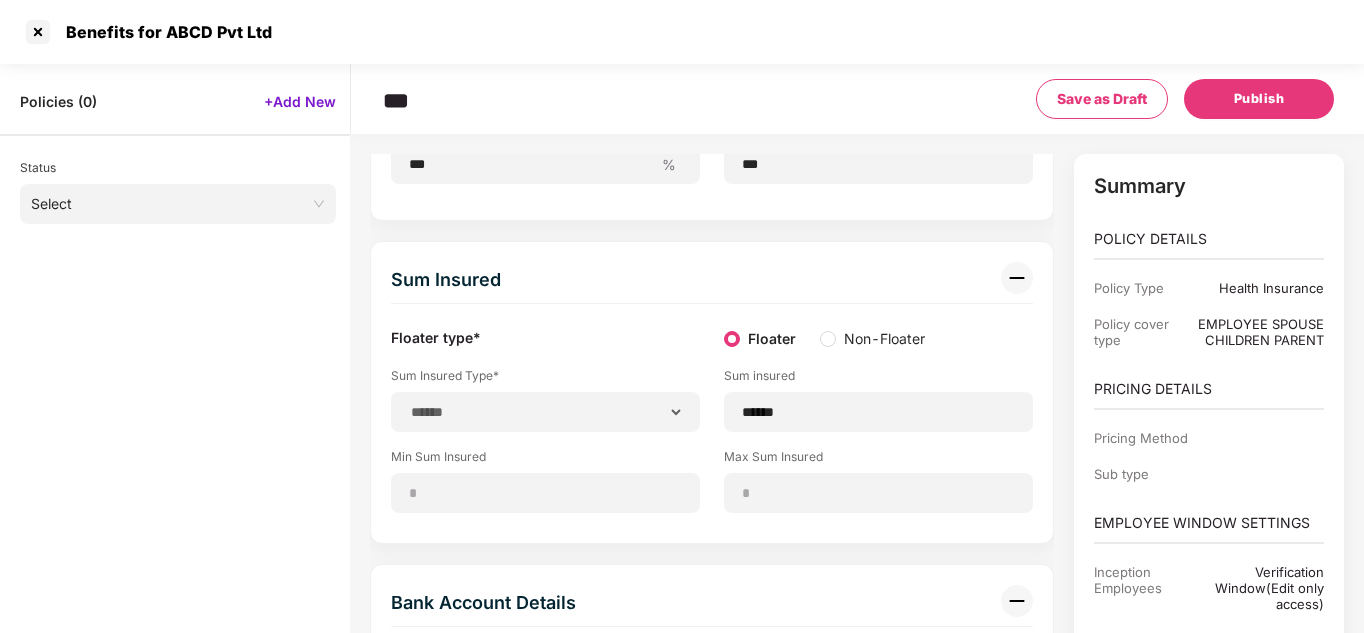click on "**********" at bounding box center [712, 392] 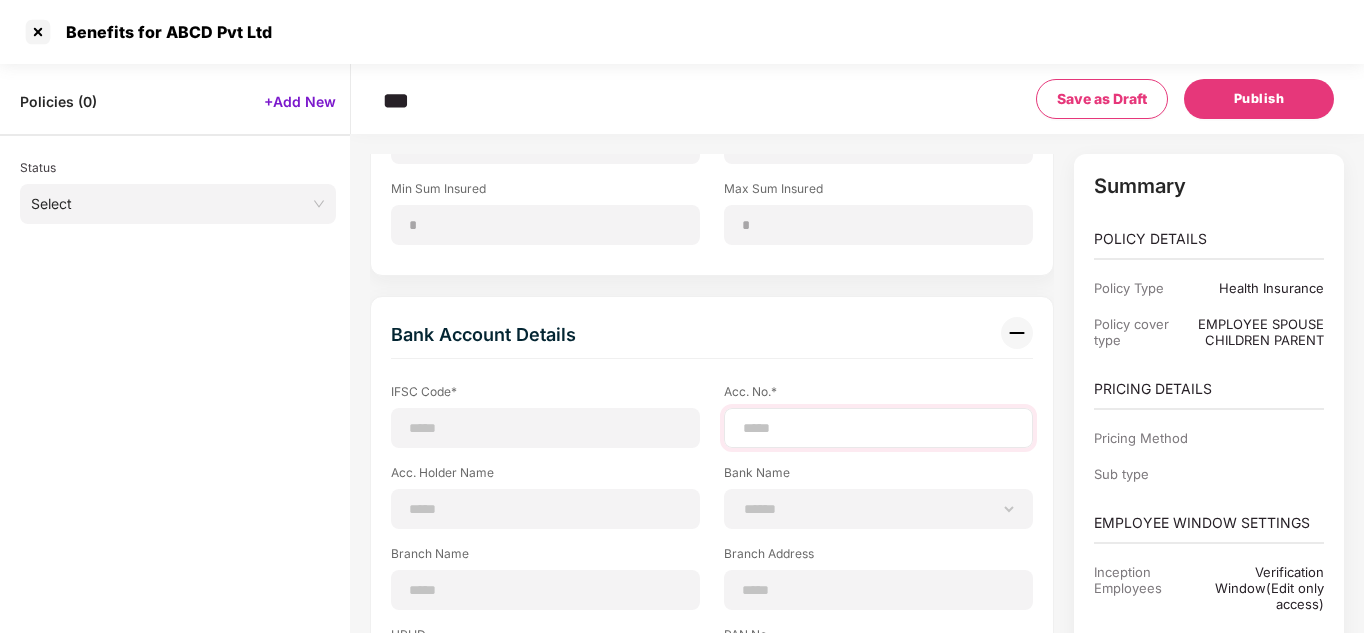 scroll, scrollTop: 1178, scrollLeft: 0, axis: vertical 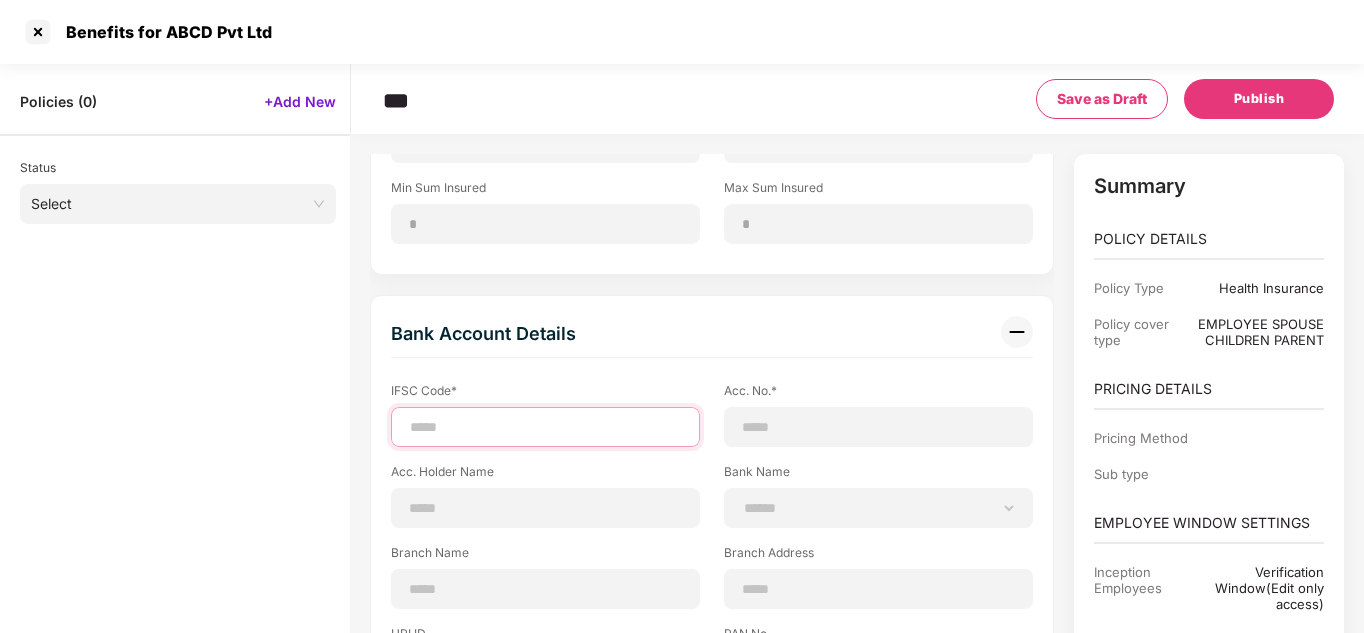 click at bounding box center [545, 427] 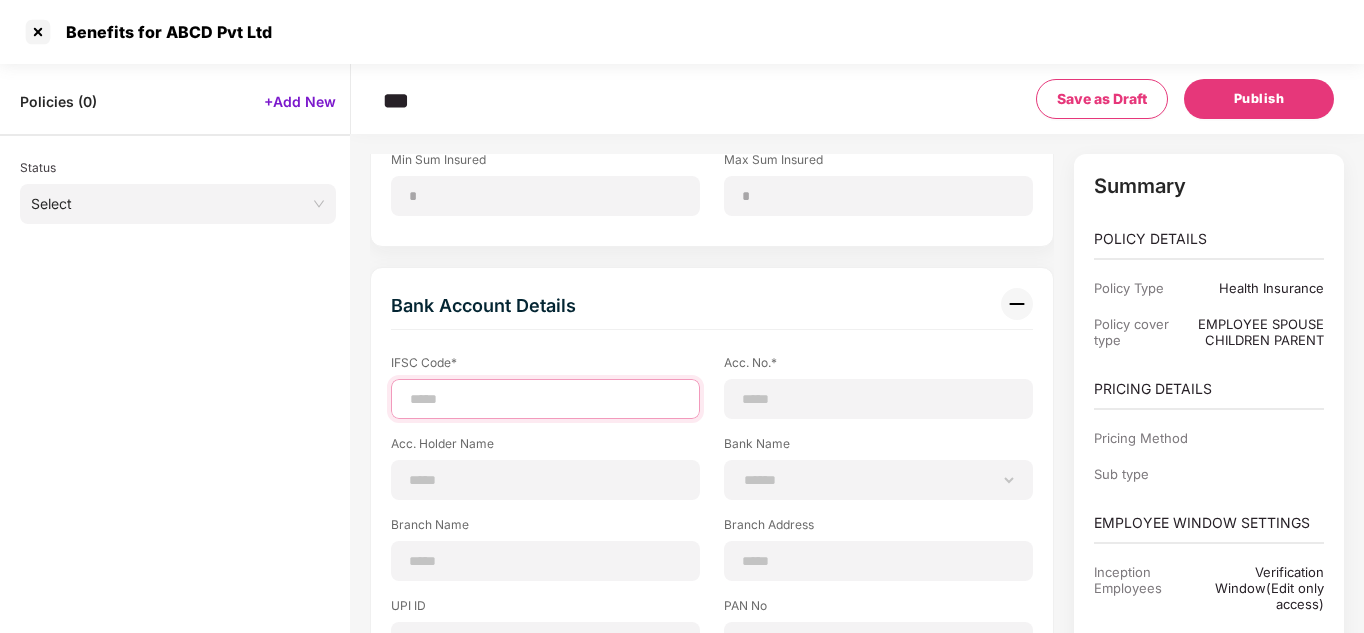 scroll, scrollTop: 1205, scrollLeft: 0, axis: vertical 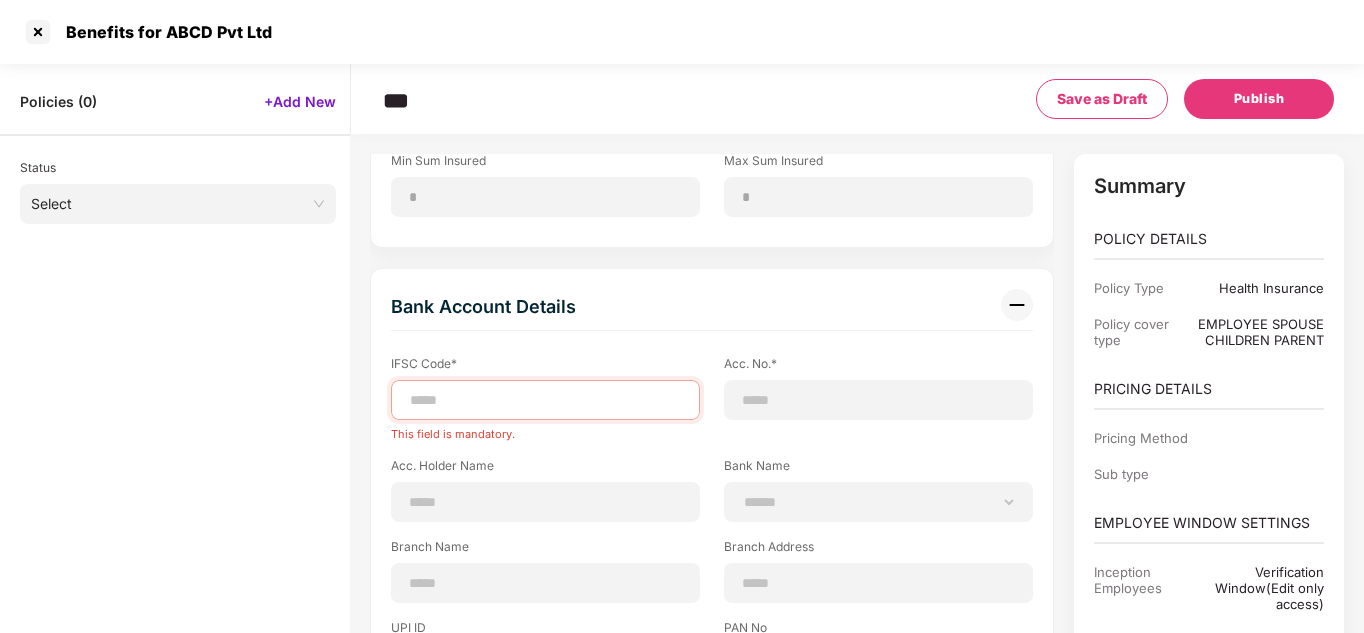 click on "Bank Account Details IFSC Code* This field is mandatory. Acc. No.* Acc. Holder Name Bank Name ****** *** **** **** ***** **** *** *** ******** ***** ******** Branch Name Branch Address UPI ID PAN No GST No. MICR Code Status* ****** ****** ********" at bounding box center (712, 572) 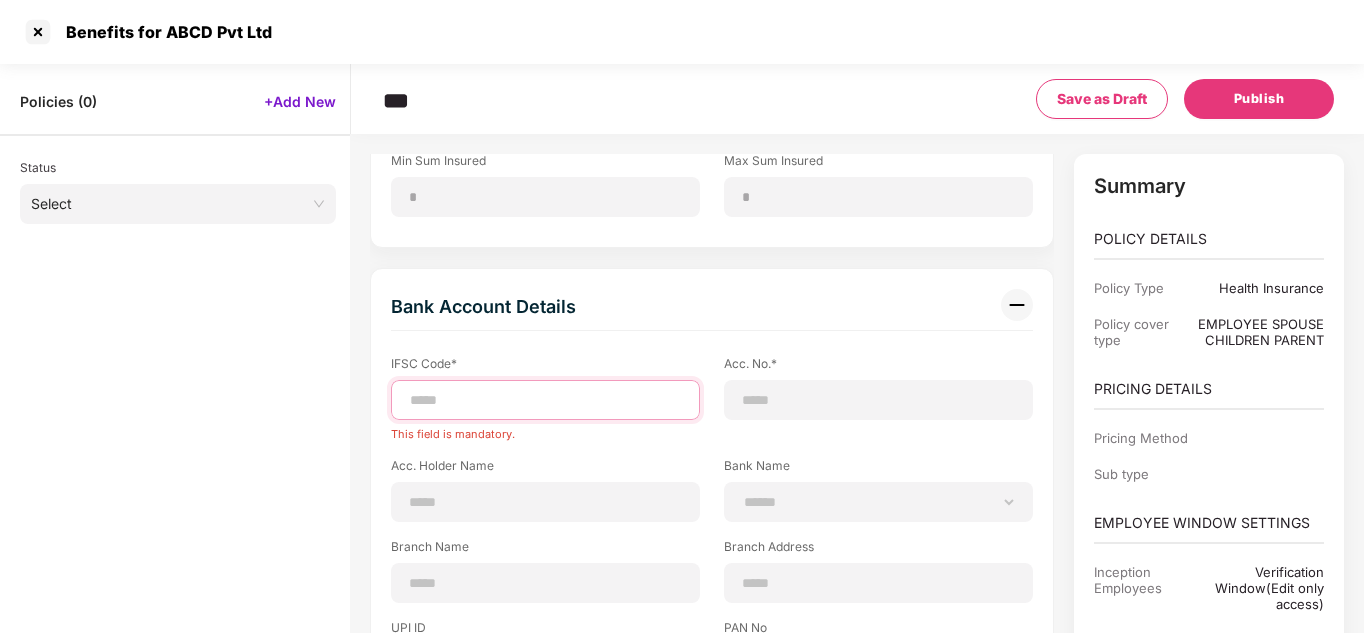 click at bounding box center (545, 400) 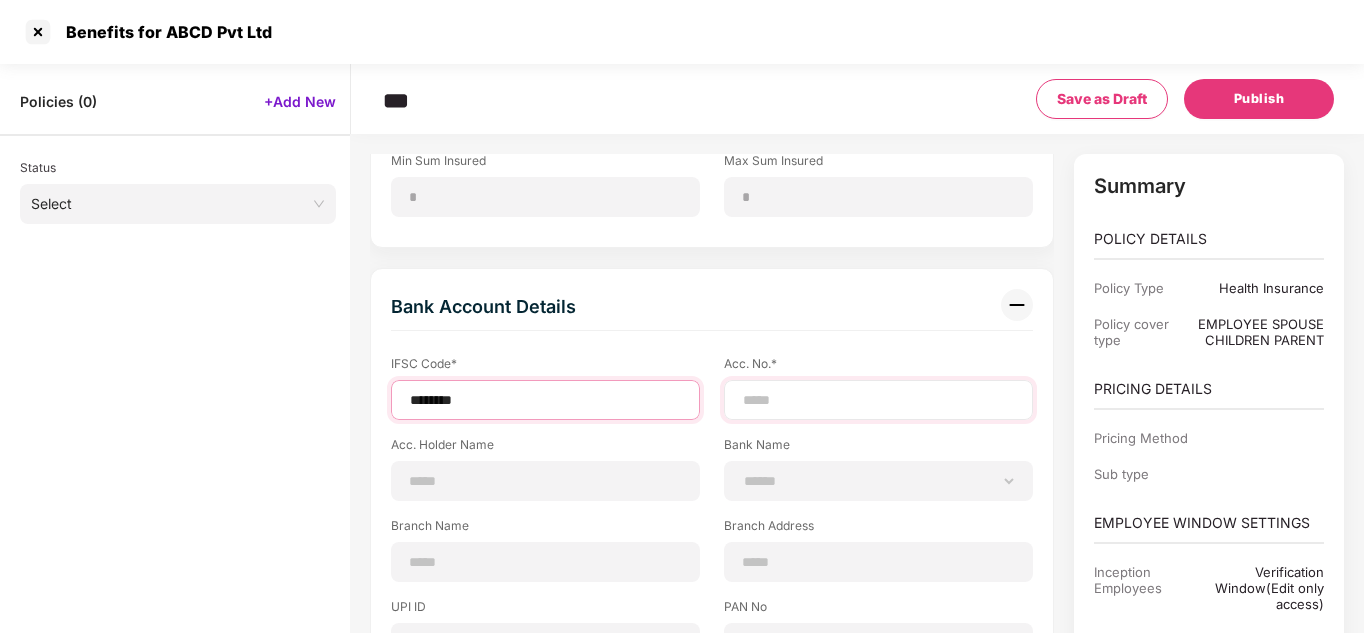 type on "********" 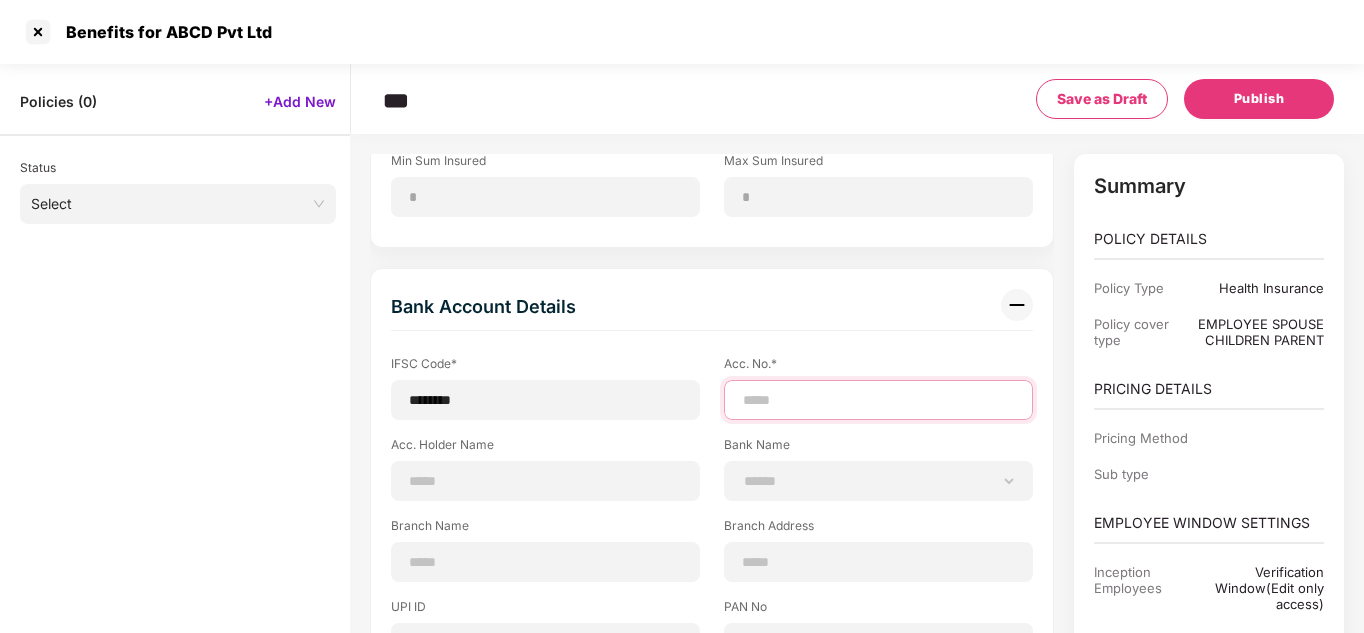 click at bounding box center (878, 400) 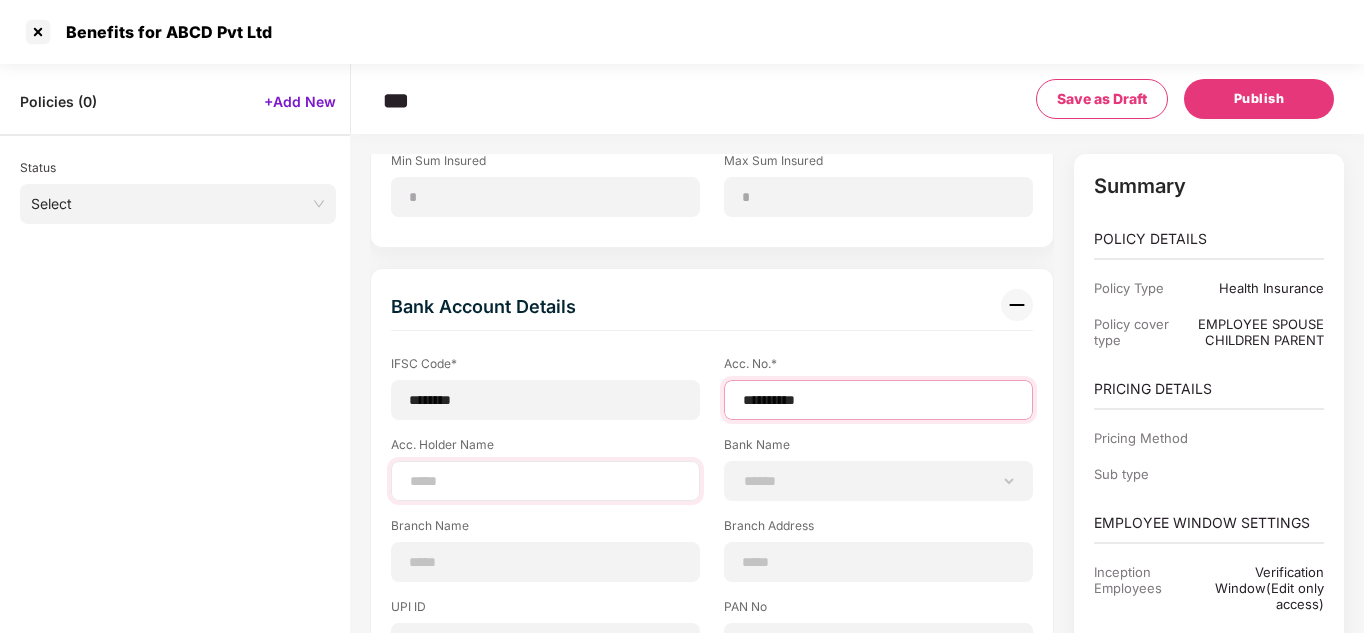type on "**********" 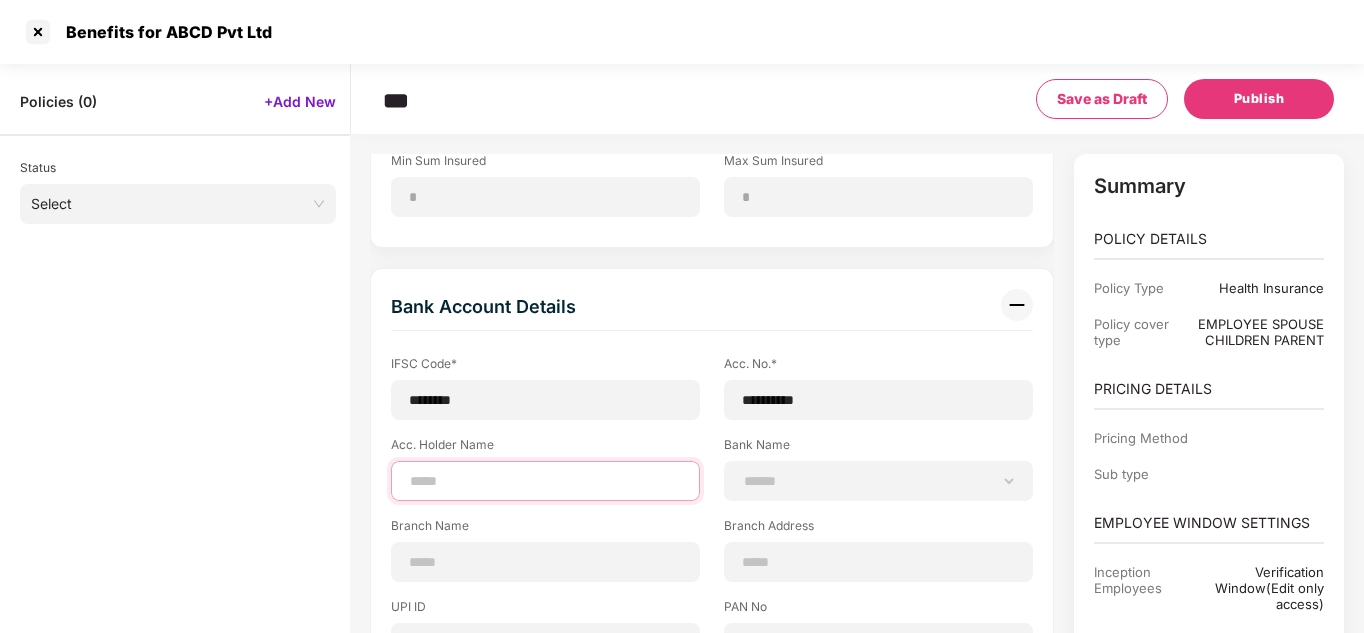 click at bounding box center [545, 481] 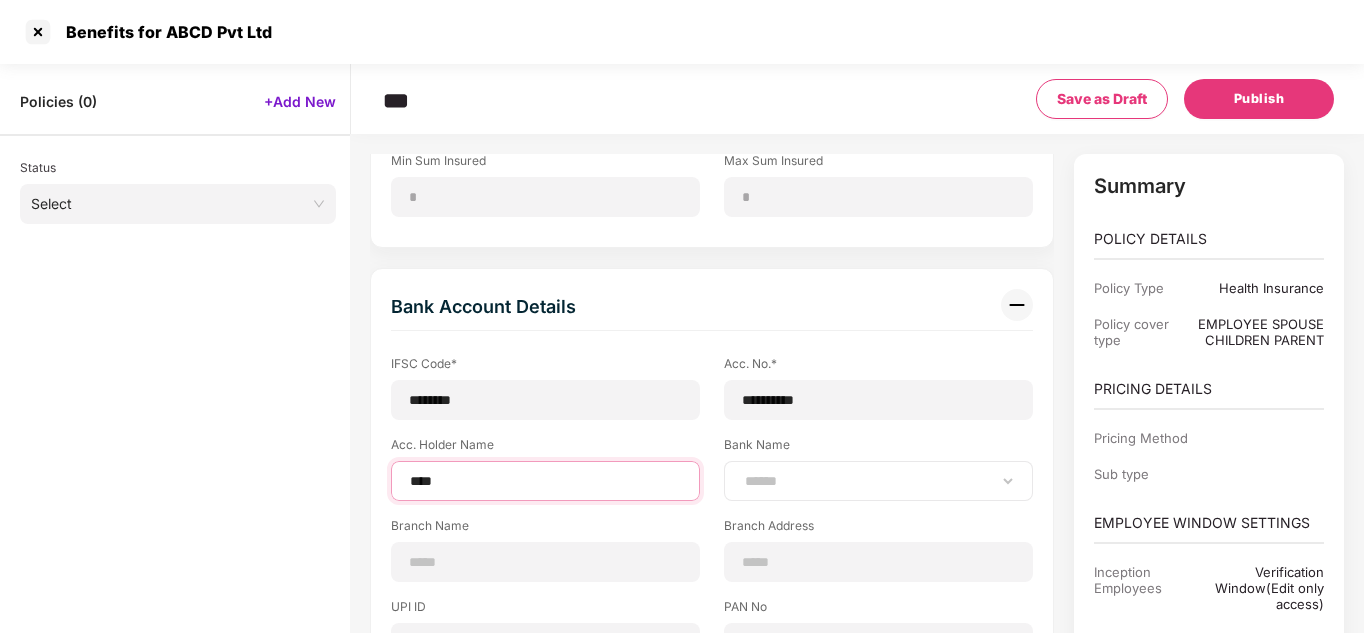 type on "****" 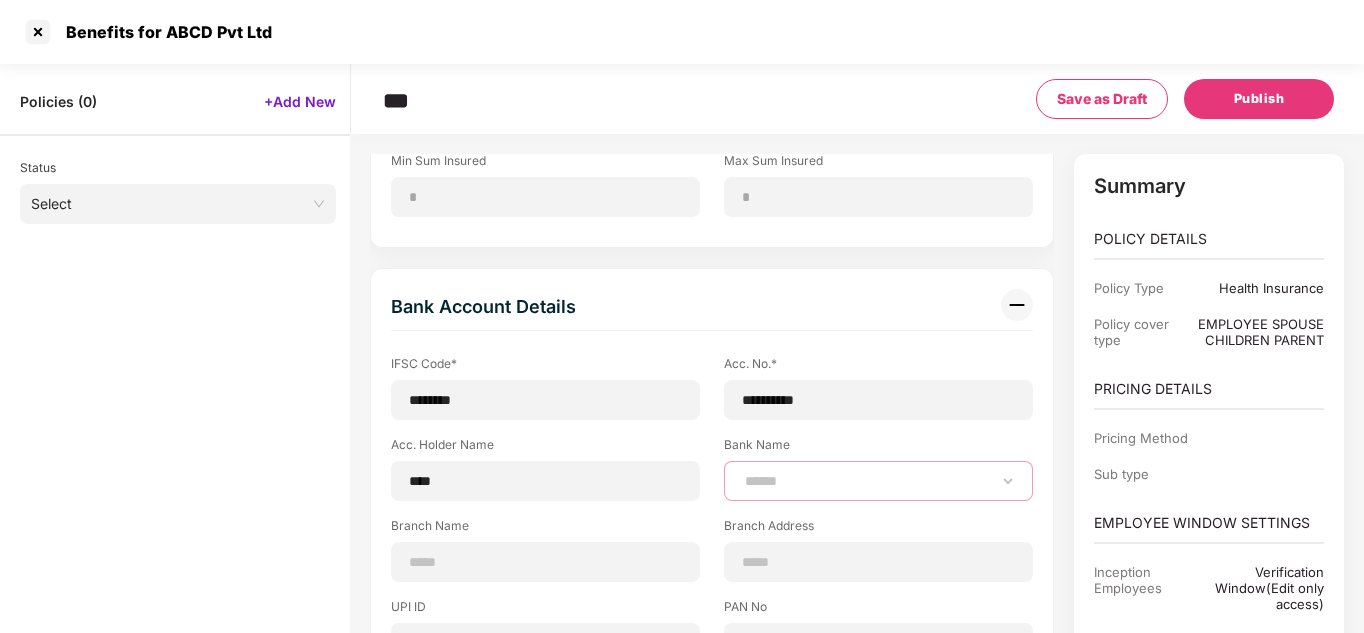 click on "****** *** **** **** ***** **** *** *** ******** ***** ********" at bounding box center [878, 481] 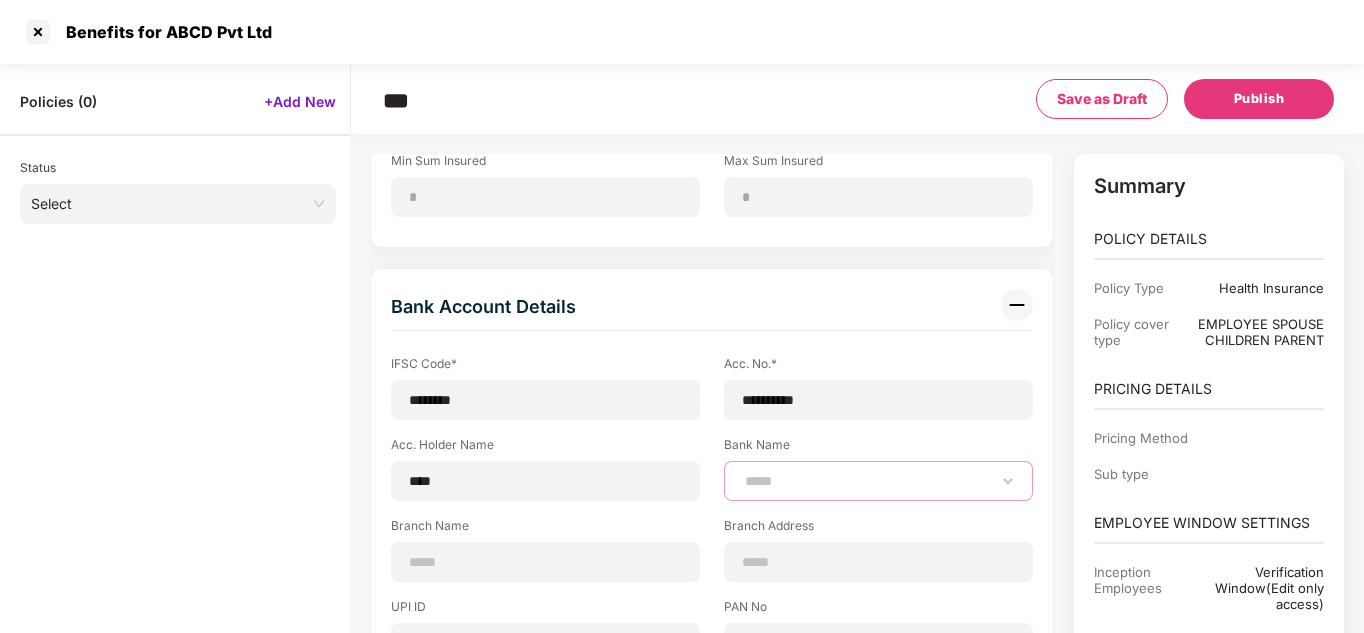 click on "****** *** **** **** ***** **** *** *** ******** ***** ********" at bounding box center (878, 481) 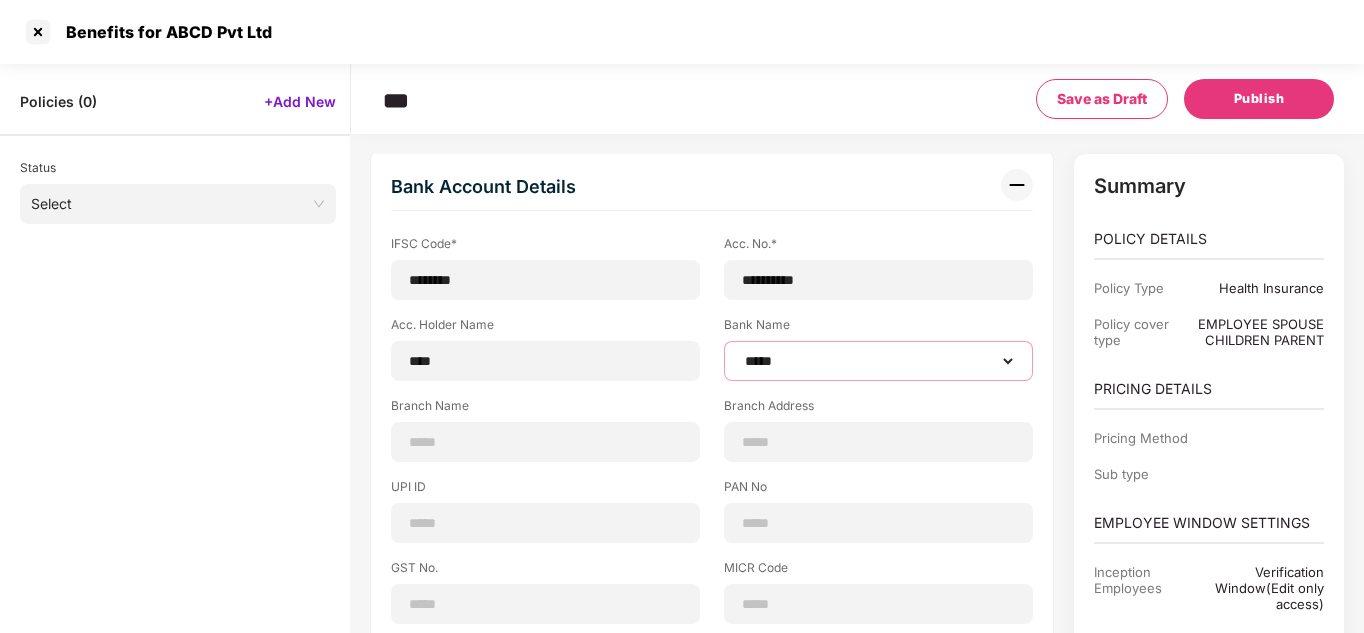 scroll, scrollTop: 1331, scrollLeft: 0, axis: vertical 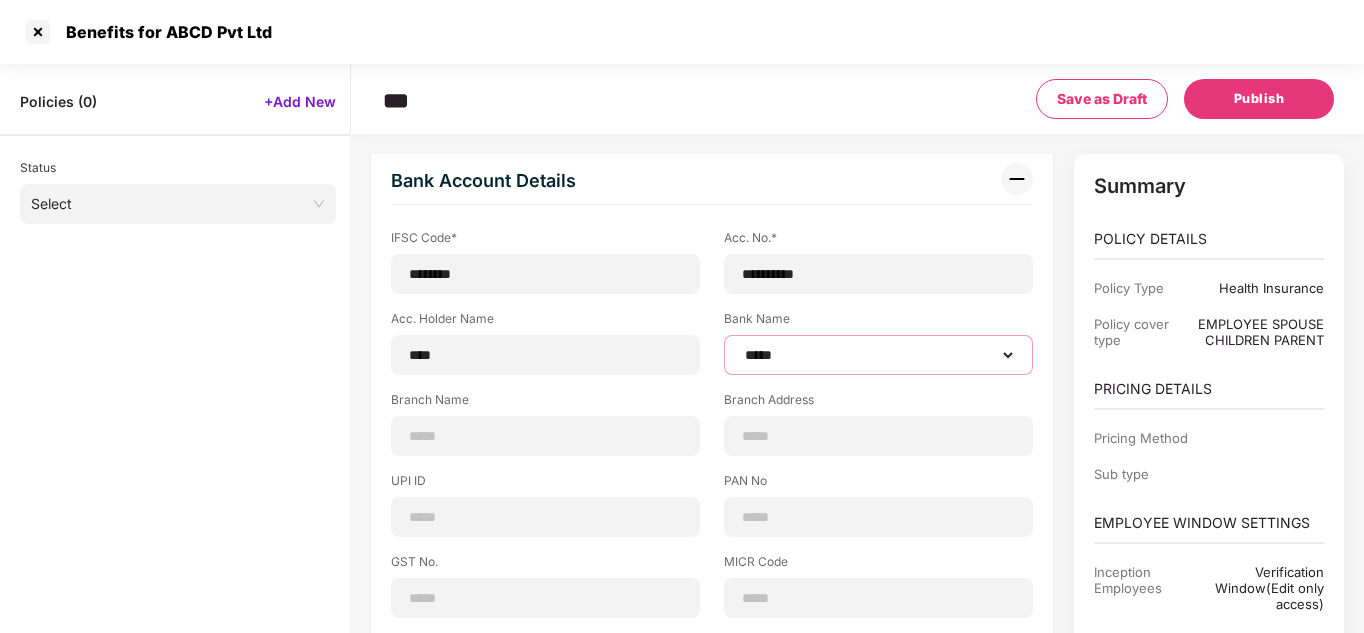click on "****** *** **** **** ***** **** *** *** ******** ***** ********" at bounding box center (878, 355) 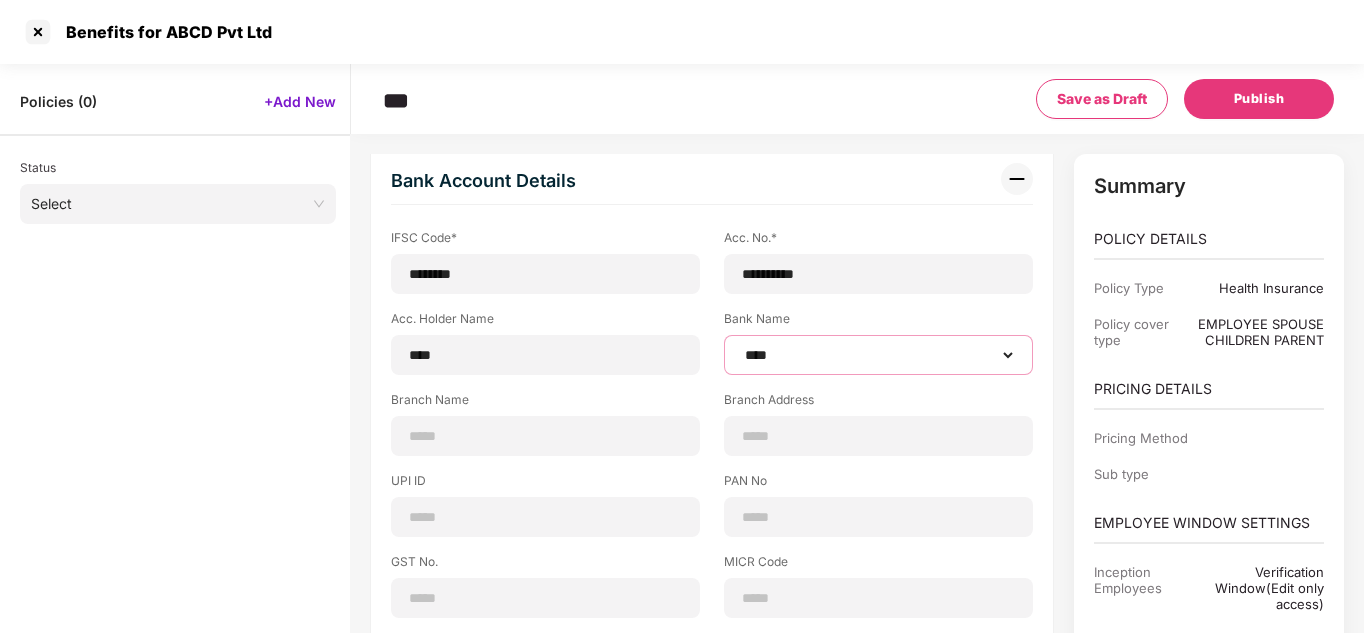 click on "****** *** **** **** ***** **** *** *** ******** ***** ********" at bounding box center [878, 355] 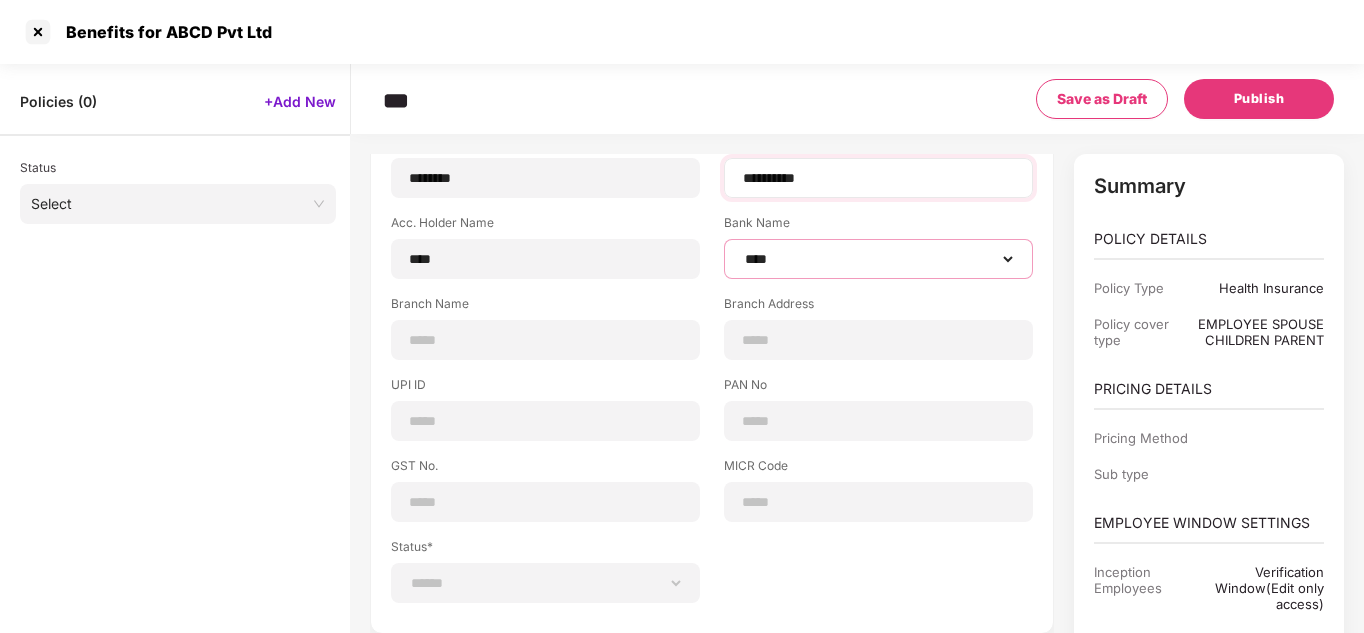scroll, scrollTop: 1428, scrollLeft: 0, axis: vertical 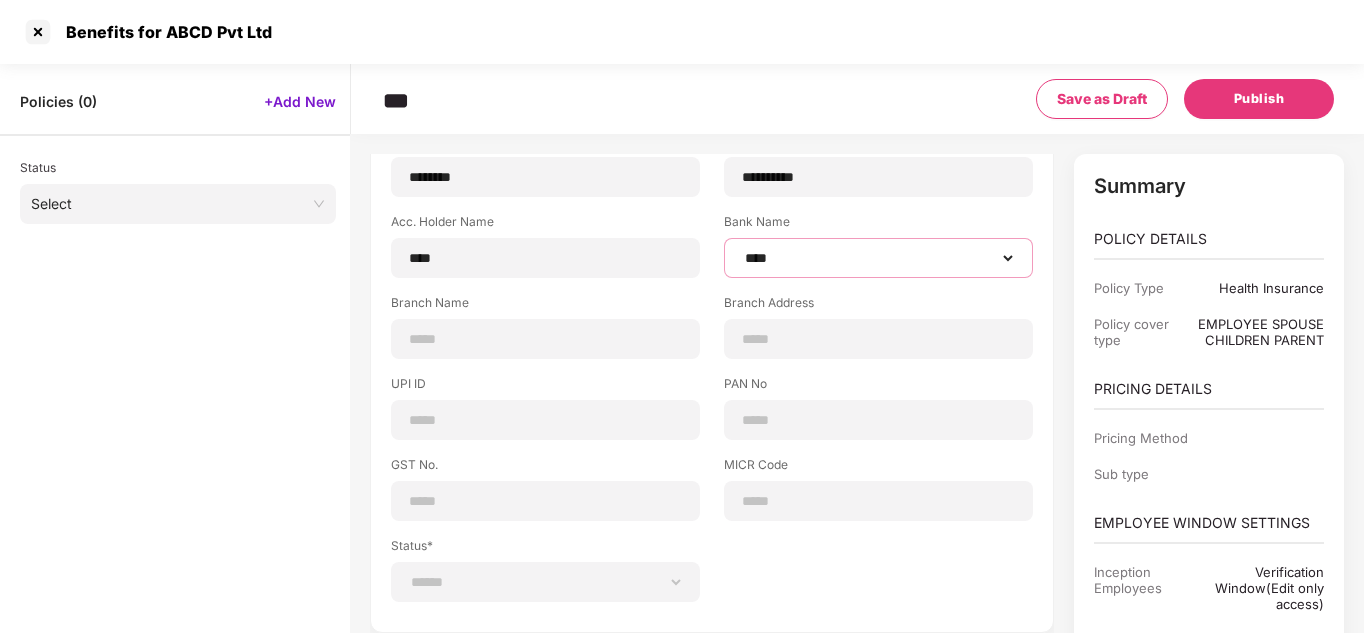 click on "****** *** **** **** ***** **** *** *** ******** ***** ********" at bounding box center (878, 258) 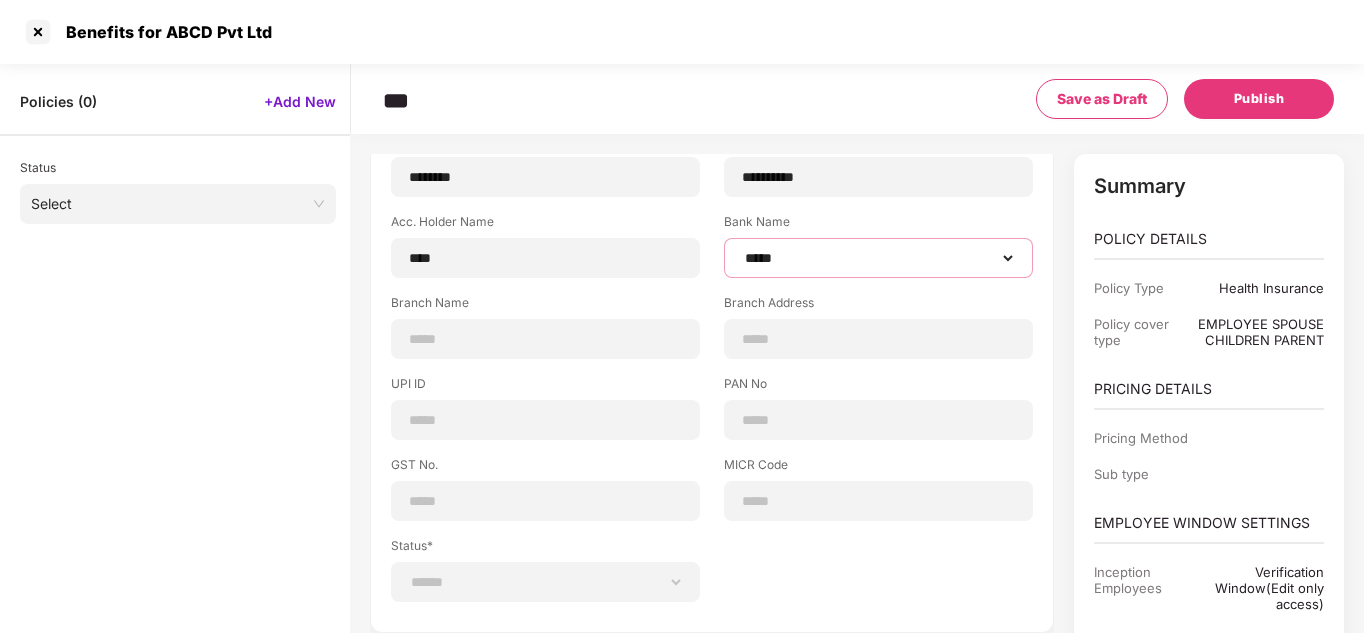 click on "****** *** **** **** ***** **** *** *** ******** ***** ********" at bounding box center (878, 258) 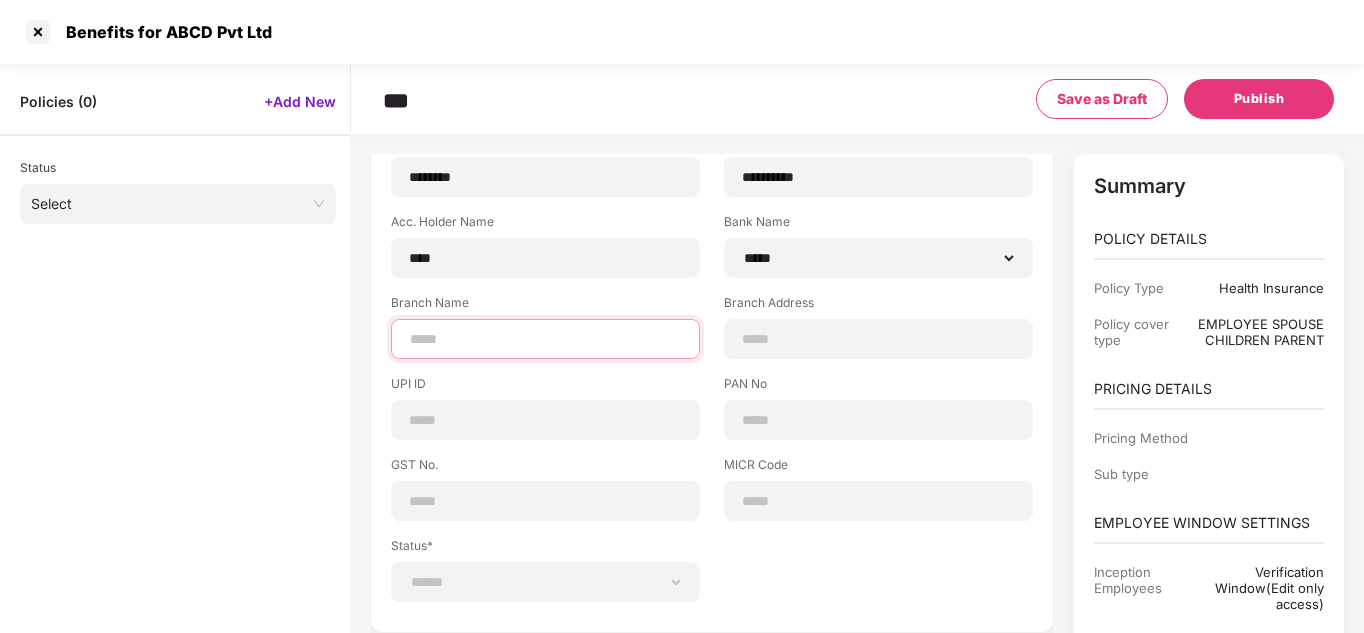 click at bounding box center [545, 339] 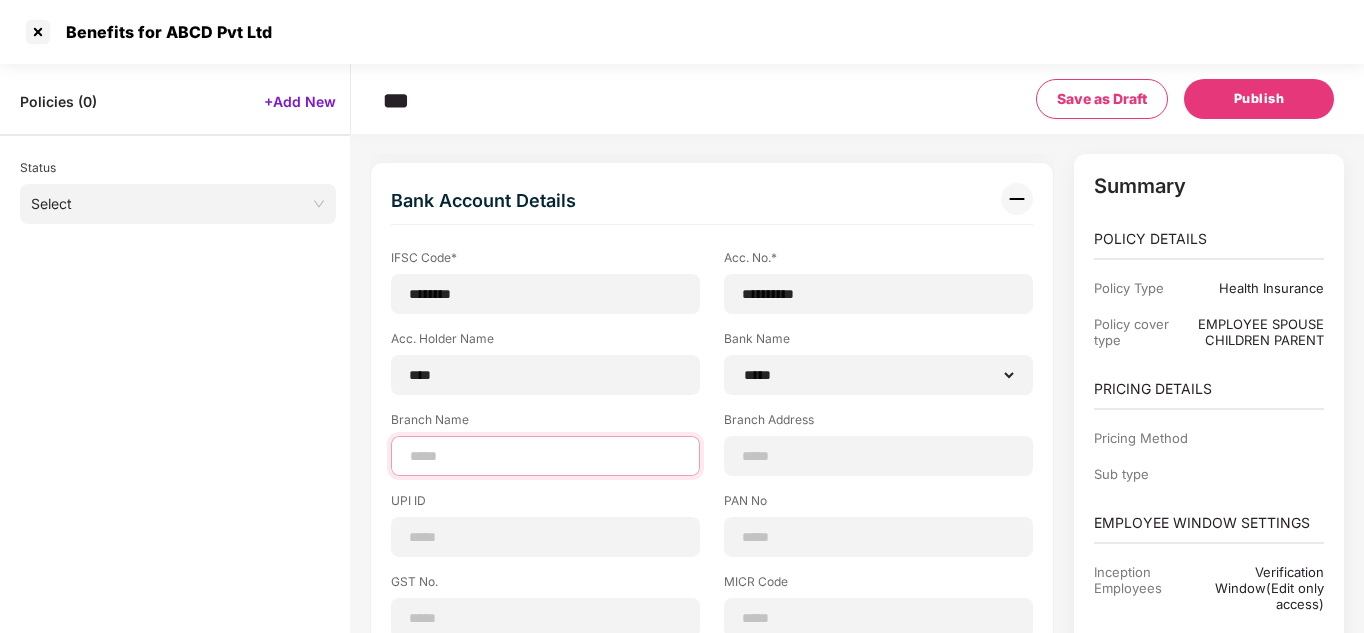 scroll, scrollTop: 1310, scrollLeft: 0, axis: vertical 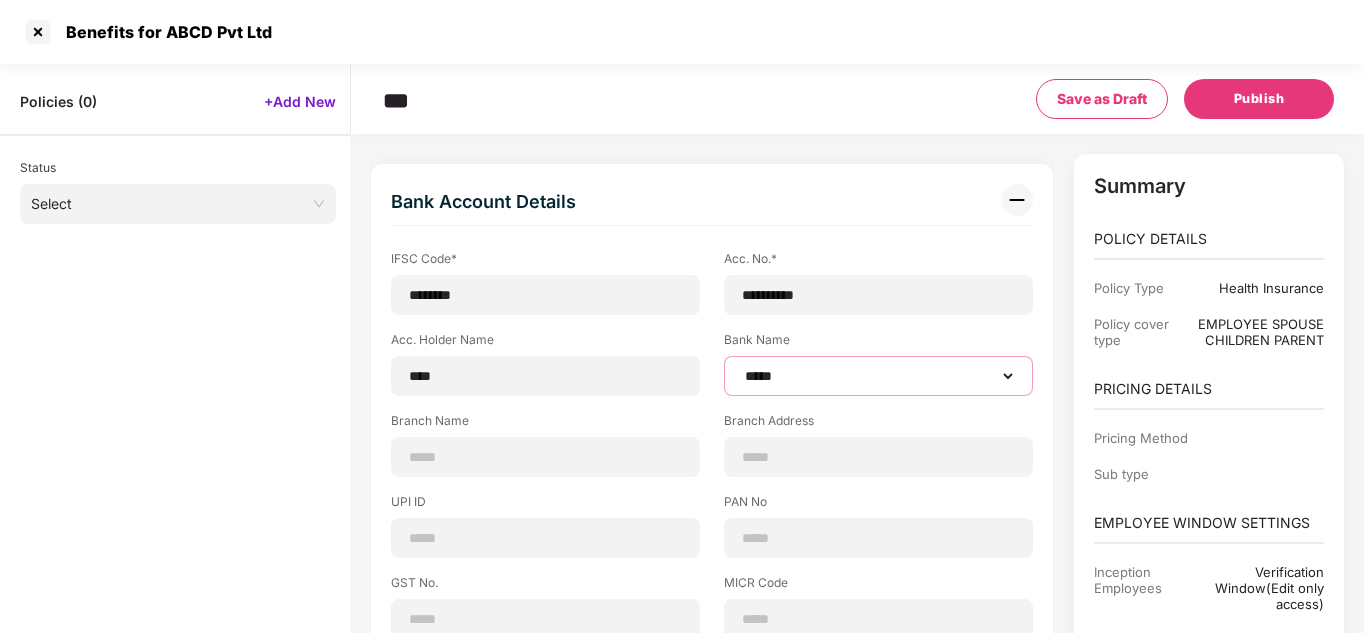 click on "****** *** **** **** ***** **** *** *** ******** ***** ********" at bounding box center (878, 376) 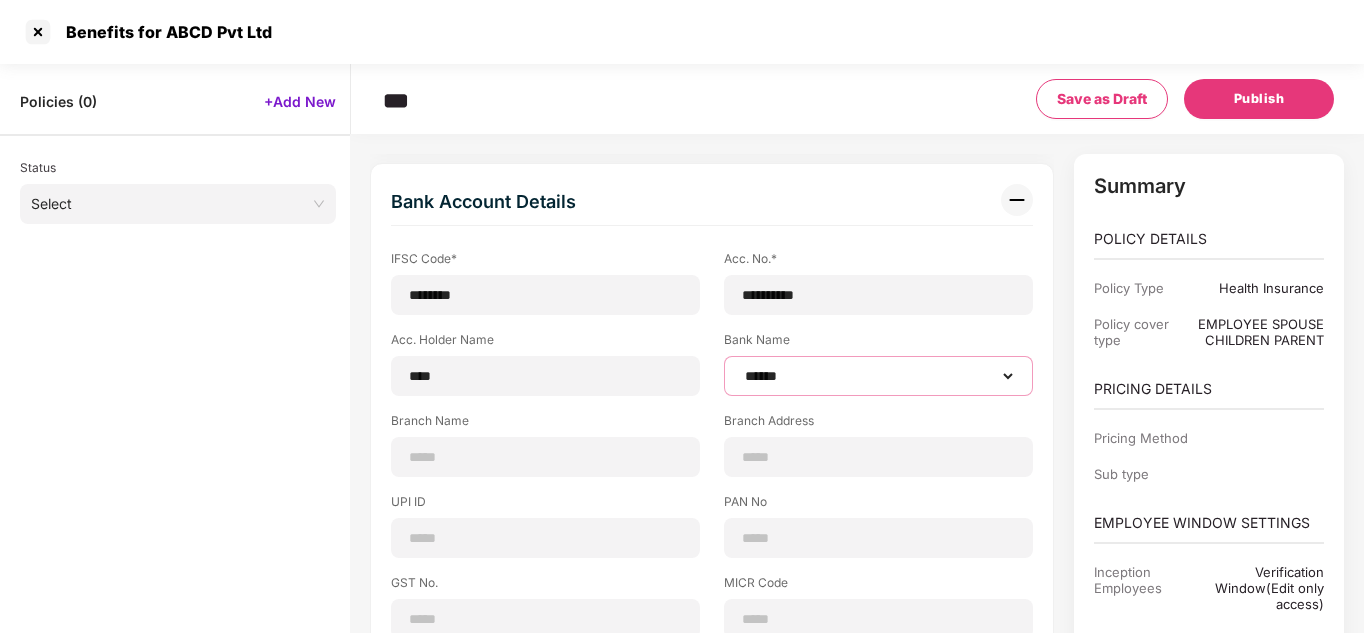 click on "****** *** **** **** ***** **** *** *** ******** ***** ********" at bounding box center (878, 376) 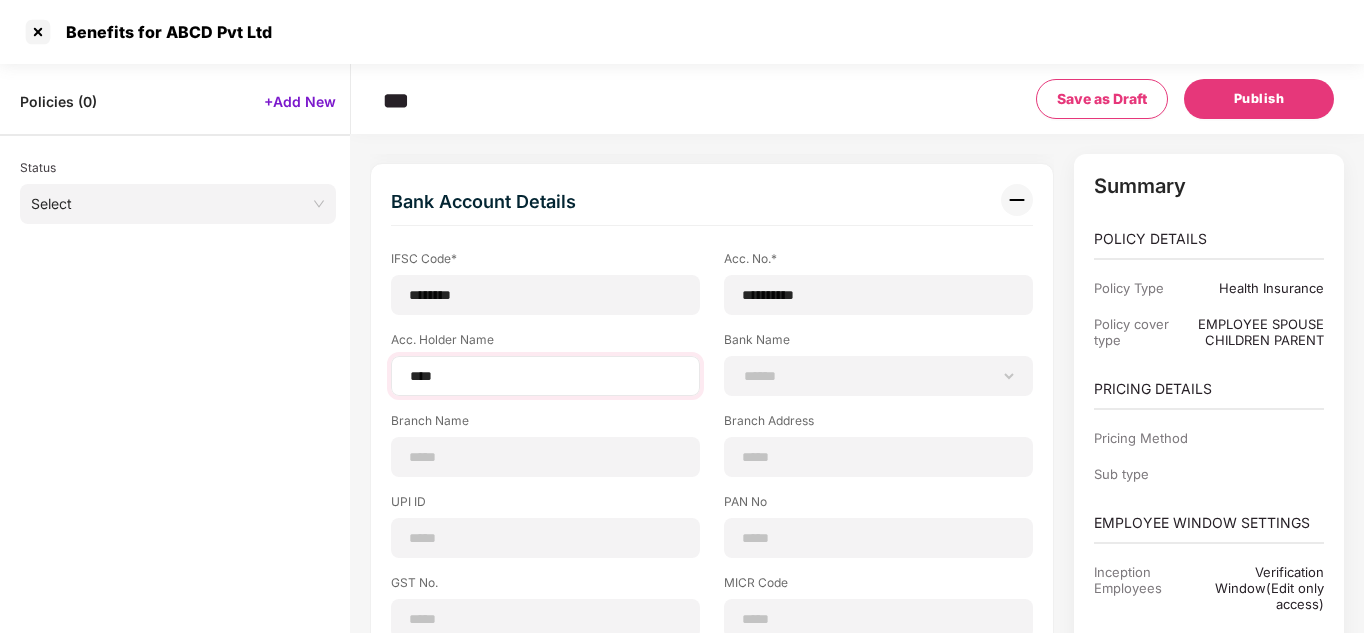click on "****" at bounding box center [545, 376] 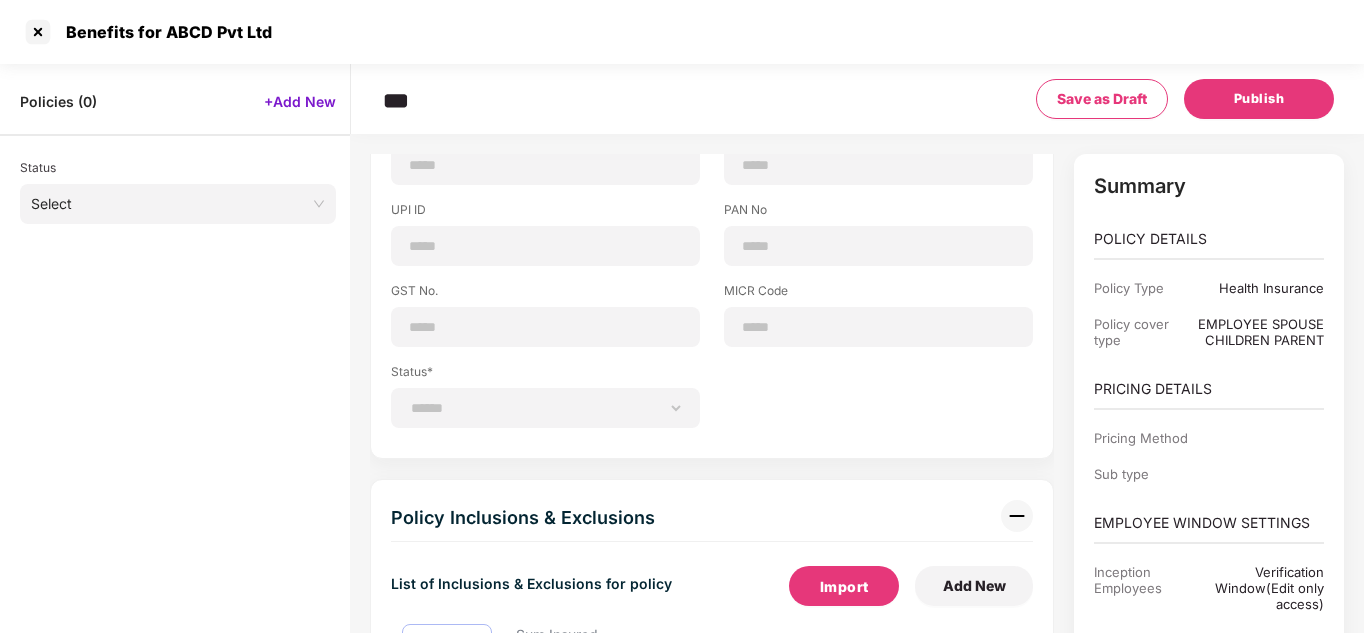 scroll, scrollTop: 1603, scrollLeft: 0, axis: vertical 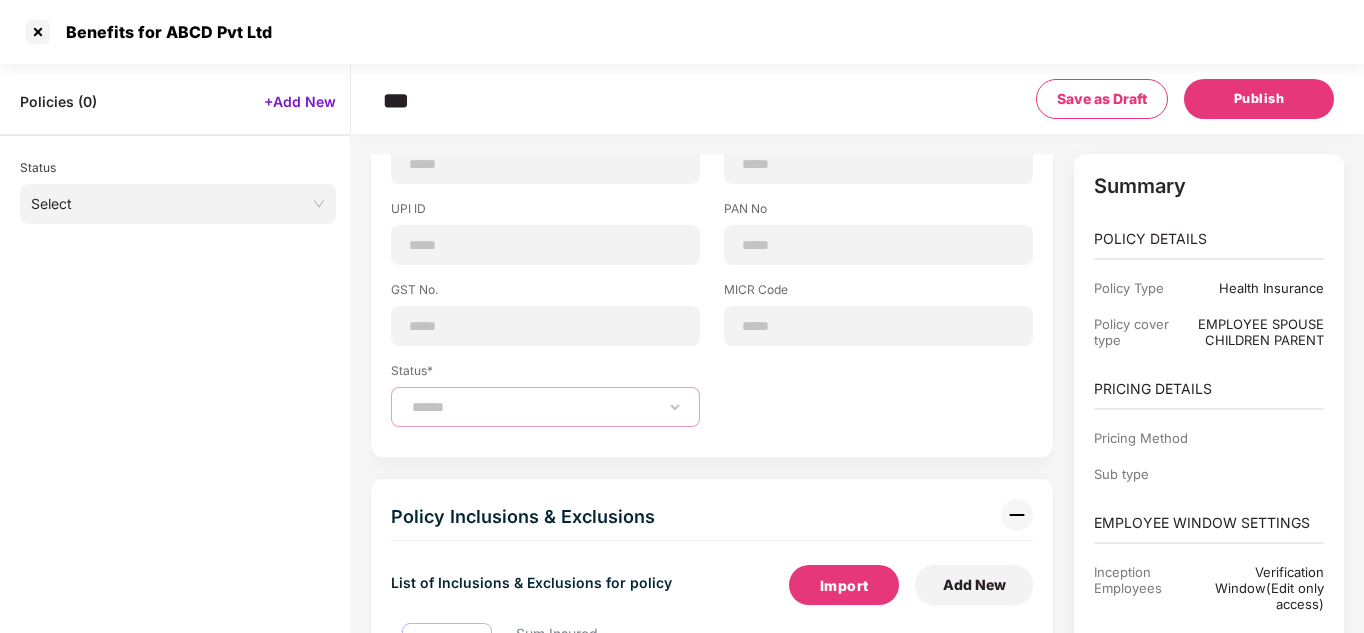 click on "****** ****** ********" at bounding box center [545, 407] 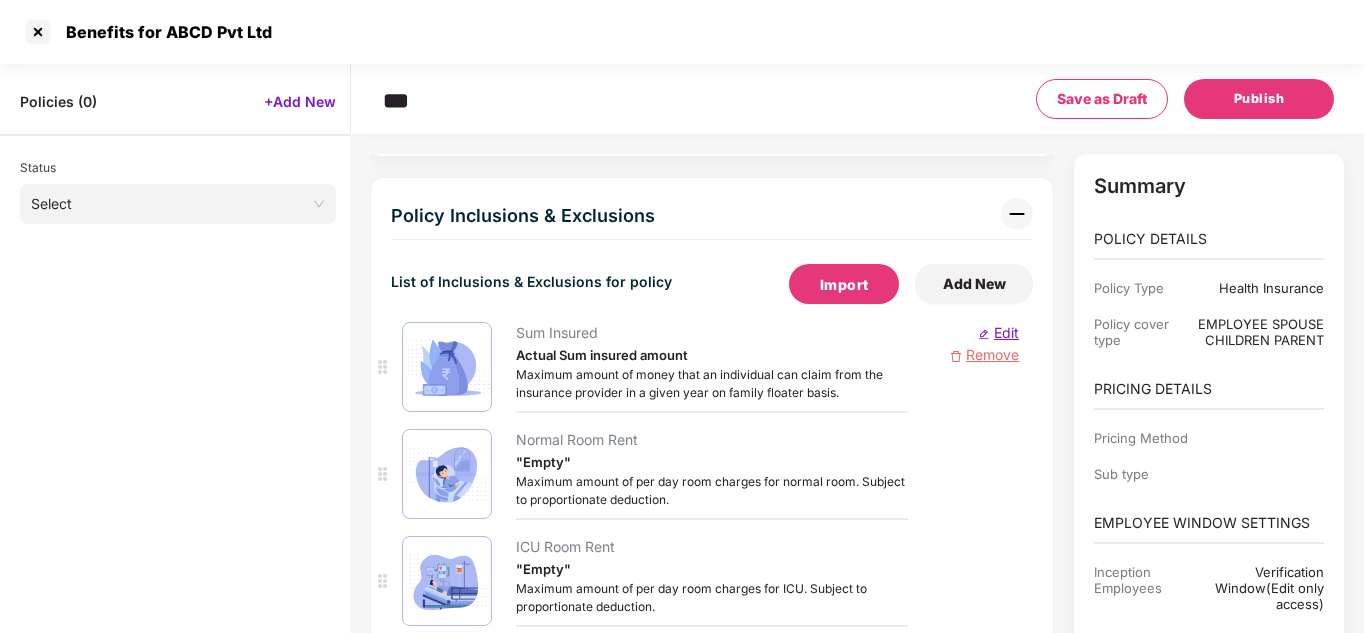 scroll, scrollTop: 1884, scrollLeft: 0, axis: vertical 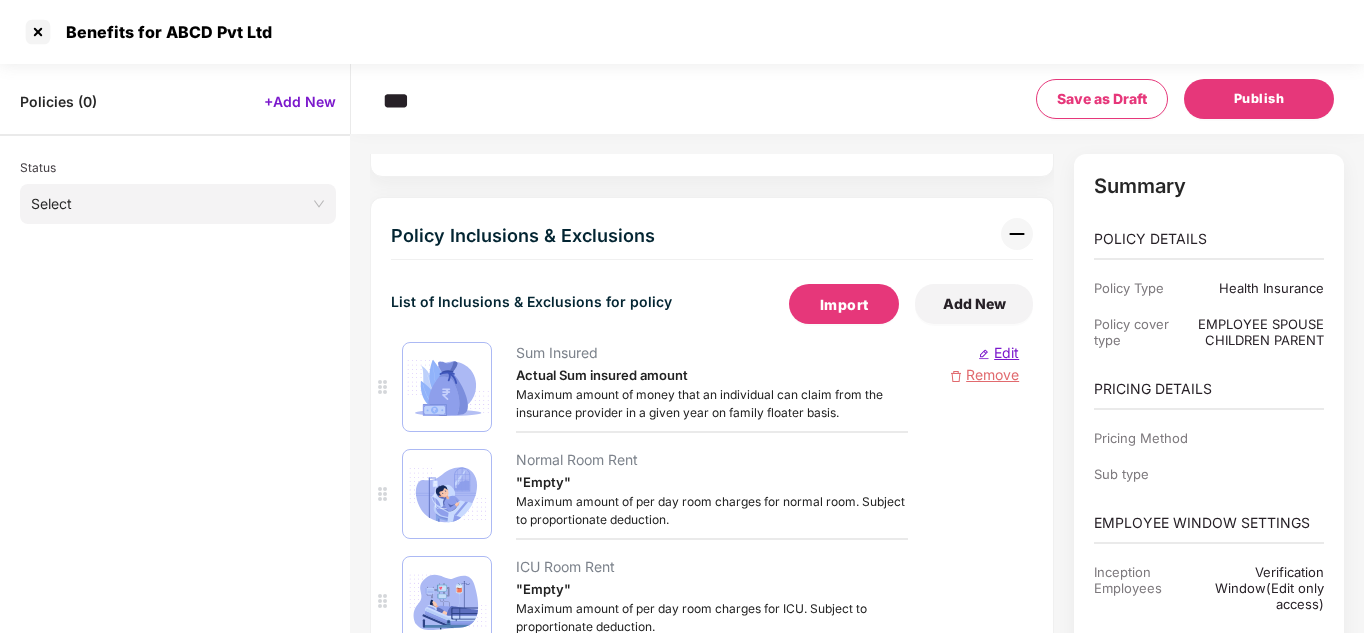 click on "Edit" at bounding box center [1004, 352] 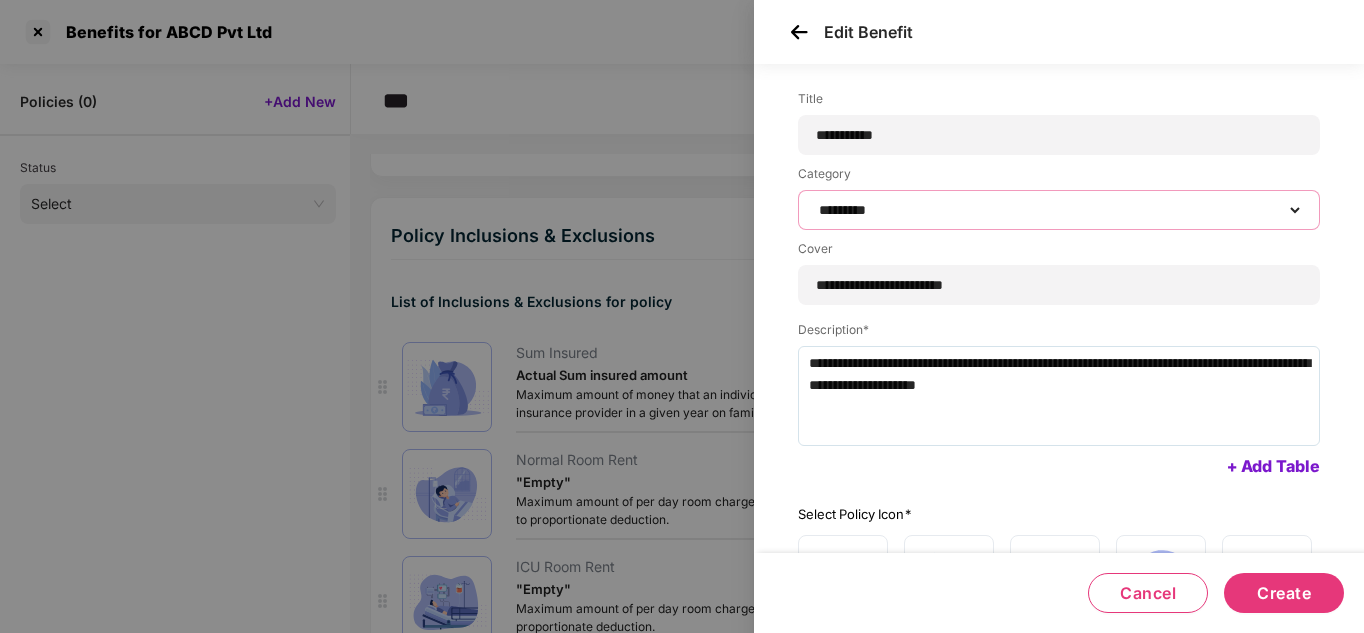 click on "****** ********* *********" at bounding box center [1059, 210] 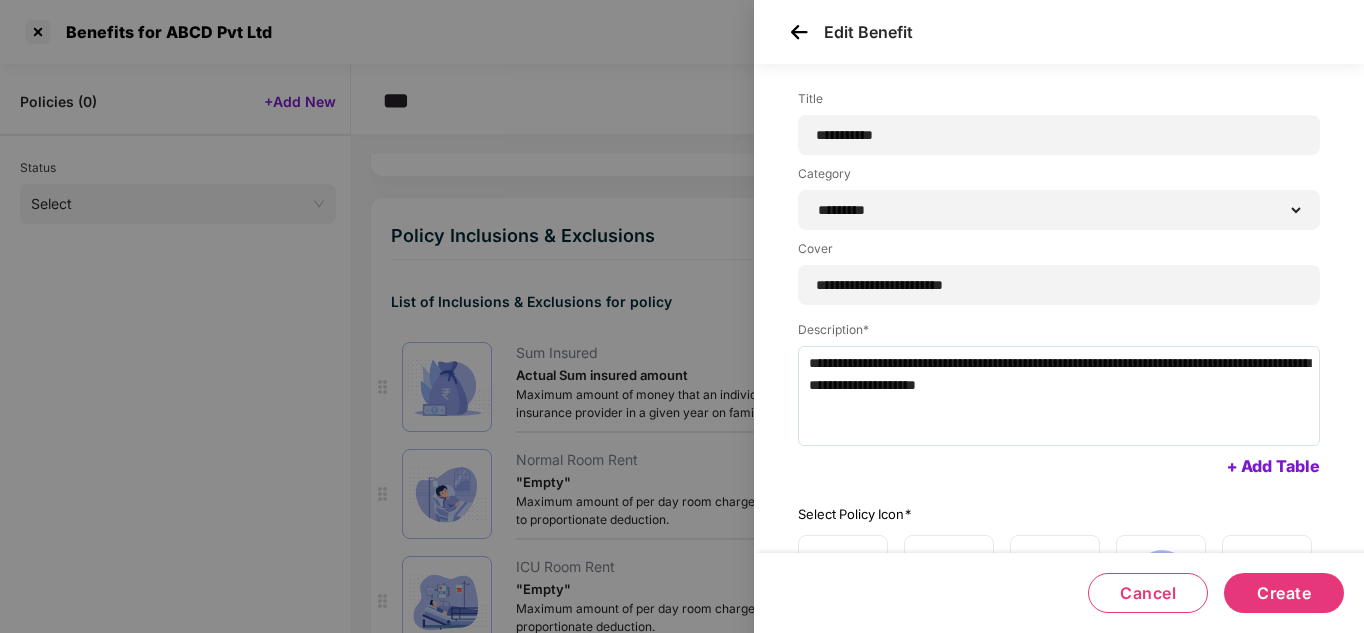 click on "Description*" at bounding box center (1059, 333) 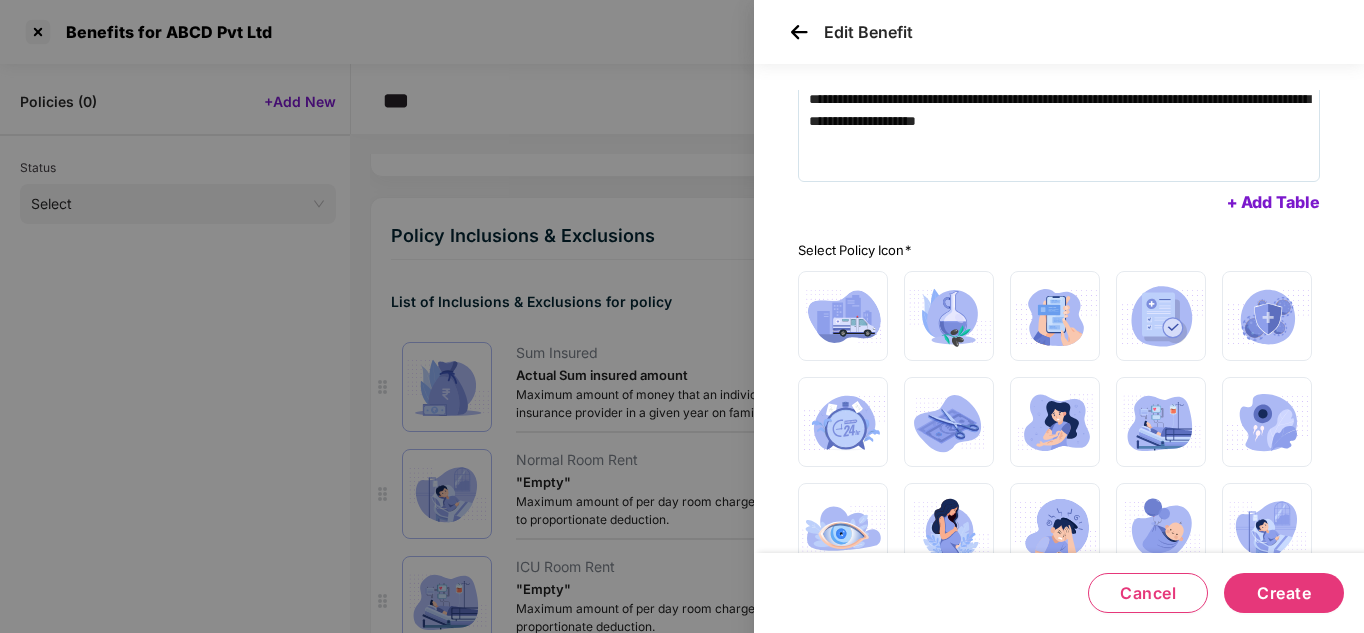 scroll, scrollTop: 265, scrollLeft: 0, axis: vertical 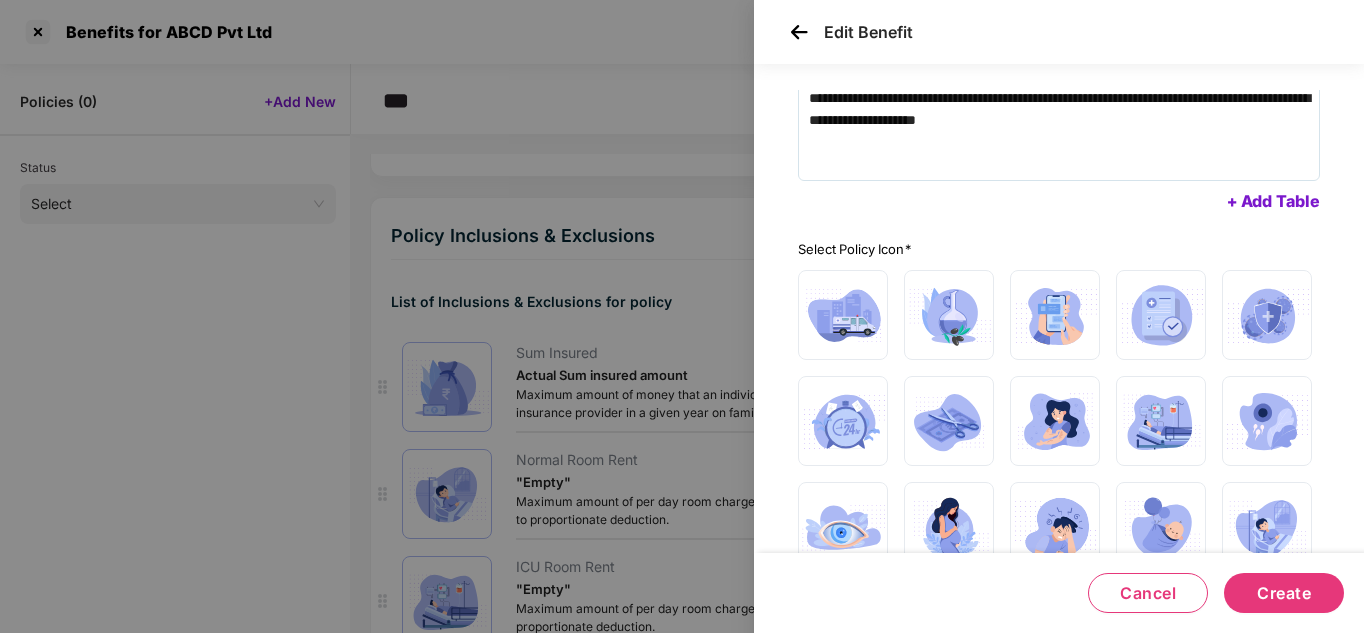 click on "+ Add Table" at bounding box center [1047, 201] 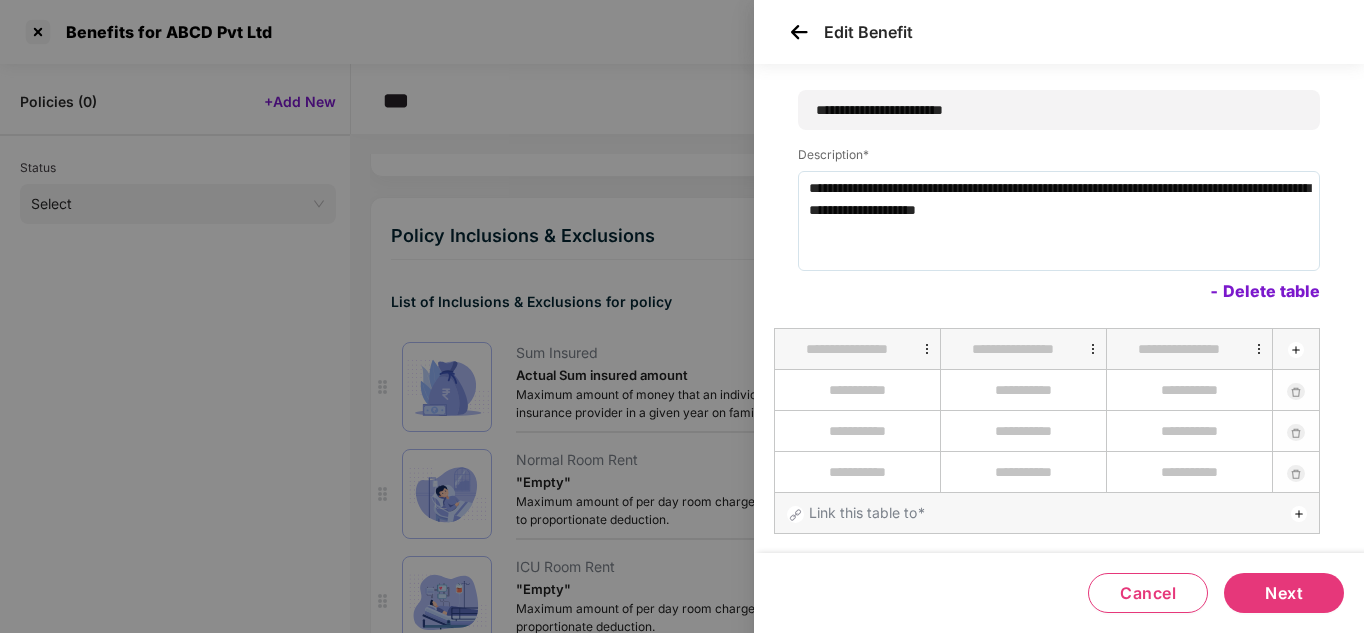 scroll, scrollTop: 174, scrollLeft: 0, axis: vertical 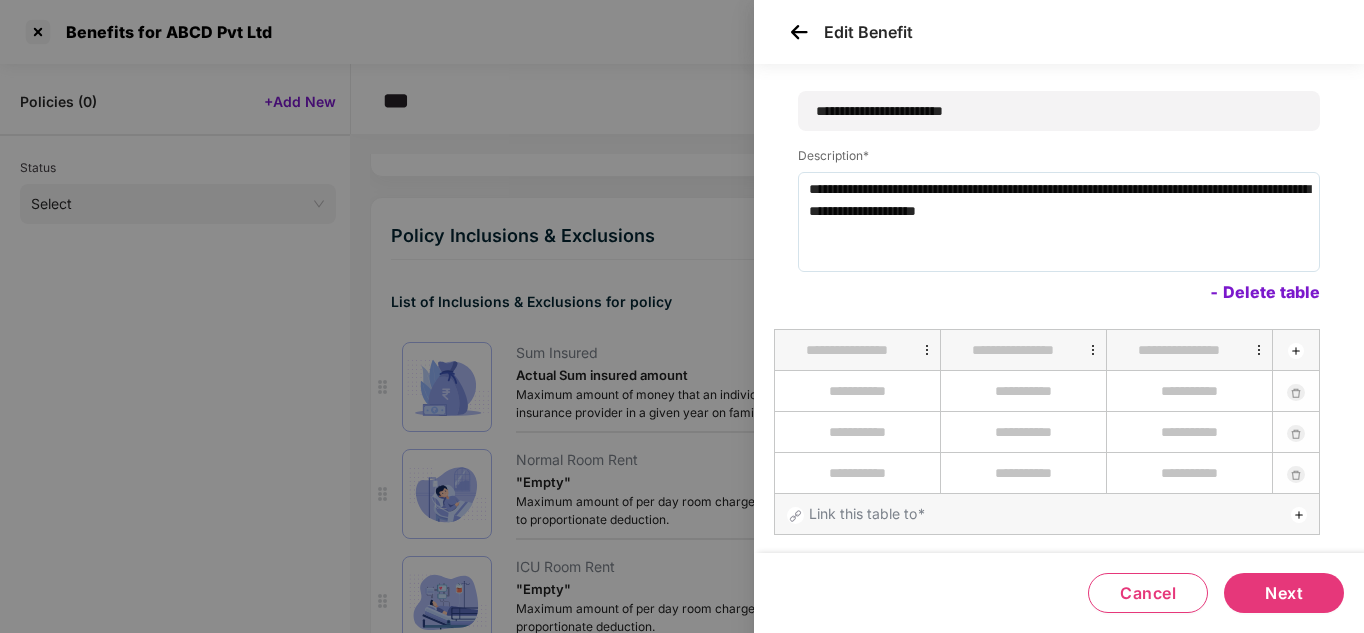 click at bounding box center [799, 32] 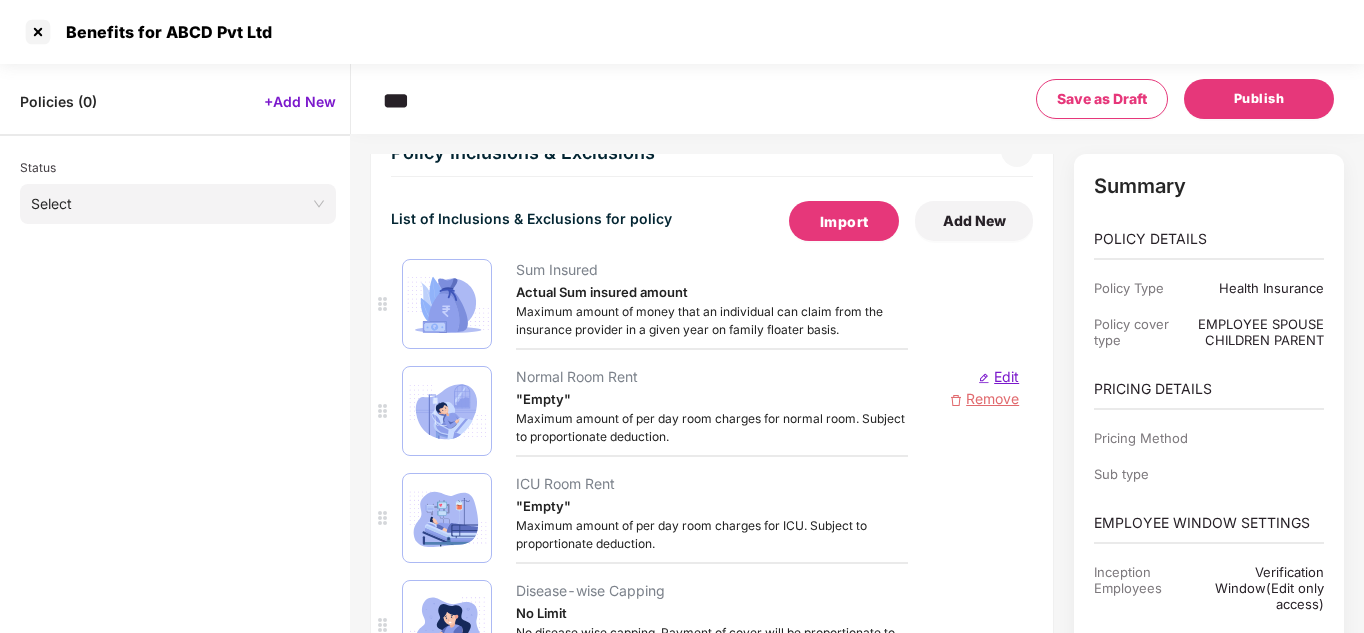 scroll, scrollTop: 1968, scrollLeft: 0, axis: vertical 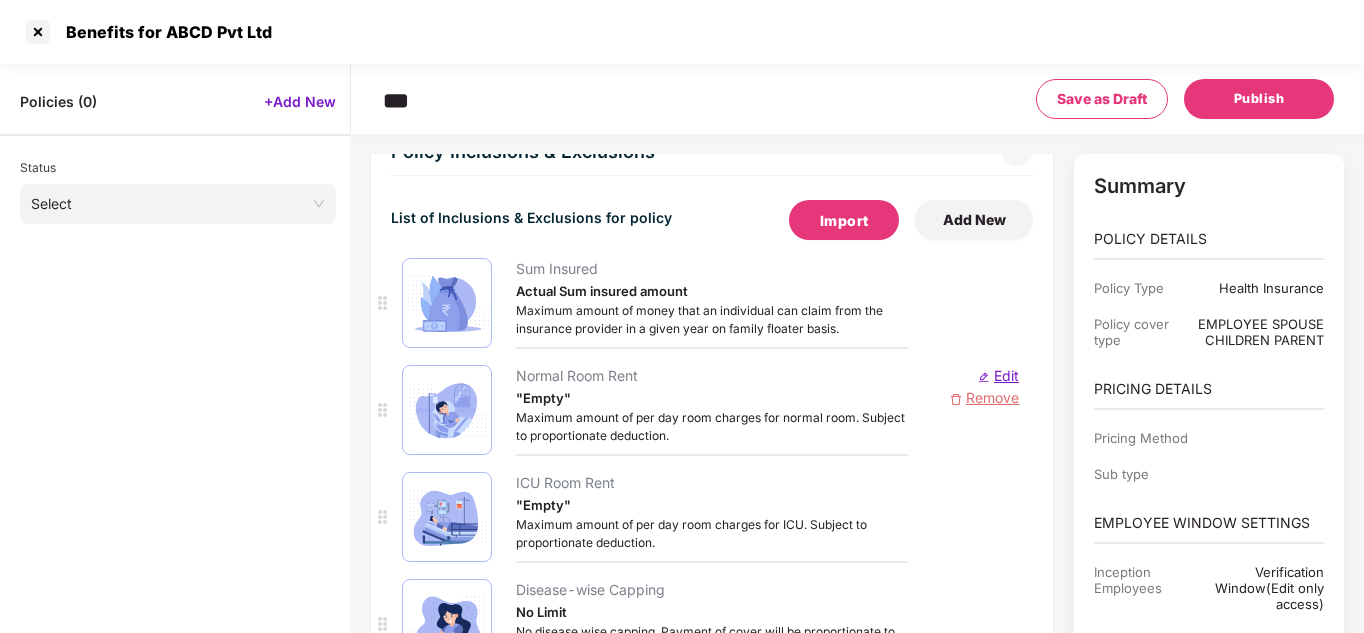 click at bounding box center [984, 377] 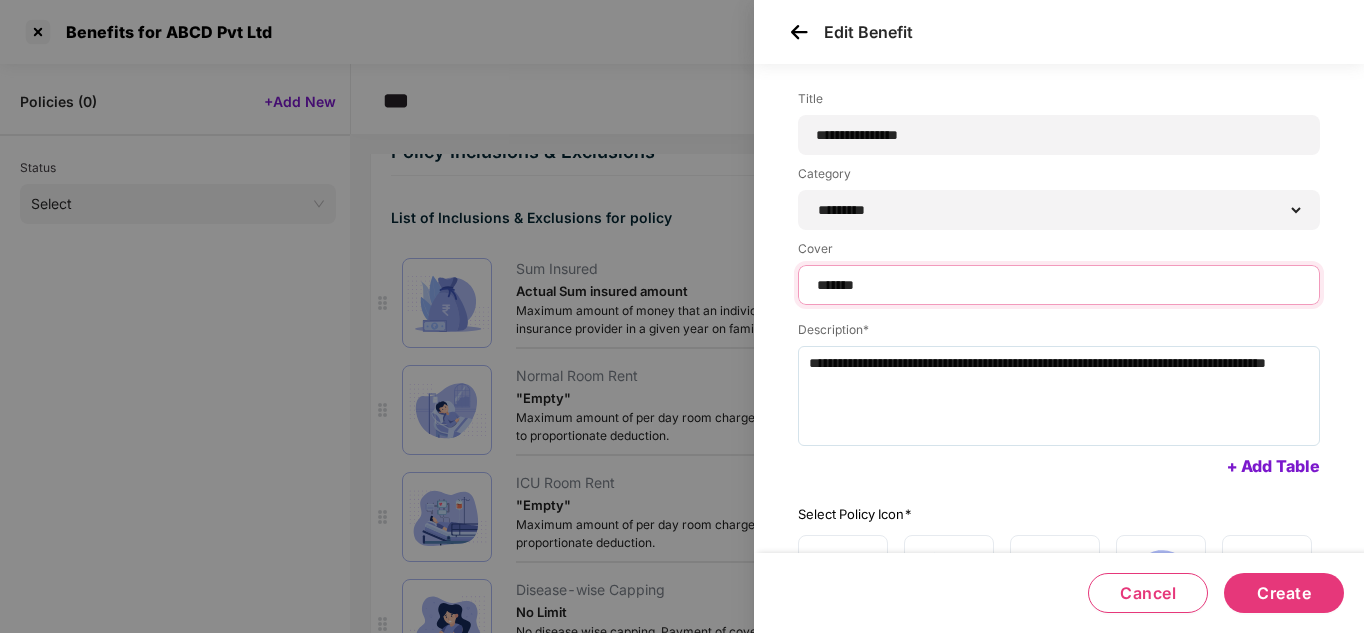 click on "*******" at bounding box center (1059, 285) 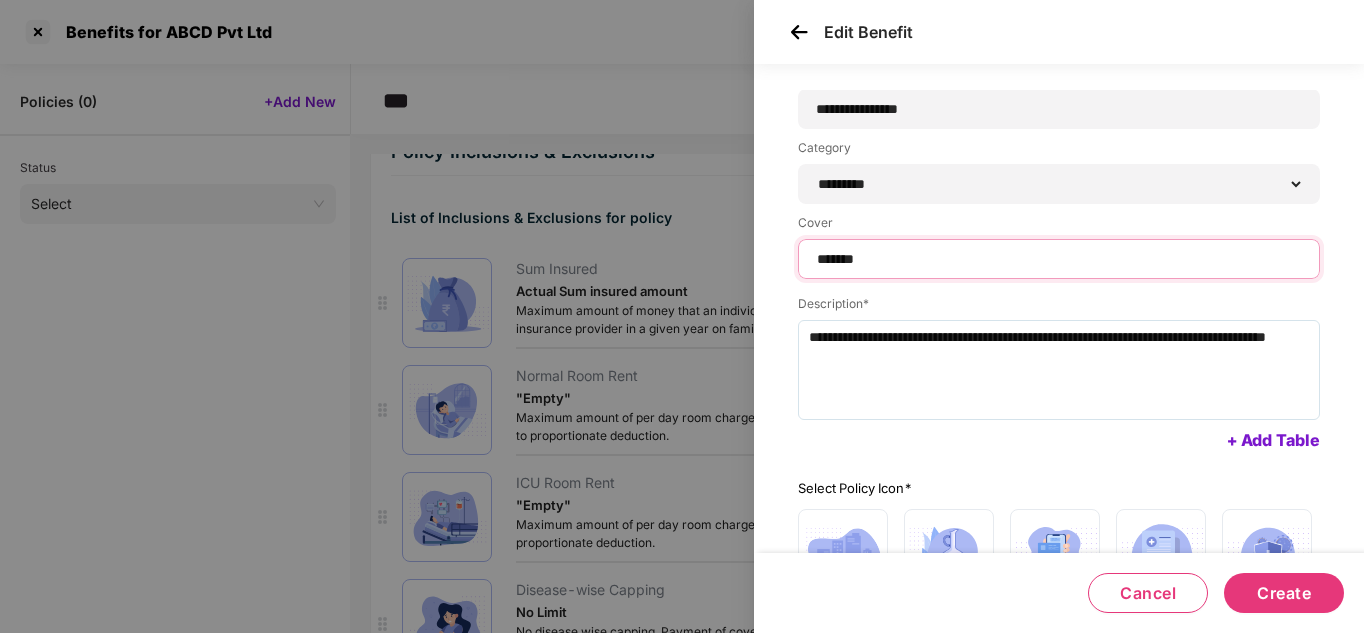scroll, scrollTop: 0, scrollLeft: 0, axis: both 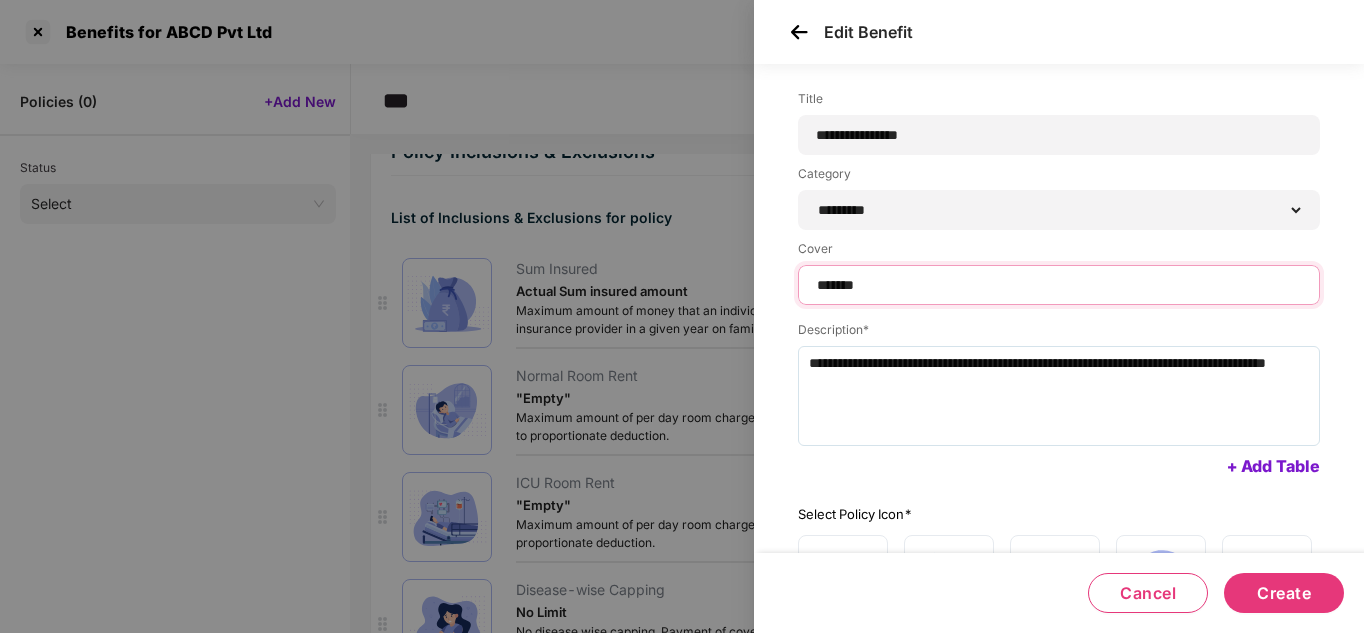 drag, startPoint x: 912, startPoint y: 286, endPoint x: 779, endPoint y: 267, distance: 134.3503 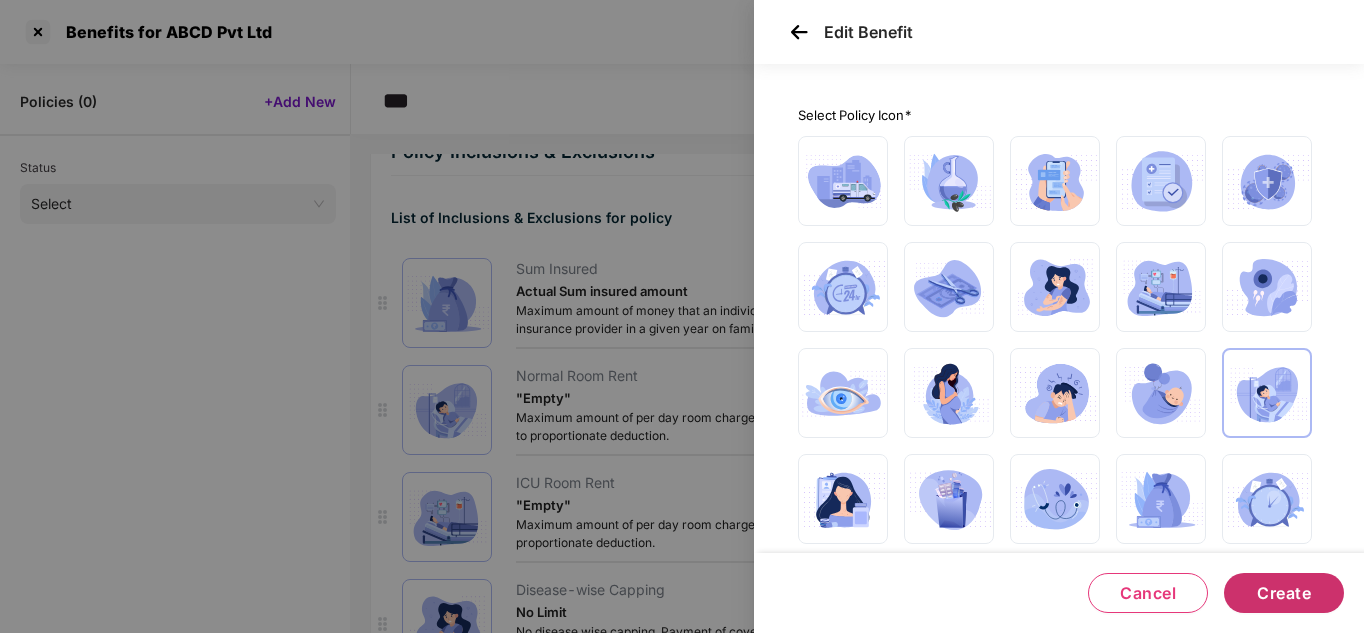 scroll, scrollTop: 400, scrollLeft: 0, axis: vertical 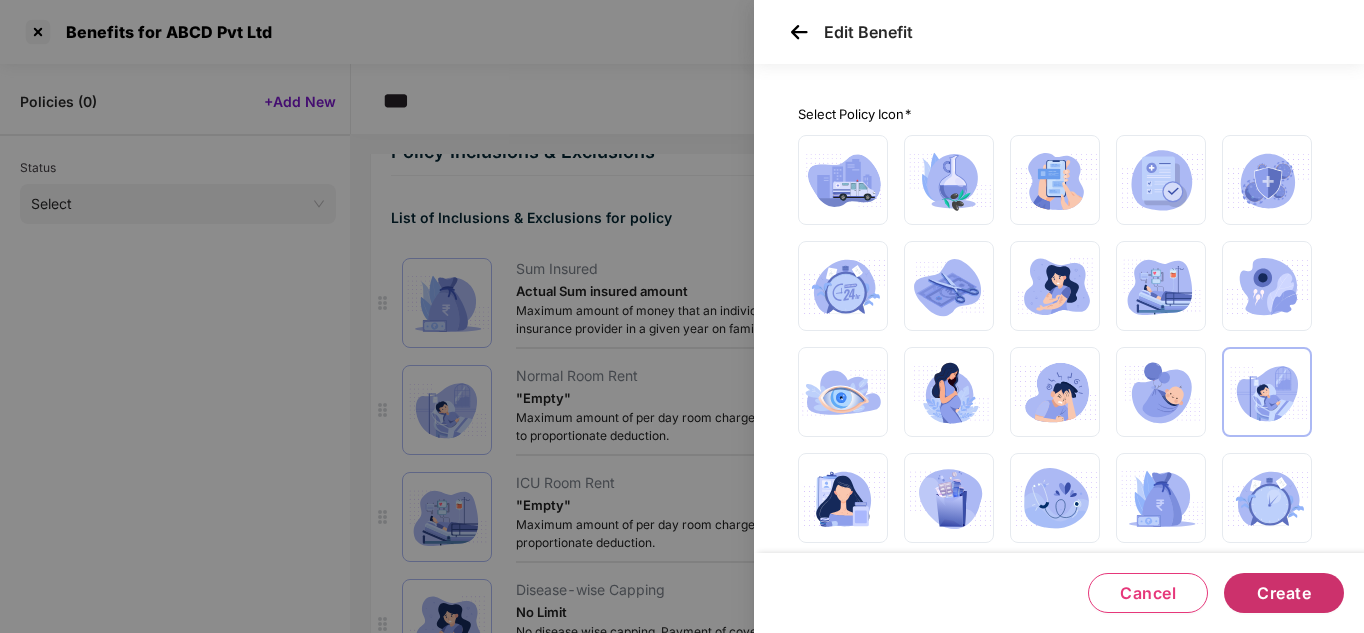 type on "**" 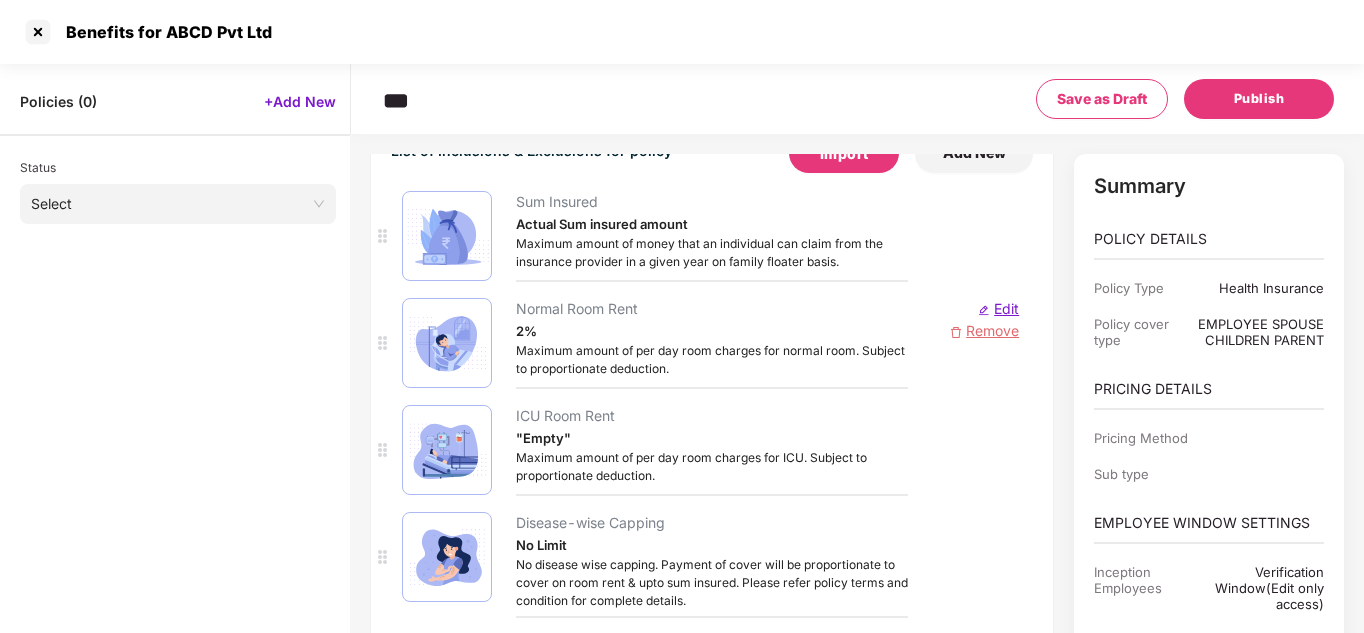 scroll, scrollTop: 2041, scrollLeft: 0, axis: vertical 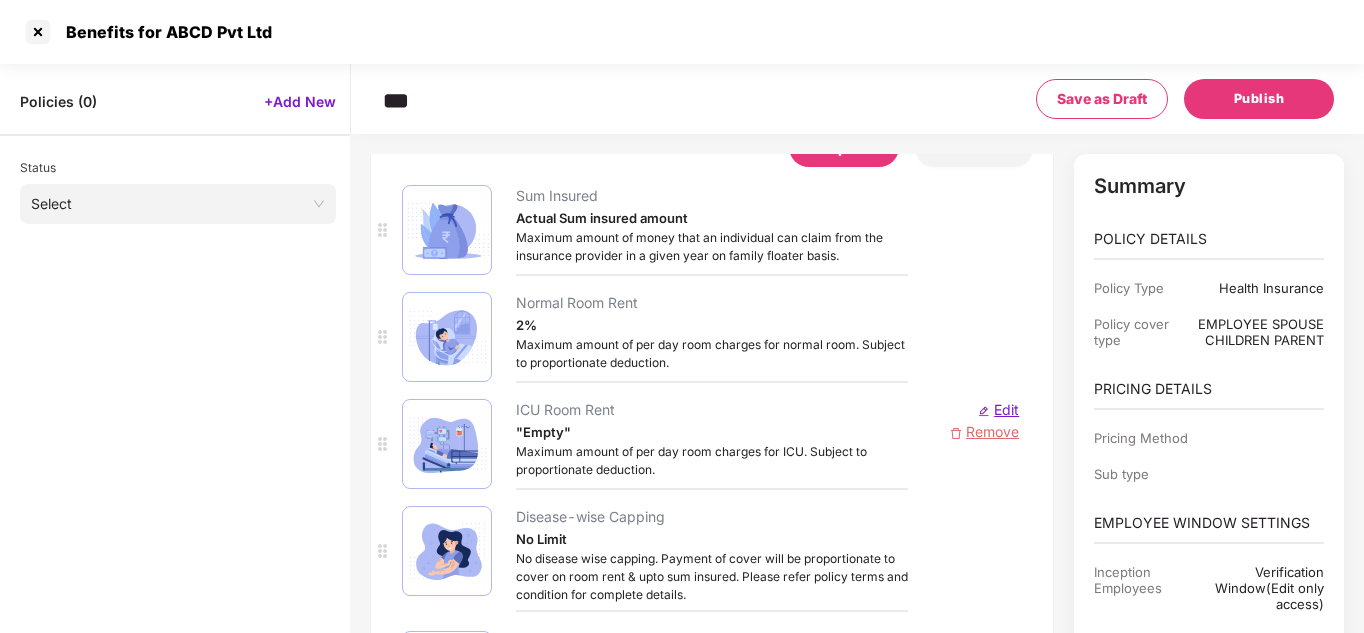 click on "Edit" at bounding box center (1004, 409) 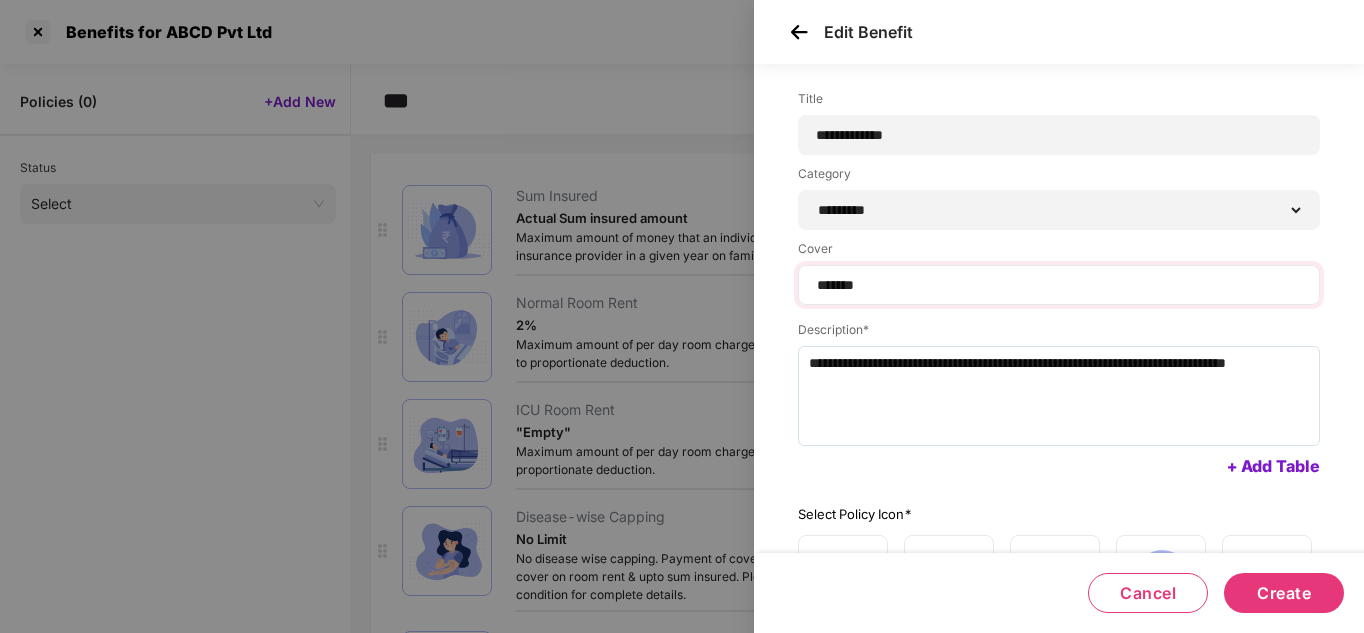 click on "*******" at bounding box center [1059, 285] 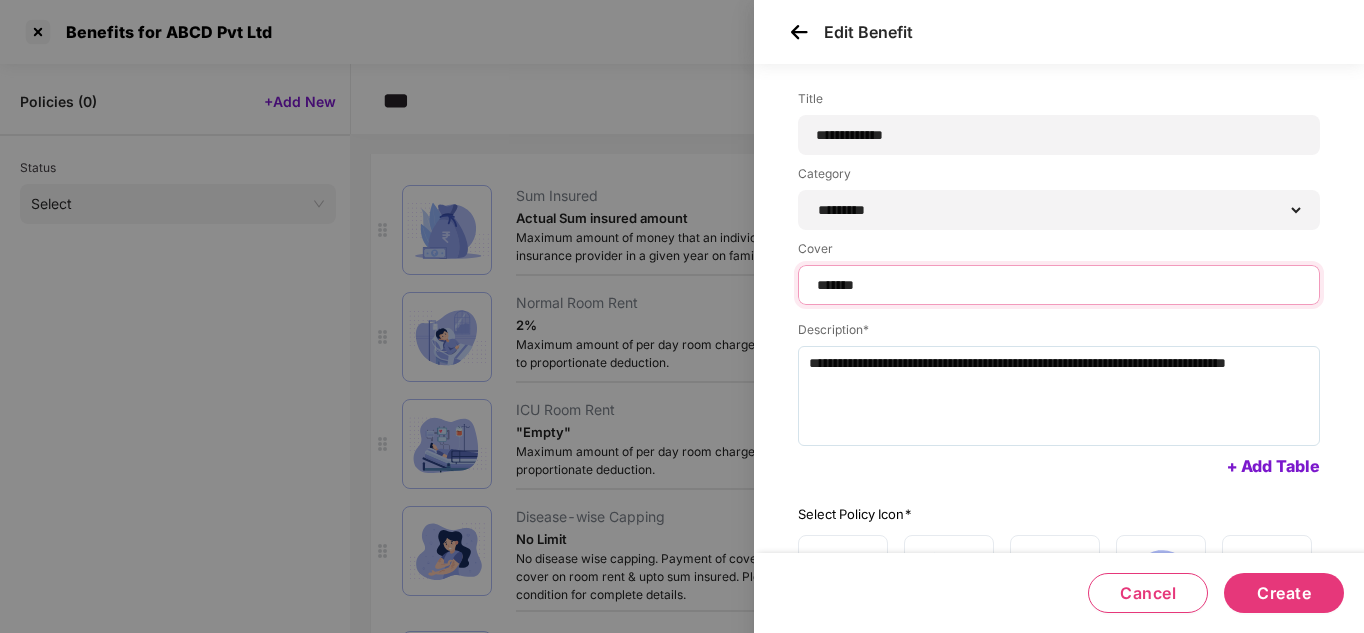 drag, startPoint x: 916, startPoint y: 293, endPoint x: 725, endPoint y: 277, distance: 191.66899 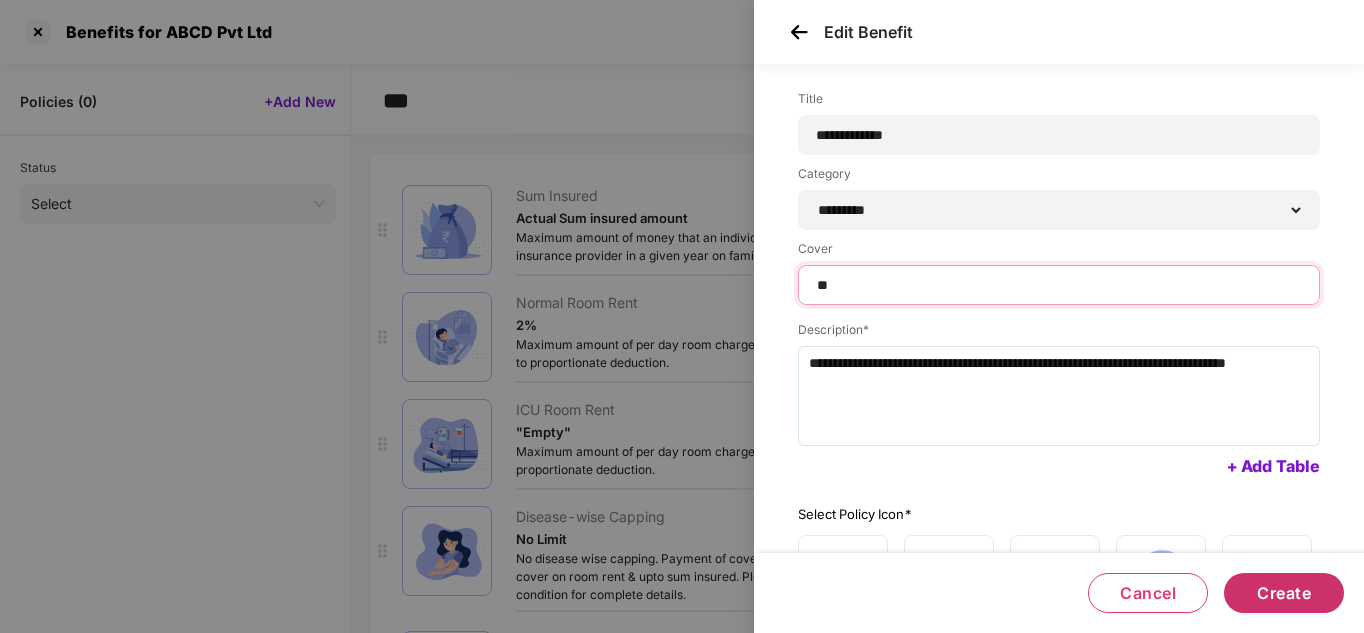 type on "**" 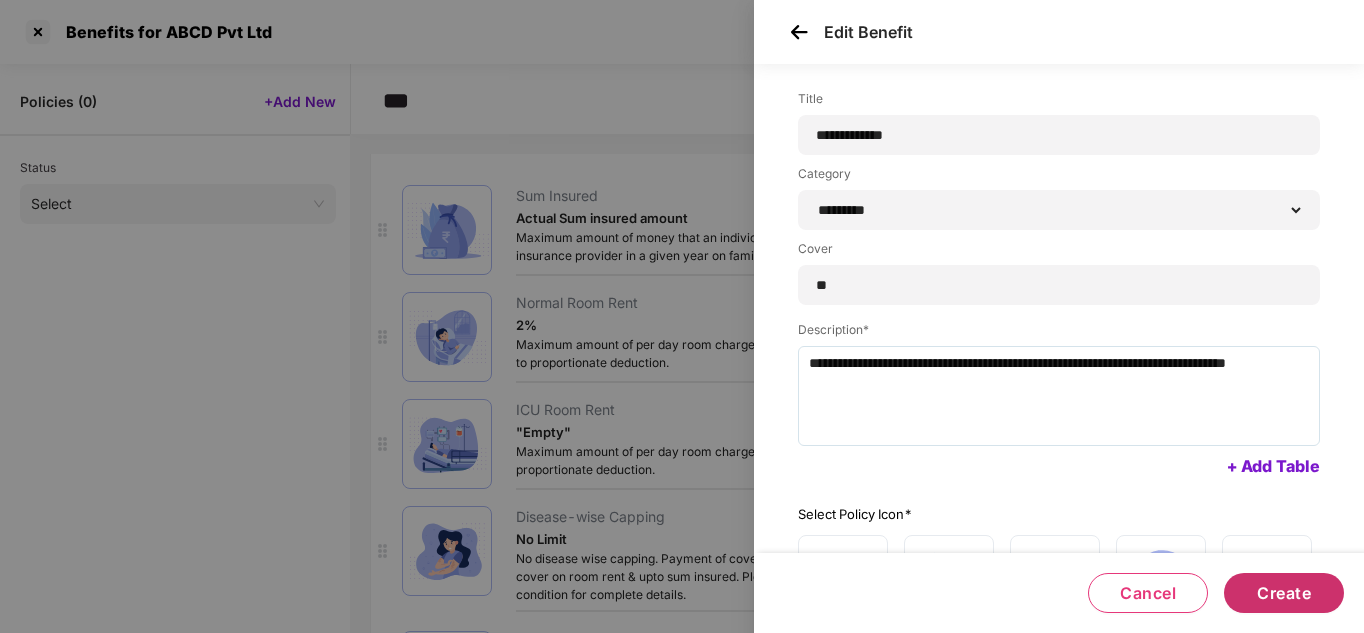 click on "Create" at bounding box center [1284, 593] 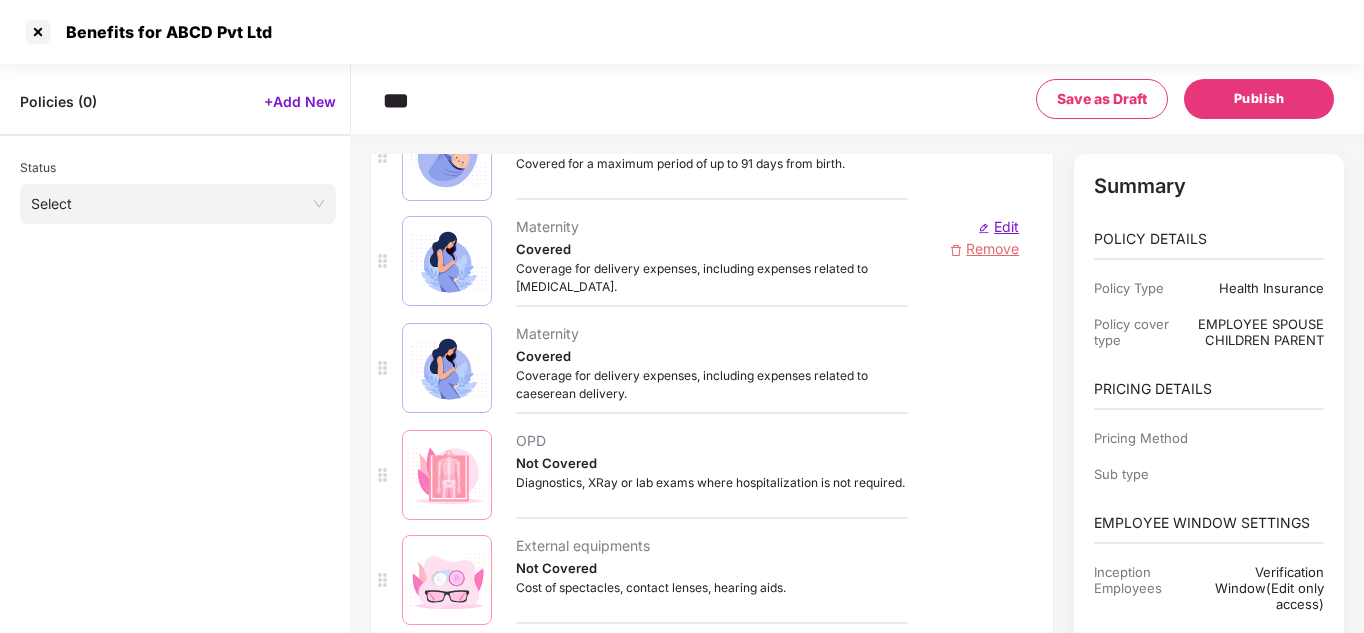 scroll, scrollTop: 3553, scrollLeft: 0, axis: vertical 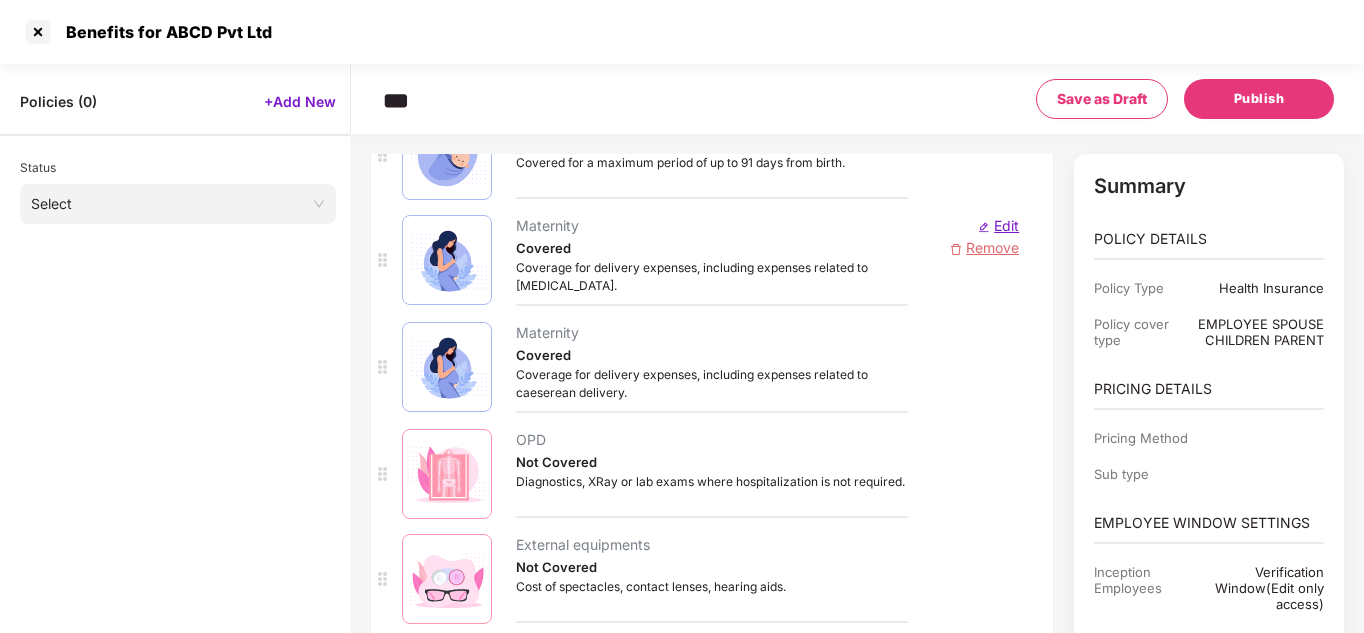 click on "Edit" at bounding box center (1004, 225) 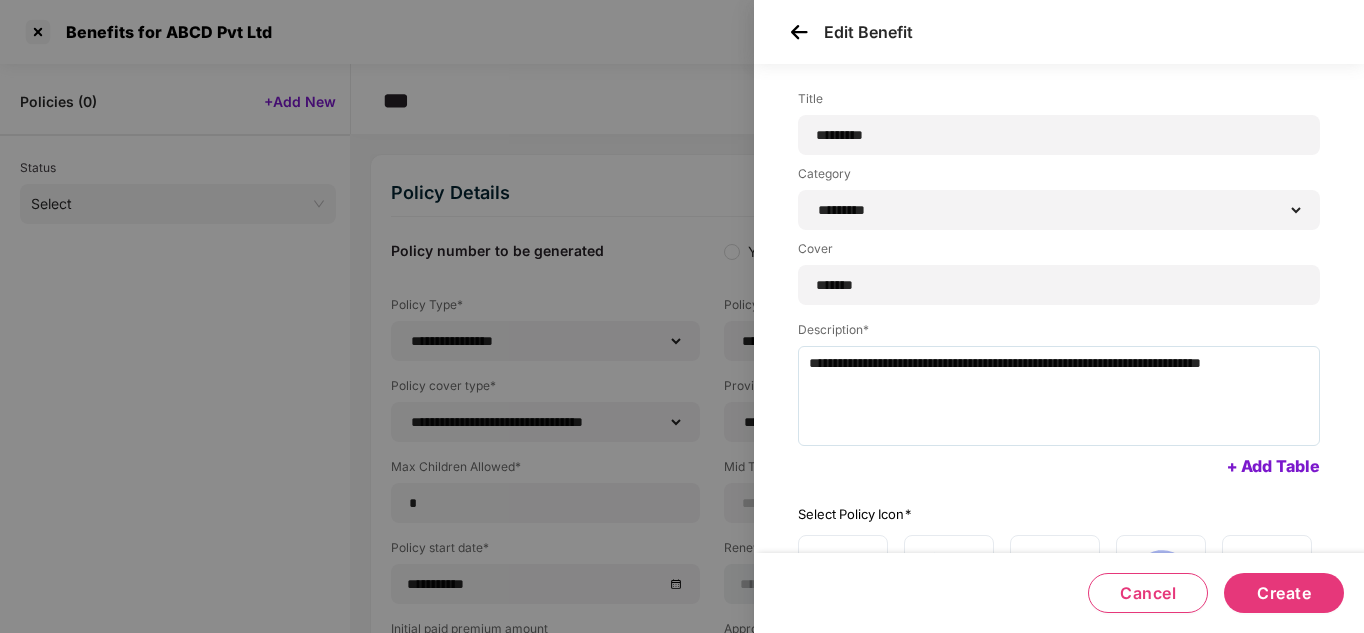 select on "**********" 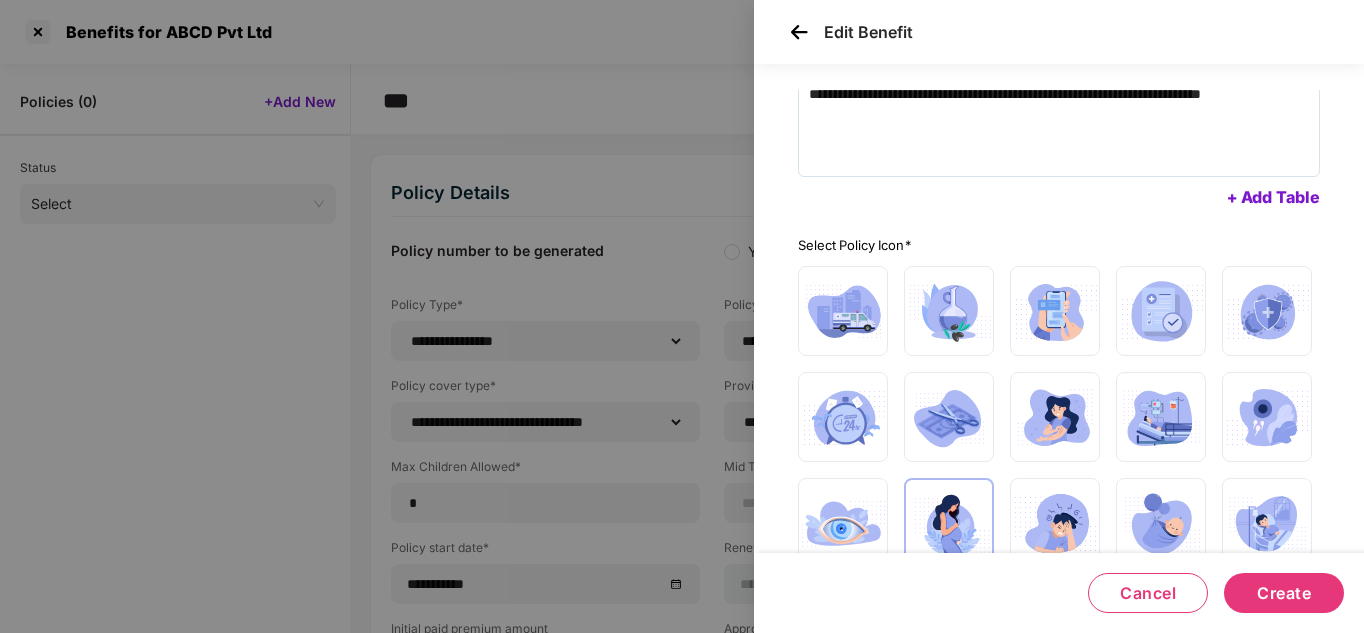 scroll, scrollTop: 3553, scrollLeft: 0, axis: vertical 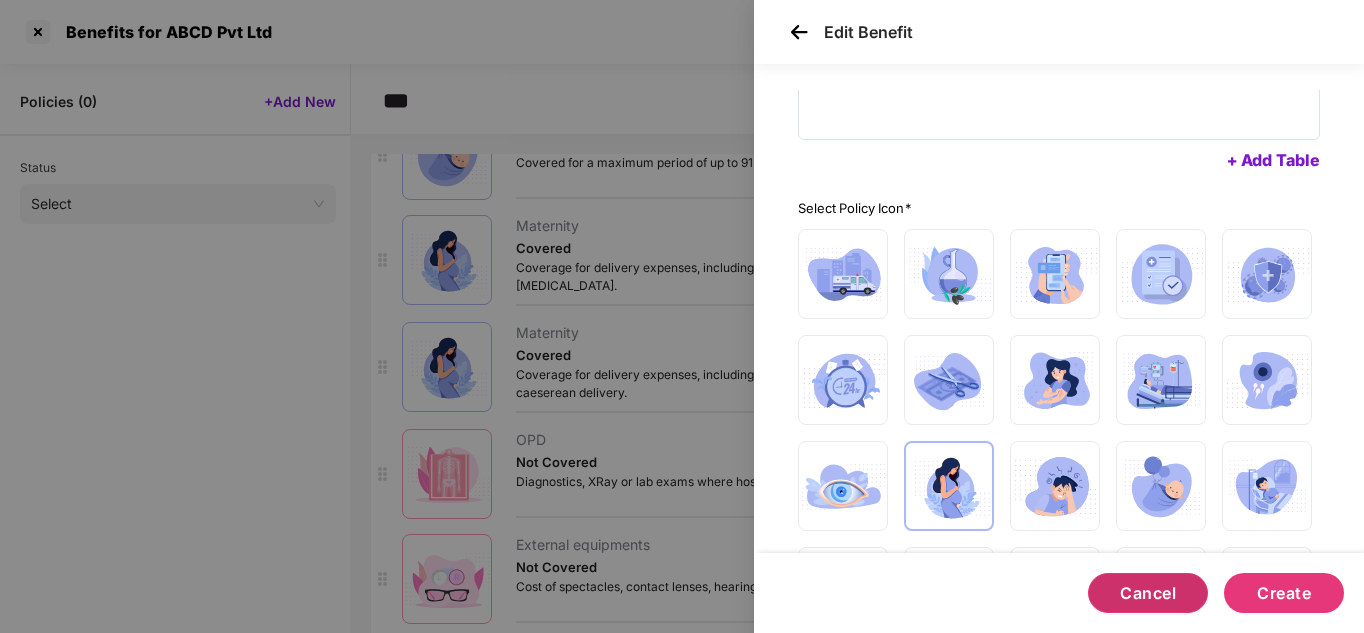 click on "Cancel" at bounding box center [1148, 593] 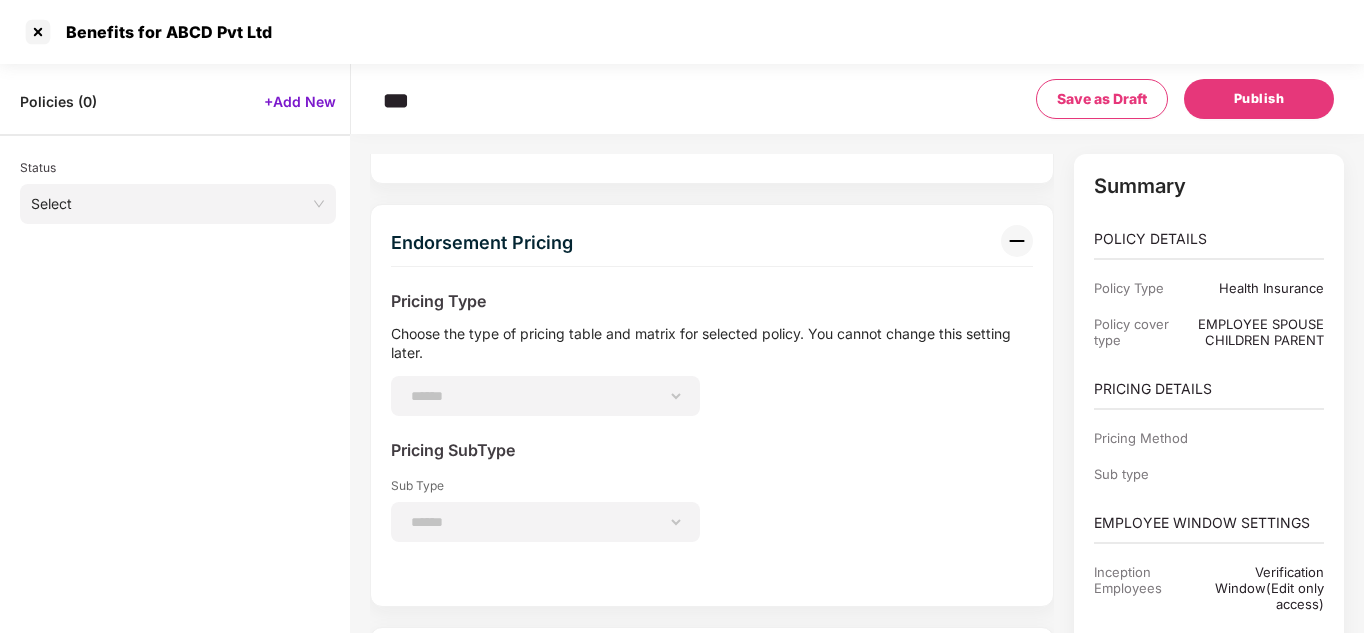 scroll, scrollTop: 5617, scrollLeft: 0, axis: vertical 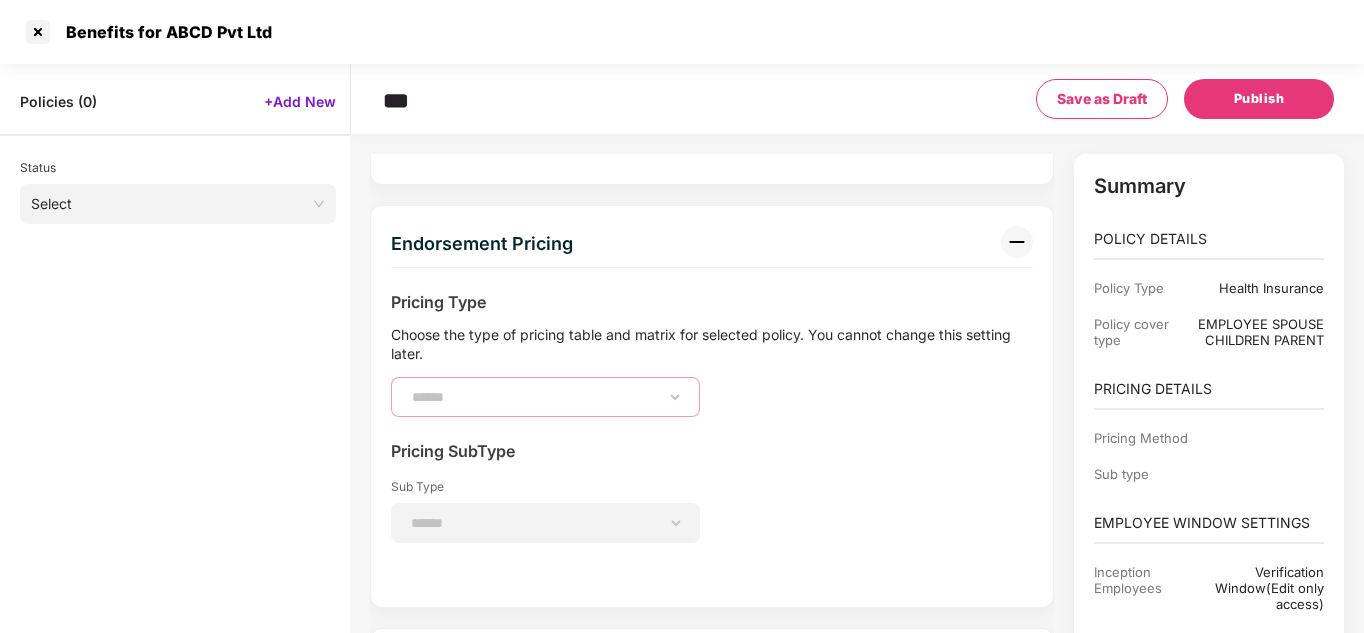 click on "**********" at bounding box center (545, 397) 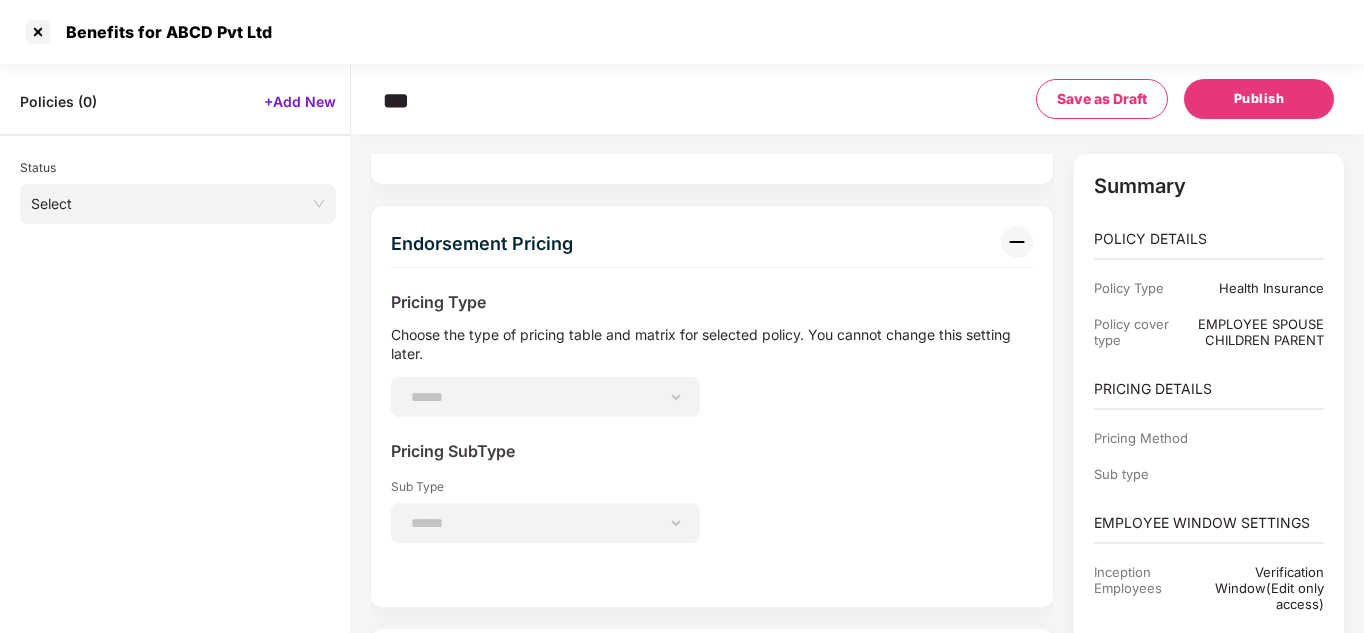 click on "**********" 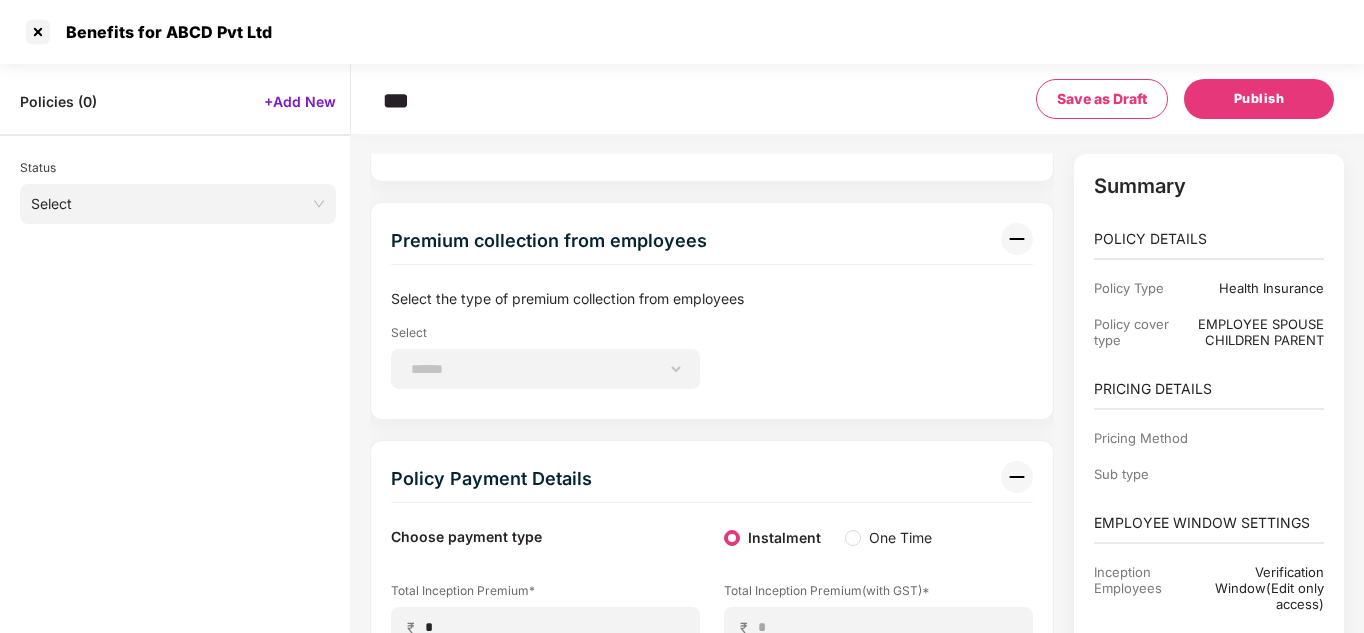 scroll, scrollTop: 7038, scrollLeft: 0, axis: vertical 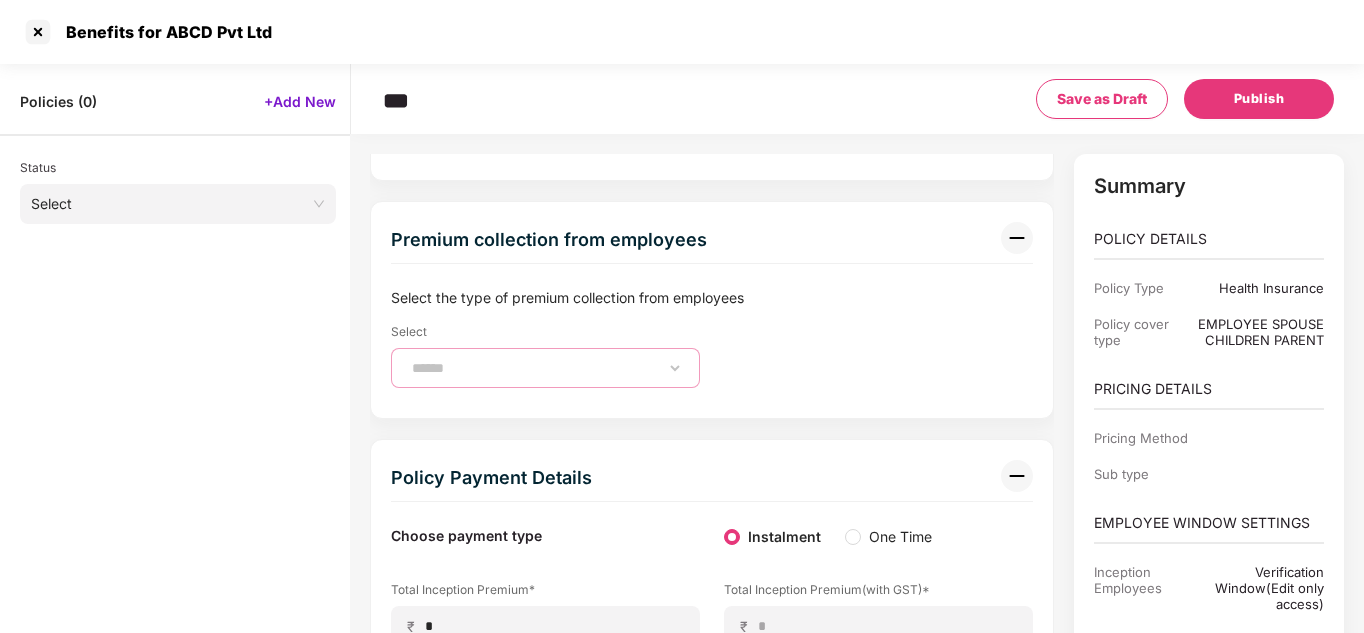 click on "**********" at bounding box center [545, 368] 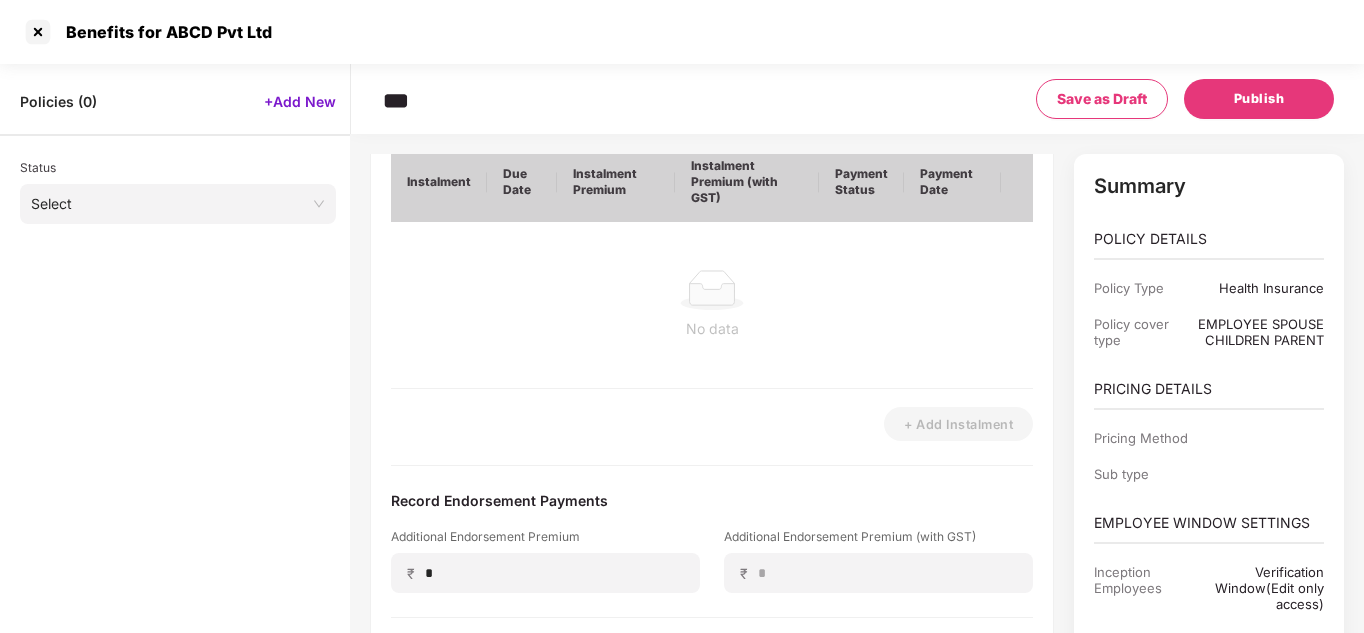 scroll, scrollTop: 7687, scrollLeft: 0, axis: vertical 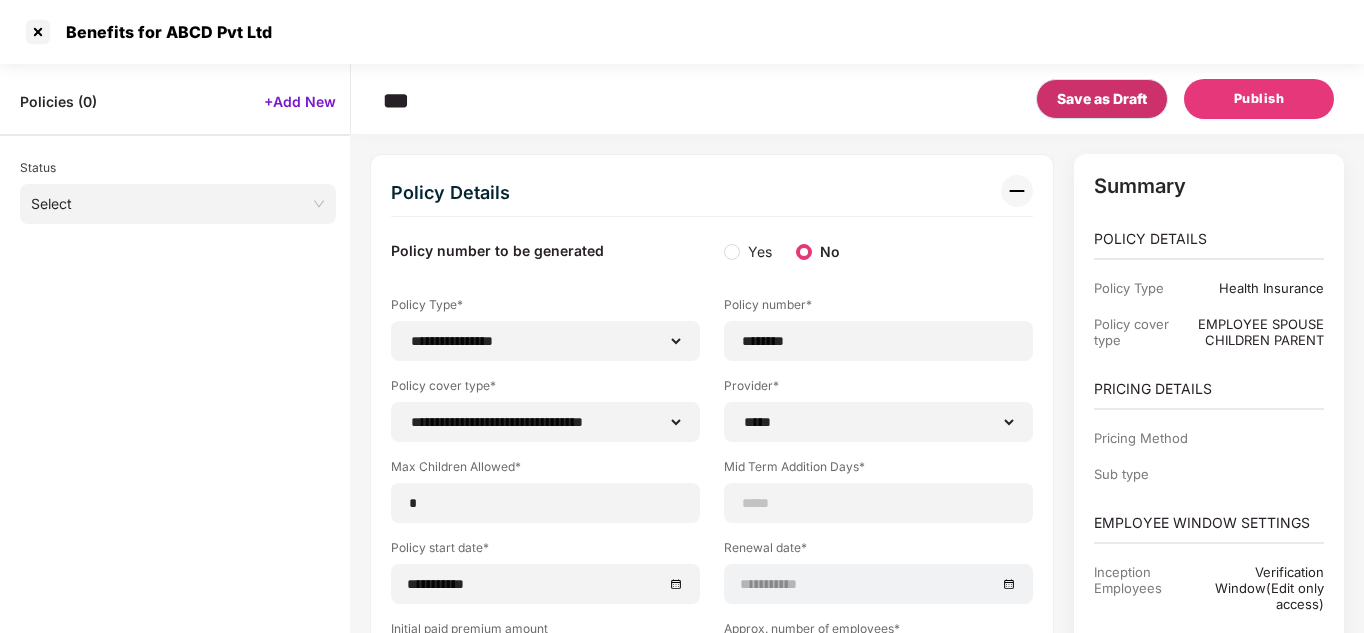 click on "Save as Draft" at bounding box center [1102, 99] 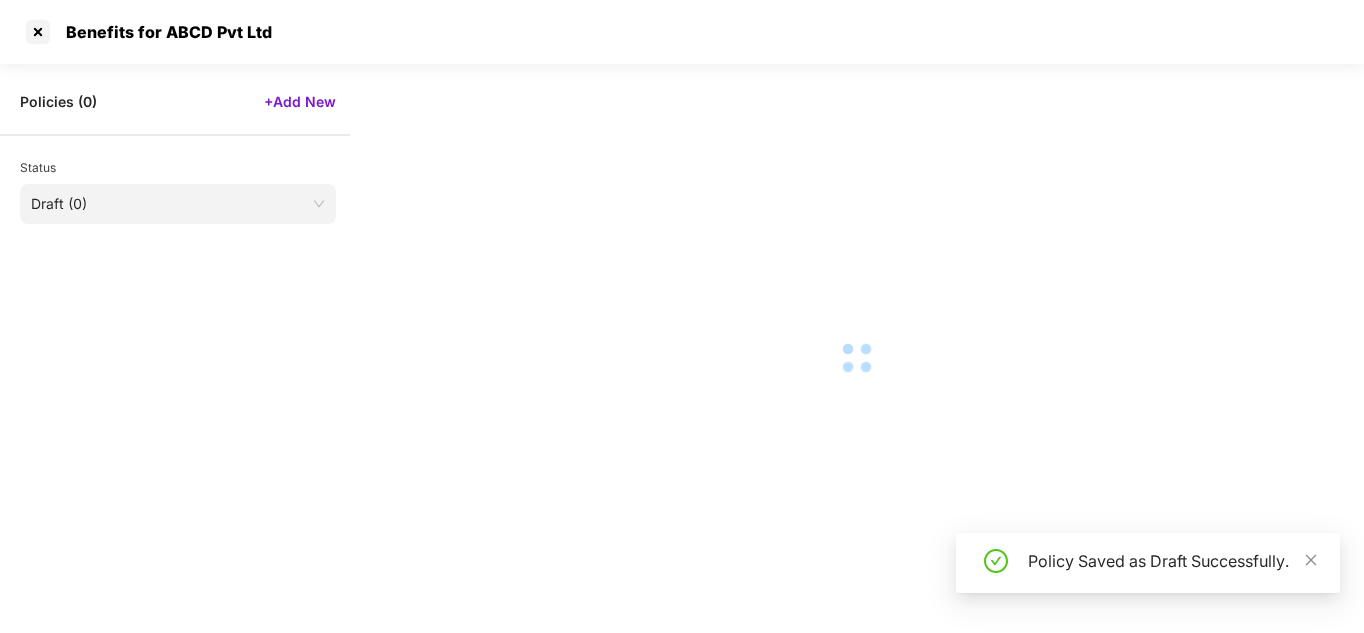 select on "**********" 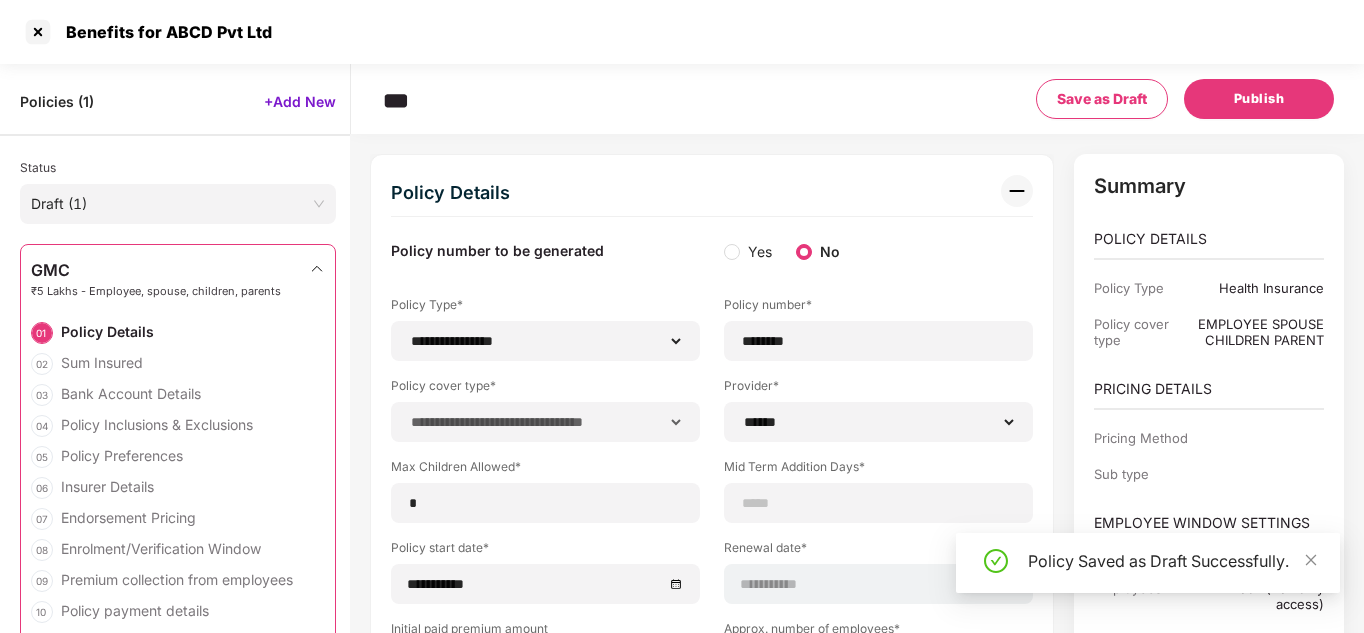 select on "*****" 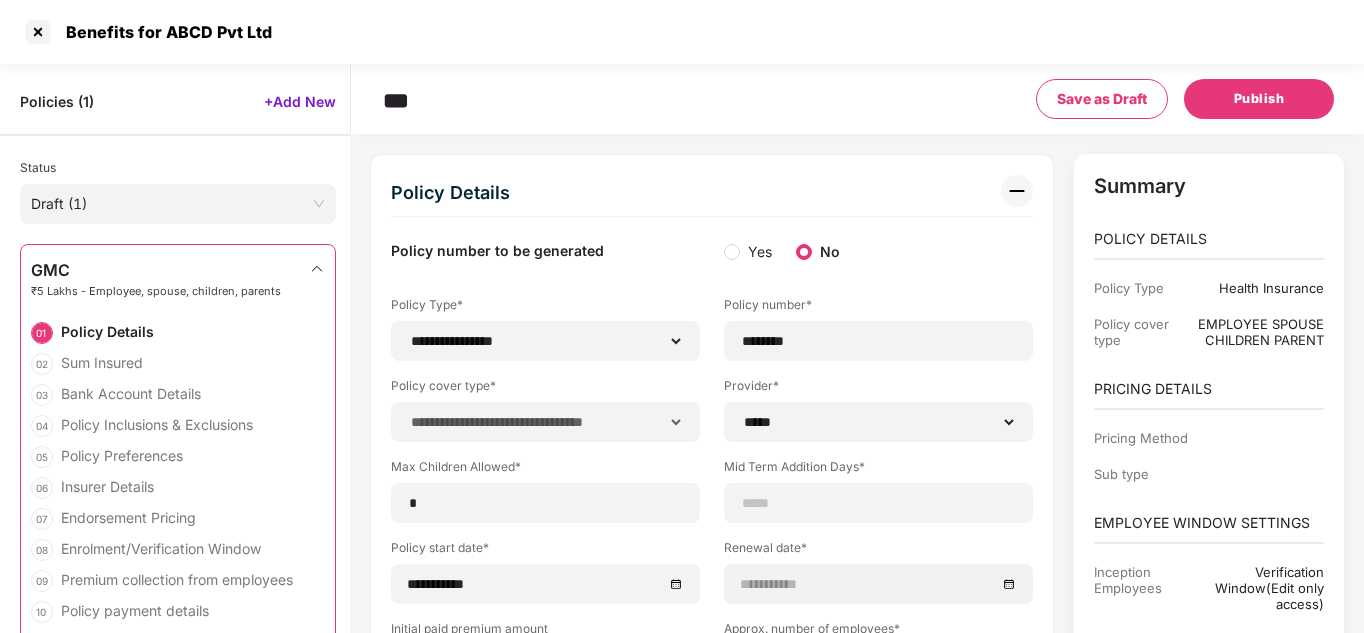 scroll, scrollTop: 87, scrollLeft: 0, axis: vertical 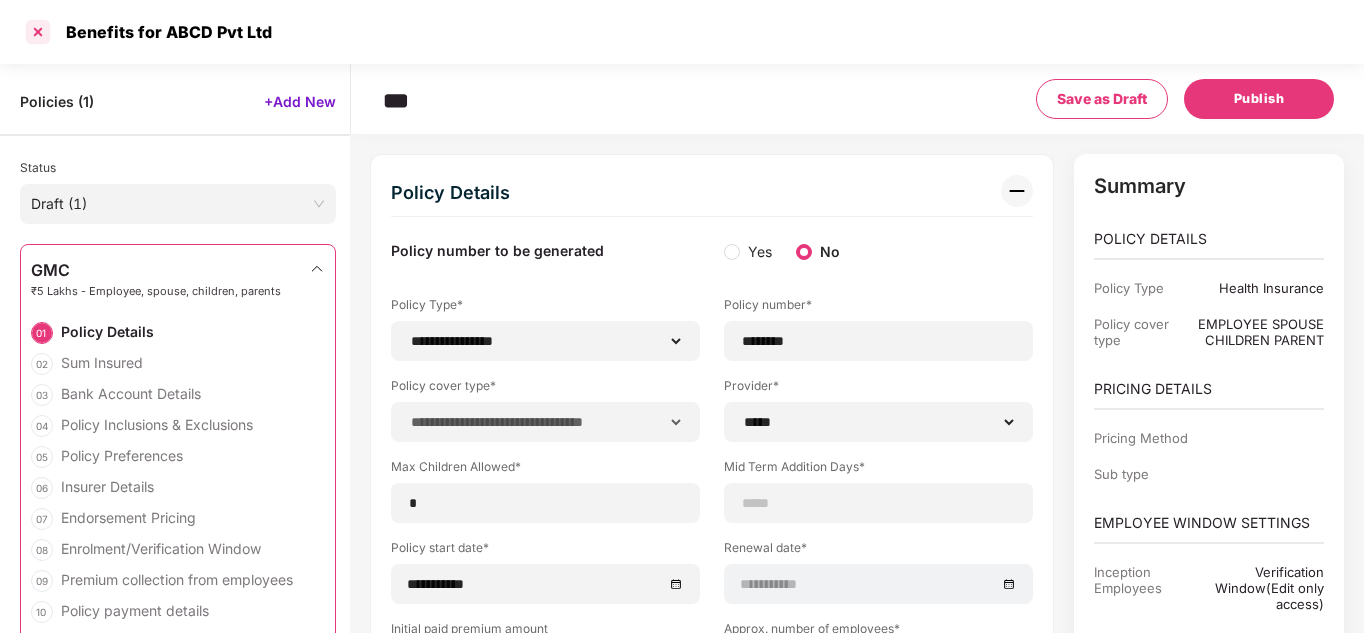 click at bounding box center [38, 32] 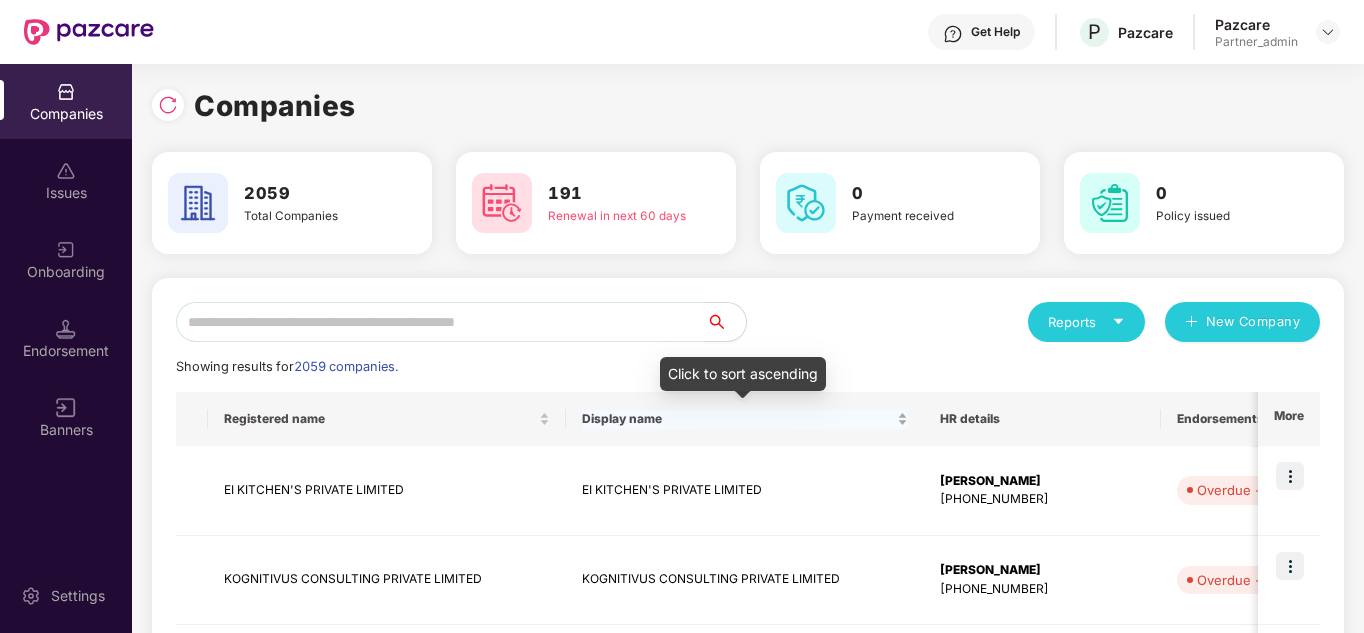 scroll, scrollTop: 0, scrollLeft: 0, axis: both 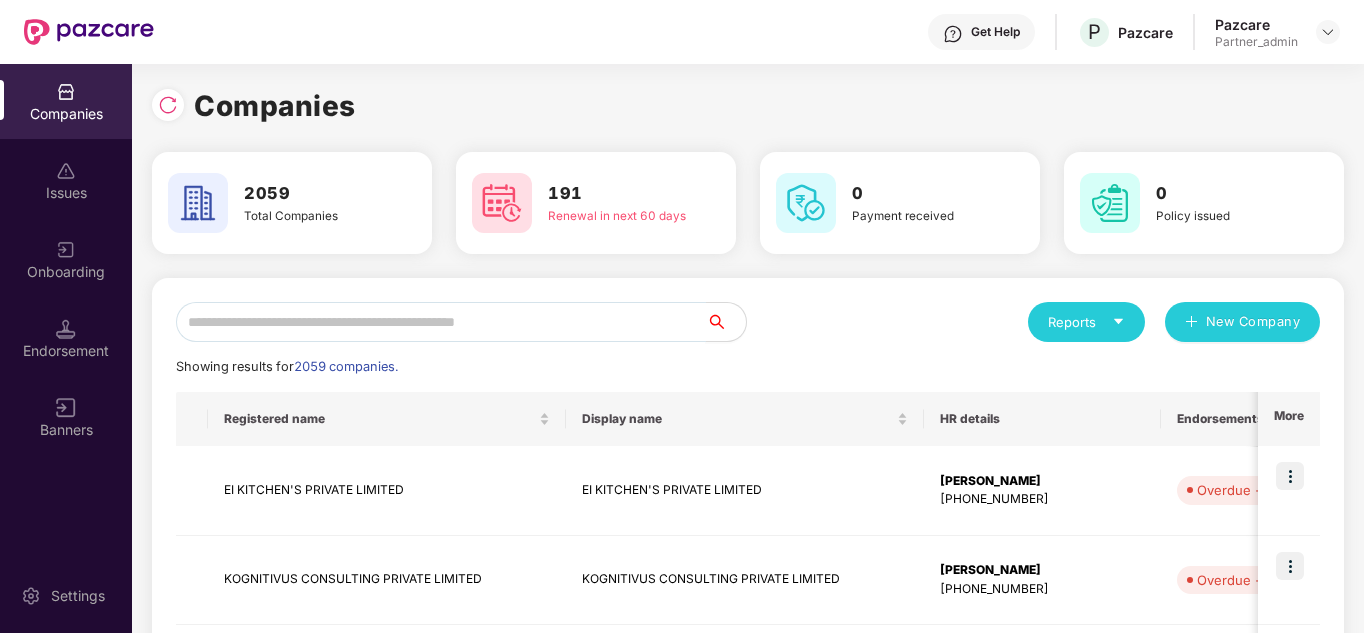 click at bounding box center (441, 322) 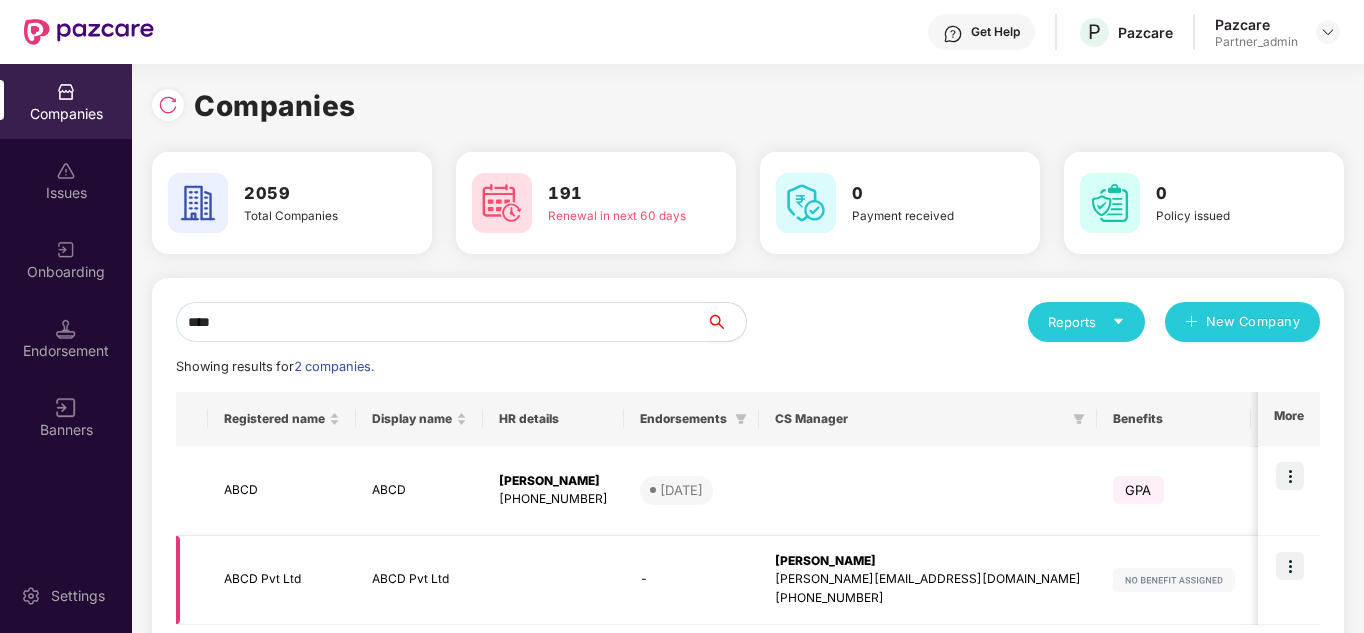 scroll, scrollTop: 104, scrollLeft: 0, axis: vertical 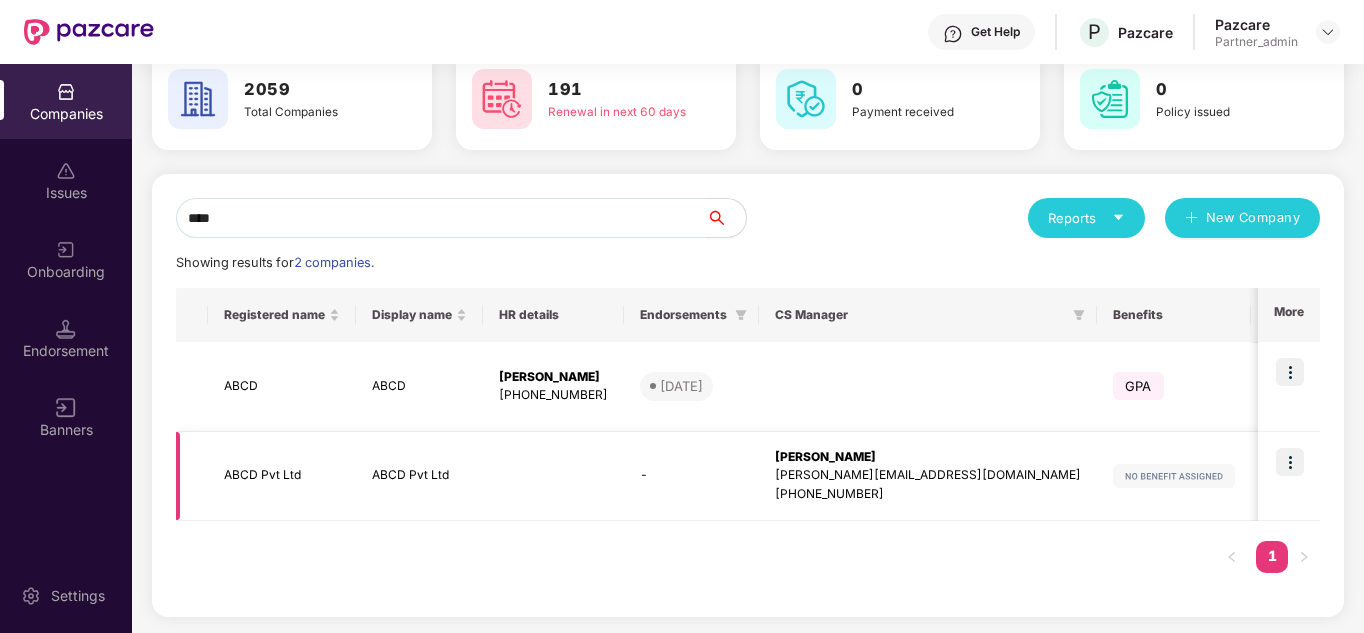 type on "****" 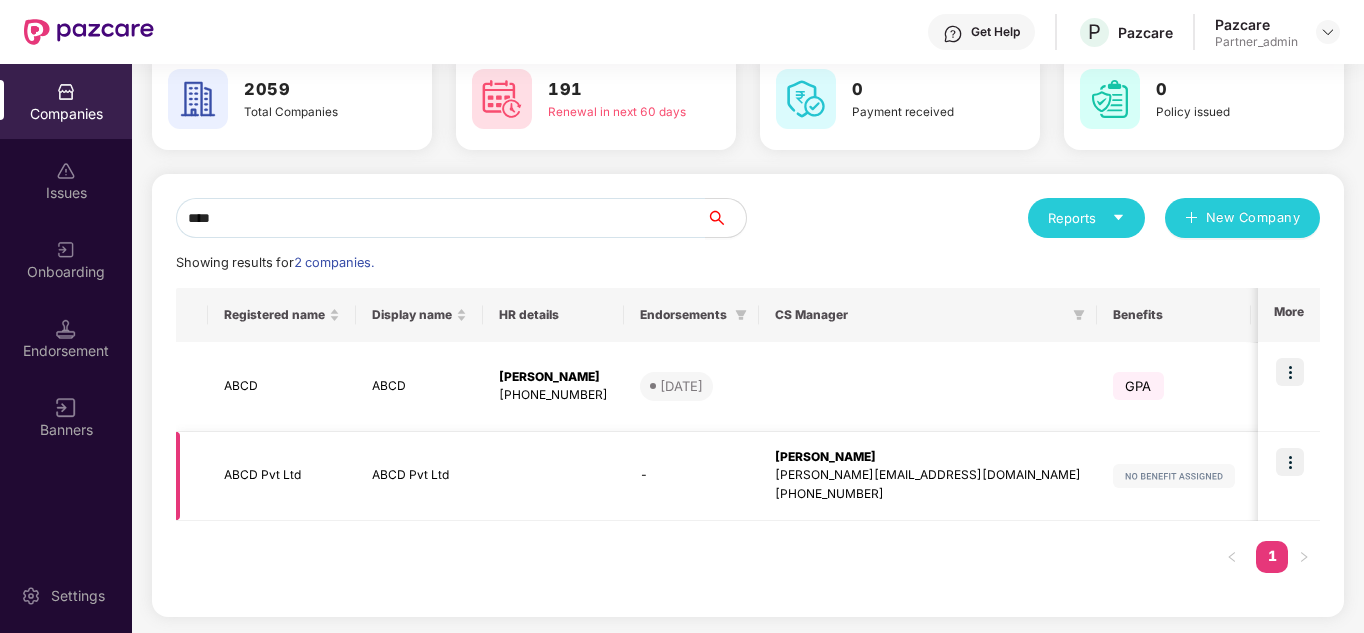 click at bounding box center [1290, 462] 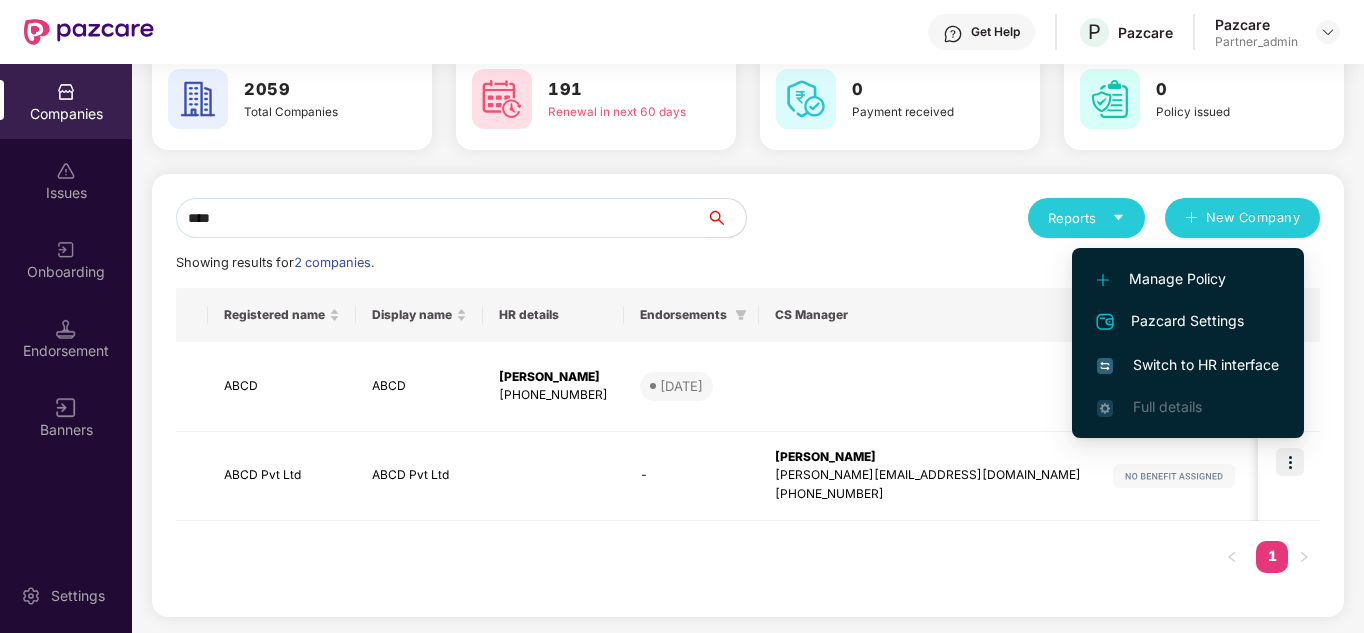click on "Switch to HR interface" at bounding box center (1188, 365) 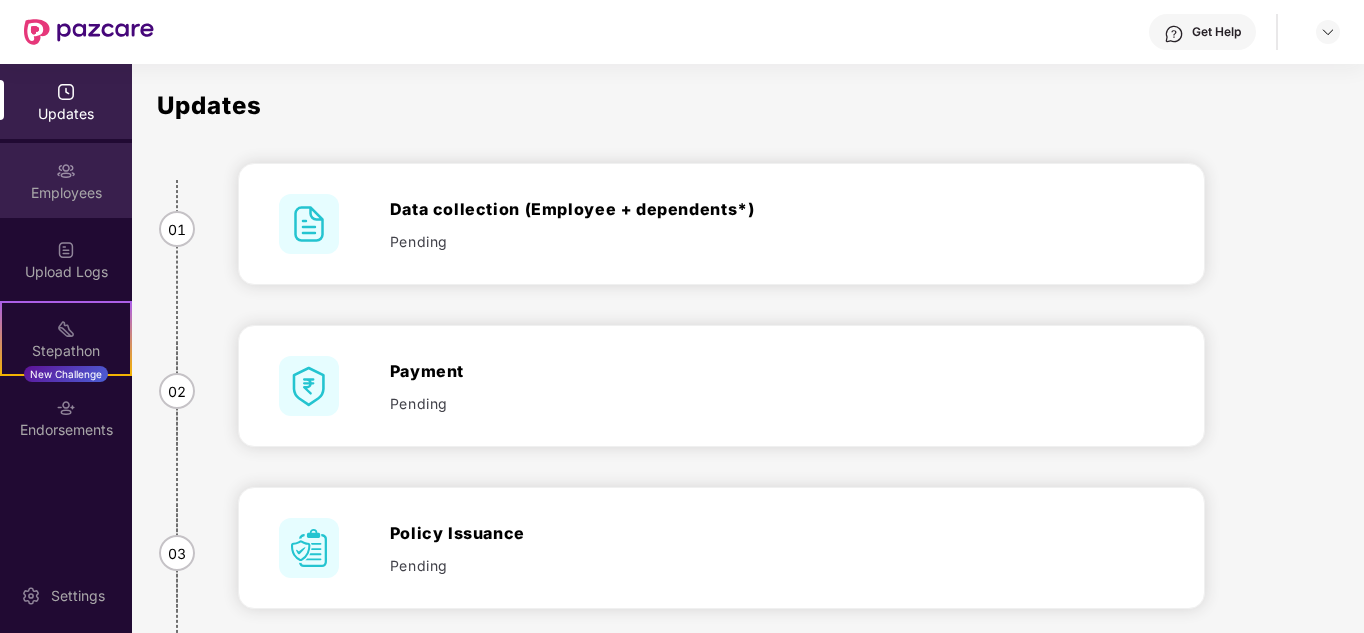 click on "Employees" at bounding box center (66, 193) 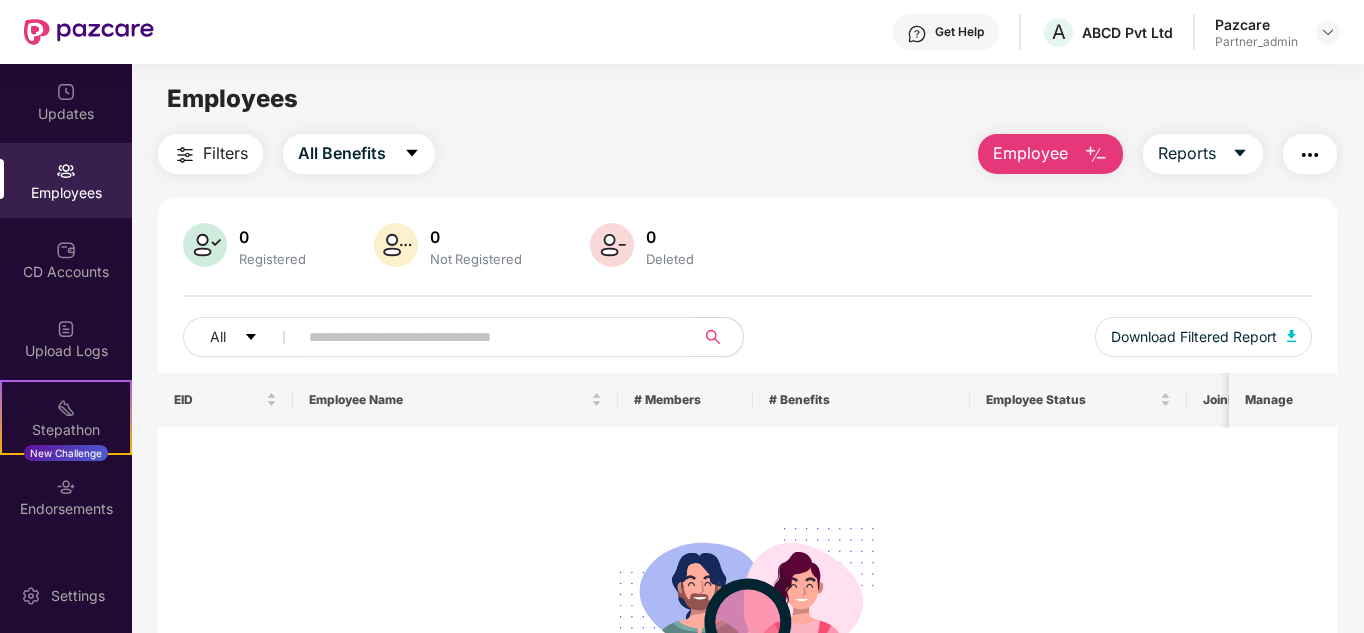 click on "Employee" at bounding box center [1030, 153] 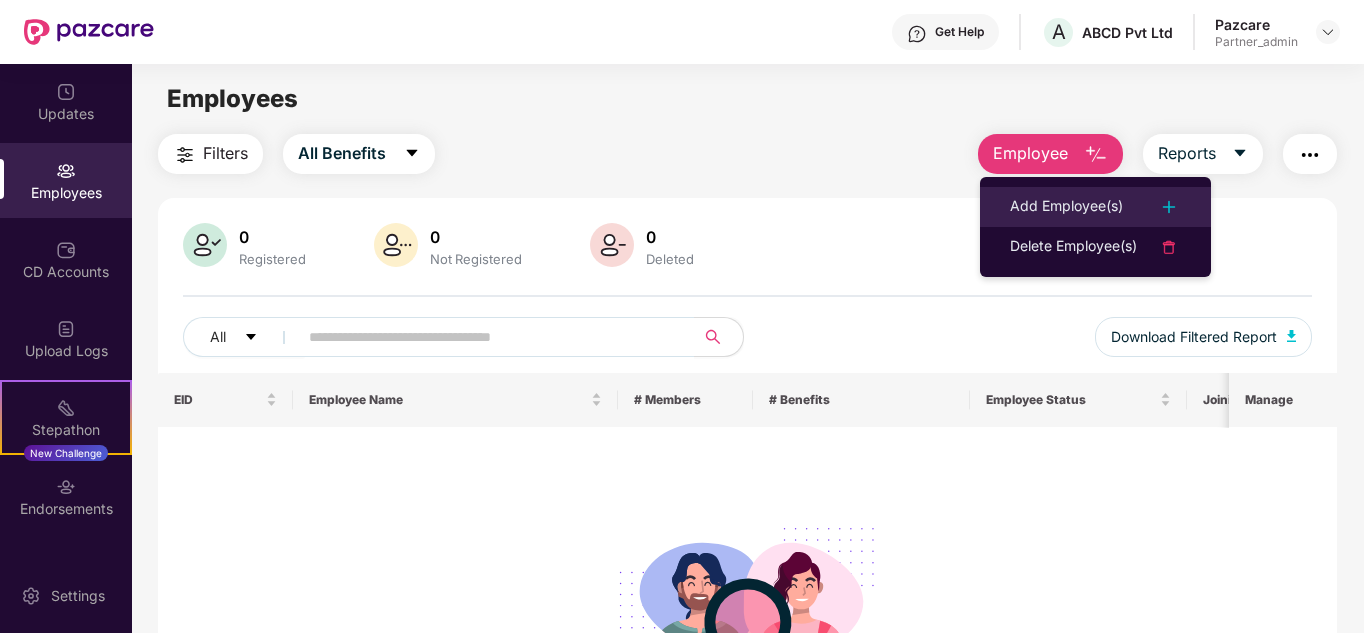 click on "Add Employee(s)" at bounding box center [1066, 207] 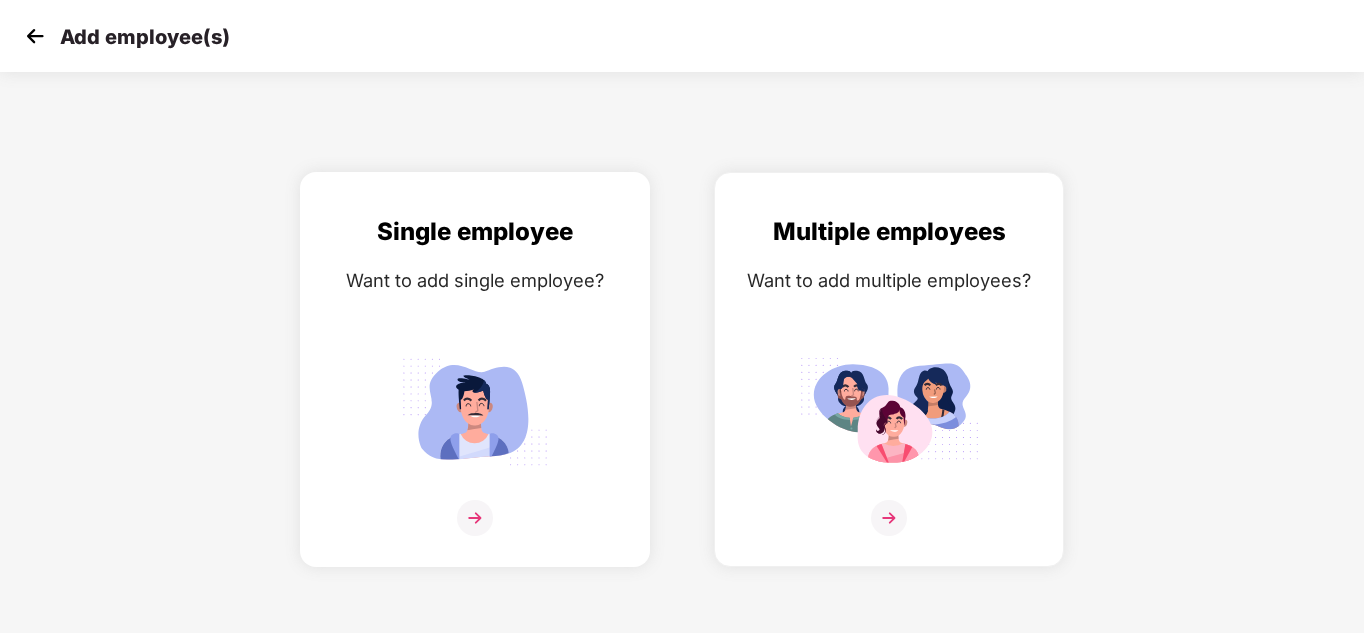 click on "Single employee Want to add single employee?" at bounding box center (475, 387) 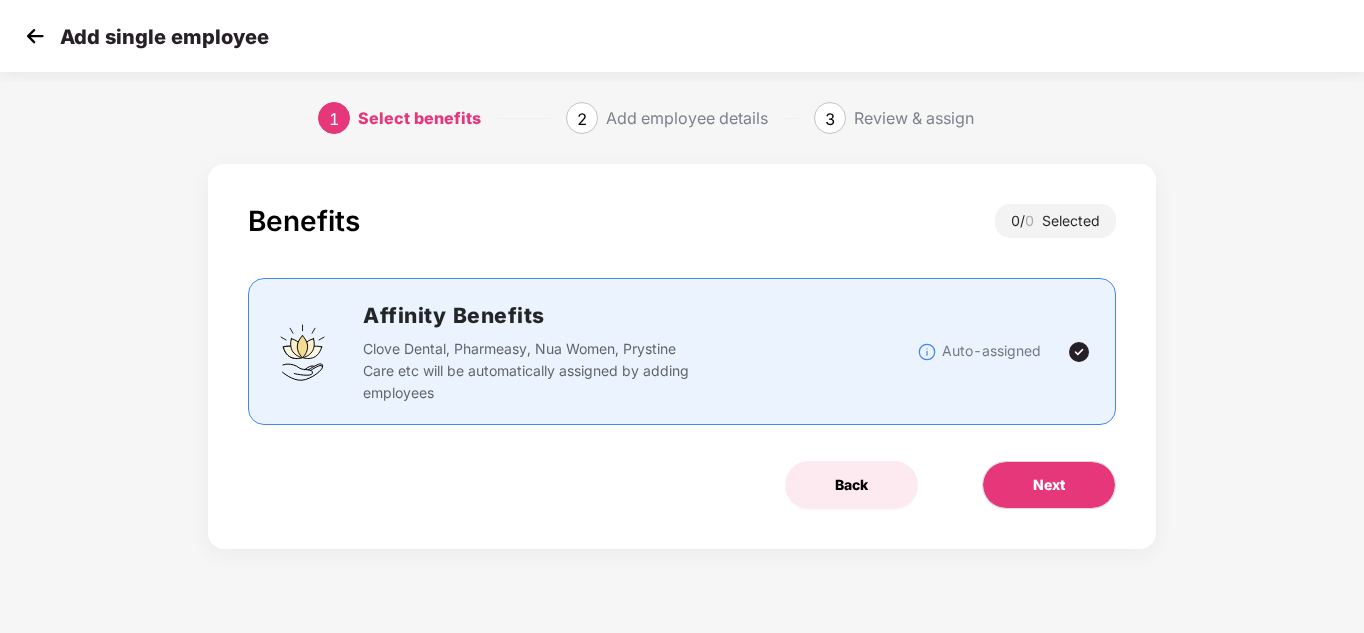 click on "Back" at bounding box center (851, 485) 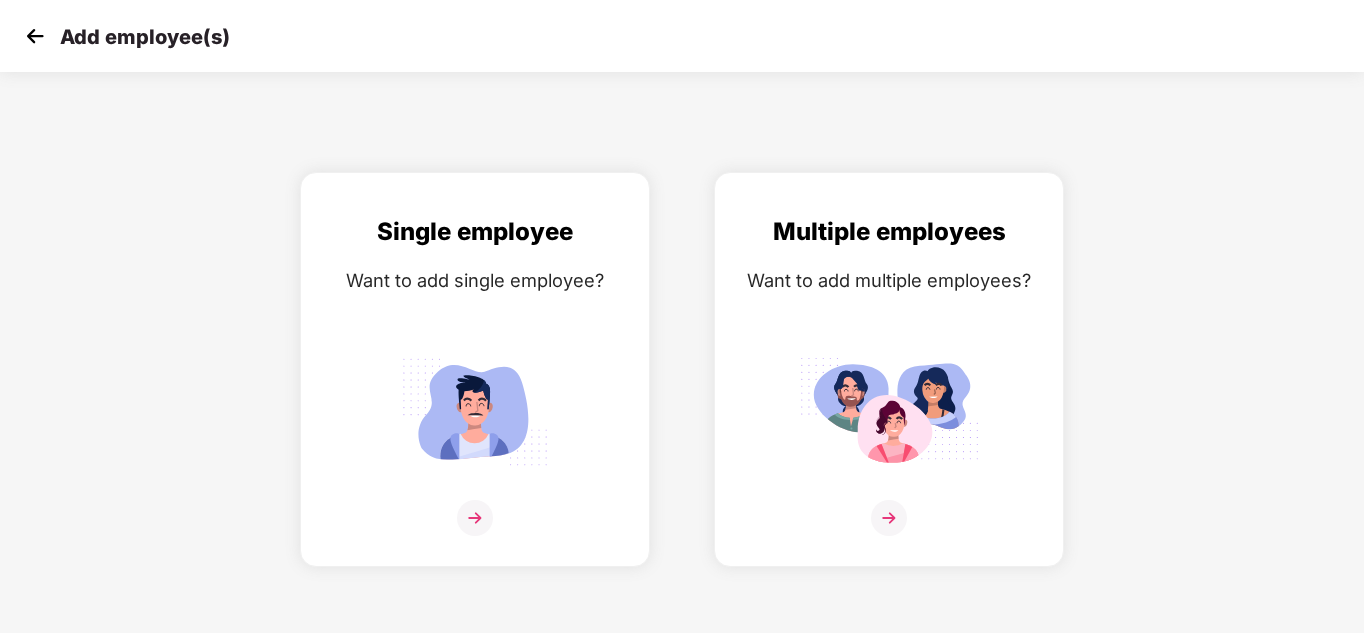 click at bounding box center (35, 36) 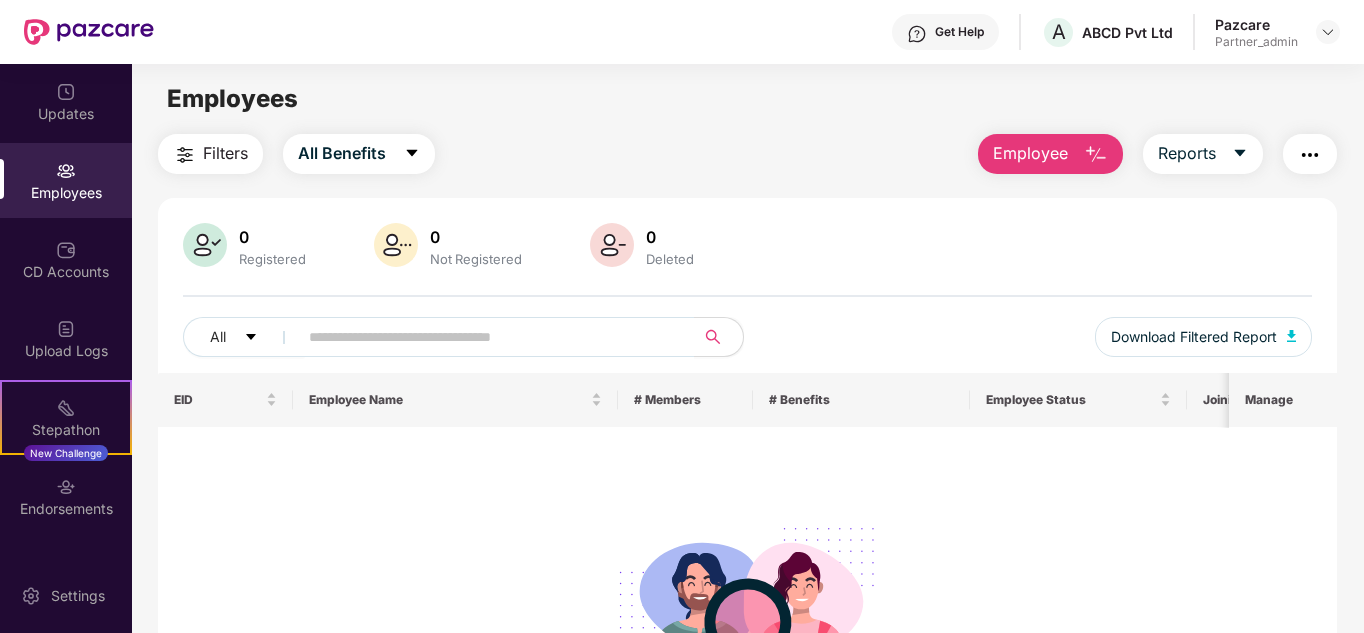 click on "Pazcare Partner_admin" at bounding box center [1277, 32] 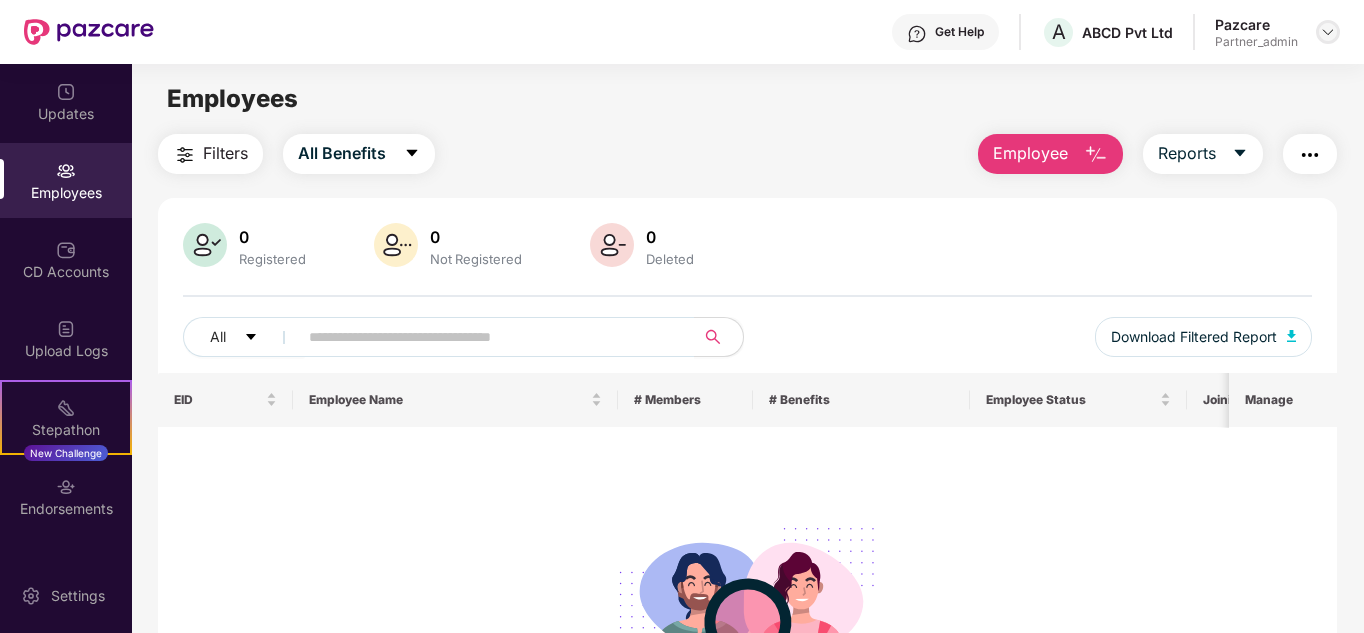 click at bounding box center (1328, 32) 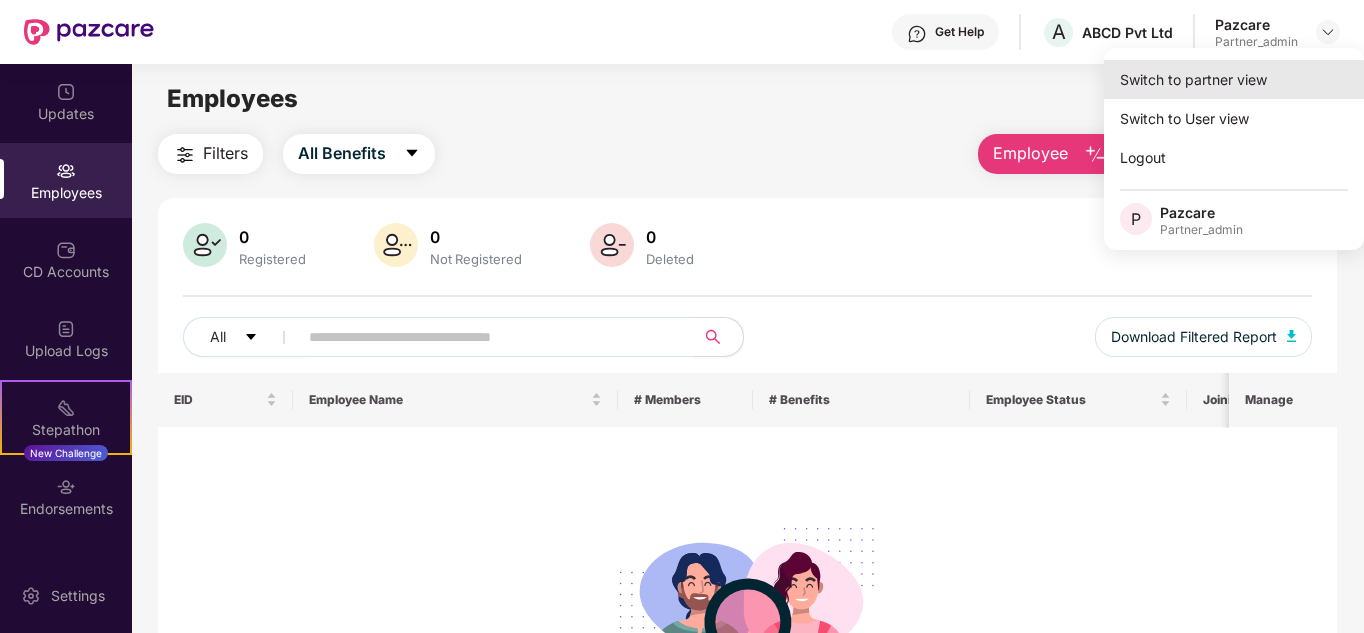 click on "Switch to partner view" at bounding box center [1234, 79] 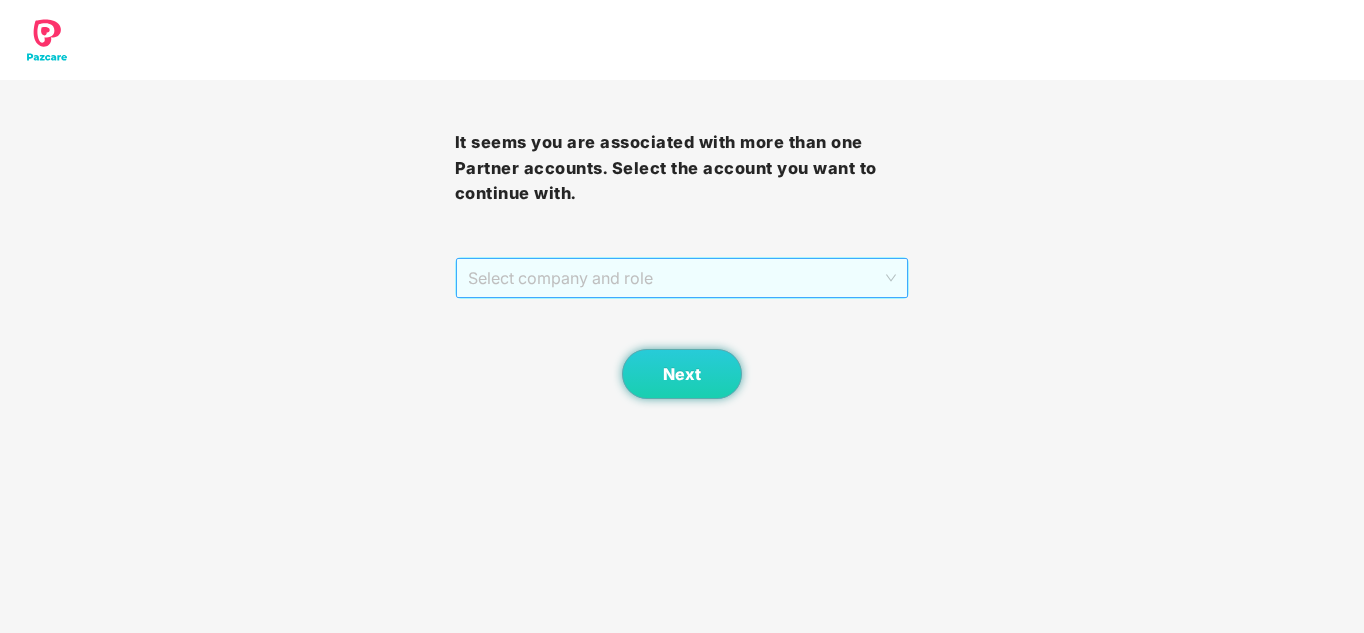 click on "Select company and role" at bounding box center [682, 278] 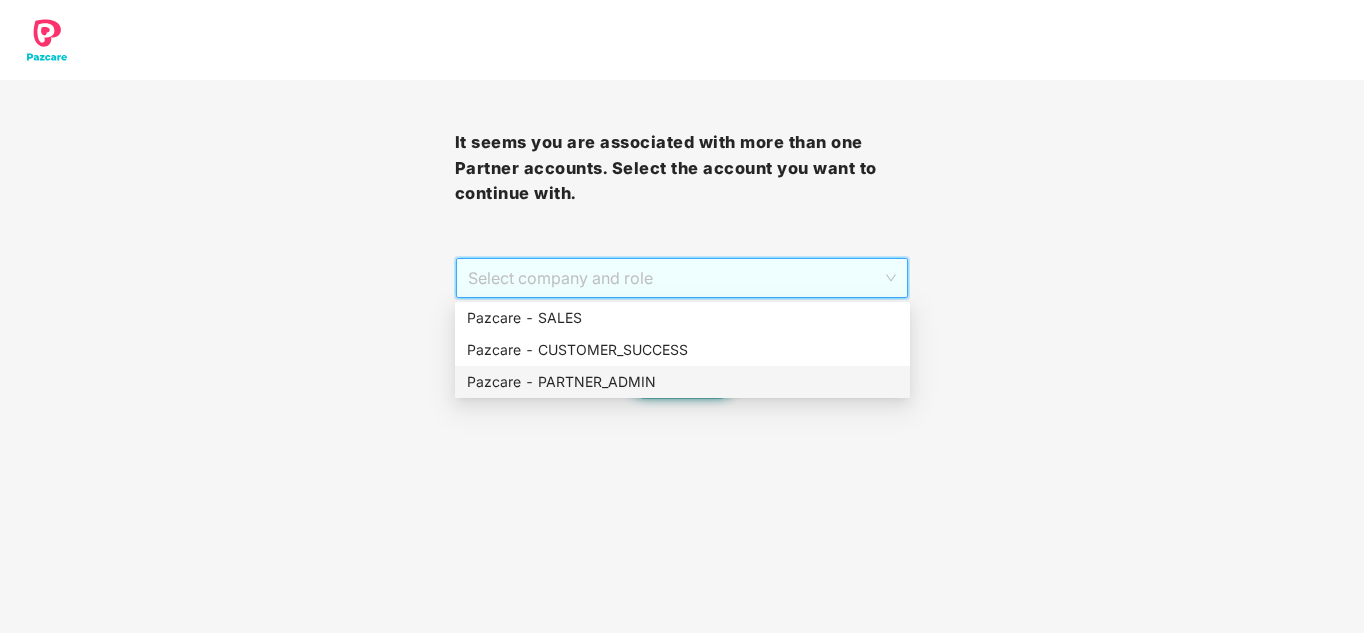 click on "Pazcare - PARTNER_ADMIN" at bounding box center (682, 382) 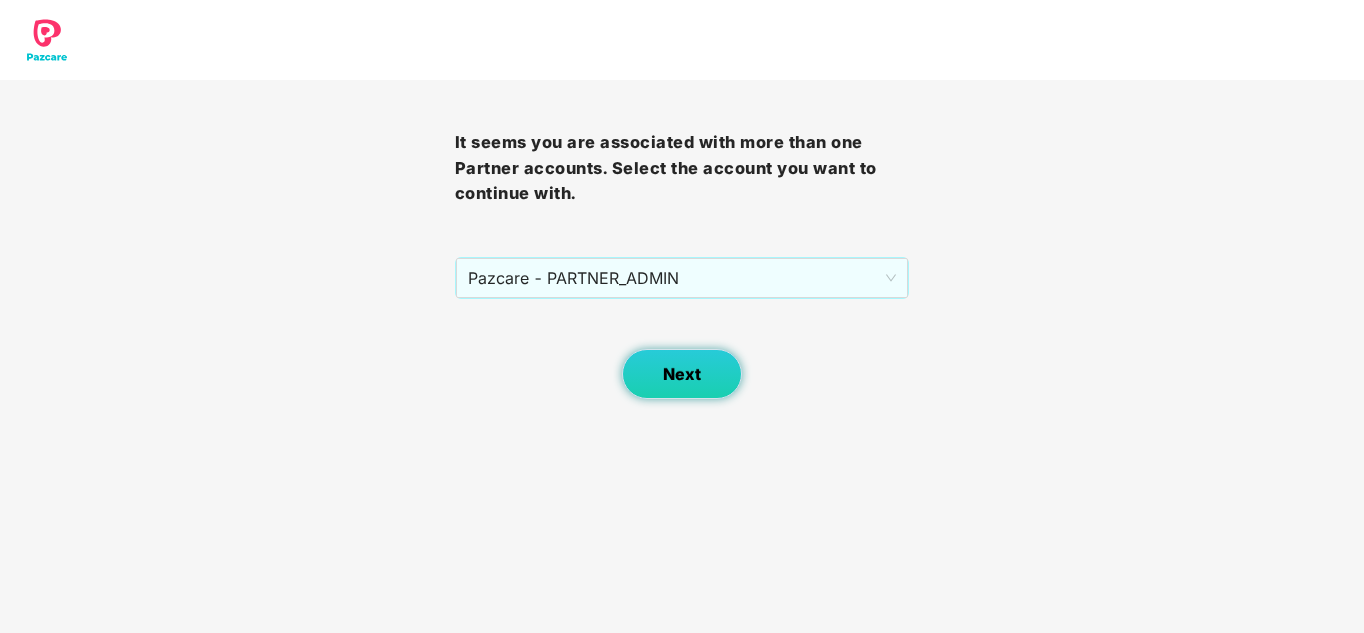click on "Next" at bounding box center [682, 374] 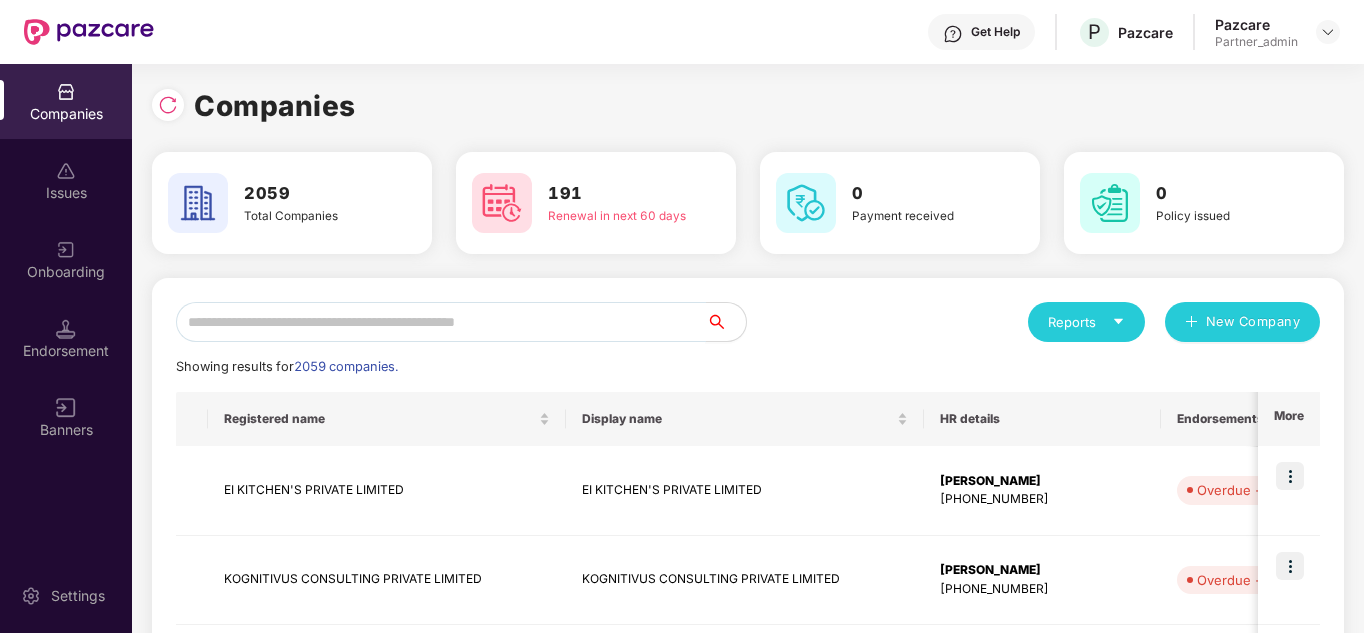 click at bounding box center (441, 322) 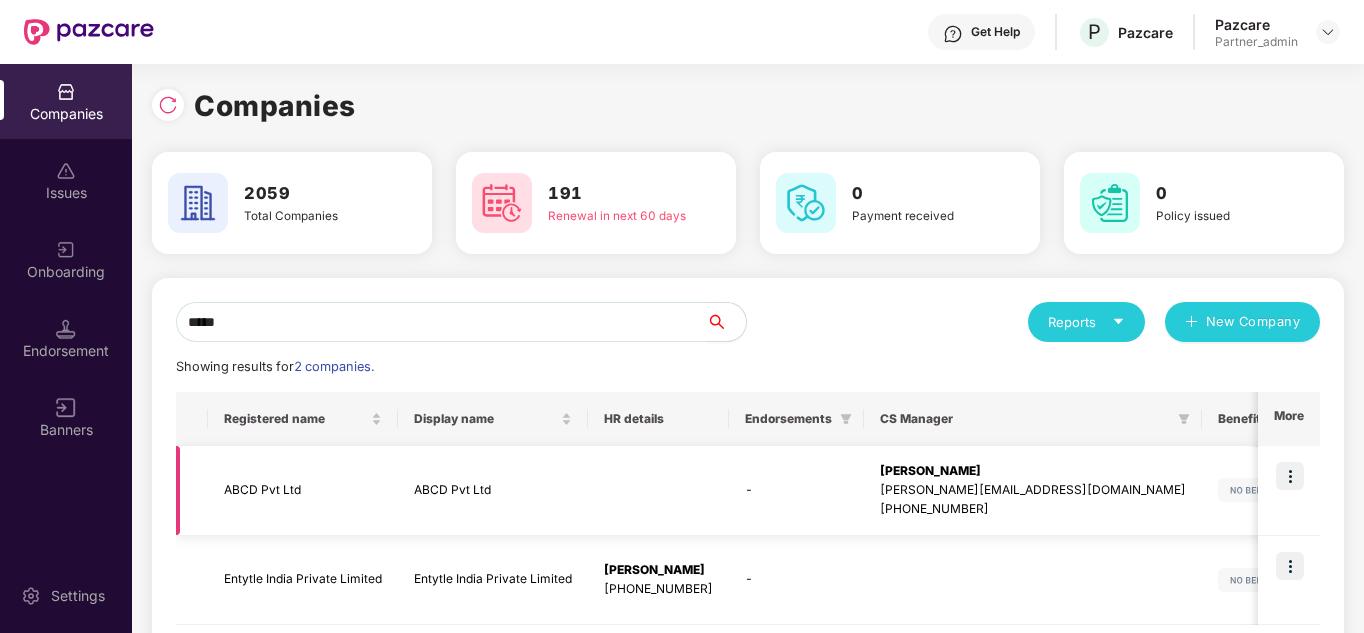 scroll, scrollTop: 104, scrollLeft: 0, axis: vertical 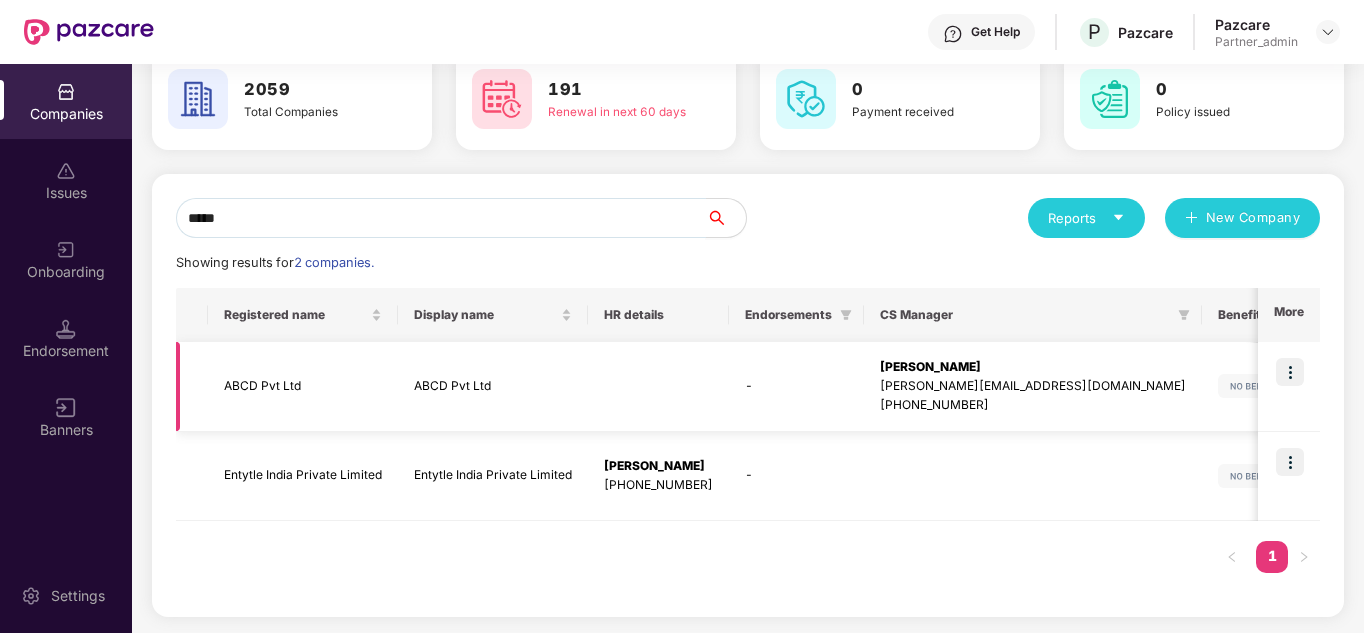 type on "*****" 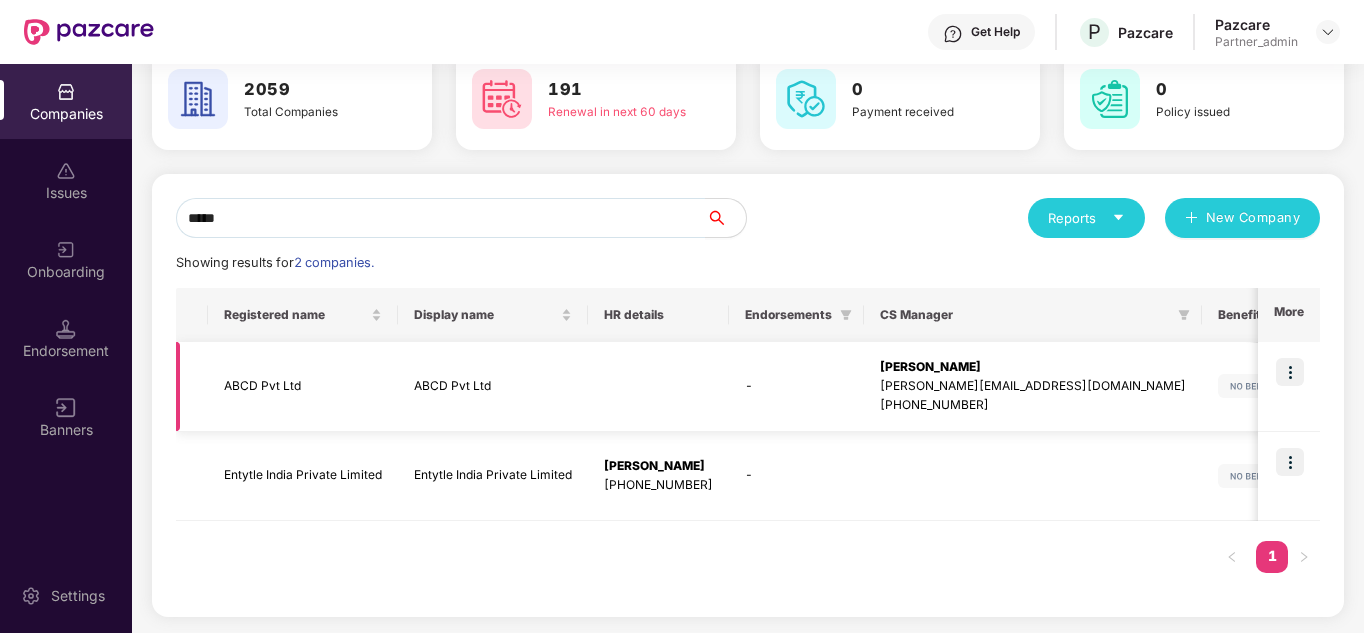 click at bounding box center [1290, 372] 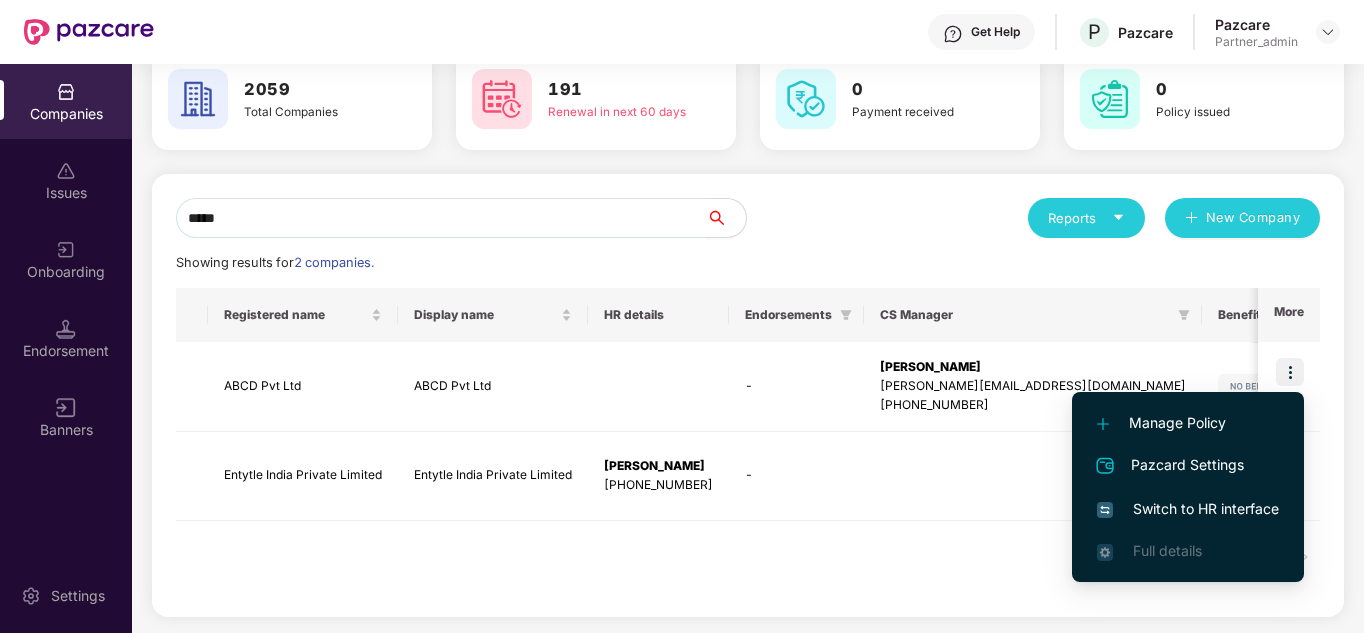 click on "Manage Policy" at bounding box center (1188, 423) 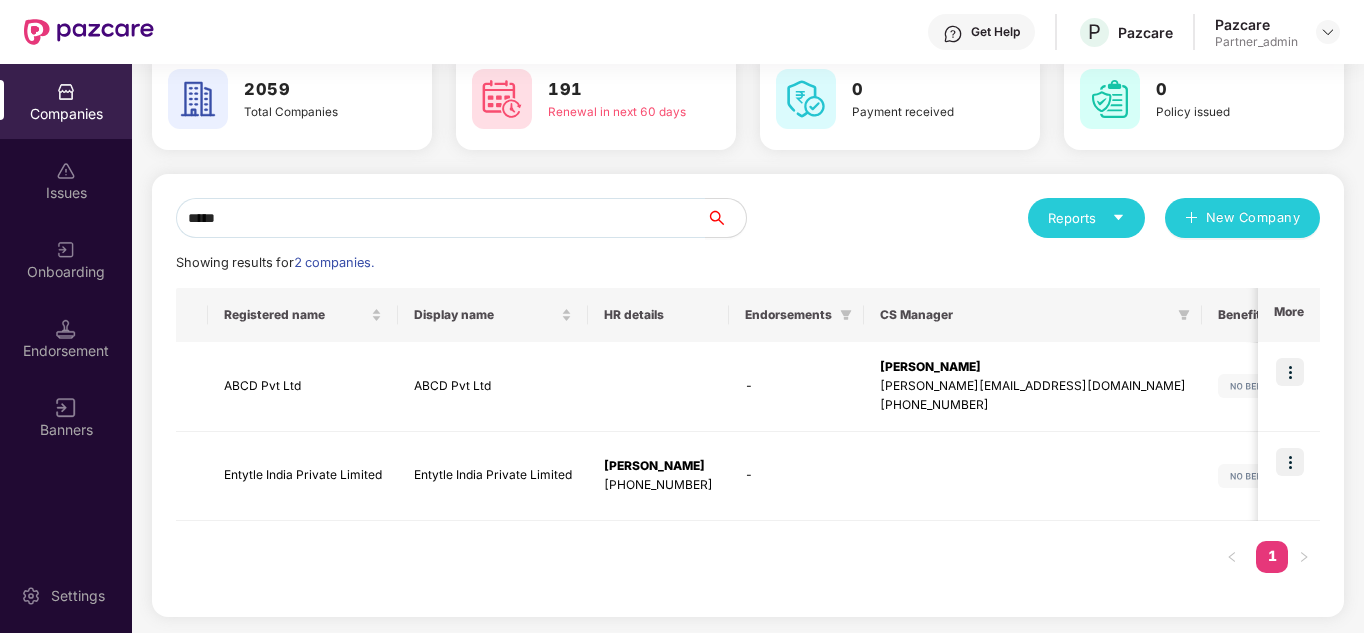 scroll, scrollTop: 0, scrollLeft: 0, axis: both 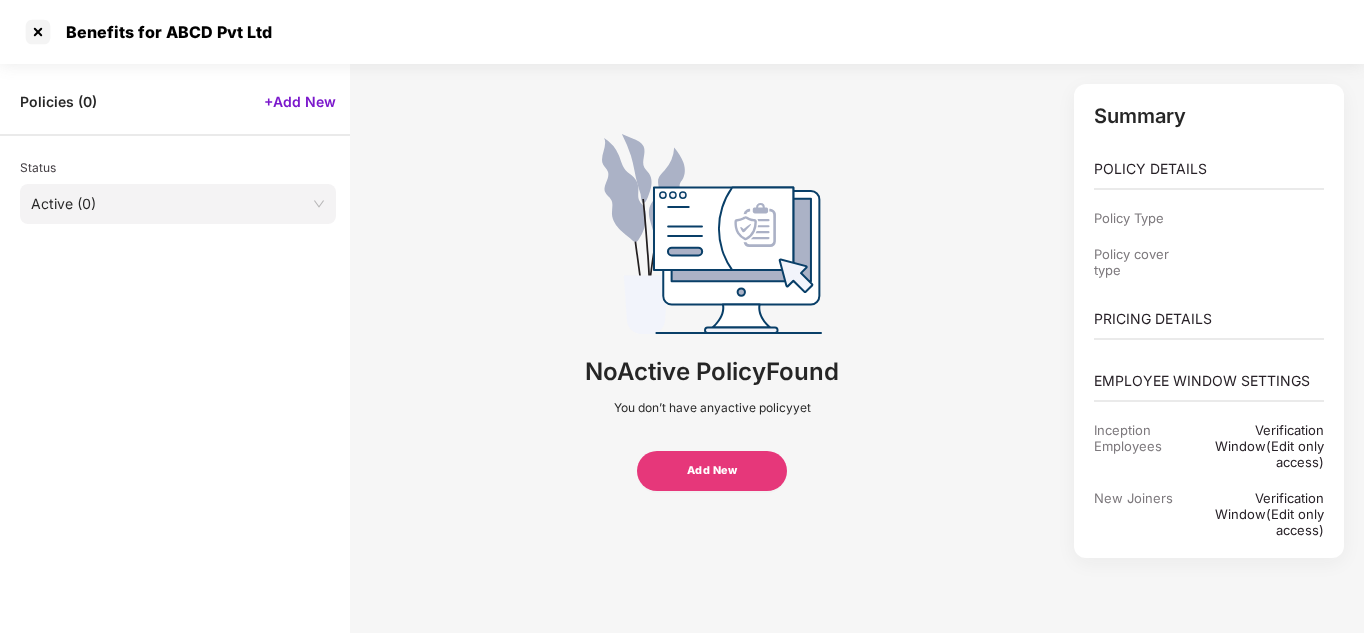 click at bounding box center (171, 204) 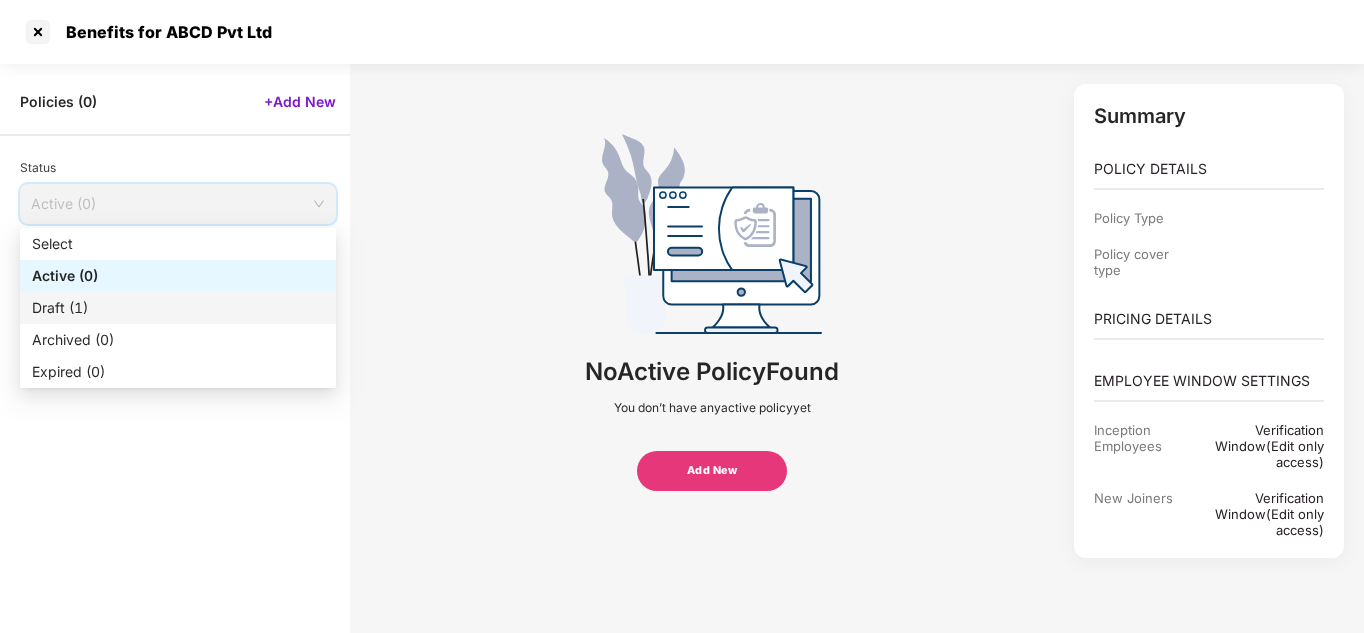 click on "Draft (1)" at bounding box center [178, 308] 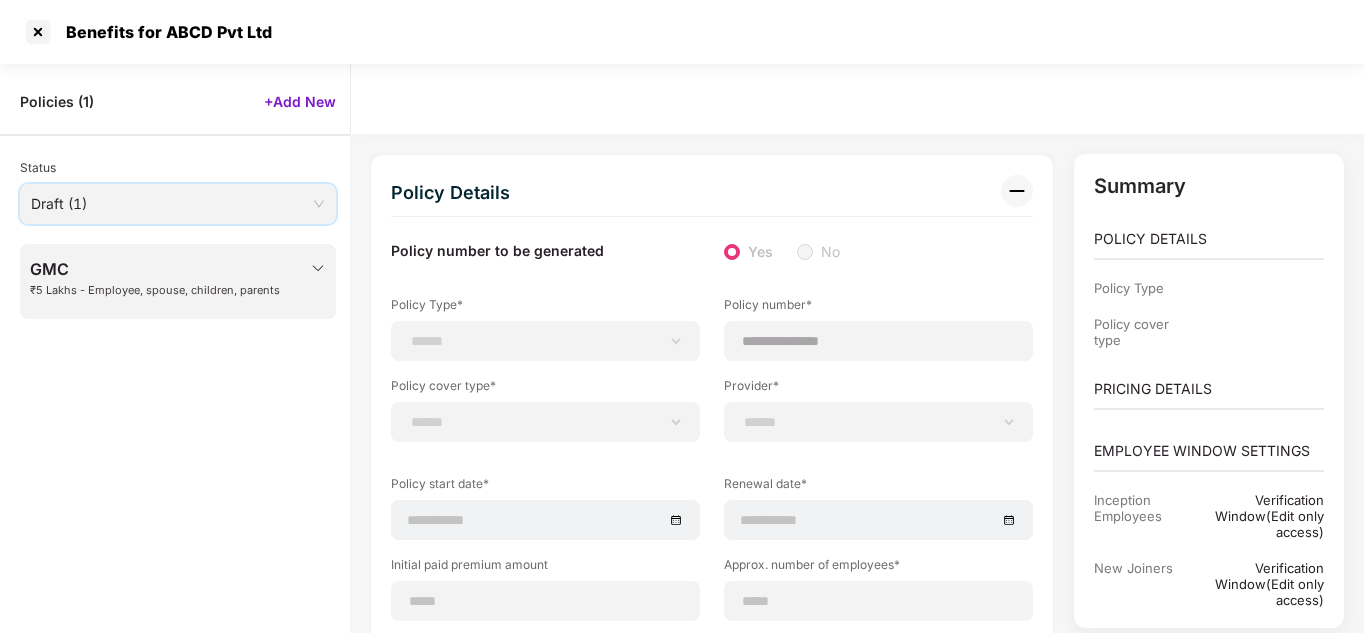 scroll, scrollTop: 64, scrollLeft: 0, axis: vertical 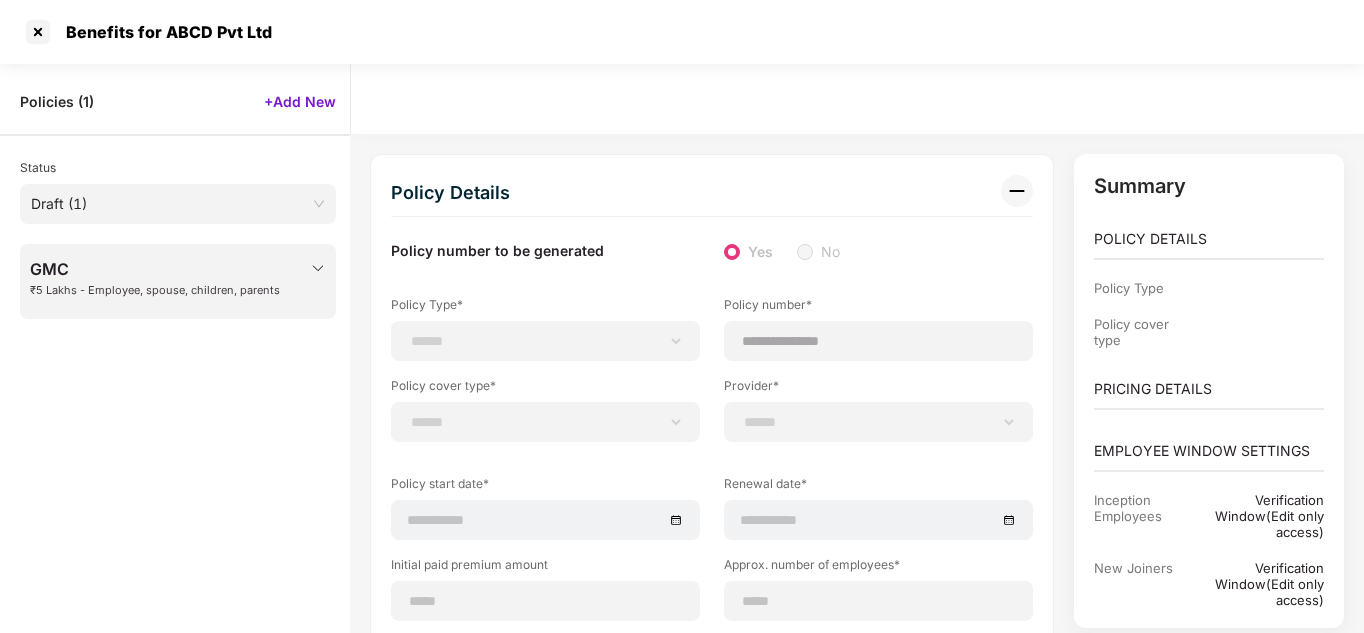 click at bounding box center (1017, 191) 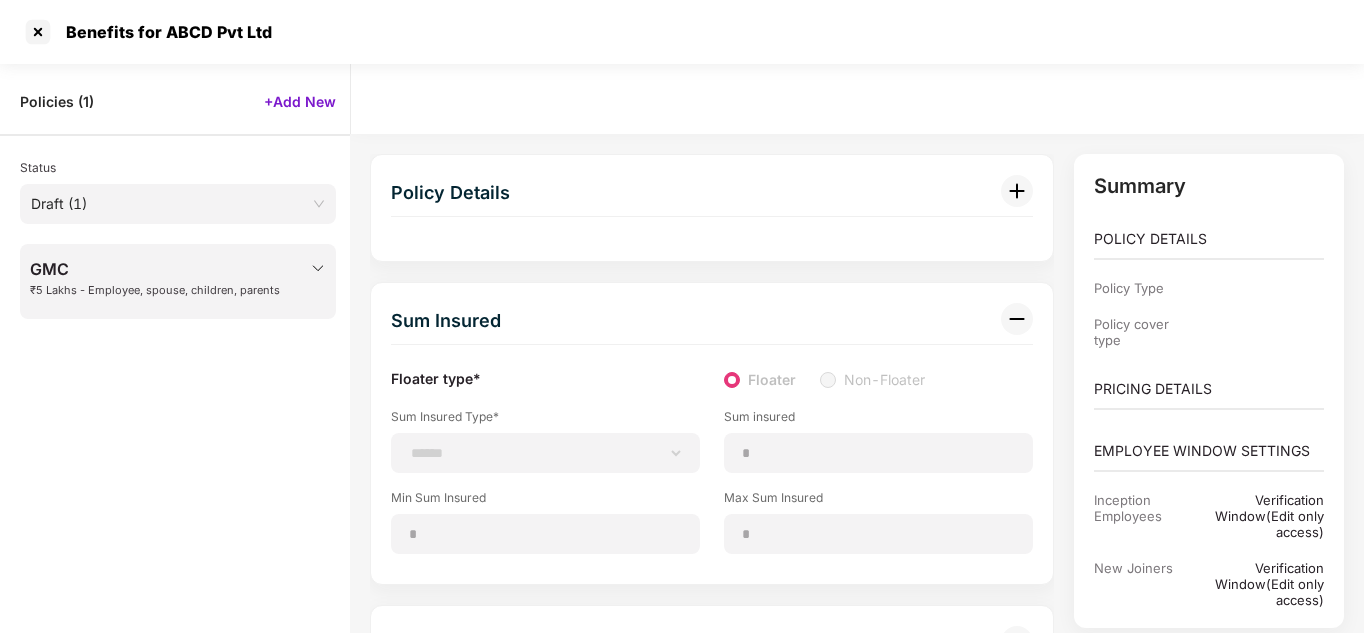 click at bounding box center (1017, 191) 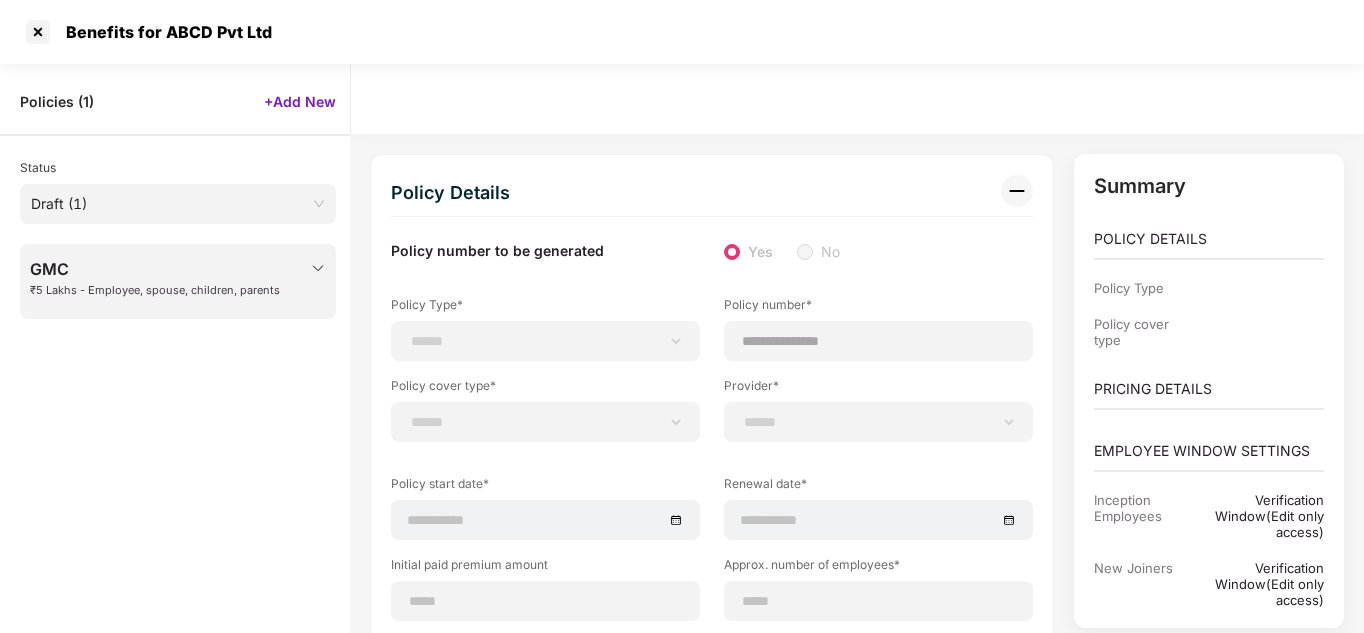 click on "GMC ₹5 Lakhs - Employee, spouse, children, parents" at bounding box center [155, 284] 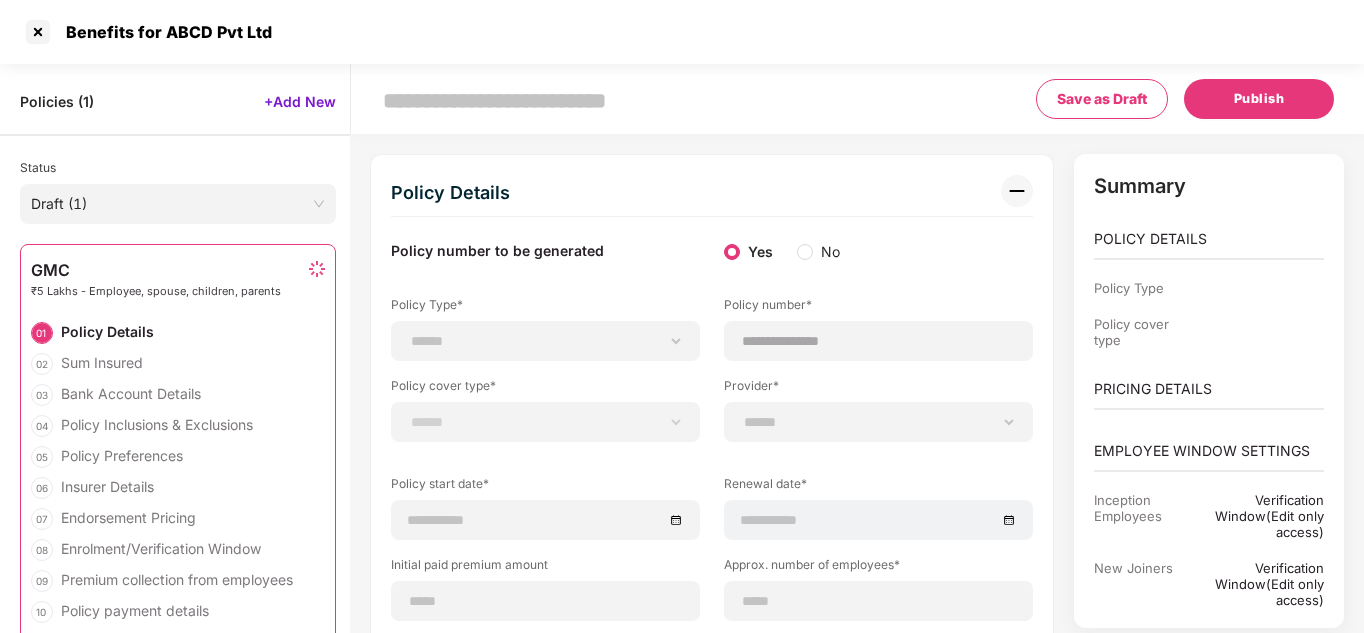 scroll, scrollTop: 64, scrollLeft: 0, axis: vertical 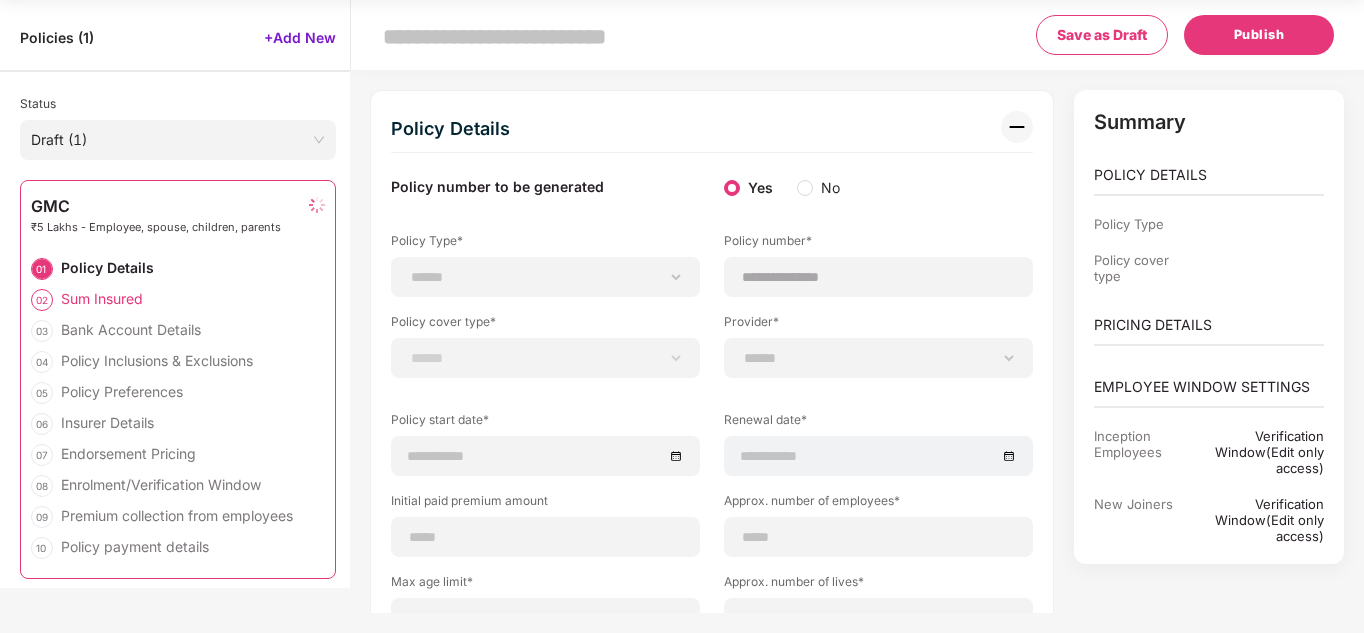 select on "*" 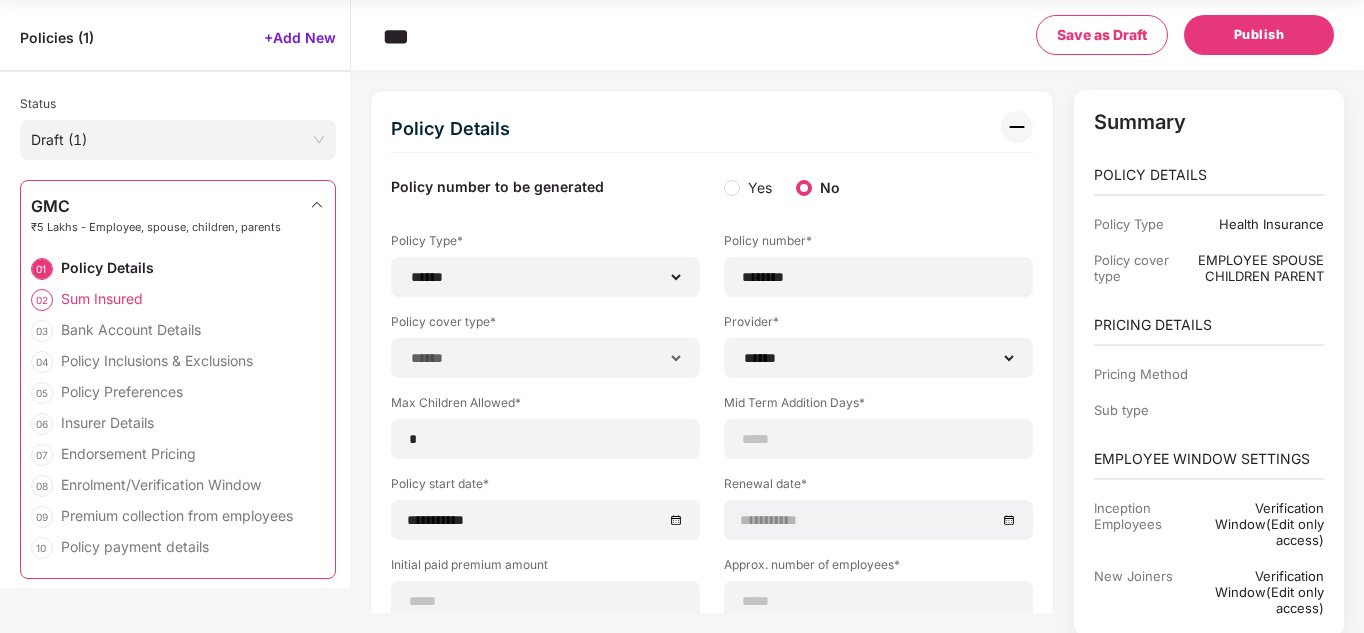type on "********" 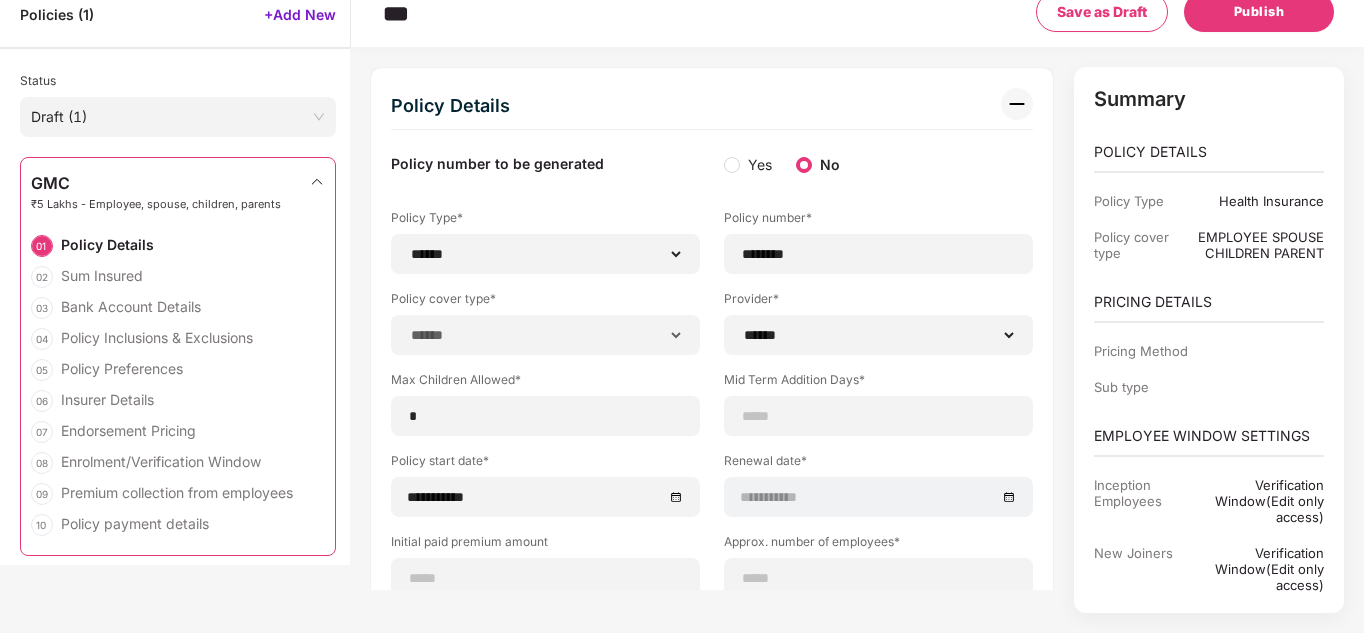 scroll, scrollTop: 0, scrollLeft: 0, axis: both 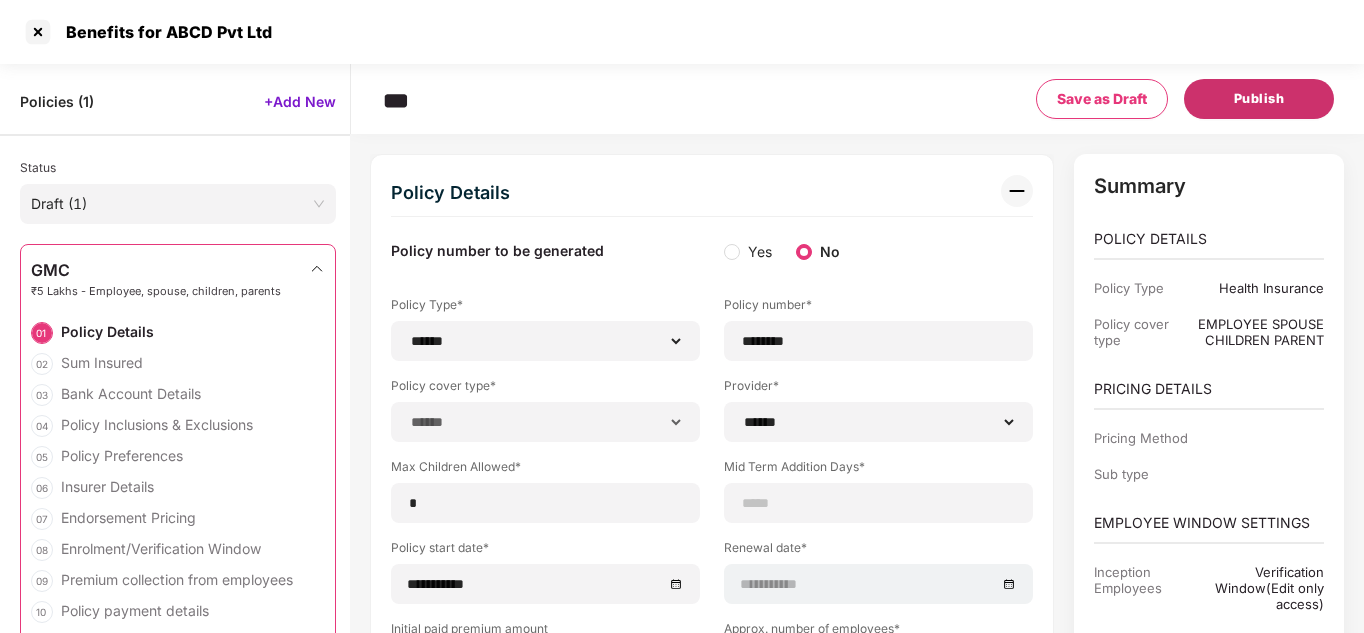 click on "Publish" at bounding box center (1259, 99) 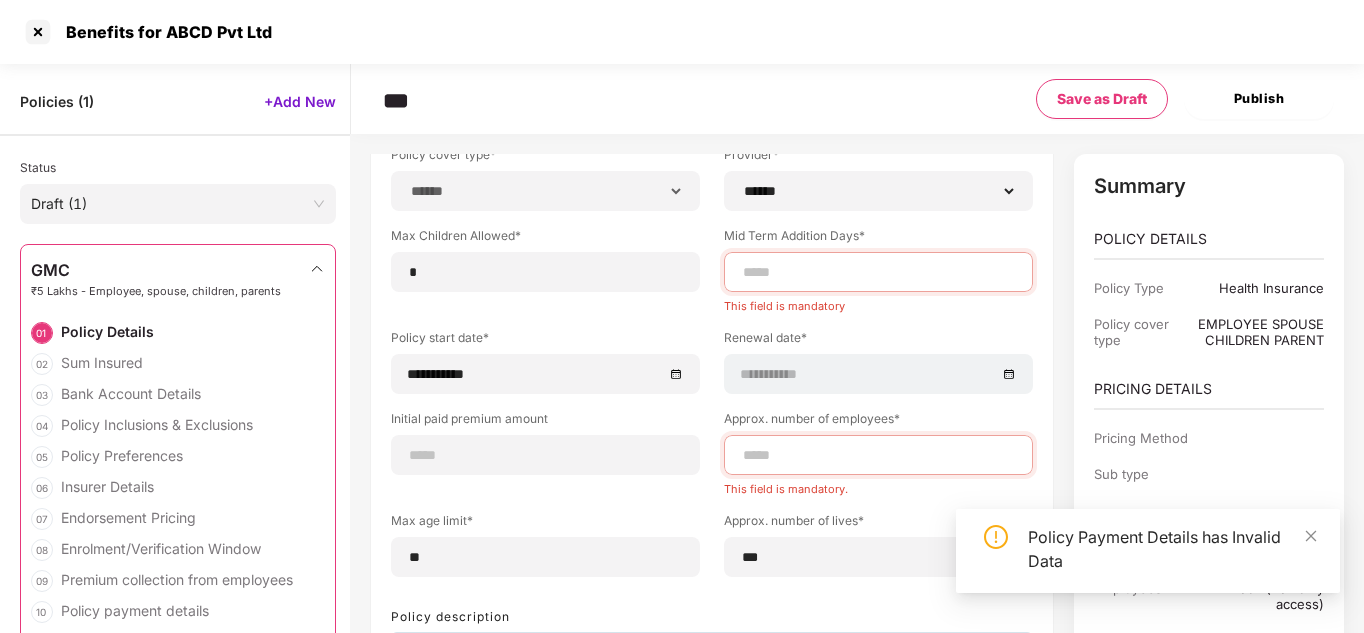 scroll, scrollTop: 232, scrollLeft: 0, axis: vertical 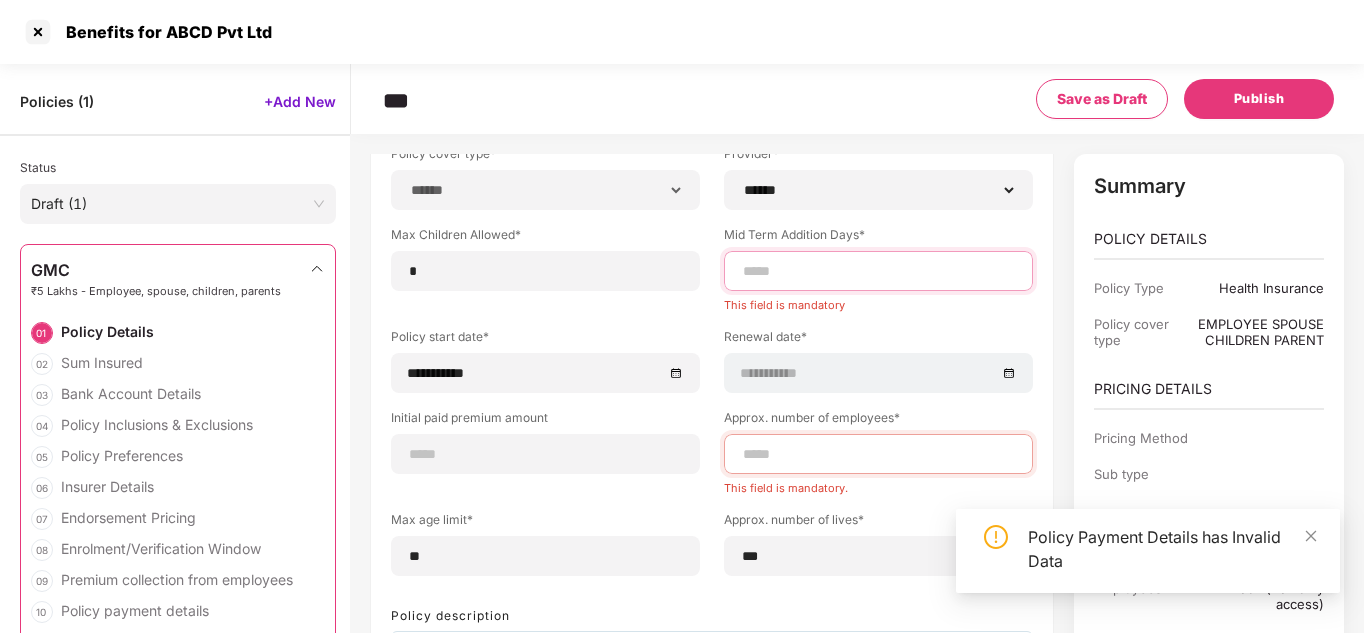 click at bounding box center (878, 271) 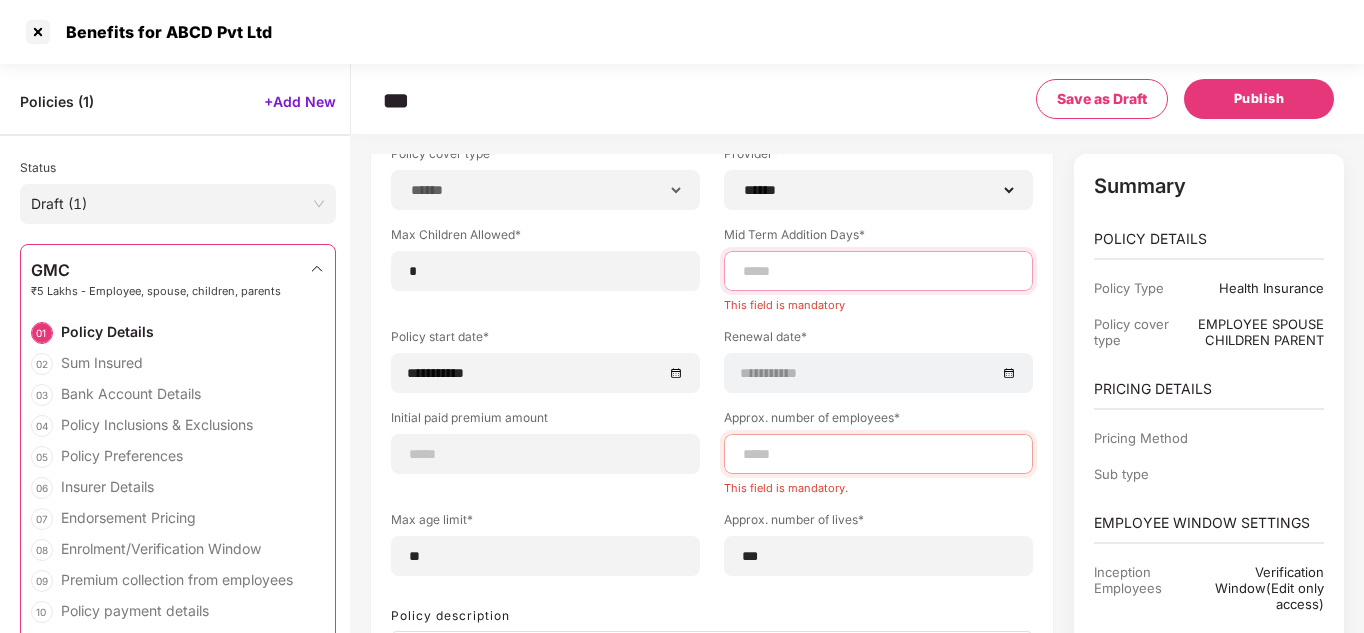 type on "*" 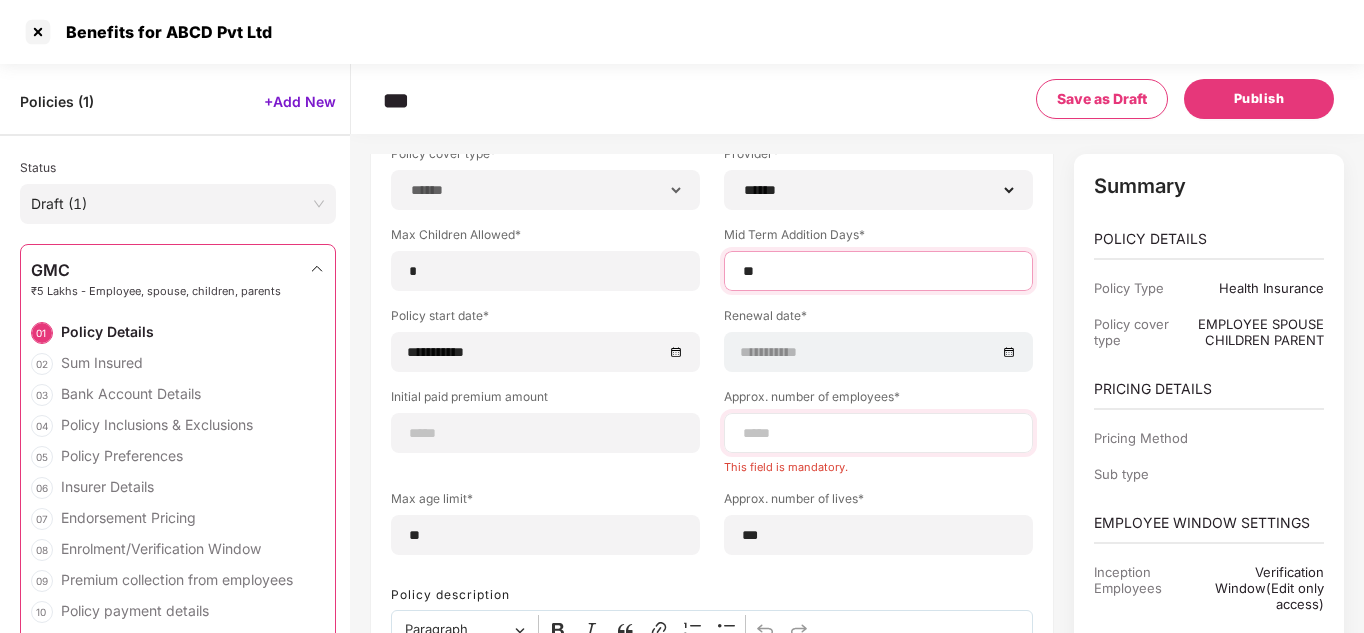 type on "**" 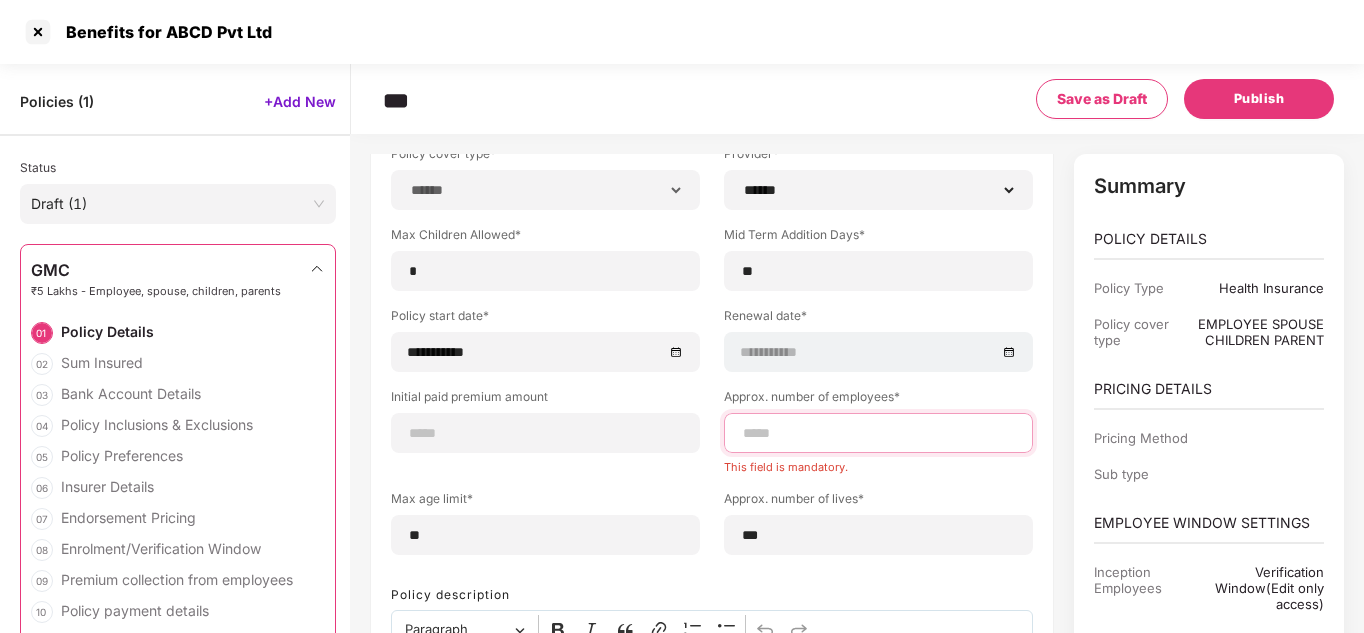 click at bounding box center (878, 433) 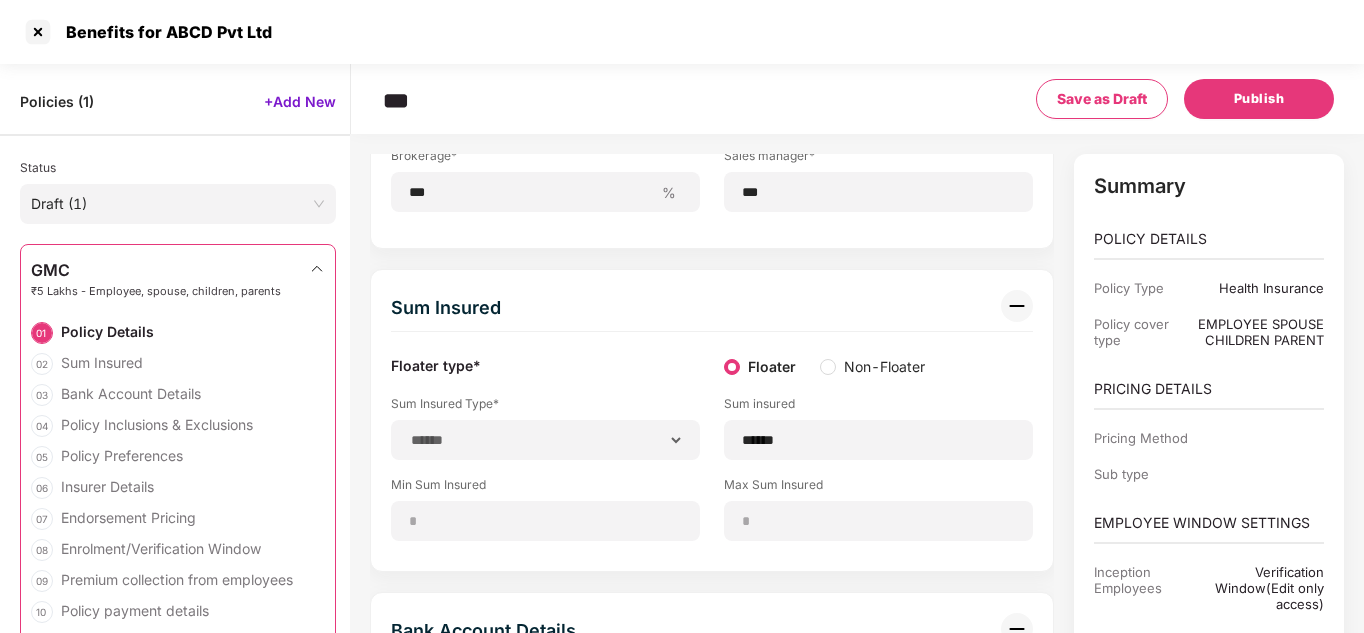 scroll, scrollTop: 882, scrollLeft: 0, axis: vertical 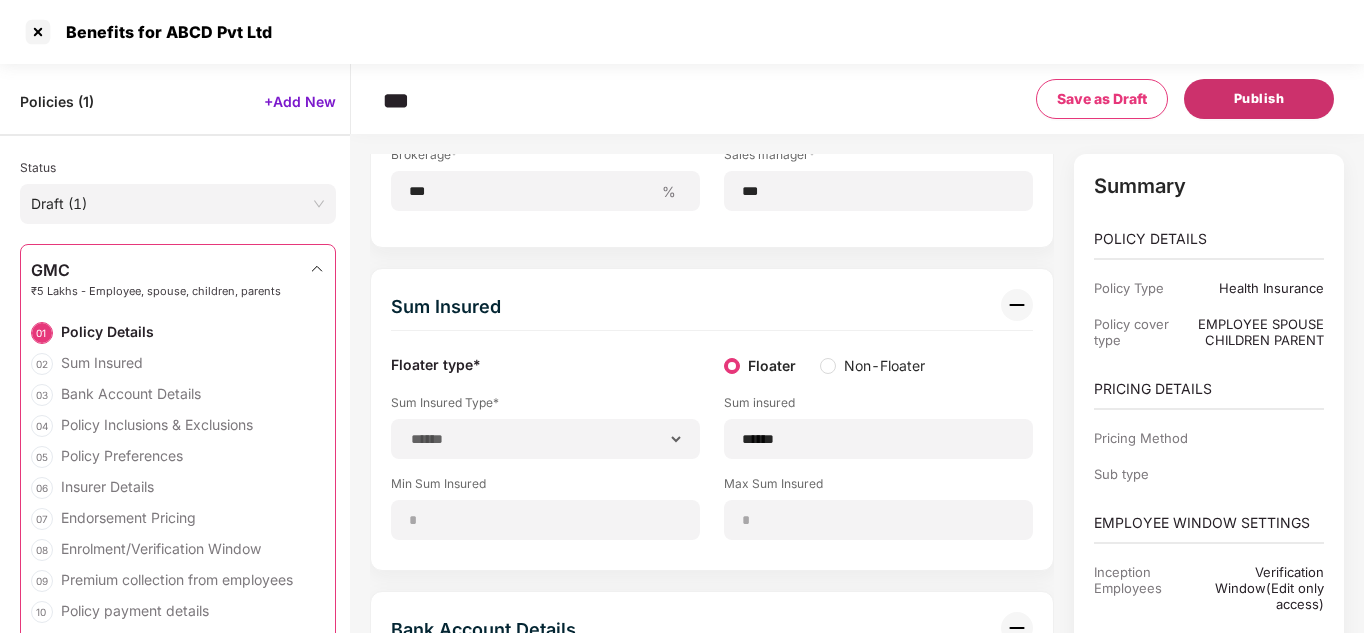 type on "***" 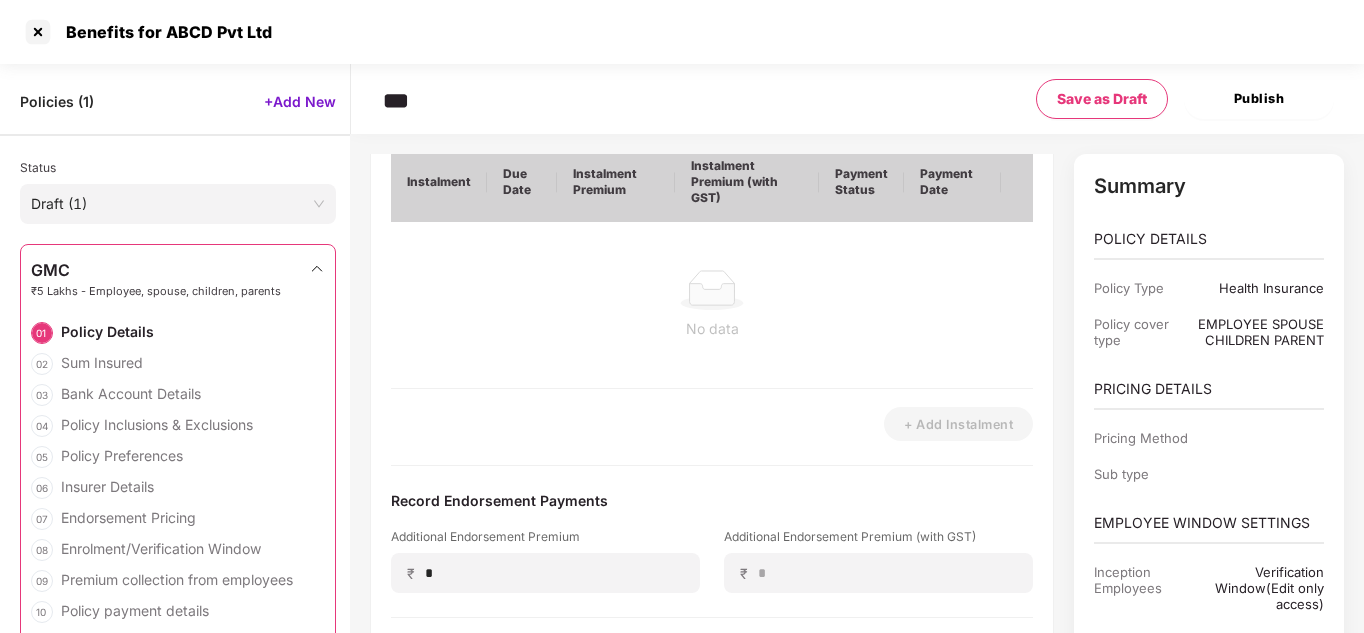 scroll, scrollTop: 7708, scrollLeft: 0, axis: vertical 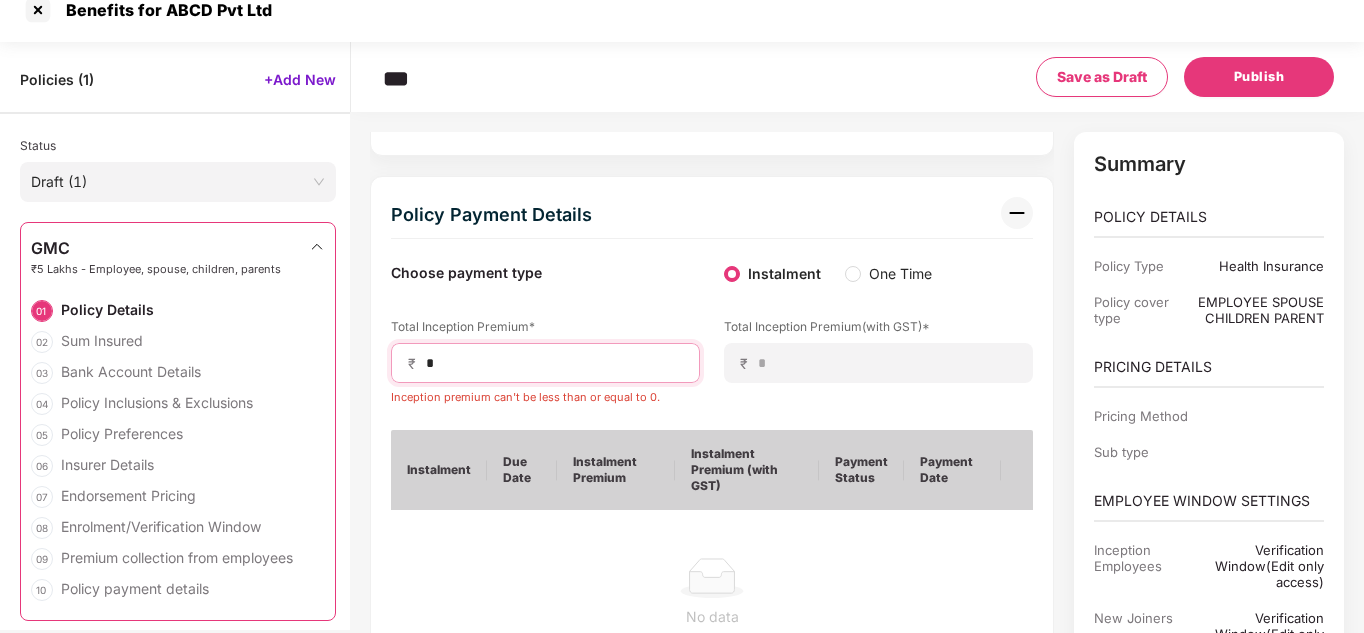 click on "*" at bounding box center (553, 363) 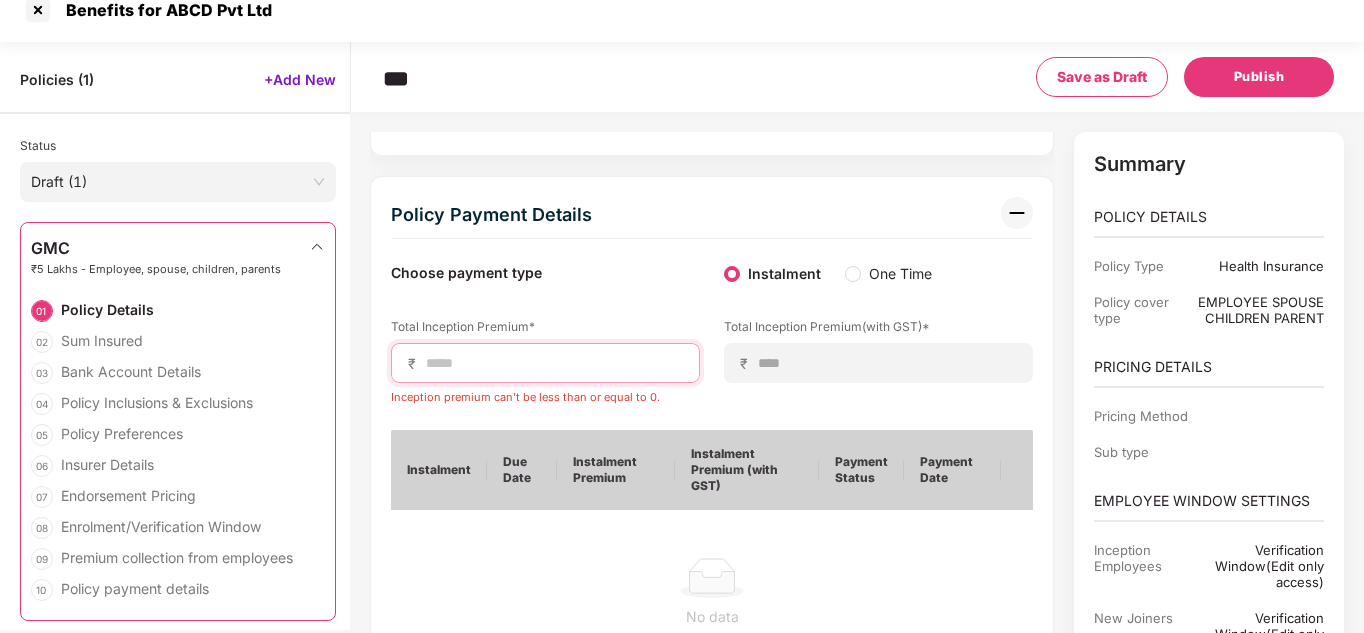 type on "*" 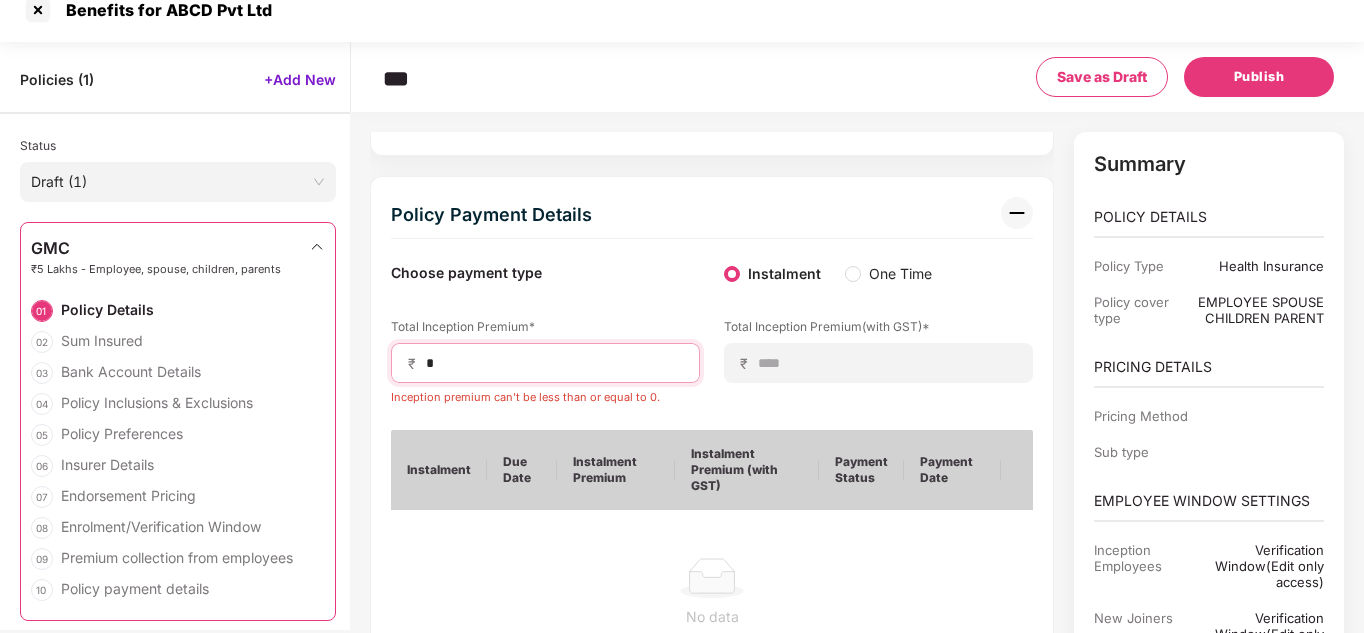 type on "**" 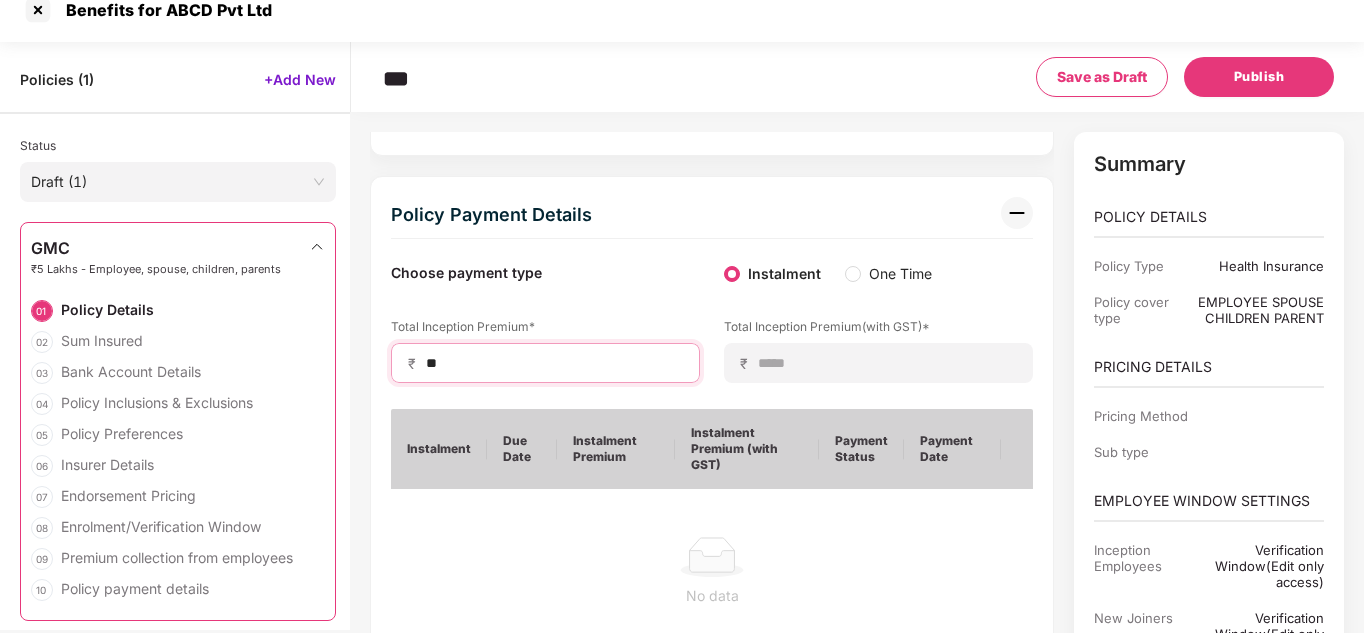 type on "***" 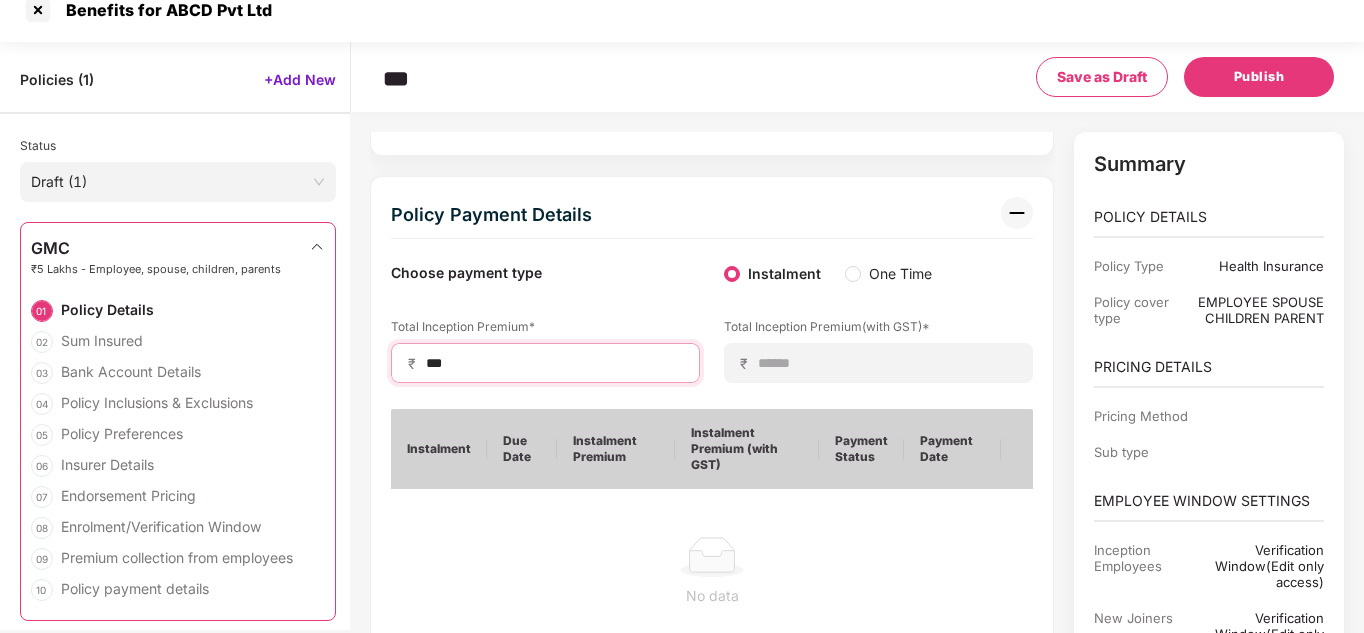 type on "****" 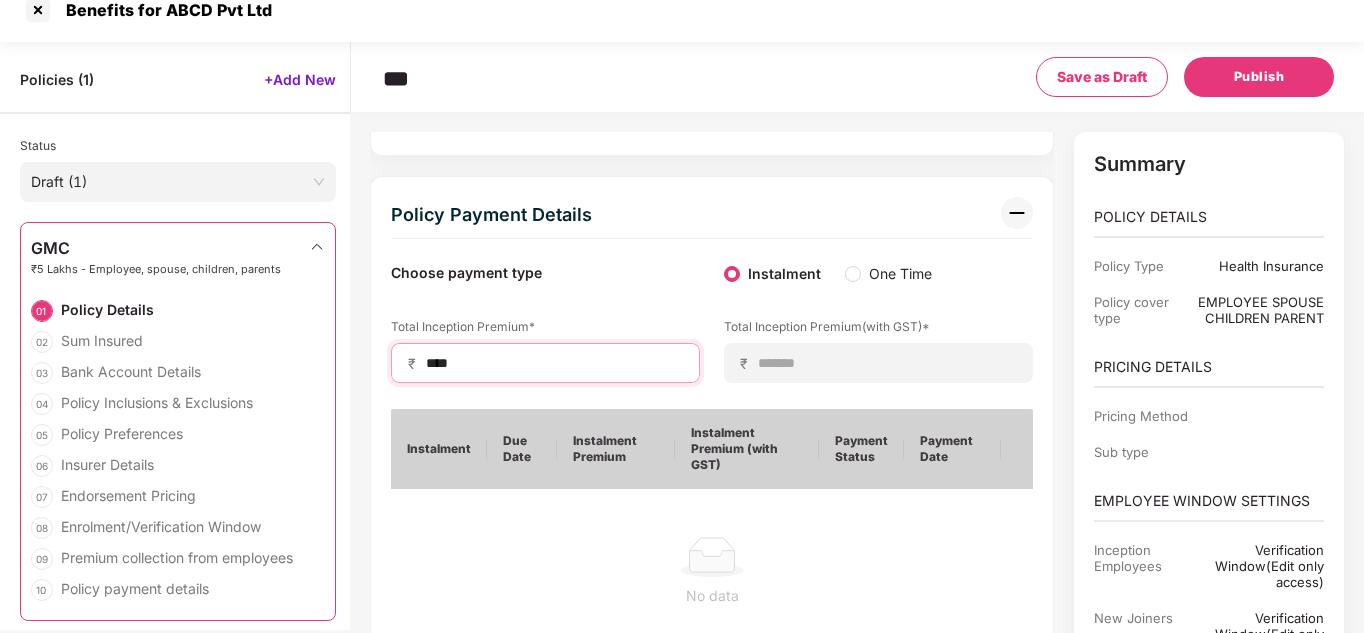 type on "*****" 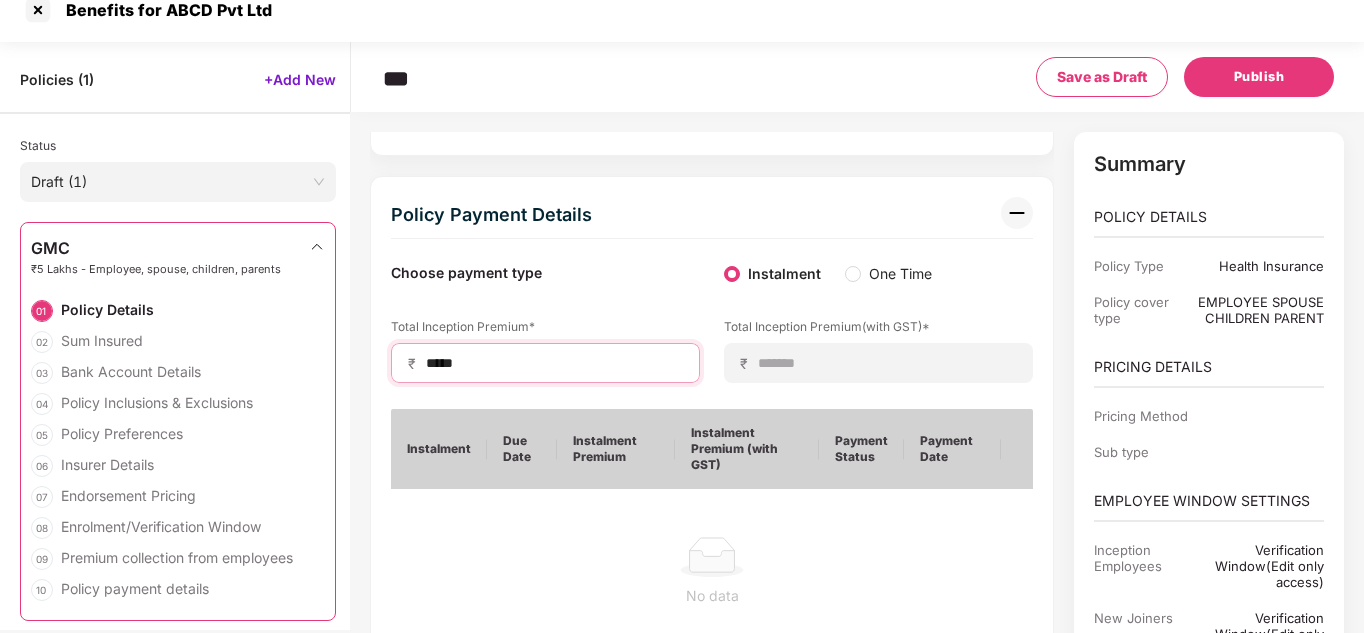 type on "********" 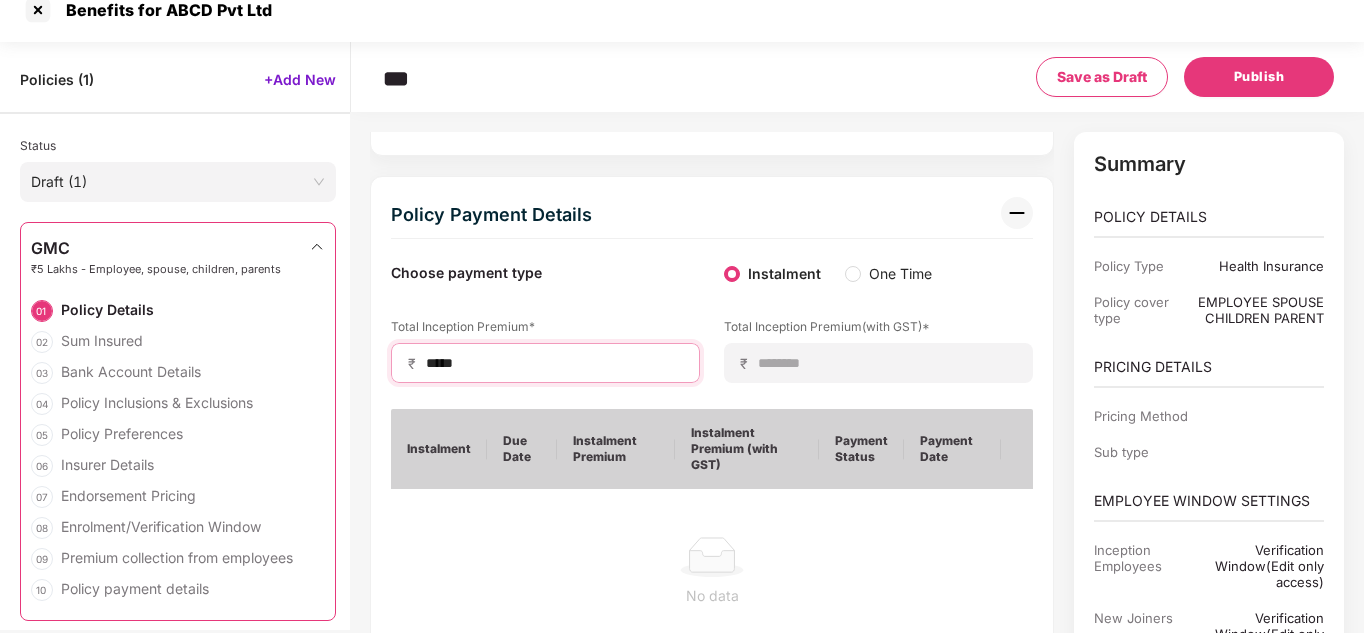 type on "******" 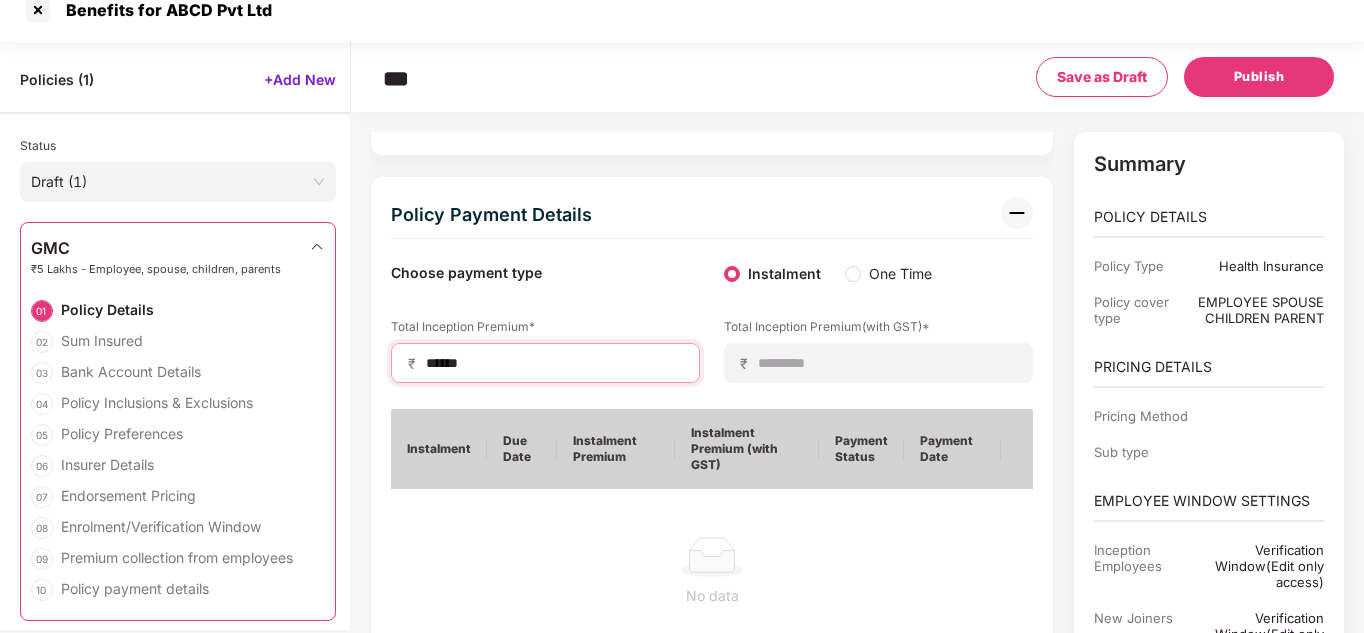 type on "******" 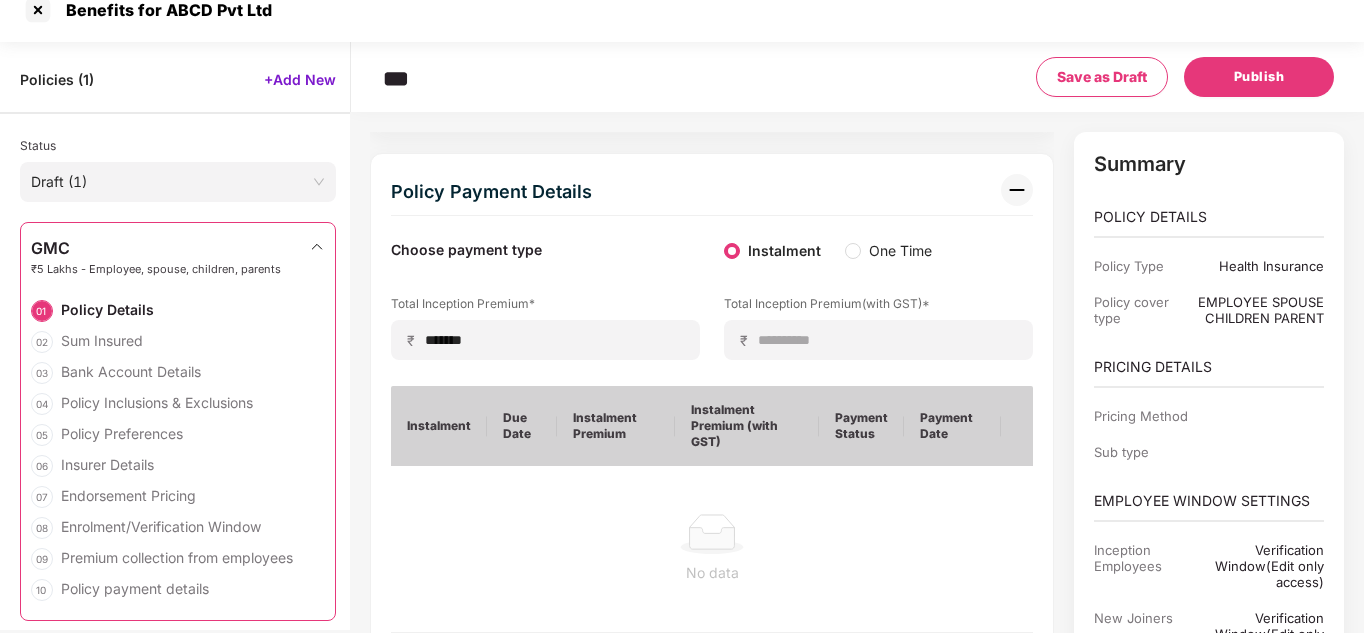 scroll, scrollTop: 7304, scrollLeft: 0, axis: vertical 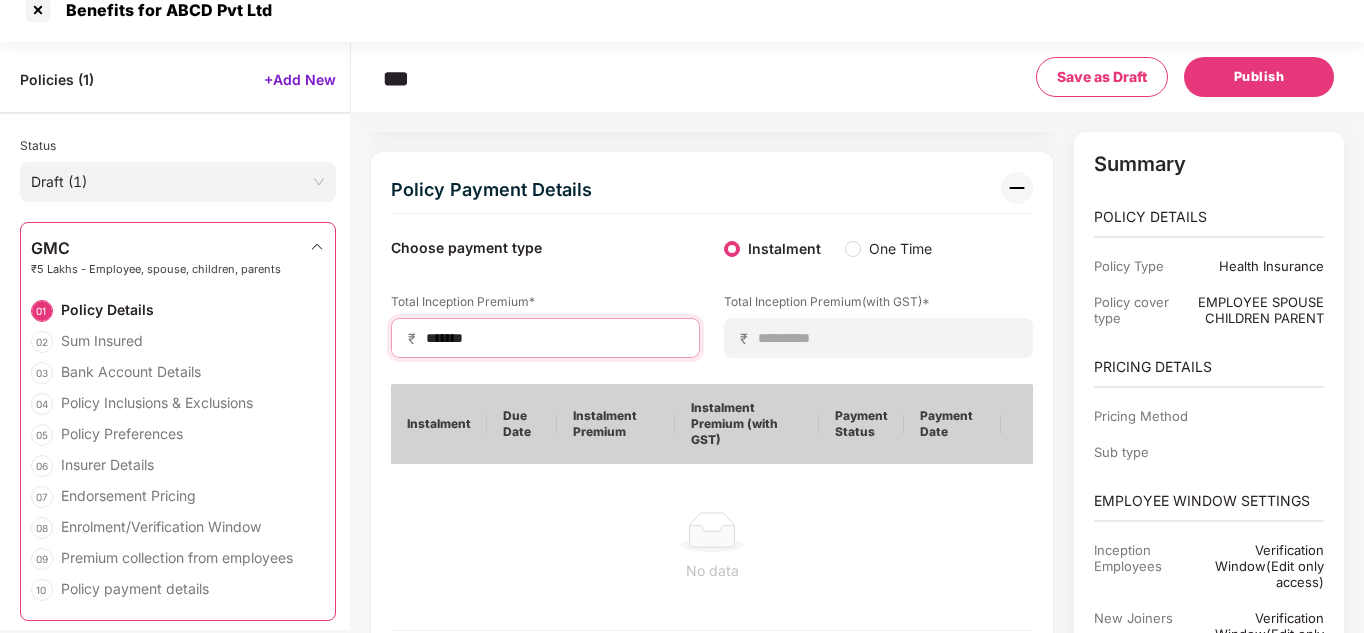 click on "*******" at bounding box center [553, 338] 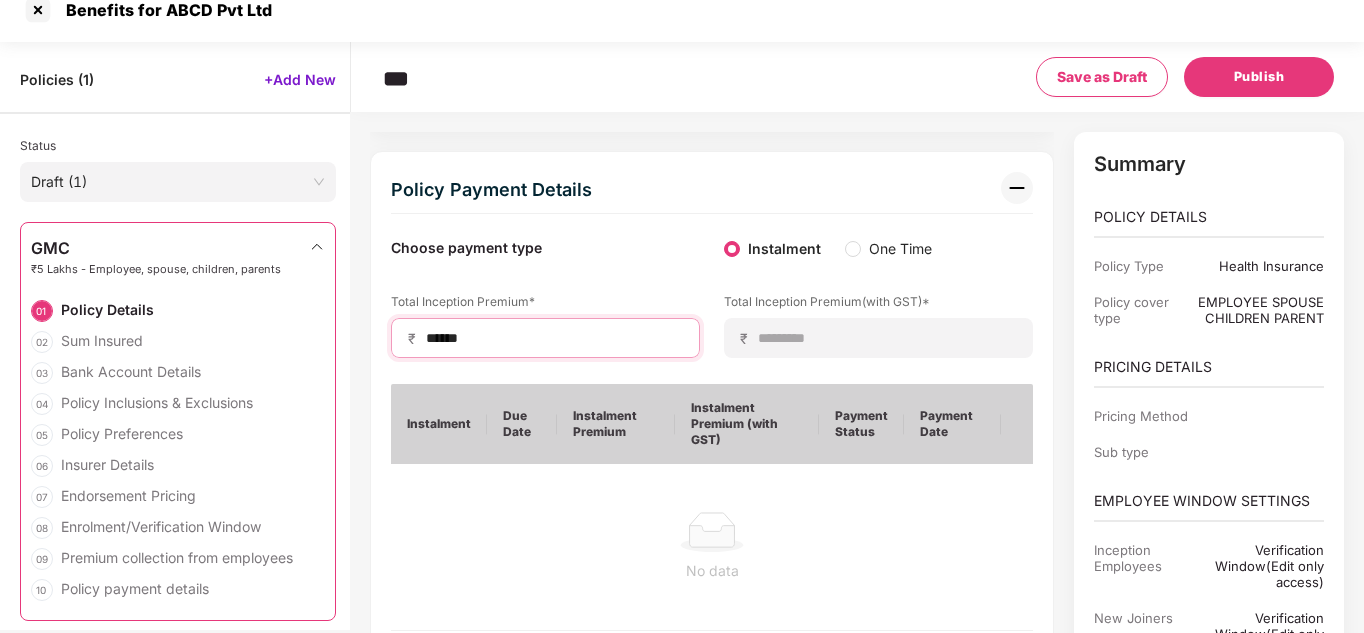 type on "*******" 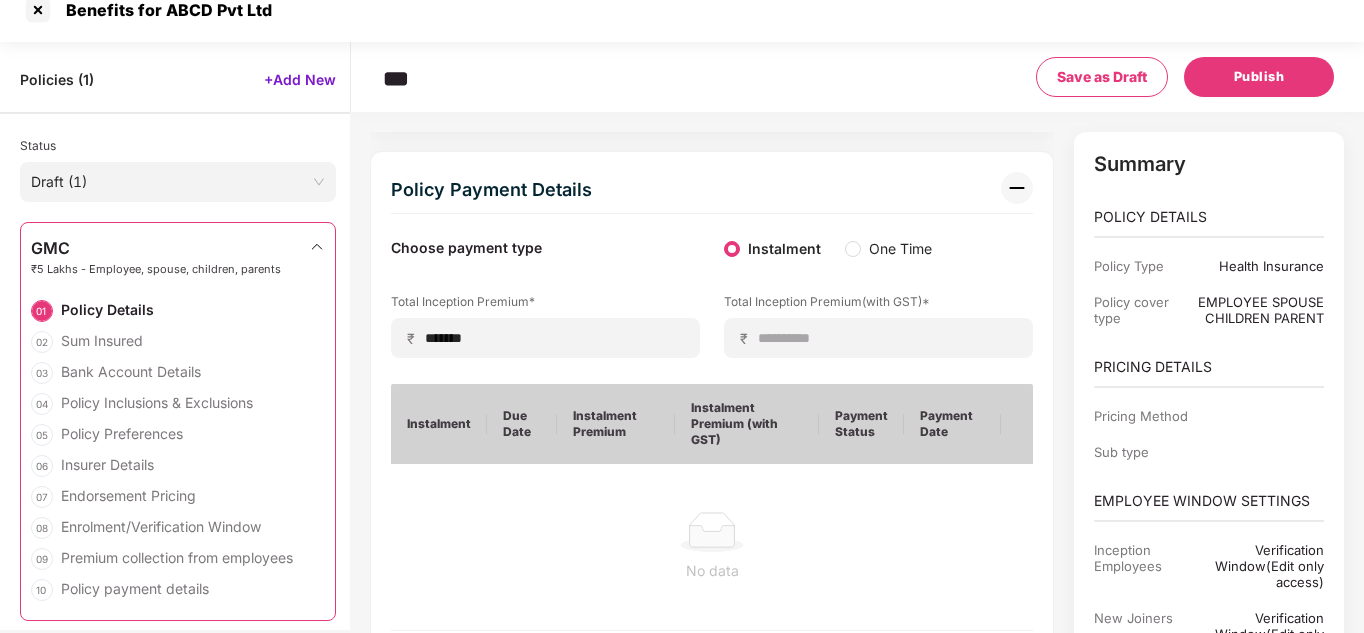 click on "No data" at bounding box center [712, 547] 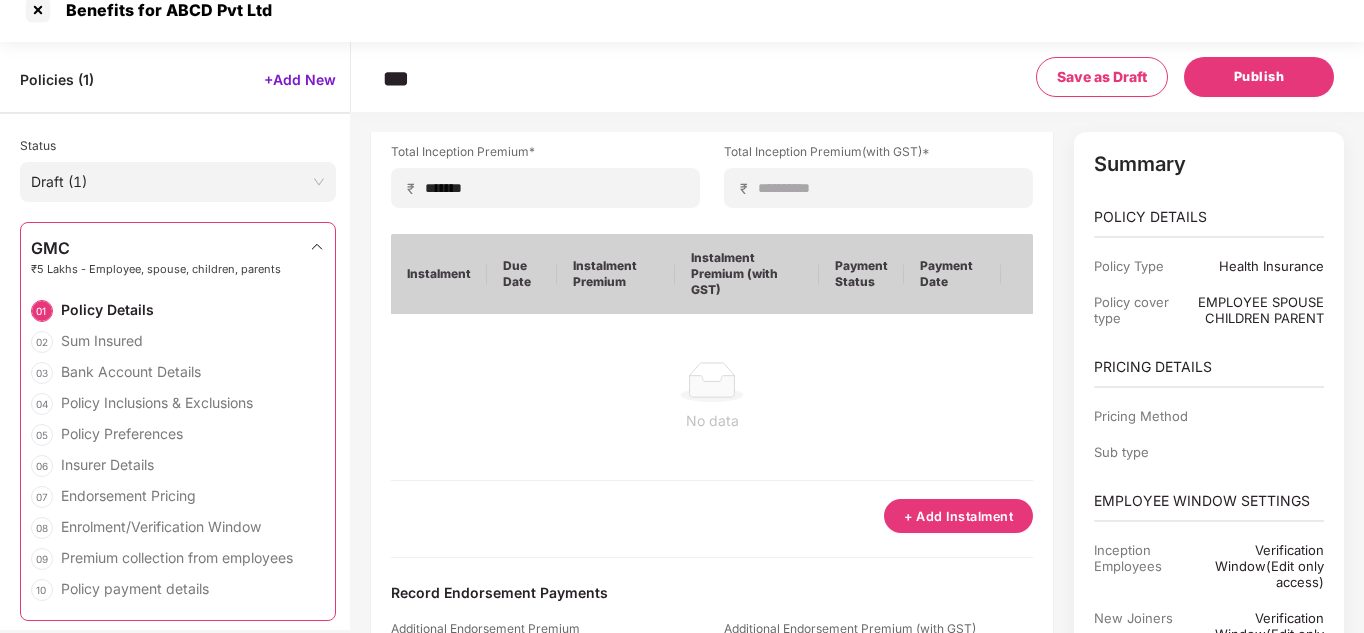 scroll, scrollTop: 7455, scrollLeft: 0, axis: vertical 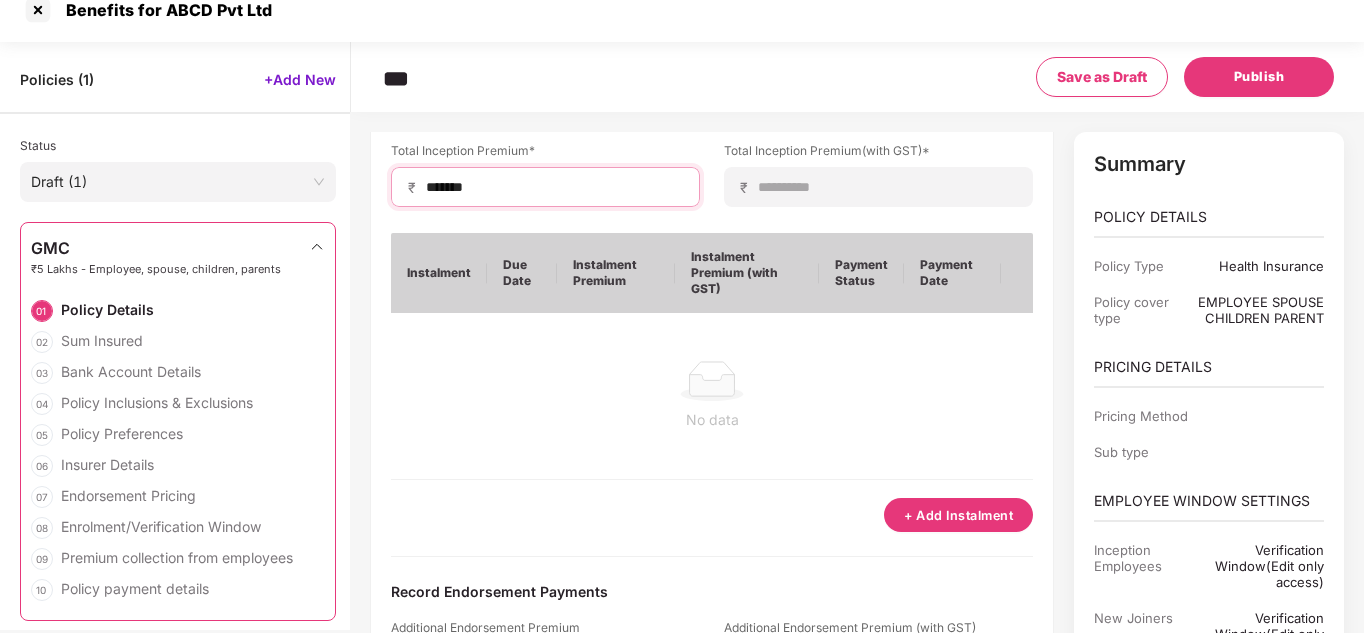 click on "*******" at bounding box center [553, 187] 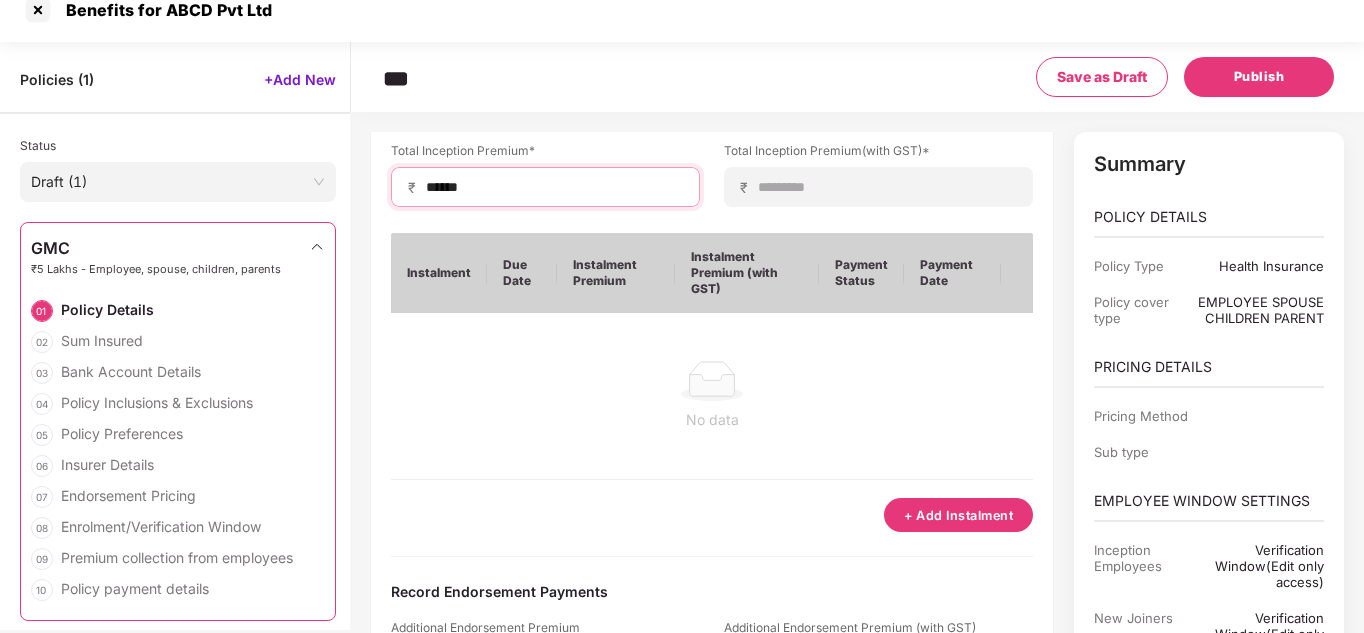 type on "*******" 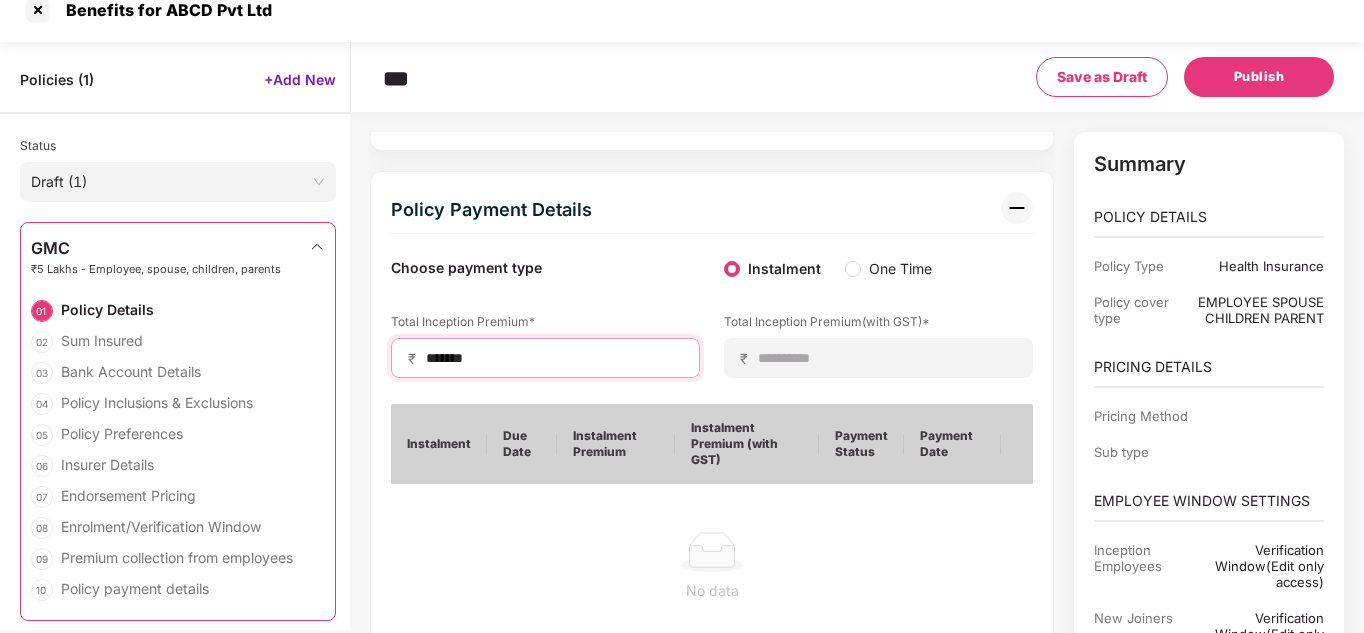 scroll, scrollTop: 7292, scrollLeft: 0, axis: vertical 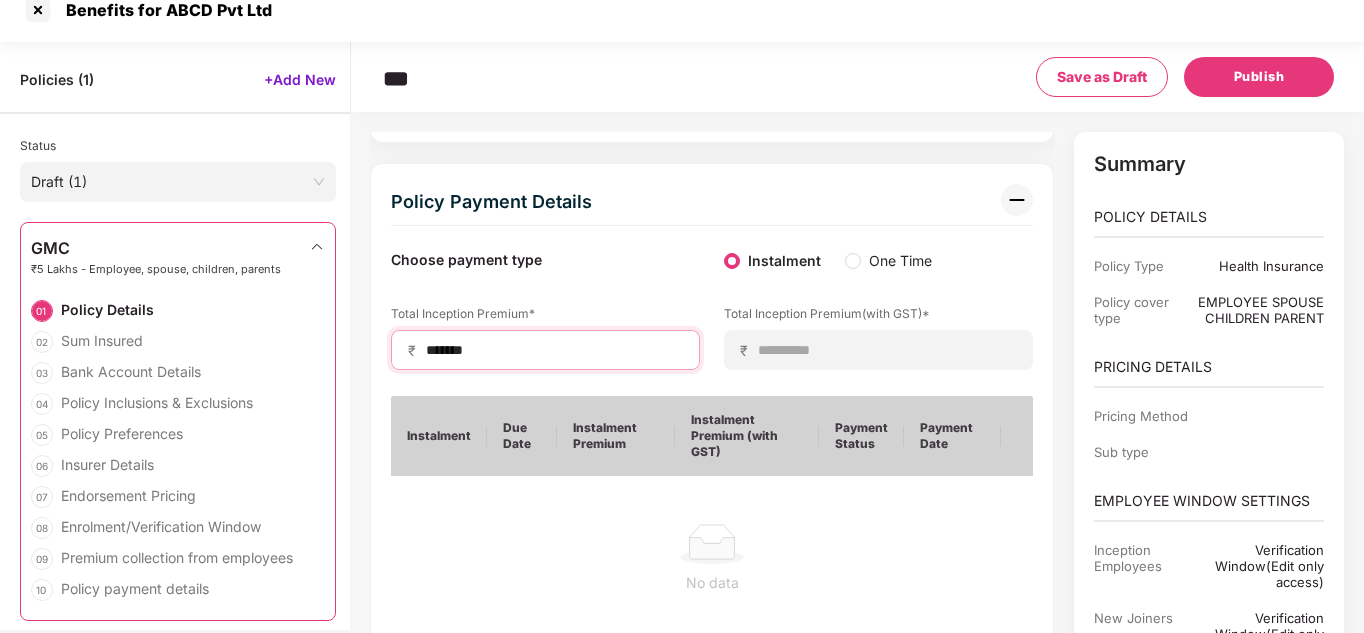 type on "*******" 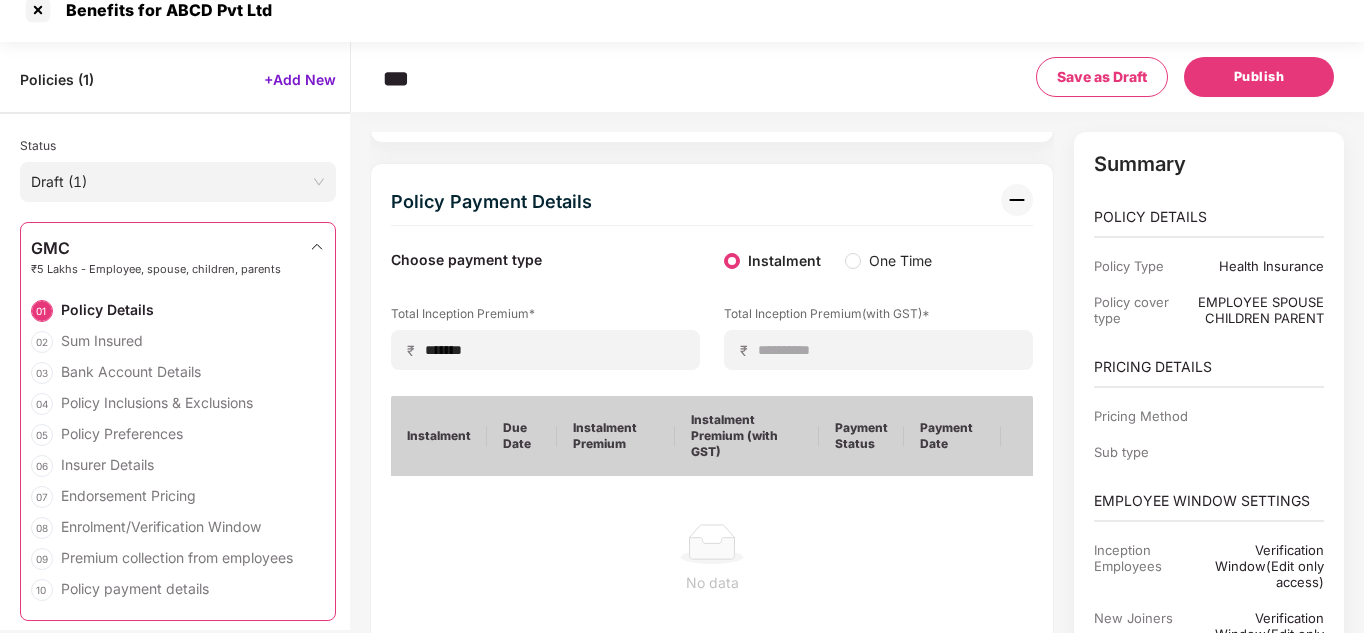 click on "One Time" at bounding box center (892, 261) 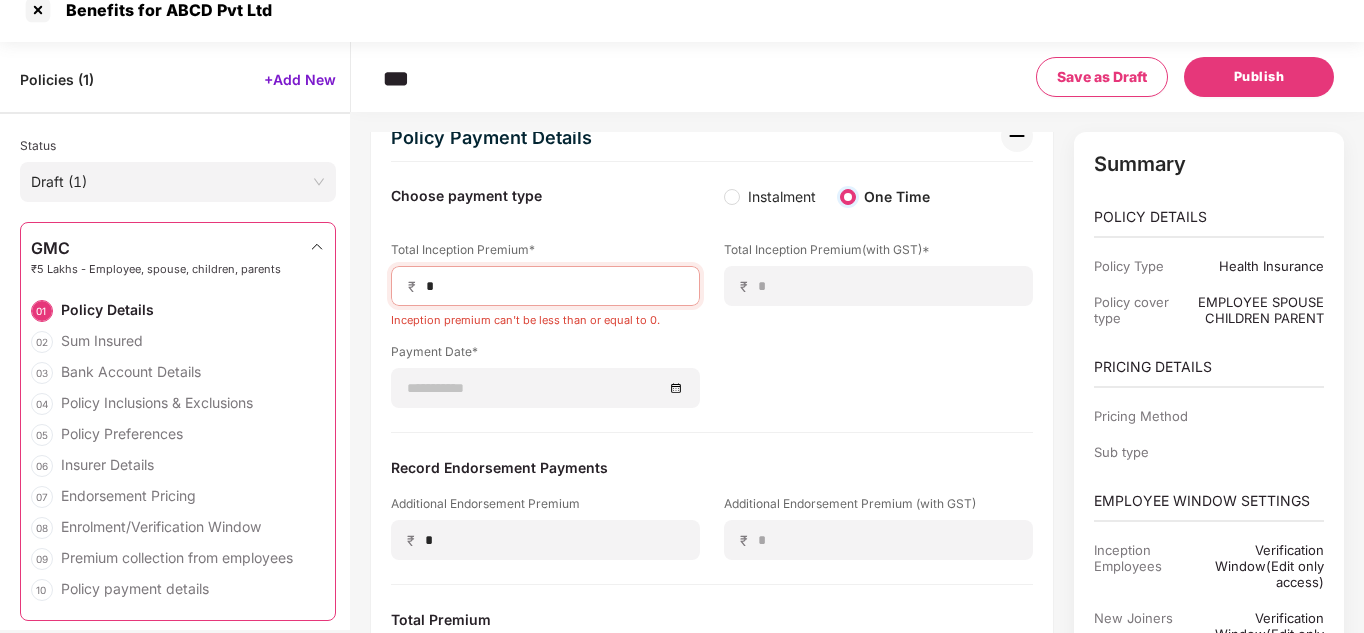 scroll, scrollTop: 7361, scrollLeft: 0, axis: vertical 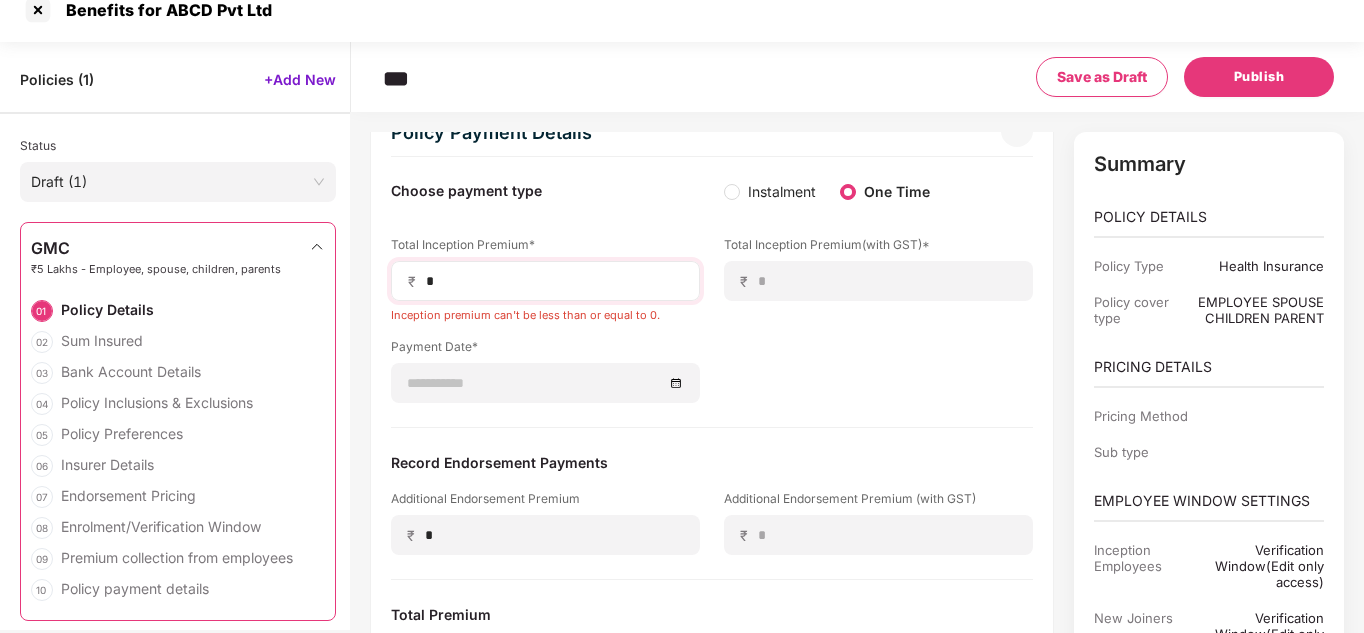 click on "₹ *" at bounding box center (545, 281) 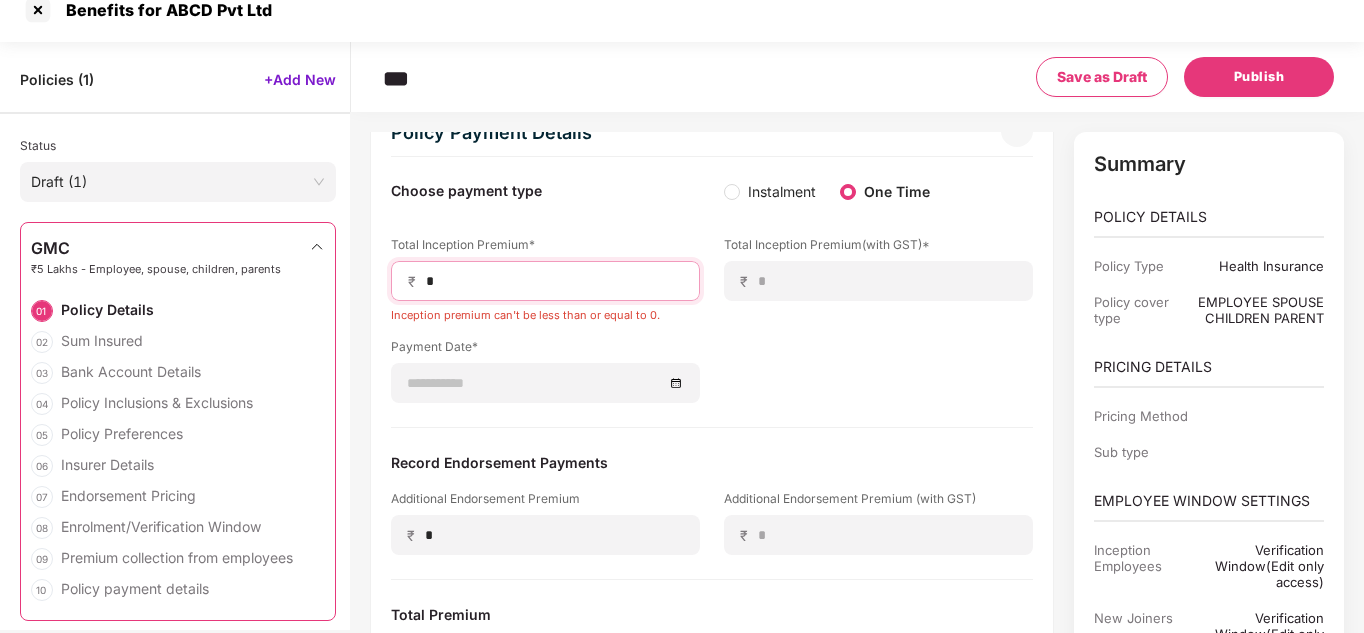 click on "*" at bounding box center (553, 281) 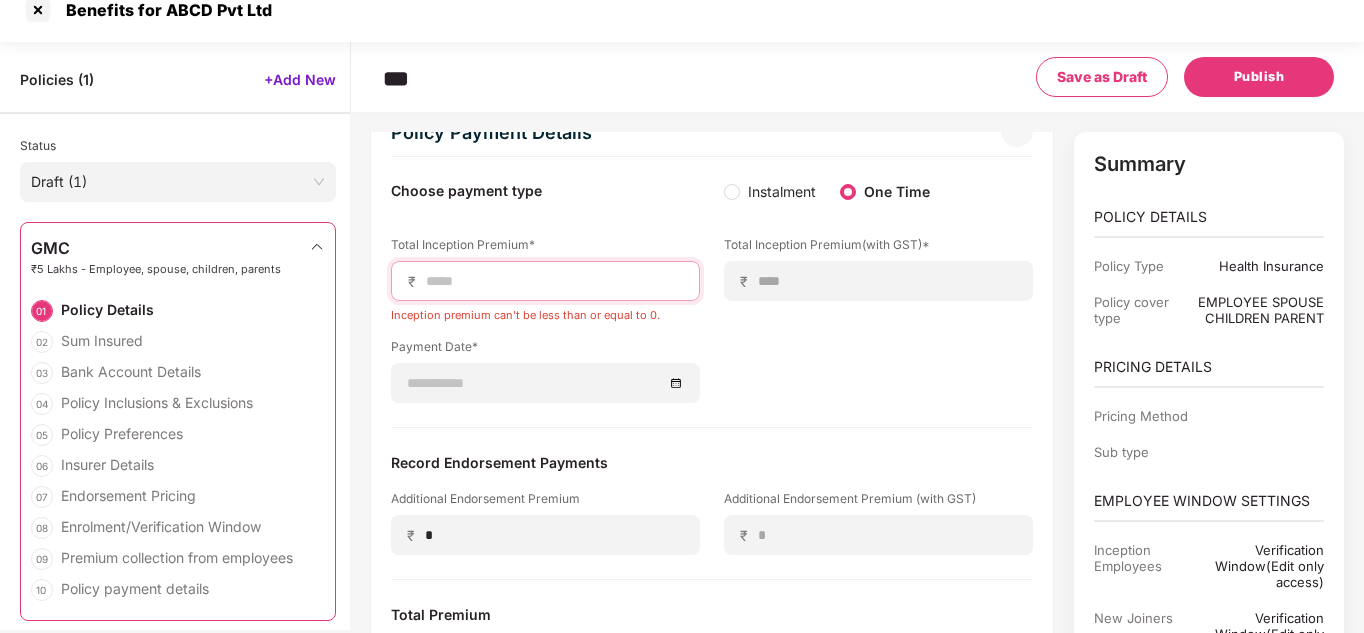 type on "*" 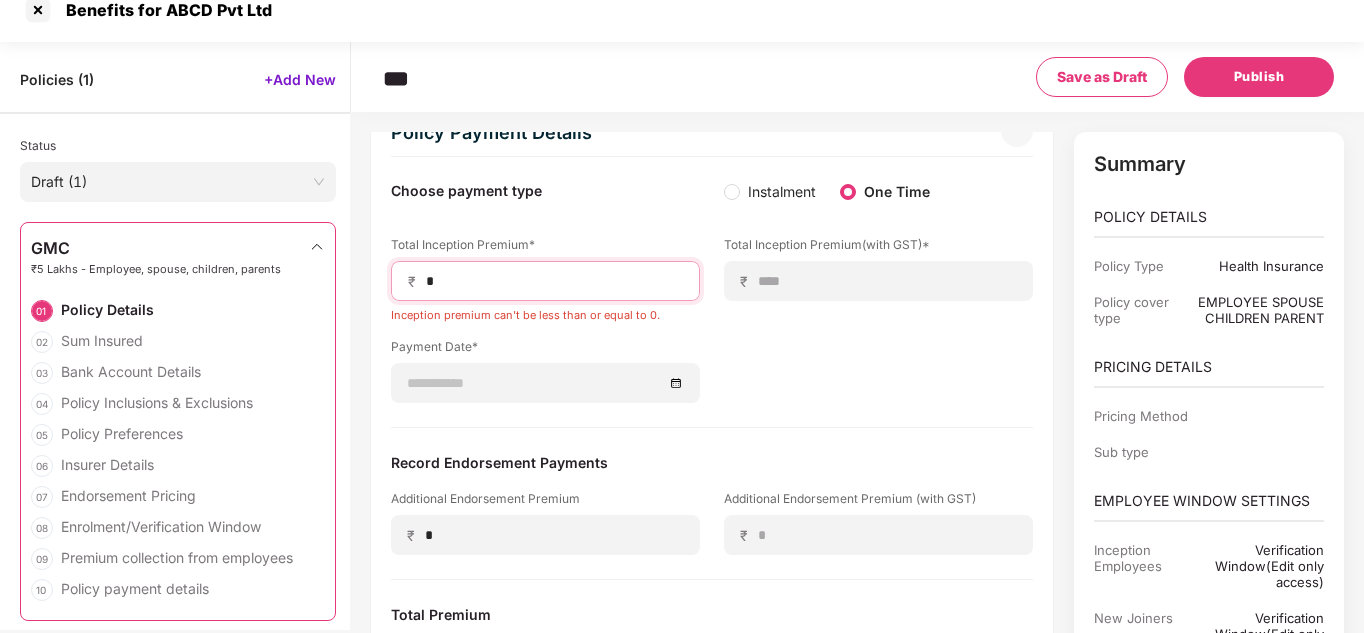type on "****" 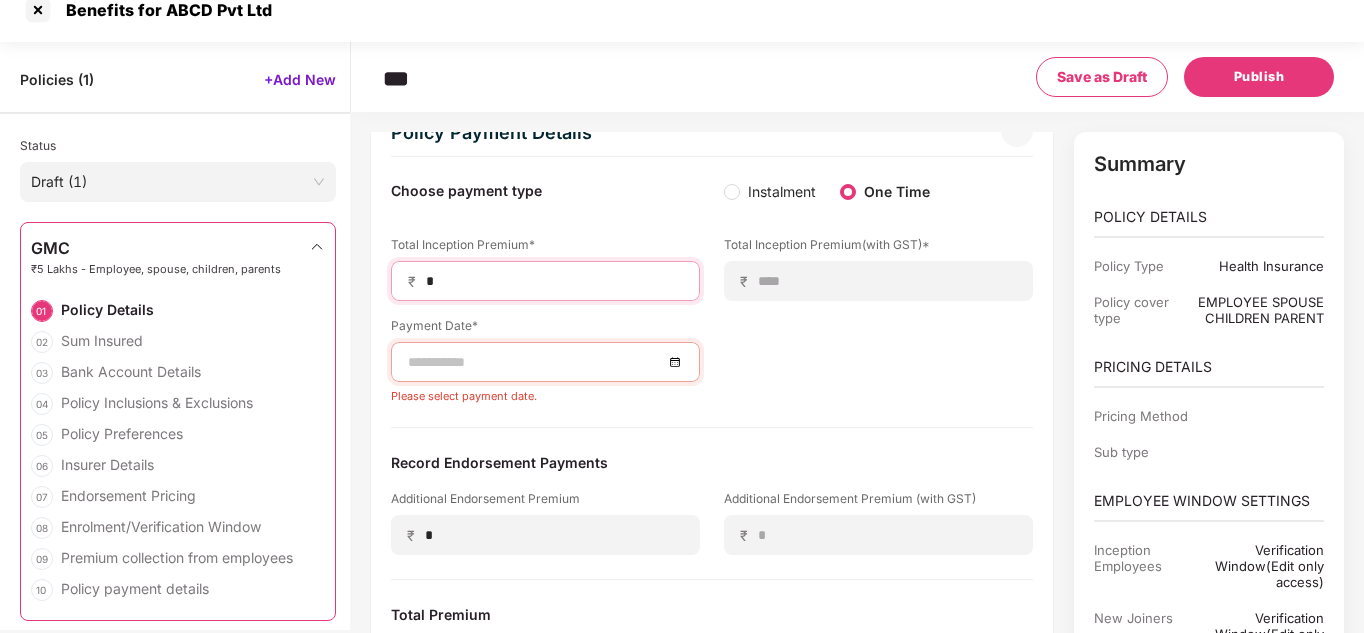 type on "**" 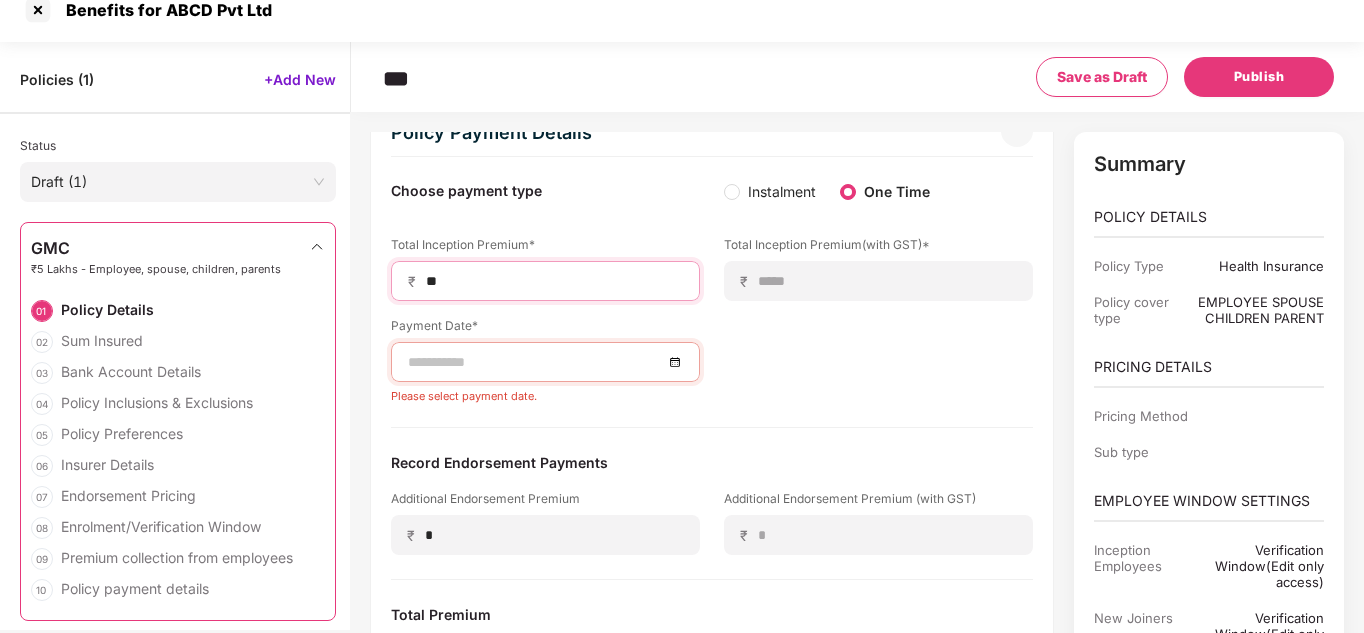 type on "***" 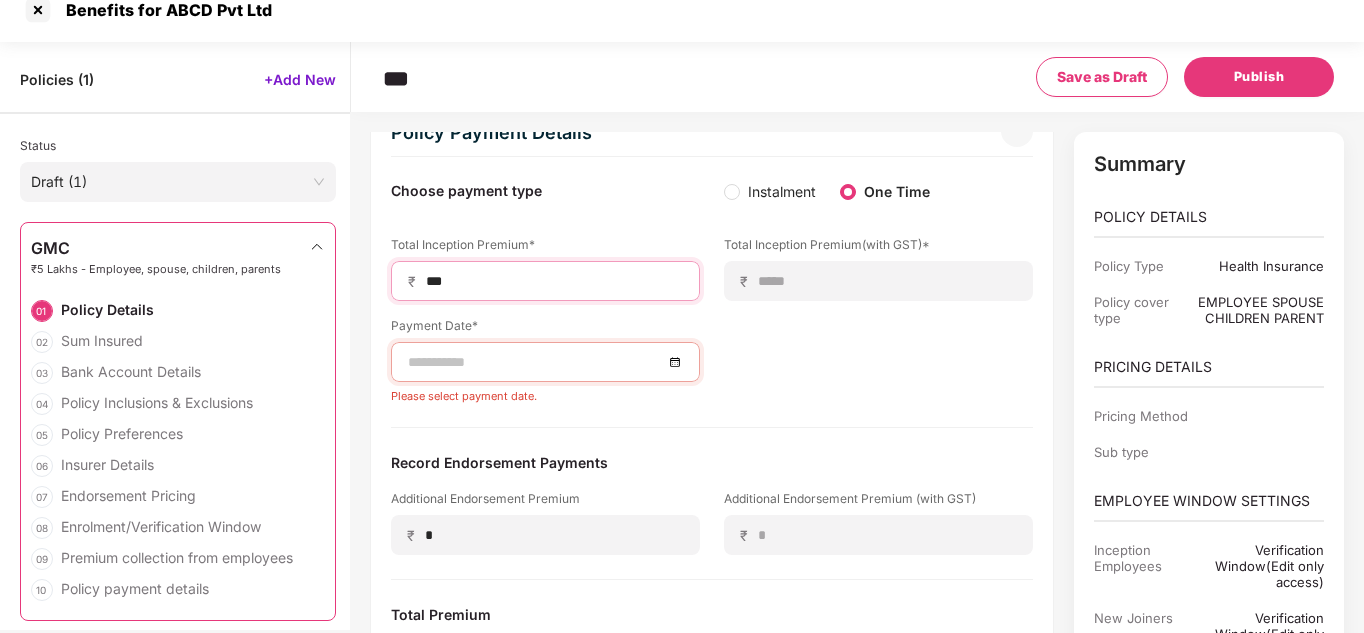 type on "******" 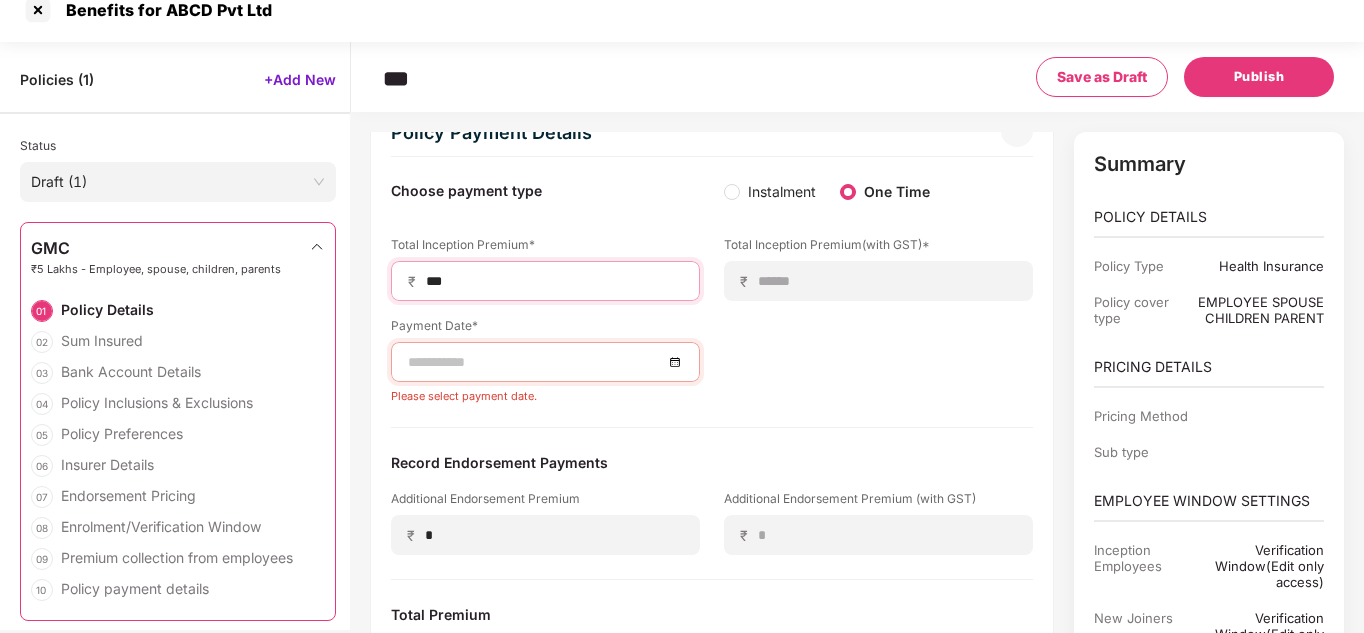 type on "****" 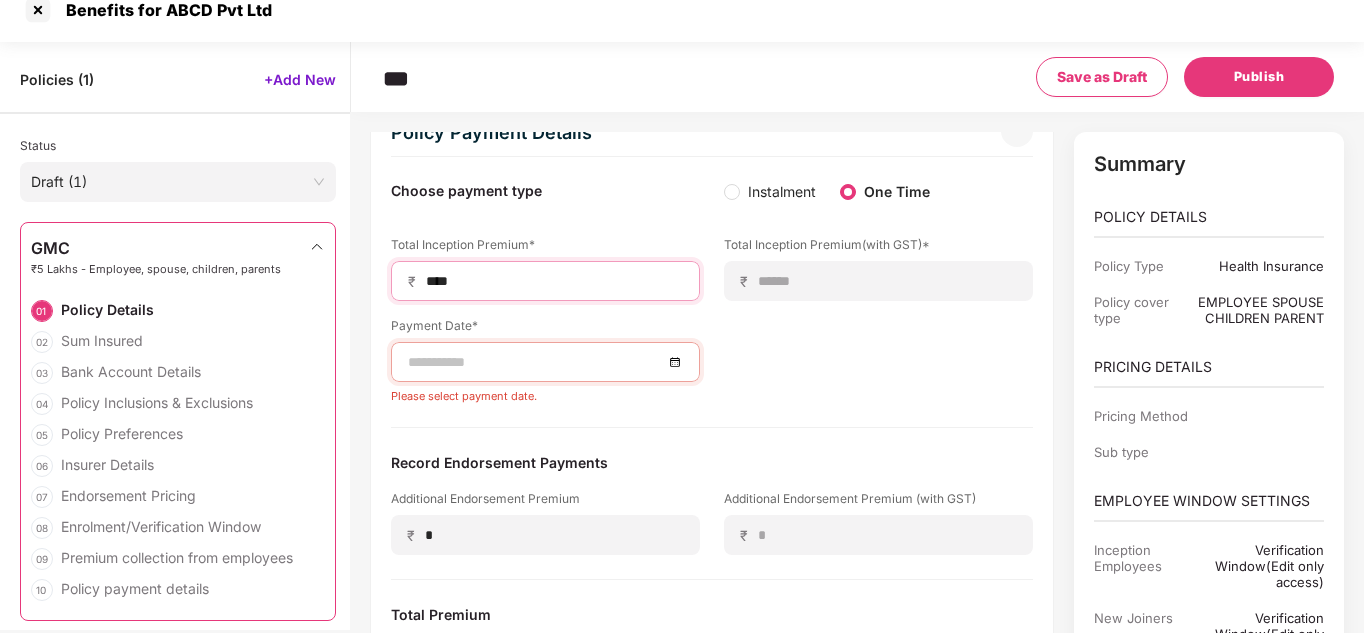 type on "*******" 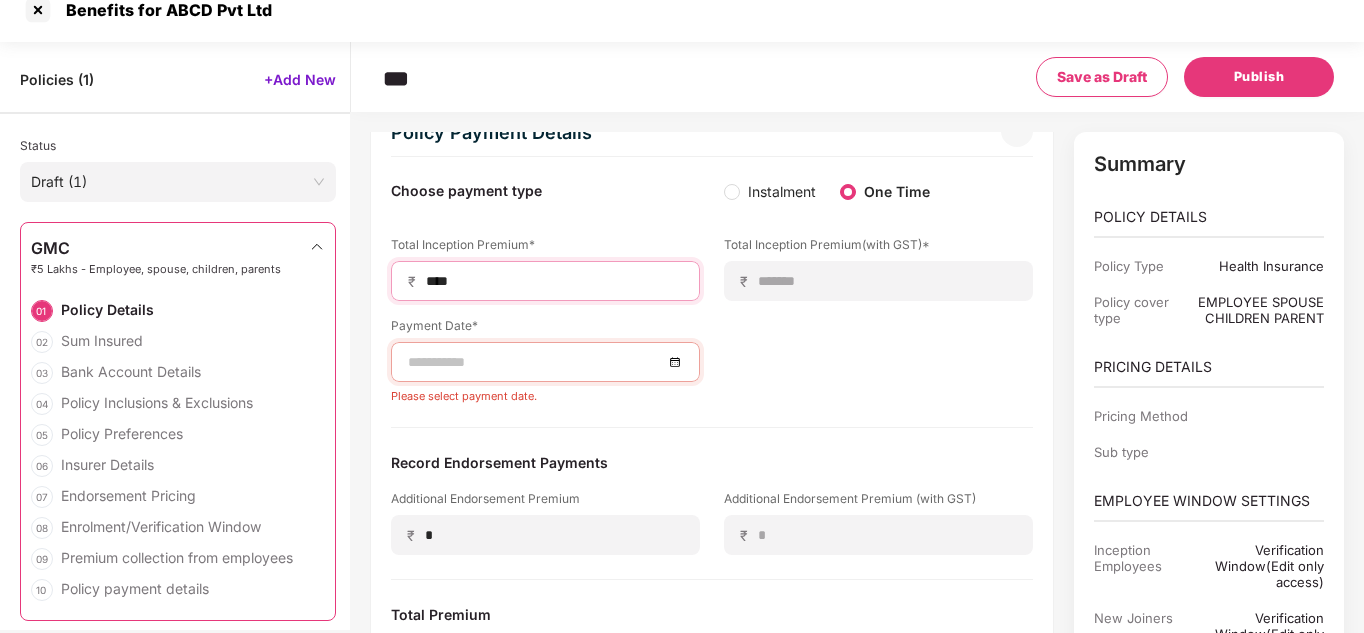 type on "*****" 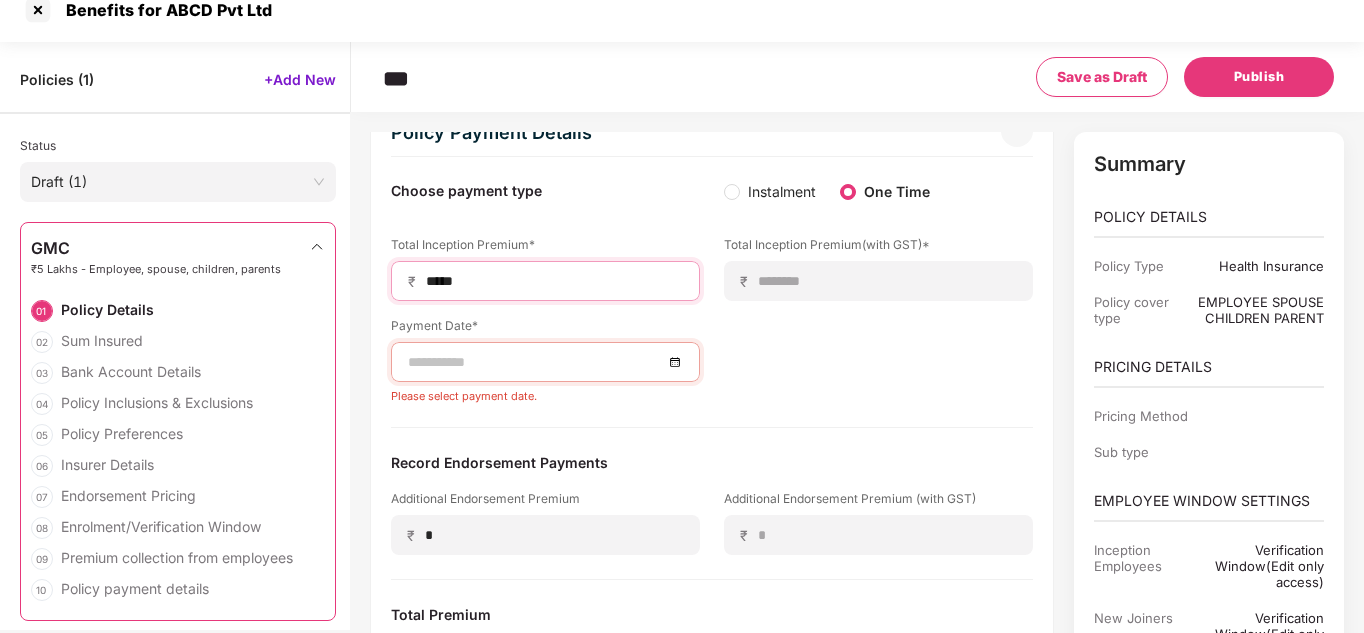 type on "******" 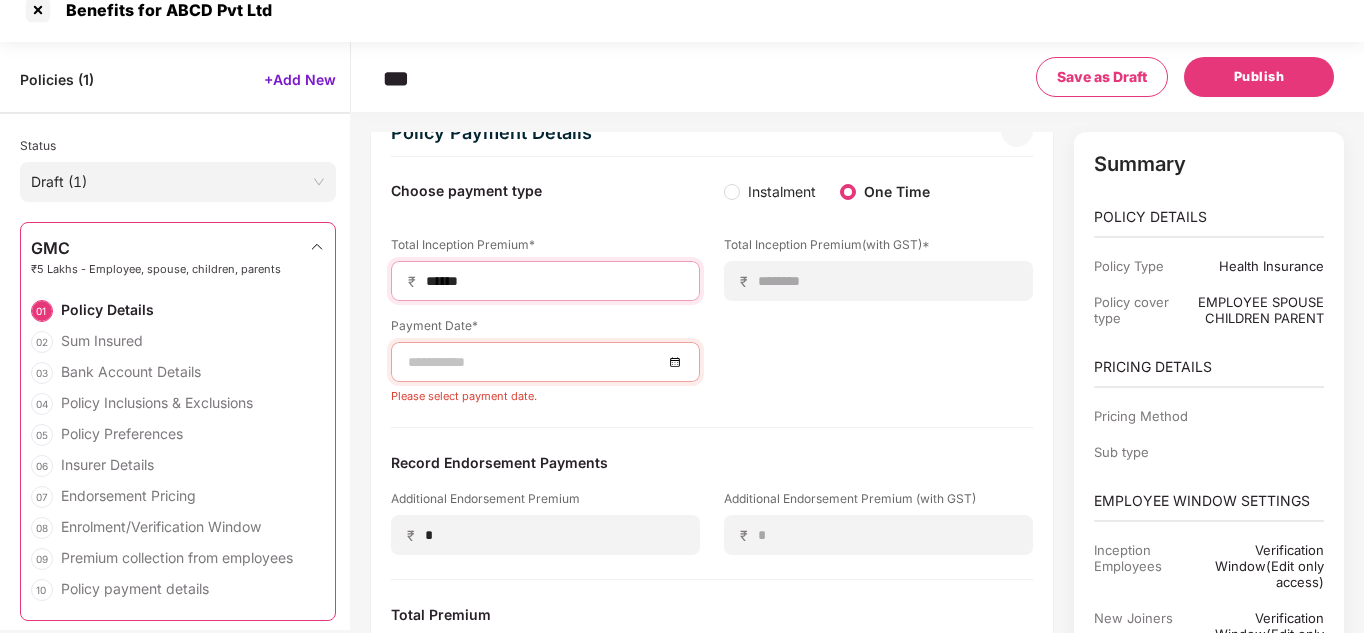 type on "*********" 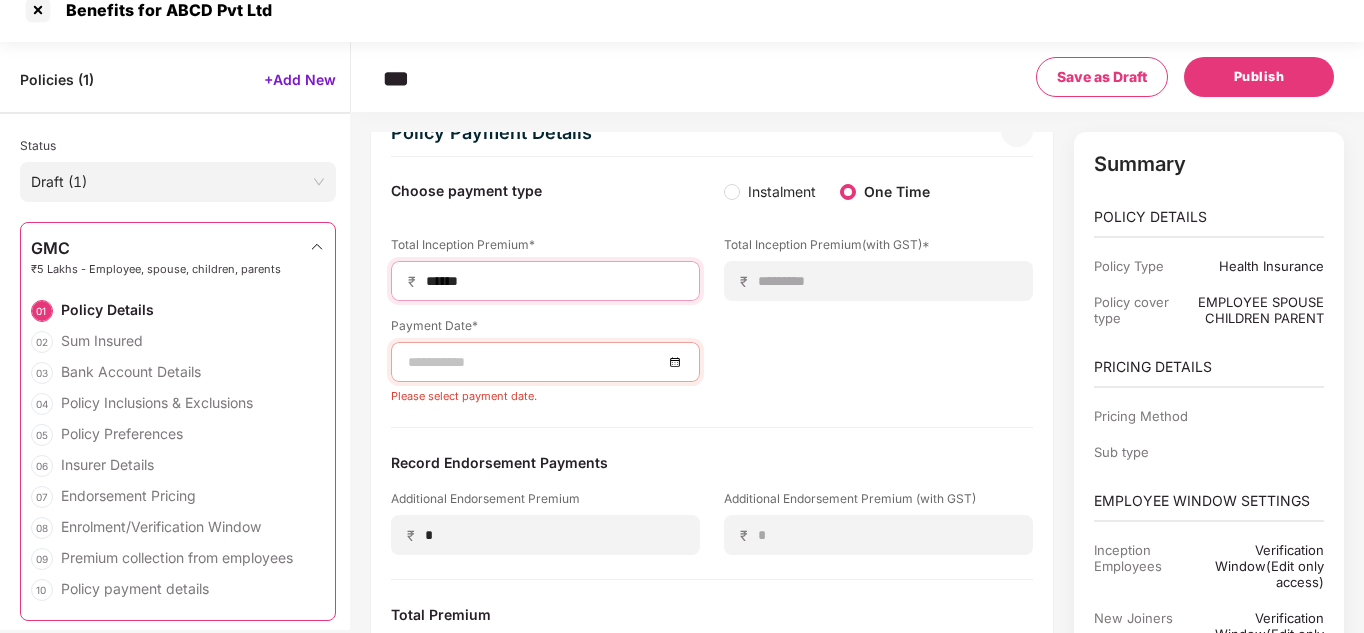 type on "*******" 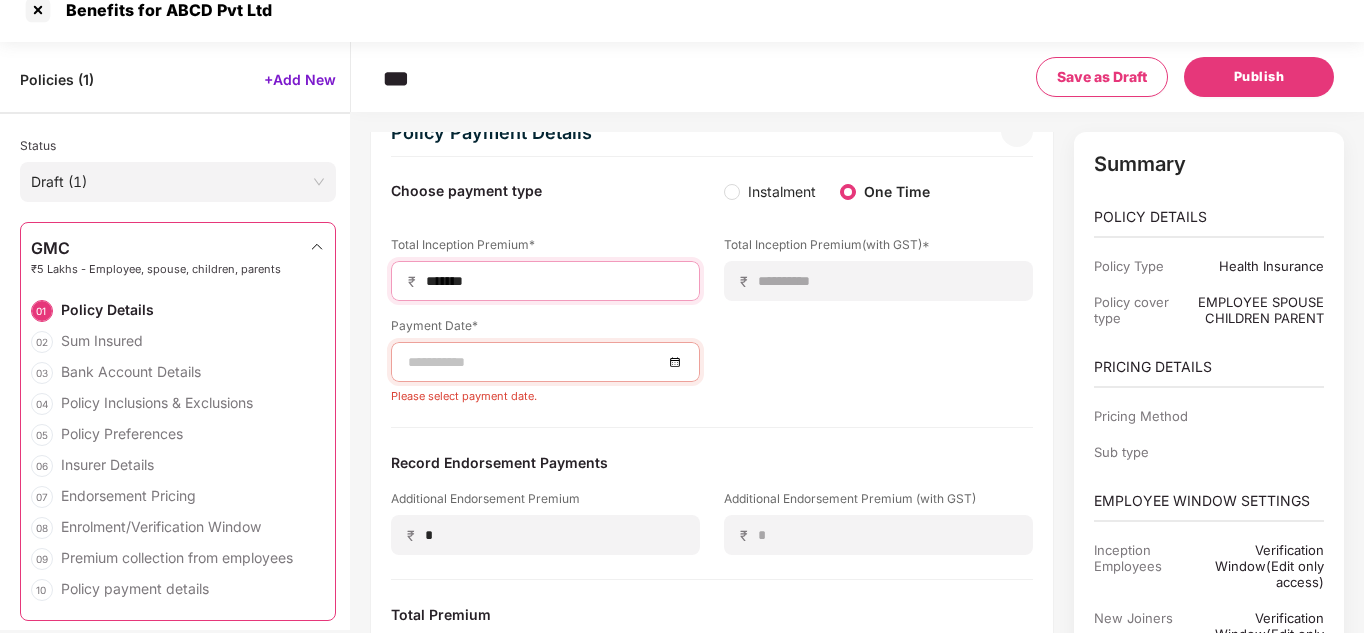 type on "*******" 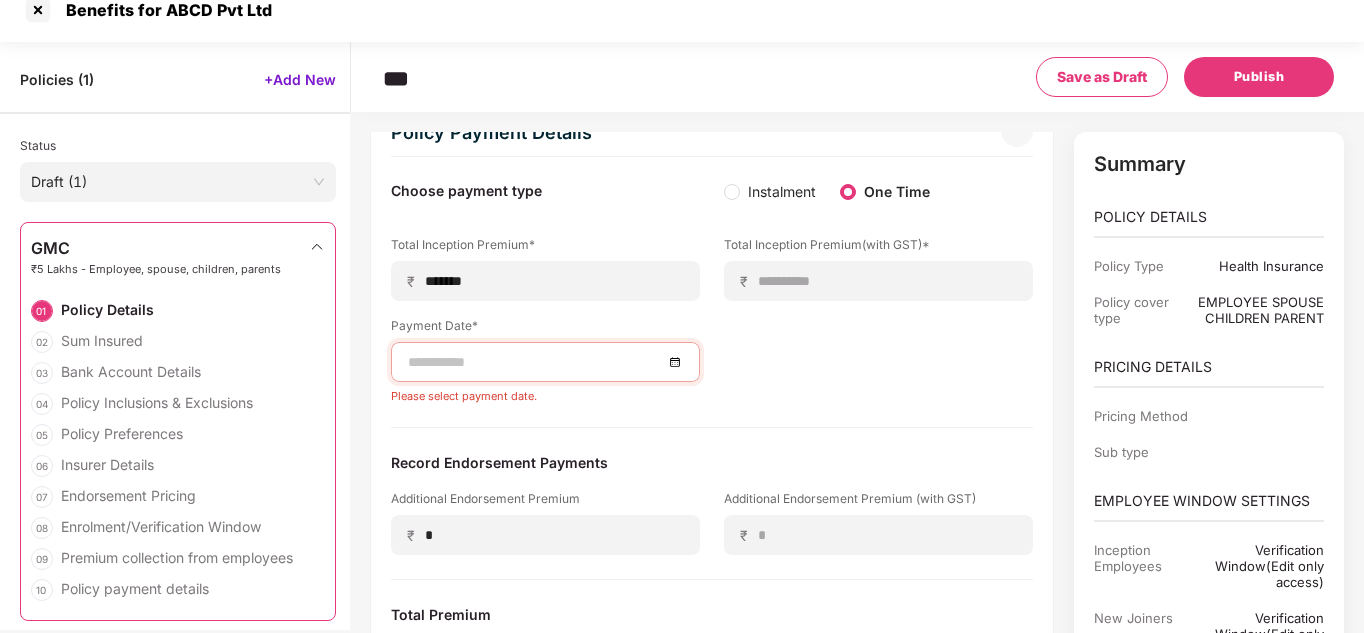 click on "Payment Date* Please select payment date." at bounding box center (712, 360) 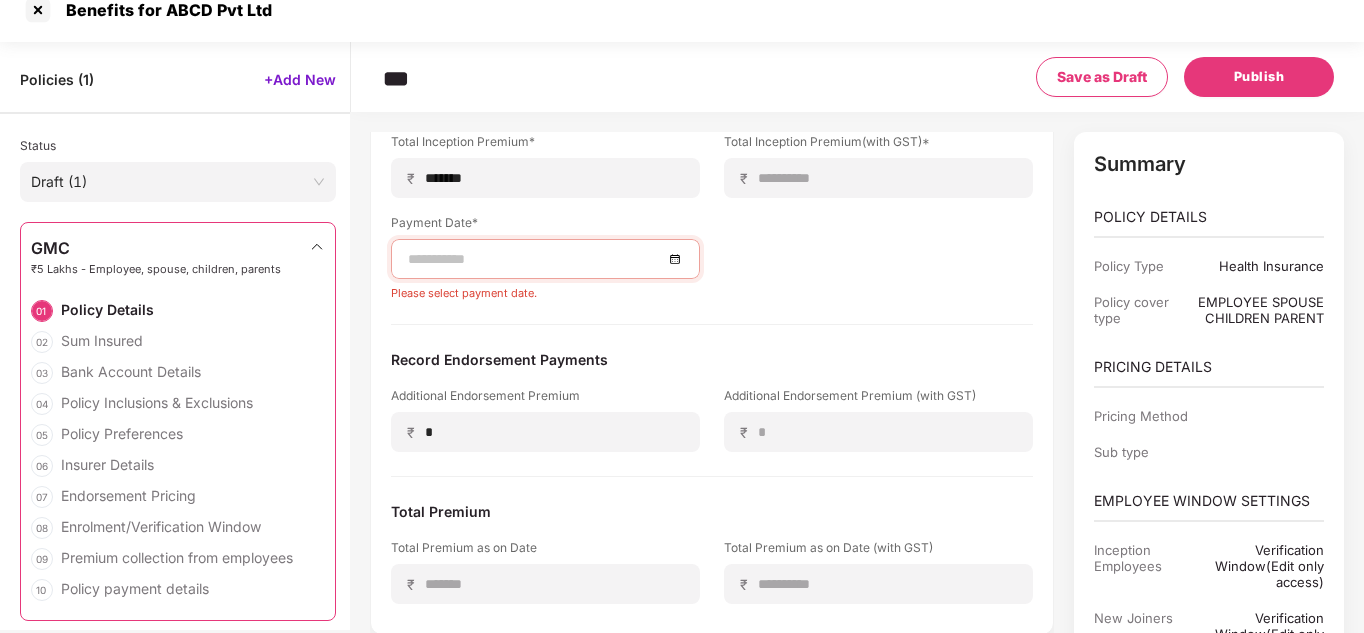 click at bounding box center (545, 259) 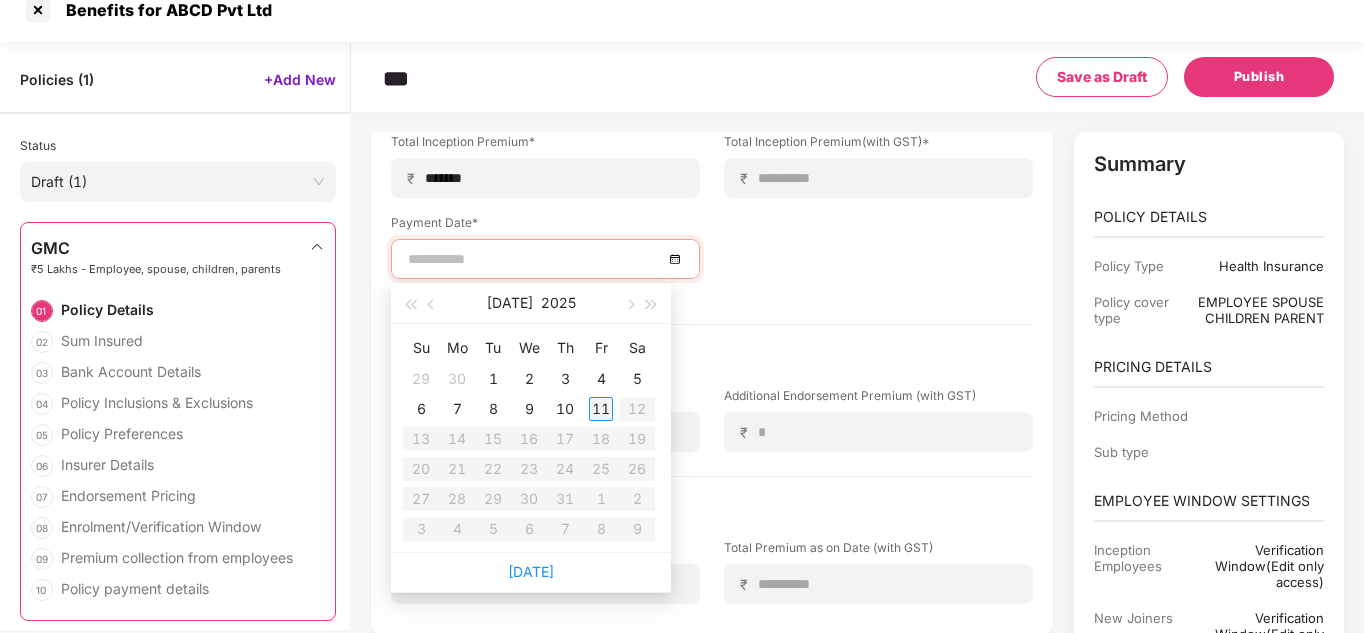 type on "**********" 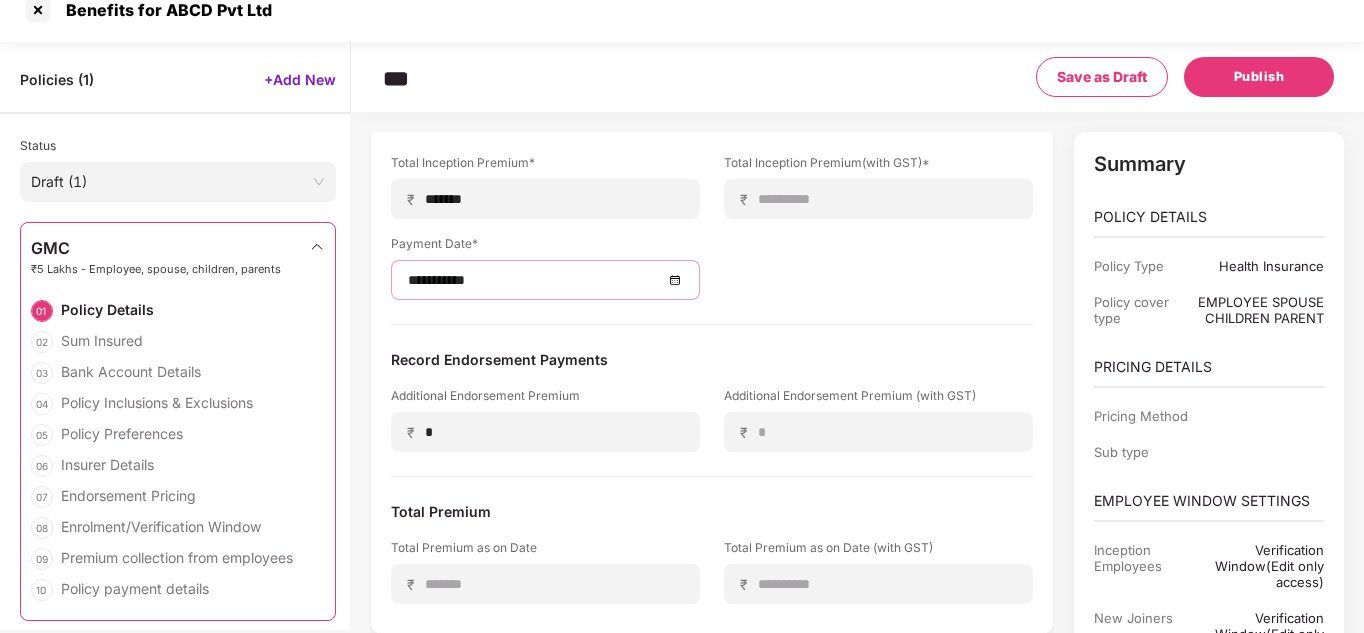 scroll, scrollTop: 7443, scrollLeft: 0, axis: vertical 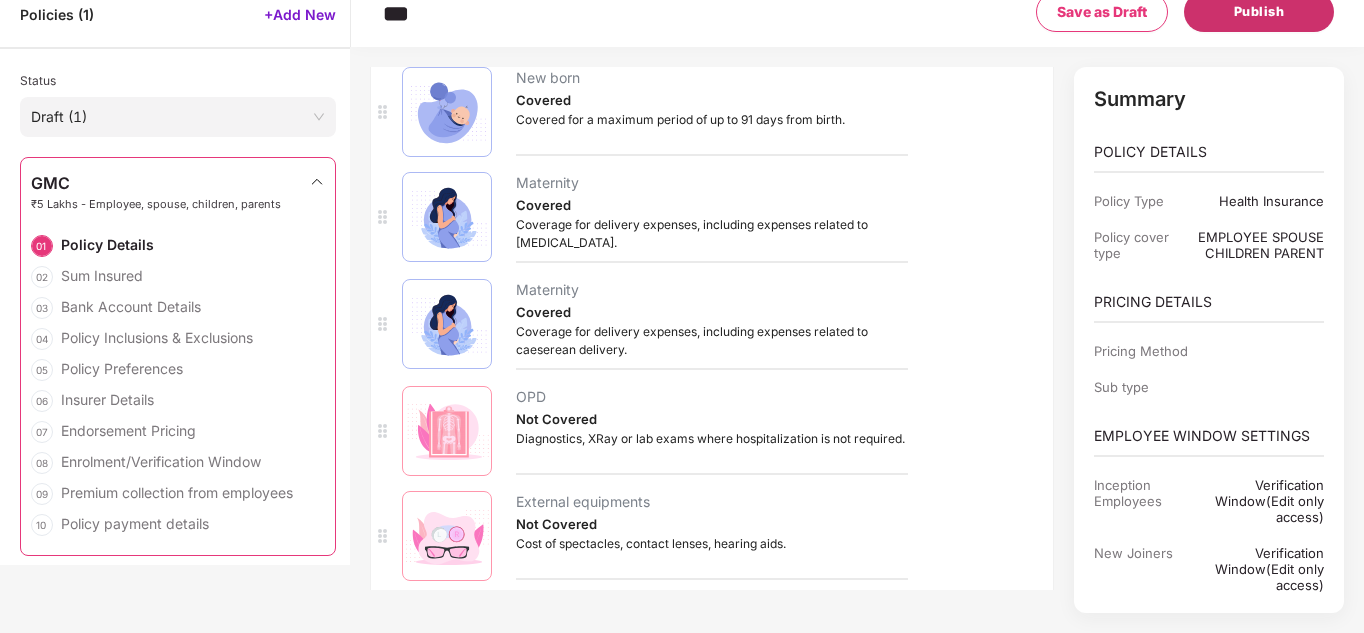 click on "Publish" at bounding box center (1259, 12) 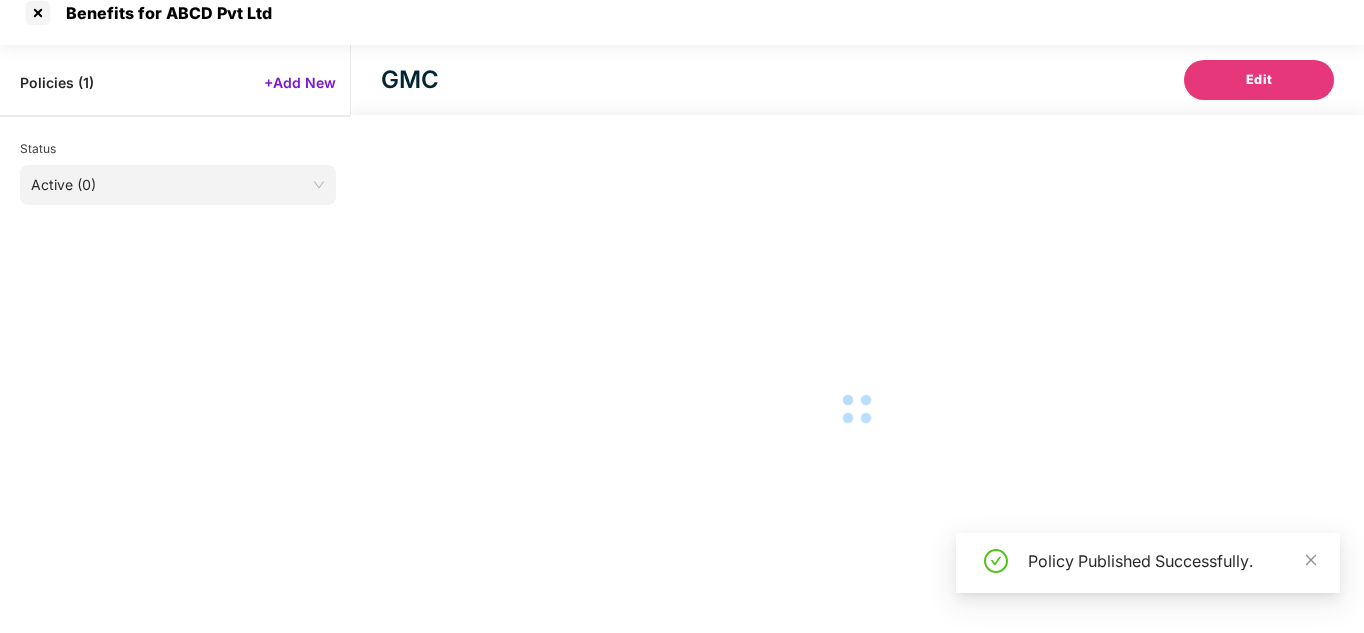 scroll, scrollTop: 19, scrollLeft: 0, axis: vertical 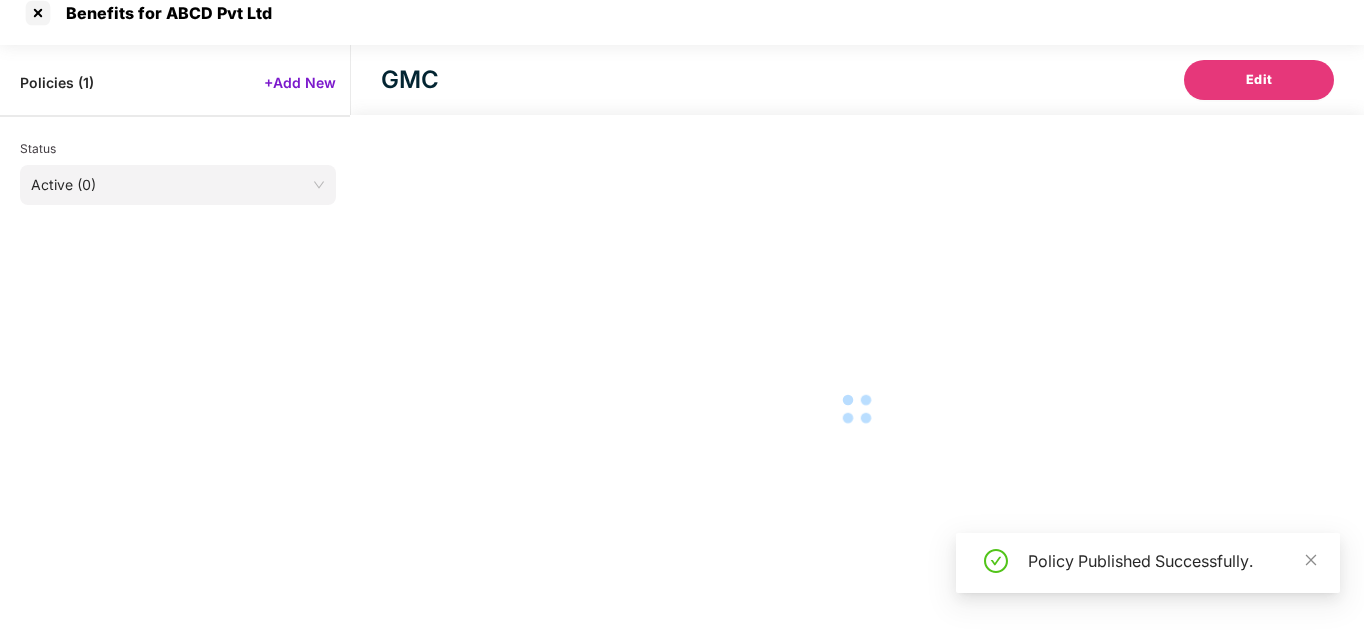 select on "**********" 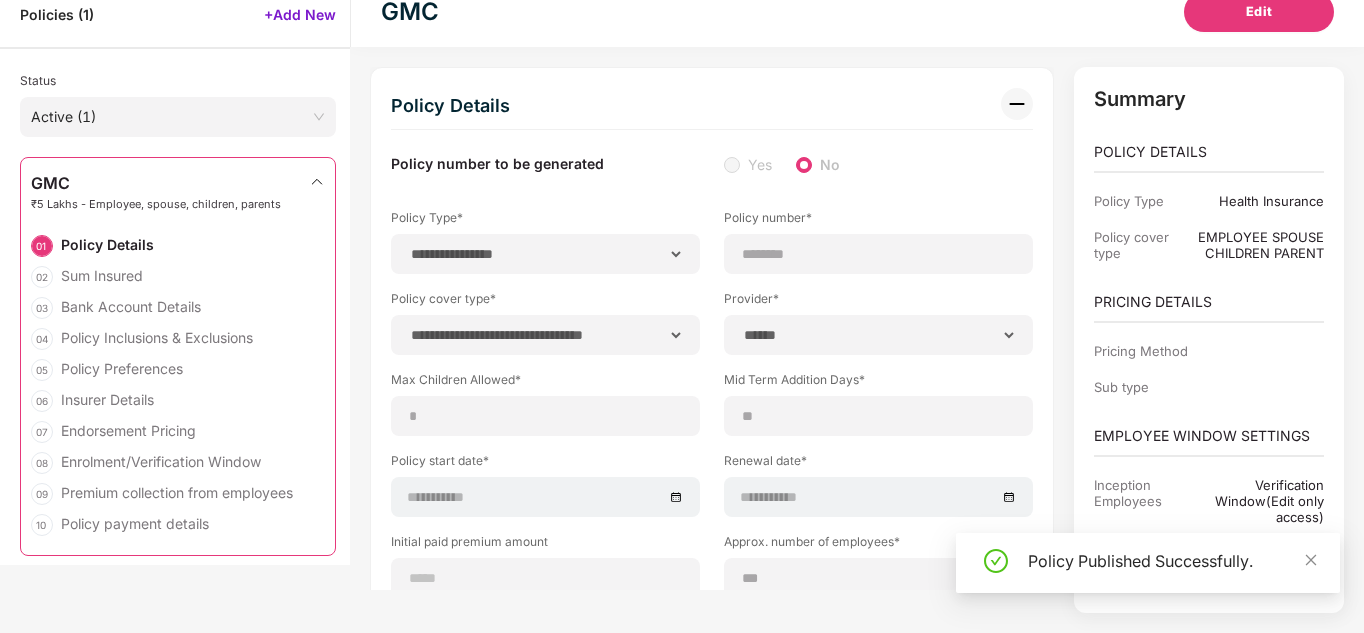 scroll, scrollTop: 0, scrollLeft: 0, axis: both 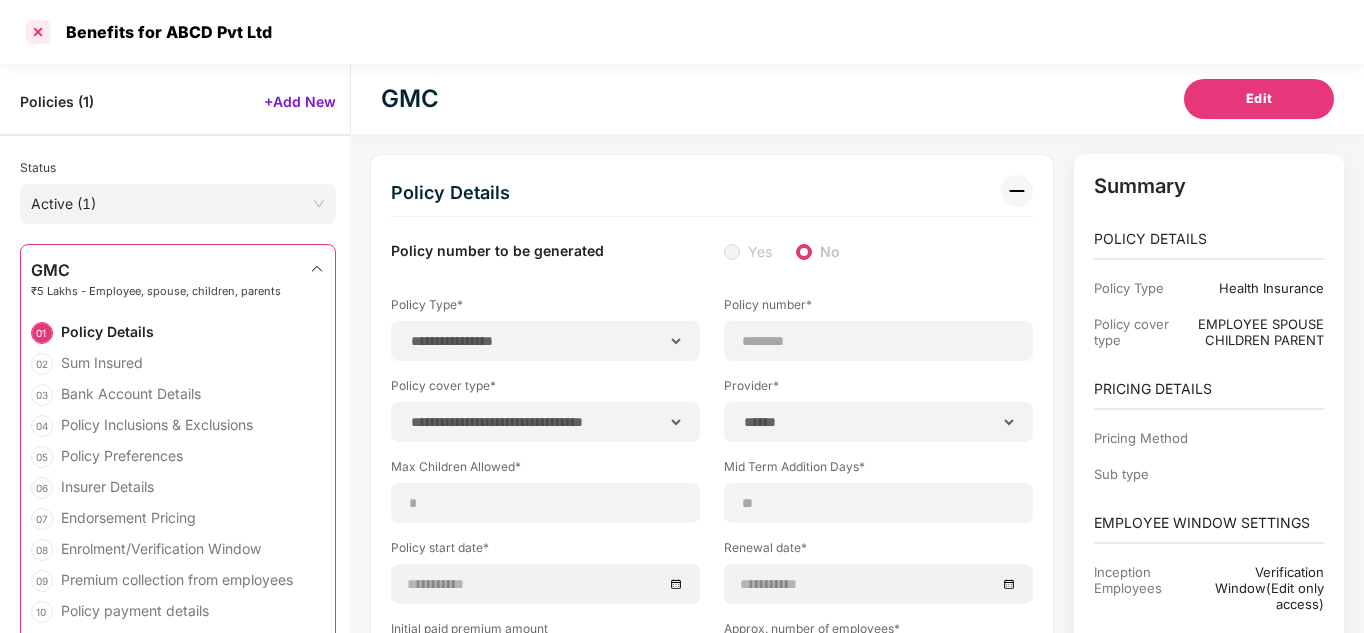 click at bounding box center [38, 32] 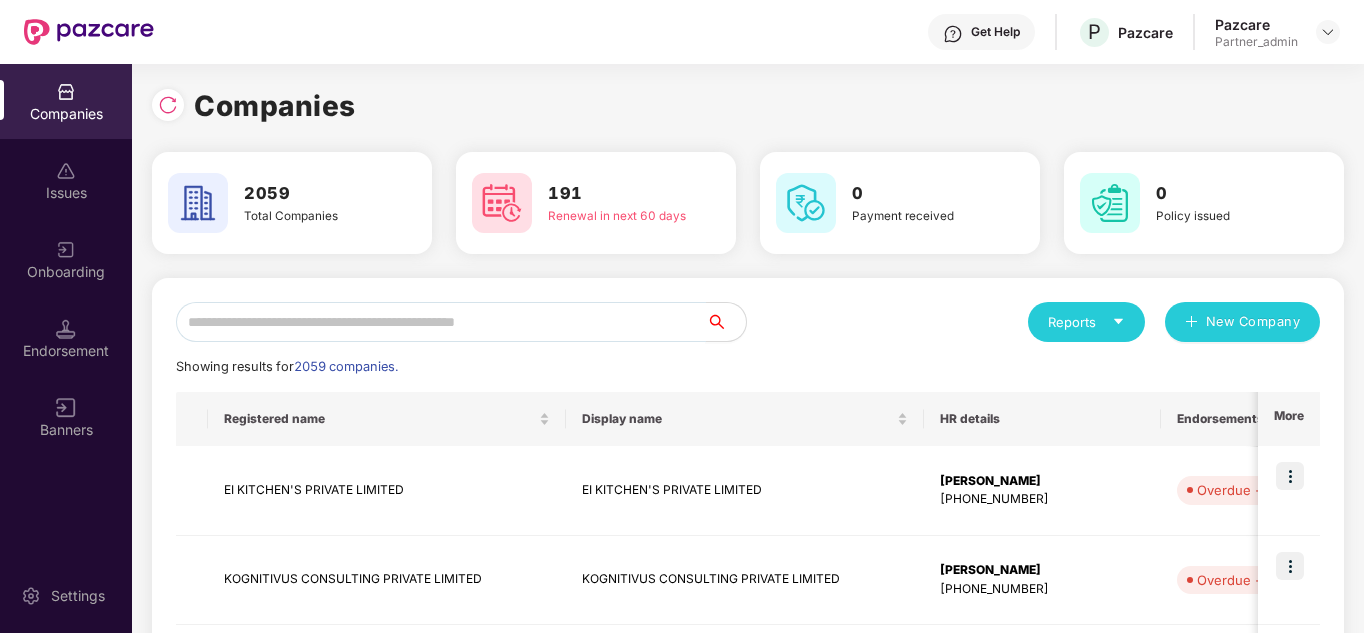 click at bounding box center [441, 322] 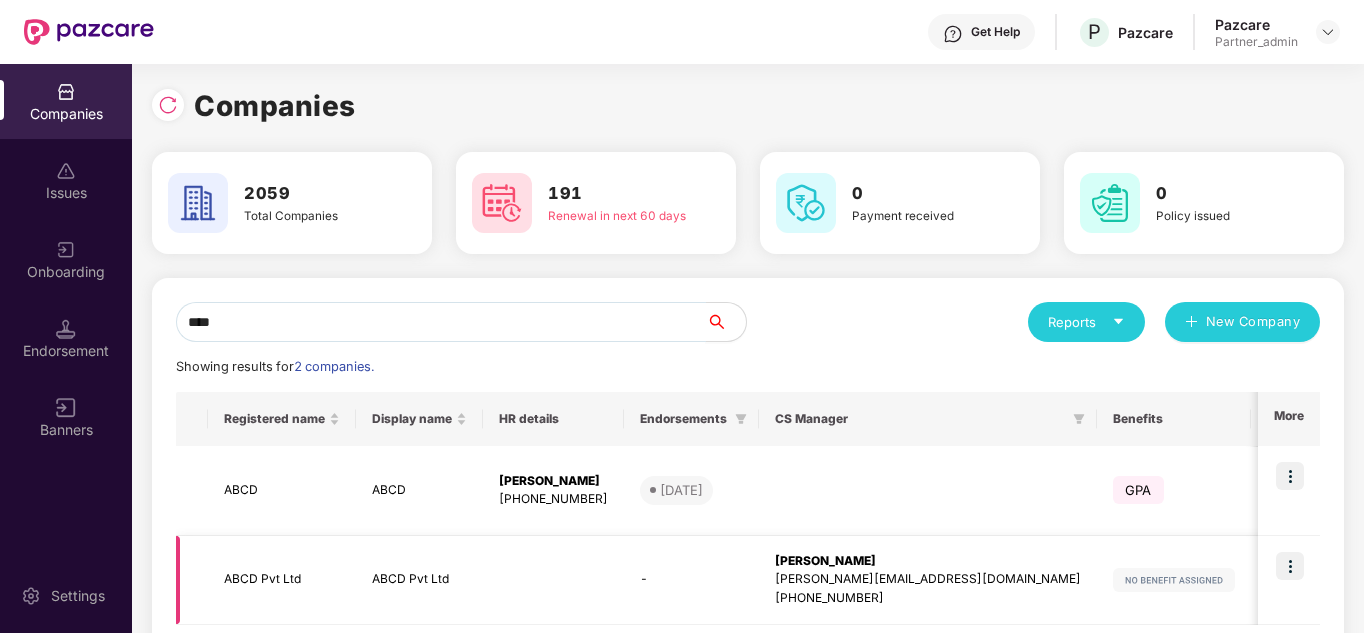 type on "****" 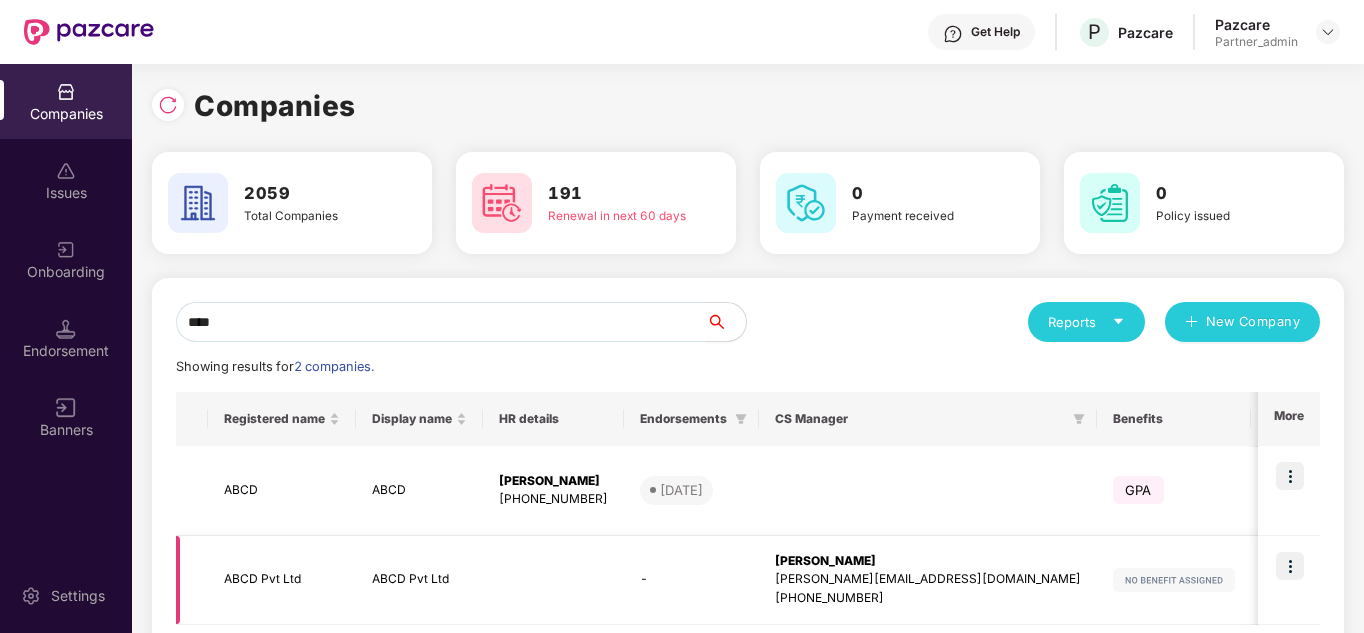 click at bounding box center [1290, 566] 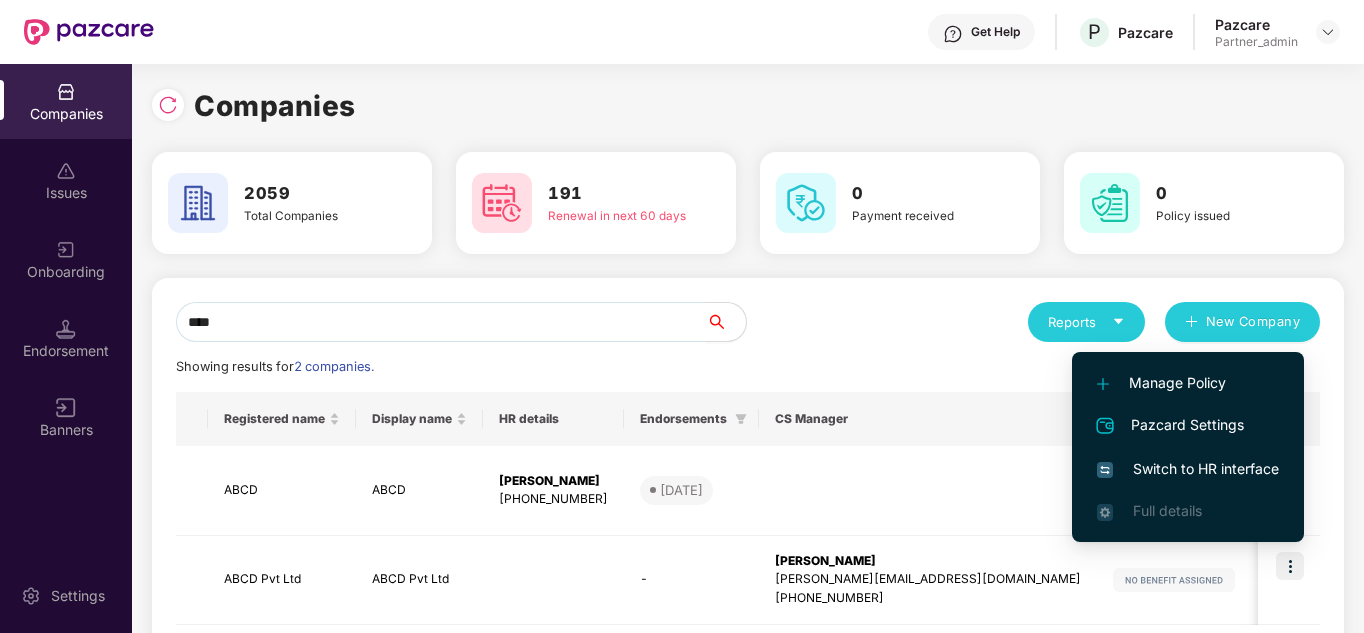 click on "Switch to HR interface" at bounding box center [1188, 469] 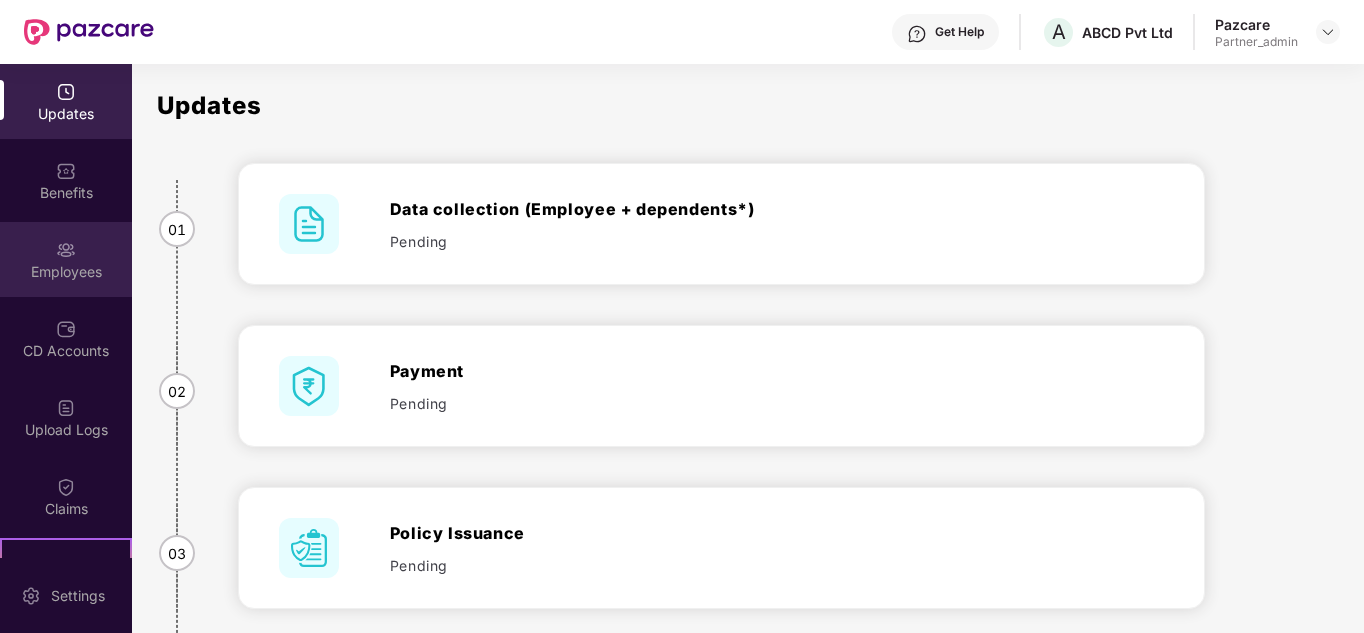 click on "Employees" at bounding box center (66, 259) 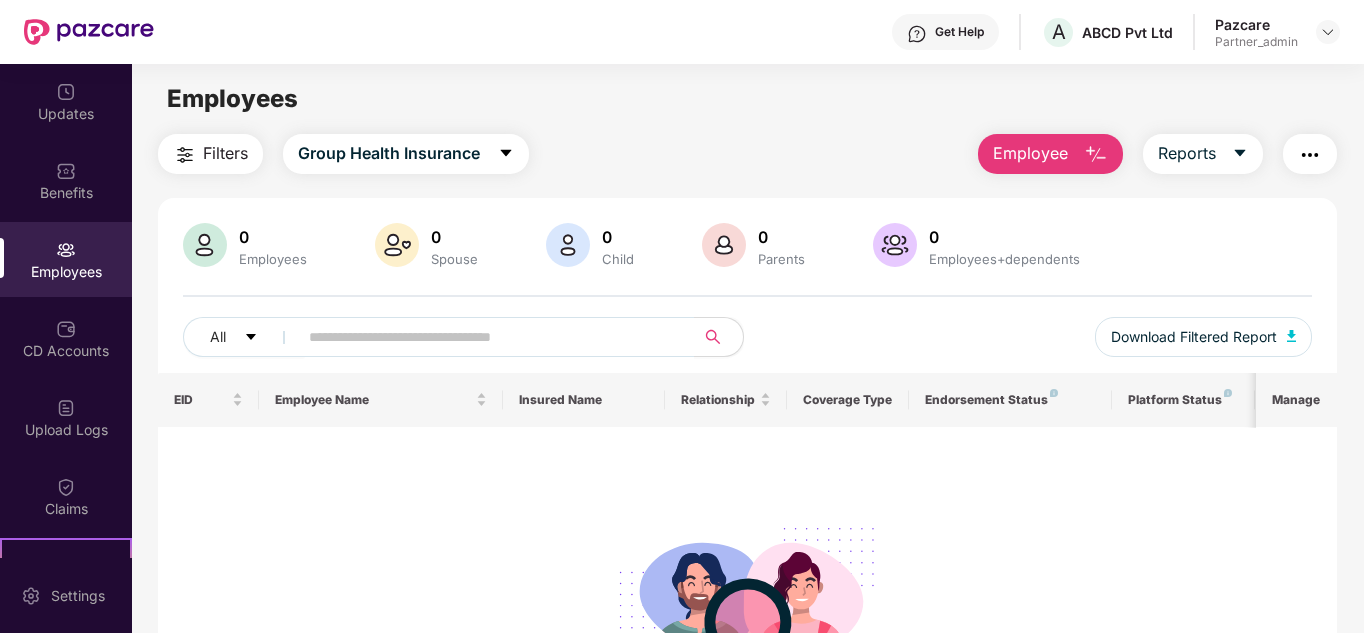 click at bounding box center (1096, 155) 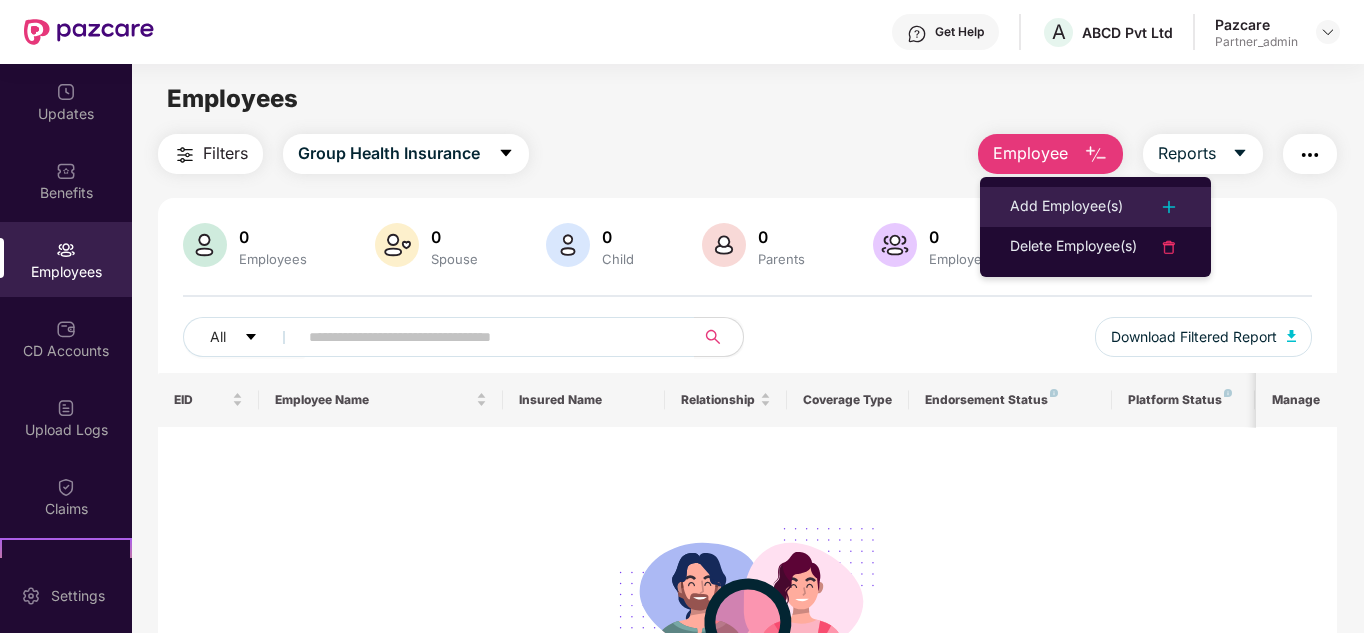 click on "Add Employee(s)" at bounding box center [1066, 207] 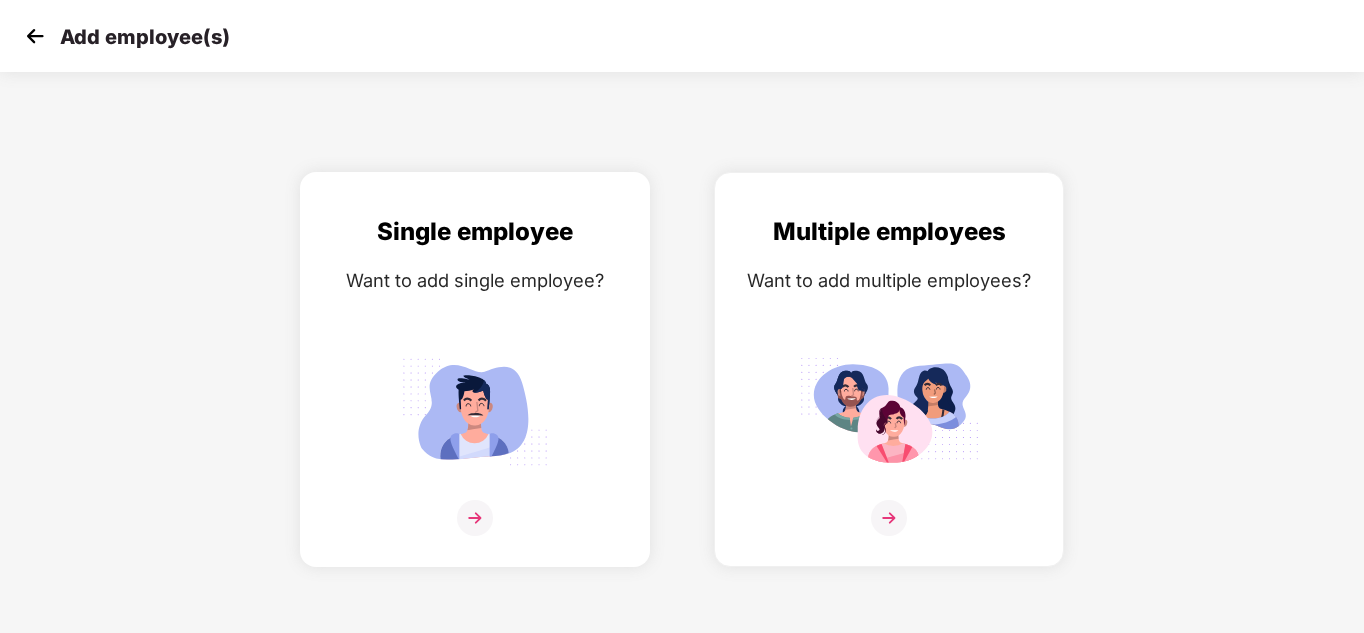 click on "Single employee Want to add single employee?" at bounding box center [475, 387] 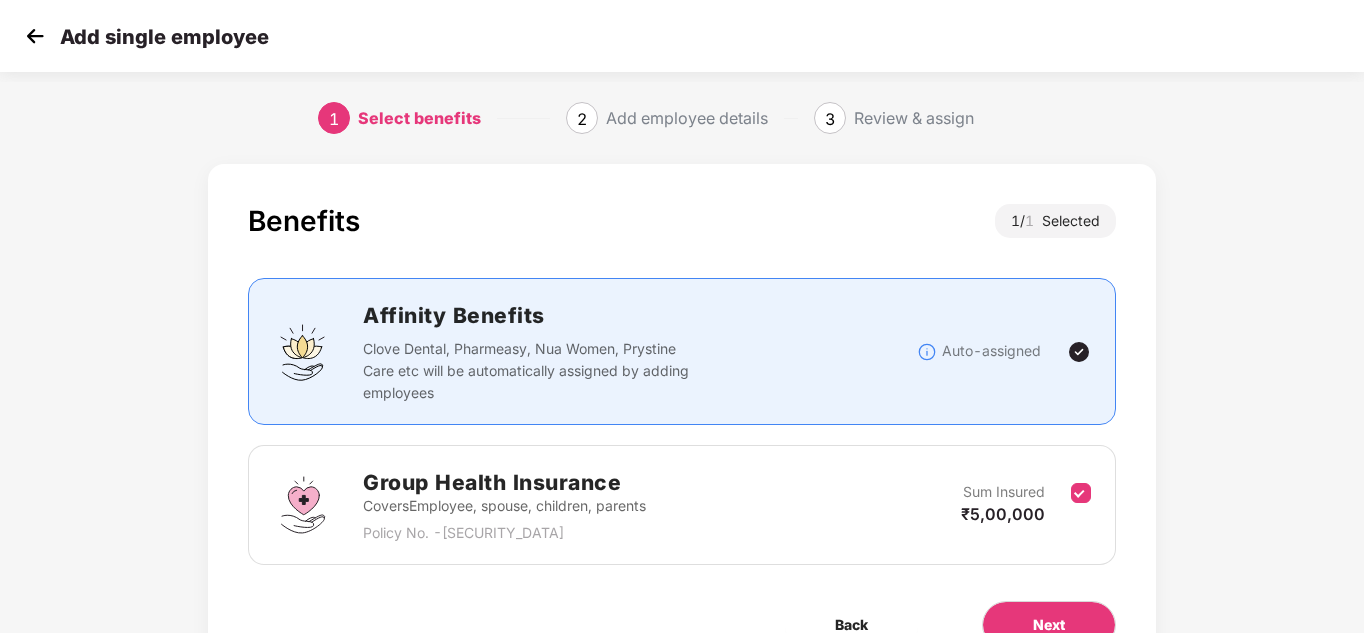 click on "Group Health Insurance Covers  Employee, spouse, children, parents Policy No. -  [SECURITY_DATA] Sum Insured   ₹5,00,000" at bounding box center [681, 505] 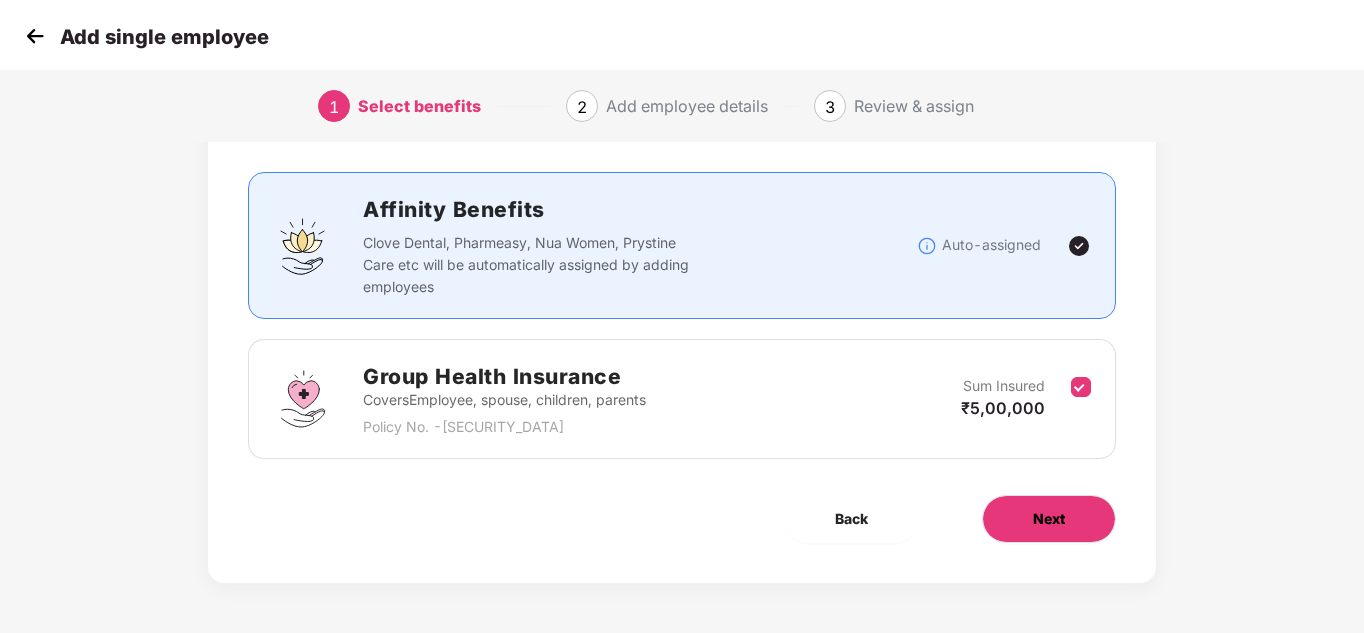 click on "Next" at bounding box center [1049, 519] 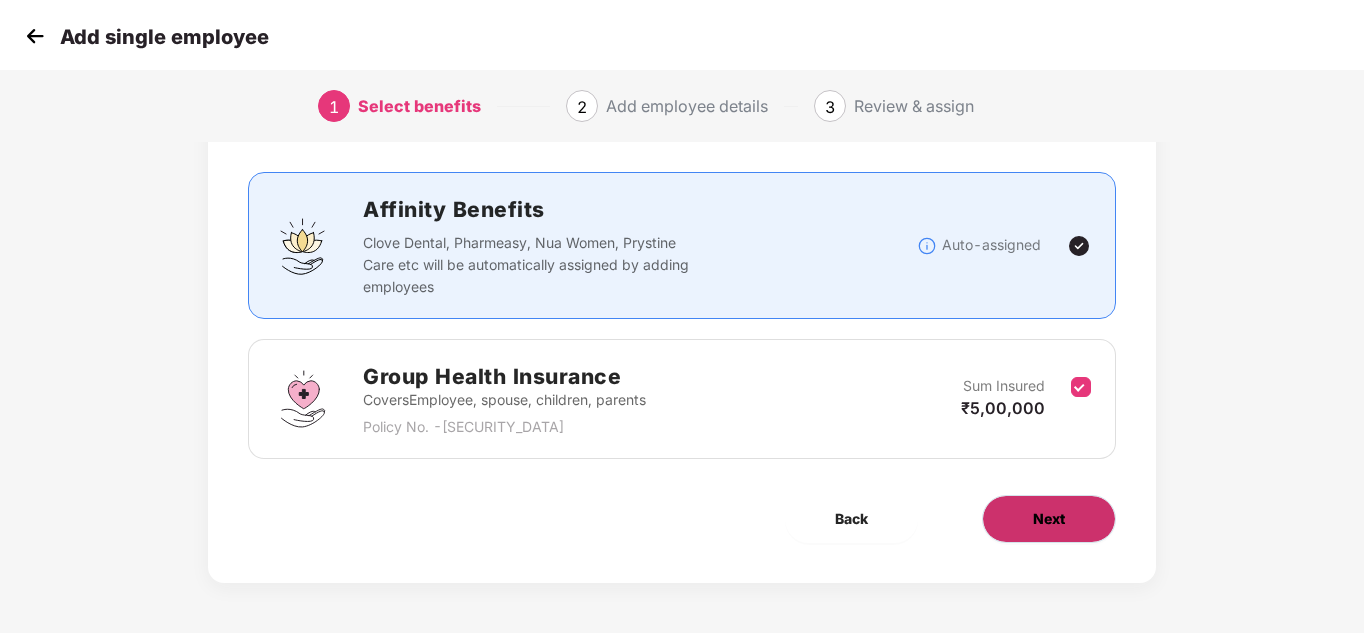 scroll, scrollTop: 0, scrollLeft: 0, axis: both 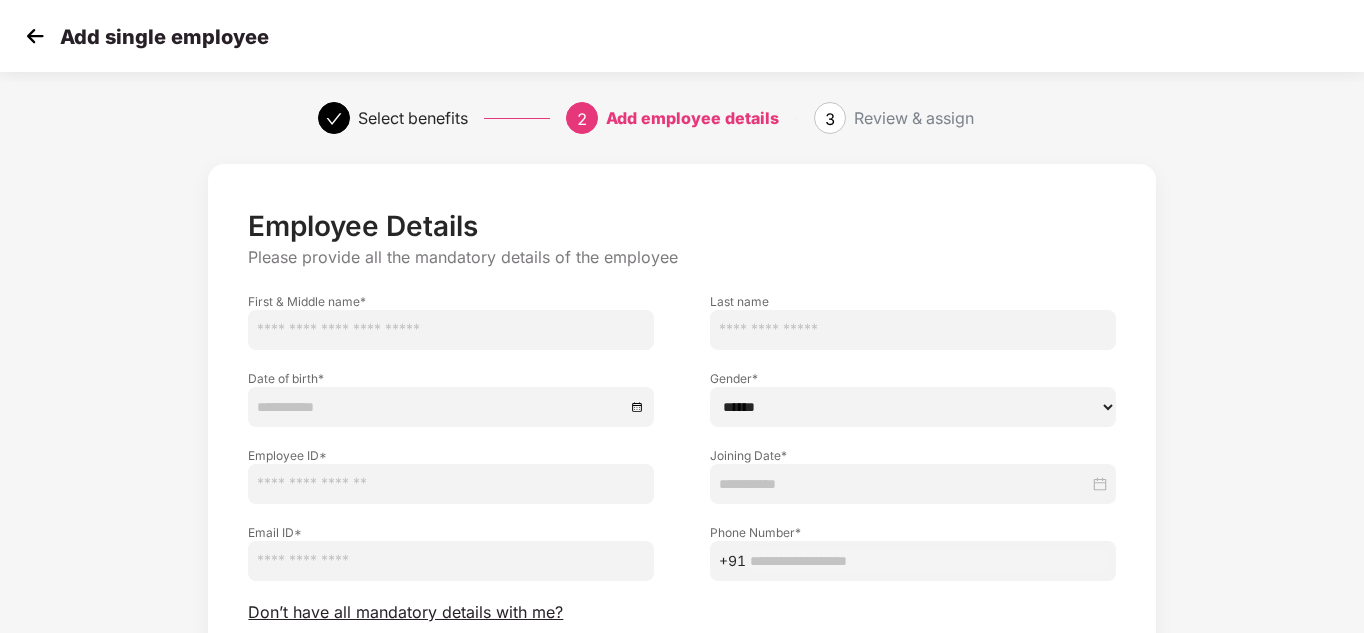 click at bounding box center (451, 330) 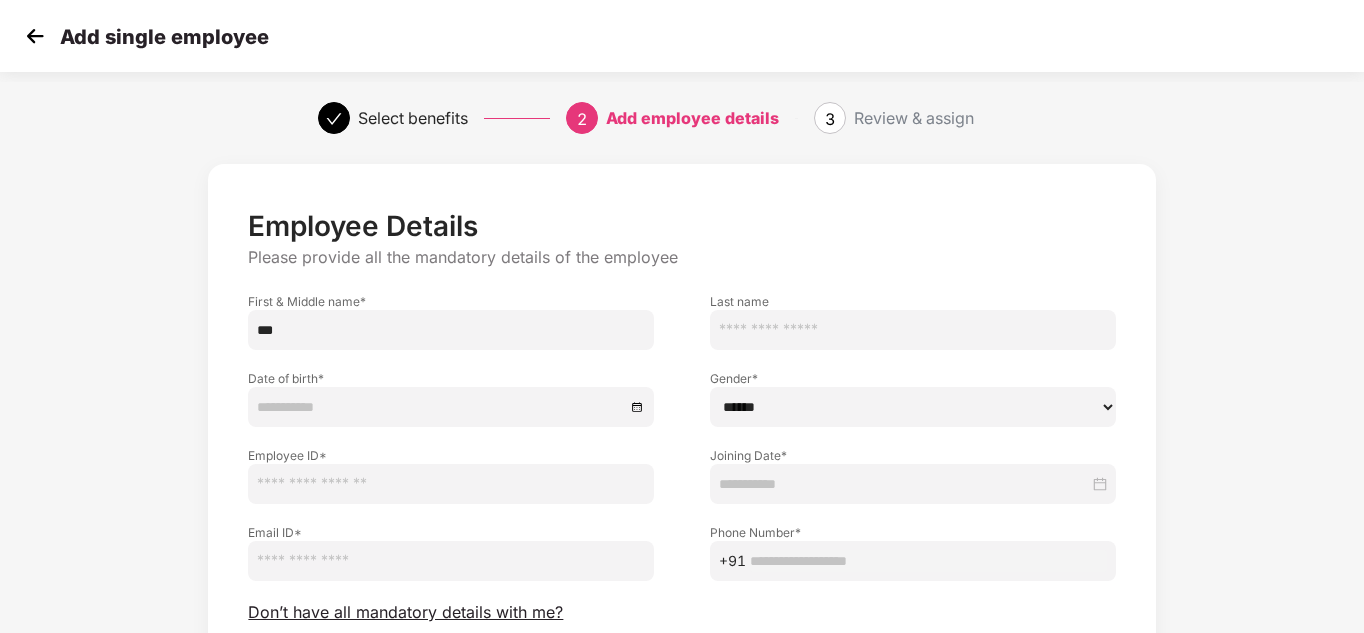 click at bounding box center [913, 330] 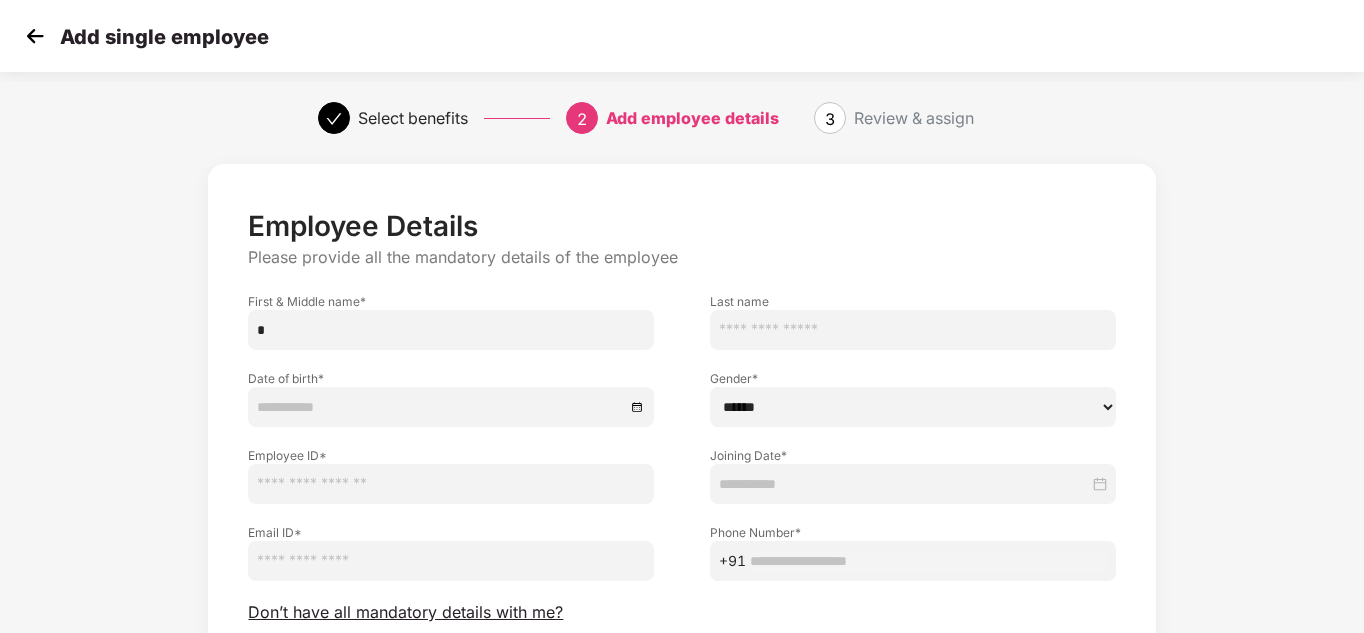 type on "*" 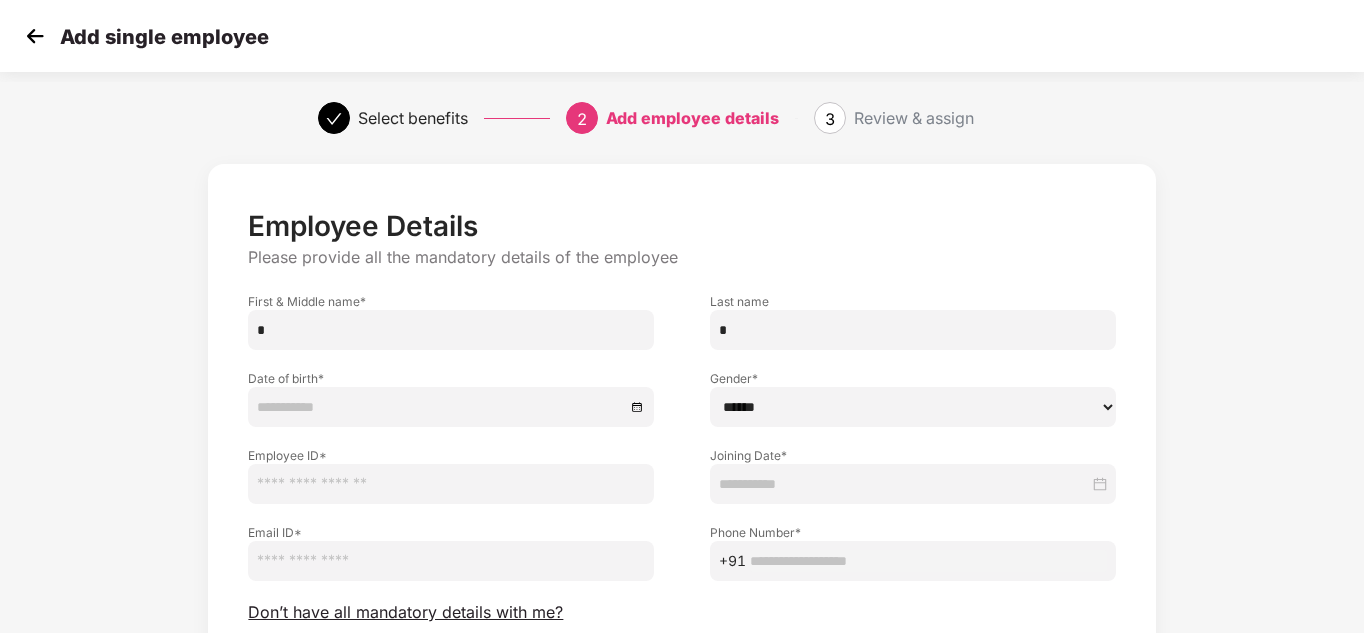 type on "*" 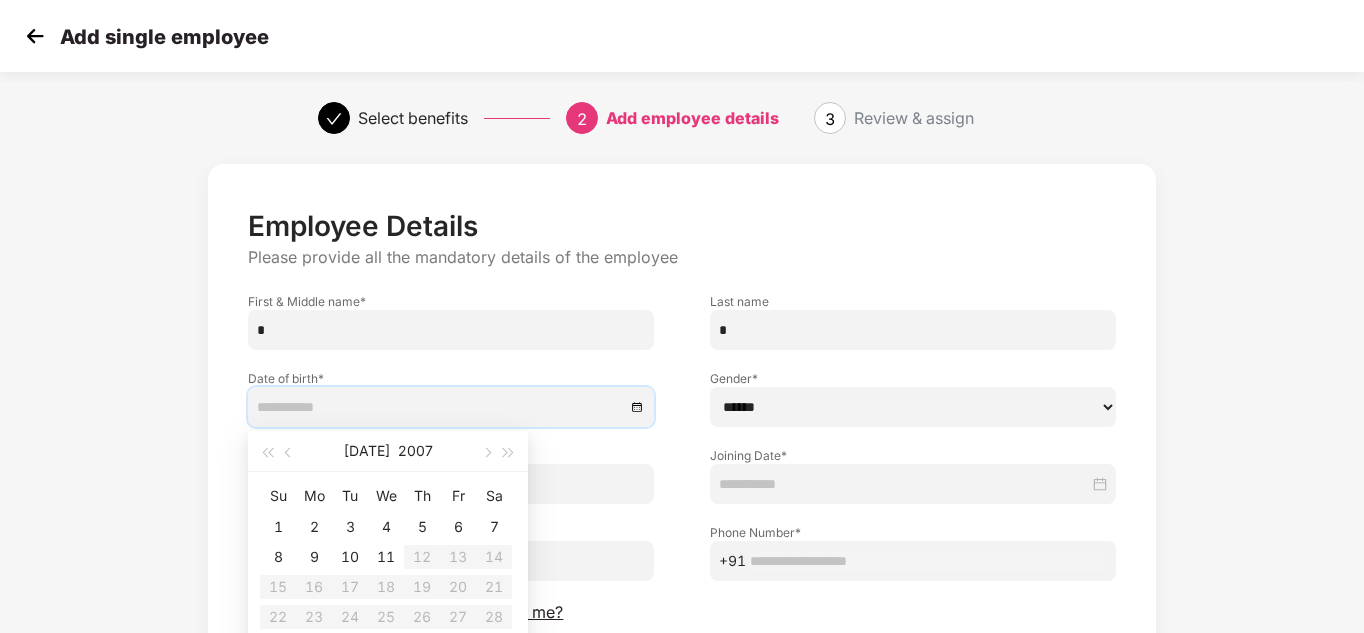 click at bounding box center (441, 407) 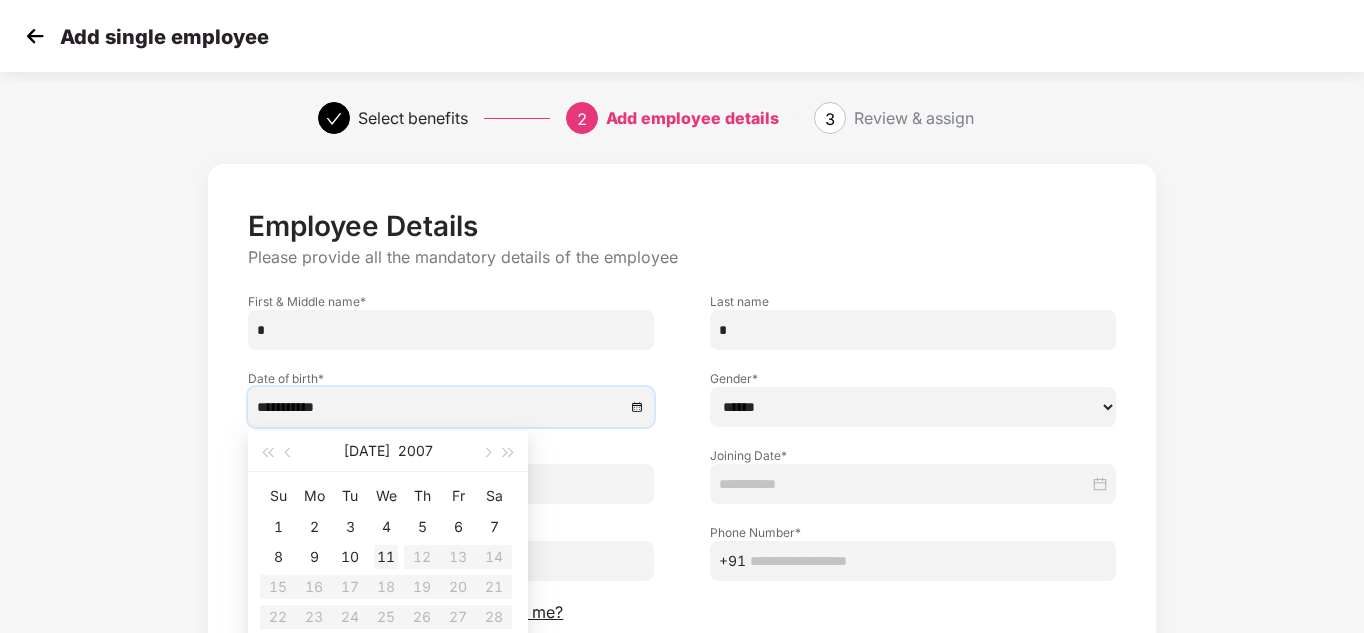 type on "**********" 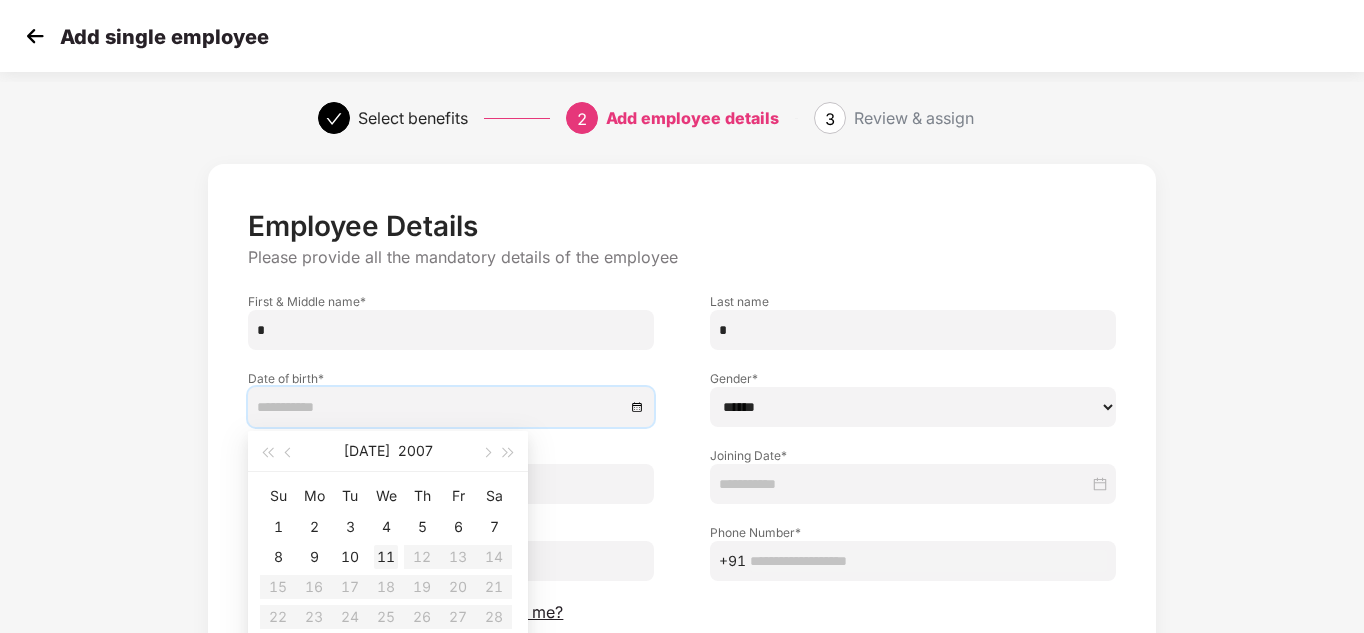click on "11" at bounding box center [386, 557] 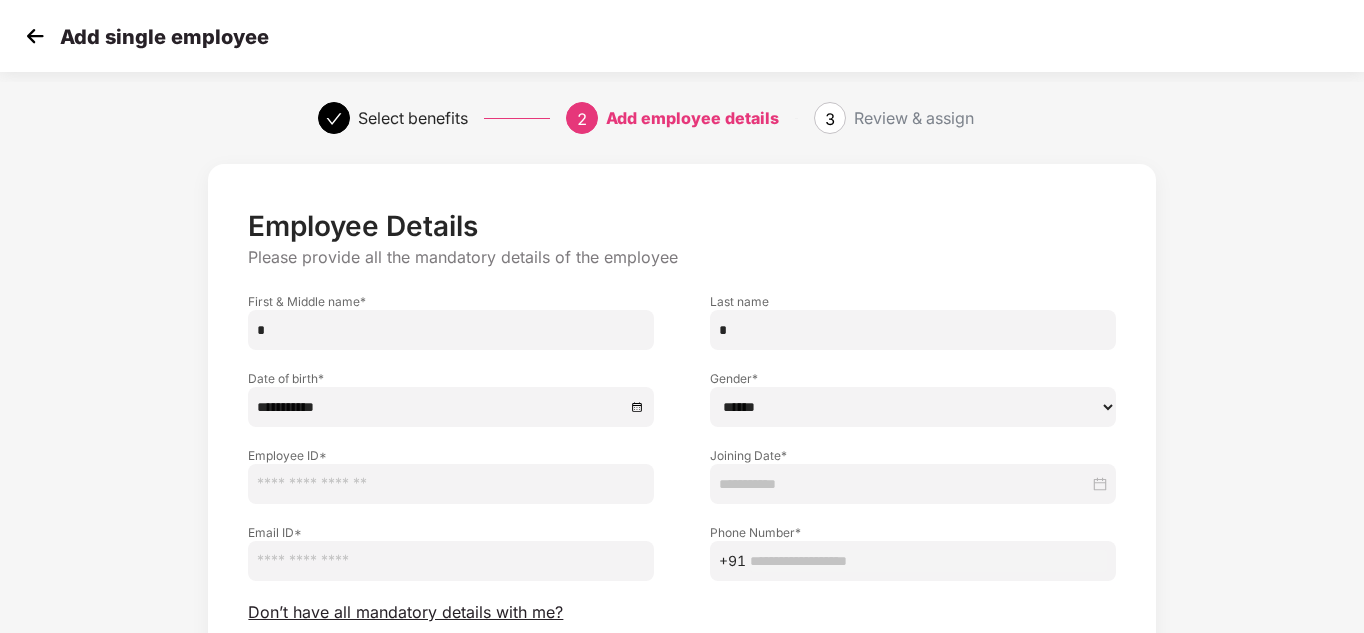 click on "****** **** ******" at bounding box center [913, 407] 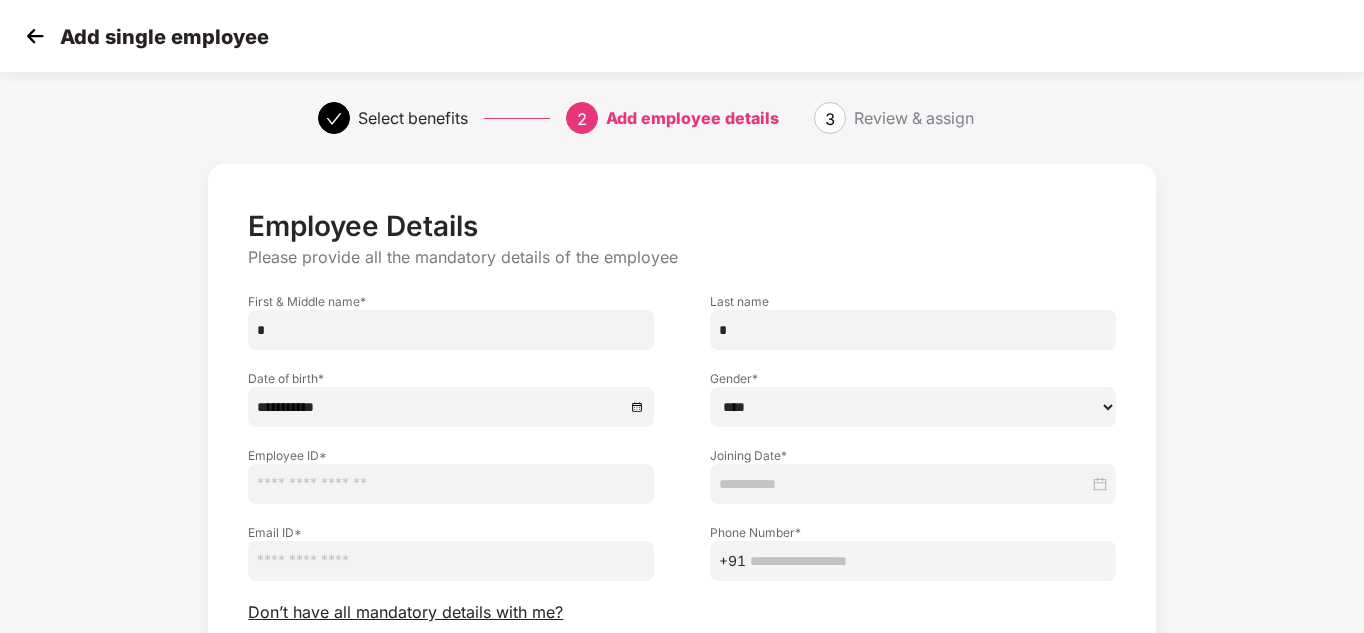 click on "****** **** ******" at bounding box center [913, 407] 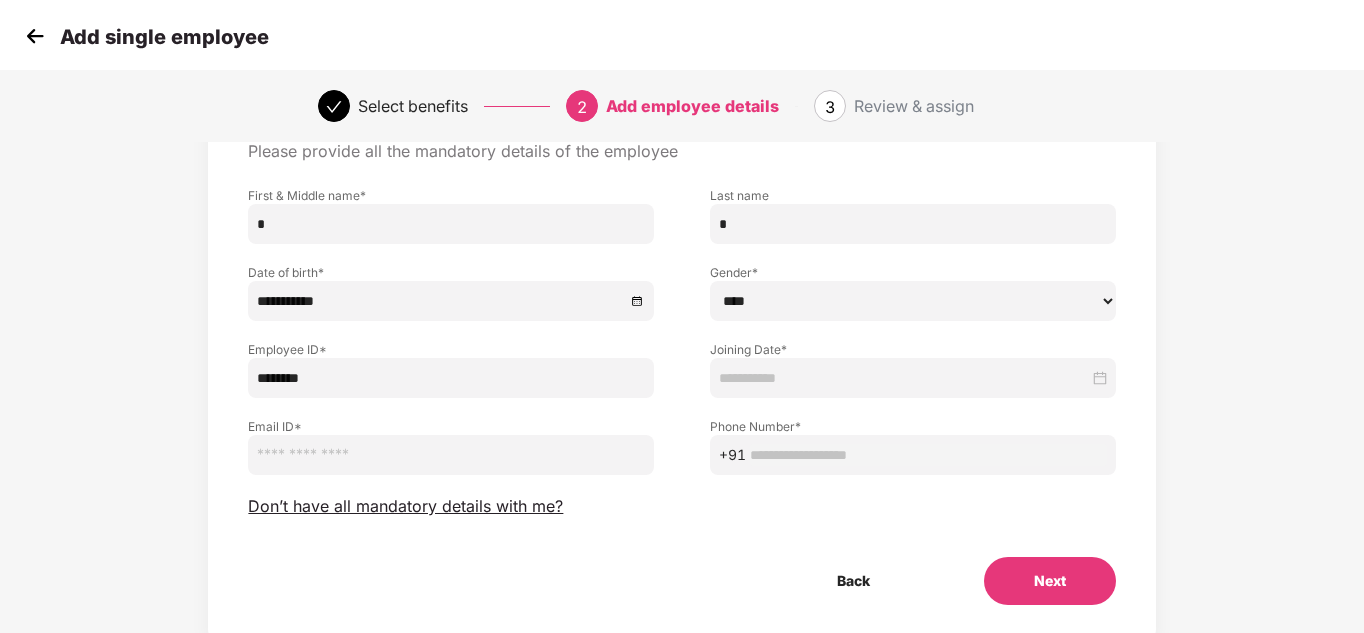 scroll, scrollTop: 107, scrollLeft: 0, axis: vertical 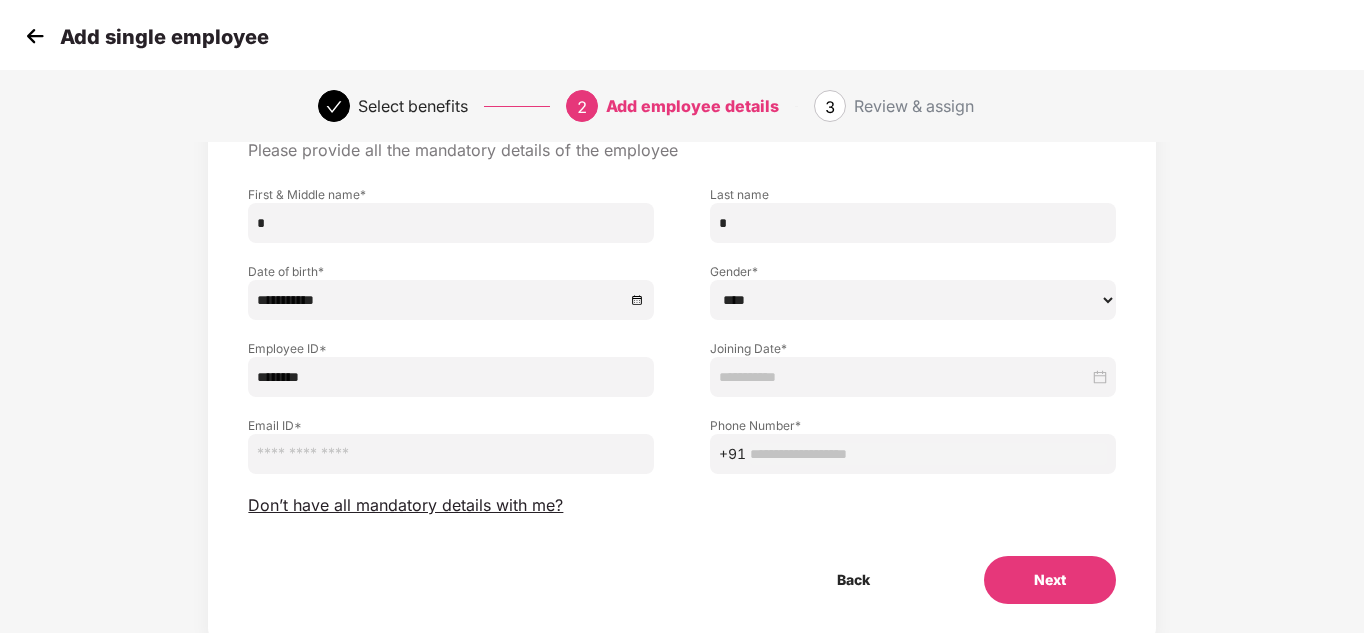 type on "********" 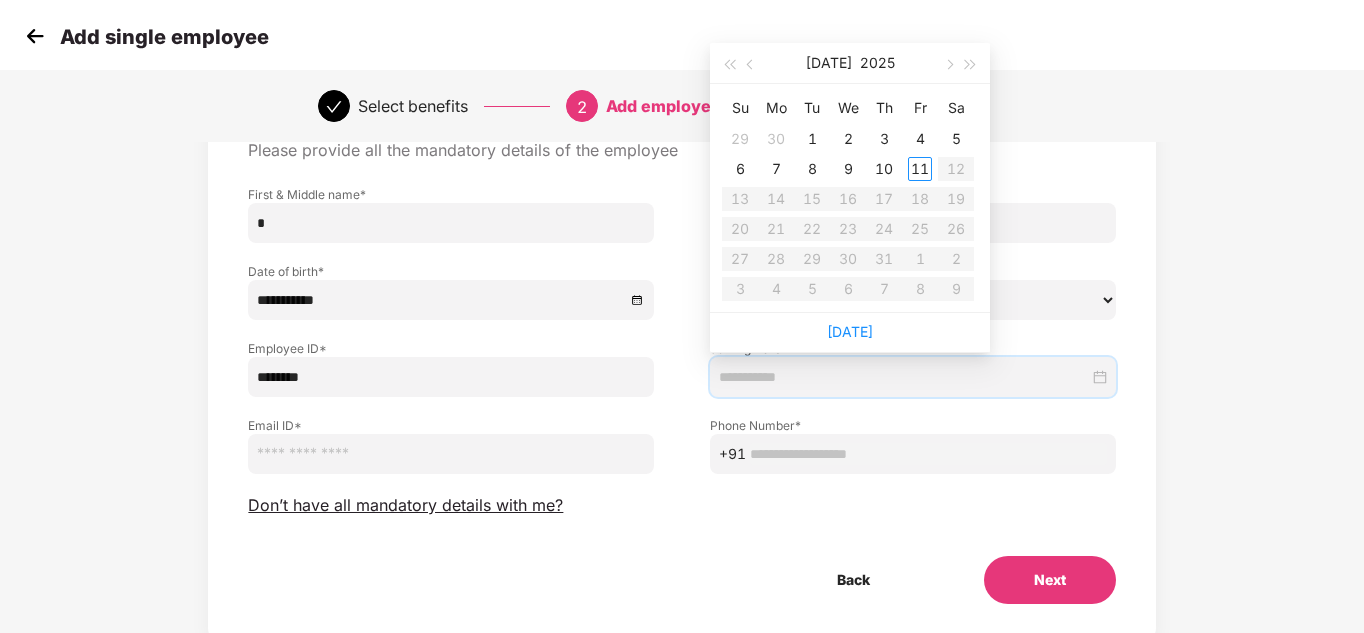 click at bounding box center (904, 377) 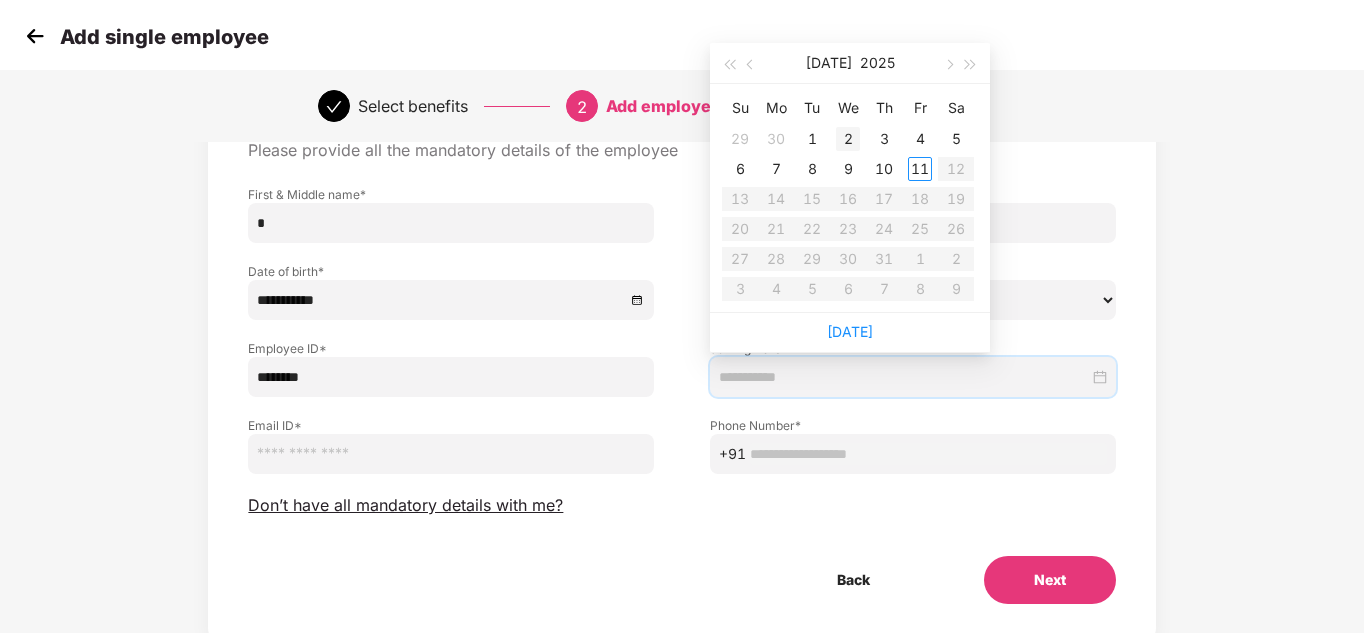 type on "**********" 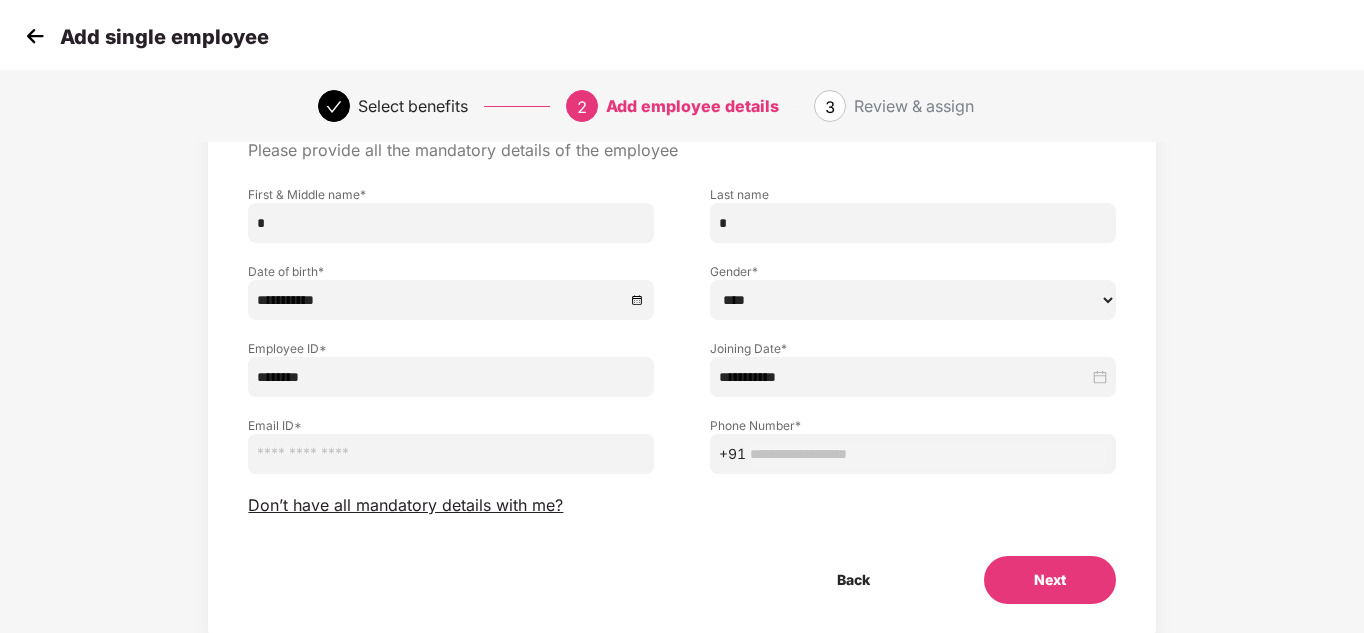 click at bounding box center [451, 454] 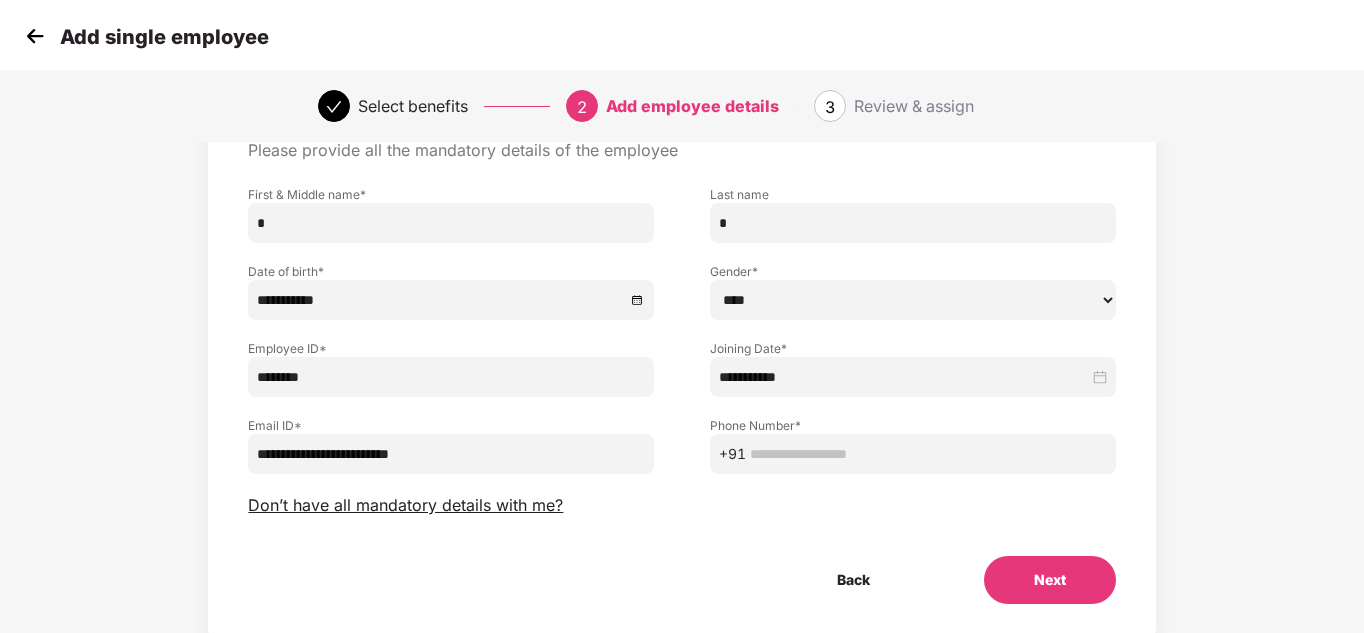 type on "**********" 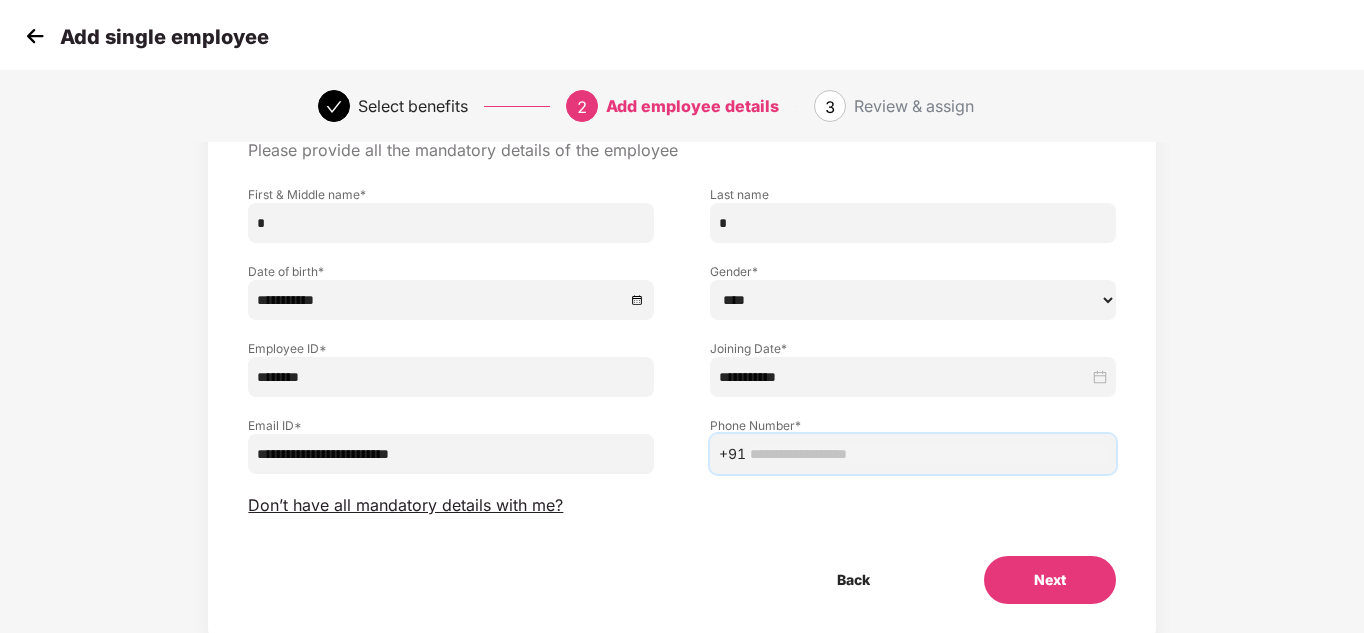 click at bounding box center (928, 454) 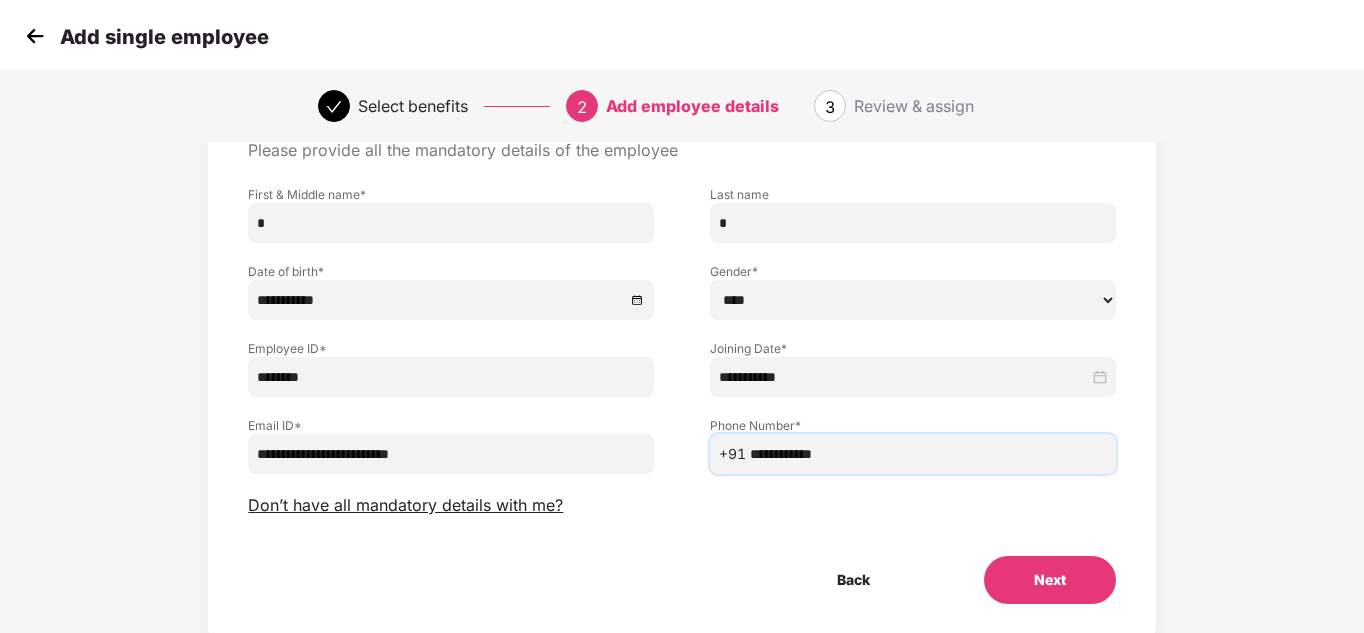 click on "**********" at bounding box center (928, 454) 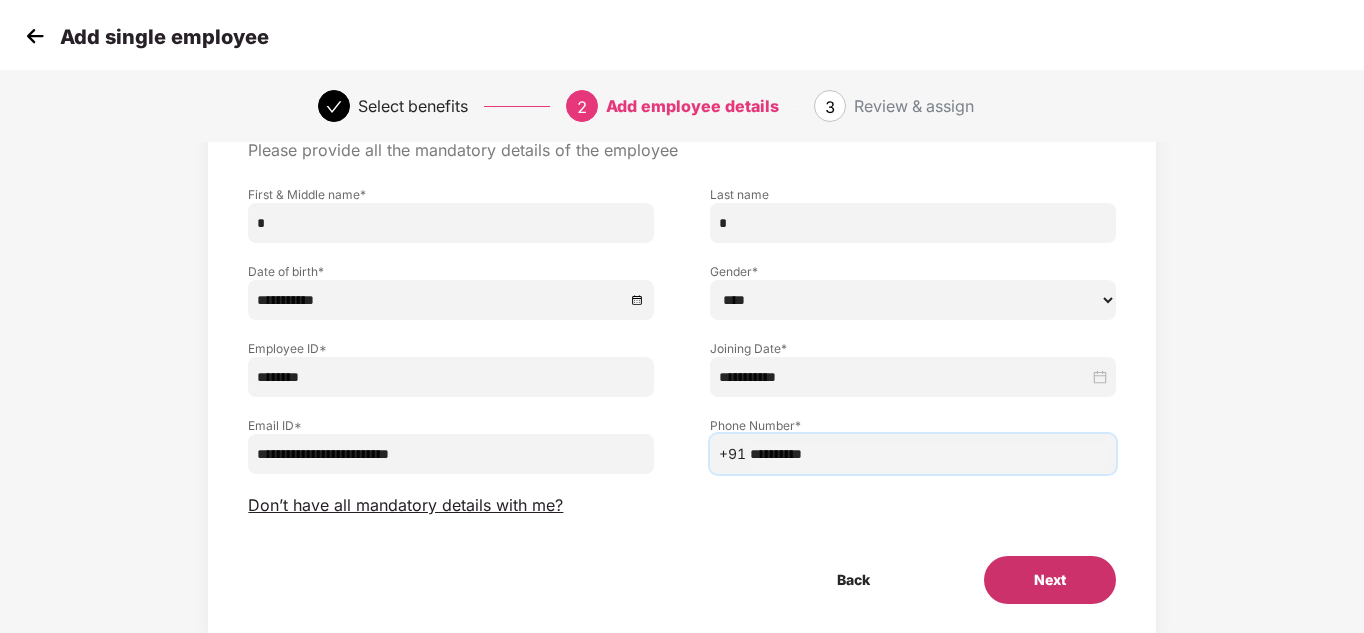 type on "**********" 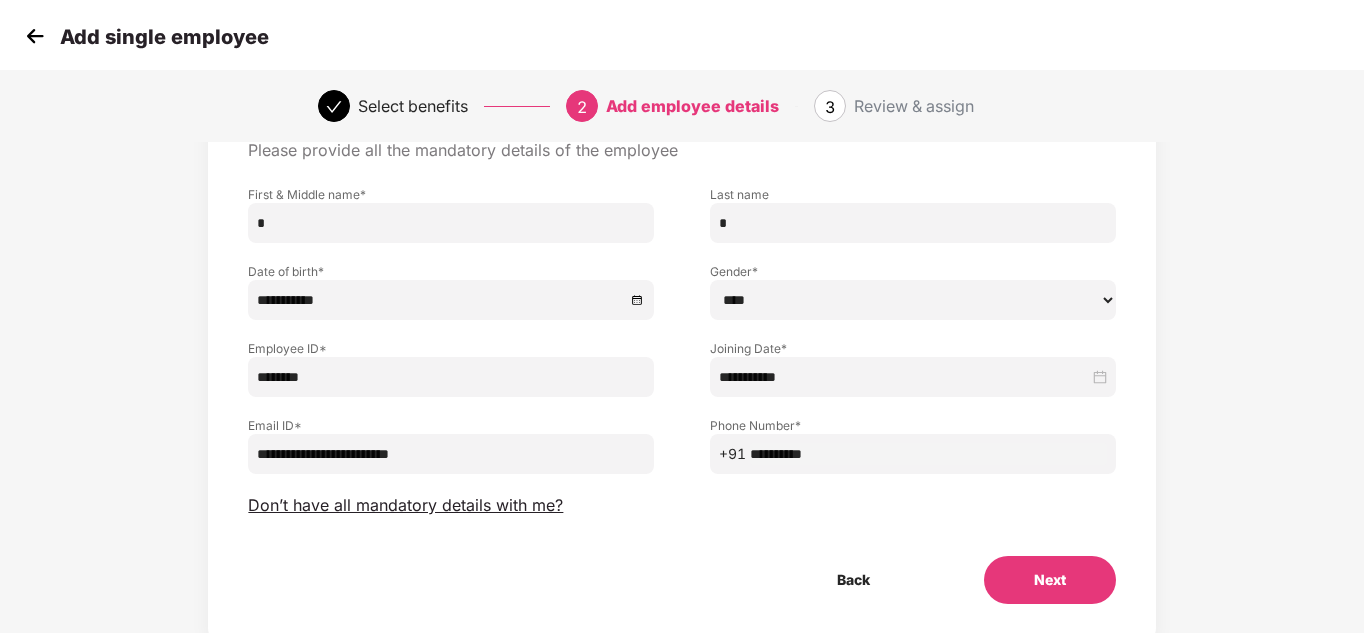 click on "Next" at bounding box center [1050, 580] 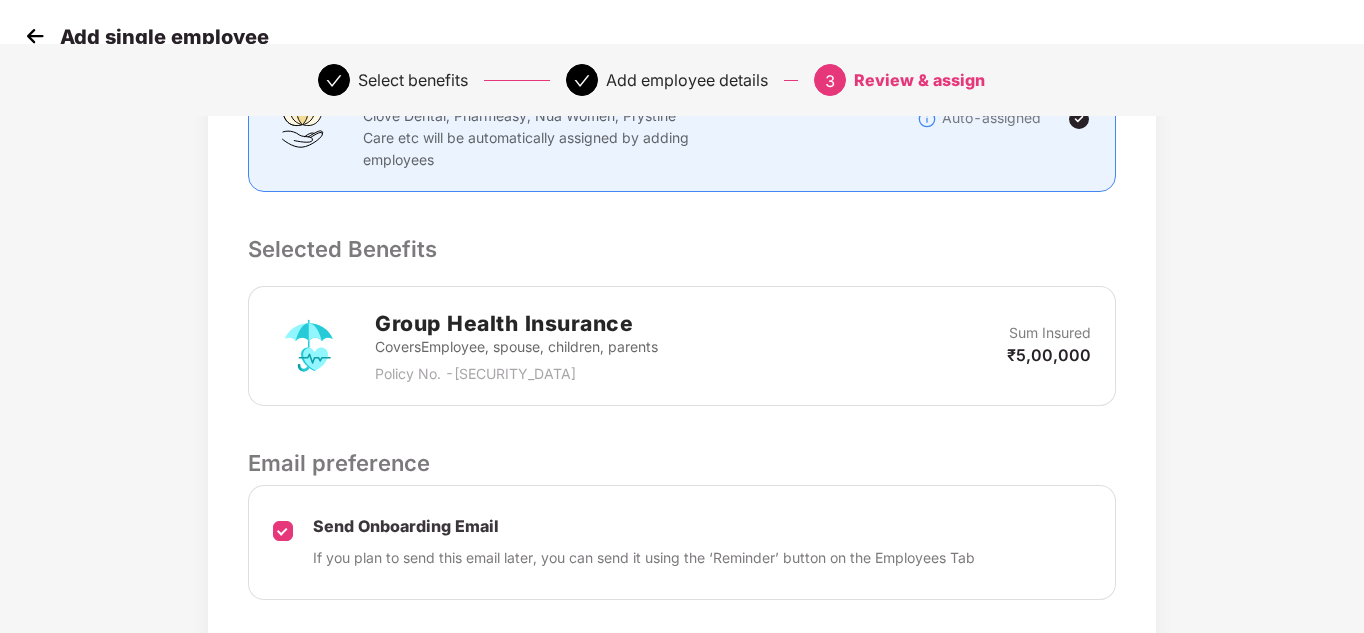 scroll, scrollTop: 614, scrollLeft: 0, axis: vertical 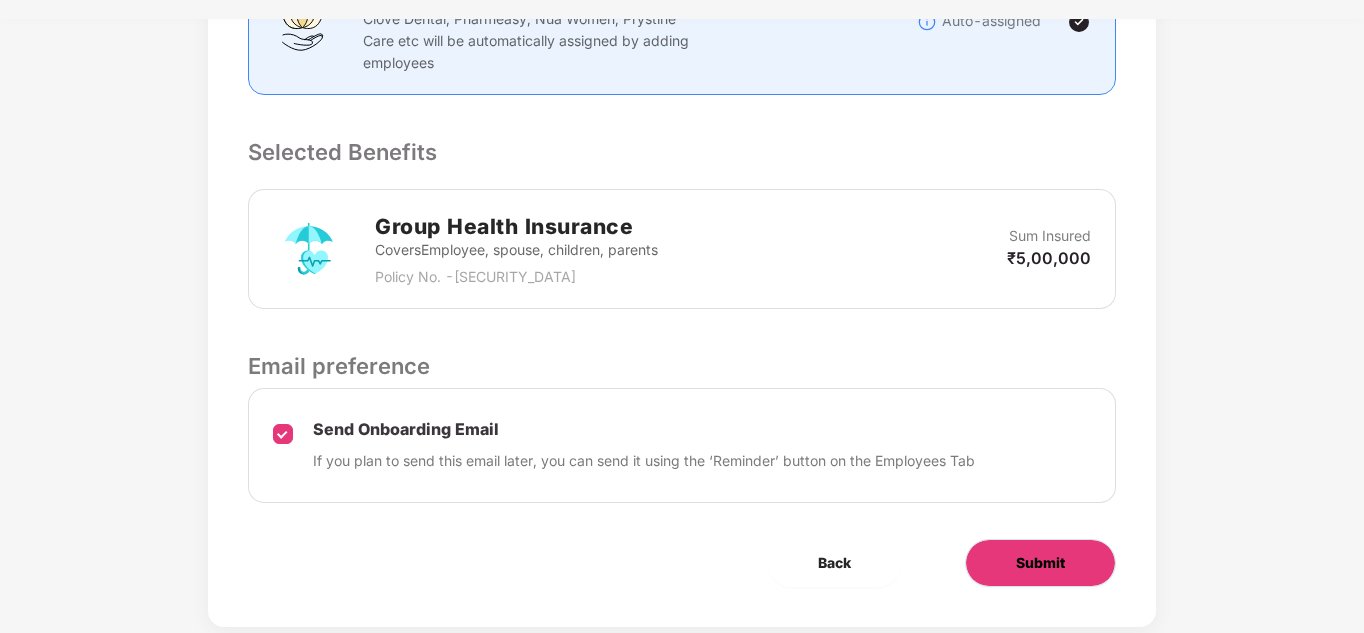 click on "Submit" at bounding box center [1040, 563] 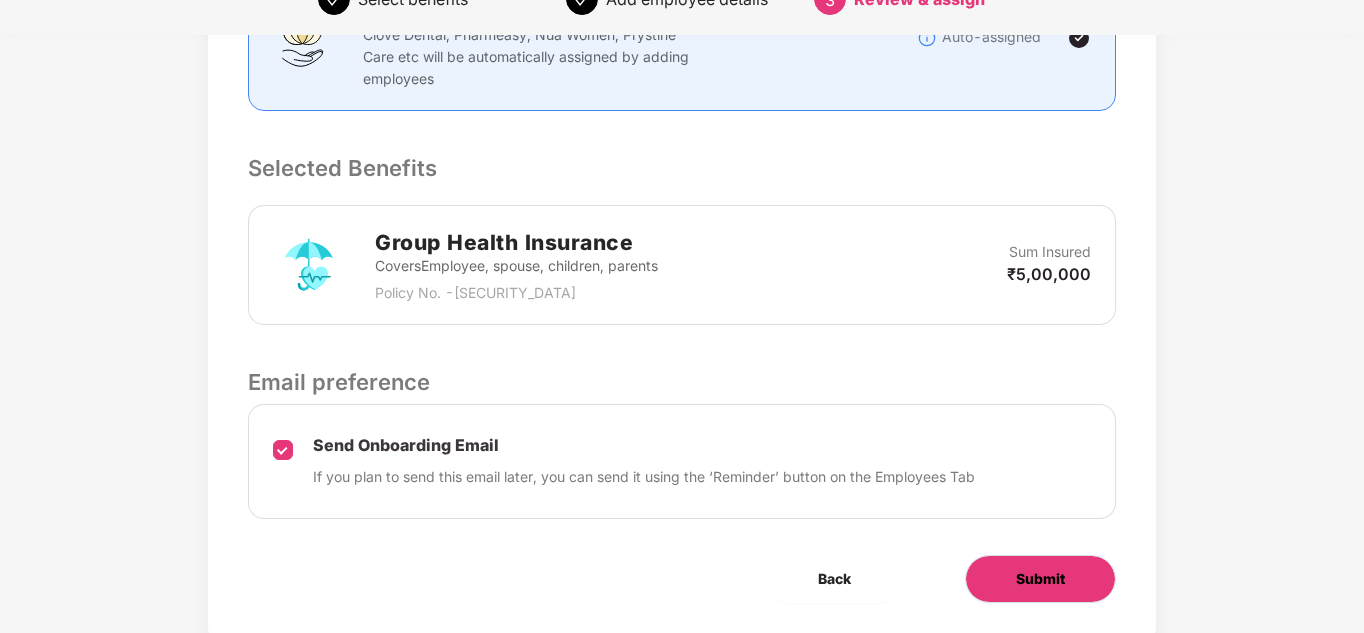 scroll, scrollTop: 594, scrollLeft: 0, axis: vertical 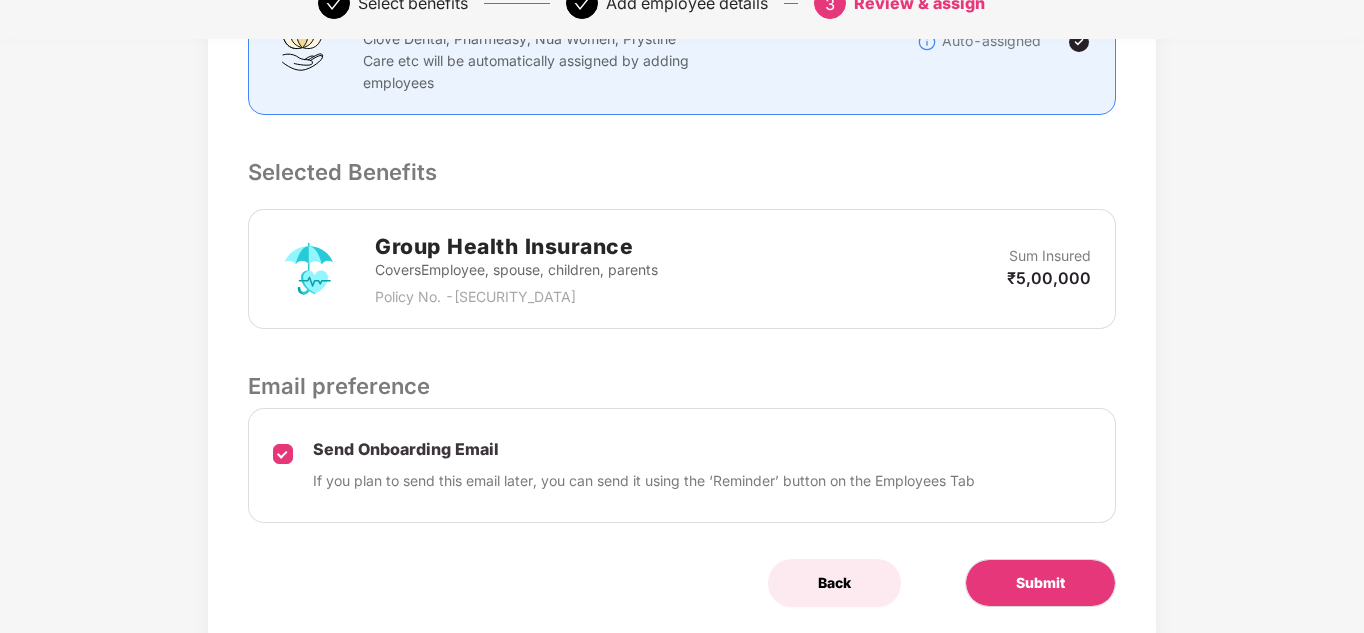 click on "Back" at bounding box center [834, 583] 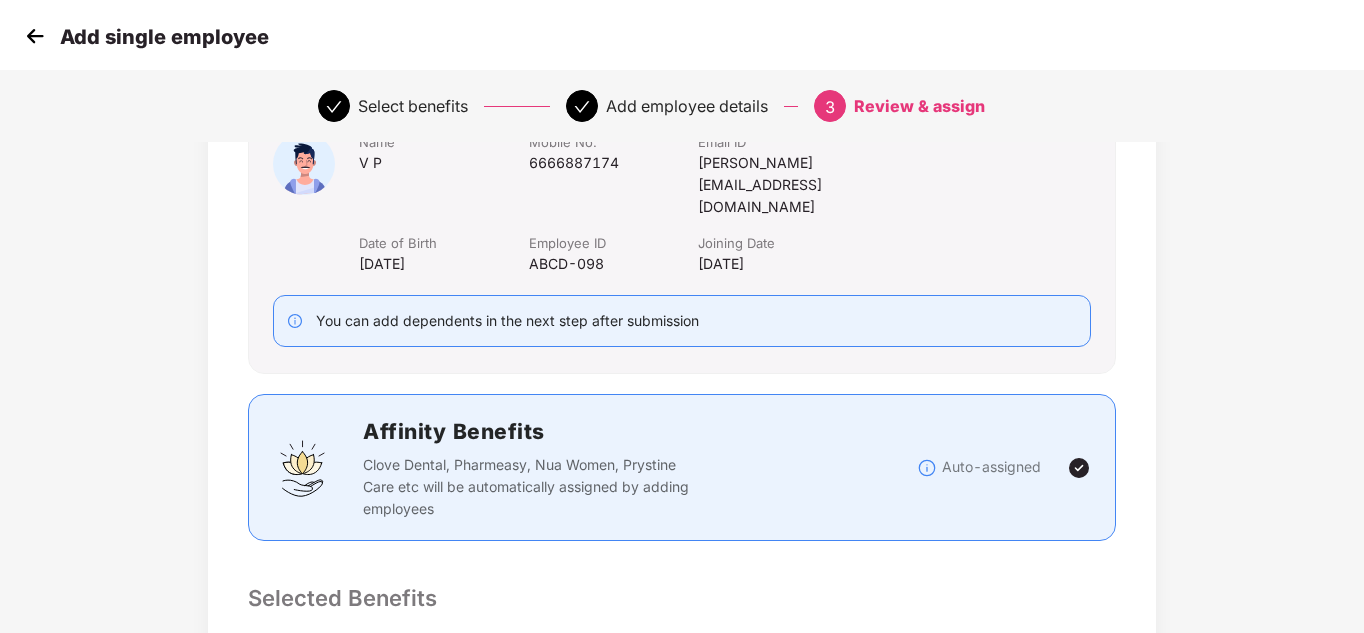 select on "****" 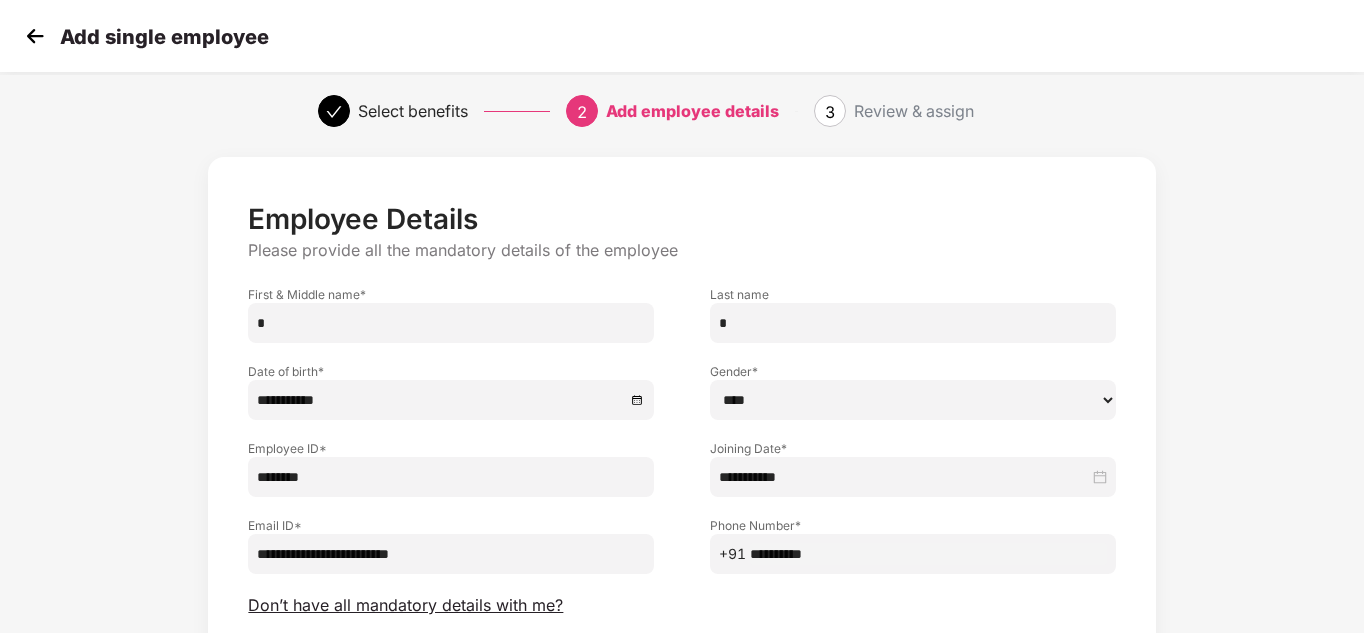 scroll, scrollTop: 6, scrollLeft: 0, axis: vertical 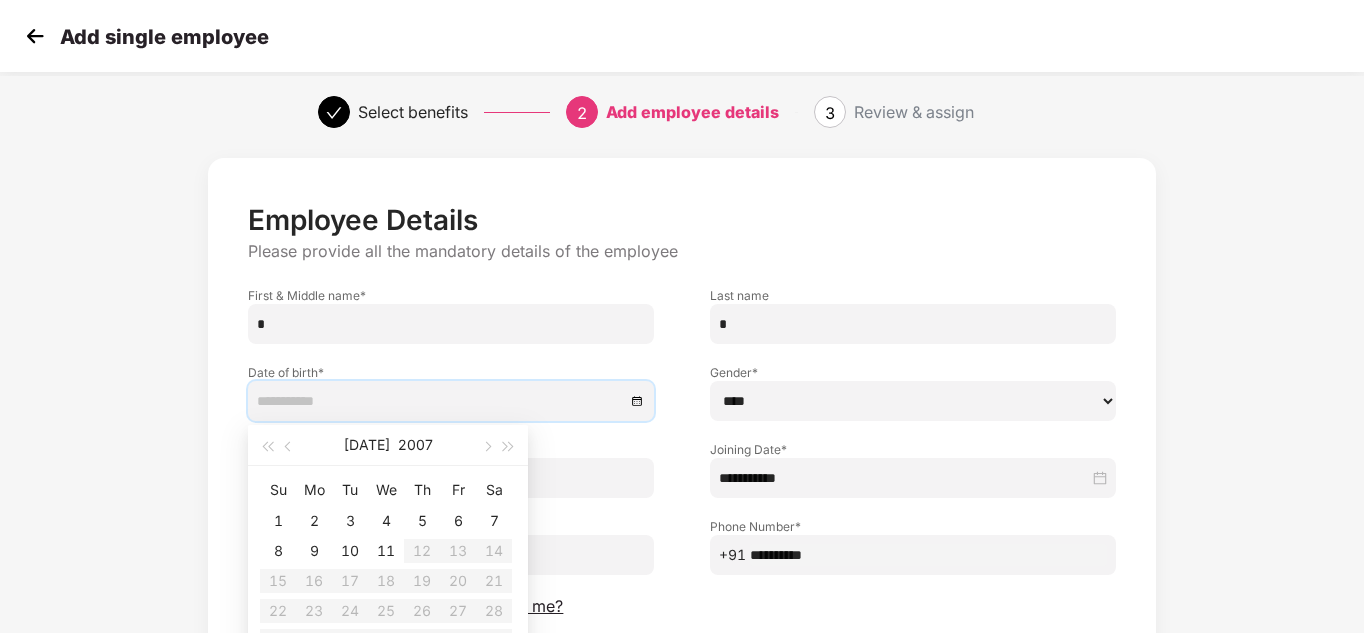 click at bounding box center (441, 401) 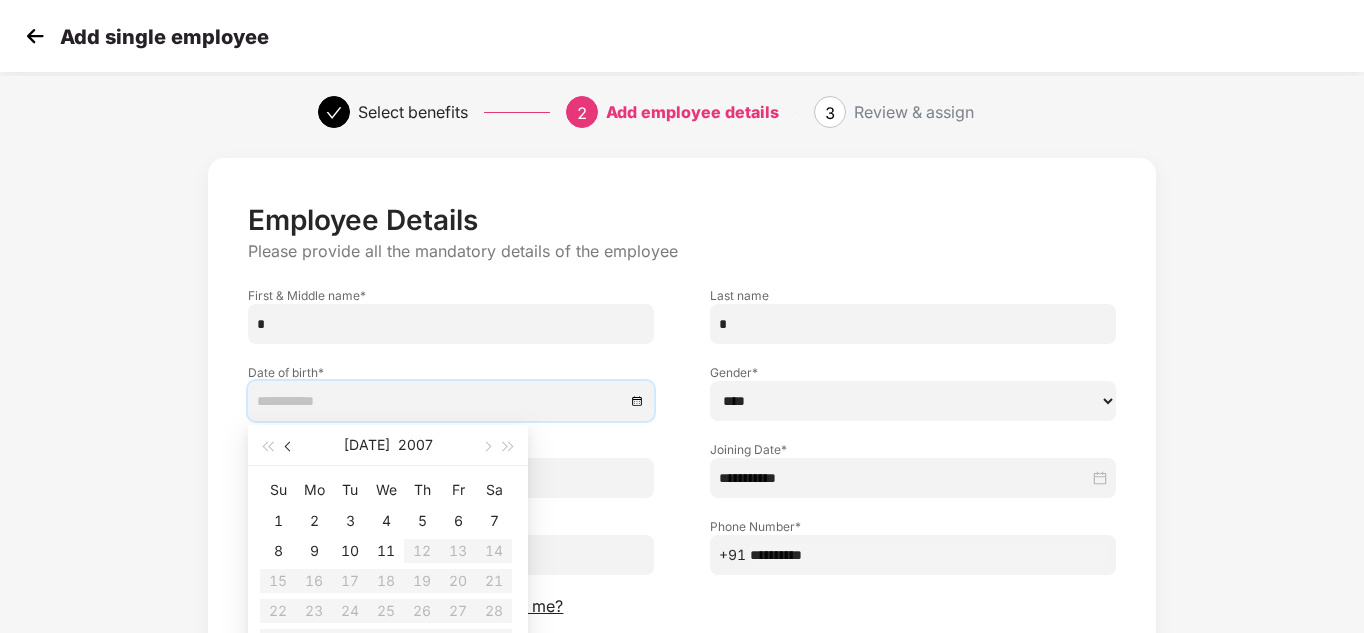 click at bounding box center (289, 445) 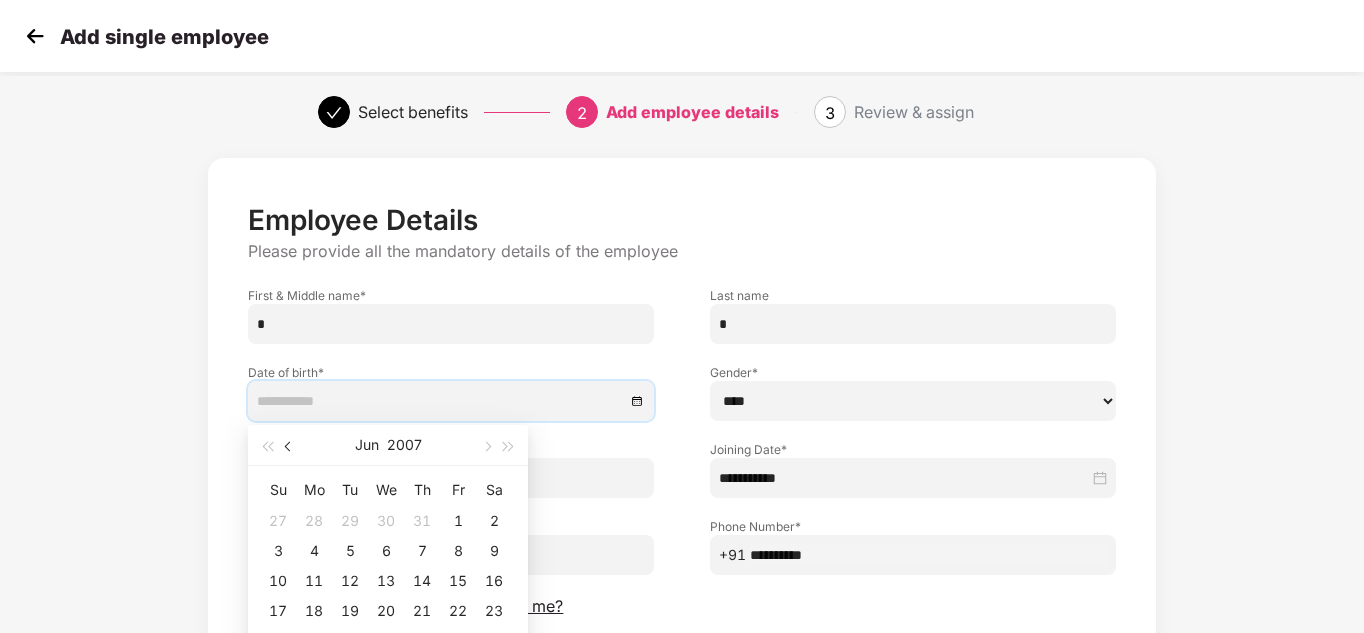 click at bounding box center [289, 445] 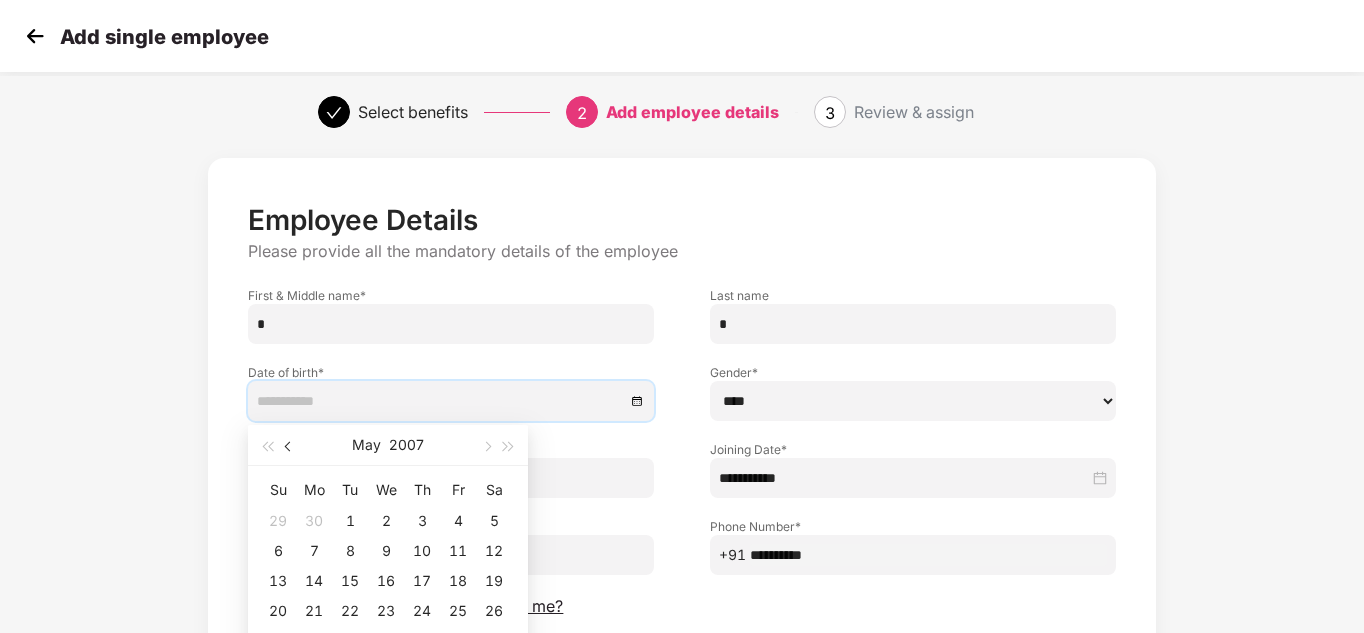 click at bounding box center (289, 445) 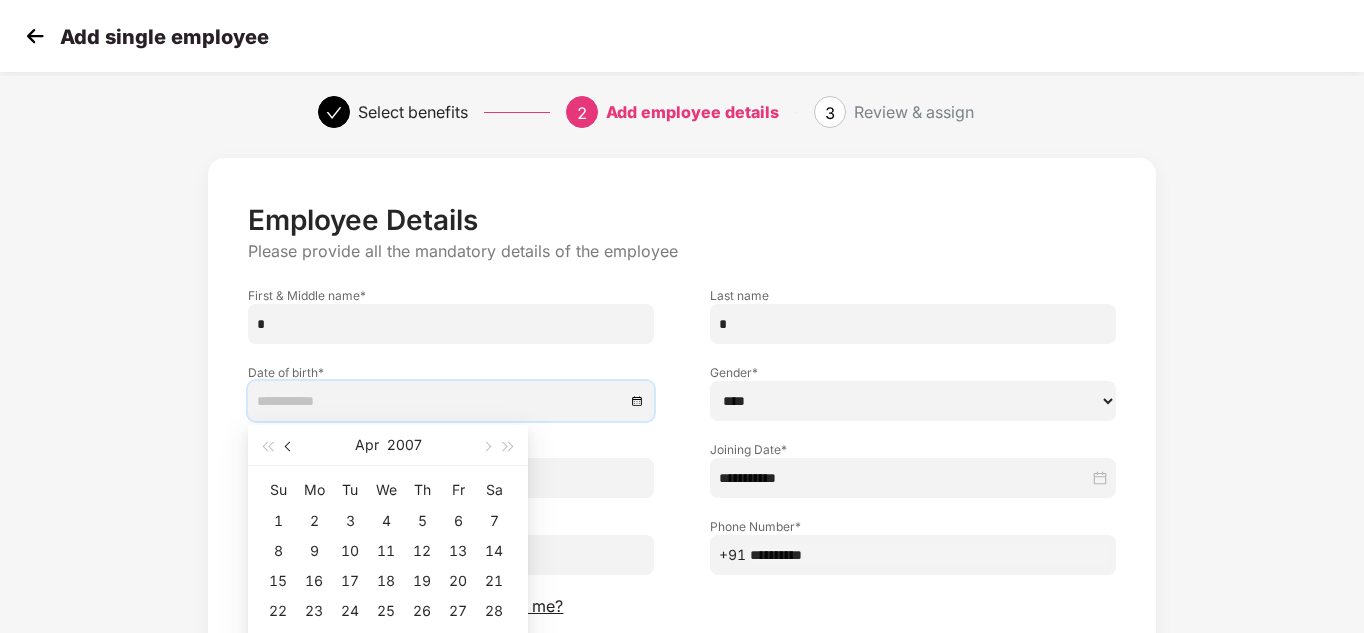 click at bounding box center [289, 445] 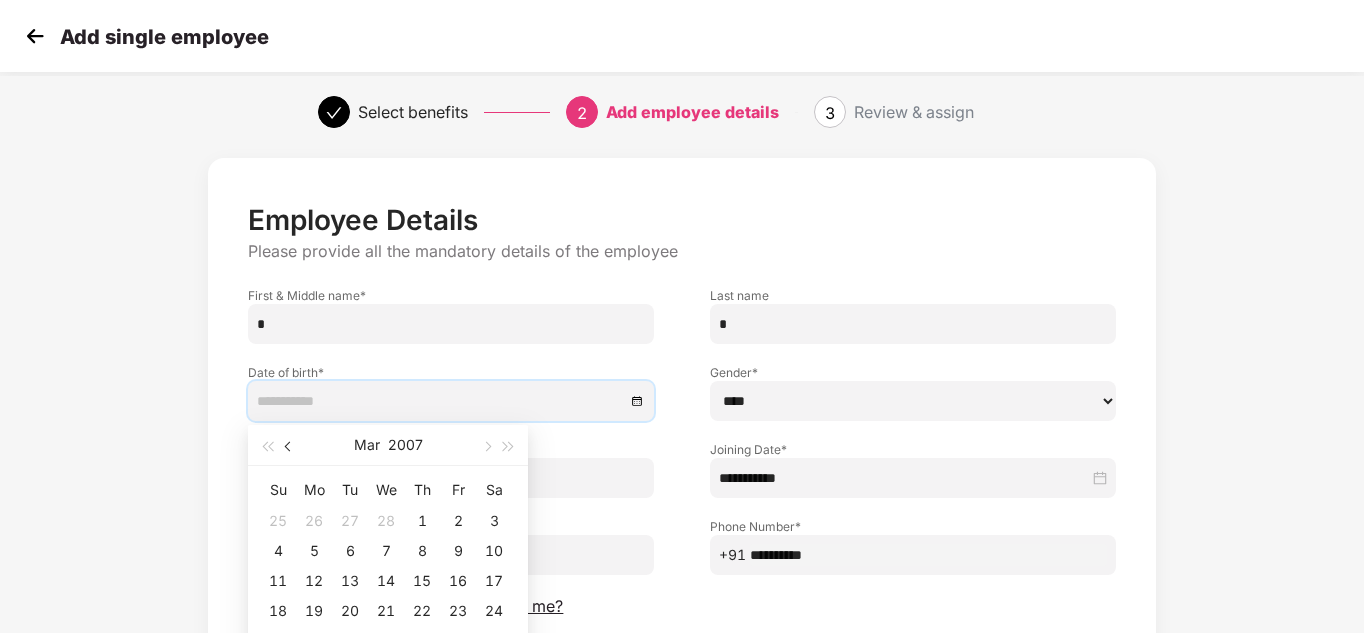 click at bounding box center [289, 445] 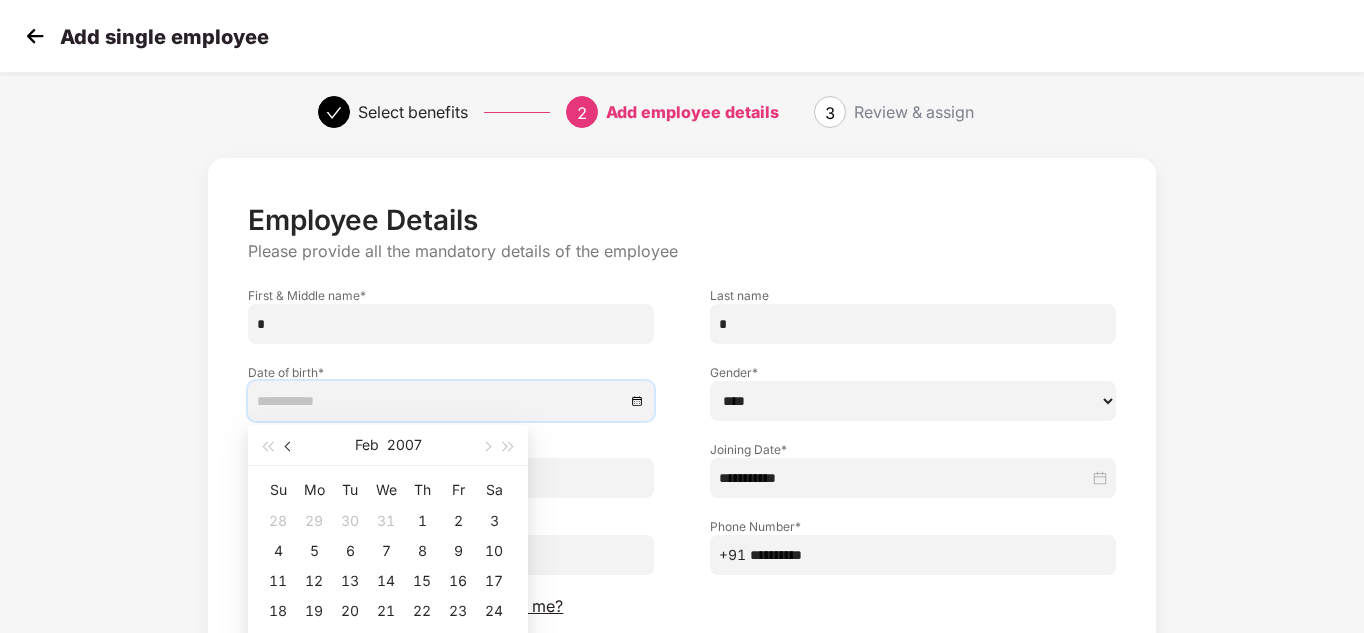 click at bounding box center [289, 445] 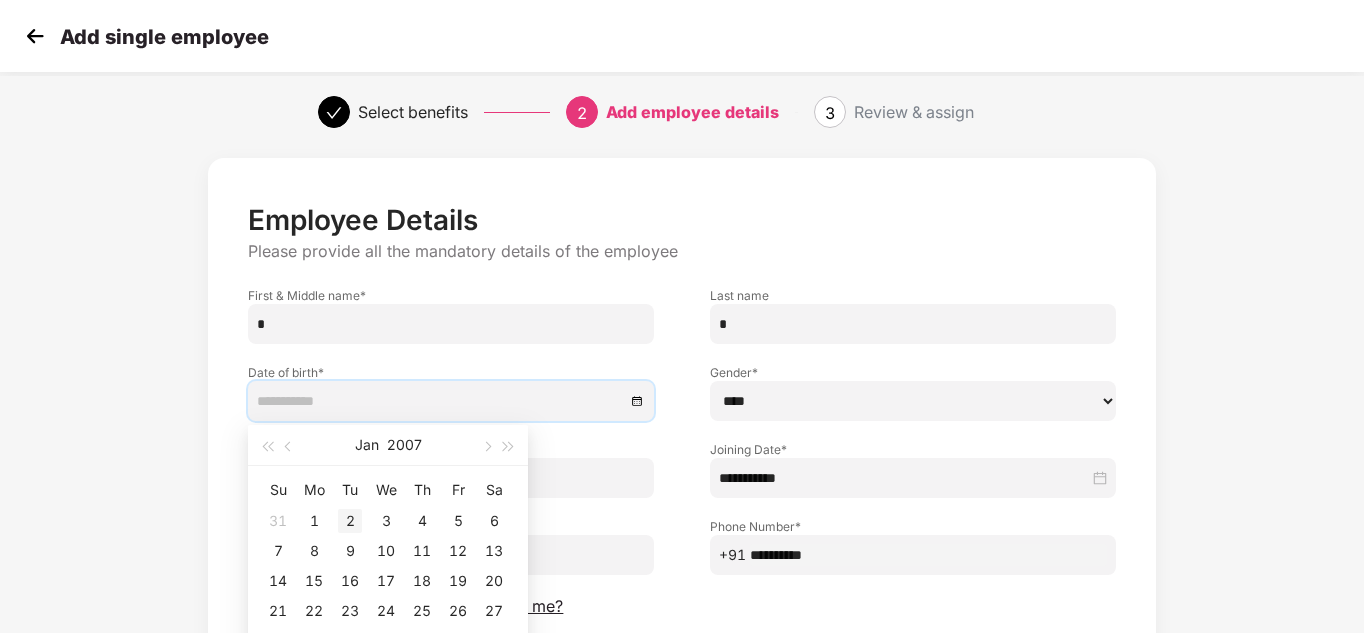 type on "**********" 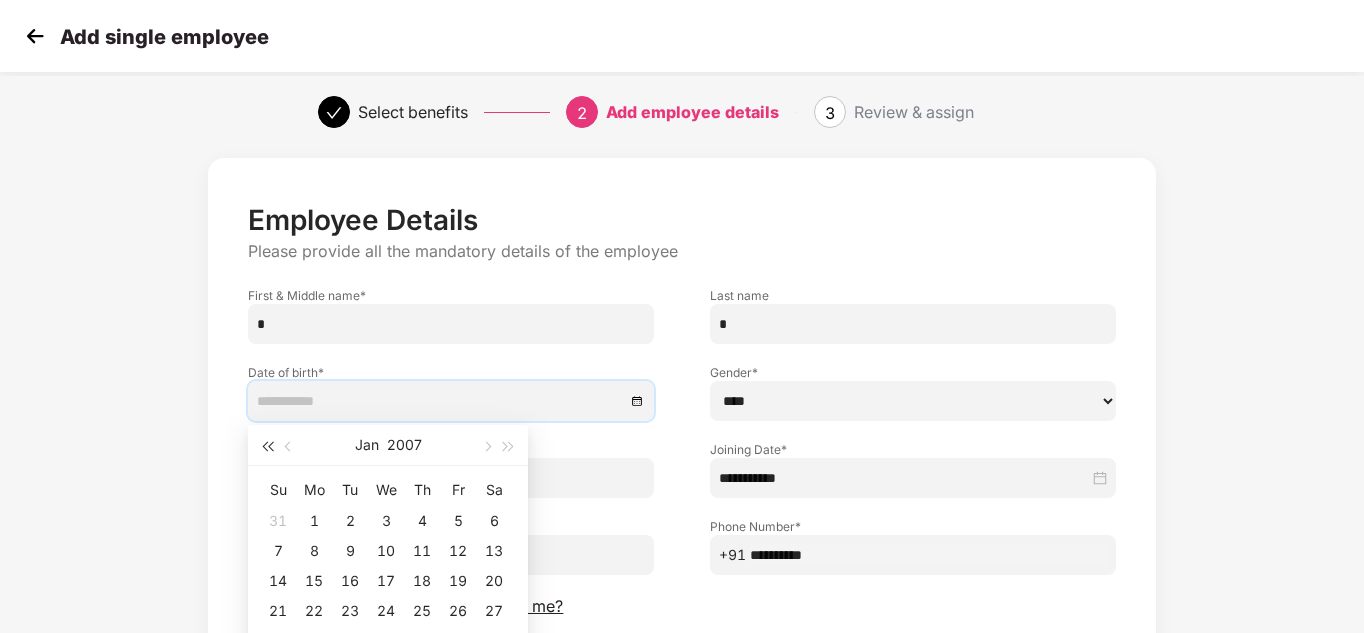 click at bounding box center (267, 447) 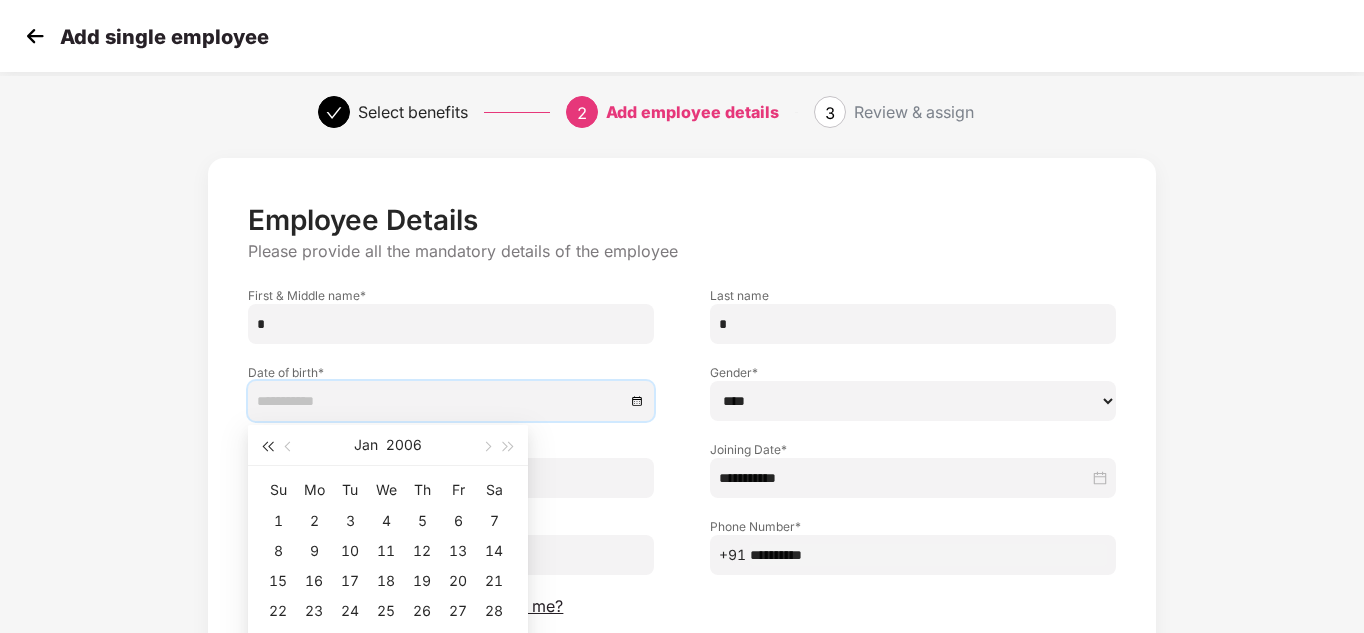 click at bounding box center [267, 447] 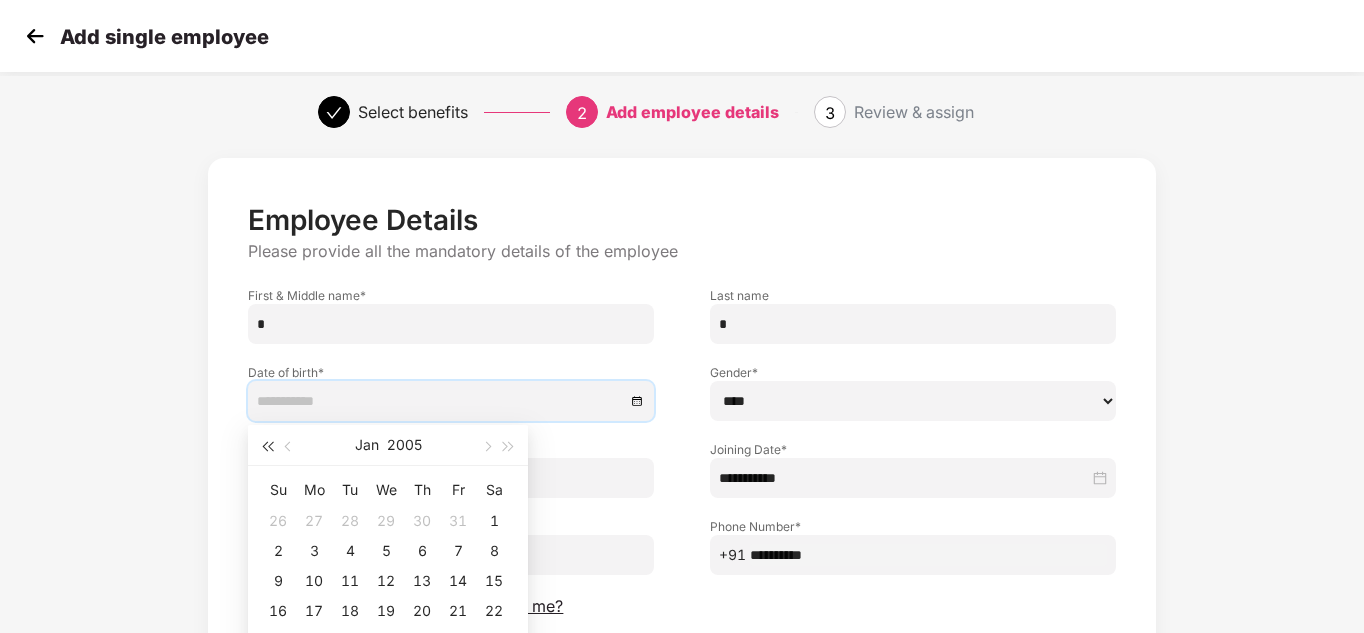 click at bounding box center (267, 447) 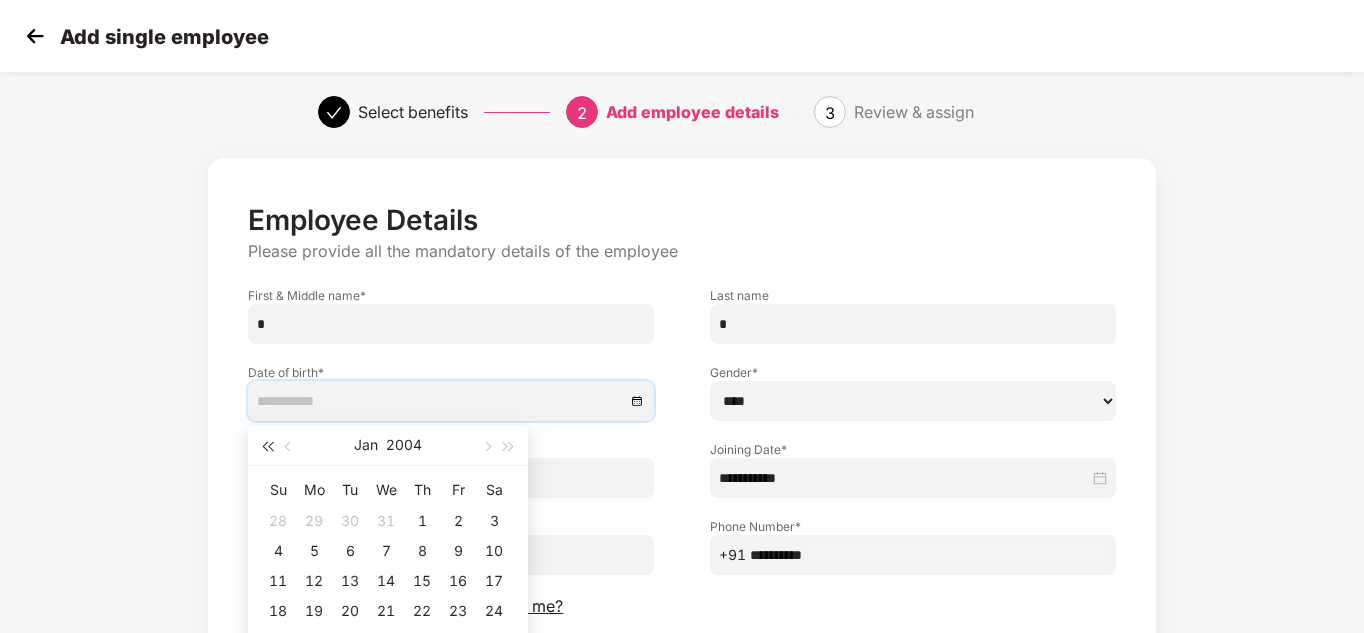 click at bounding box center (267, 447) 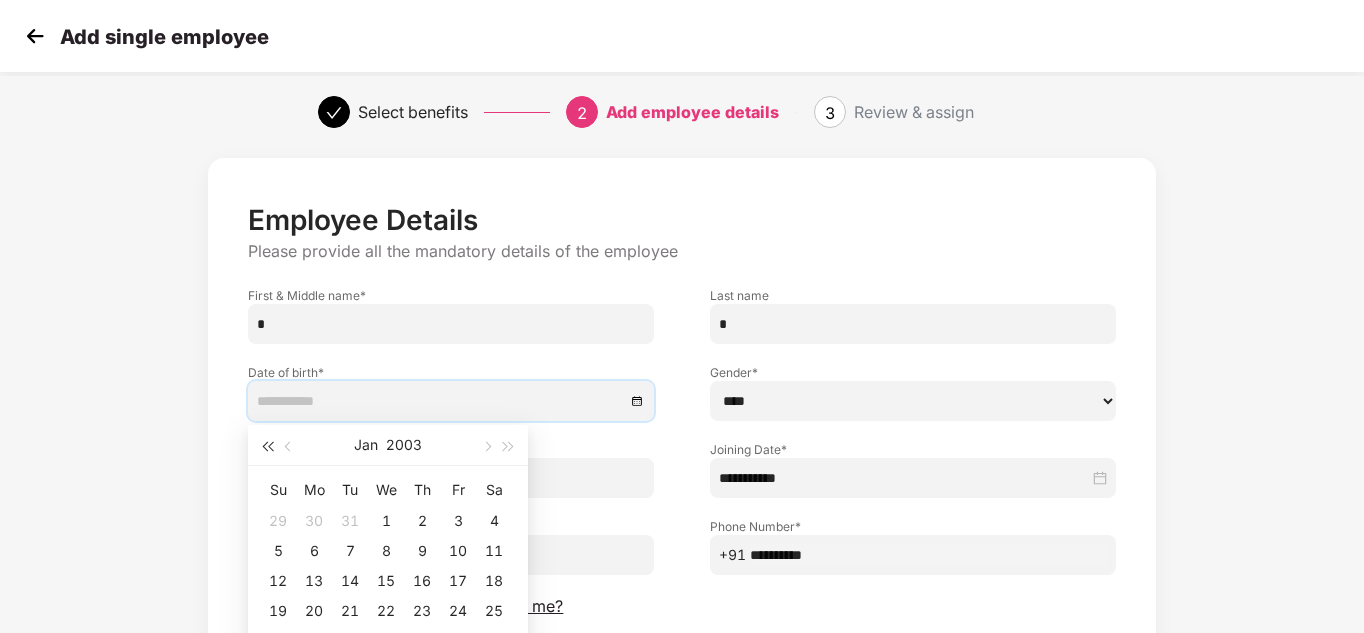 click at bounding box center (267, 447) 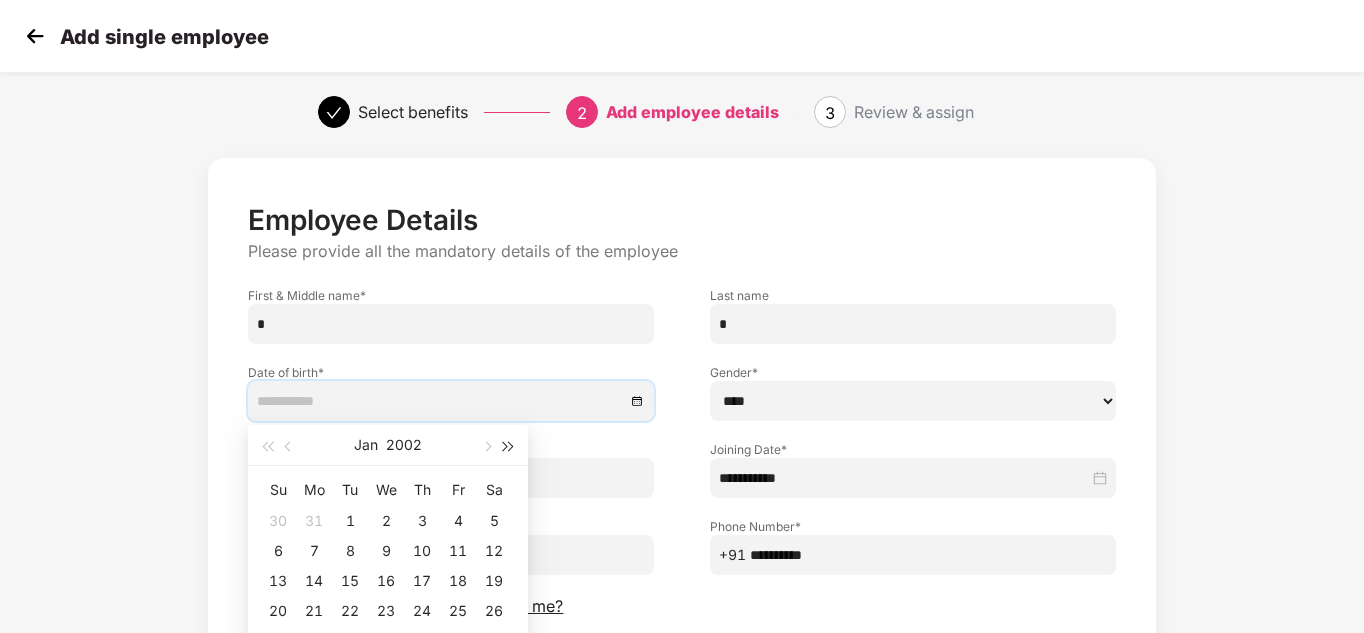 click at bounding box center (509, 445) 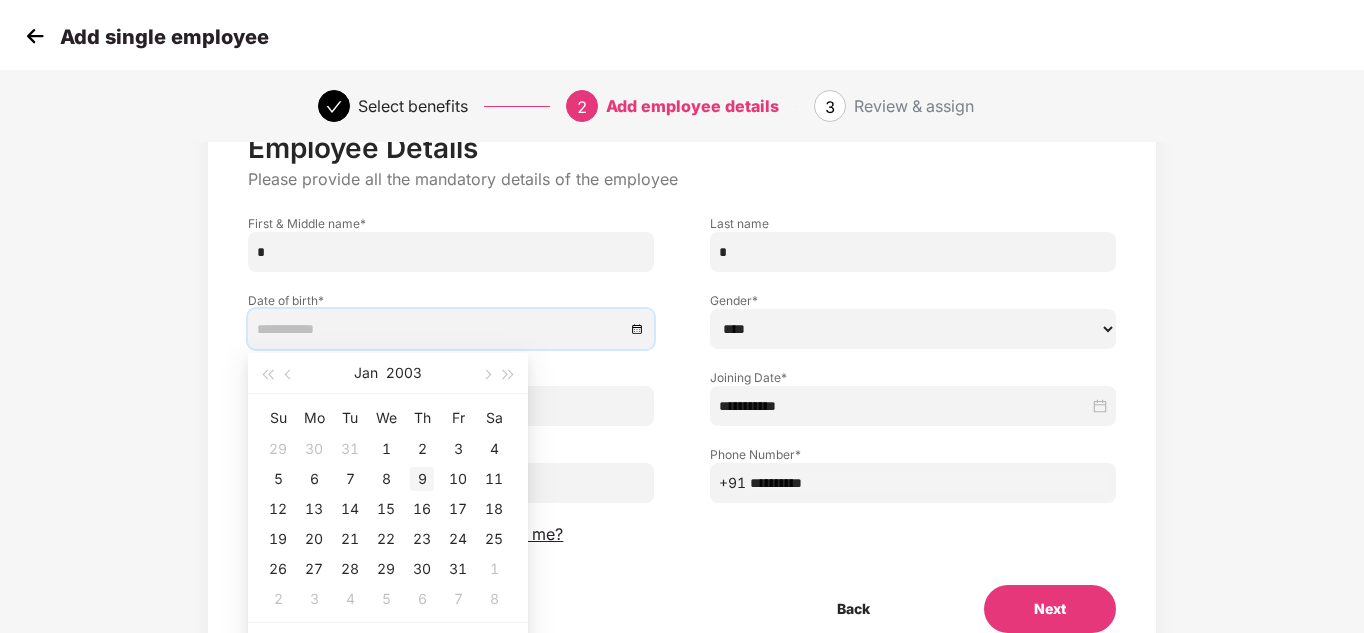 scroll, scrollTop: 107, scrollLeft: 0, axis: vertical 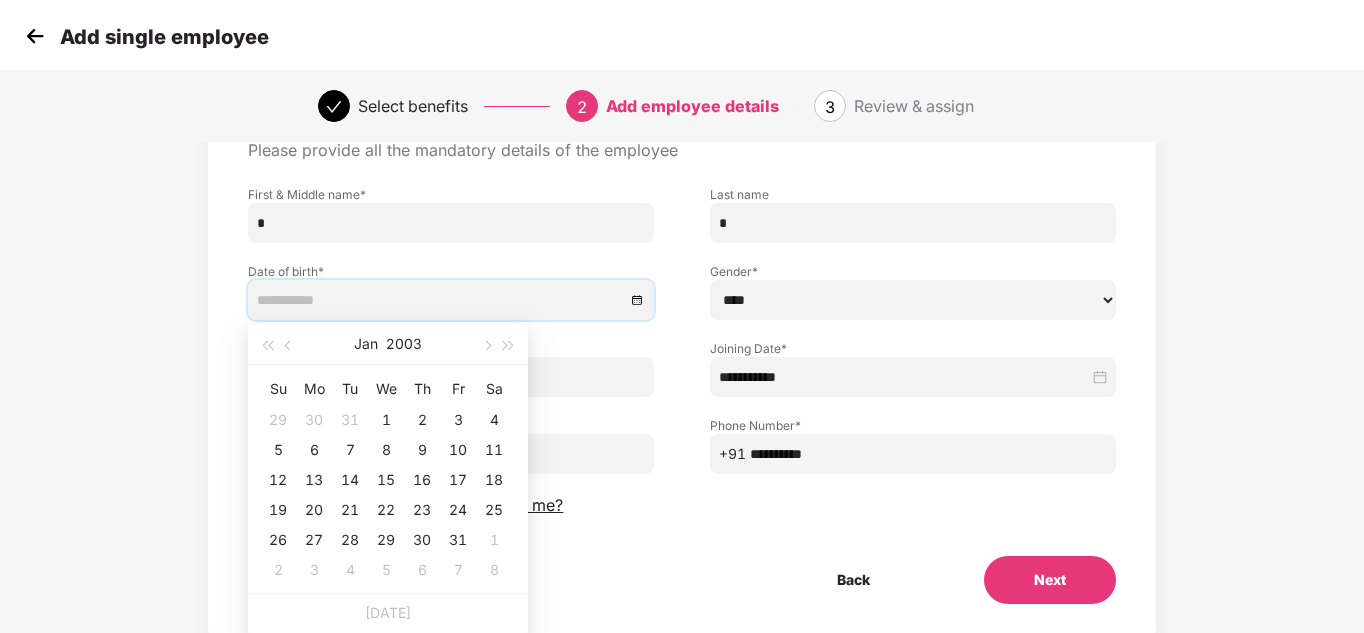 type on "**********" 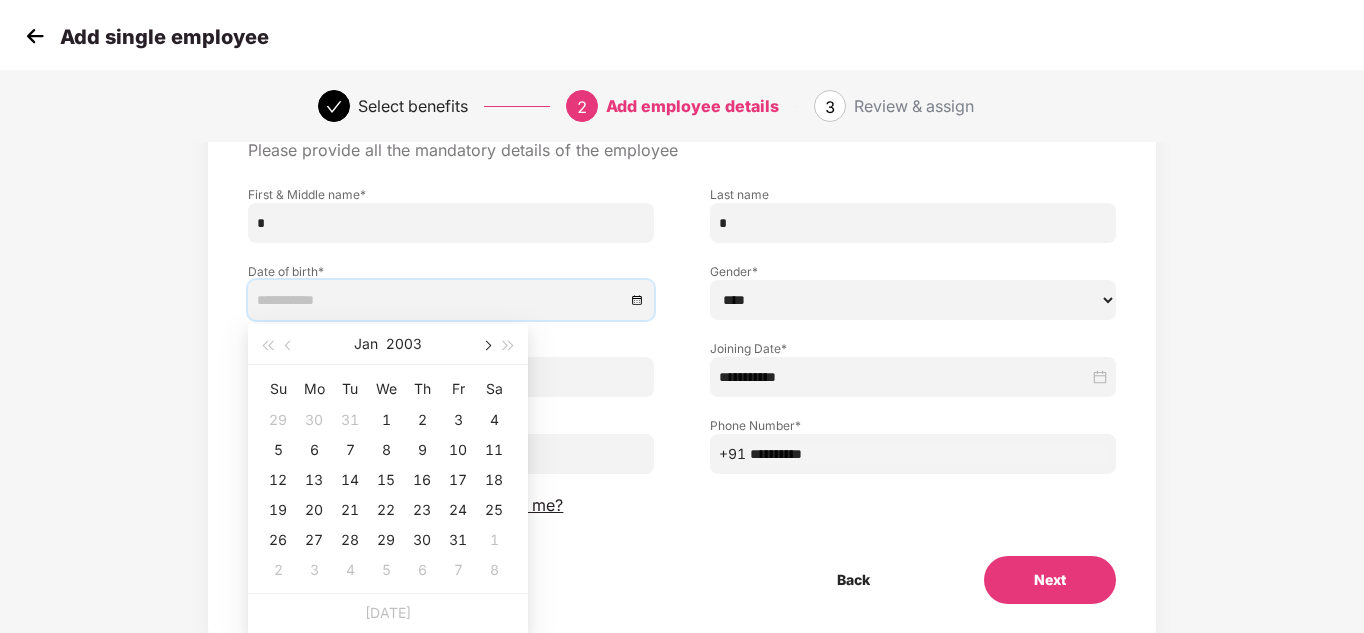 click at bounding box center (486, 344) 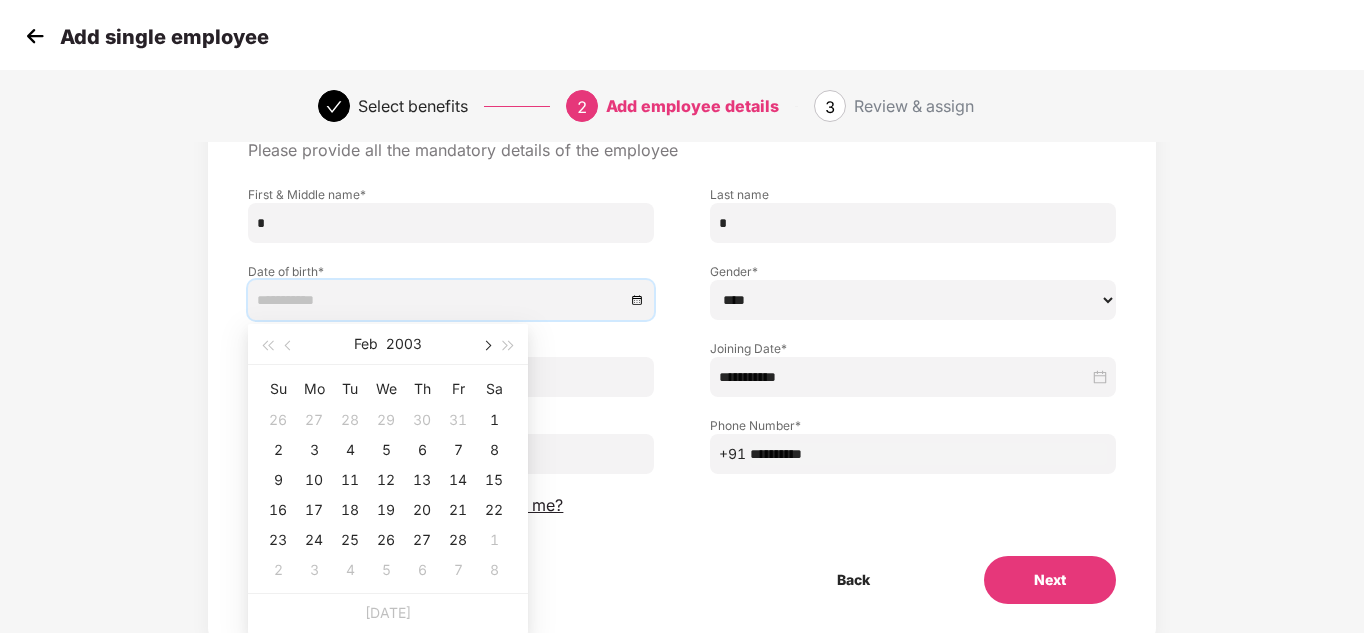 click at bounding box center (486, 344) 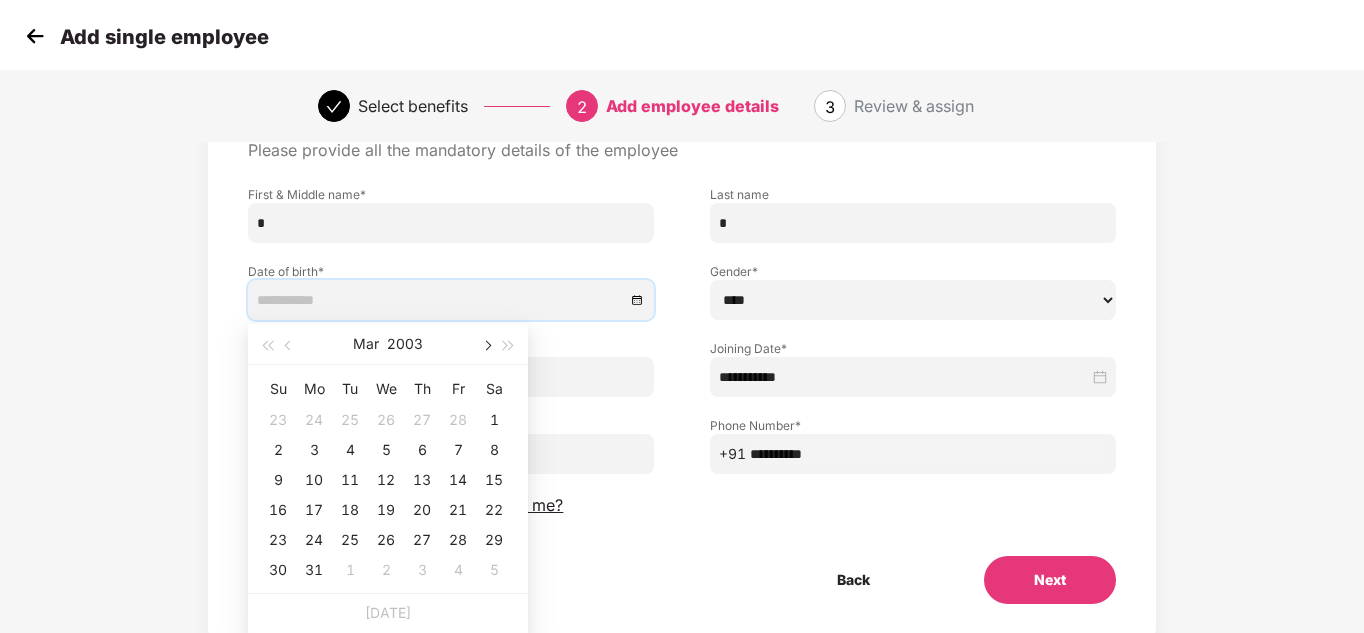 click at bounding box center (486, 344) 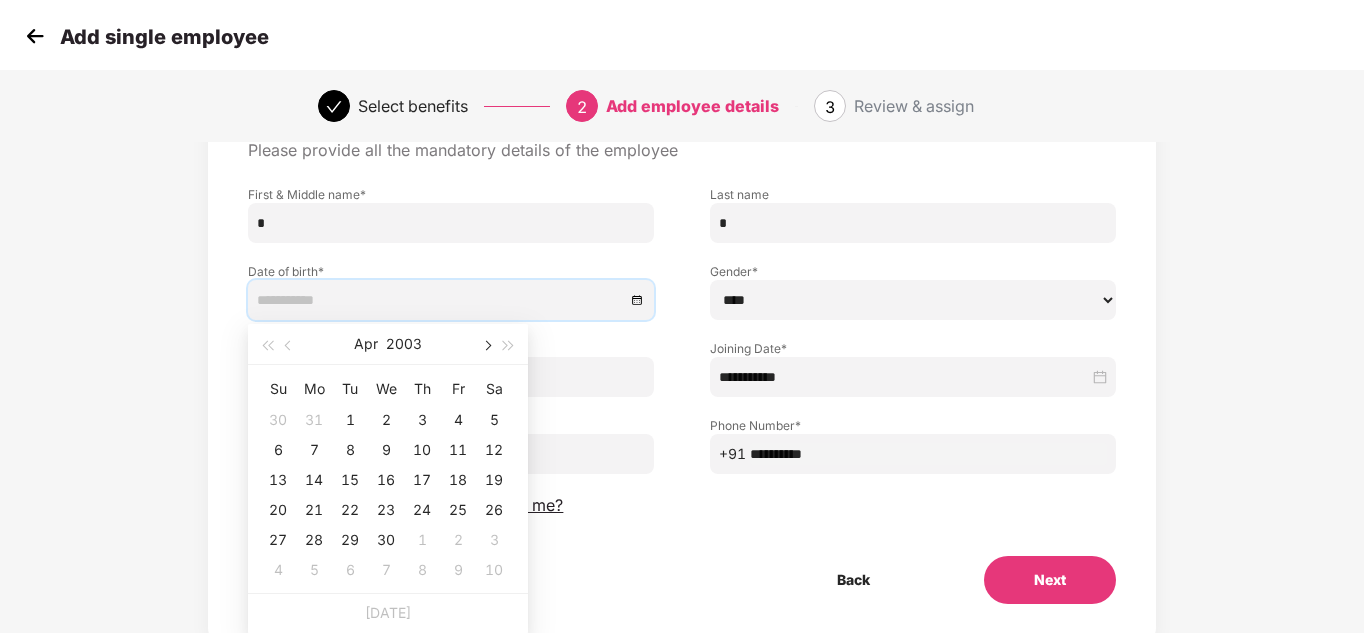 click at bounding box center (486, 344) 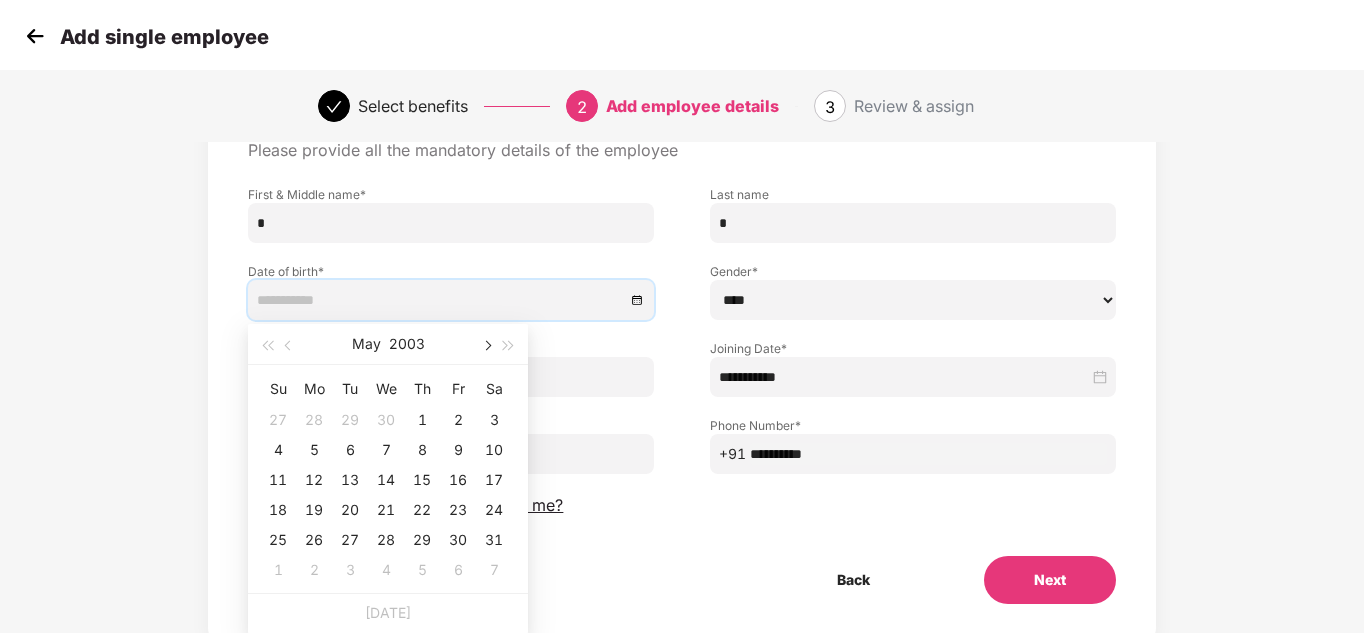 click at bounding box center (486, 344) 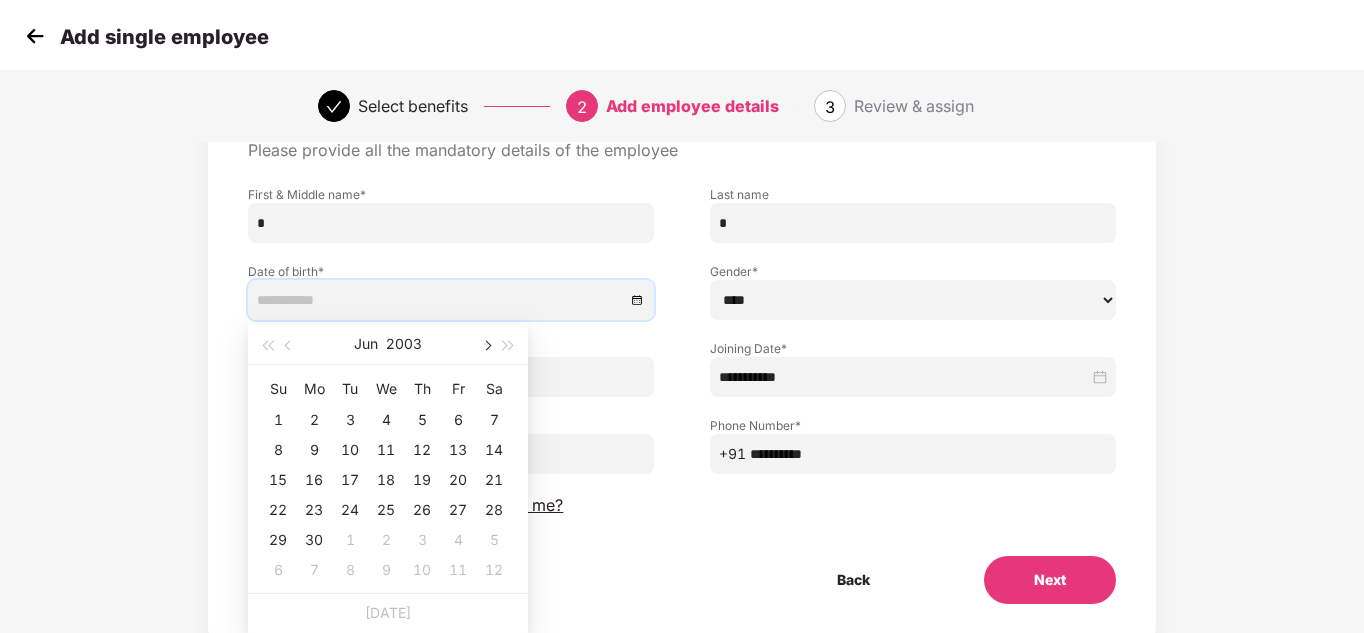 click at bounding box center (486, 344) 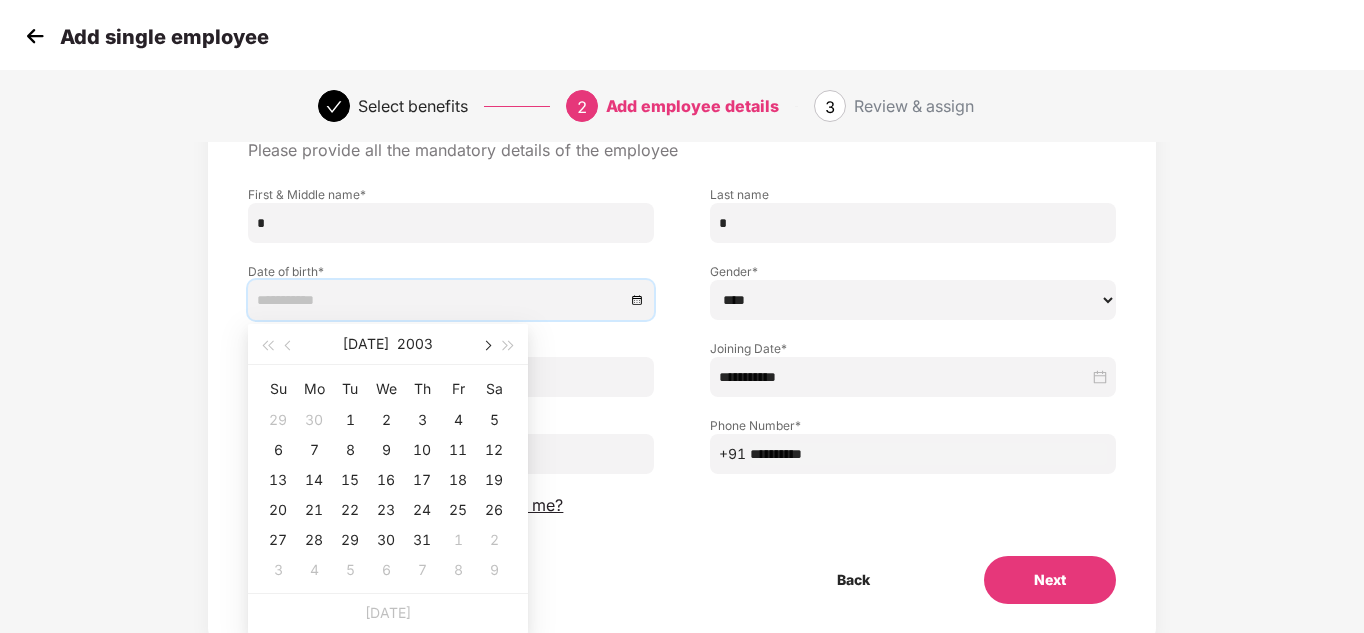 click at bounding box center [486, 344] 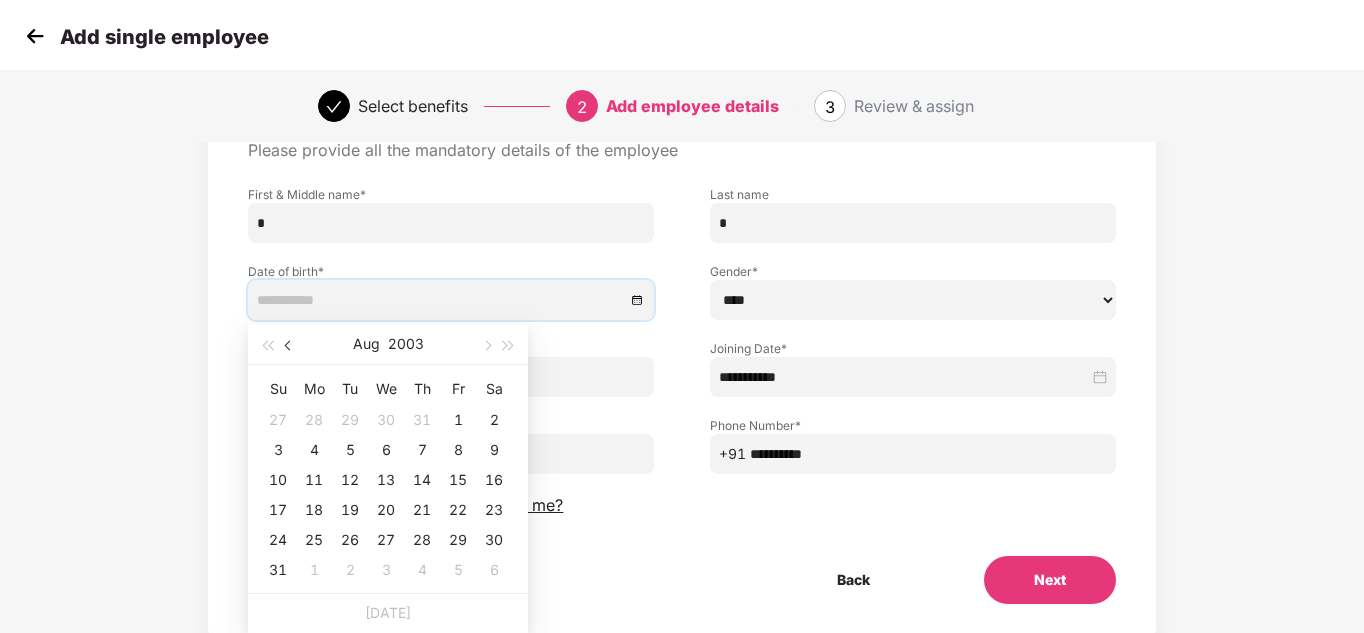 click at bounding box center [289, 344] 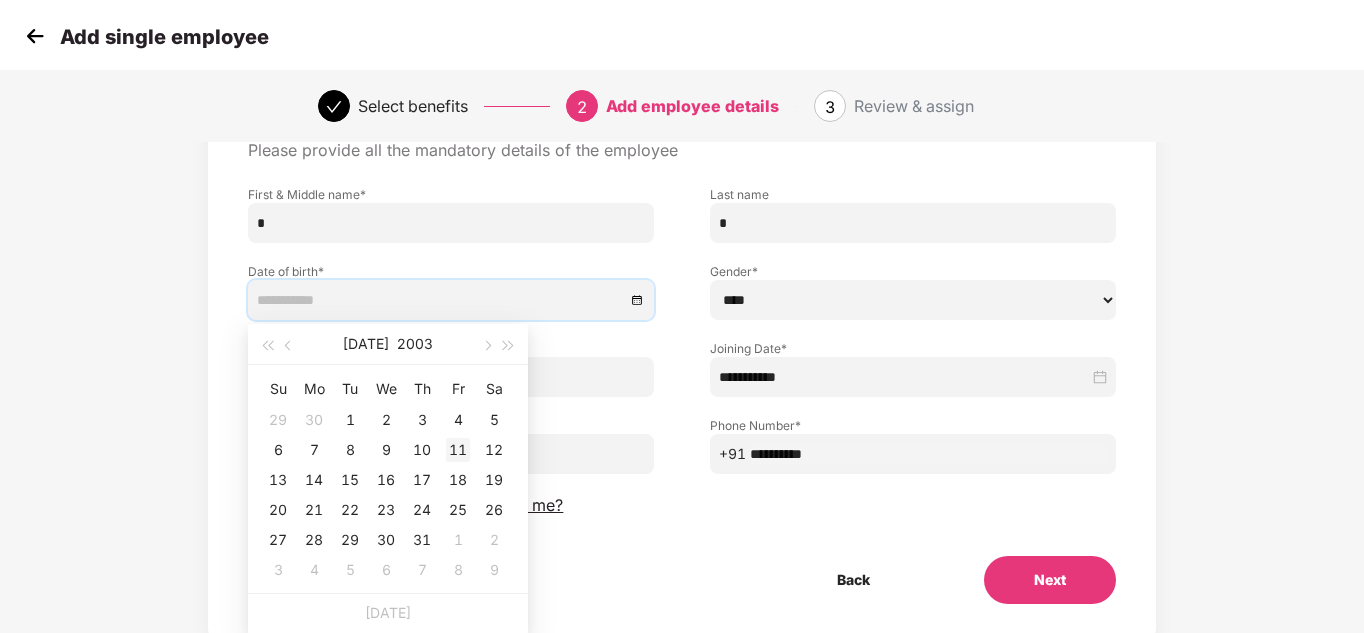 type on "**********" 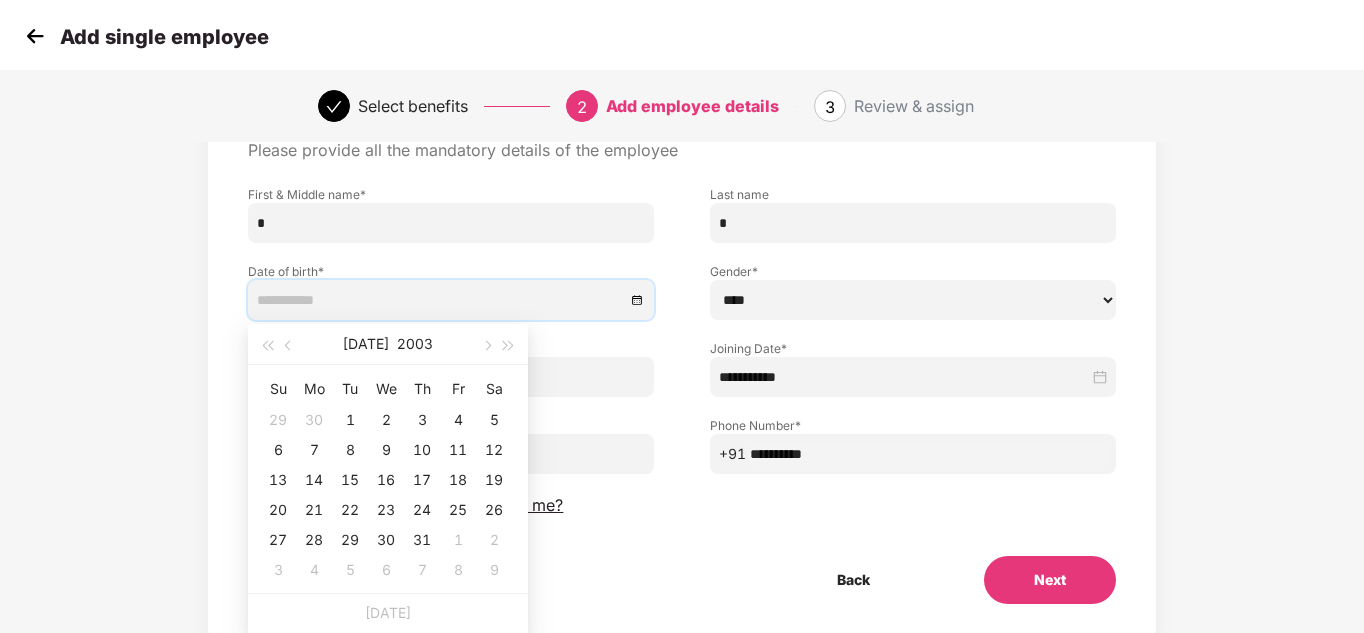 click at bounding box center (441, 300) 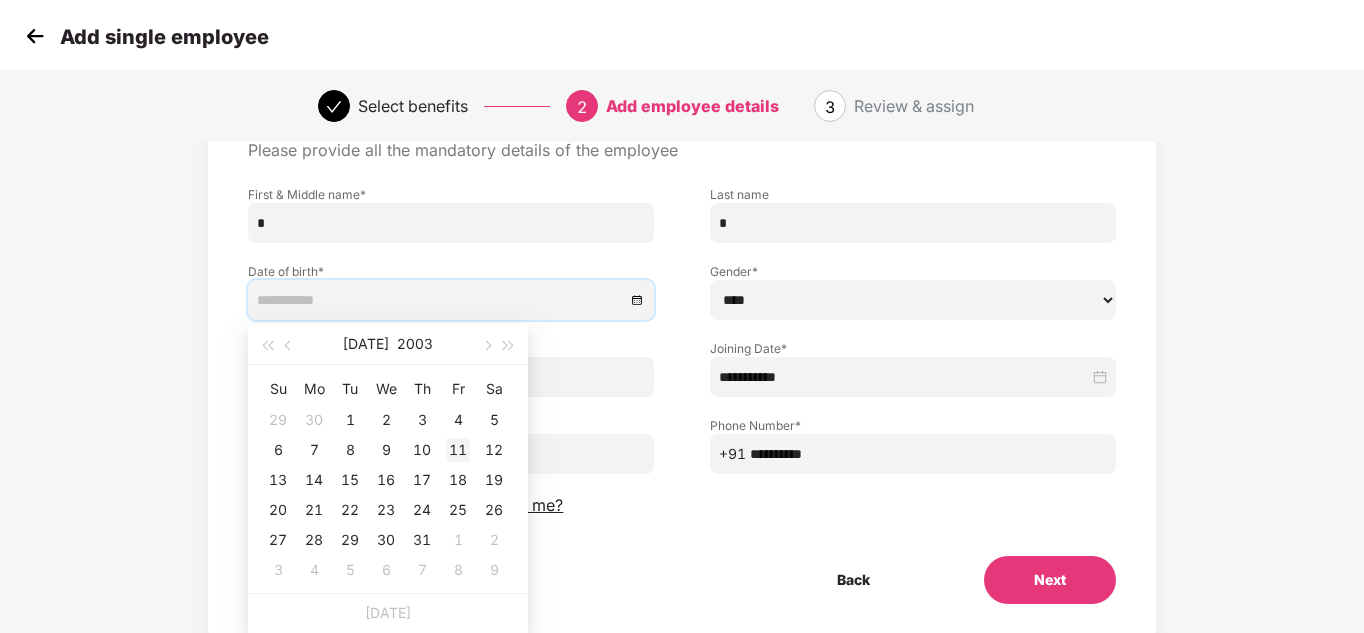 type on "**********" 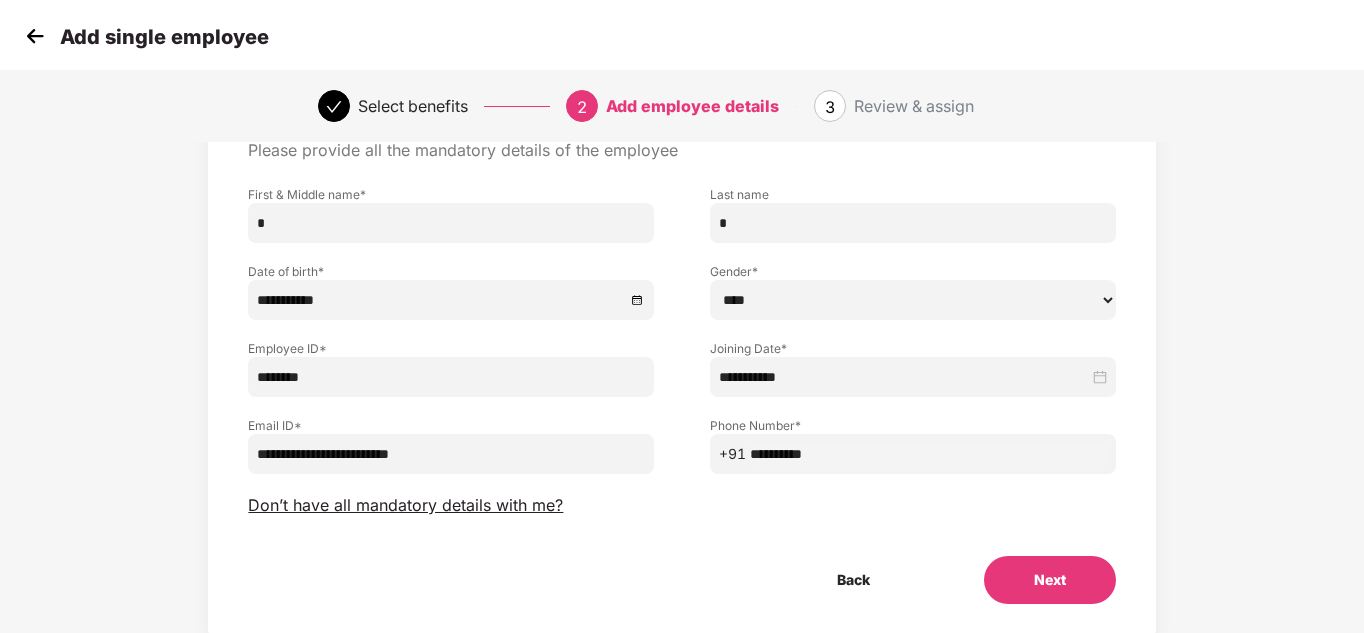 click on "Next" at bounding box center [1050, 580] 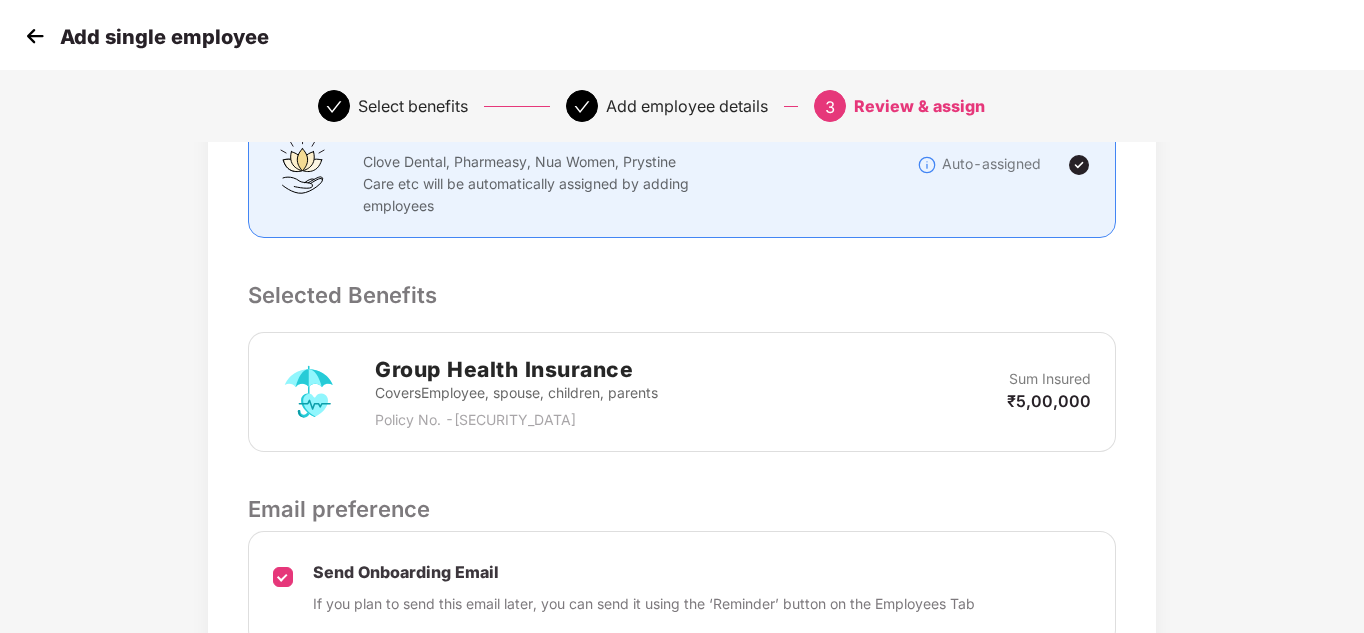 scroll, scrollTop: 614, scrollLeft: 0, axis: vertical 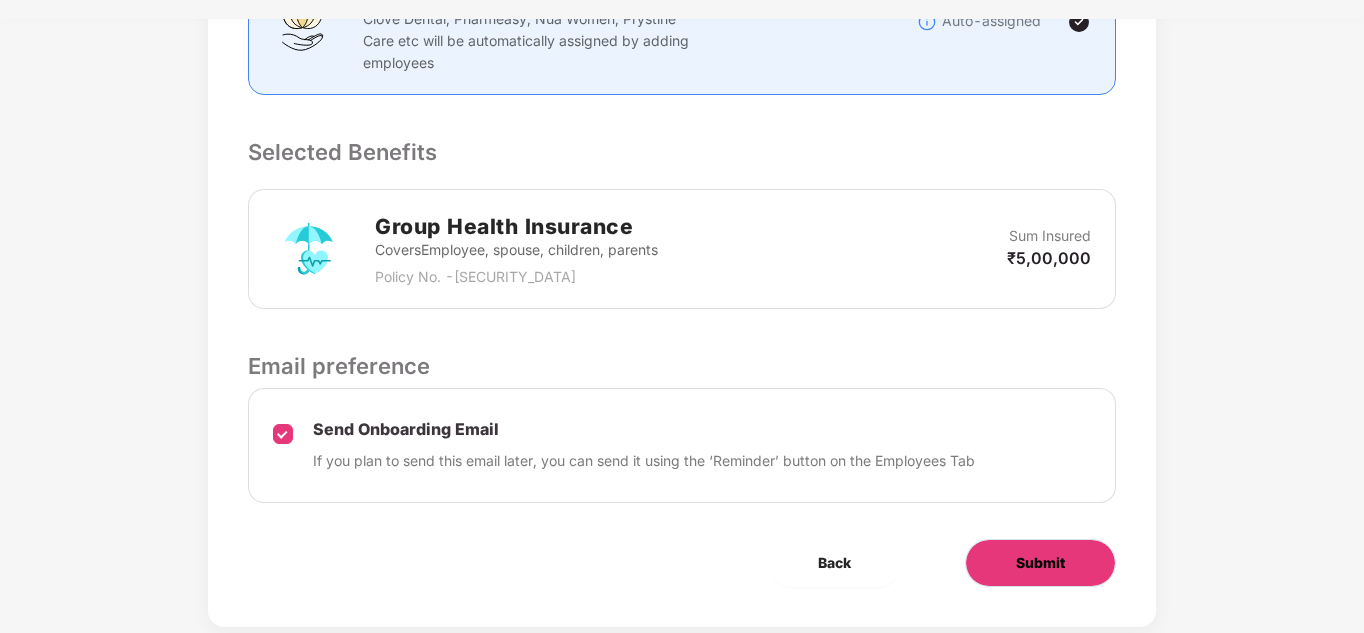 click on "Submit" at bounding box center (1040, 563) 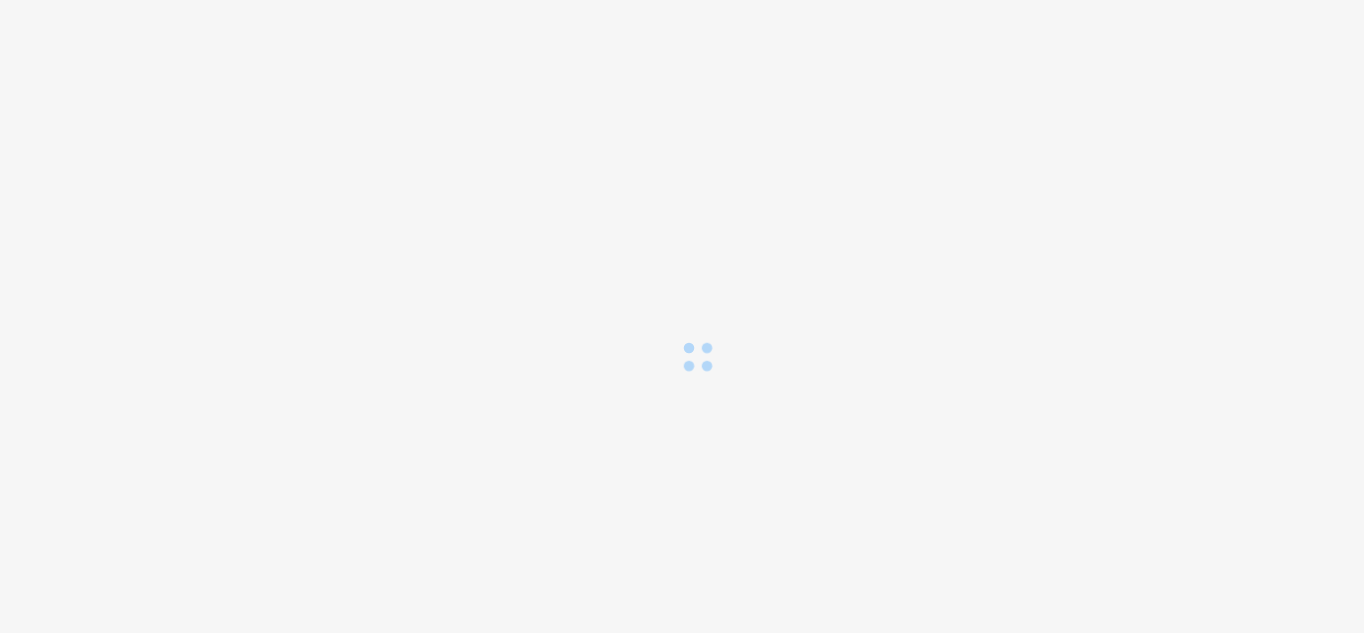 scroll, scrollTop: 0, scrollLeft: 0, axis: both 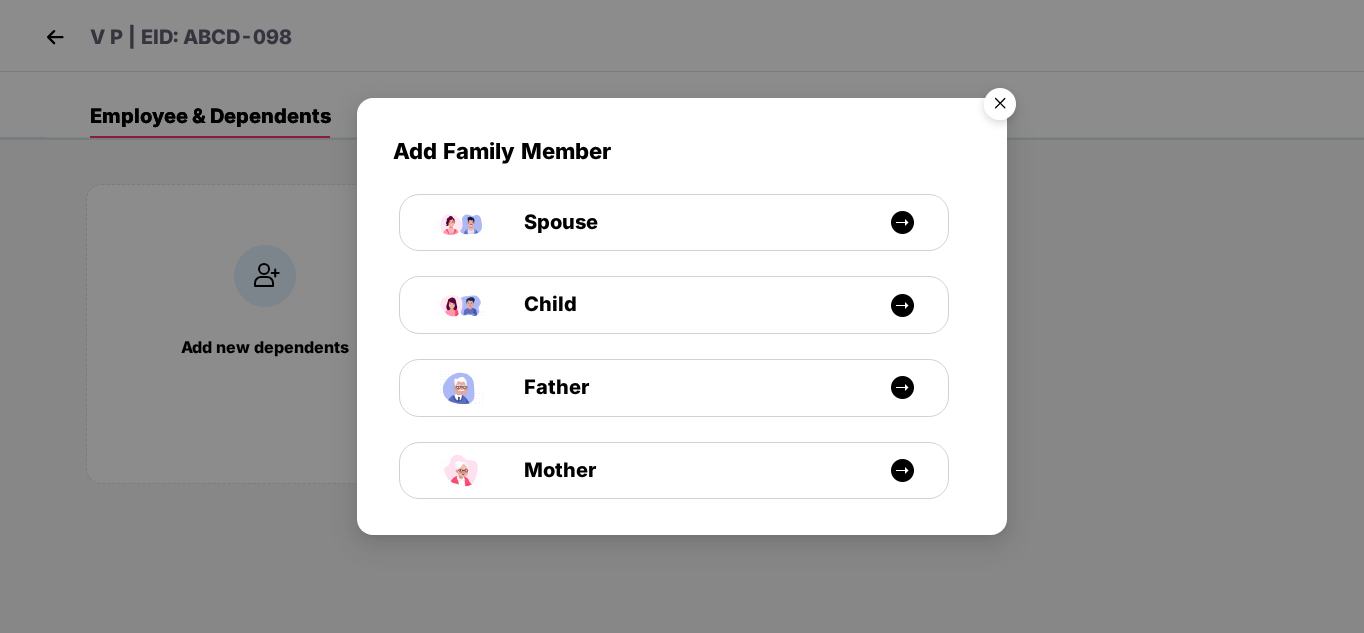 click at bounding box center [1000, 107] 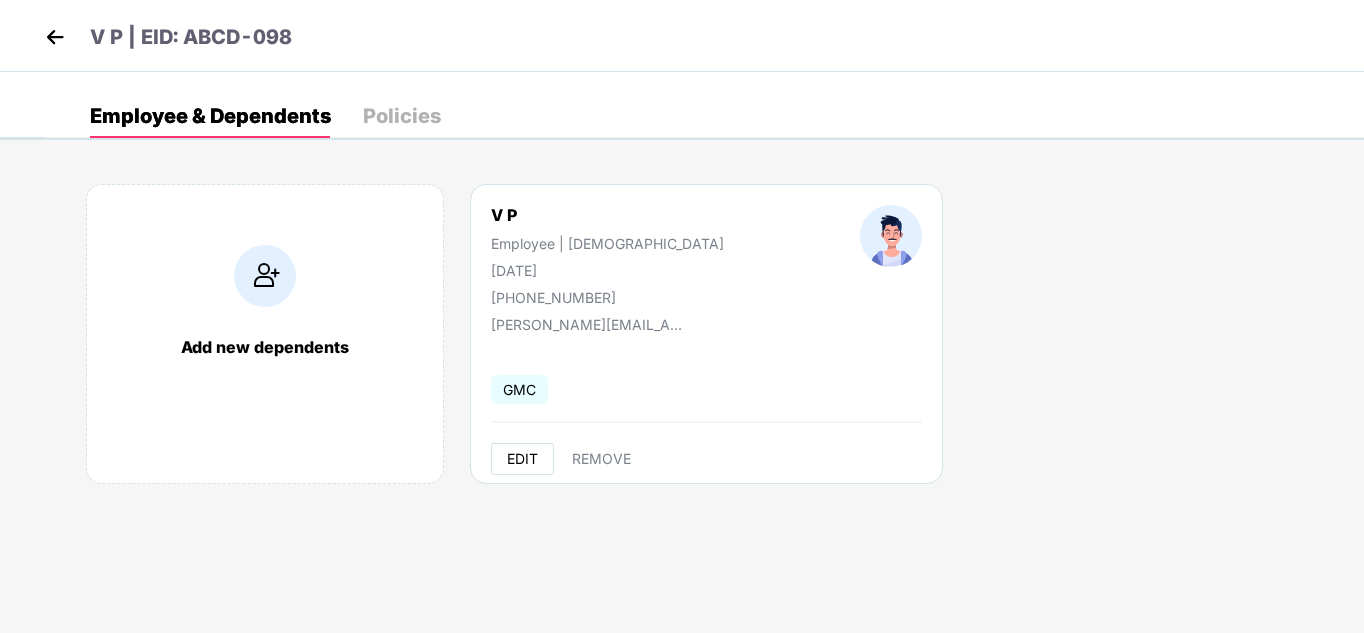 click on "EDIT" at bounding box center (522, 459) 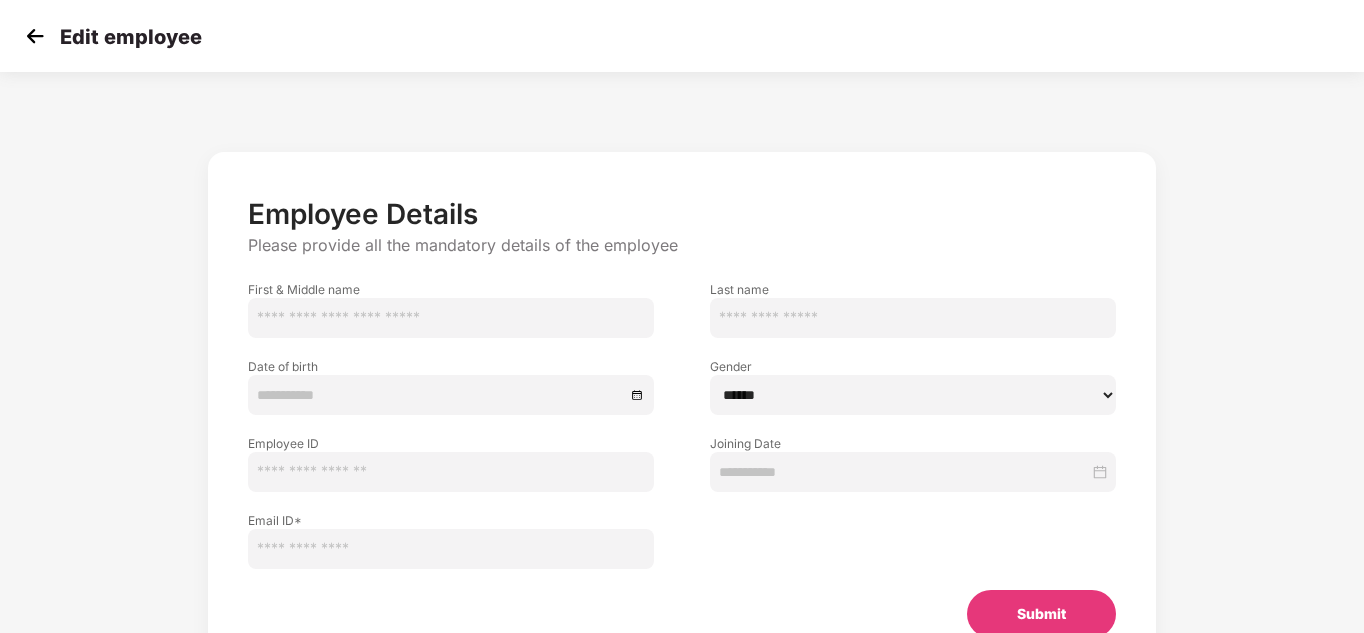 type on "*" 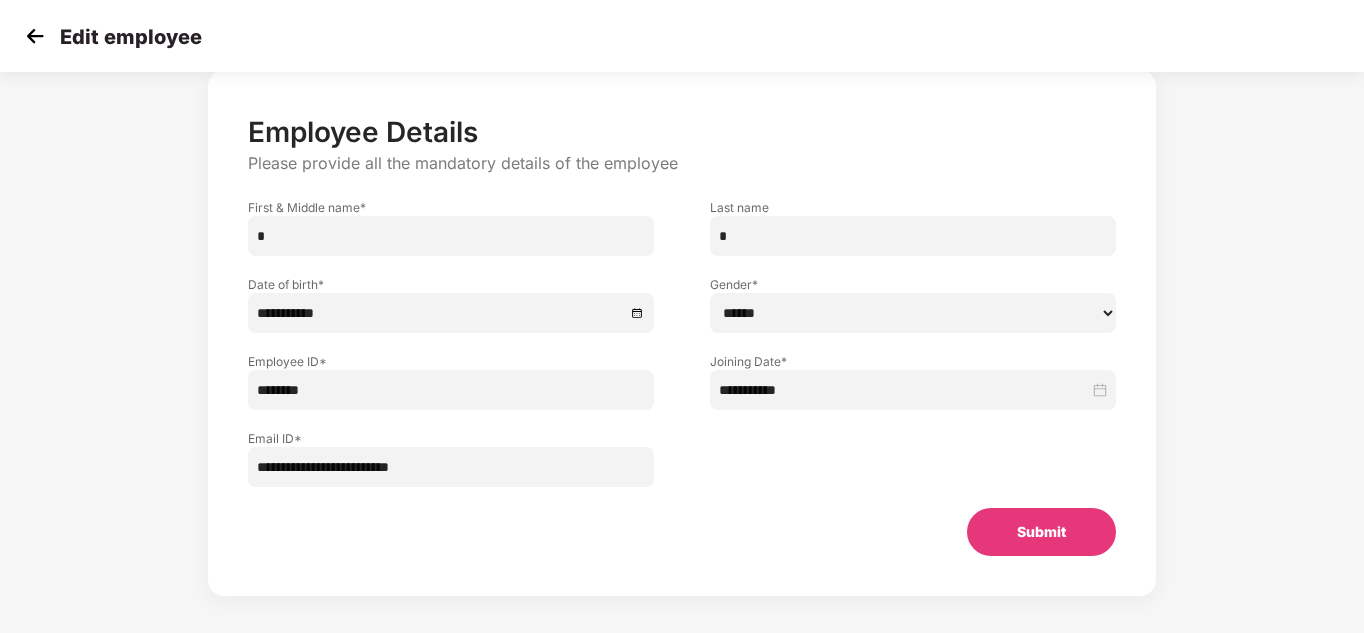 scroll, scrollTop: 95, scrollLeft: 0, axis: vertical 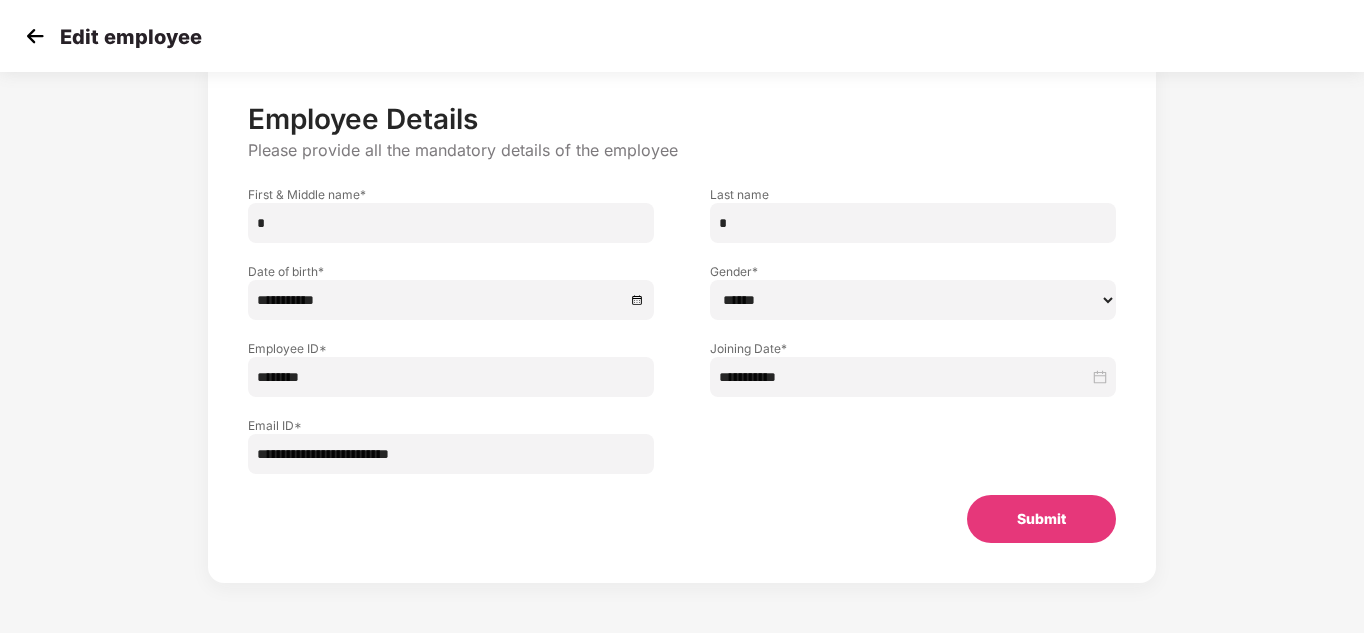 drag, startPoint x: 428, startPoint y: 455, endPoint x: 416, endPoint y: 454, distance: 12.0415945 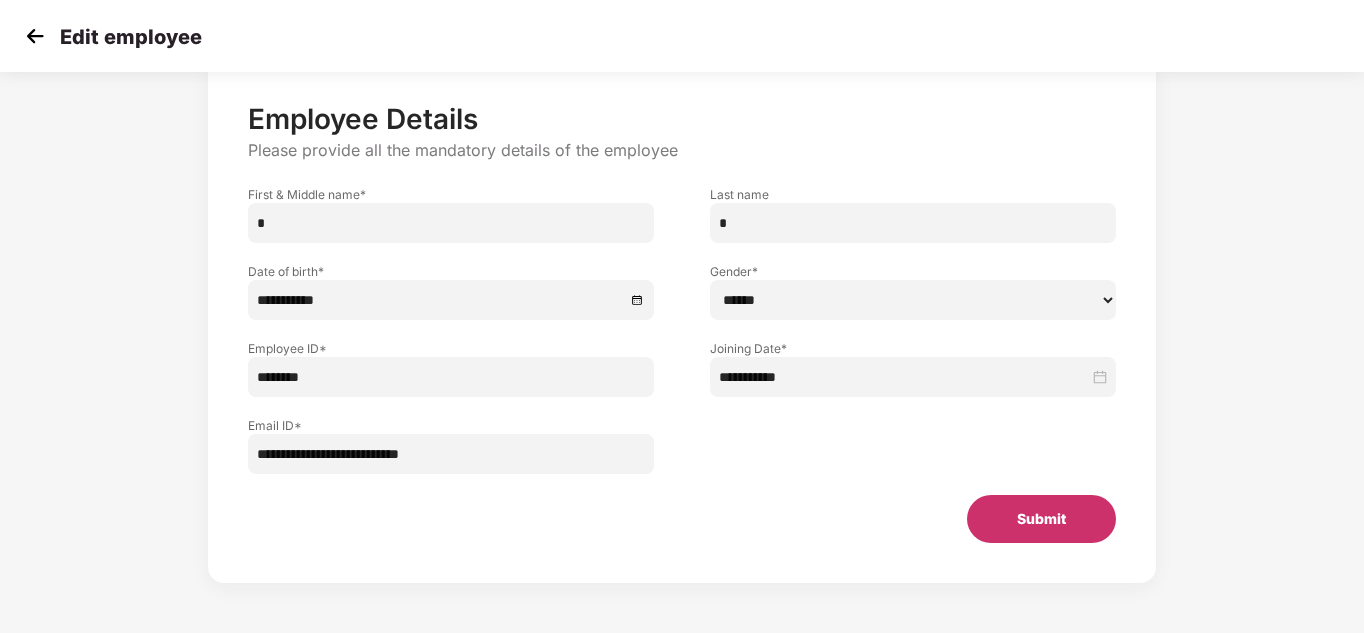 type on "**********" 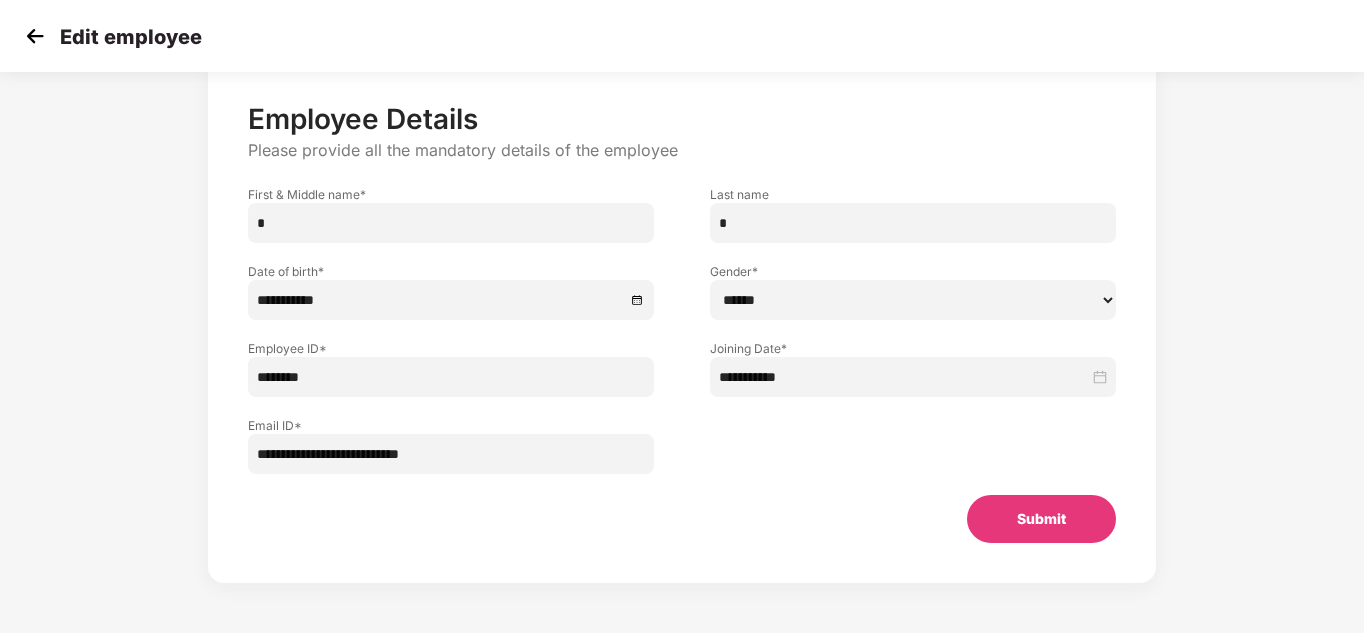 click on "Submit" at bounding box center (1041, 519) 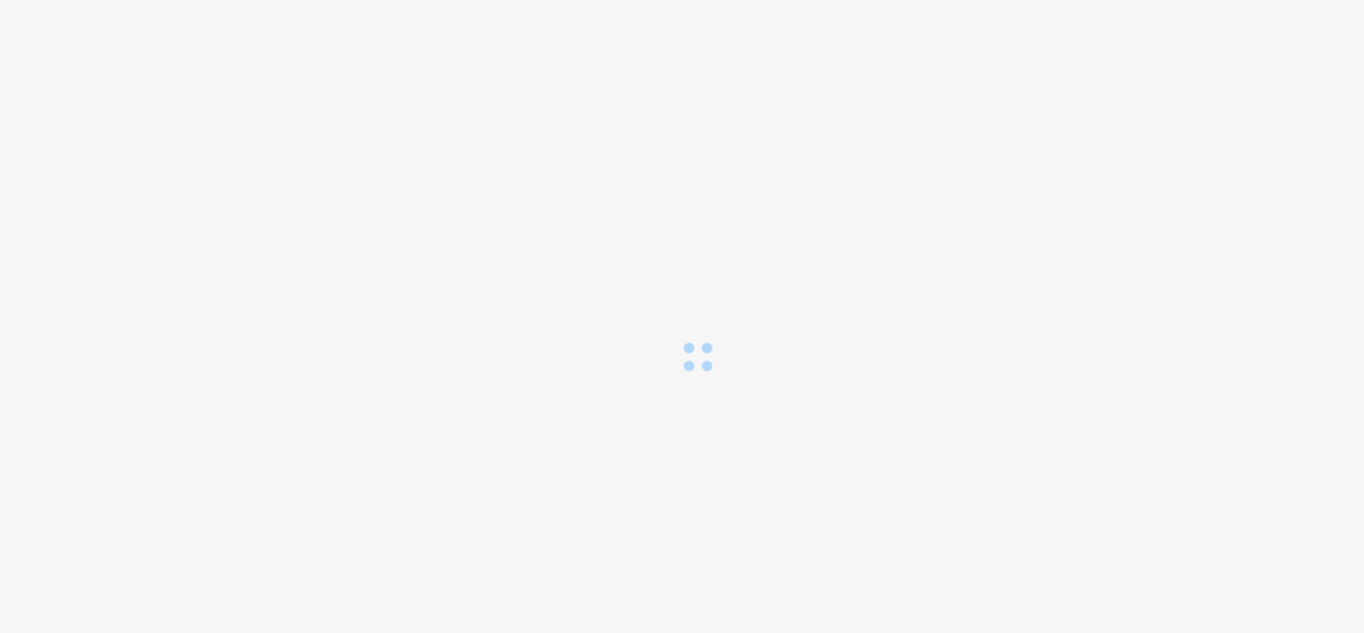 scroll, scrollTop: 0, scrollLeft: 0, axis: both 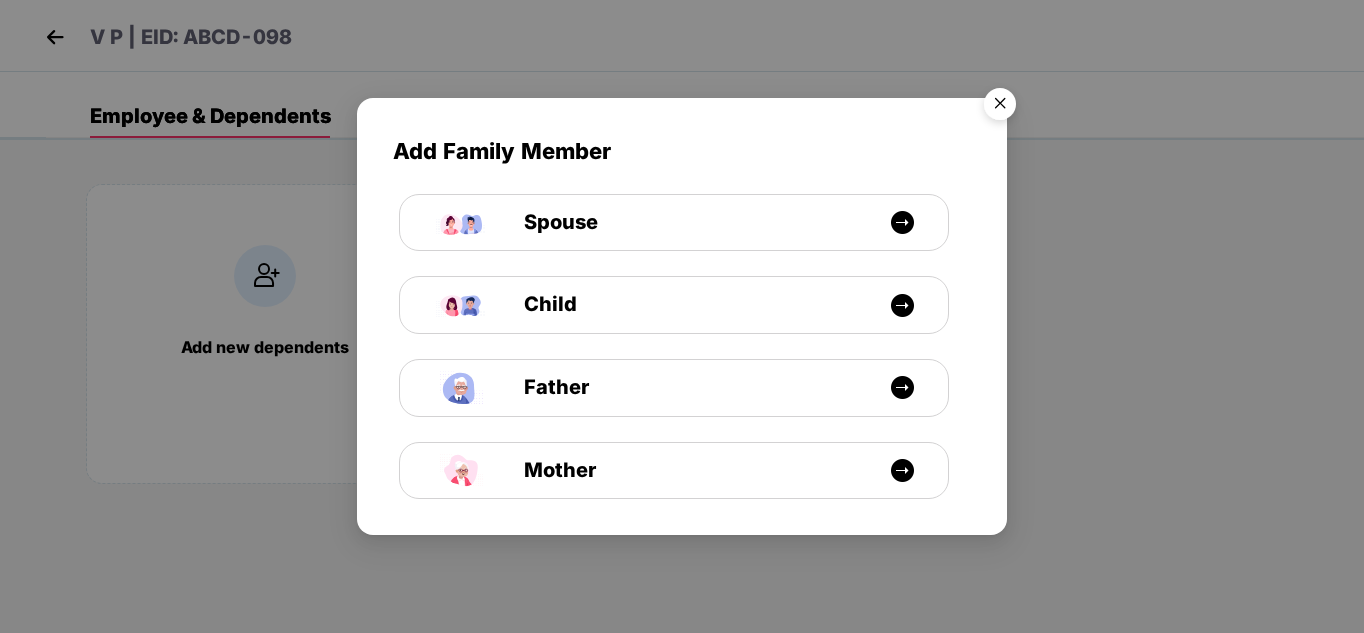 click at bounding box center [1000, 107] 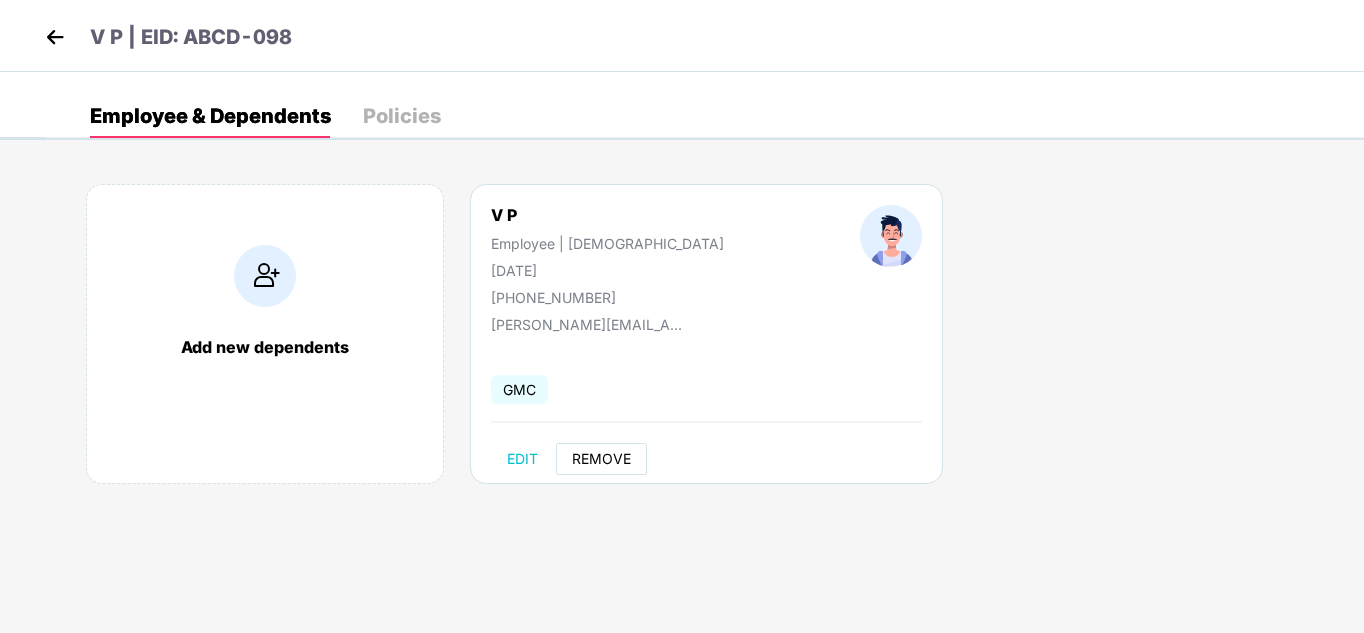 click on "REMOVE" at bounding box center [601, 459] 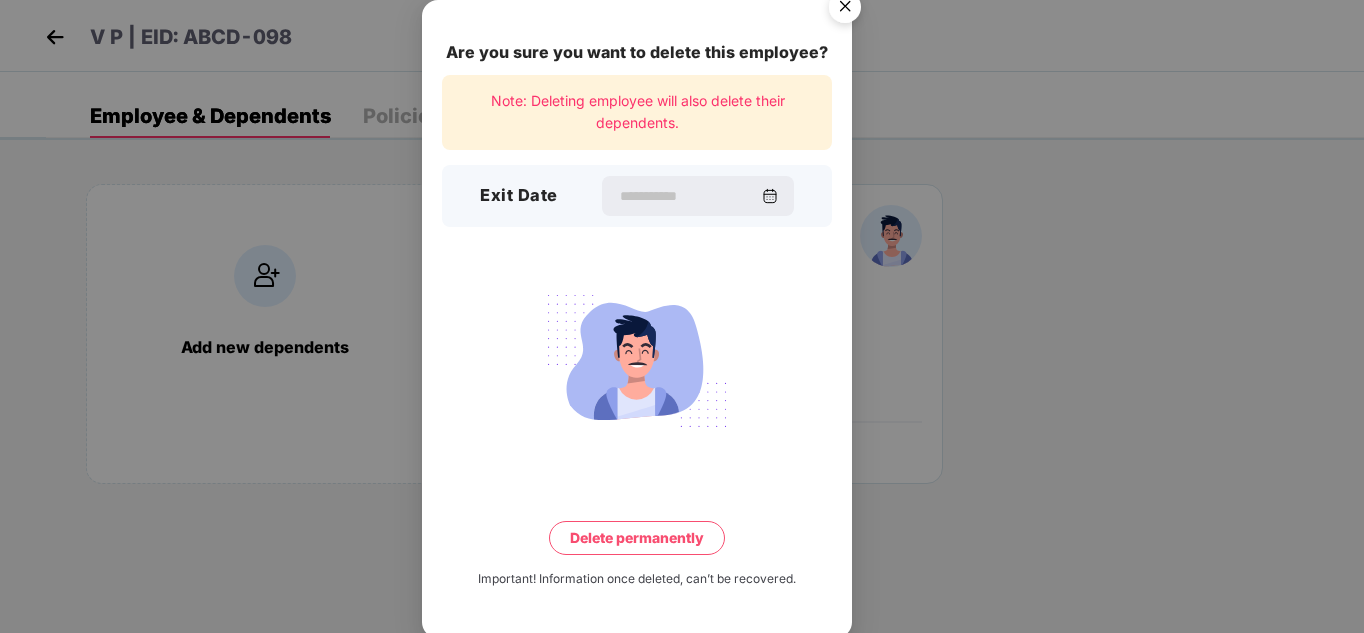 scroll, scrollTop: 5, scrollLeft: 0, axis: vertical 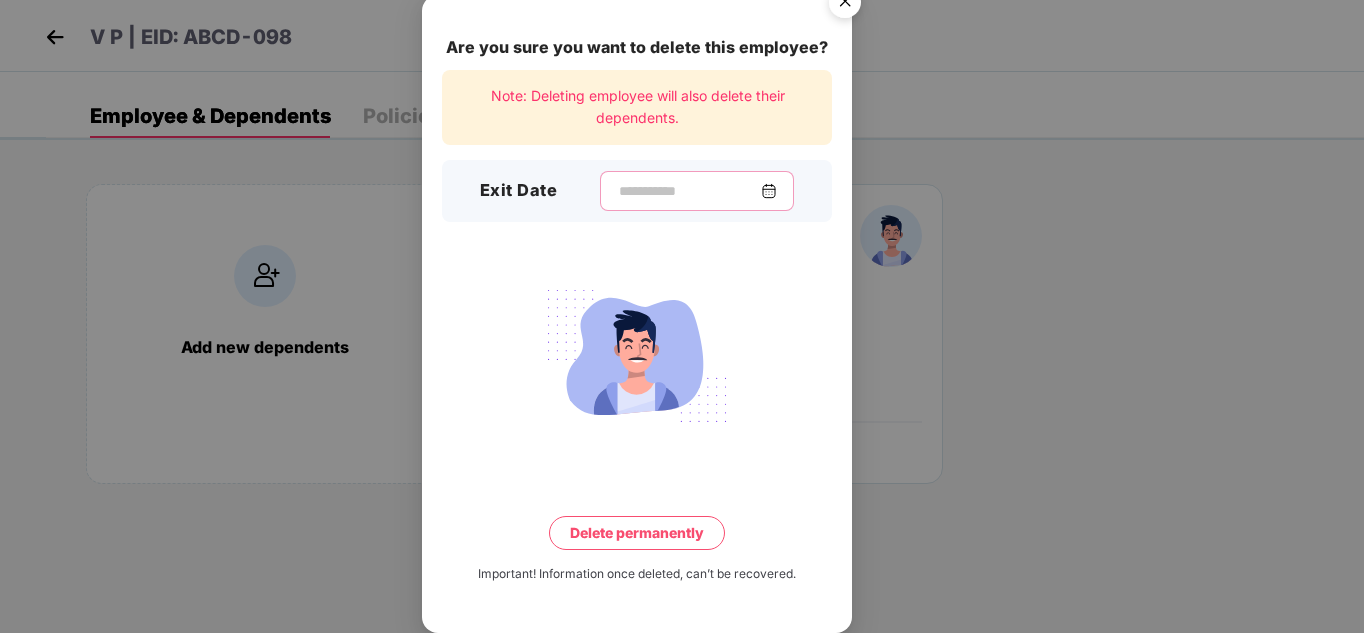 click at bounding box center [689, 191] 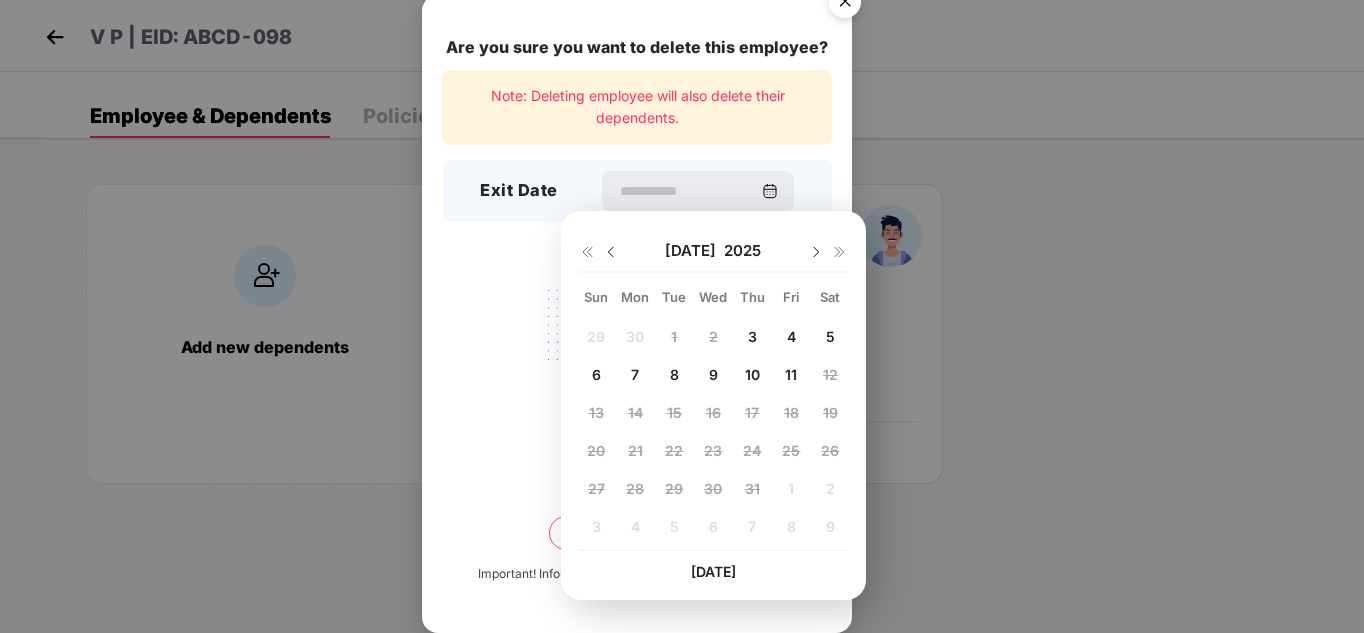 click on "11" at bounding box center (791, 374) 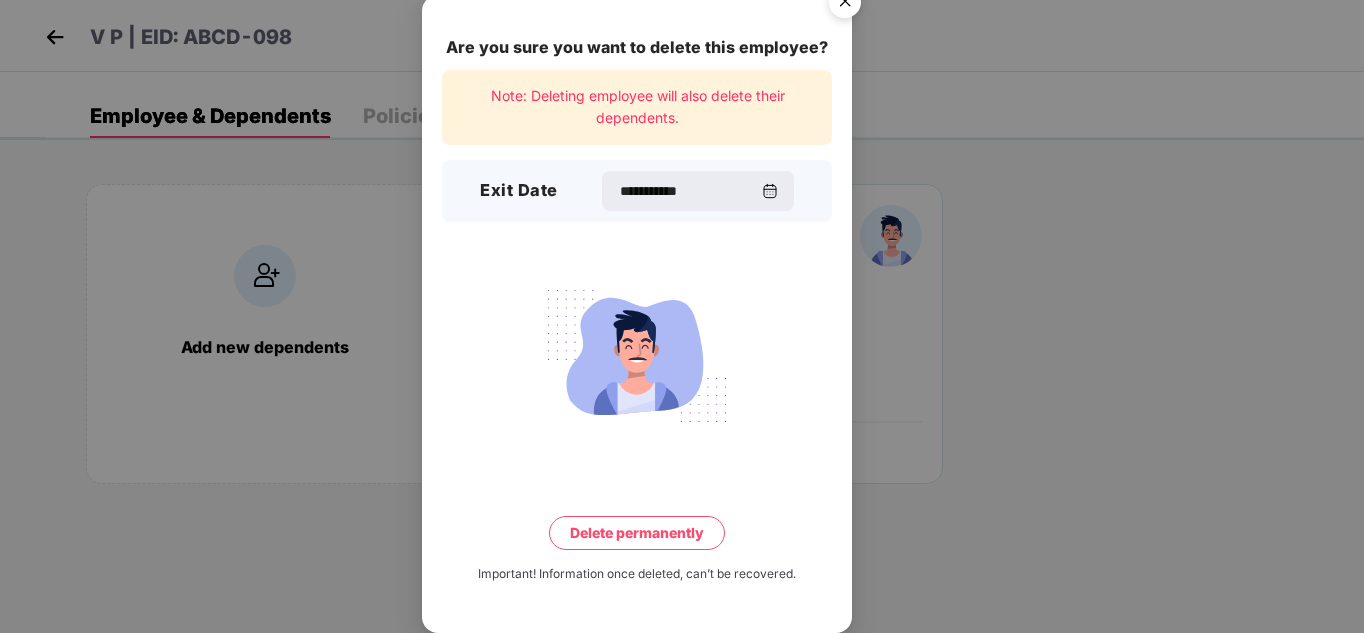 click on "Delete permanently" at bounding box center [637, 533] 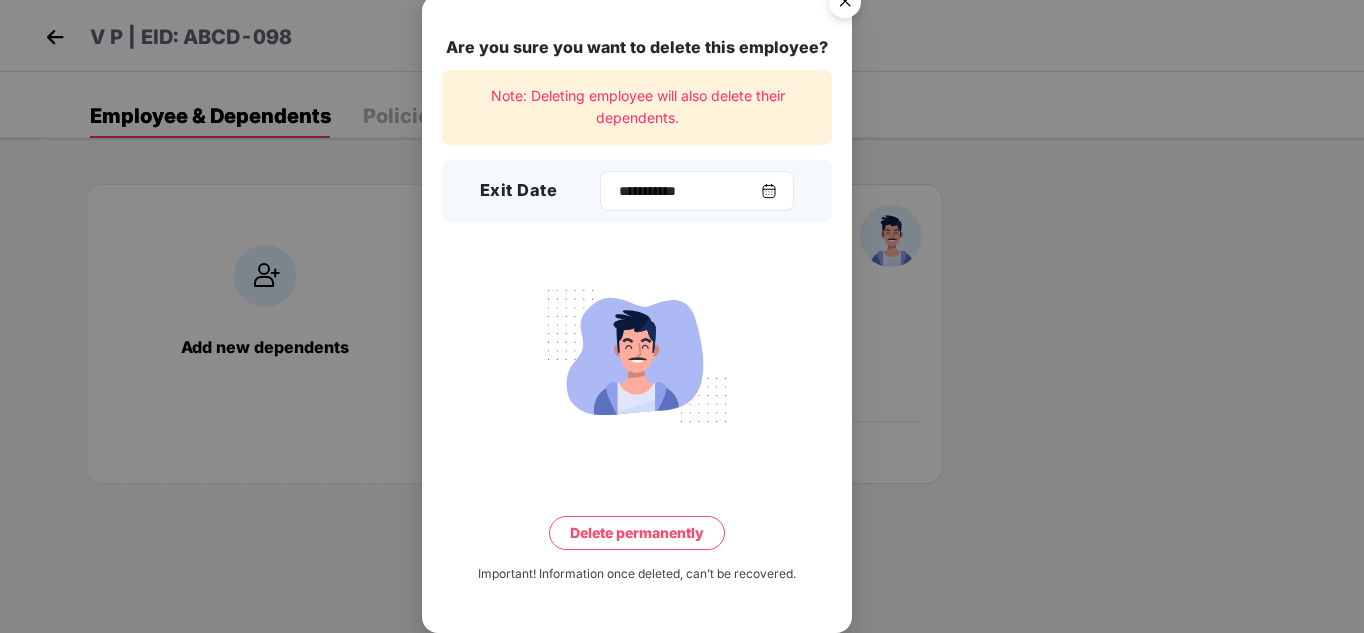 click at bounding box center [769, 191] 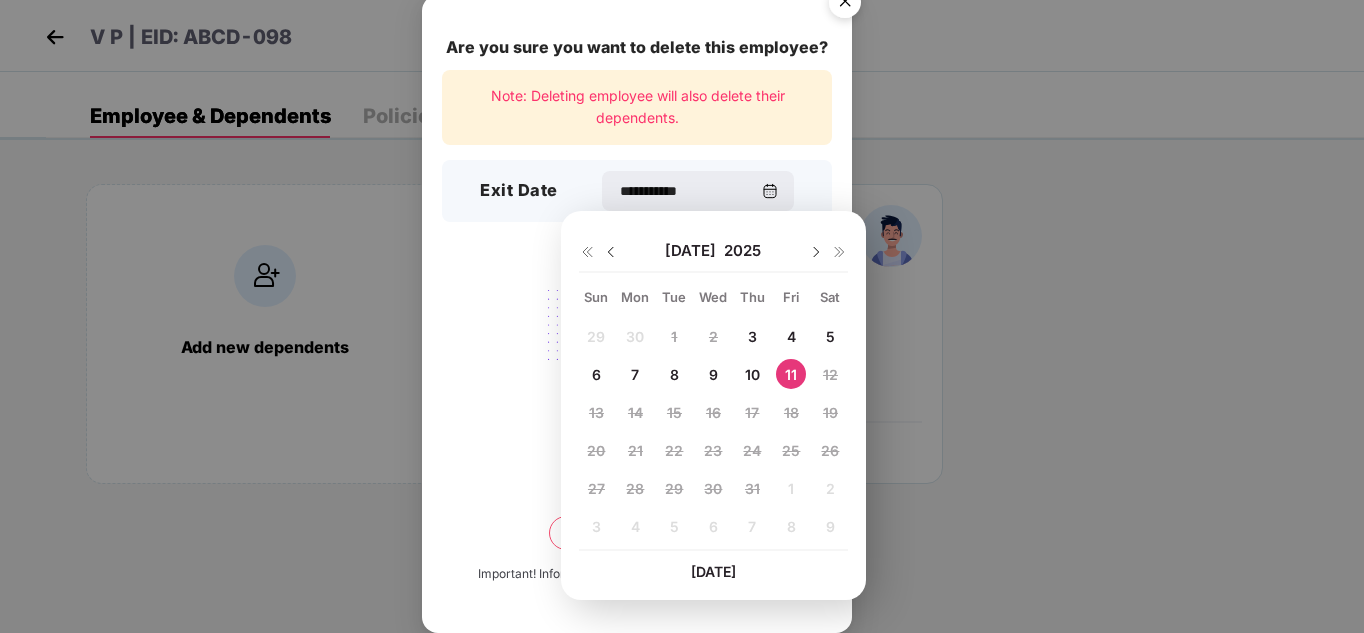 click on "10" at bounding box center [752, 374] 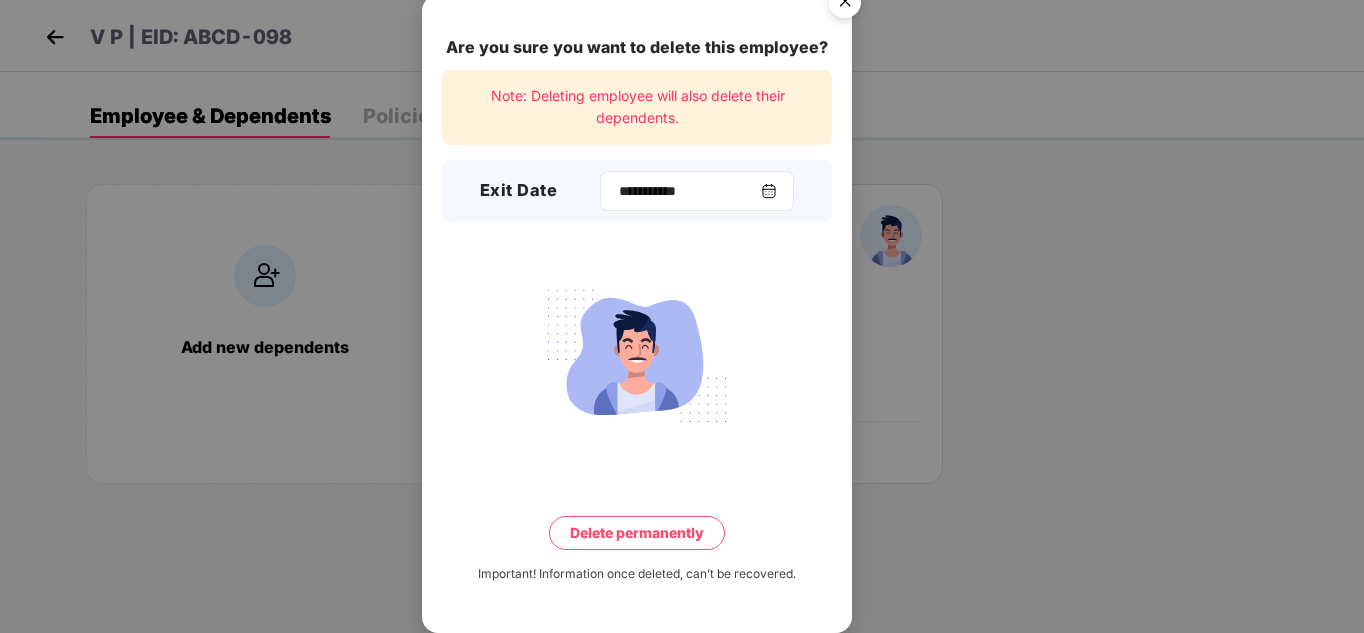 click at bounding box center (769, 191) 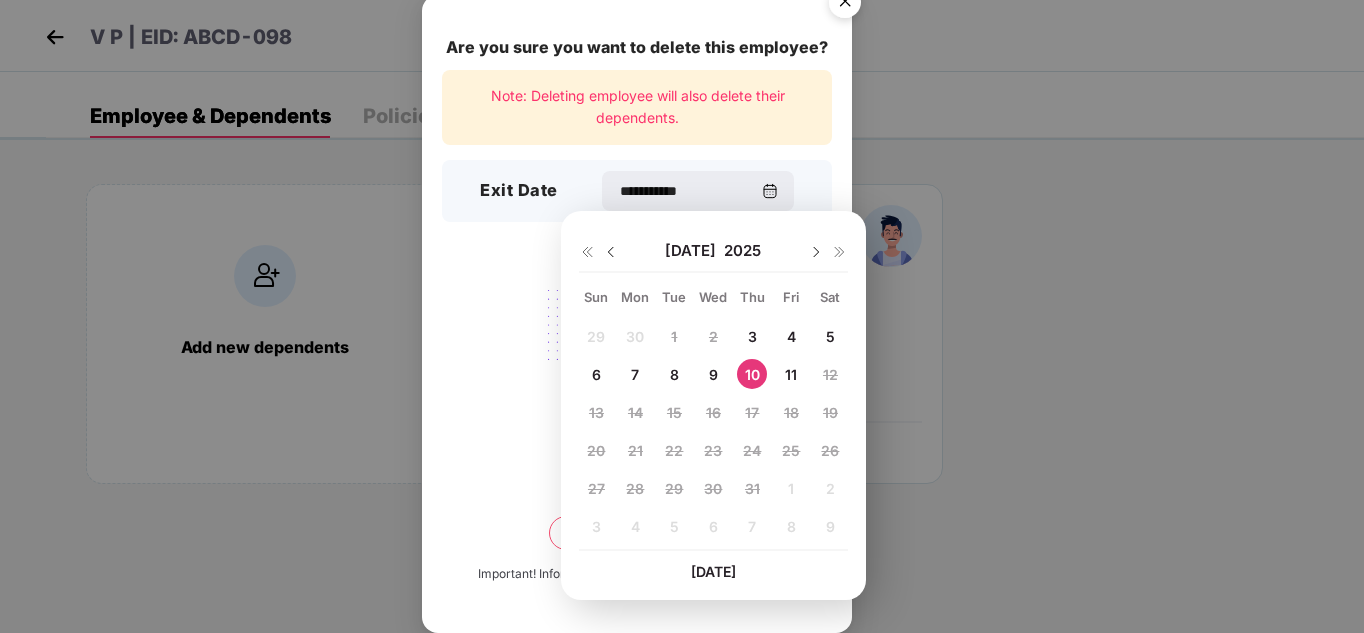 click on "9" at bounding box center [713, 374] 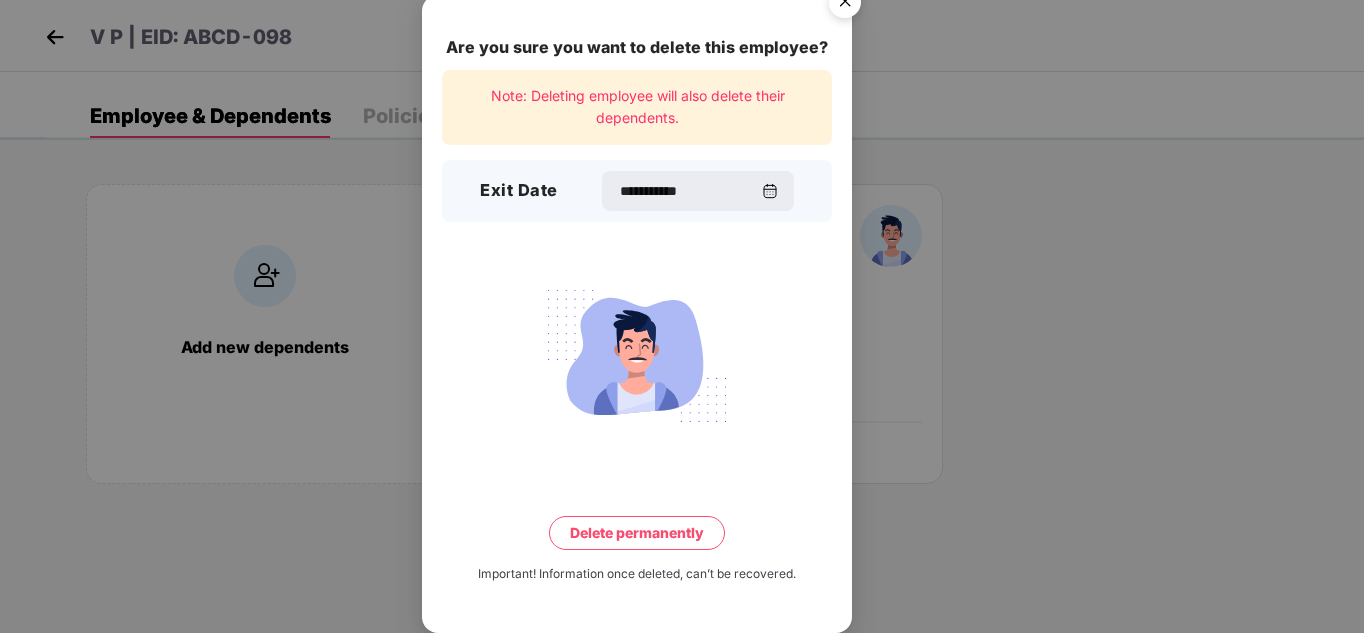 click on "Delete permanently" at bounding box center (637, 533) 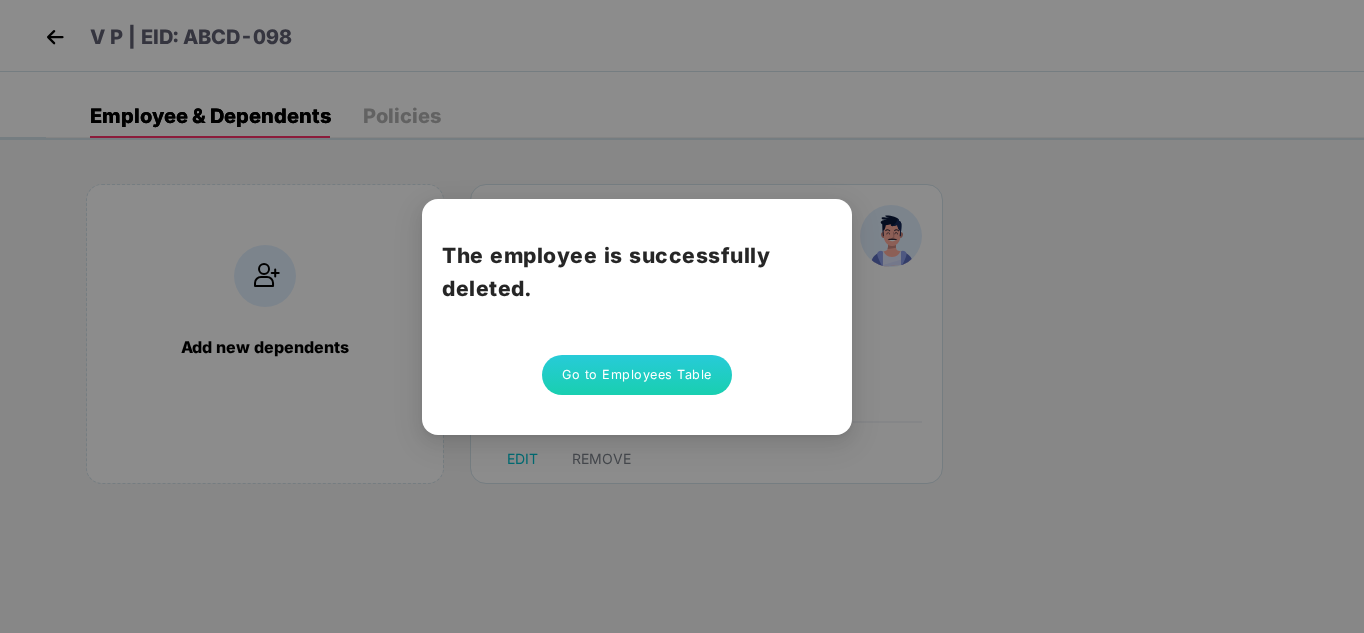 scroll, scrollTop: 0, scrollLeft: 0, axis: both 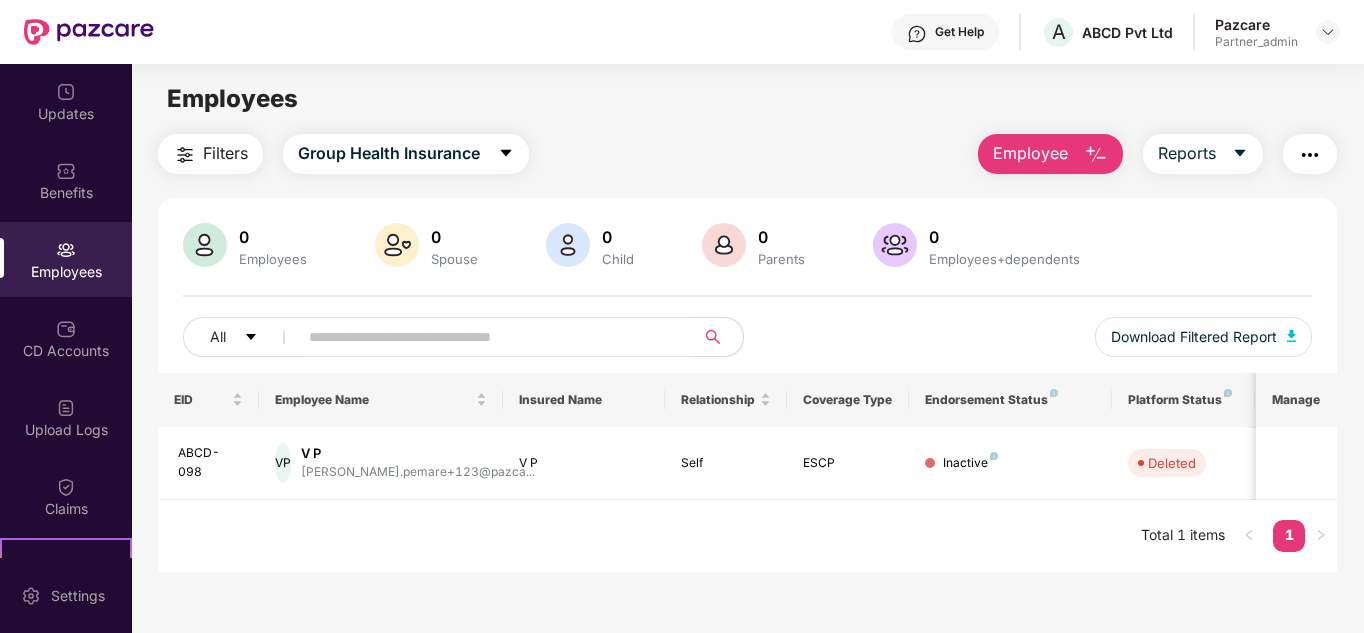 click on "Platform Status" at bounding box center [1183, 400] 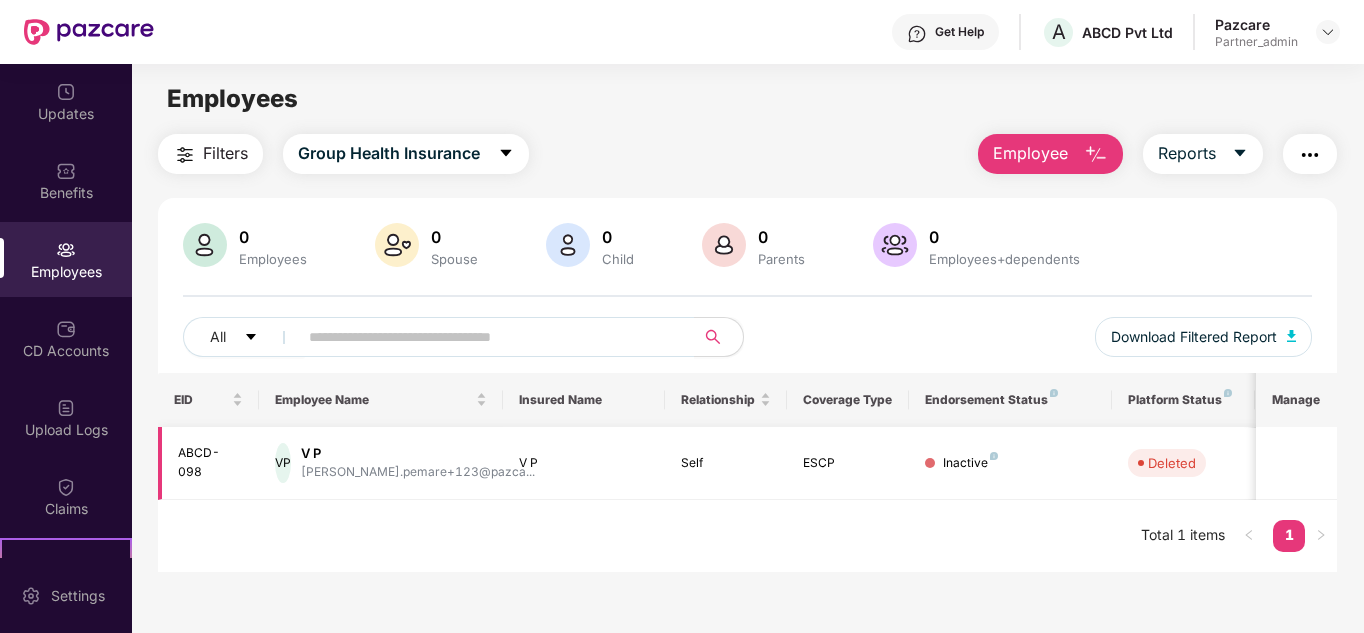 click on "Inactive" at bounding box center (970, 463) 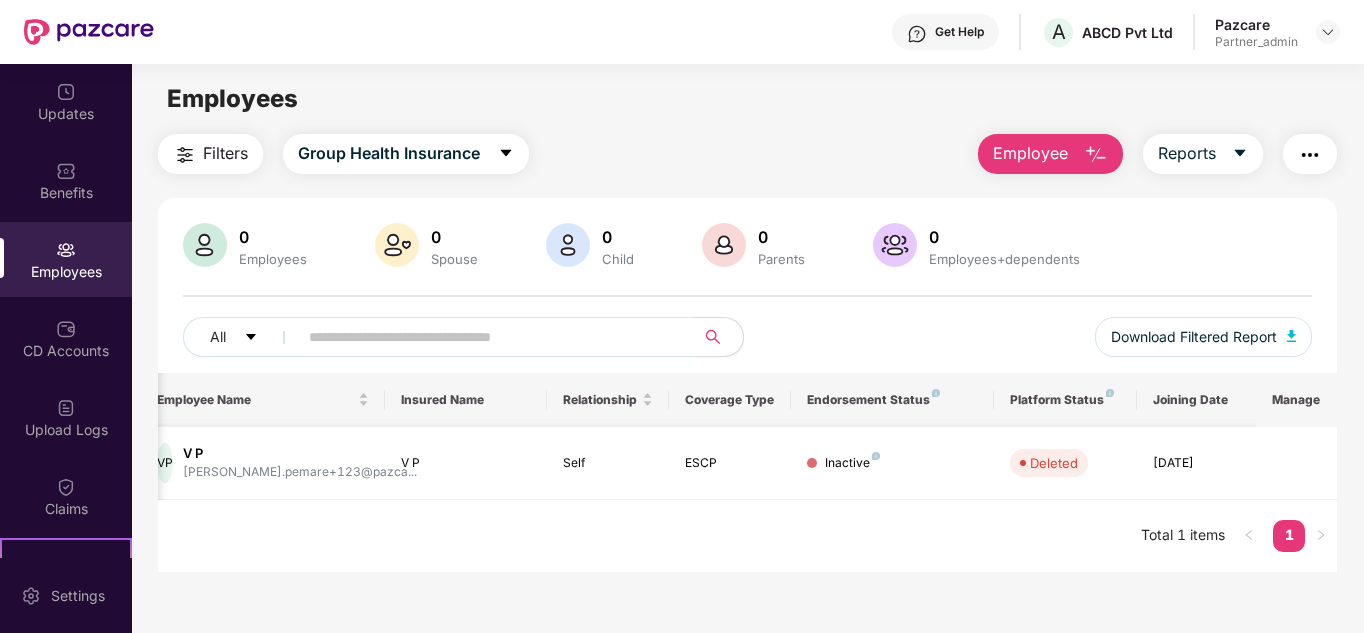 scroll, scrollTop: 0, scrollLeft: 0, axis: both 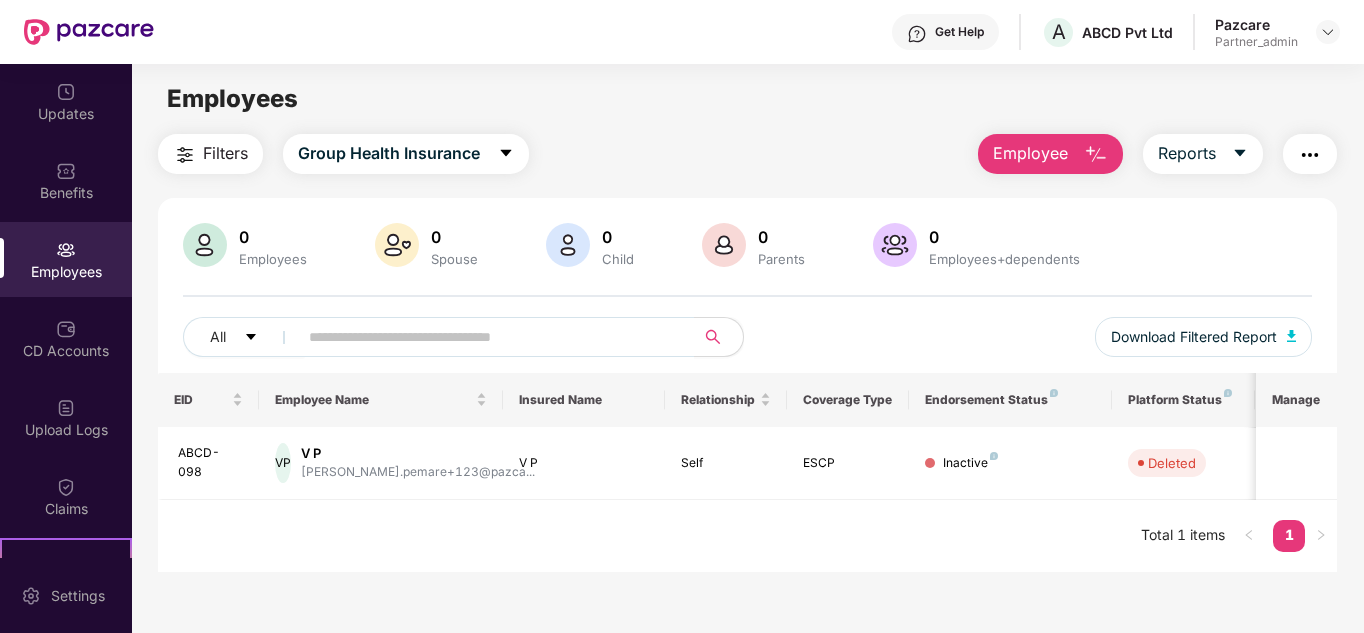 click on "Employee" at bounding box center (1050, 154) 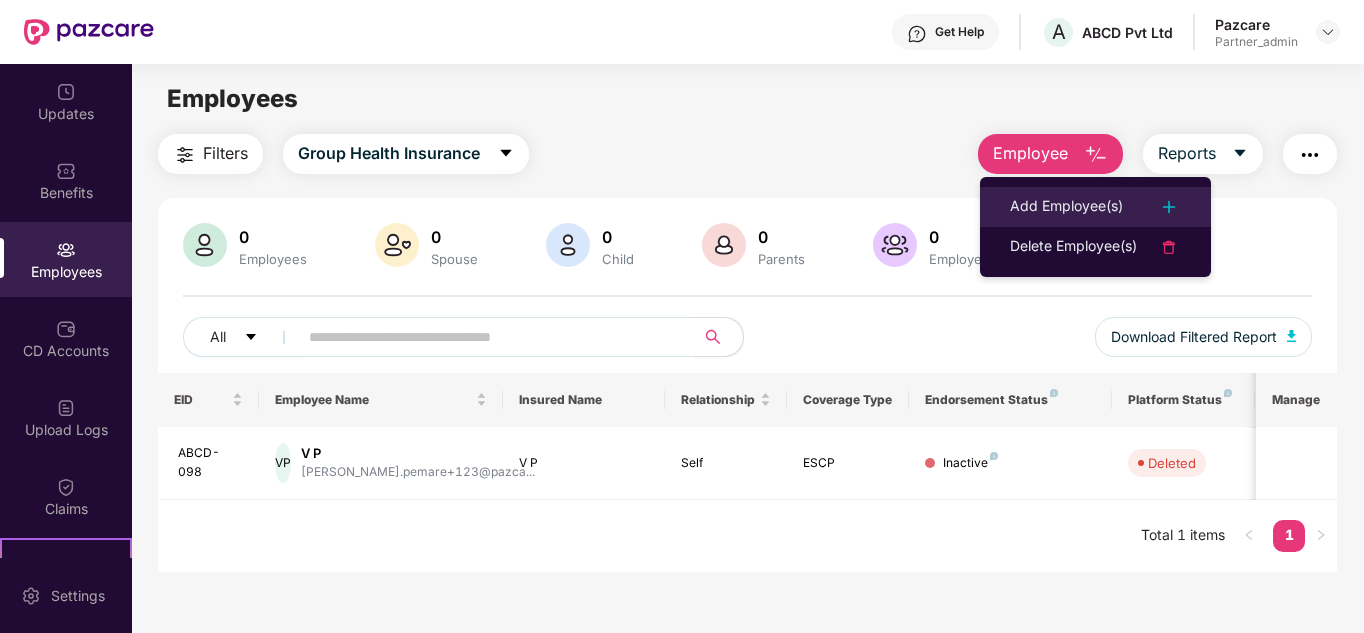 click on "Add Employee(s)" at bounding box center (1095, 207) 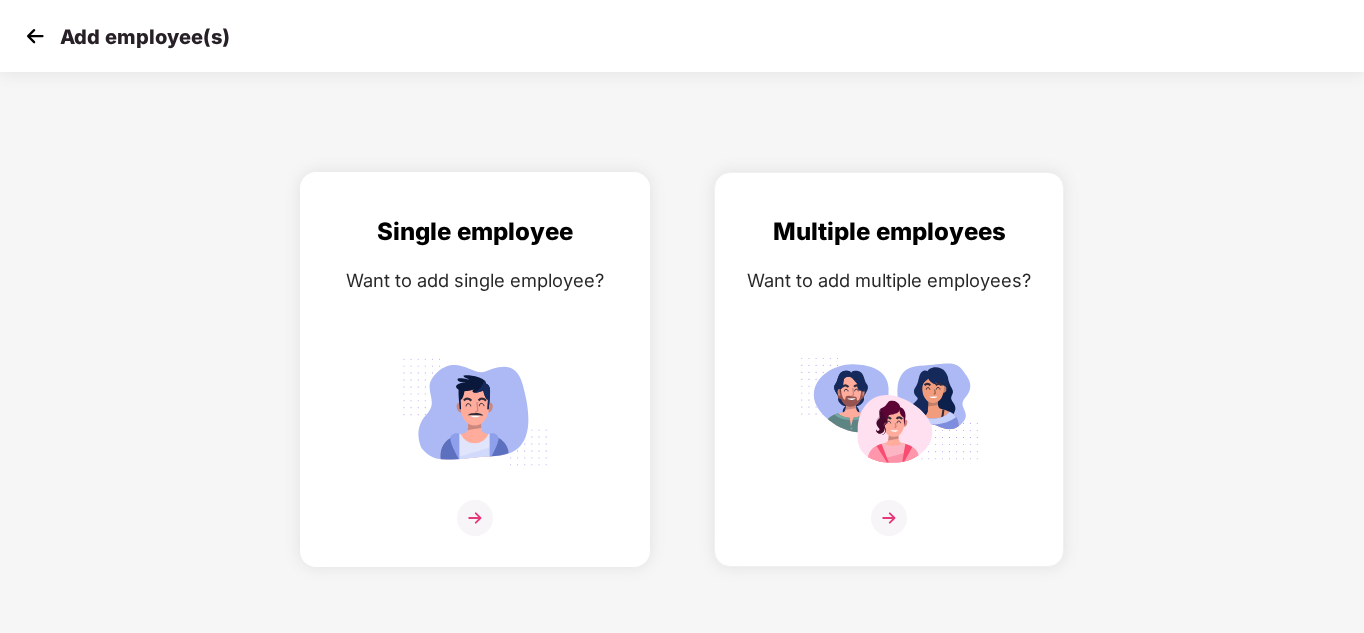 click on "Single employee Want to add single employee?" at bounding box center (475, 387) 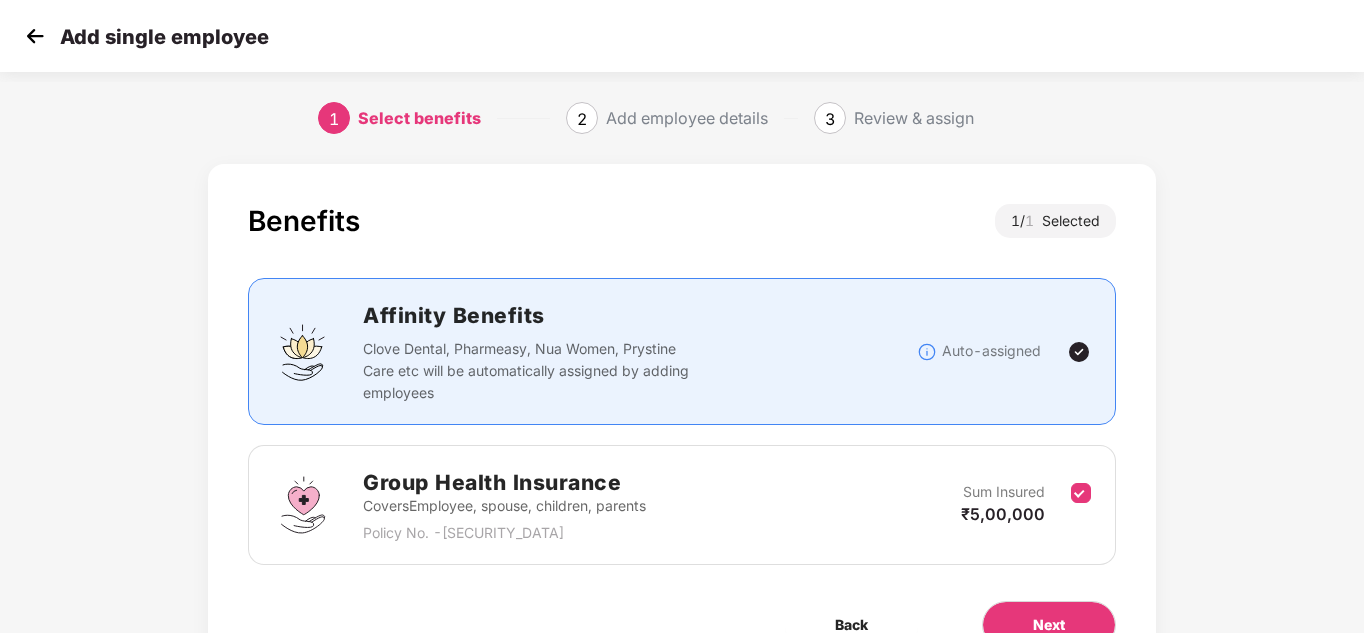 scroll, scrollTop: 106, scrollLeft: 0, axis: vertical 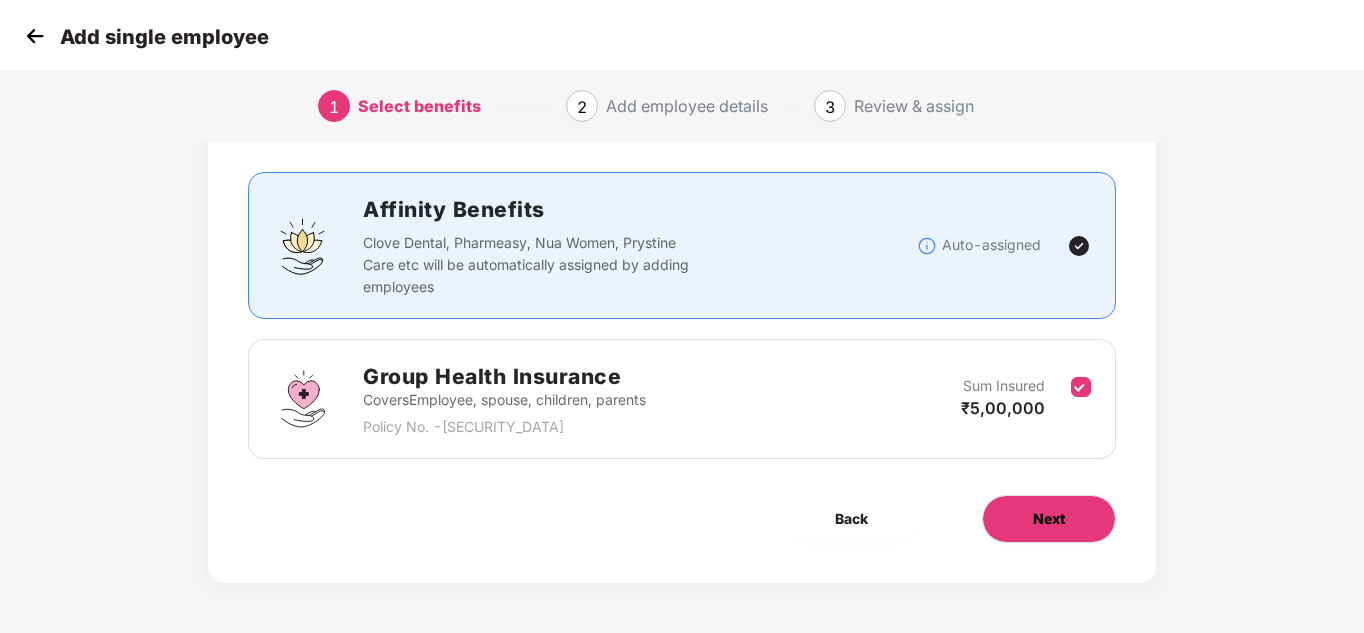click on "Next" at bounding box center [1049, 519] 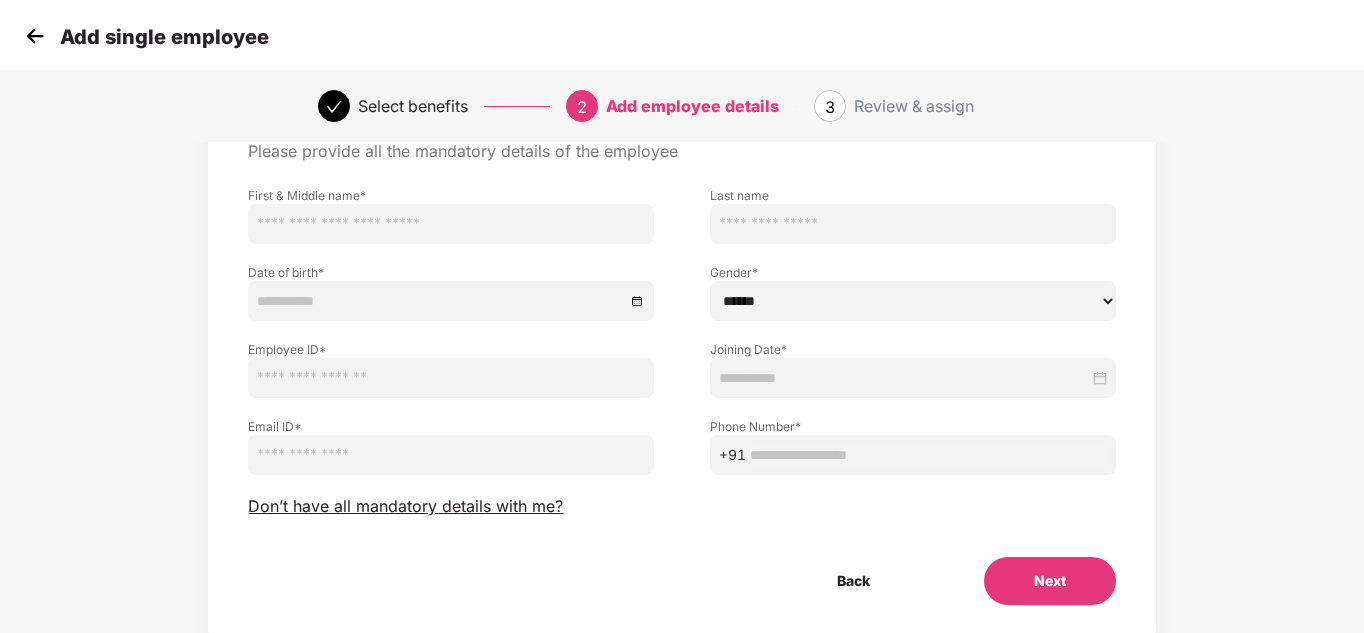 scroll, scrollTop: 0, scrollLeft: 0, axis: both 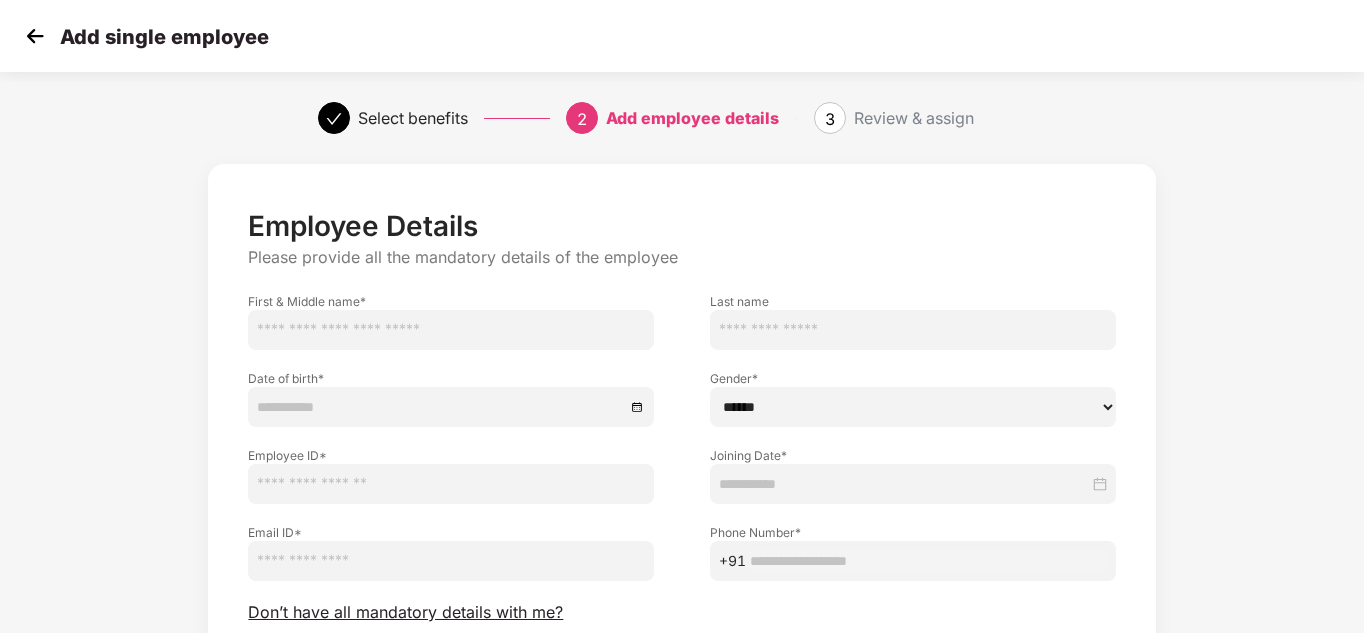 click at bounding box center [451, 330] 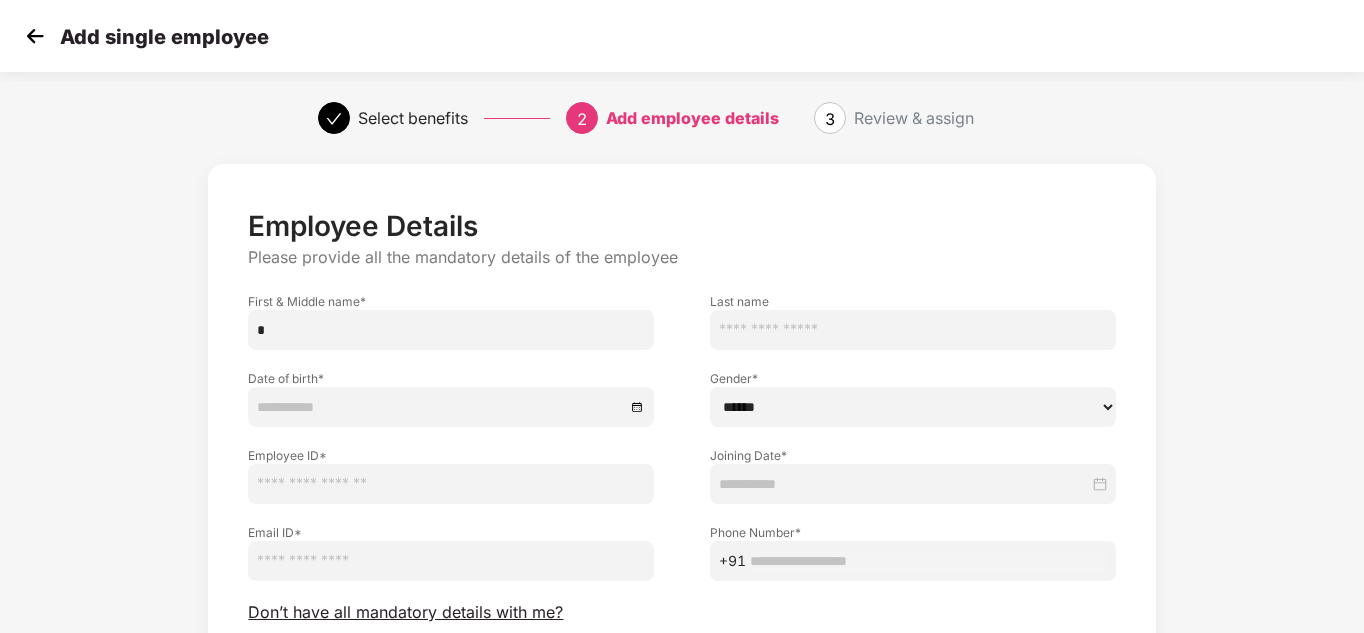 type on "*" 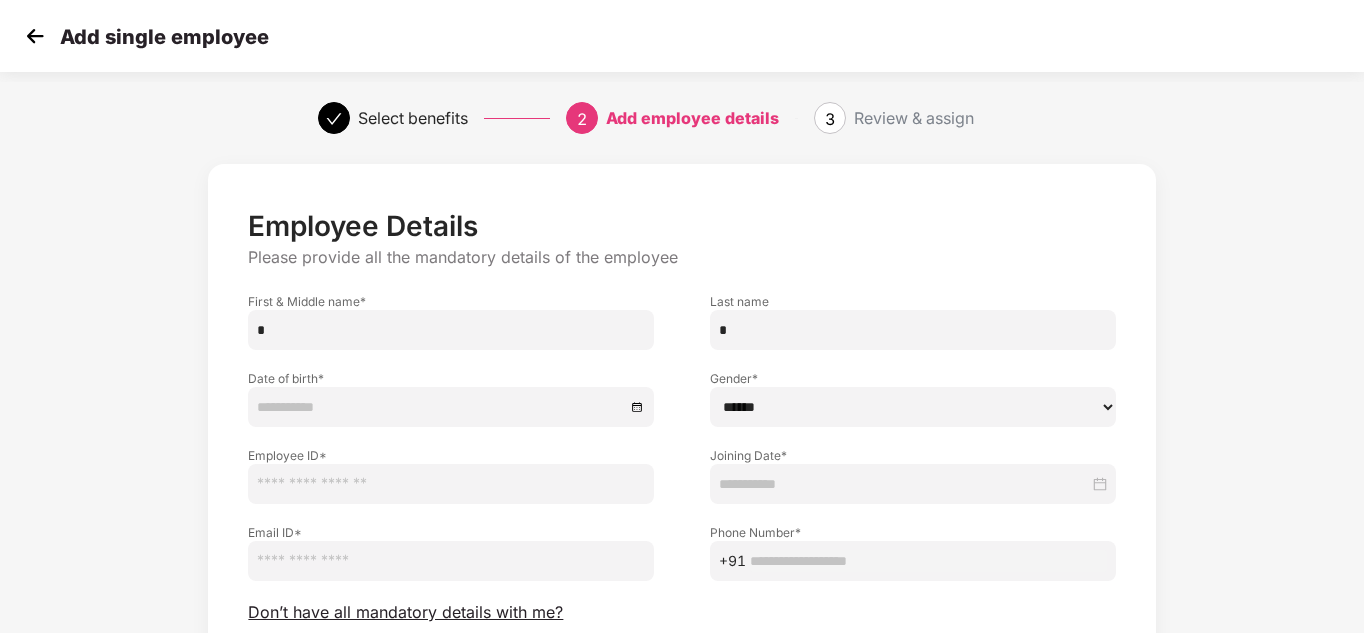 click at bounding box center [451, 407] 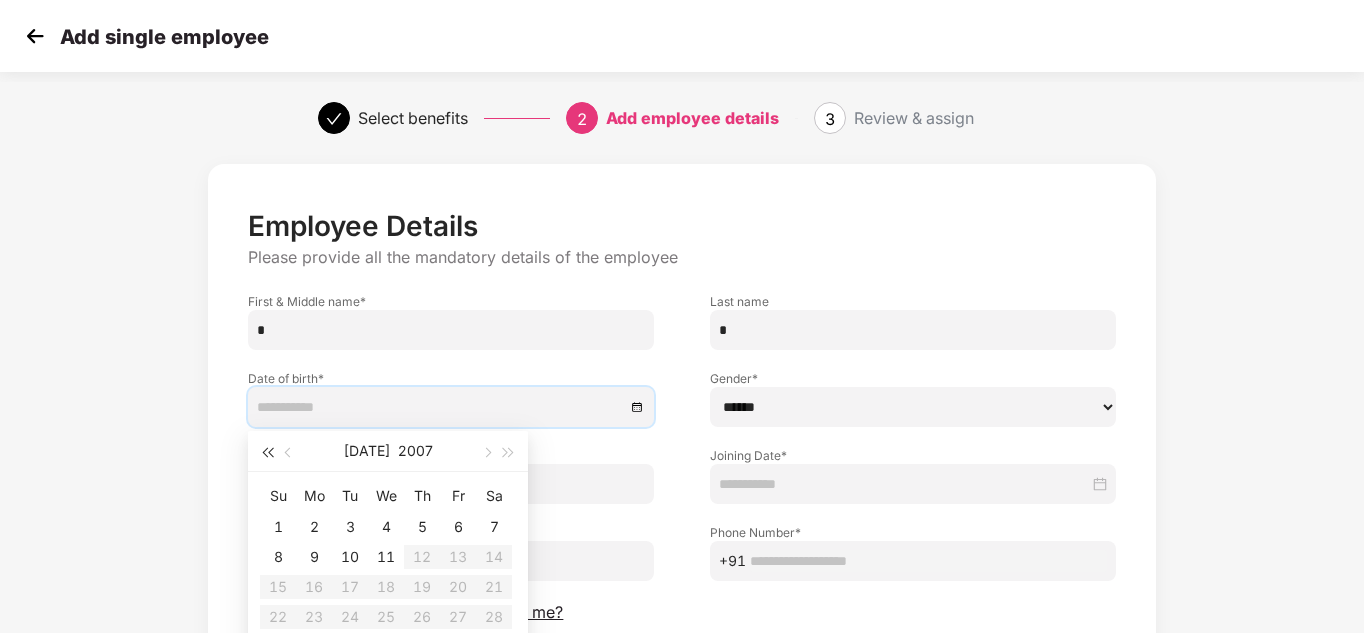click at bounding box center [267, 453] 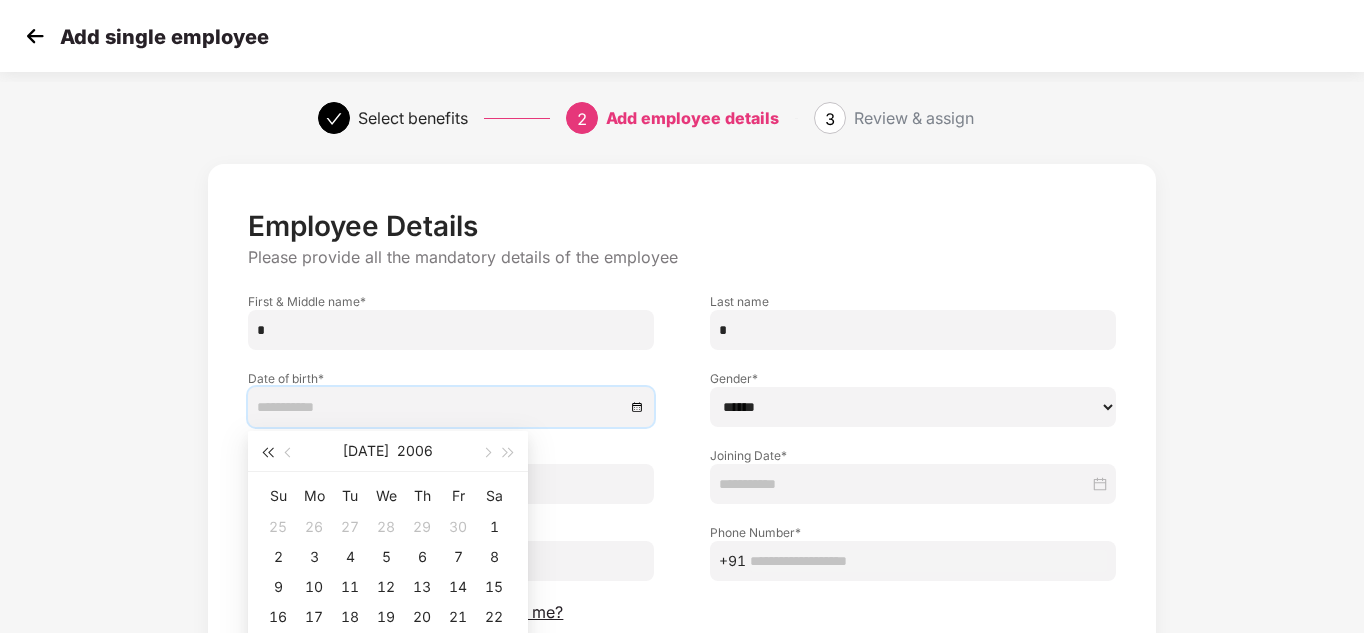 click at bounding box center [267, 453] 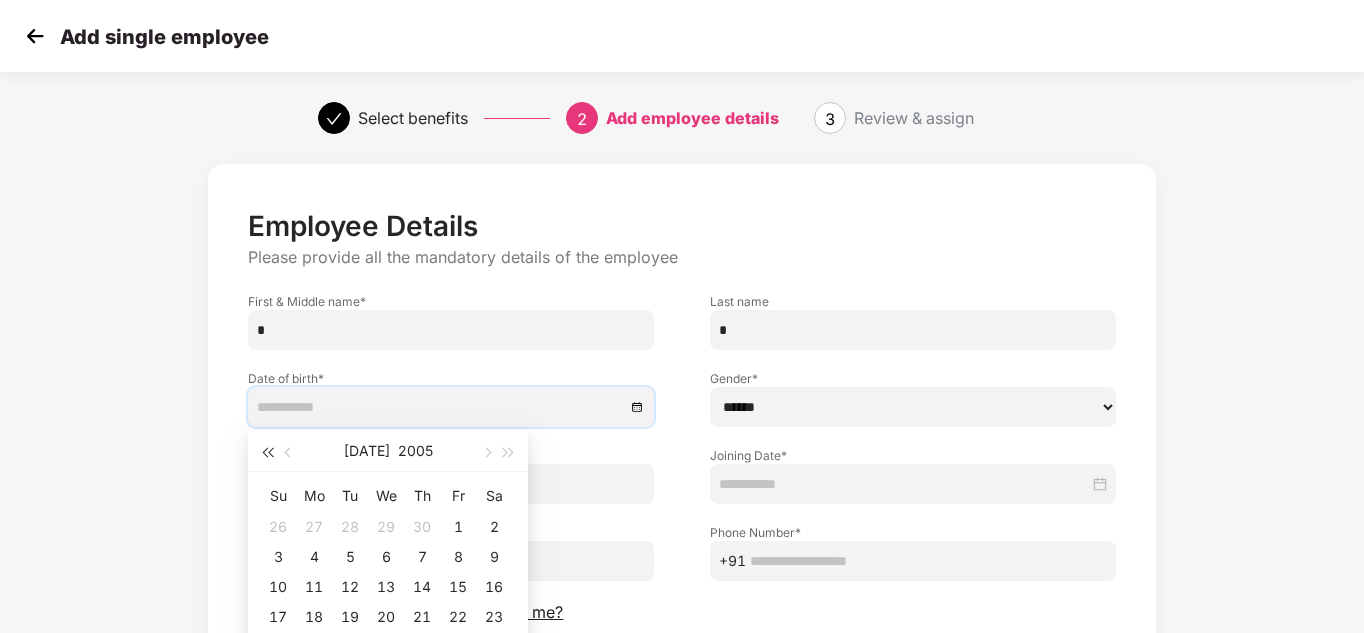 click at bounding box center [267, 453] 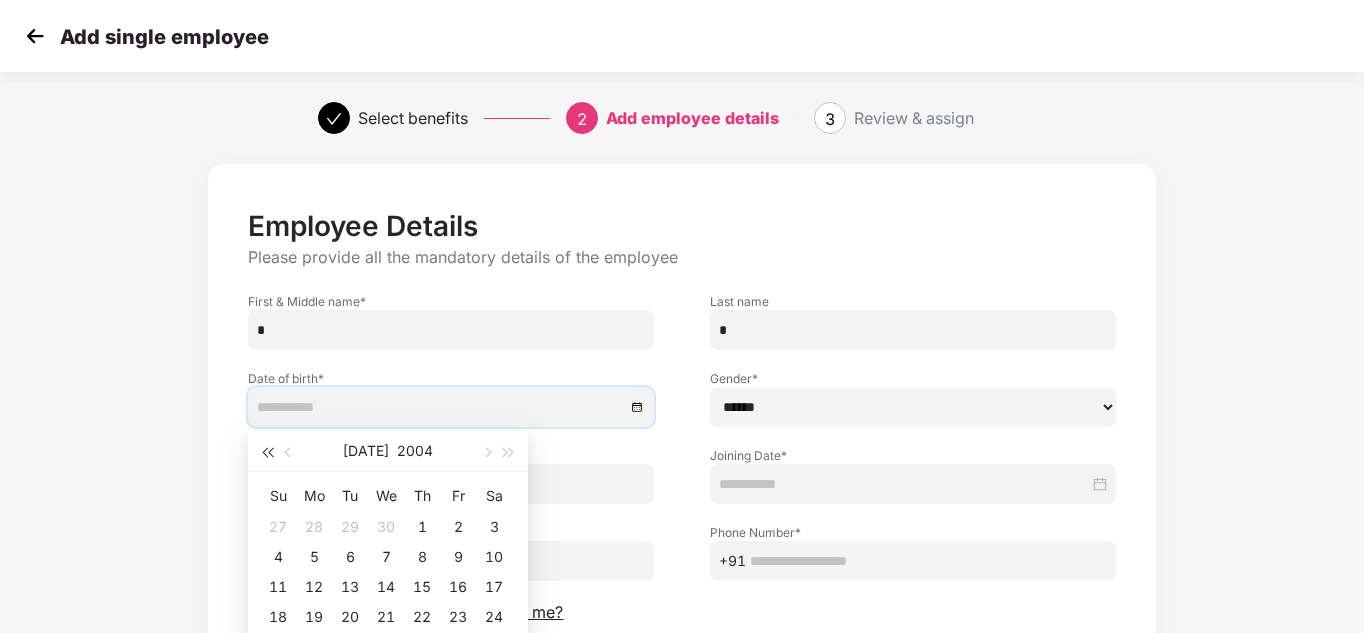 click at bounding box center (267, 453) 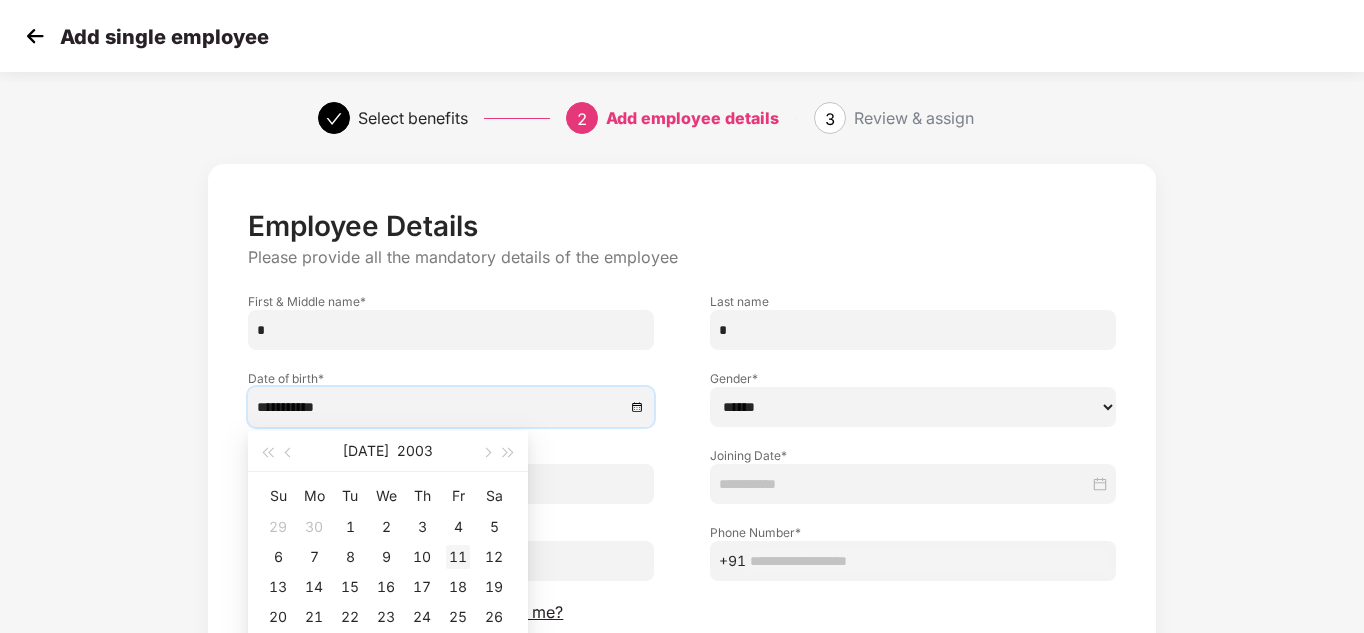 type on "**********" 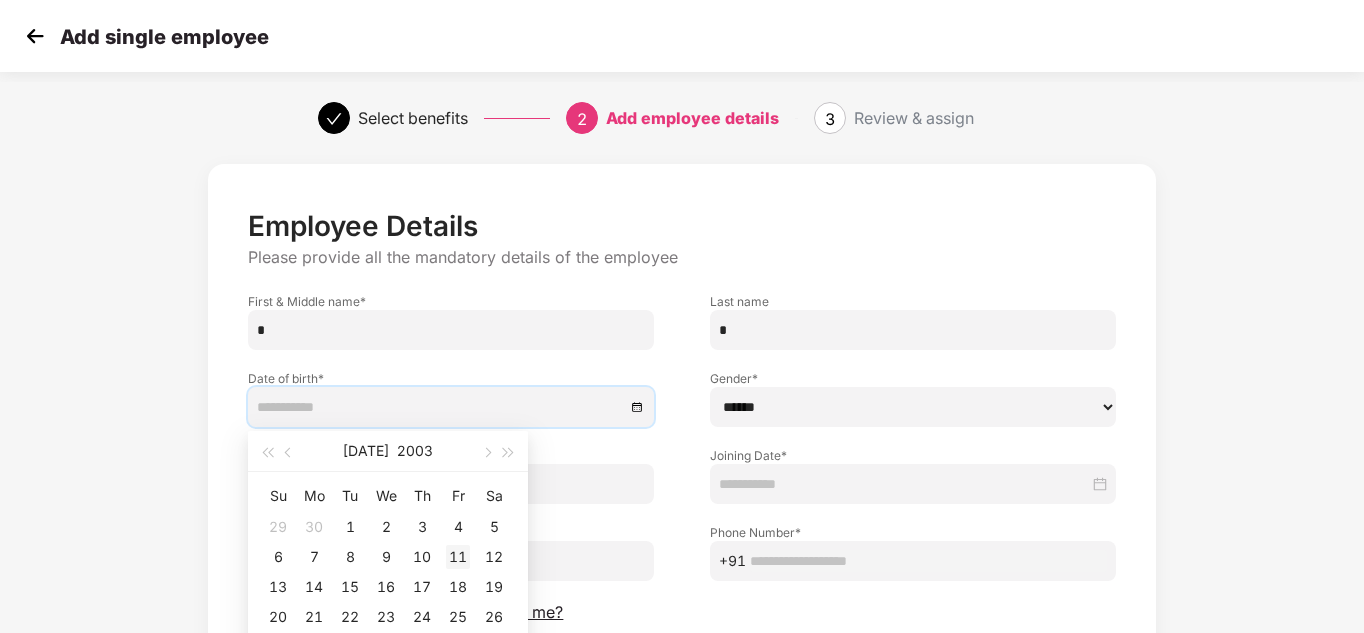 click on "11" at bounding box center [458, 557] 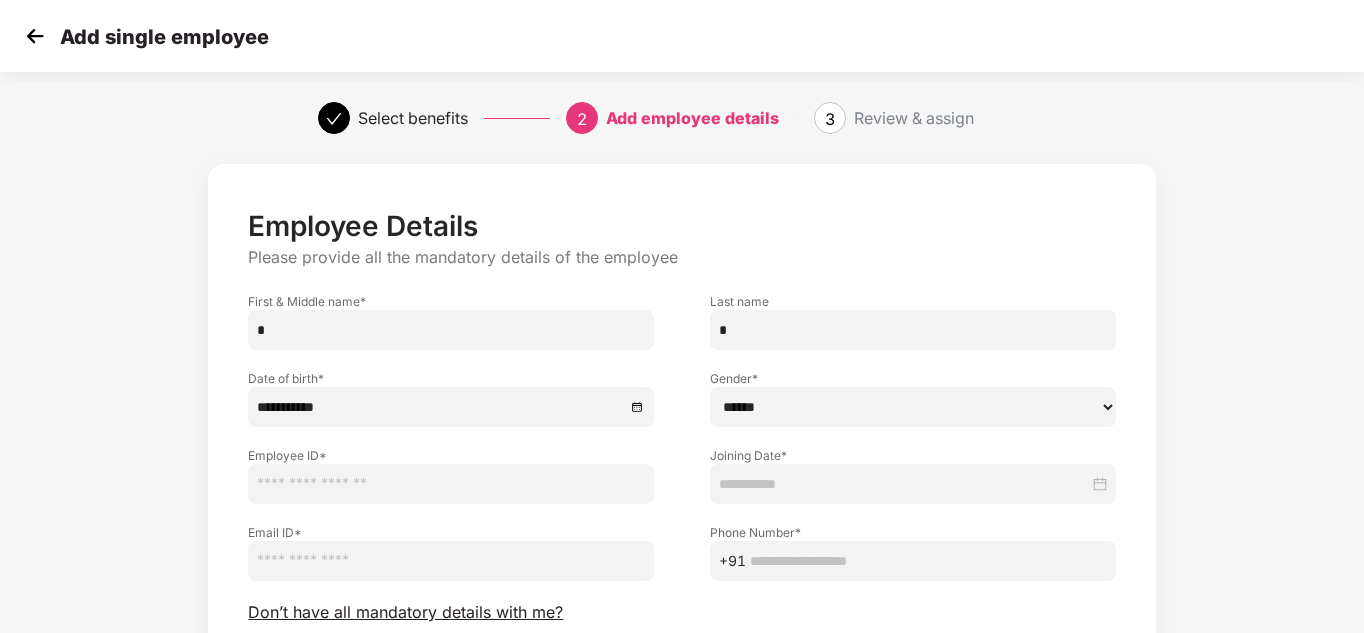 click on "****** **** ******" at bounding box center (913, 407) 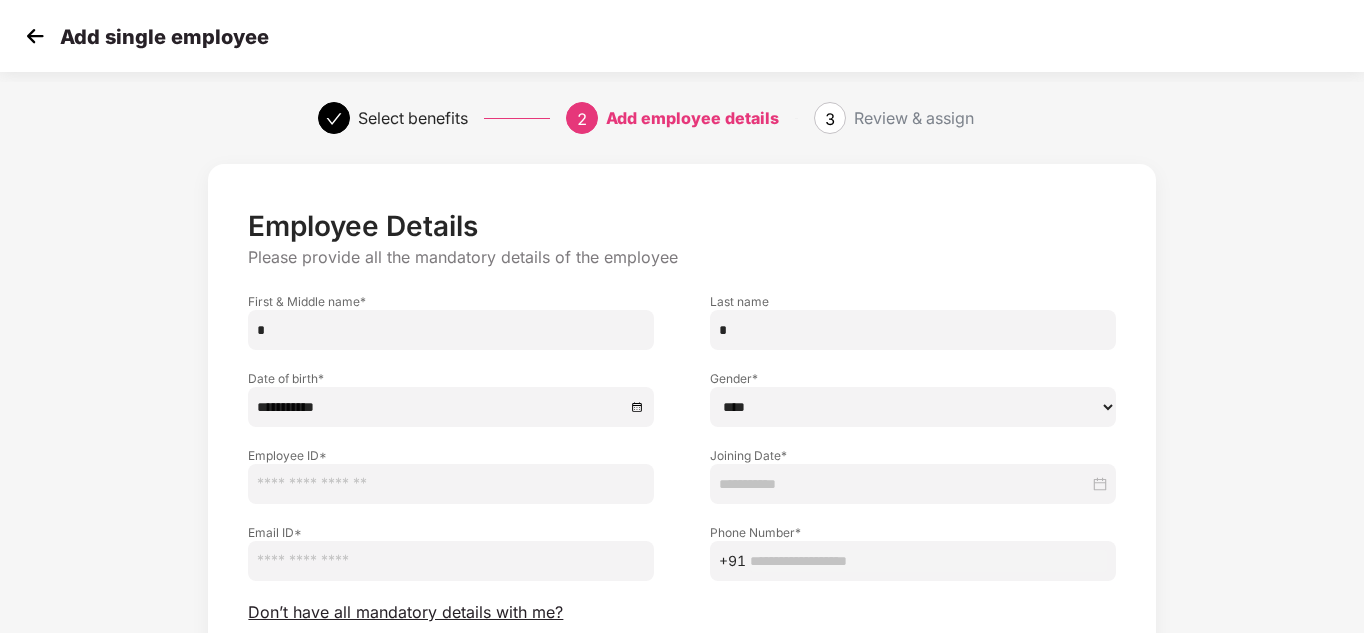 click on "****** **** ******" at bounding box center (913, 407) 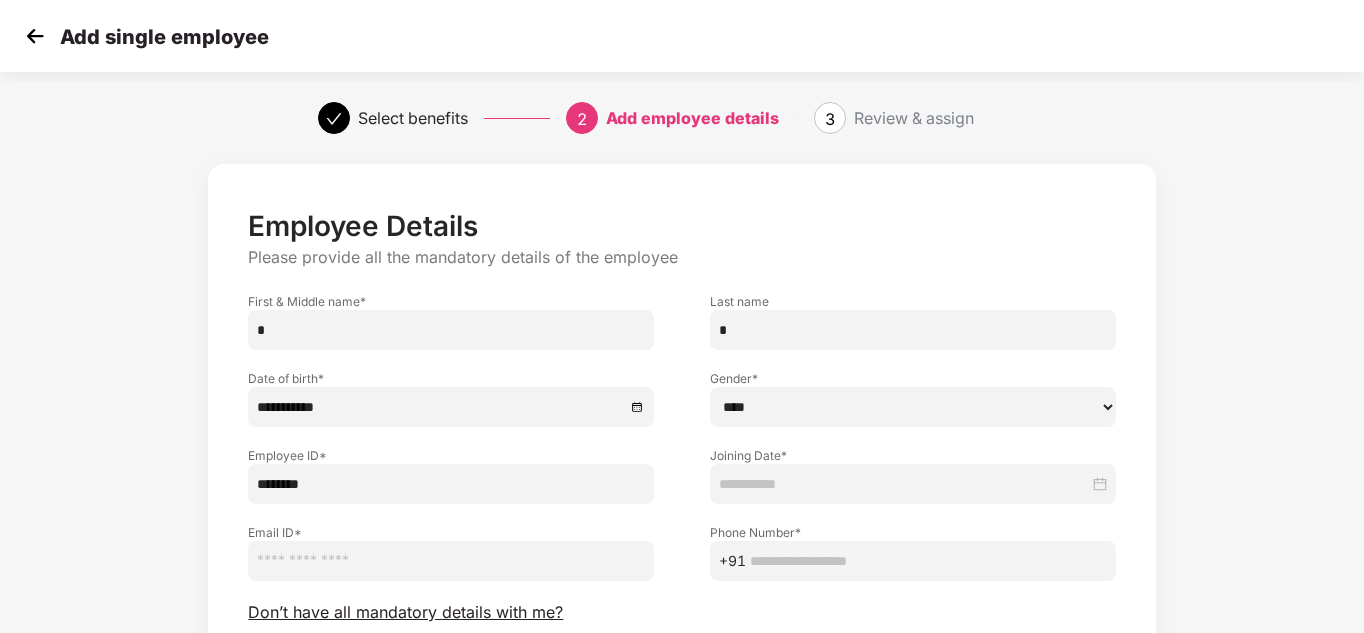 click at bounding box center [913, 484] 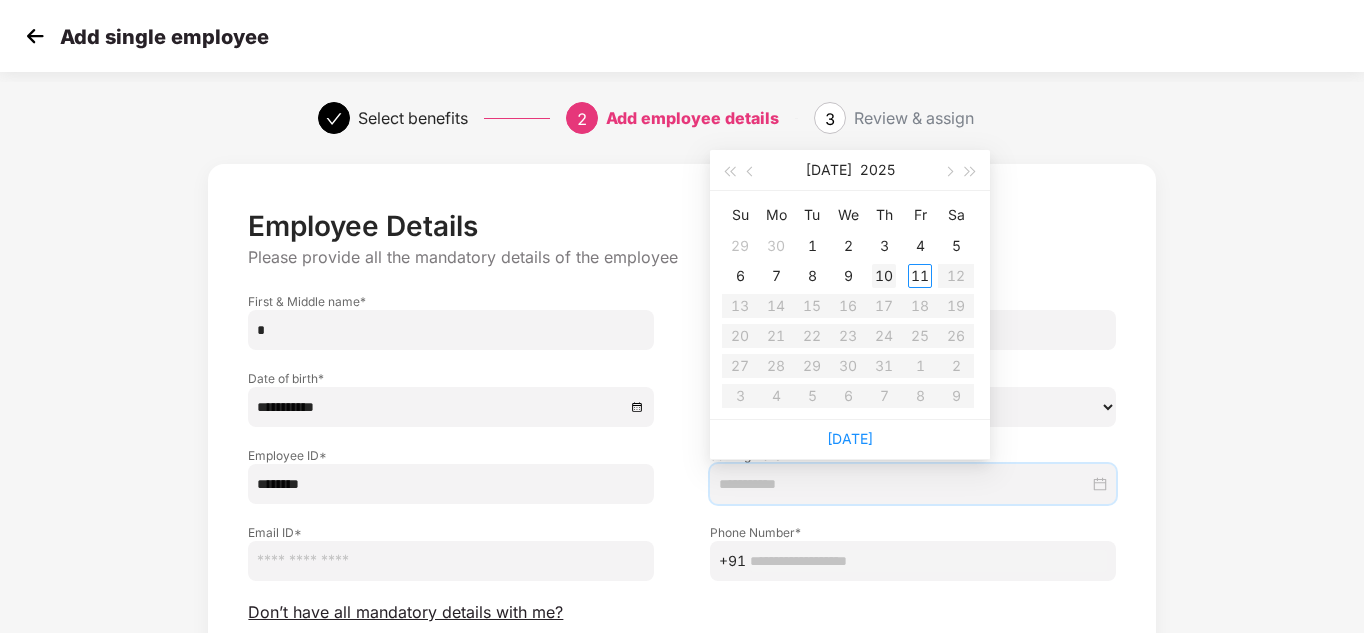 type on "**********" 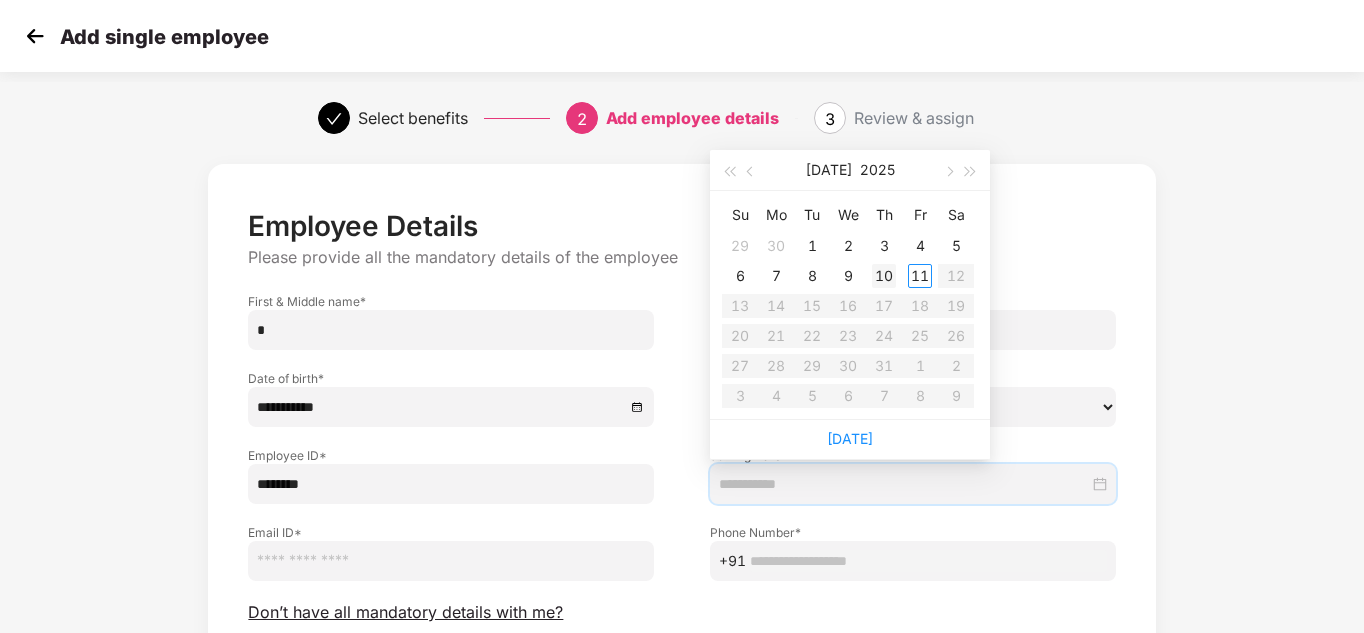 click on "10" at bounding box center [884, 276] 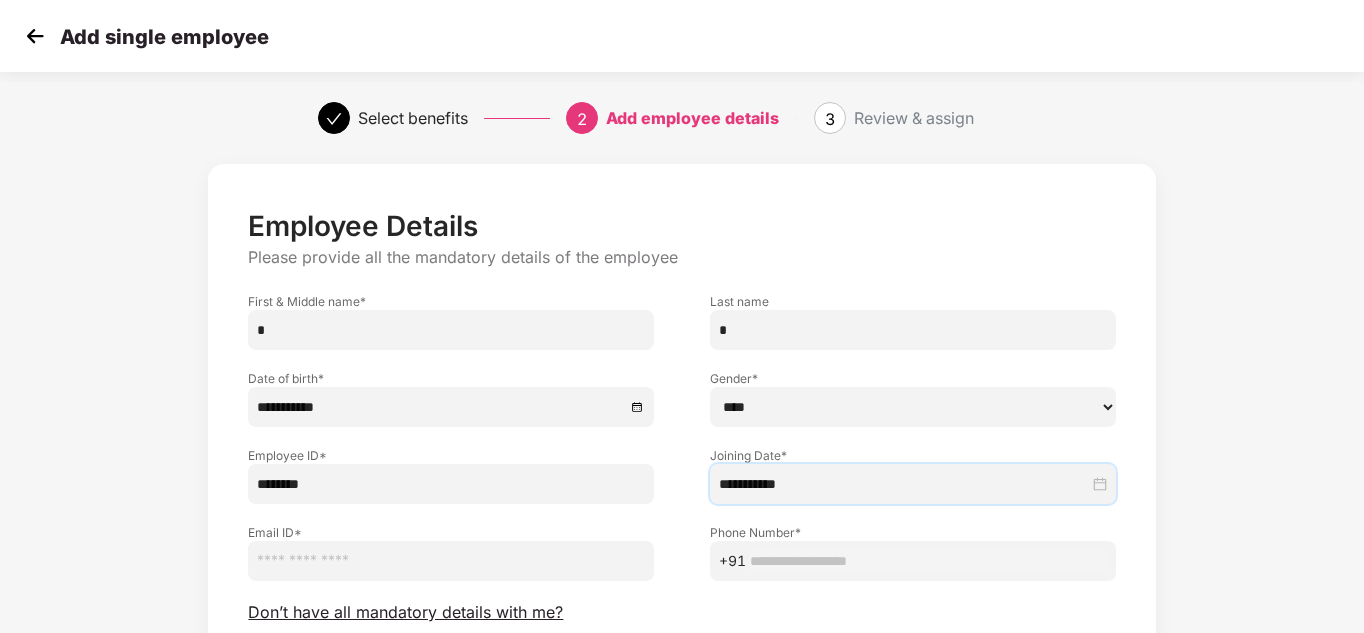 scroll, scrollTop: 168, scrollLeft: 0, axis: vertical 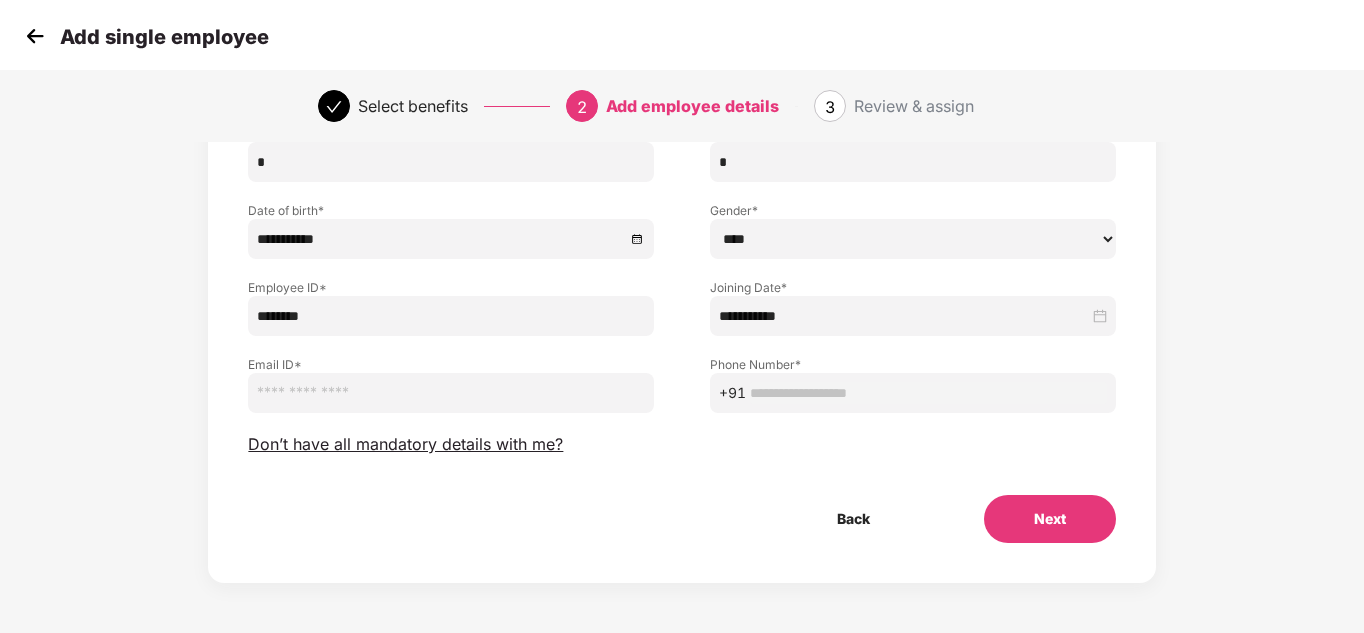 click at bounding box center (451, 393) 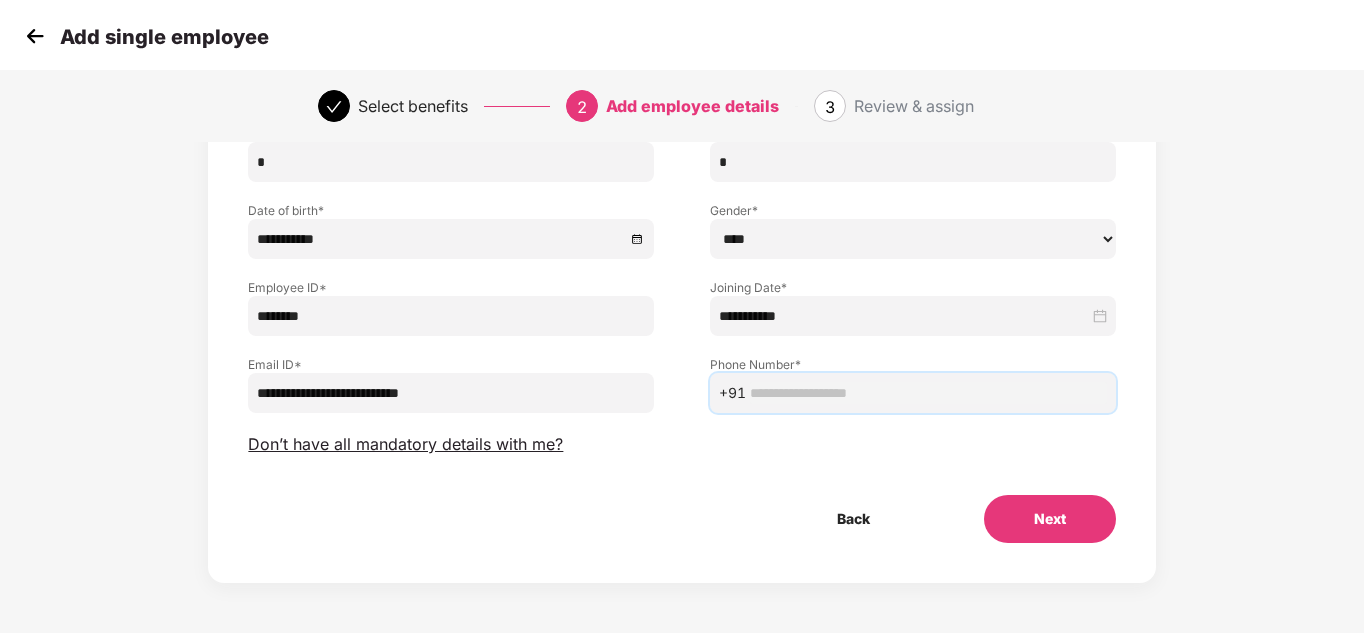 click at bounding box center (928, 393) 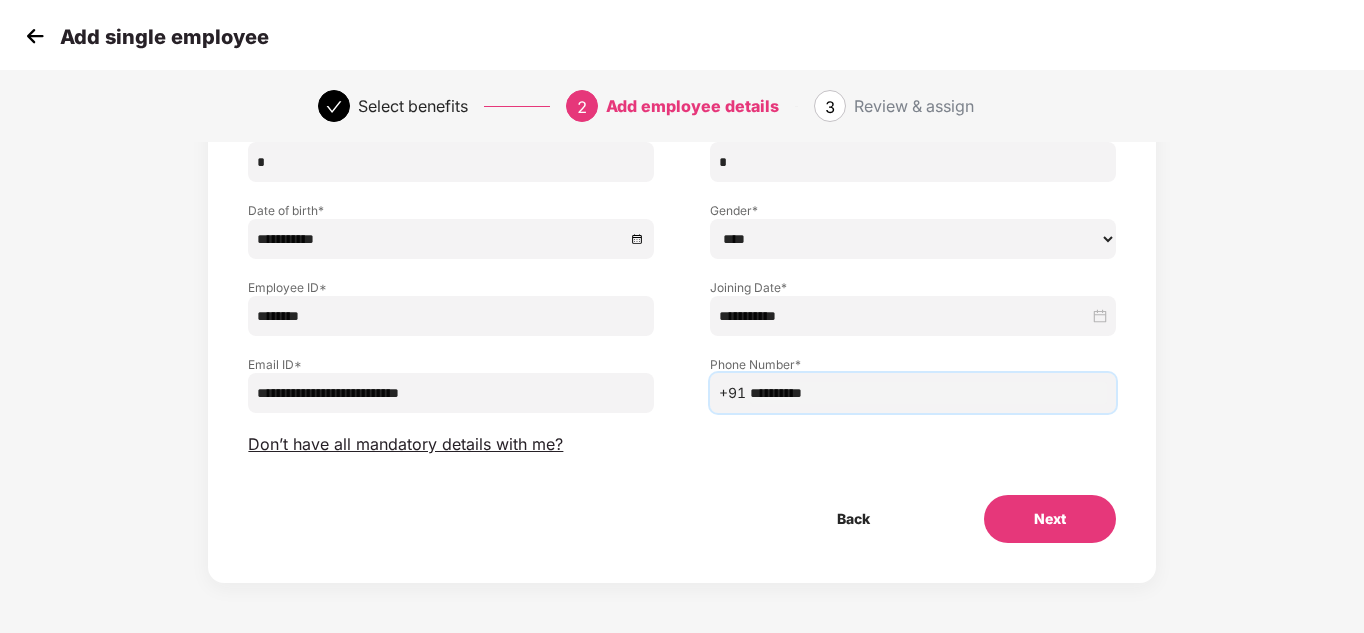 click on "Next" at bounding box center (1050, 519) 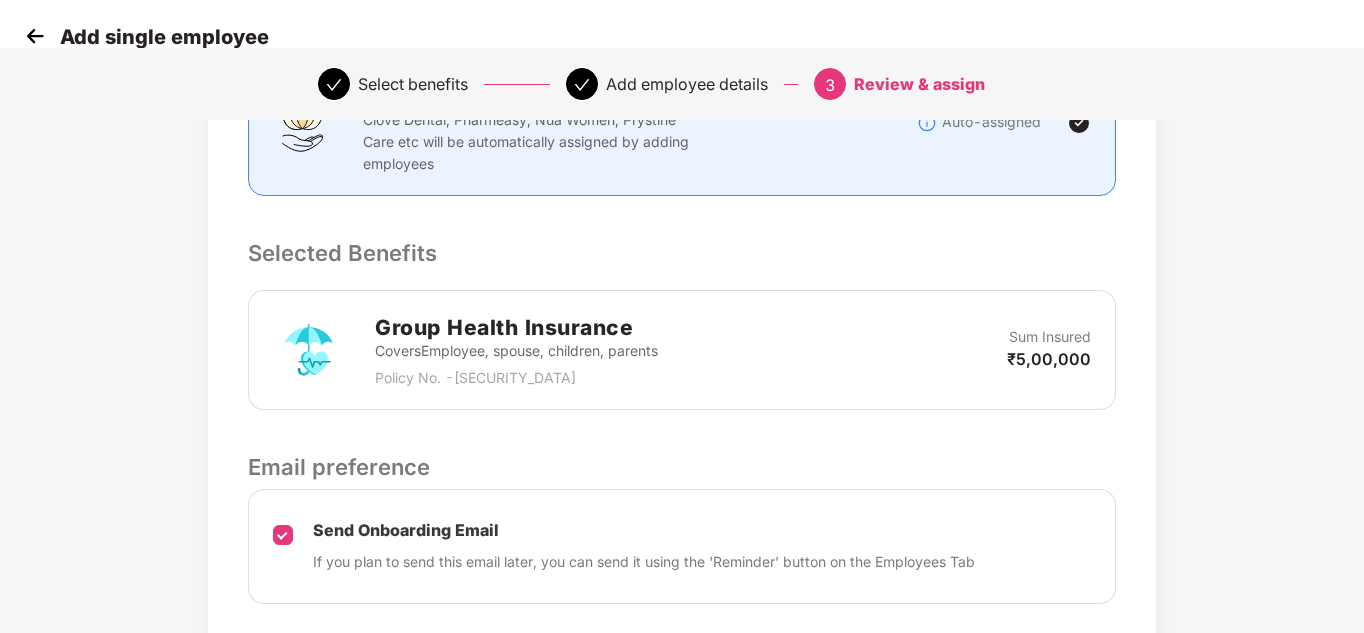 scroll, scrollTop: 614, scrollLeft: 0, axis: vertical 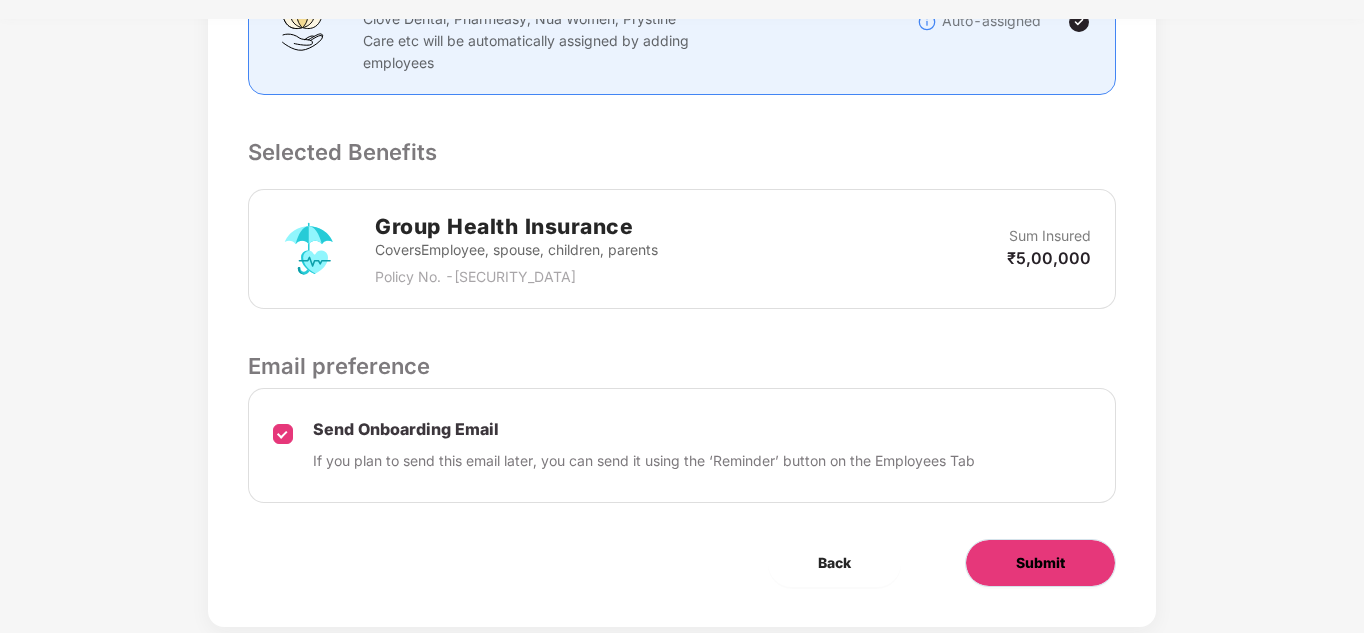 click on "Submit" at bounding box center (1040, 563) 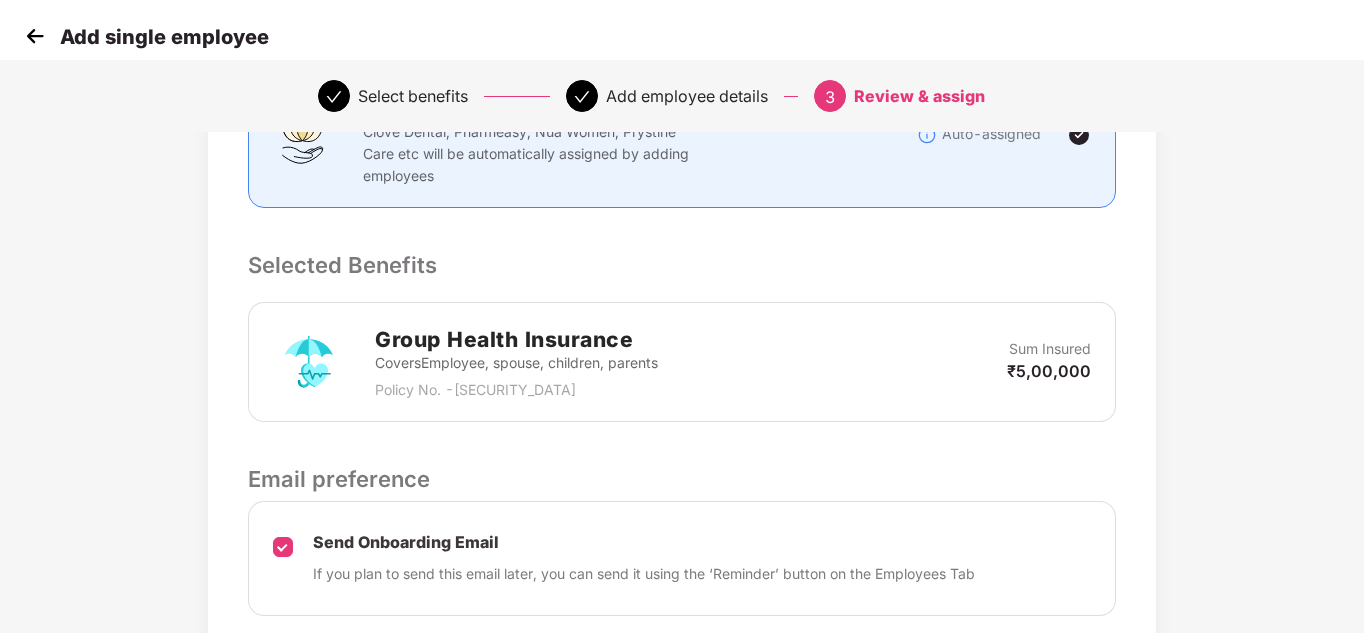 scroll, scrollTop: 614, scrollLeft: 0, axis: vertical 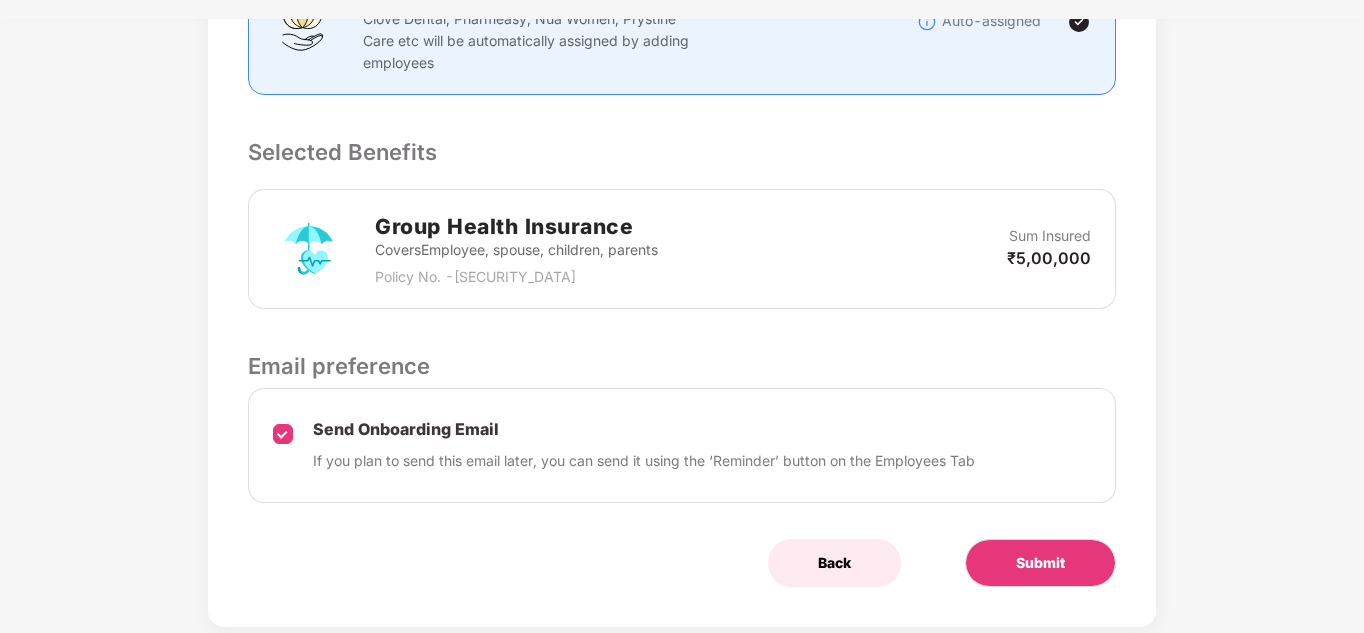 click on "Back" at bounding box center [834, 563] 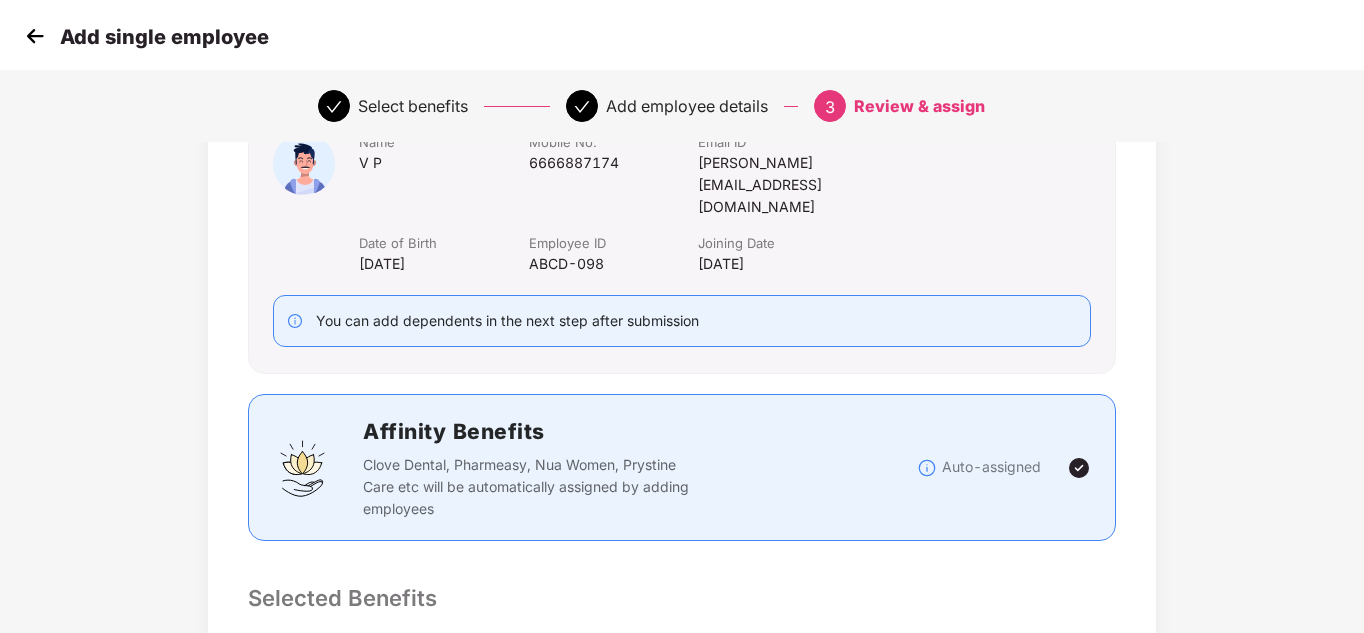 select on "****" 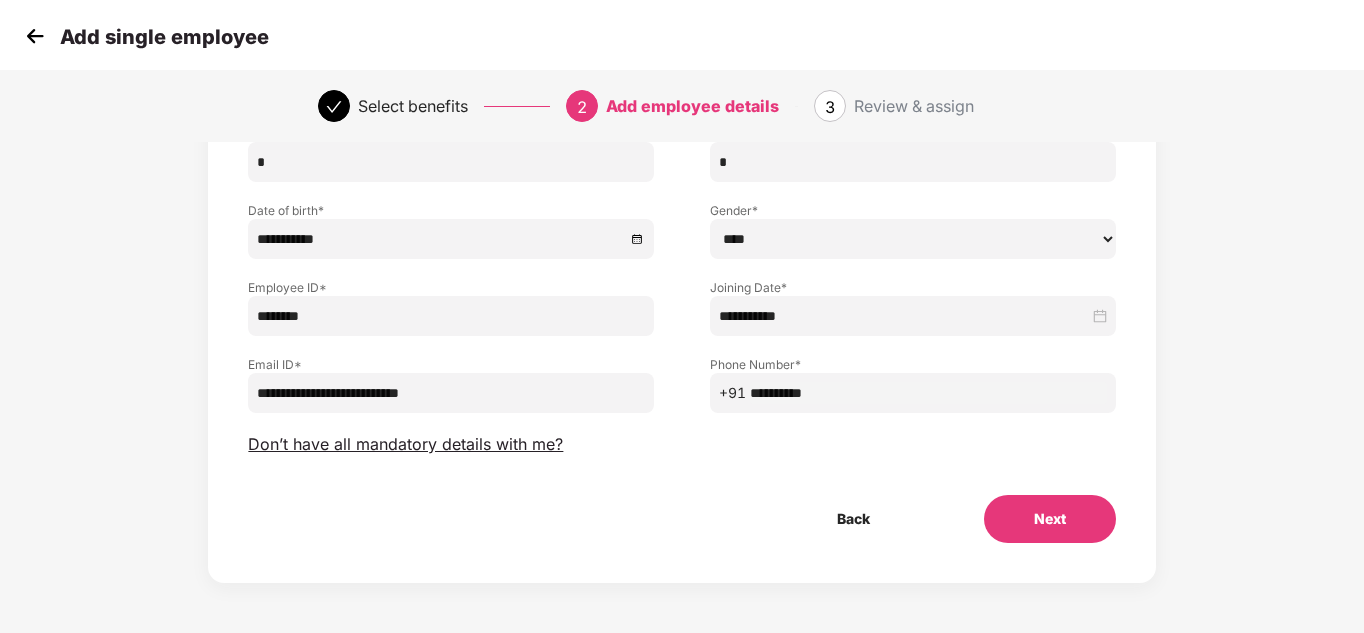 click on "********" at bounding box center (451, 316) 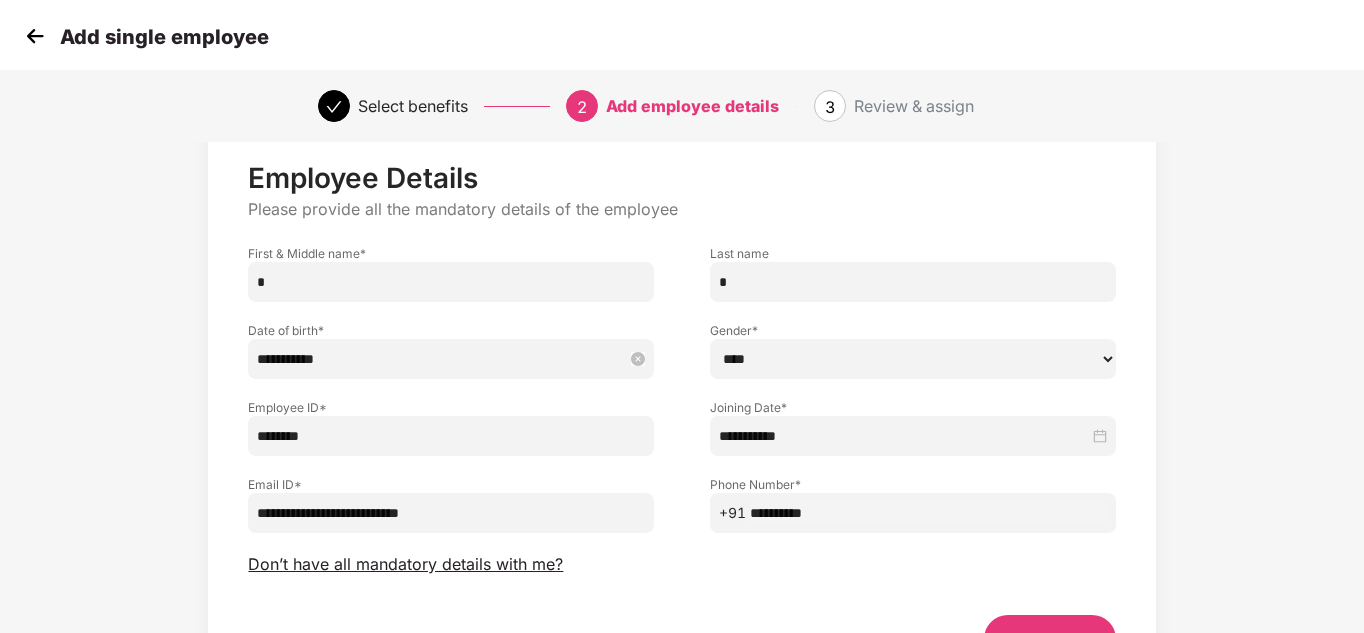 scroll, scrollTop: 168, scrollLeft: 0, axis: vertical 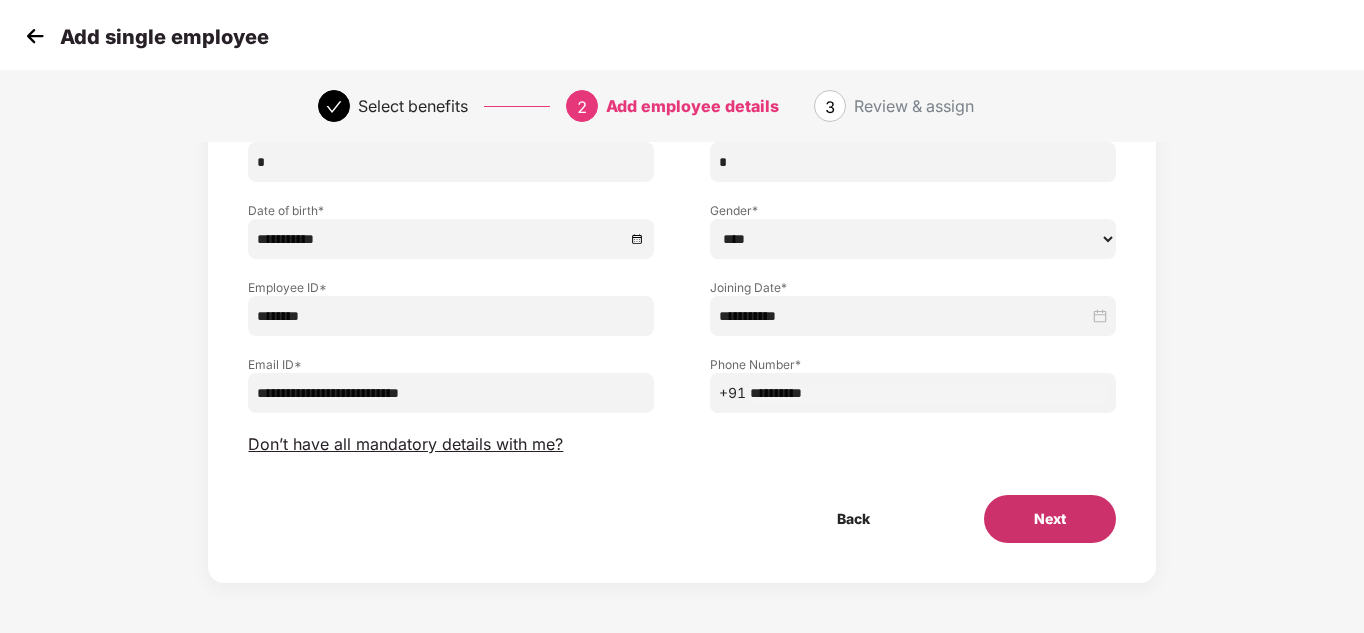 type on "********" 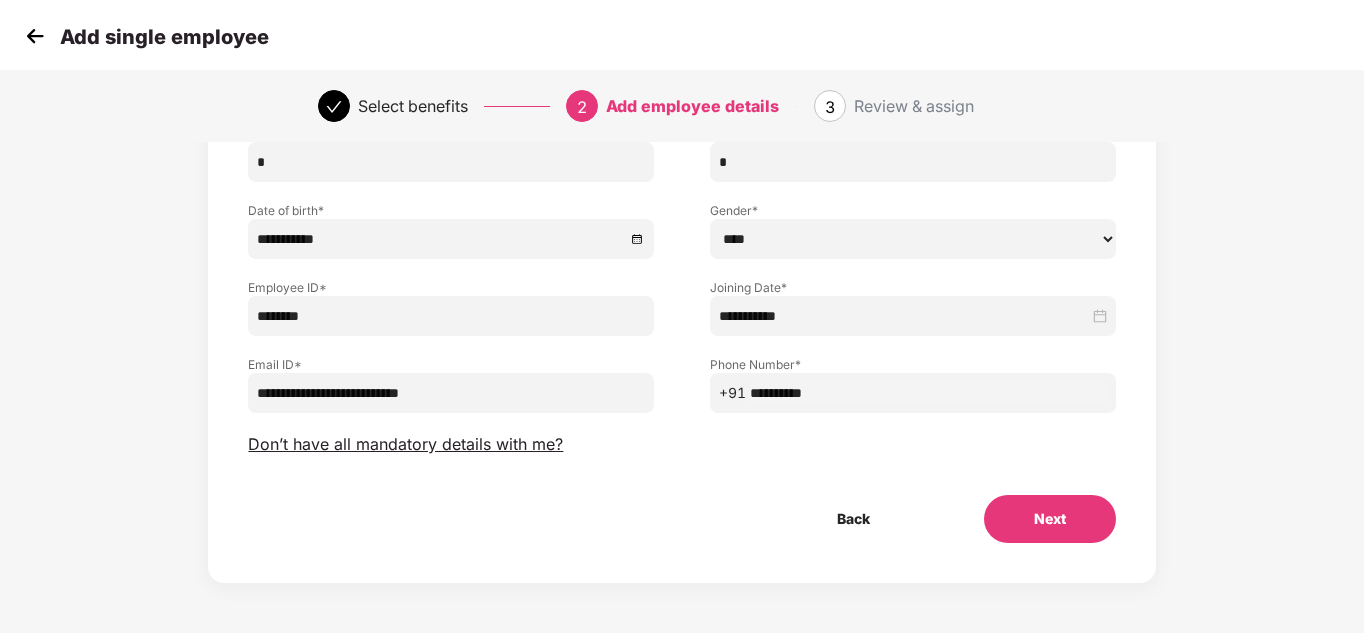 click on "Next" at bounding box center [1050, 519] 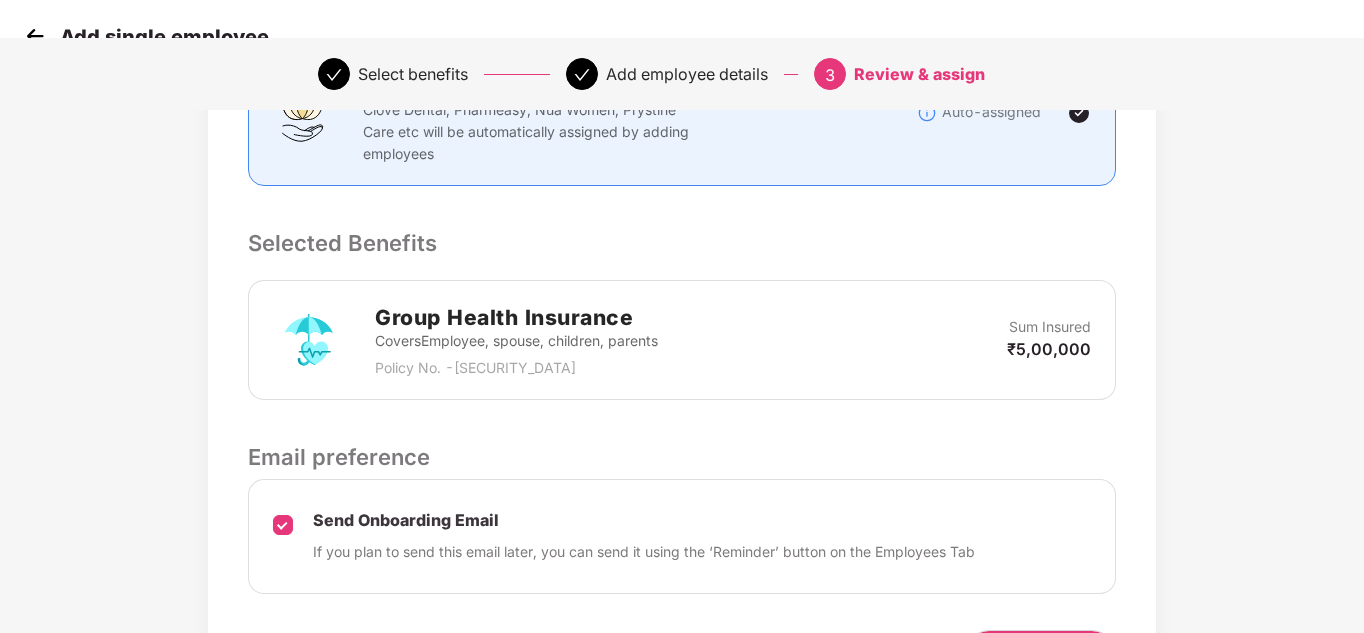 scroll, scrollTop: 614, scrollLeft: 0, axis: vertical 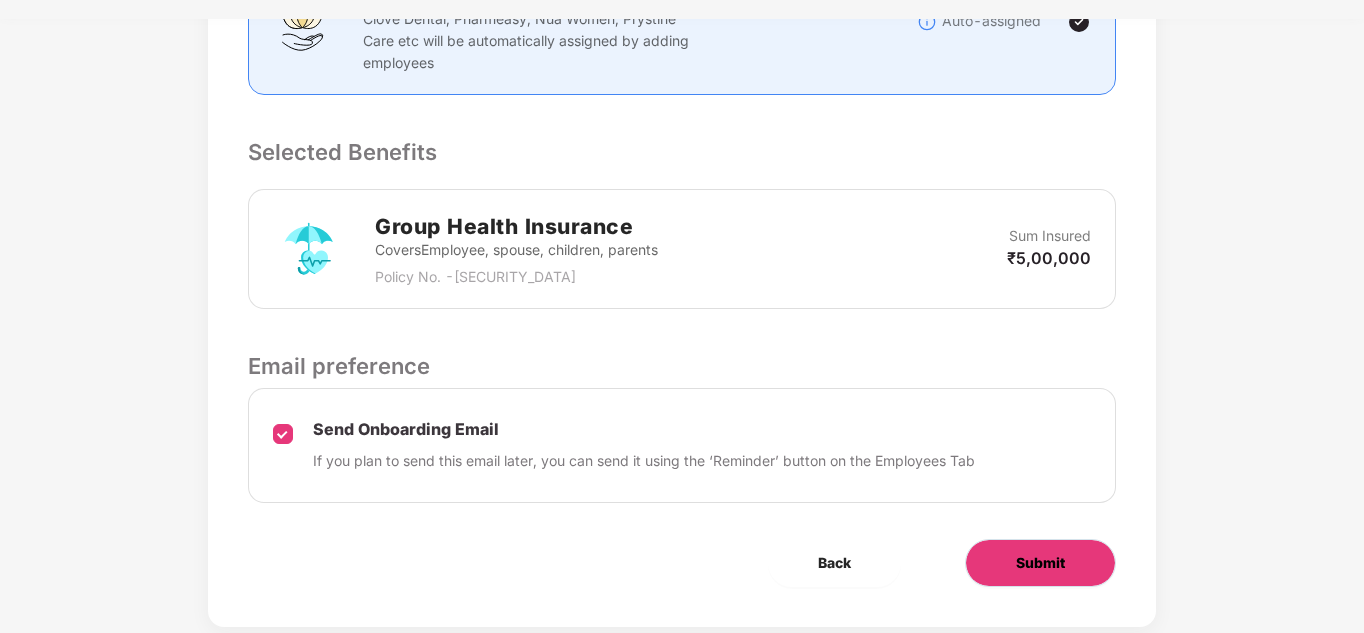 click on "Submit" at bounding box center (1040, 563) 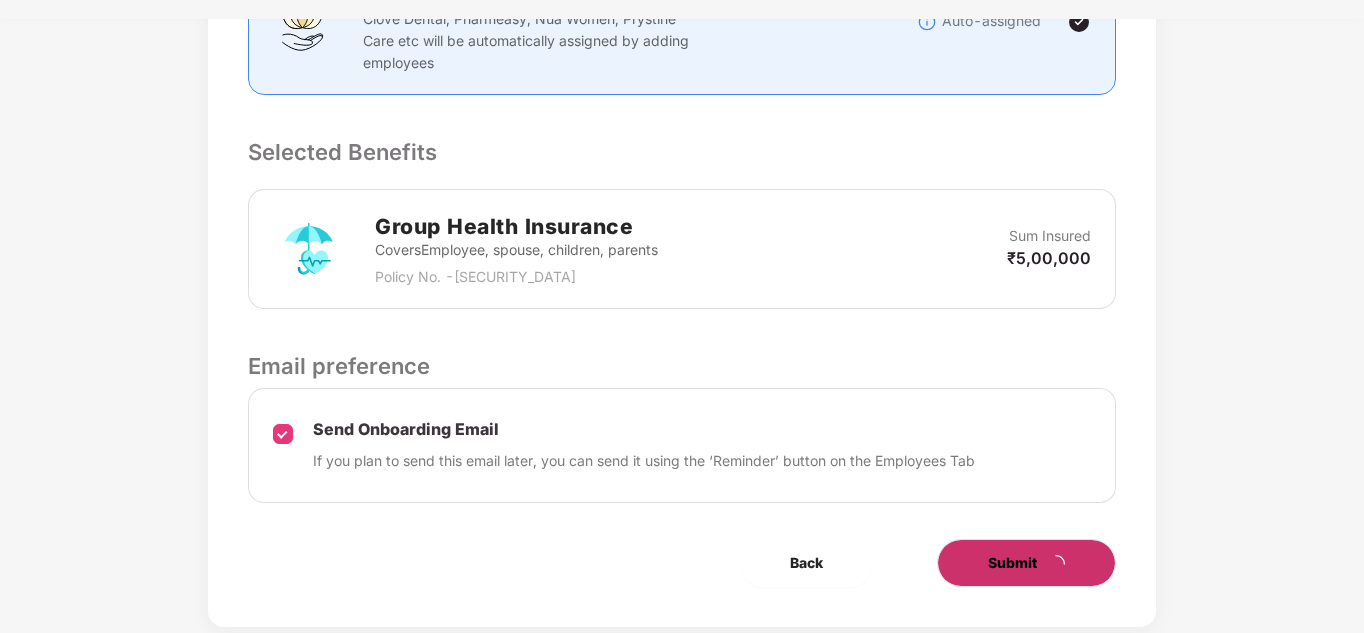 scroll, scrollTop: 0, scrollLeft: 0, axis: both 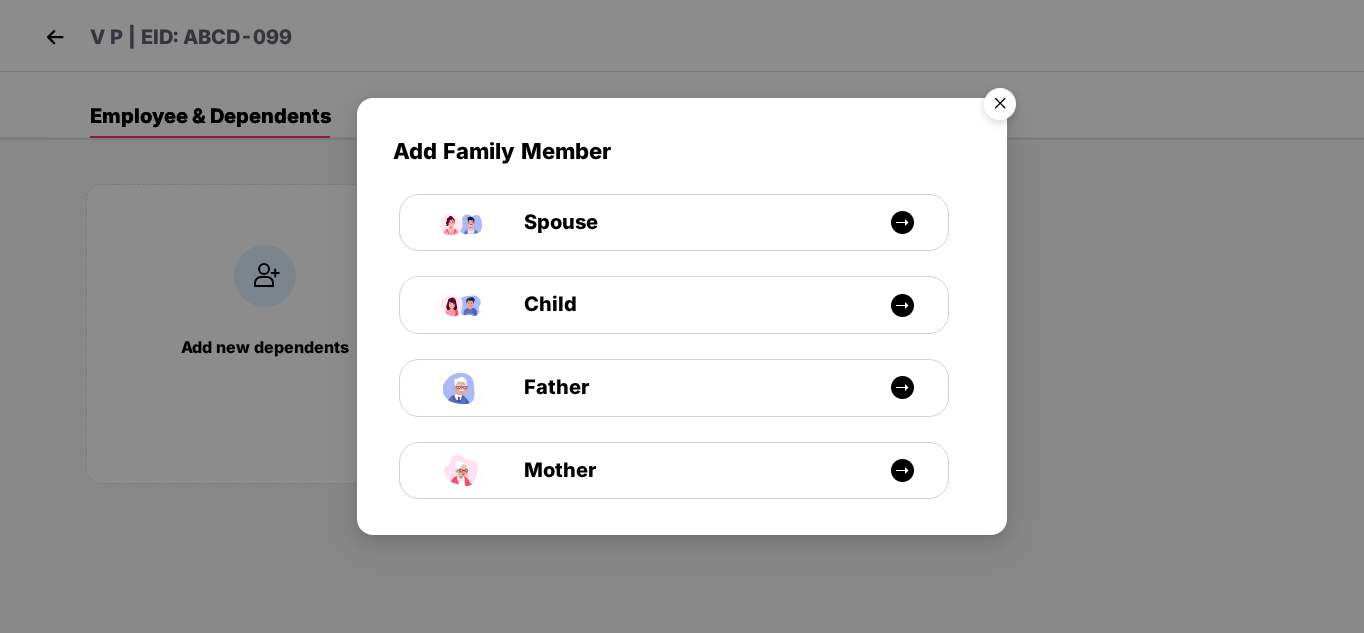 click at bounding box center (1000, 107) 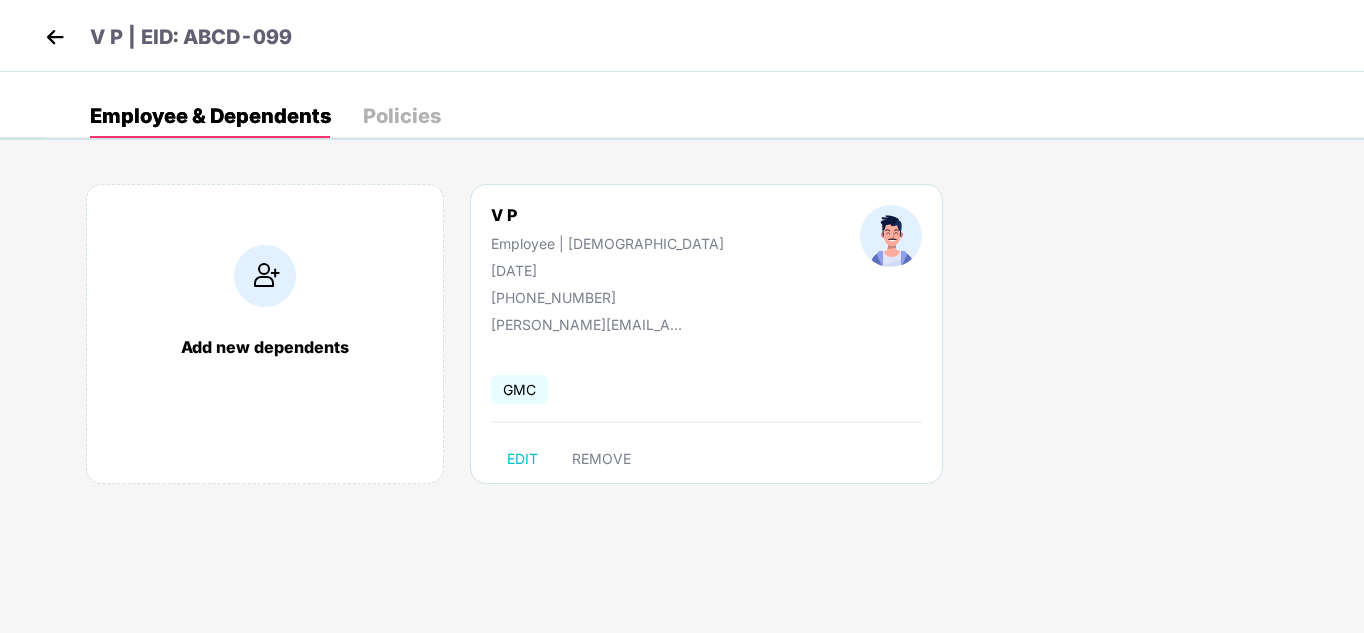 click at bounding box center [55, 37] 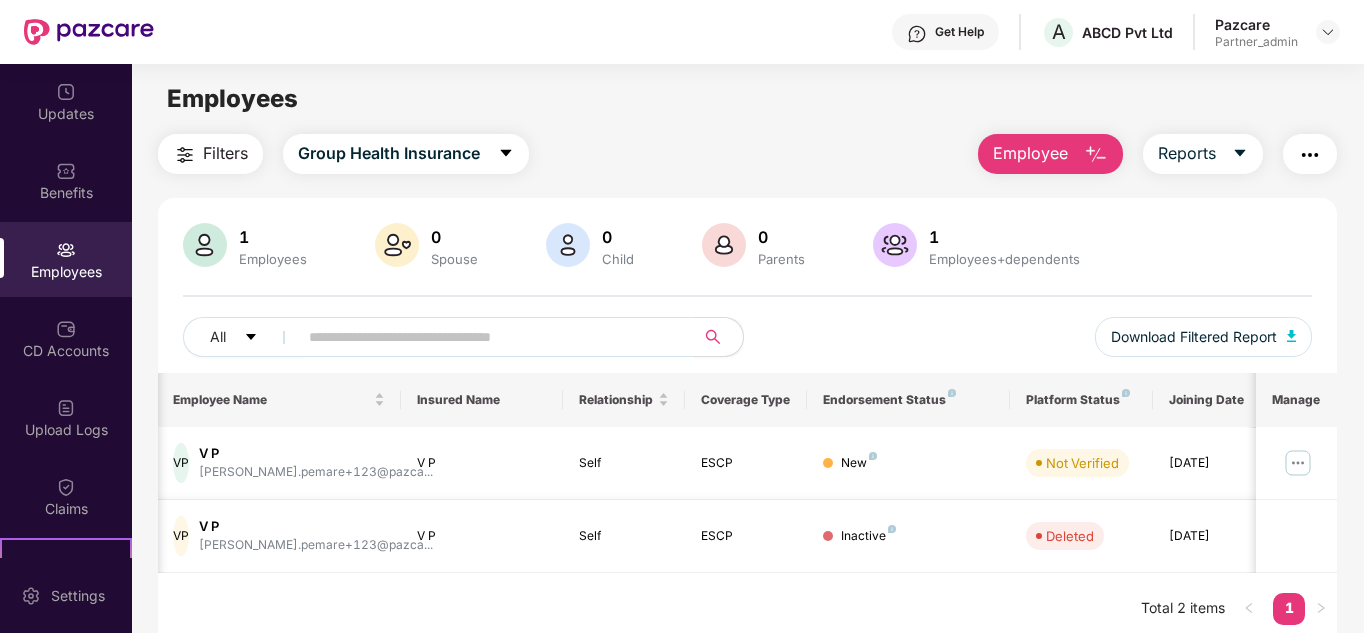 scroll, scrollTop: 0, scrollLeft: 118, axis: horizontal 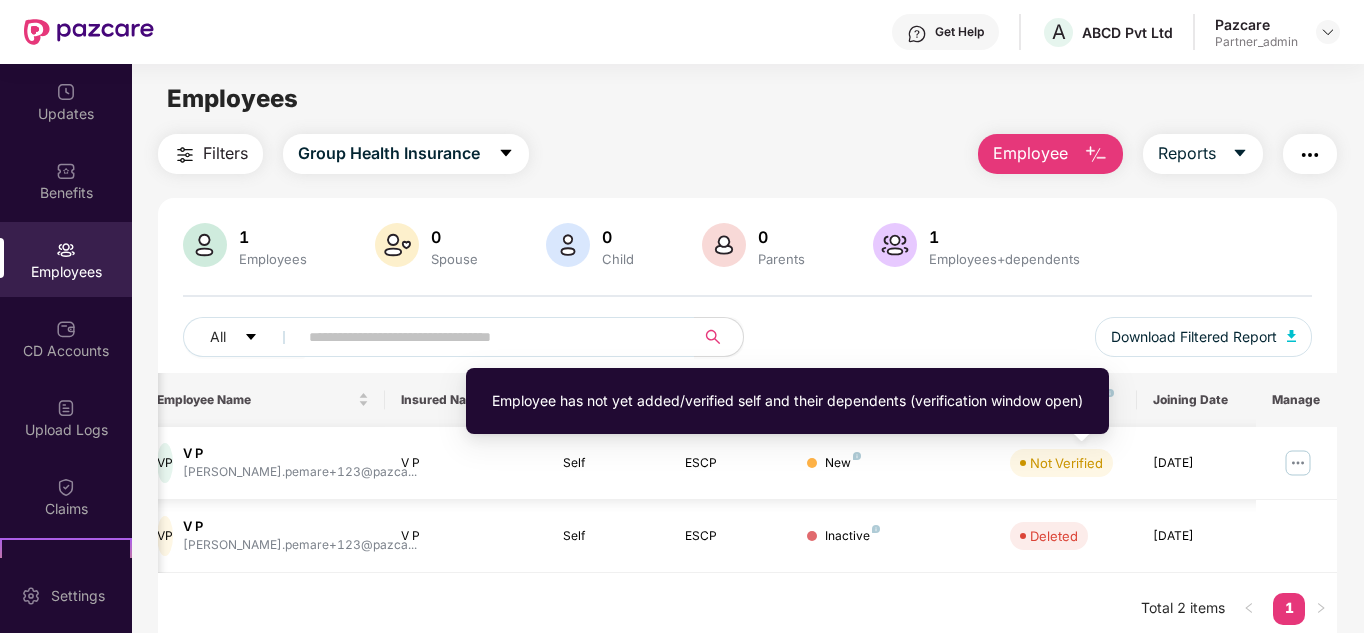 click on "Not Verified" at bounding box center [1066, 463] 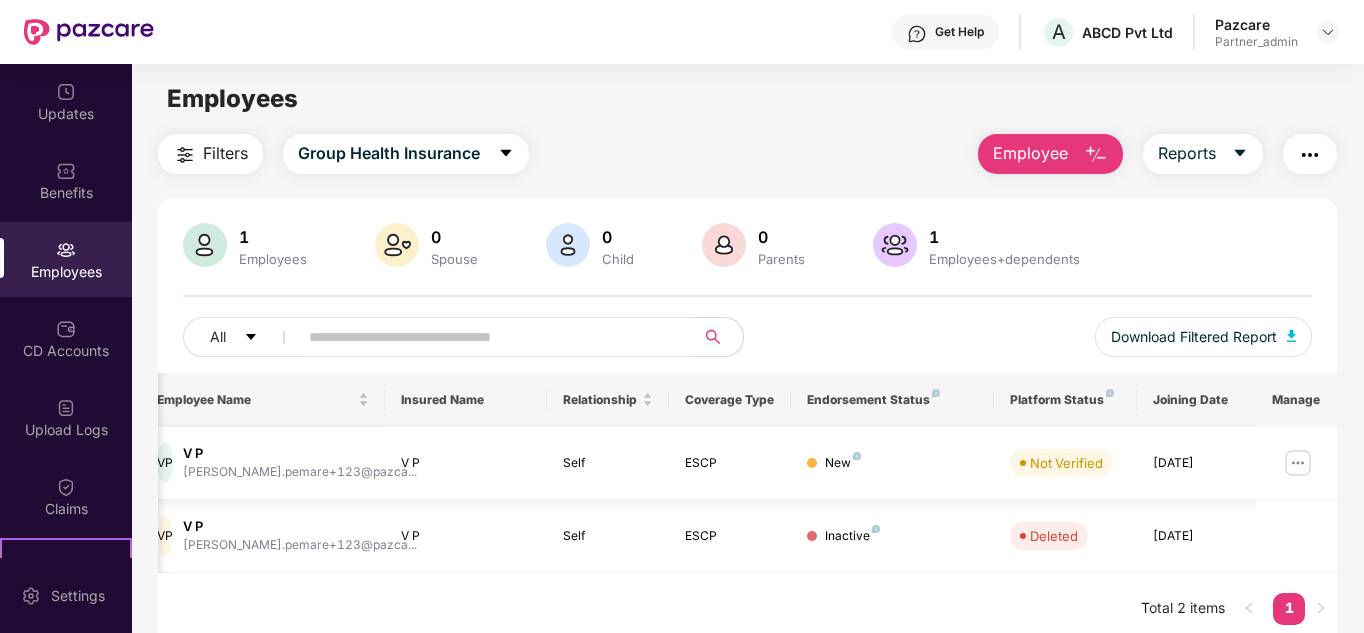 scroll, scrollTop: 64, scrollLeft: 0, axis: vertical 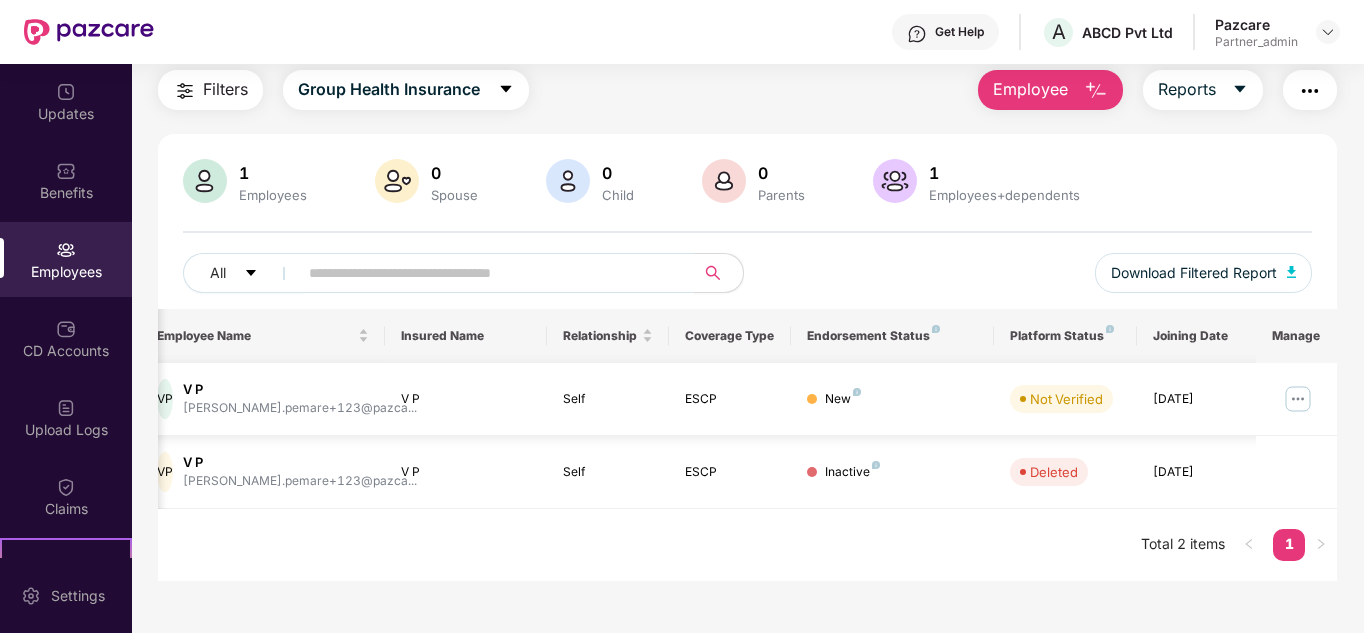 click at bounding box center [1298, 399] 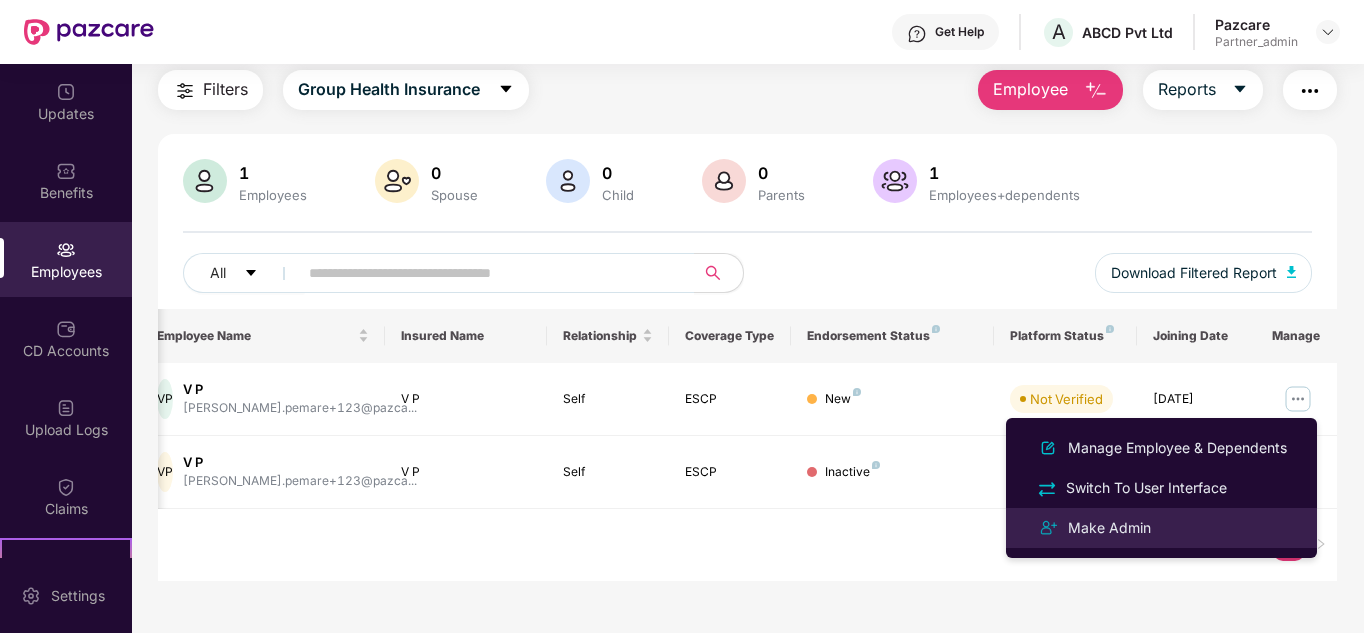 click on "Make Admin" at bounding box center (1161, 528) 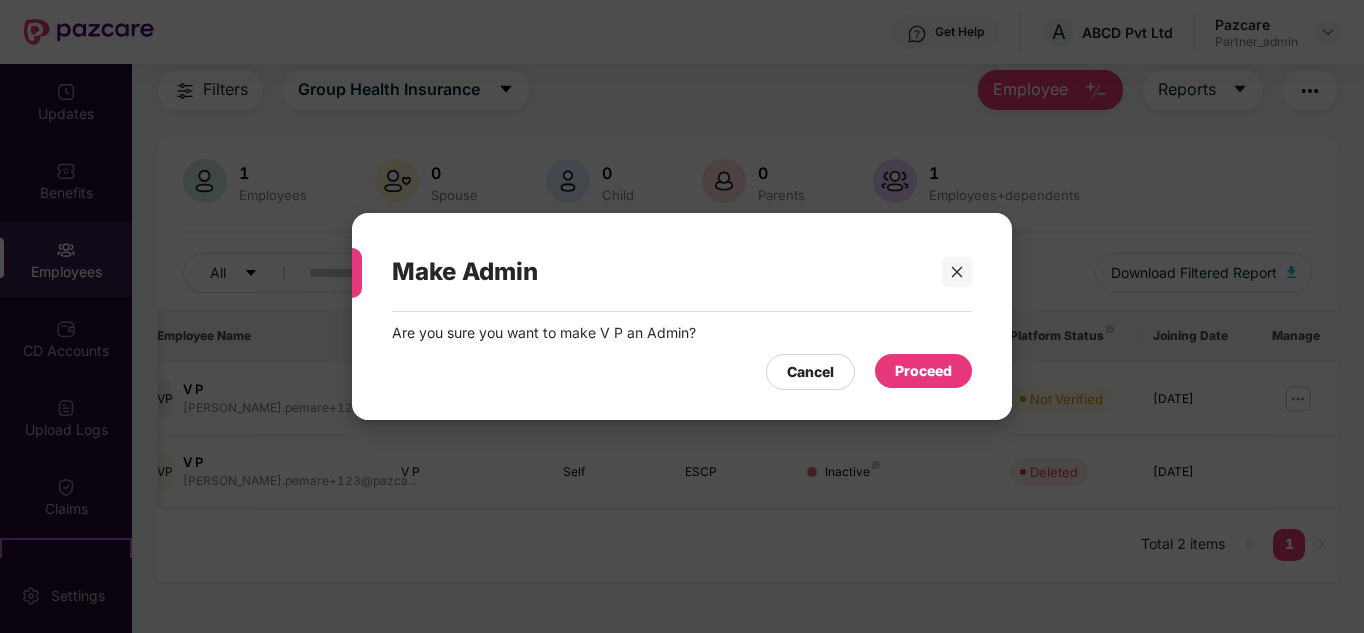 click on "Proceed" at bounding box center (923, 371) 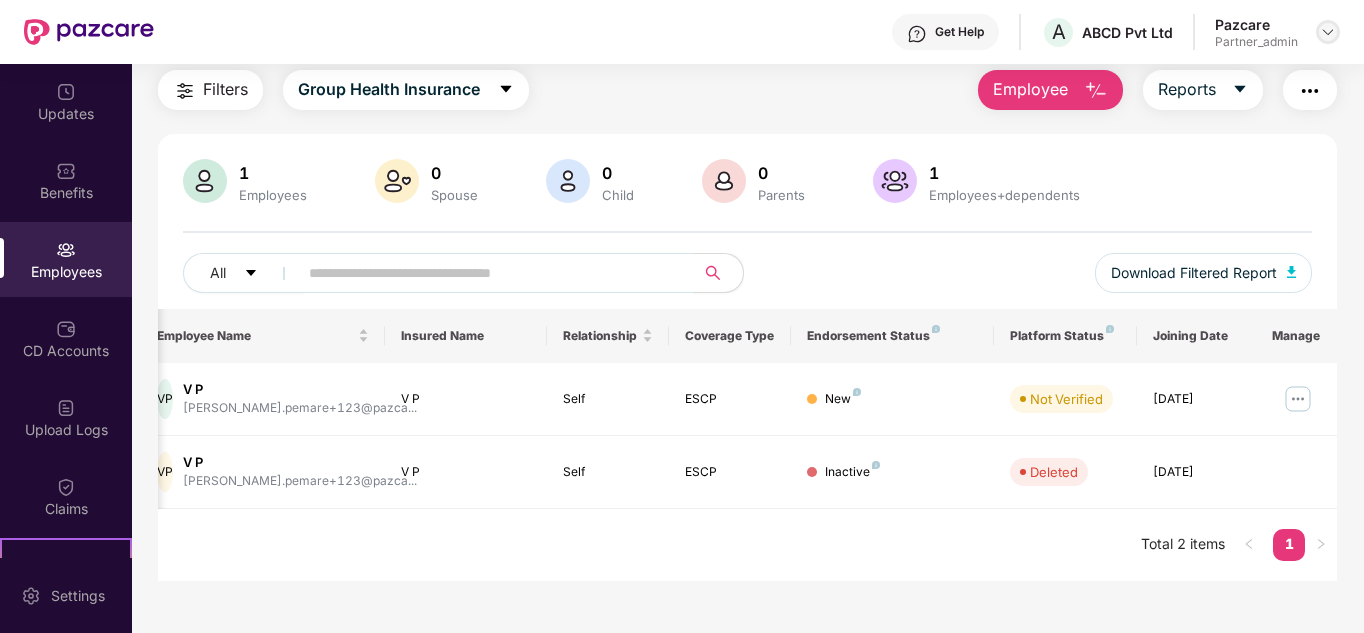 click at bounding box center [1328, 32] 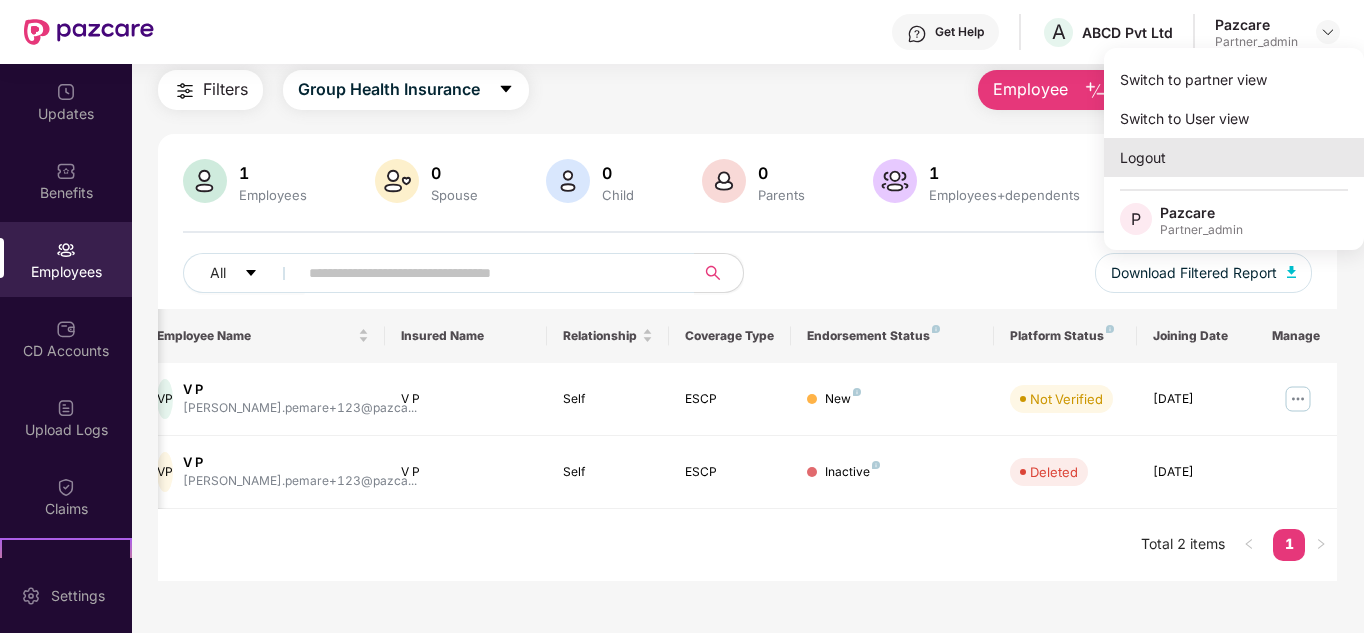 click on "Logout" at bounding box center [1234, 157] 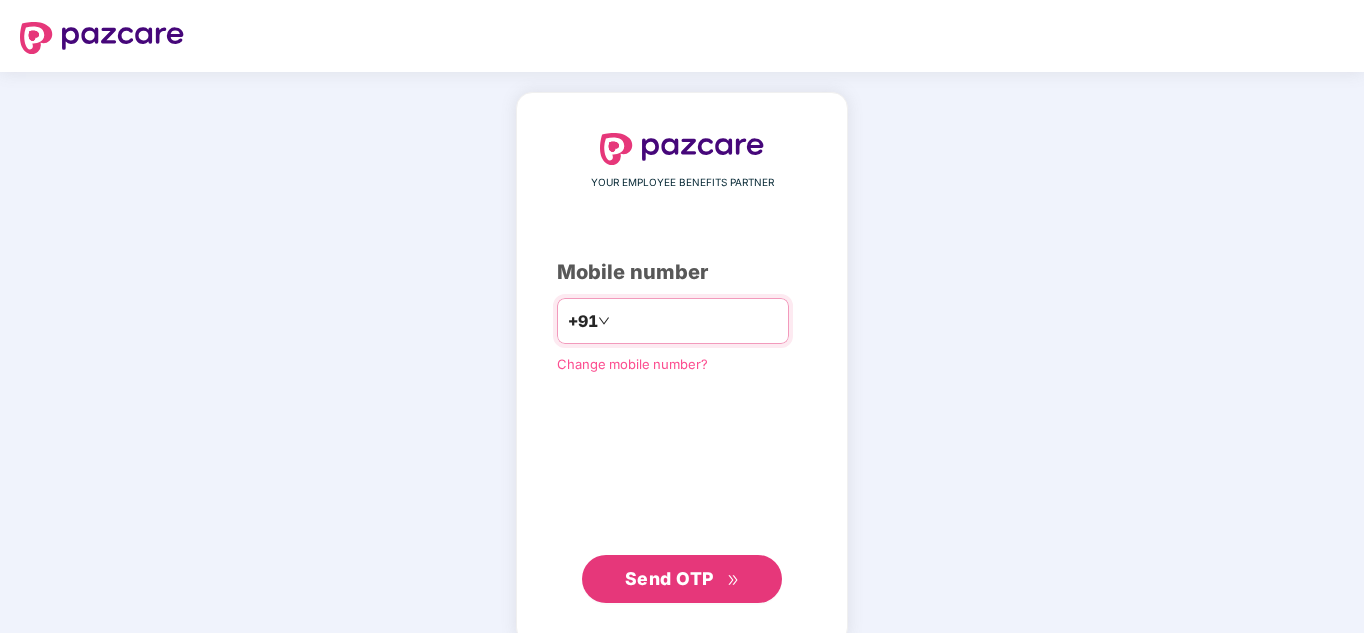 click at bounding box center [696, 321] 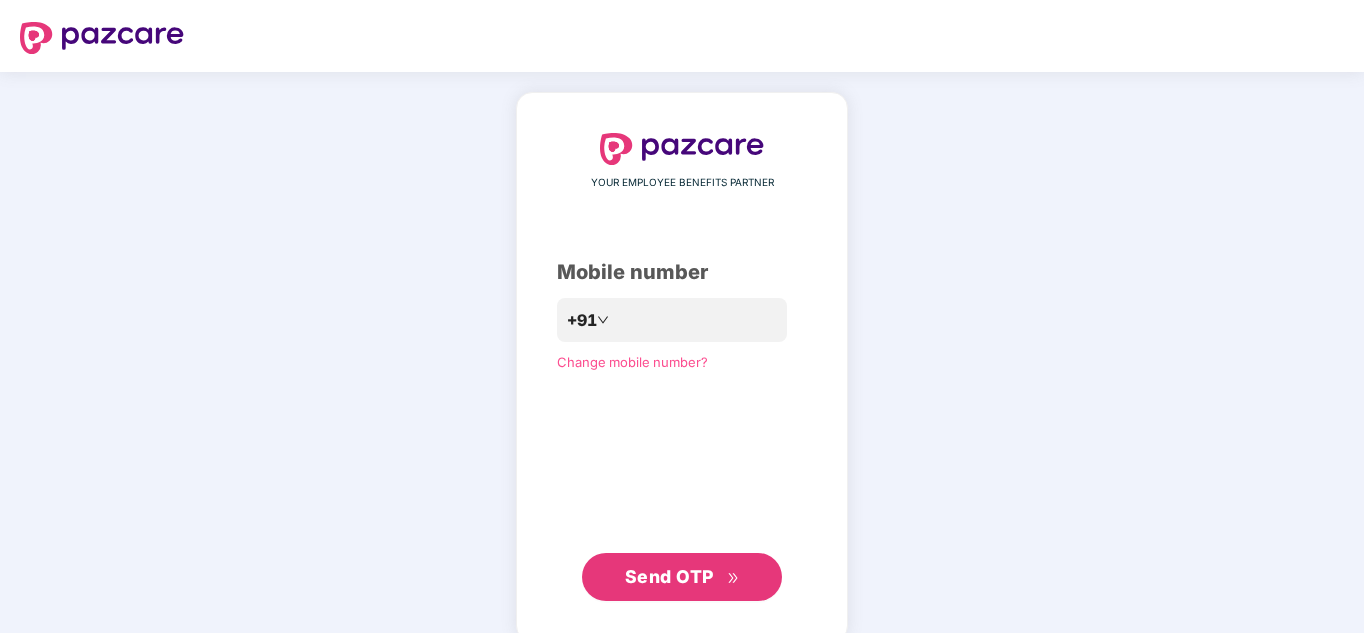 click on "Send OTP" at bounding box center (682, 577) 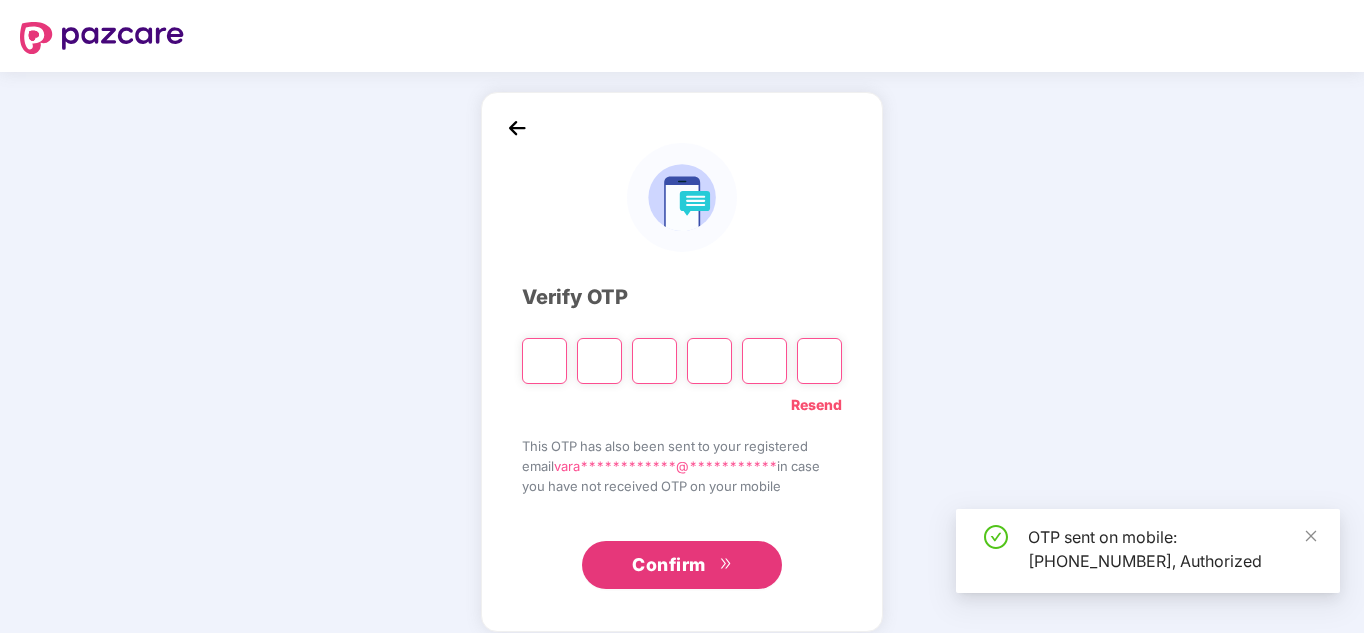type on "*" 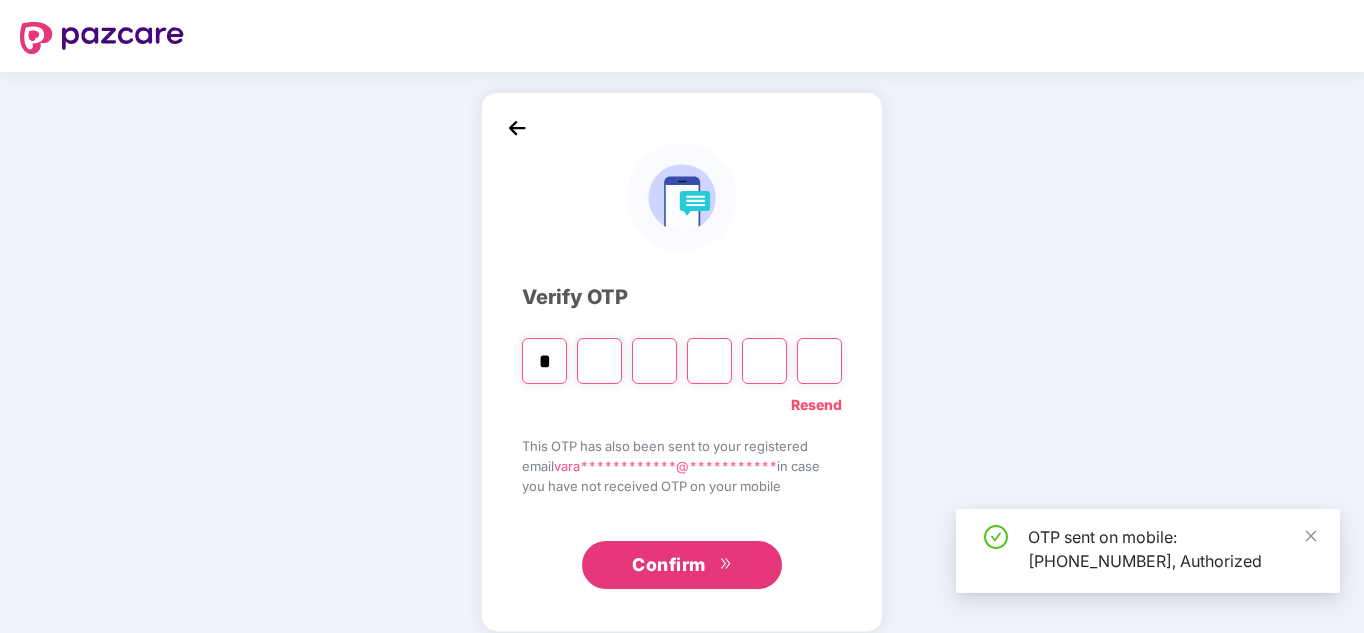 type on "*" 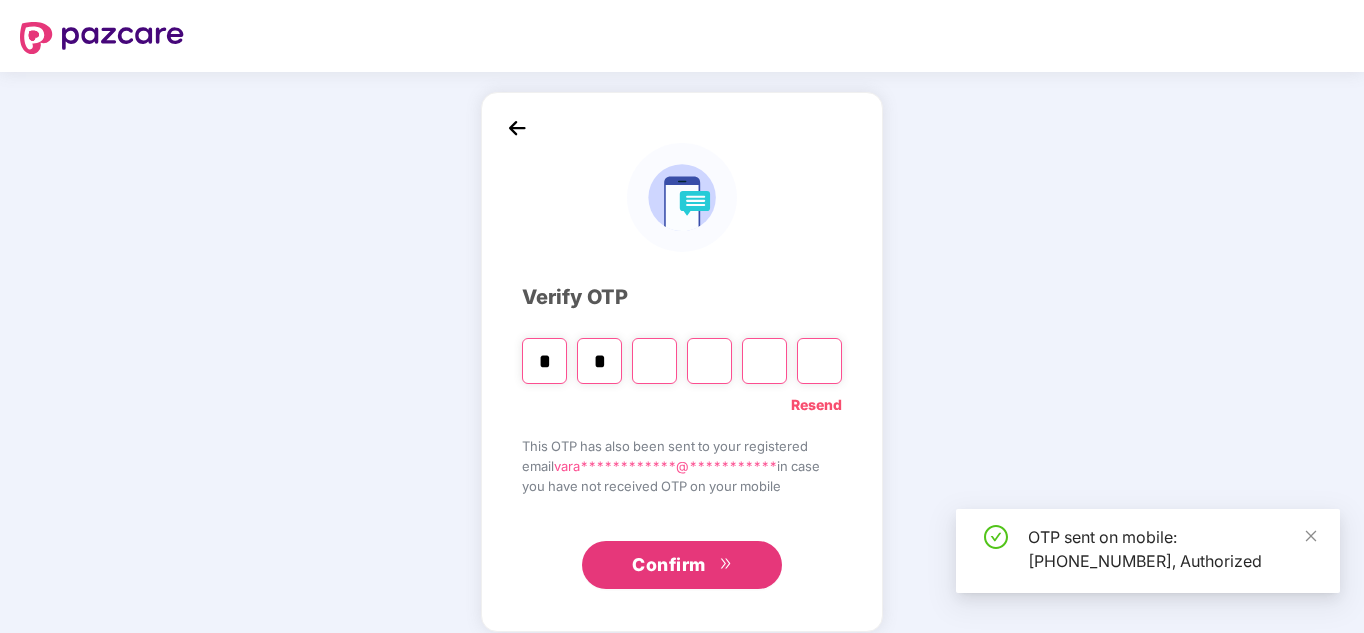 type on "*" 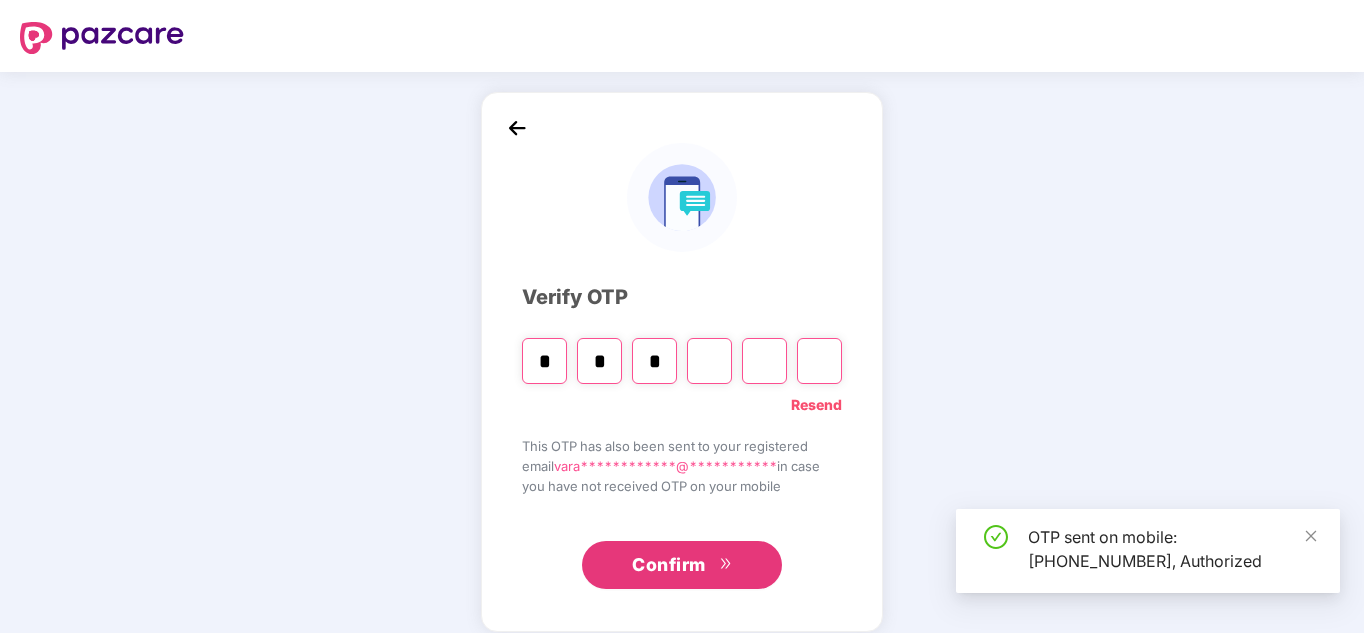 type on "*" 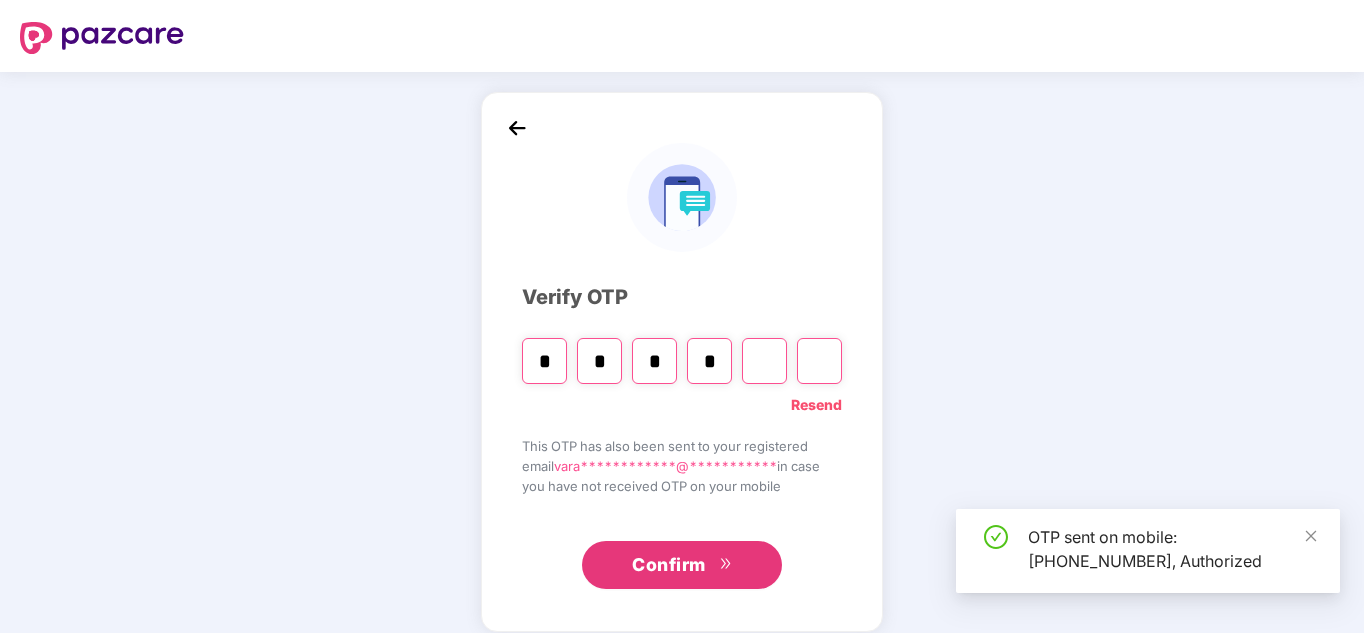 type on "*" 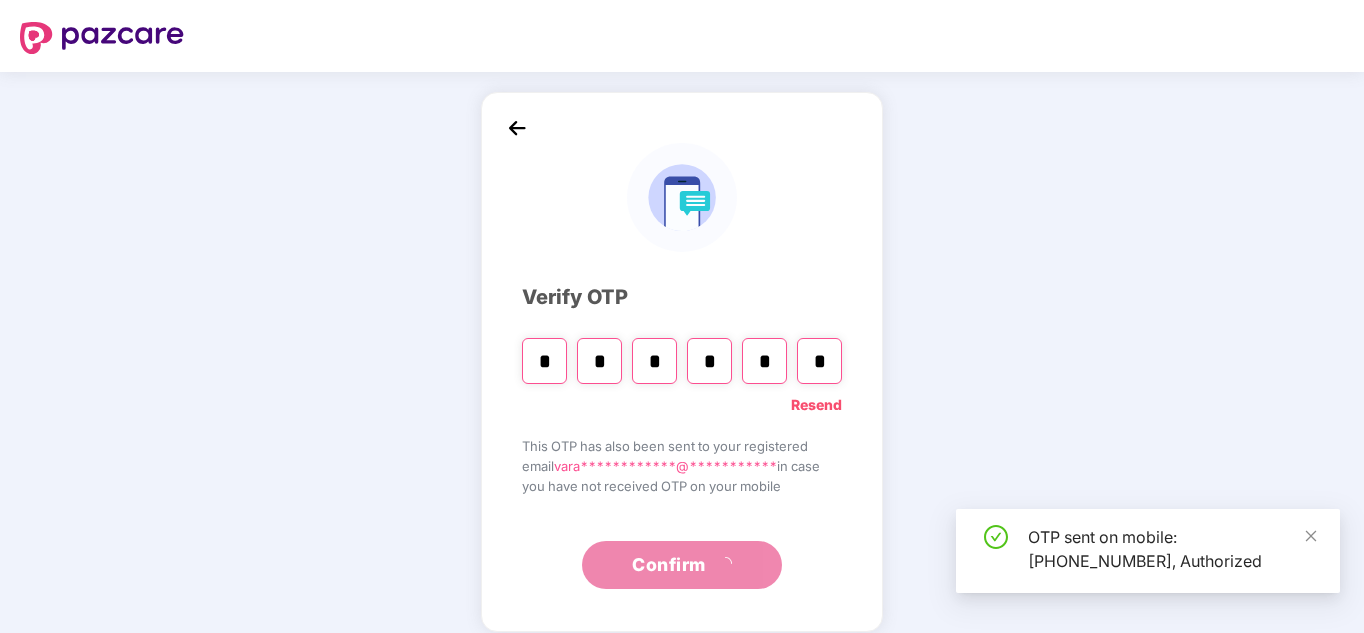 type on "*" 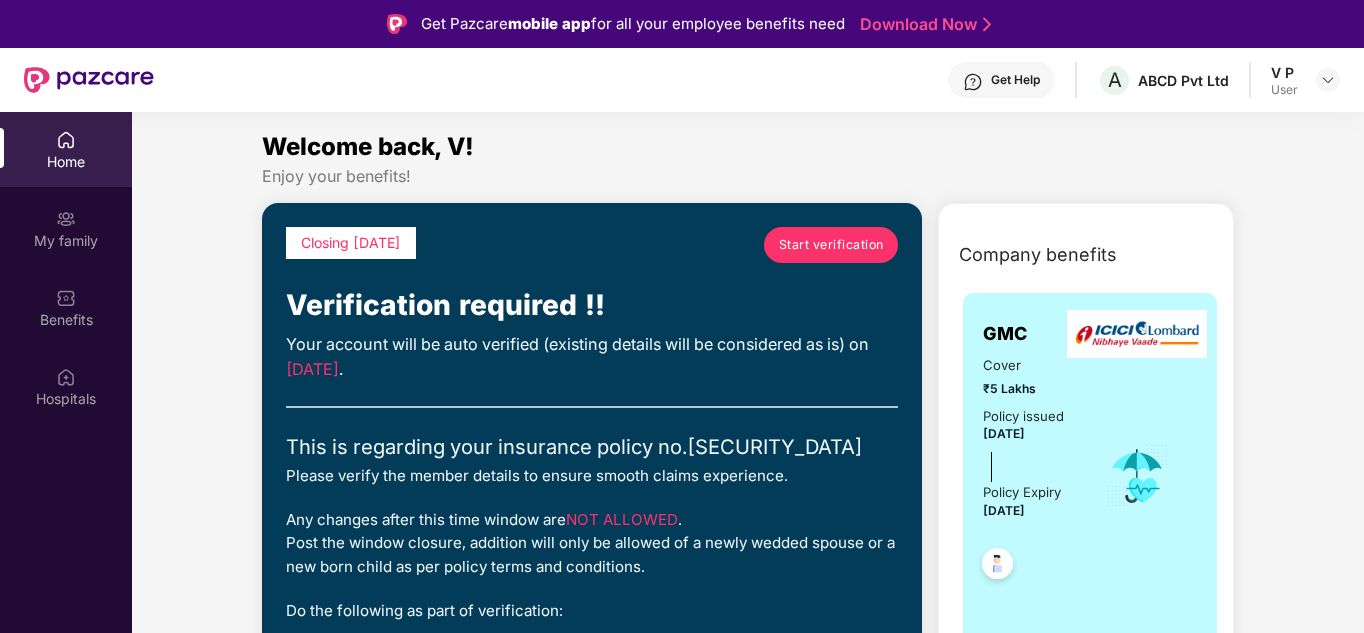 scroll, scrollTop: 281, scrollLeft: 0, axis: vertical 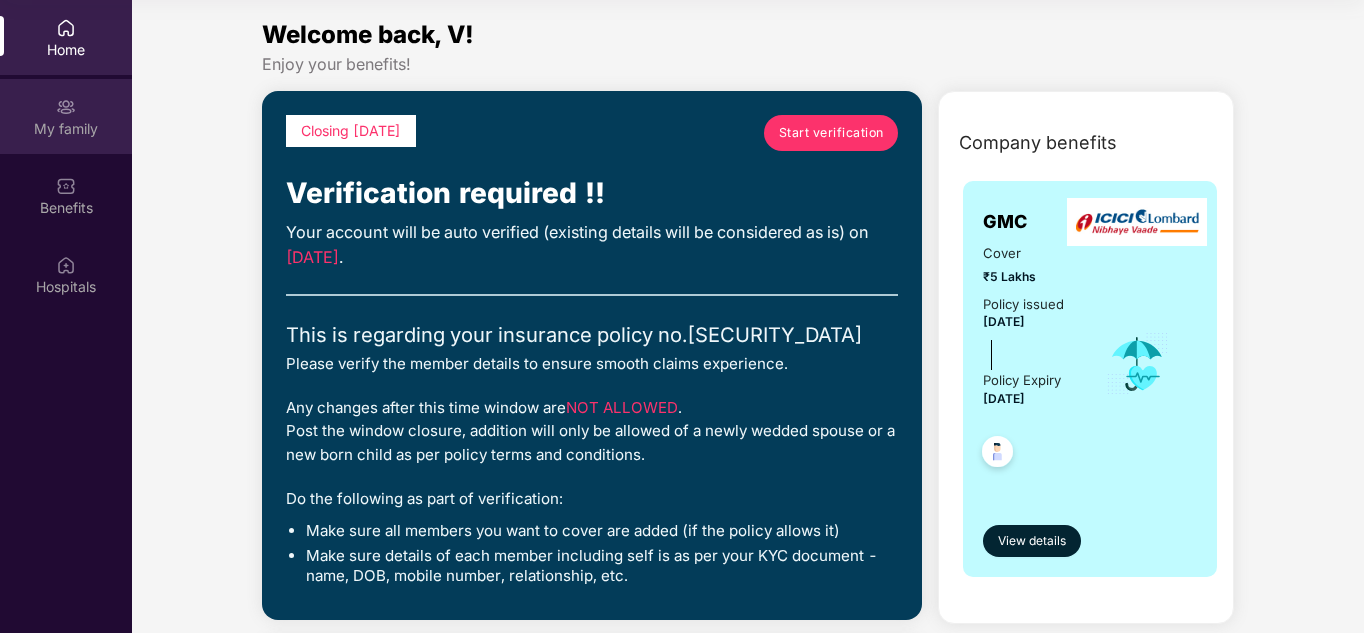 click on "My family" at bounding box center [66, 129] 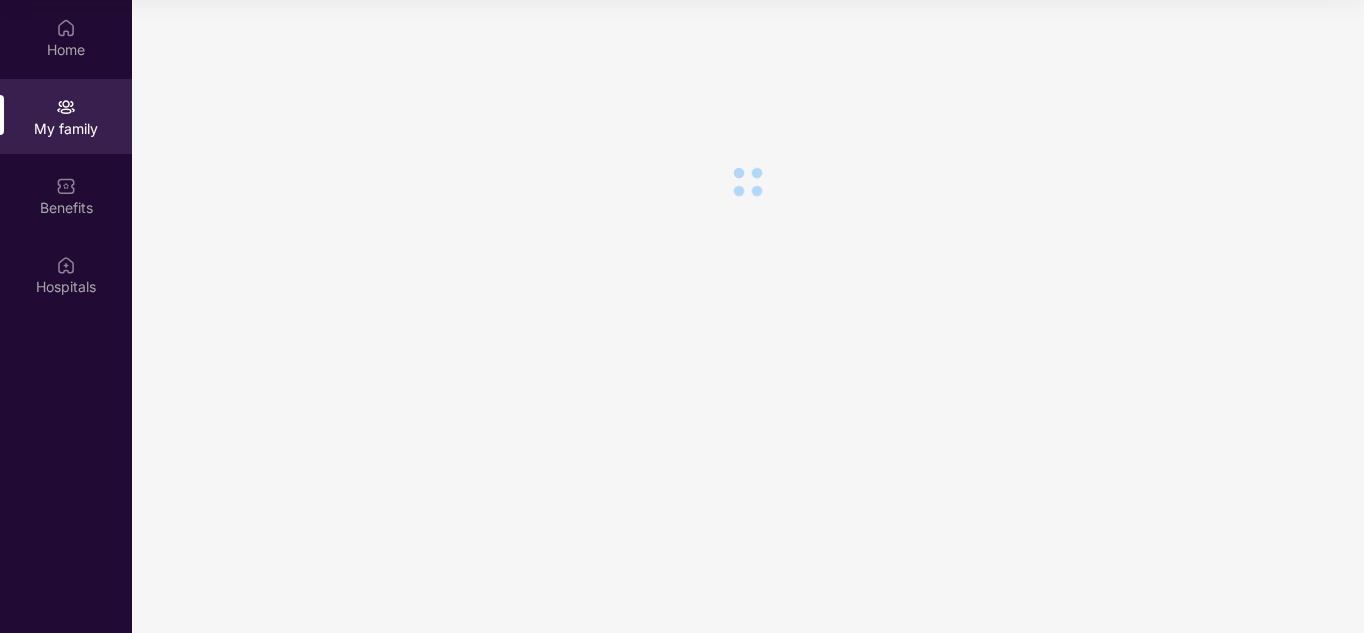 scroll, scrollTop: 0, scrollLeft: 0, axis: both 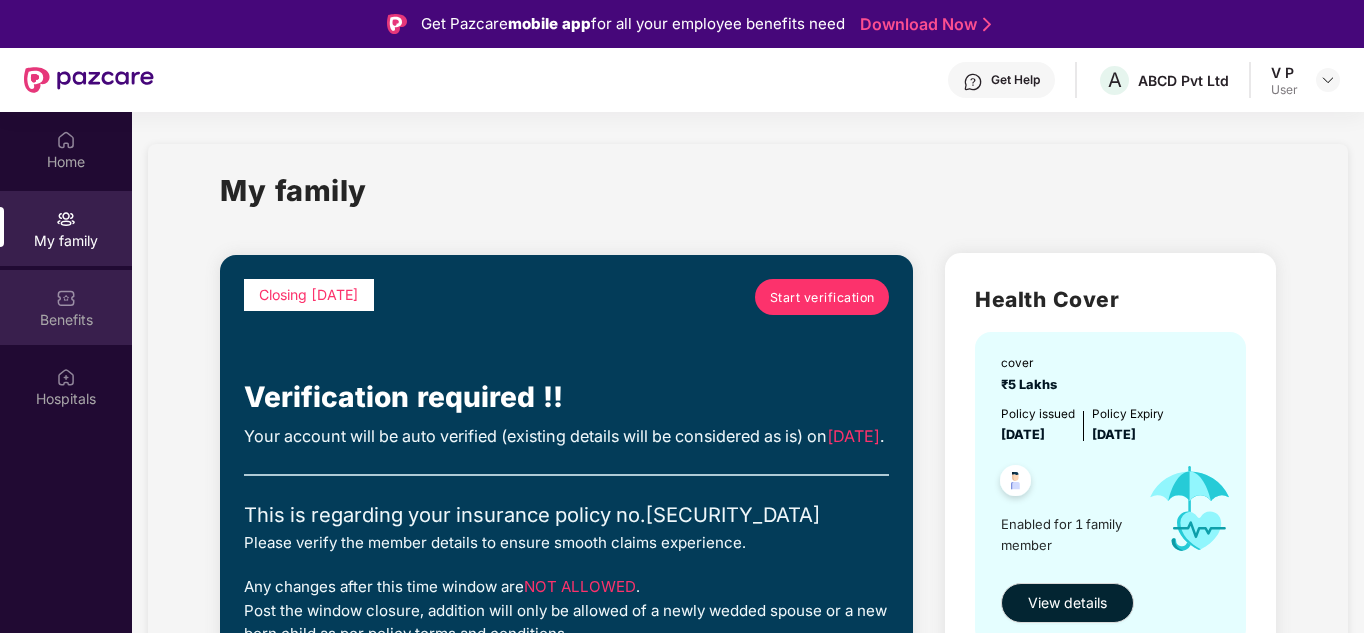 click at bounding box center [66, 298] 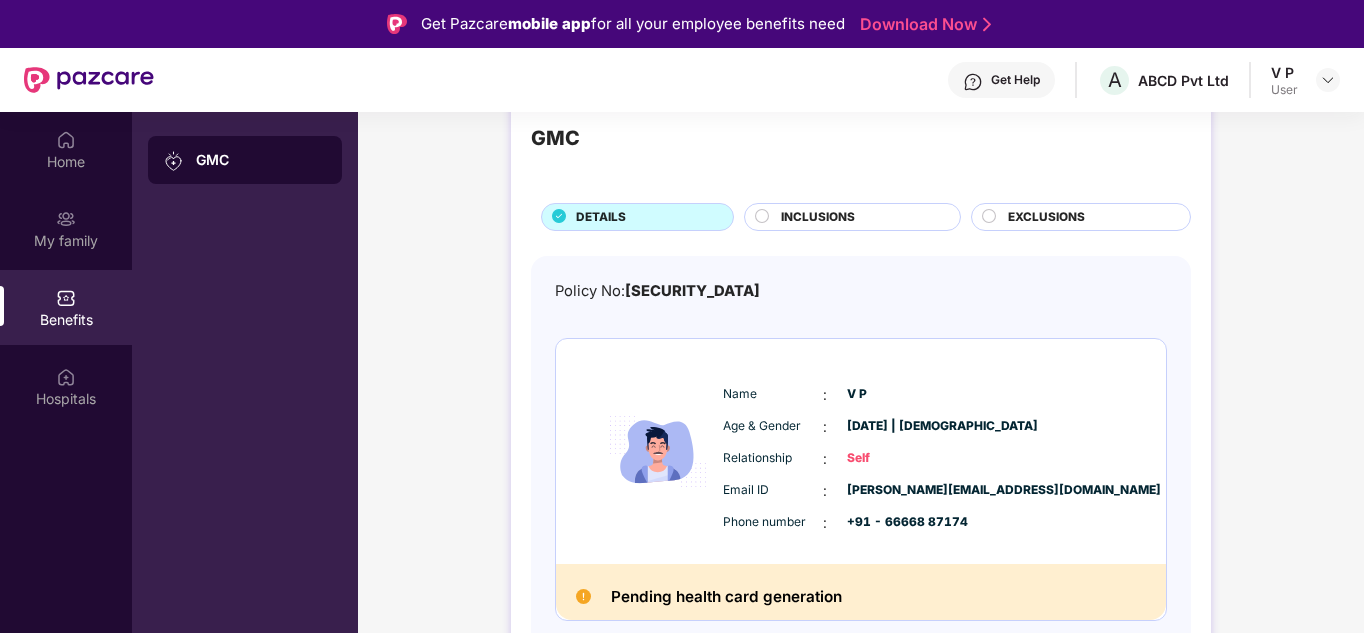 scroll, scrollTop: 0, scrollLeft: 0, axis: both 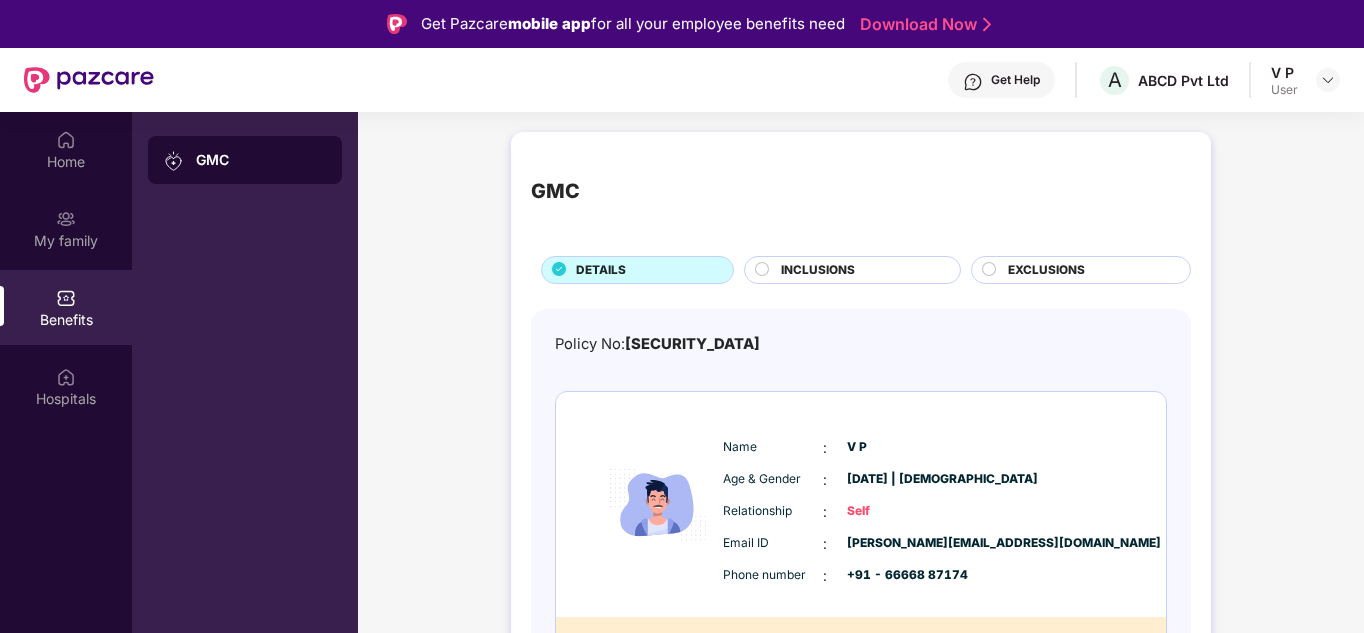click on "INCLUSIONS" at bounding box center [818, 270] 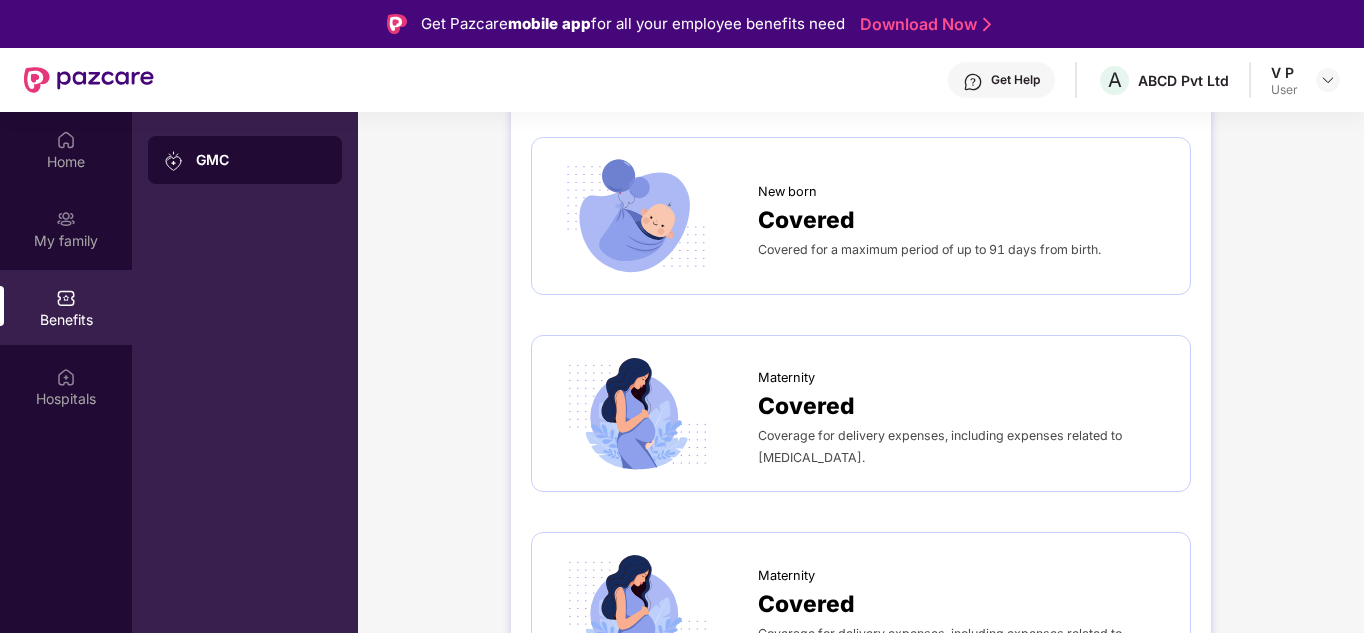scroll, scrollTop: 2821, scrollLeft: 0, axis: vertical 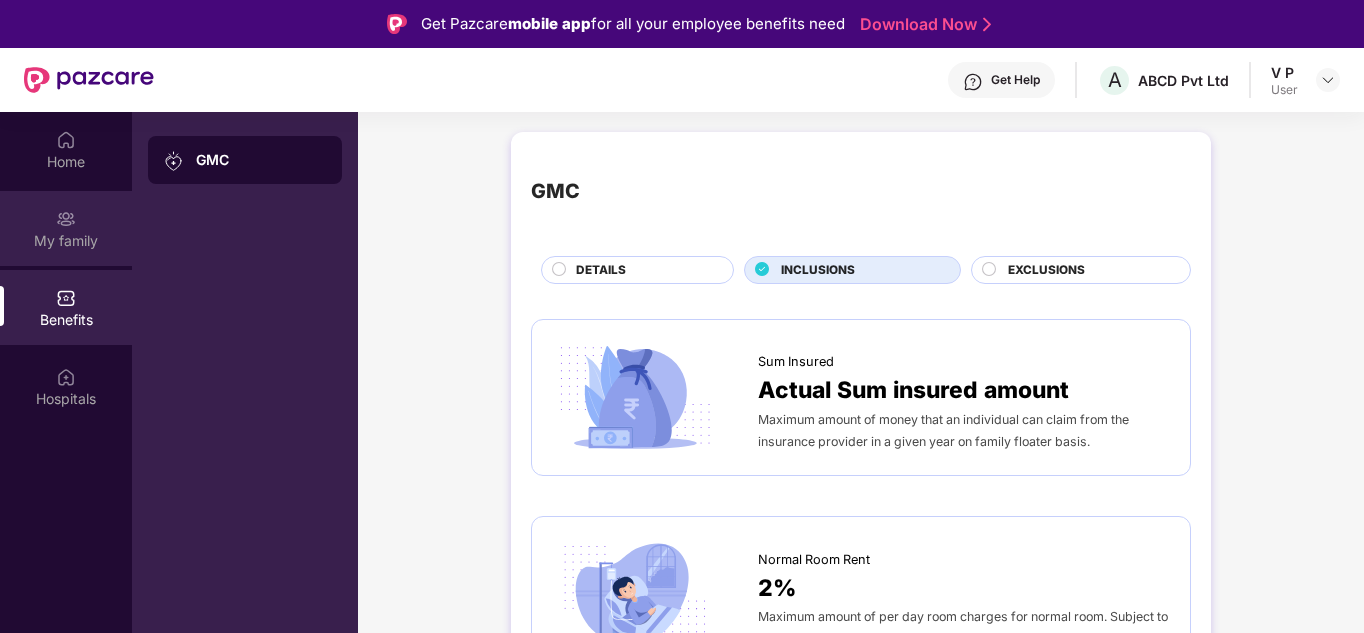 click on "My family" at bounding box center (66, 241) 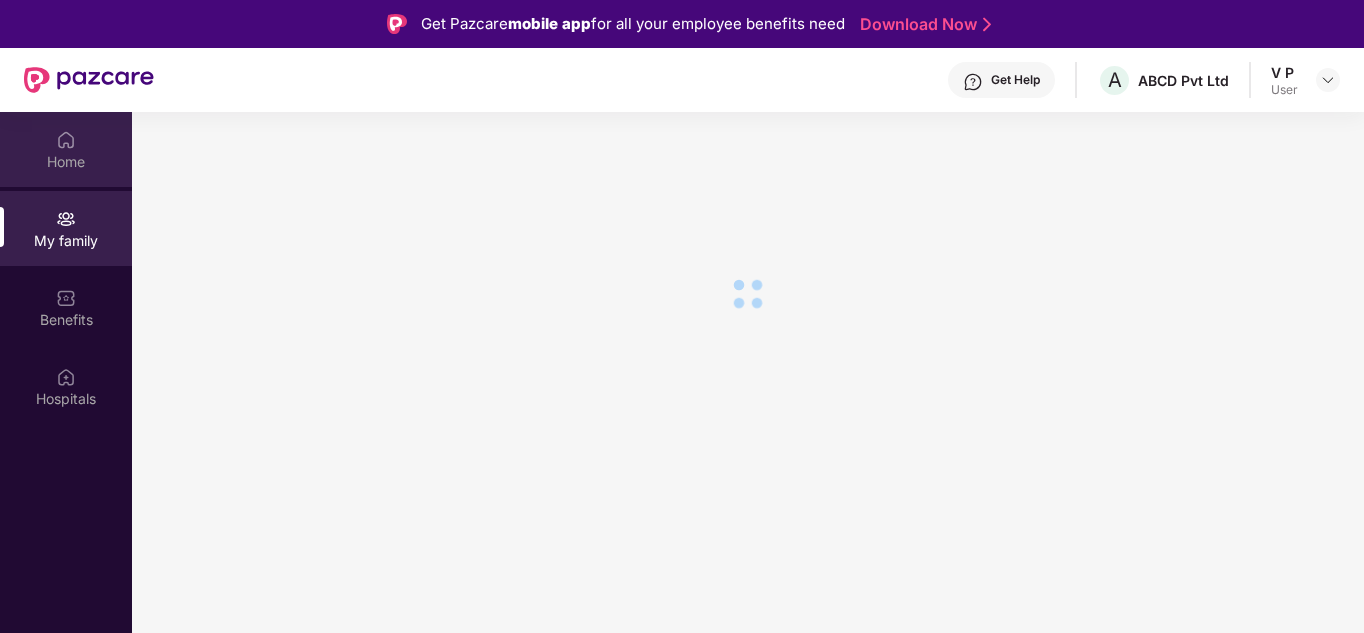 click on "Home" at bounding box center [66, 149] 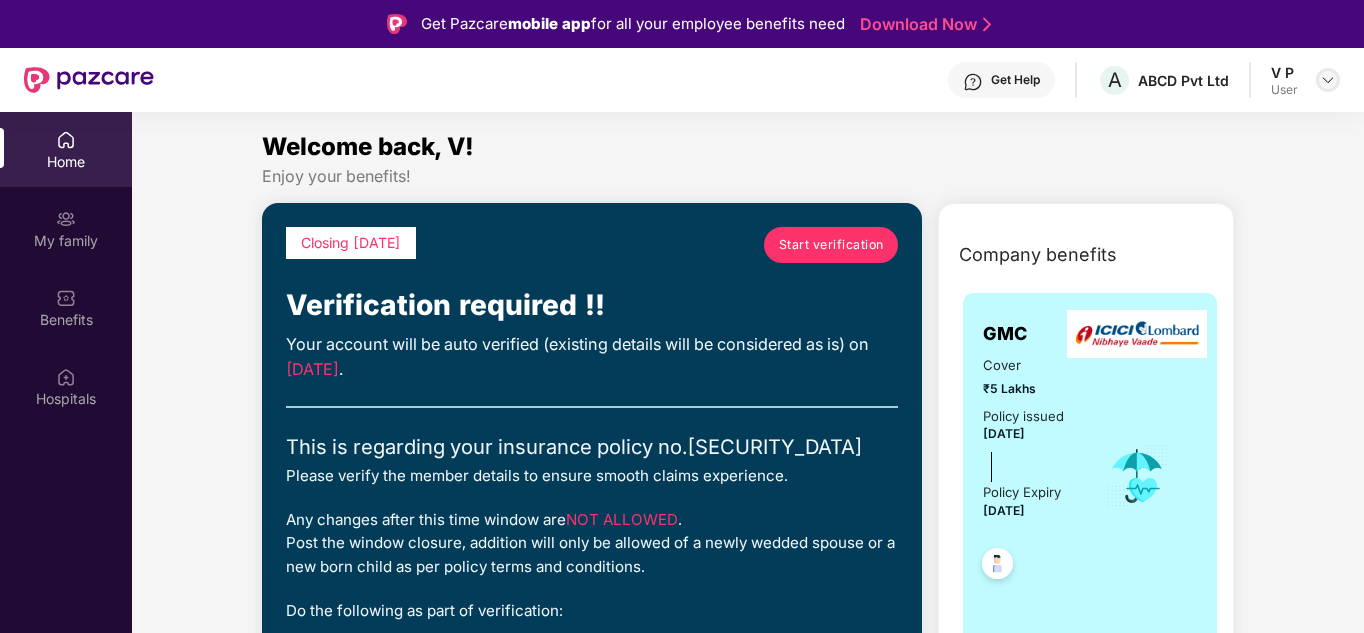 click at bounding box center (1328, 80) 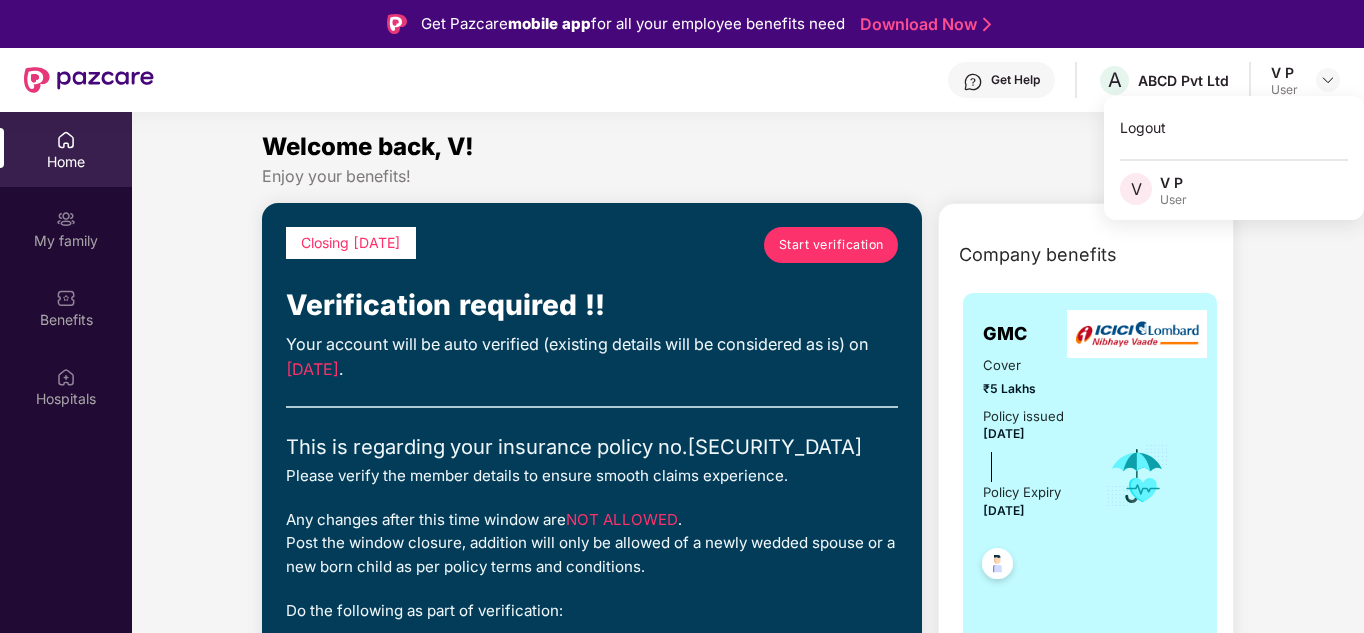 click on "V V P User" at bounding box center (1234, 190) 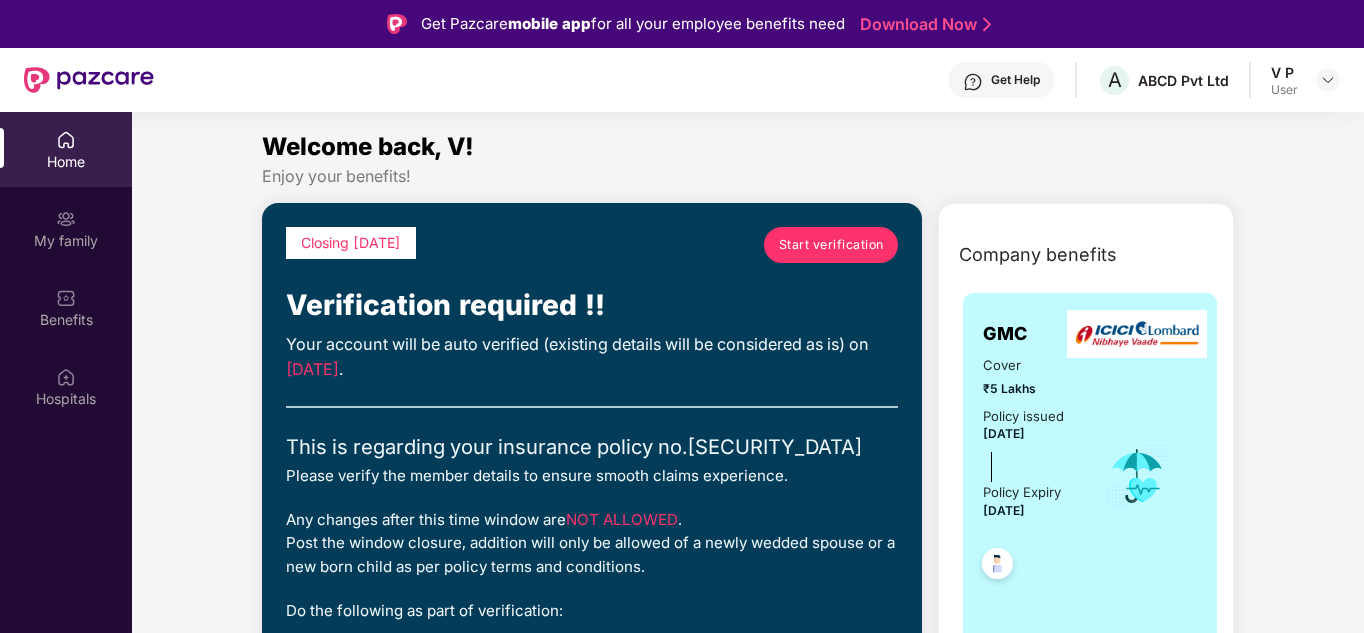 click on "V P User" at bounding box center (1305, 80) 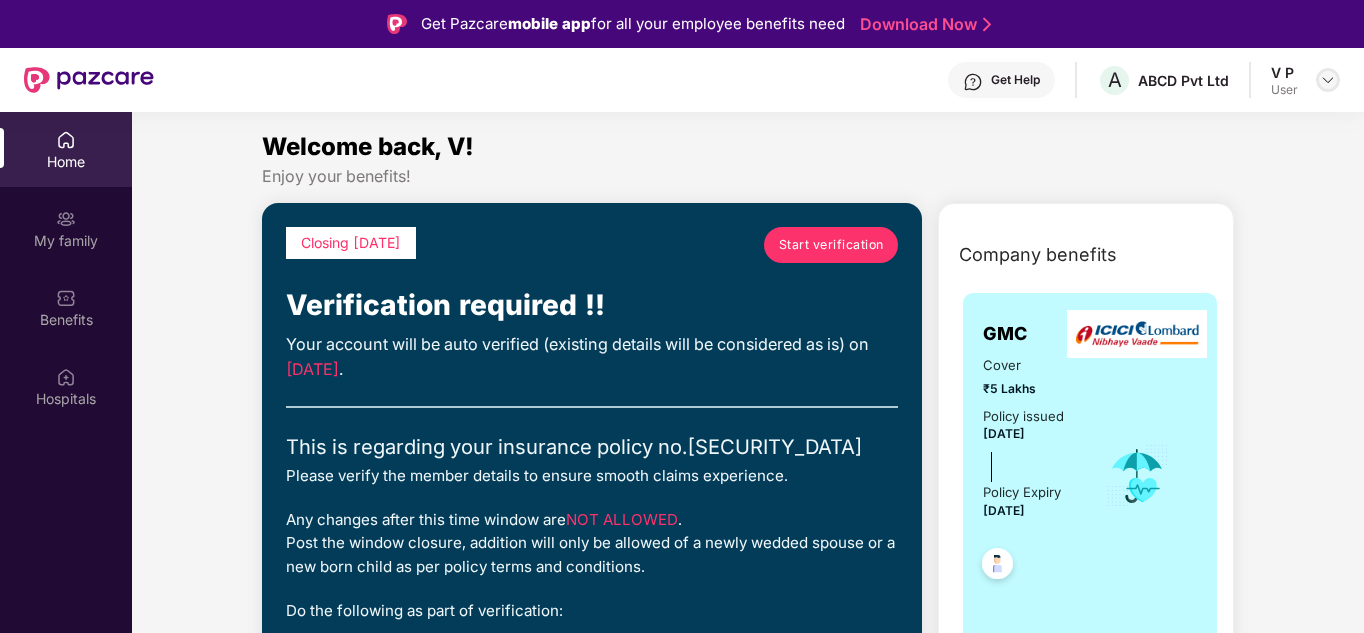 click at bounding box center [1328, 80] 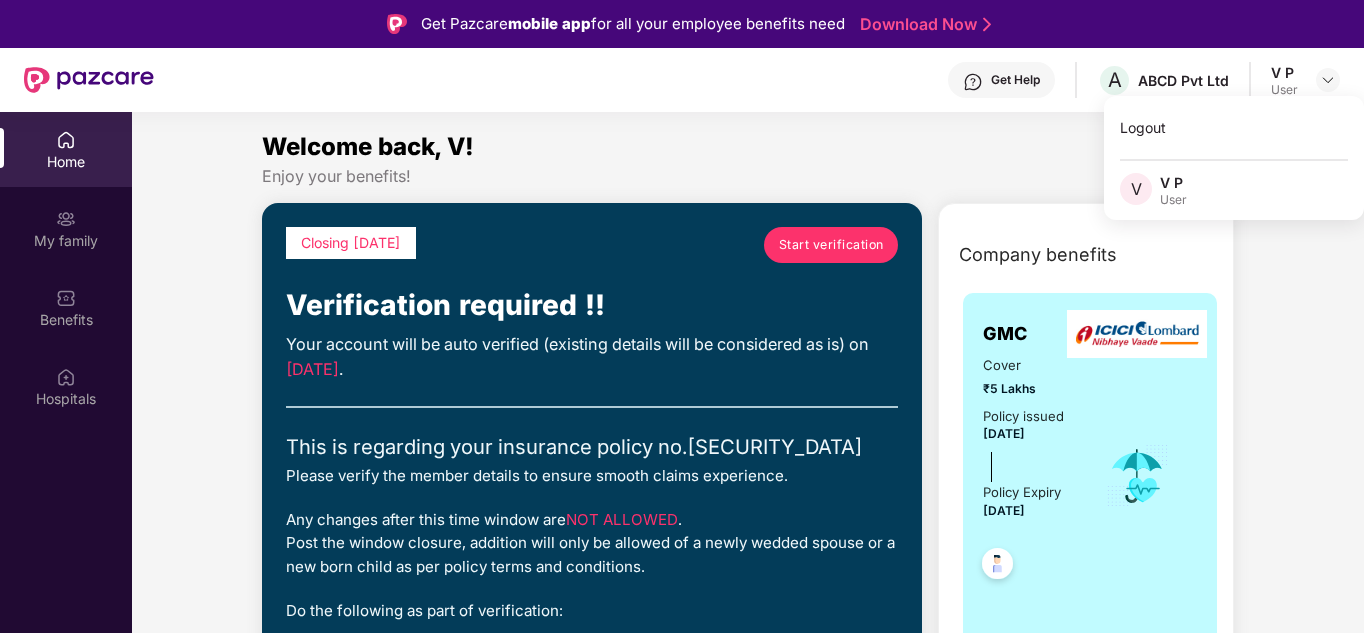 click on "V V P User" at bounding box center [1234, 190] 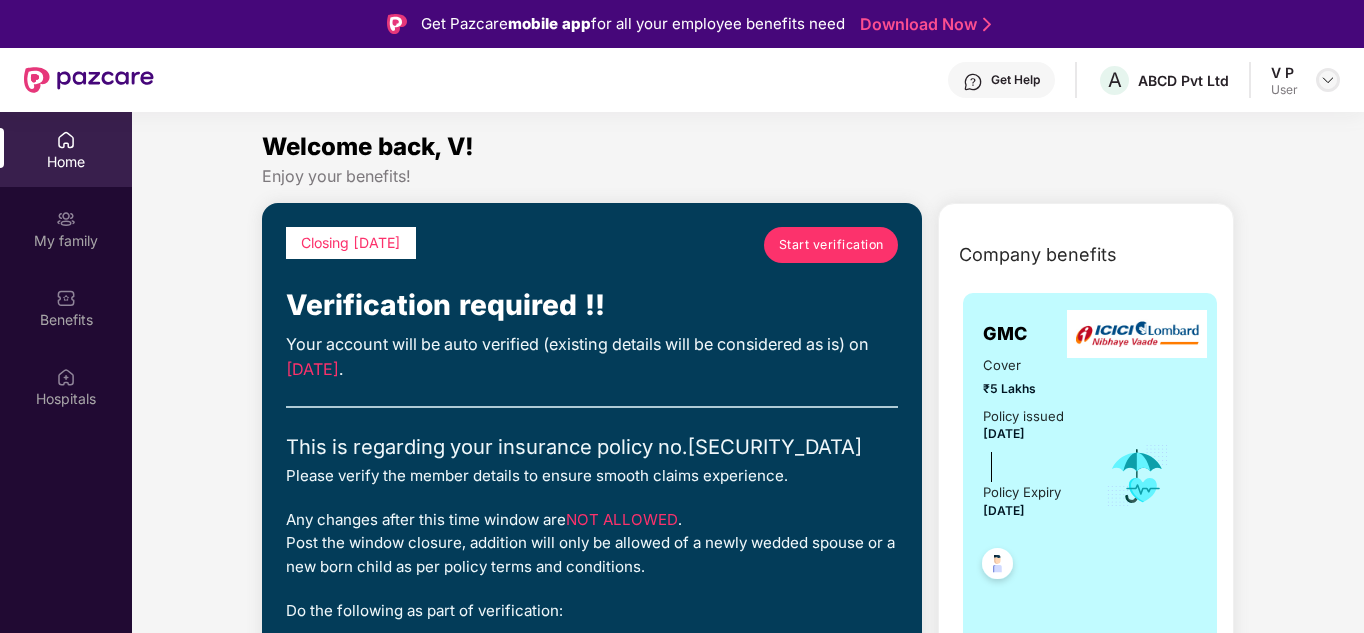 click at bounding box center (1328, 80) 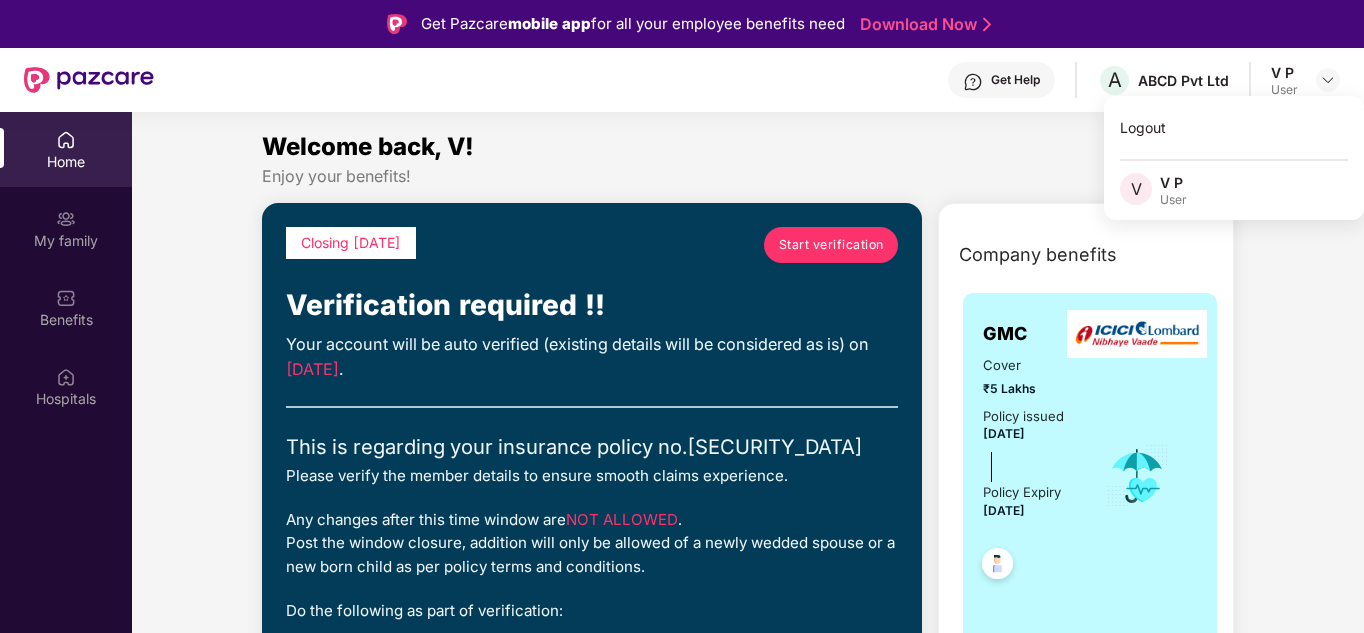 click on "V V P User" at bounding box center (1234, 190) 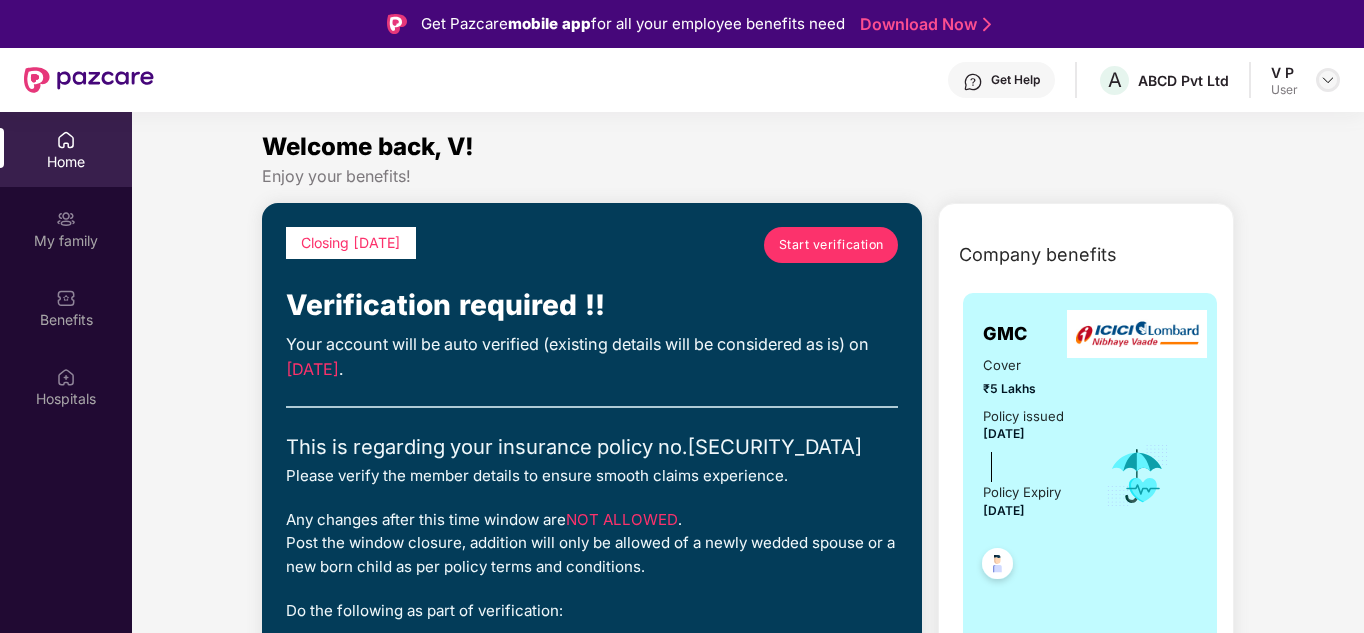 click at bounding box center [1328, 80] 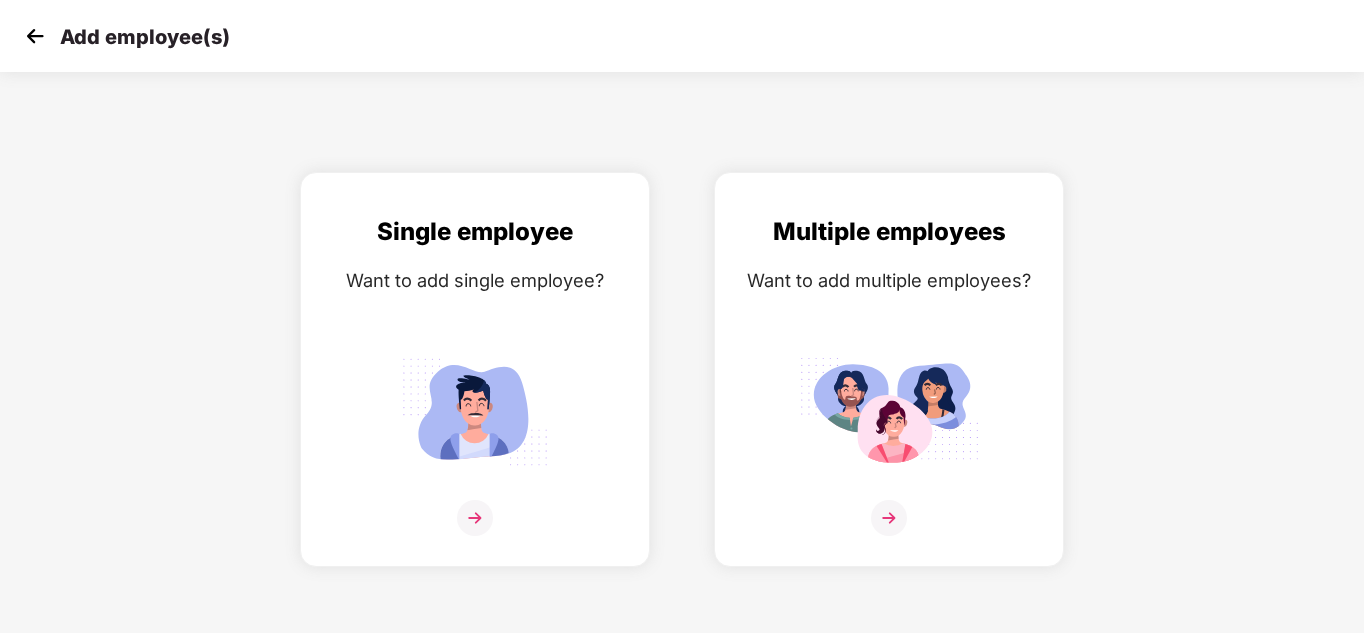 click at bounding box center (35, 36) 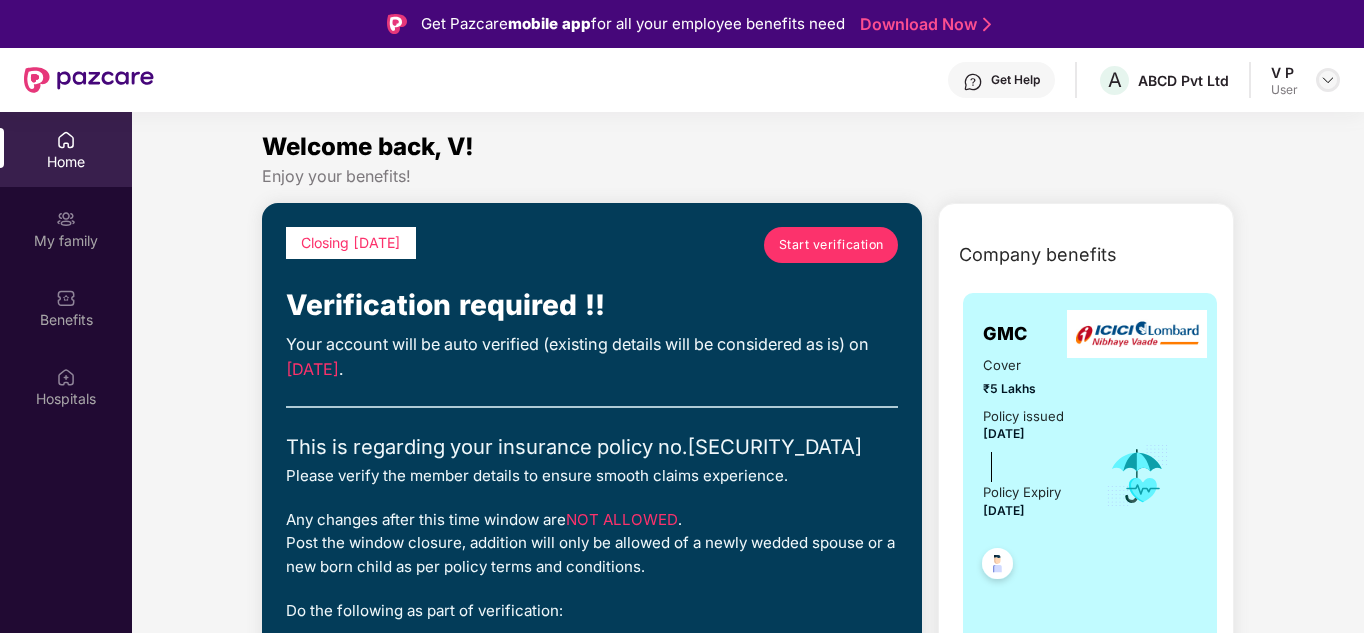 click at bounding box center (1328, 80) 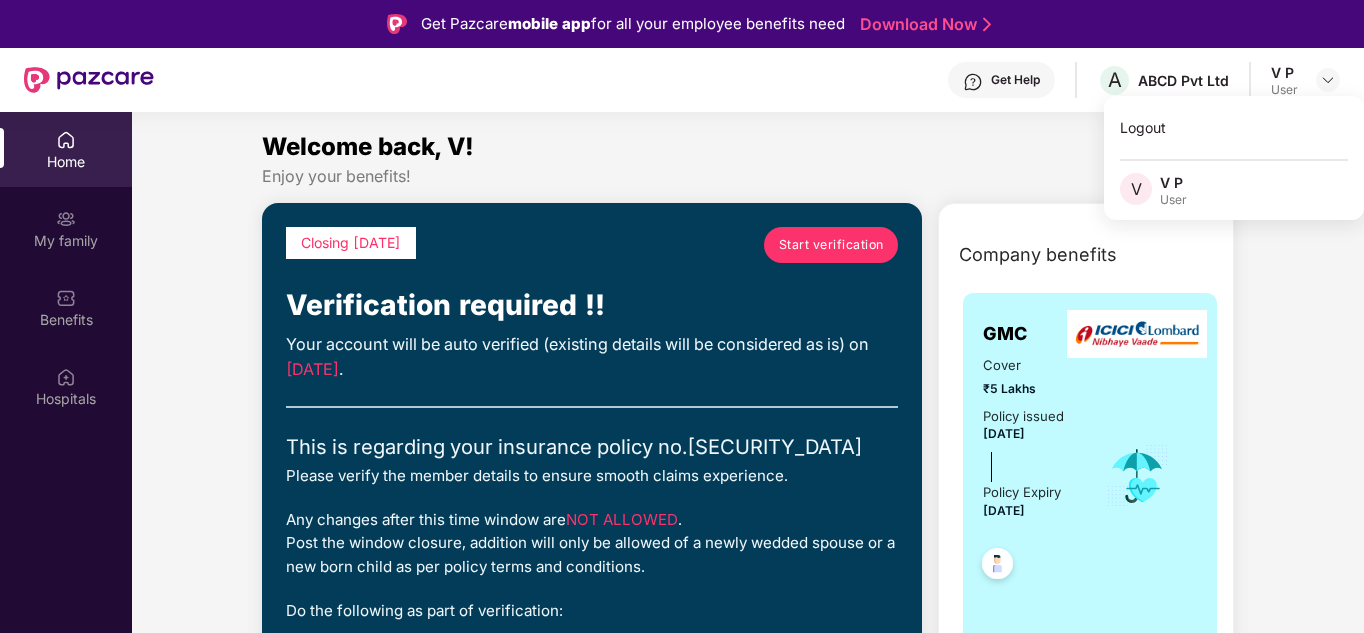 click on "V P" at bounding box center [1173, 182] 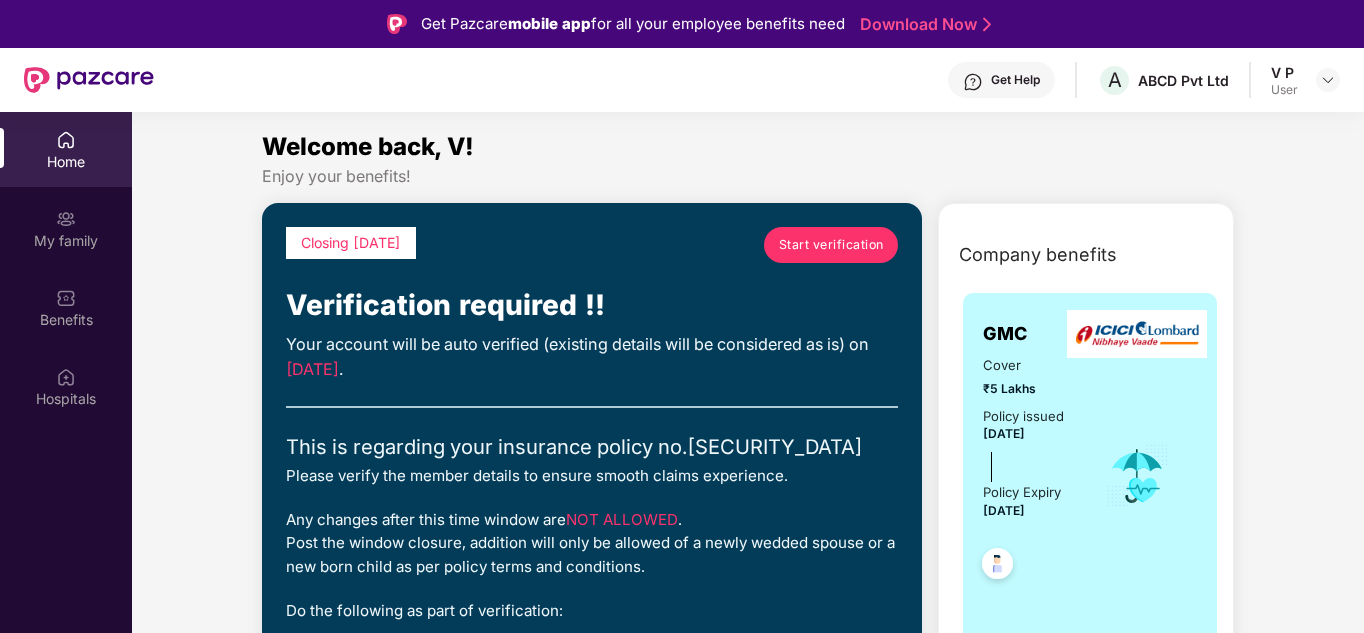 scroll, scrollTop: 0, scrollLeft: 0, axis: both 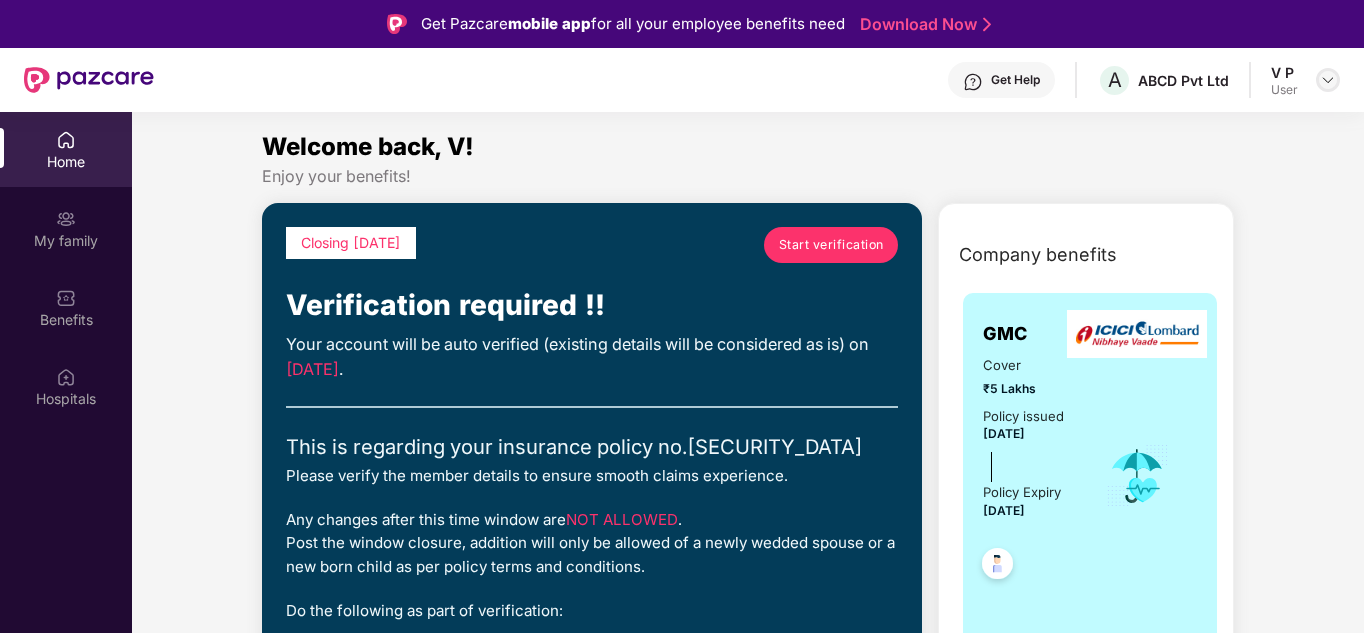 click at bounding box center [1328, 80] 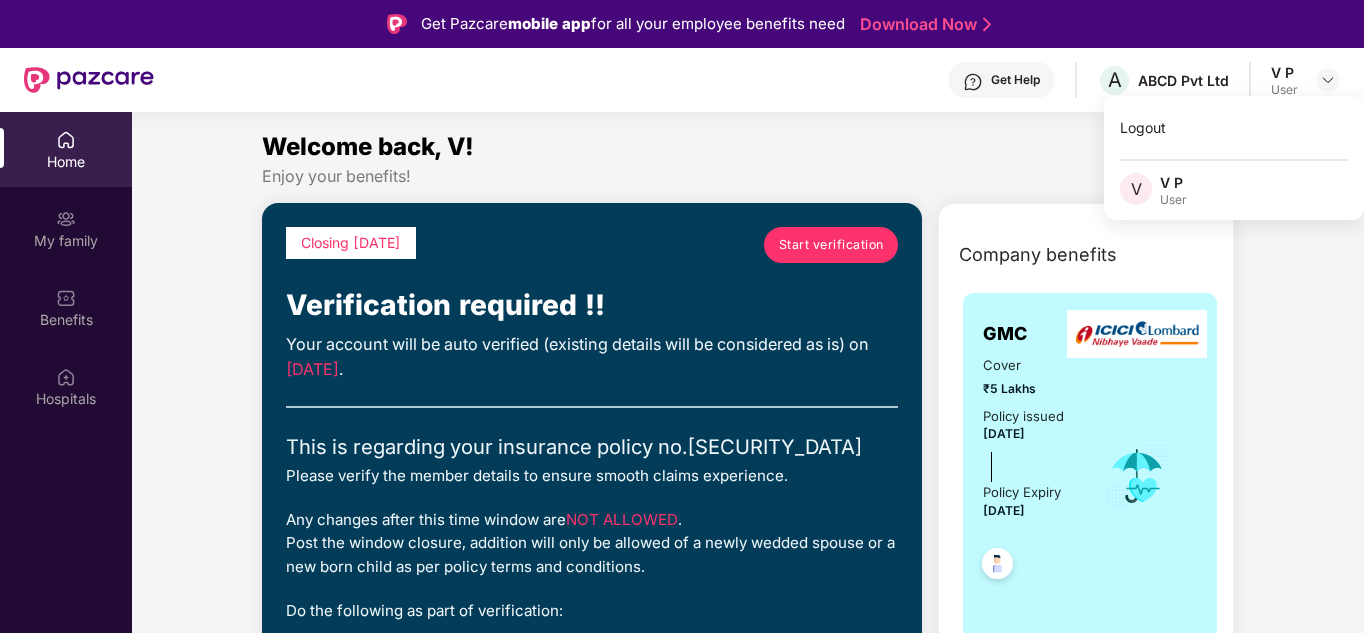 click on "Start verification" at bounding box center (831, 245) 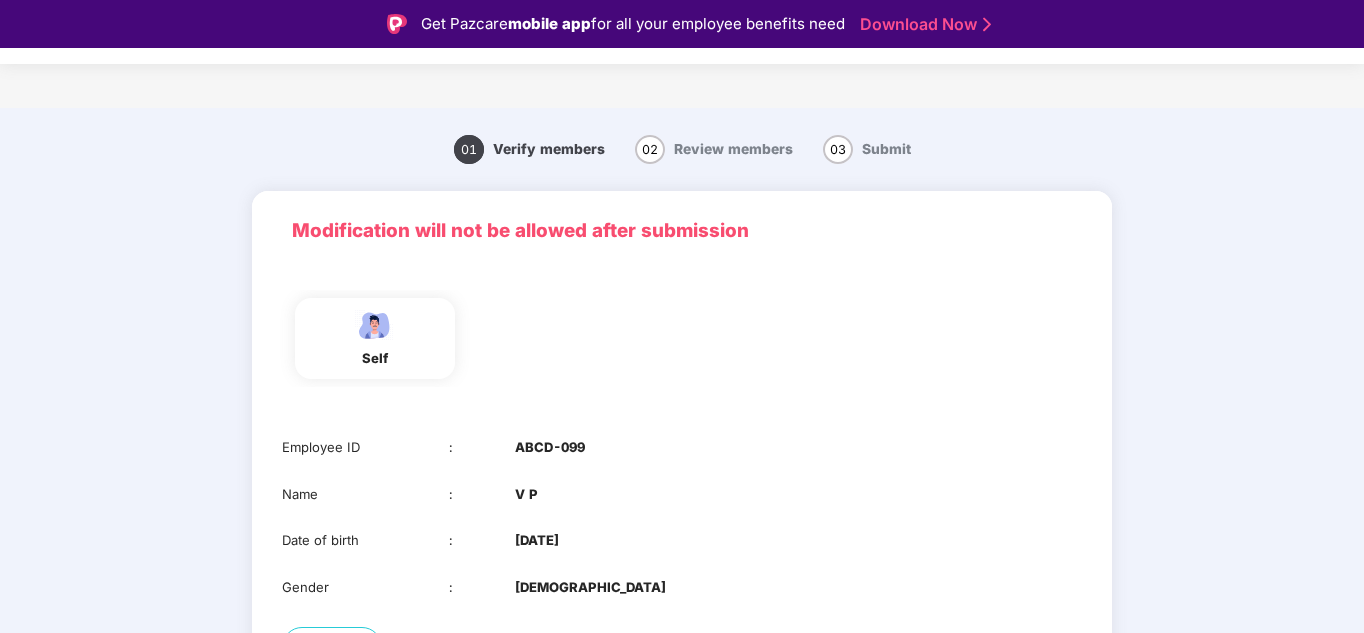 scroll, scrollTop: 158, scrollLeft: 0, axis: vertical 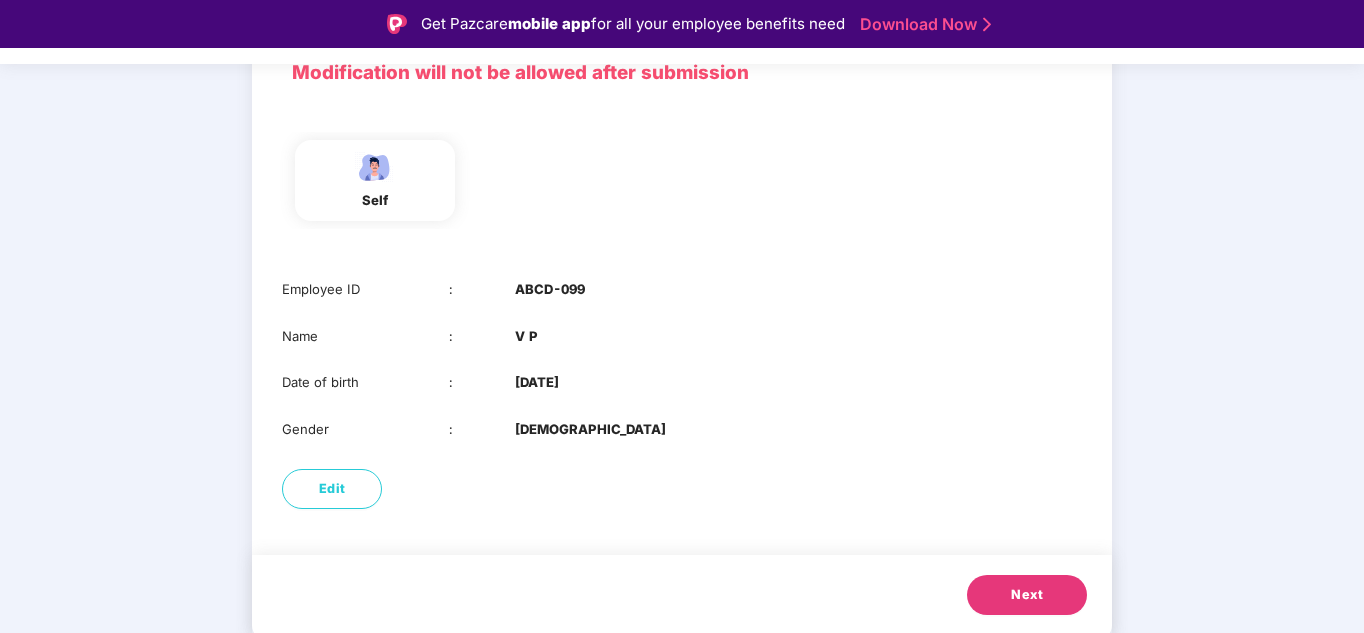click on "Next" at bounding box center [1027, 595] 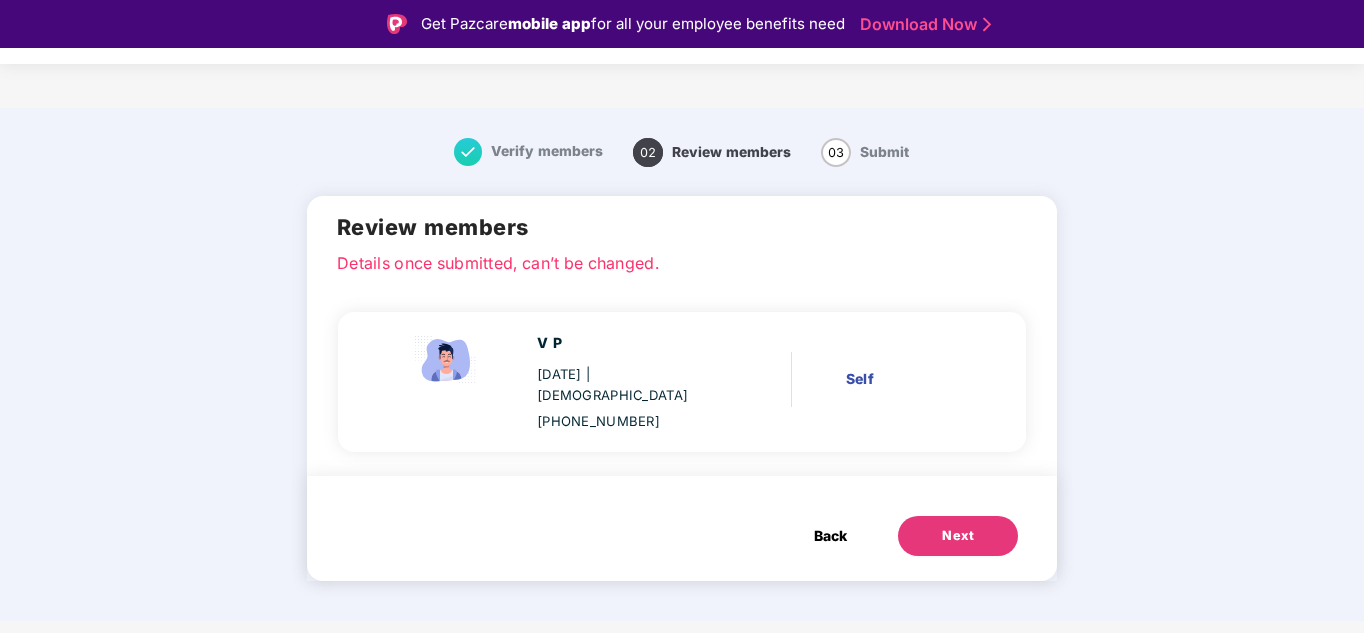 scroll, scrollTop: 48, scrollLeft: 0, axis: vertical 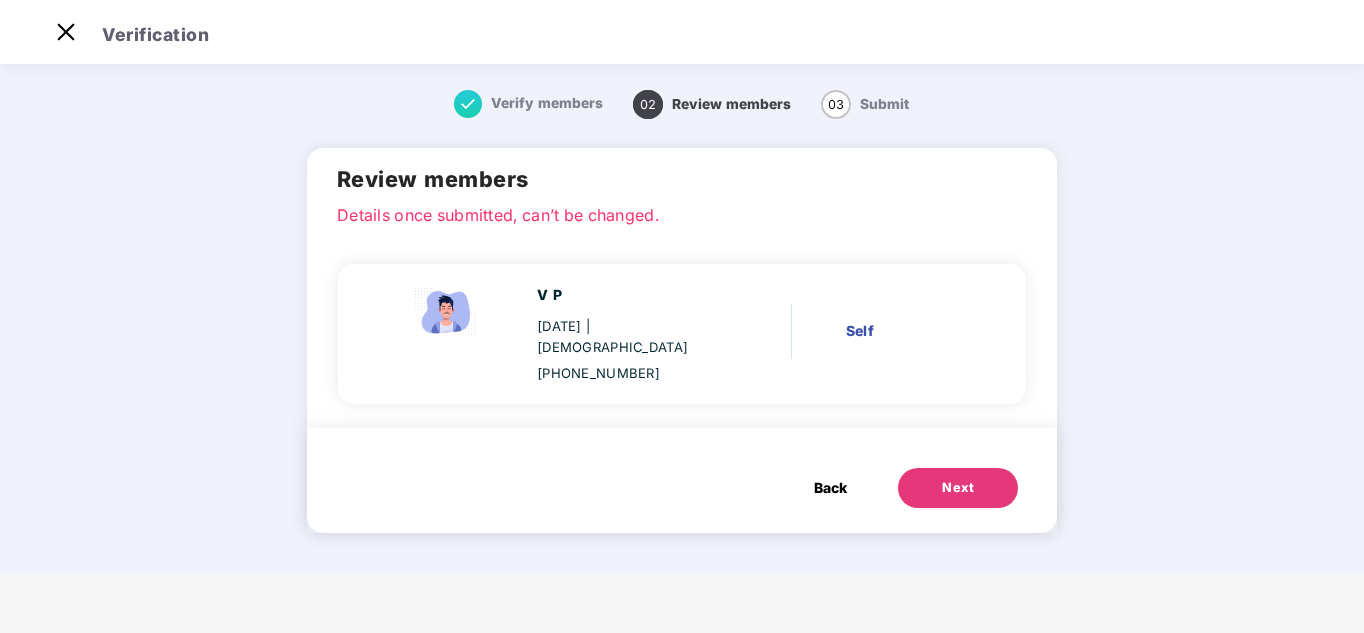 click on "Back" at bounding box center [830, 488] 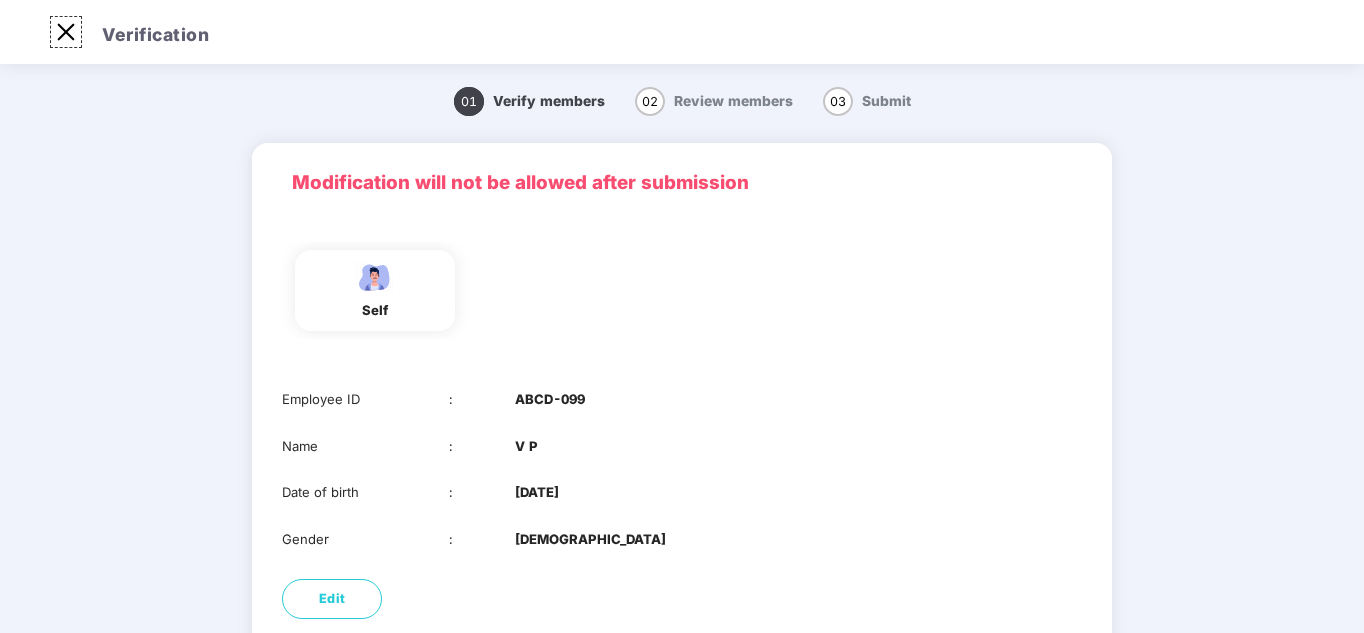 click at bounding box center (66, 32) 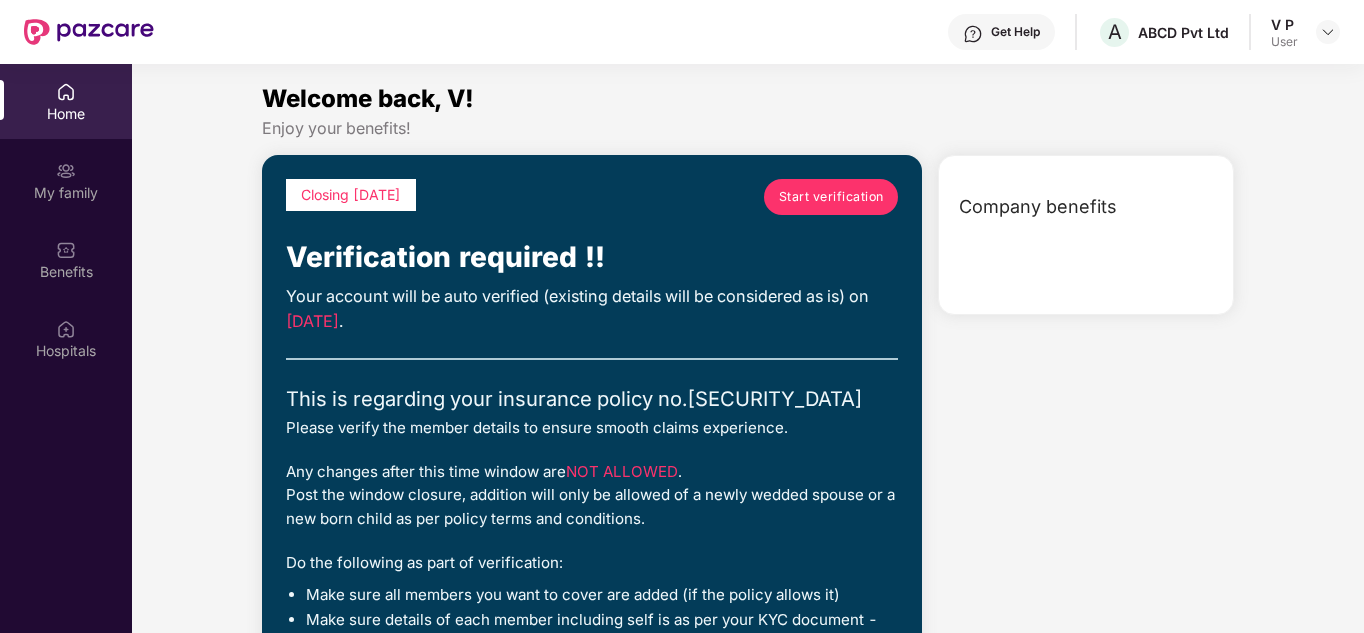 scroll, scrollTop: 112, scrollLeft: 0, axis: vertical 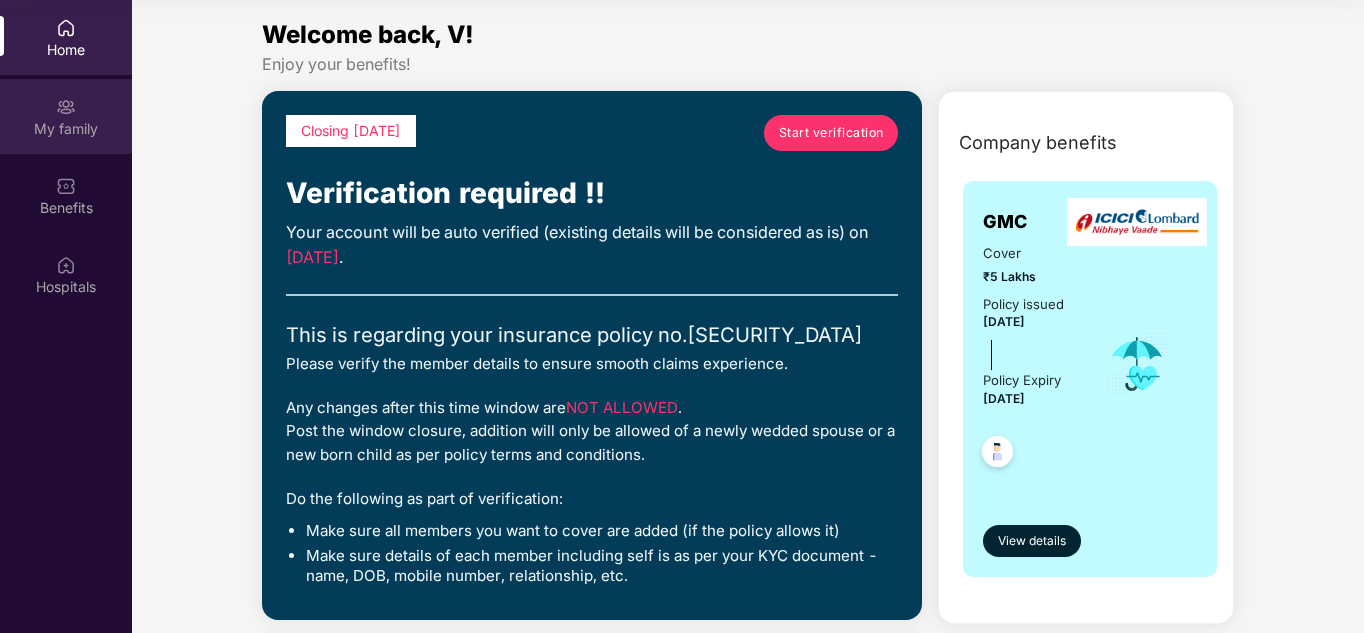 click at bounding box center (66, 107) 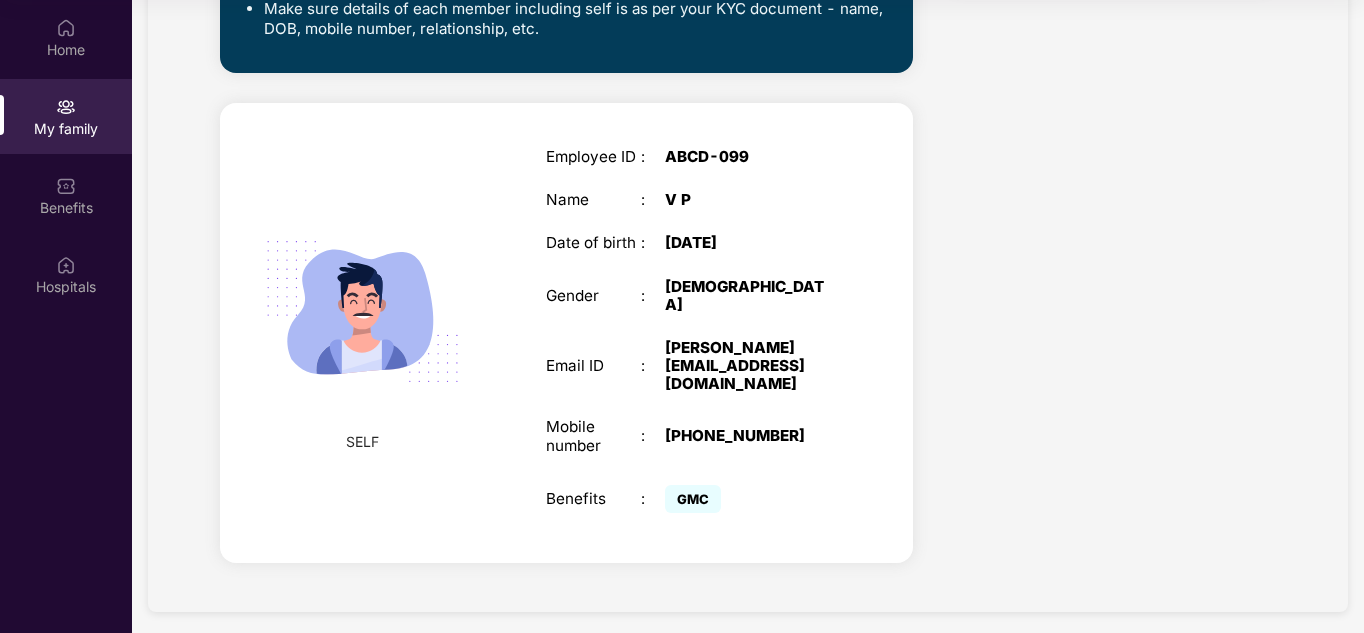 scroll, scrollTop: 0, scrollLeft: 0, axis: both 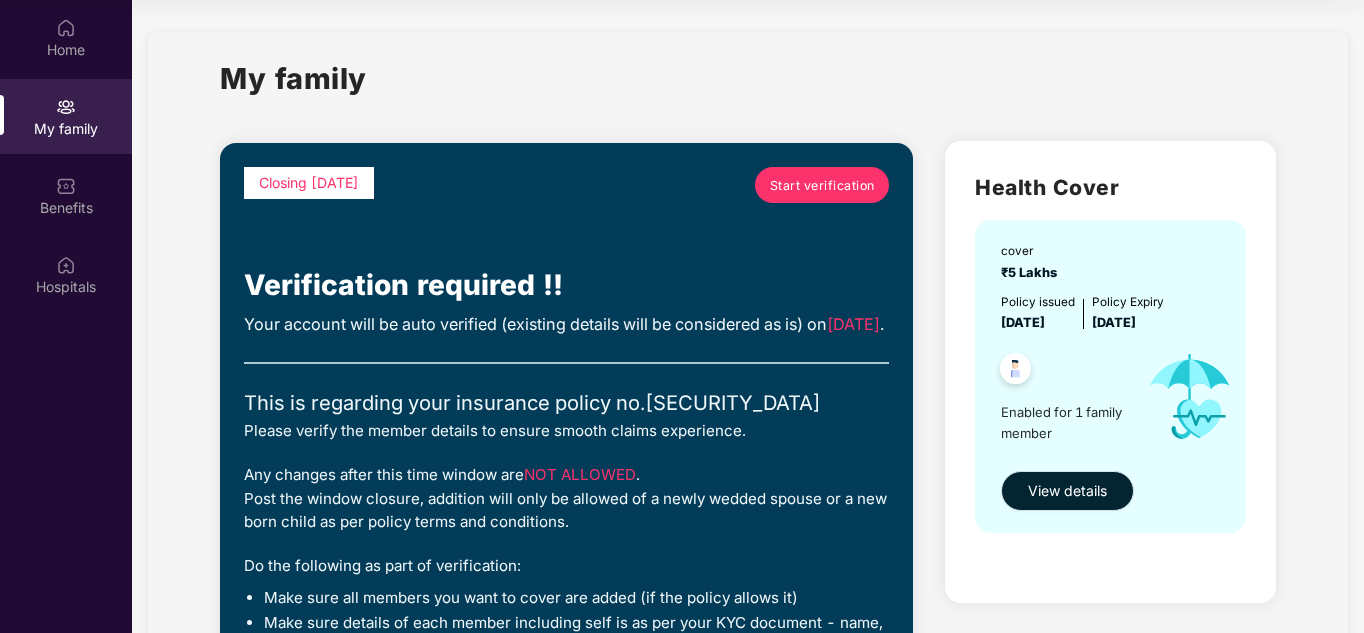 click on "View details" at bounding box center (1067, 491) 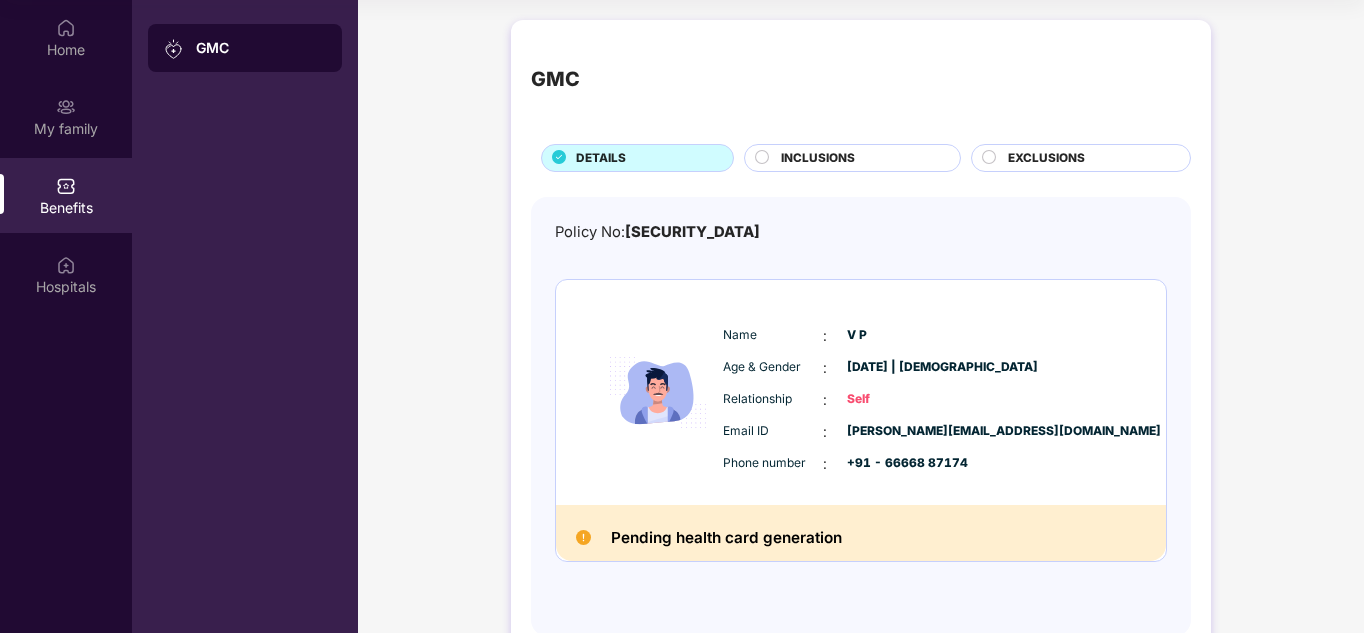 scroll, scrollTop: 53, scrollLeft: 0, axis: vertical 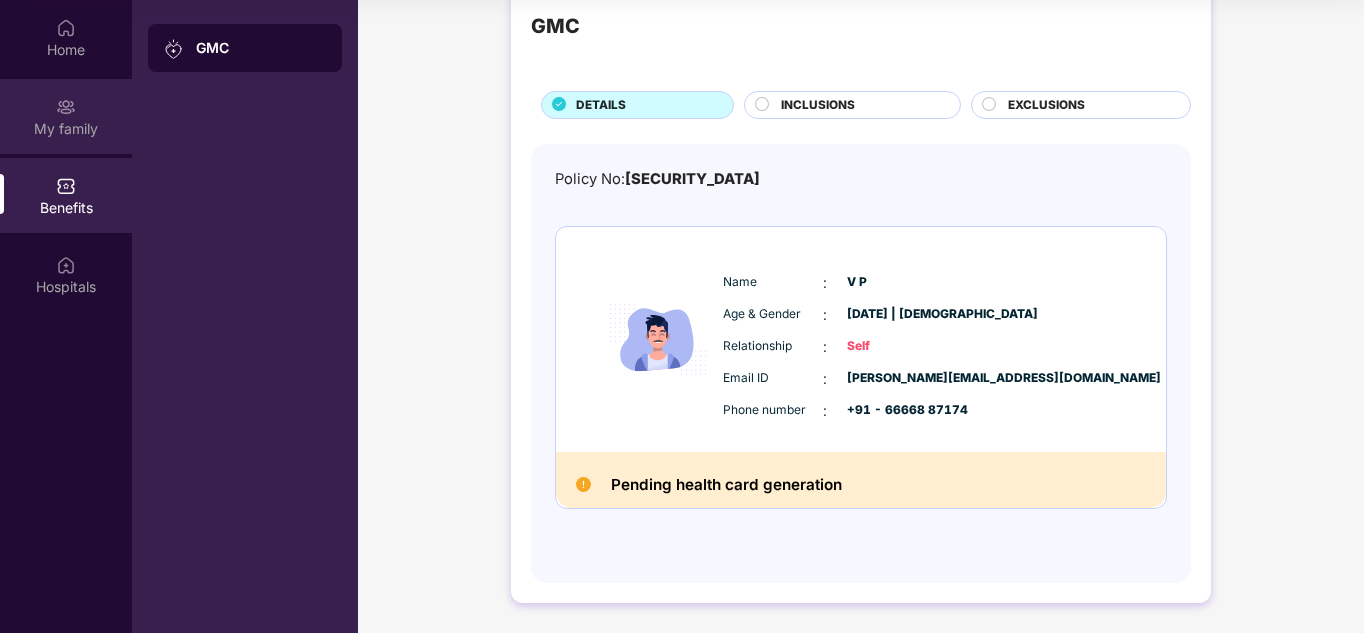 click at bounding box center (66, 107) 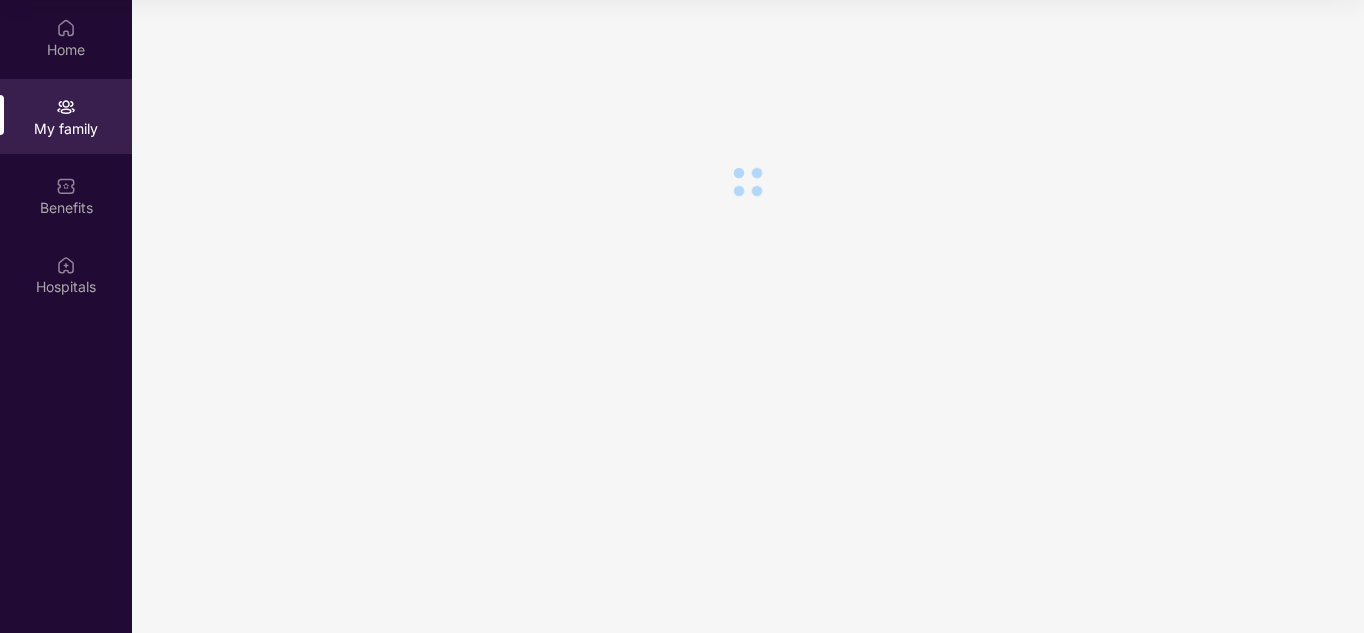 scroll, scrollTop: 0, scrollLeft: 0, axis: both 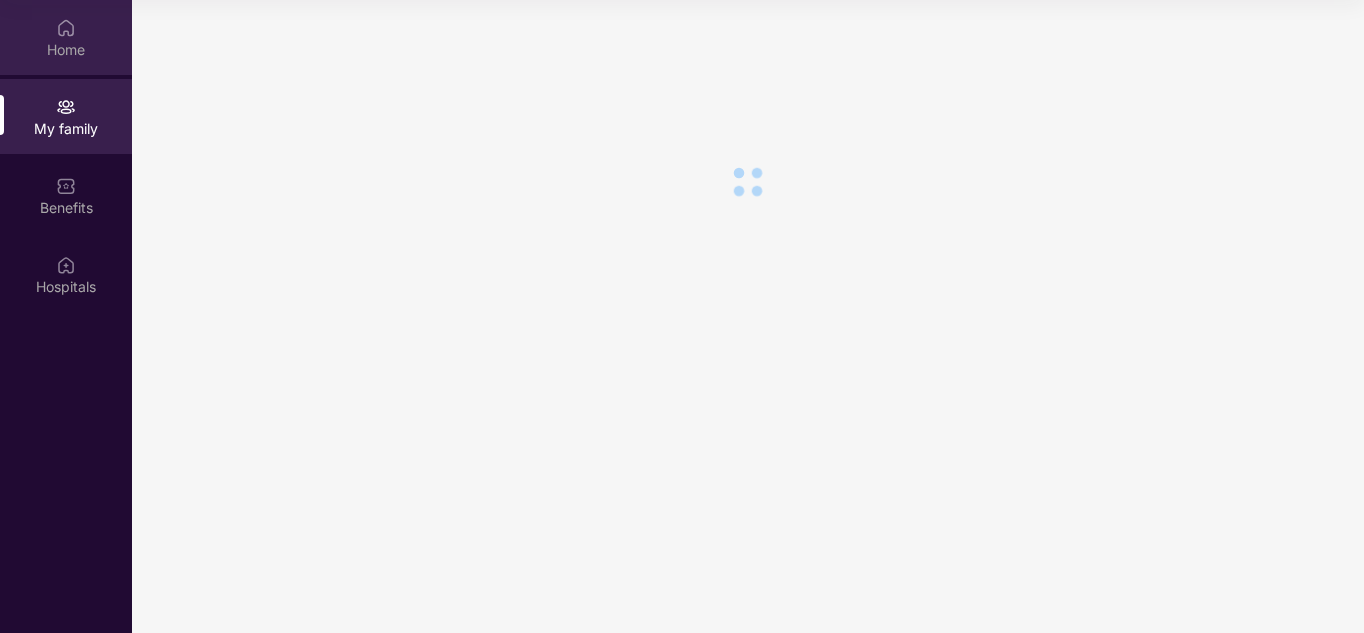 click on "Home" at bounding box center (66, 37) 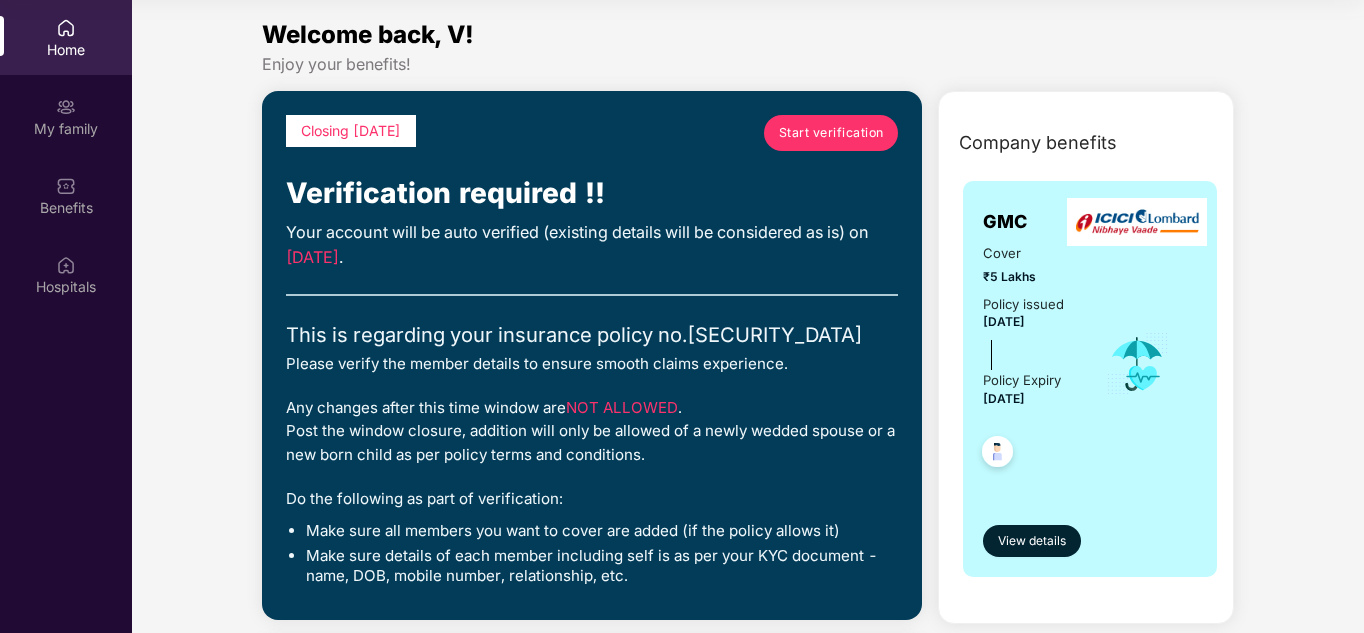 scroll, scrollTop: 0, scrollLeft: 0, axis: both 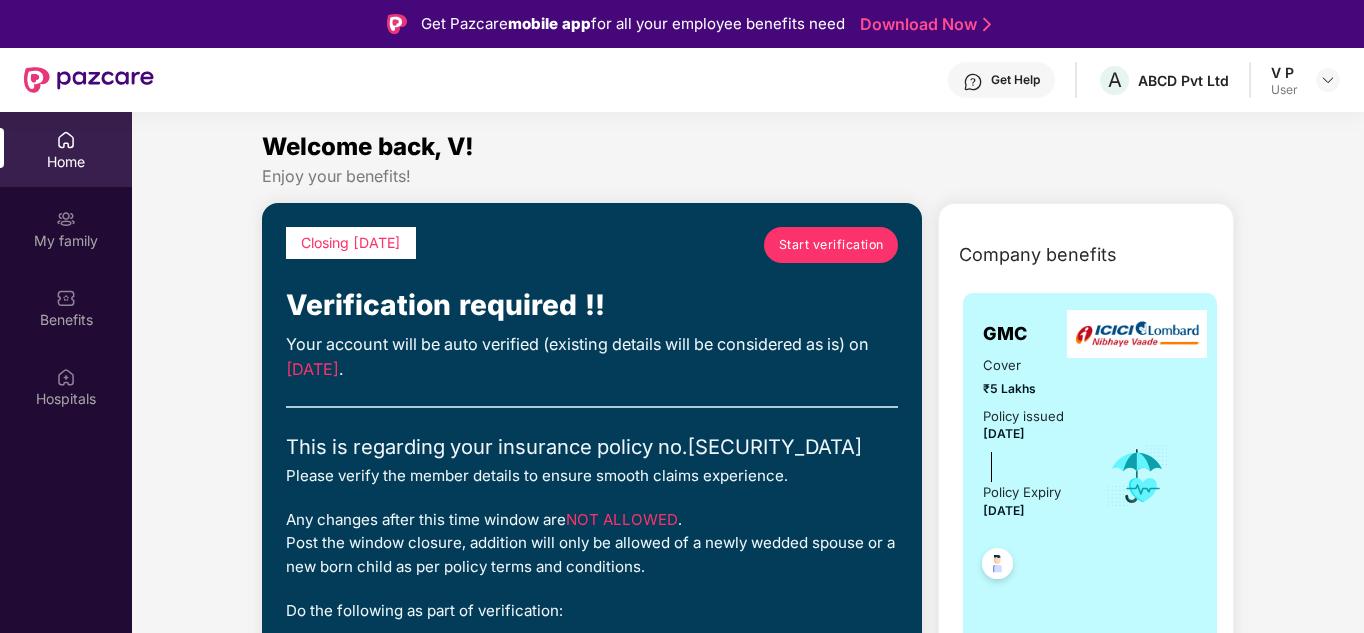 click at bounding box center (1328, 80) 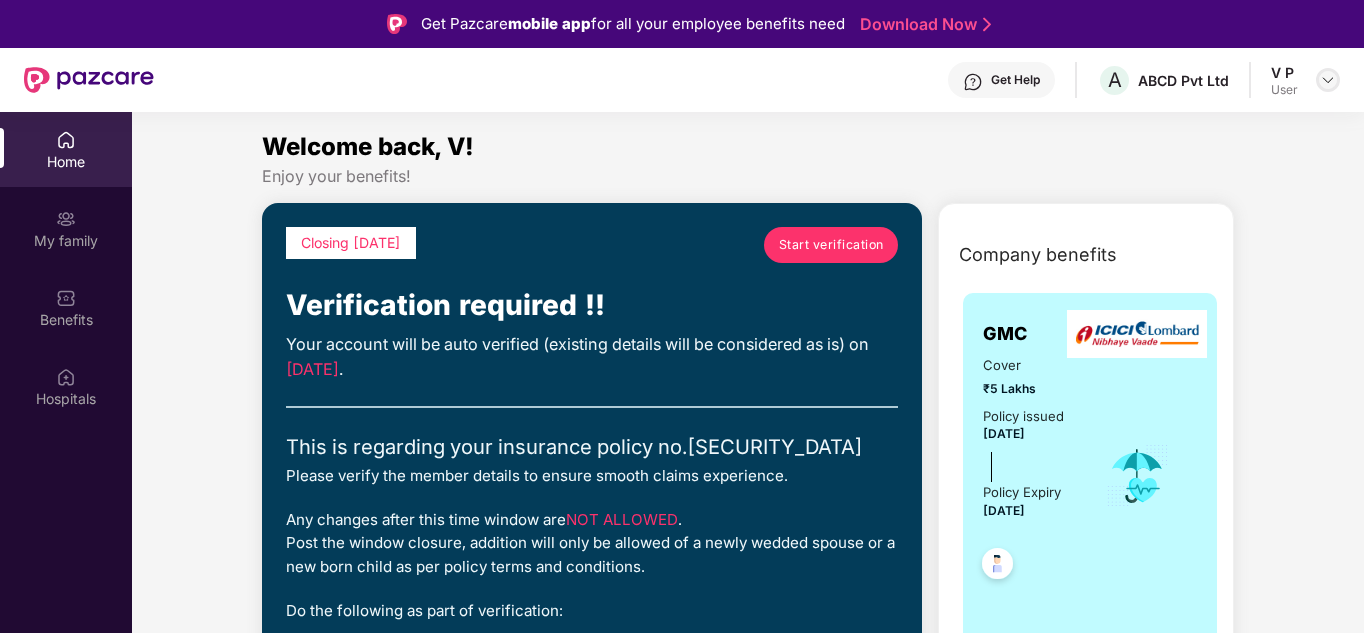 click at bounding box center (1328, 80) 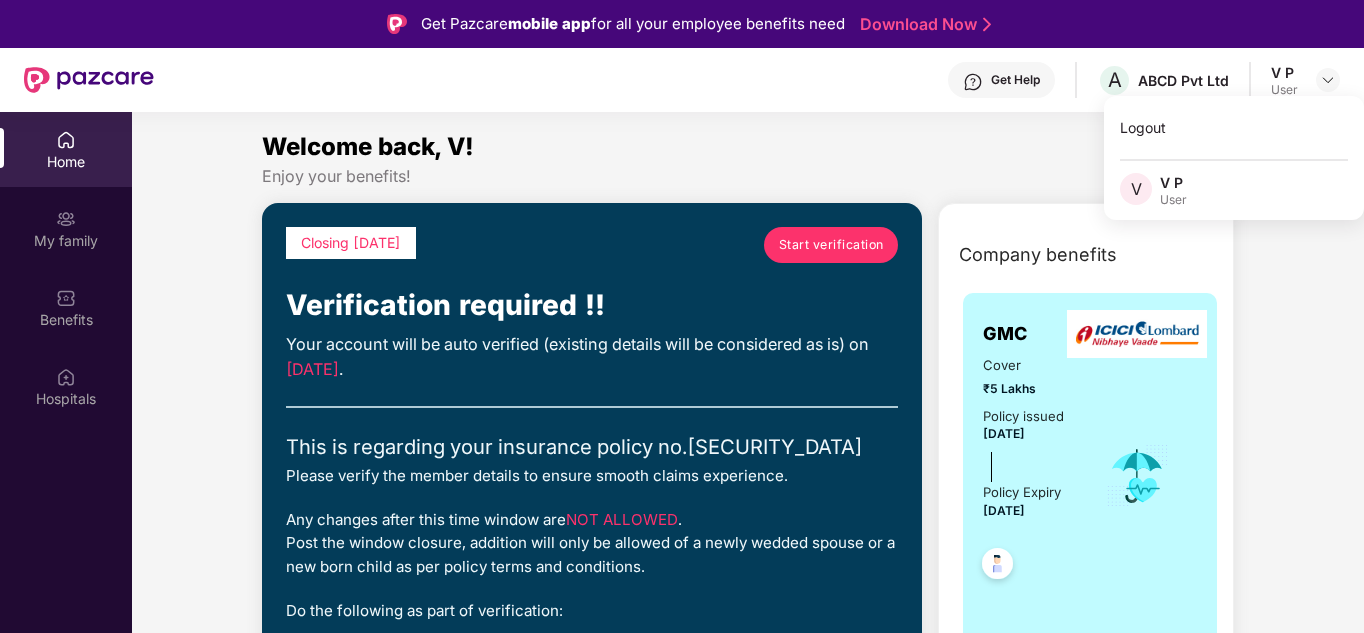 click on "V P" at bounding box center (1173, 182) 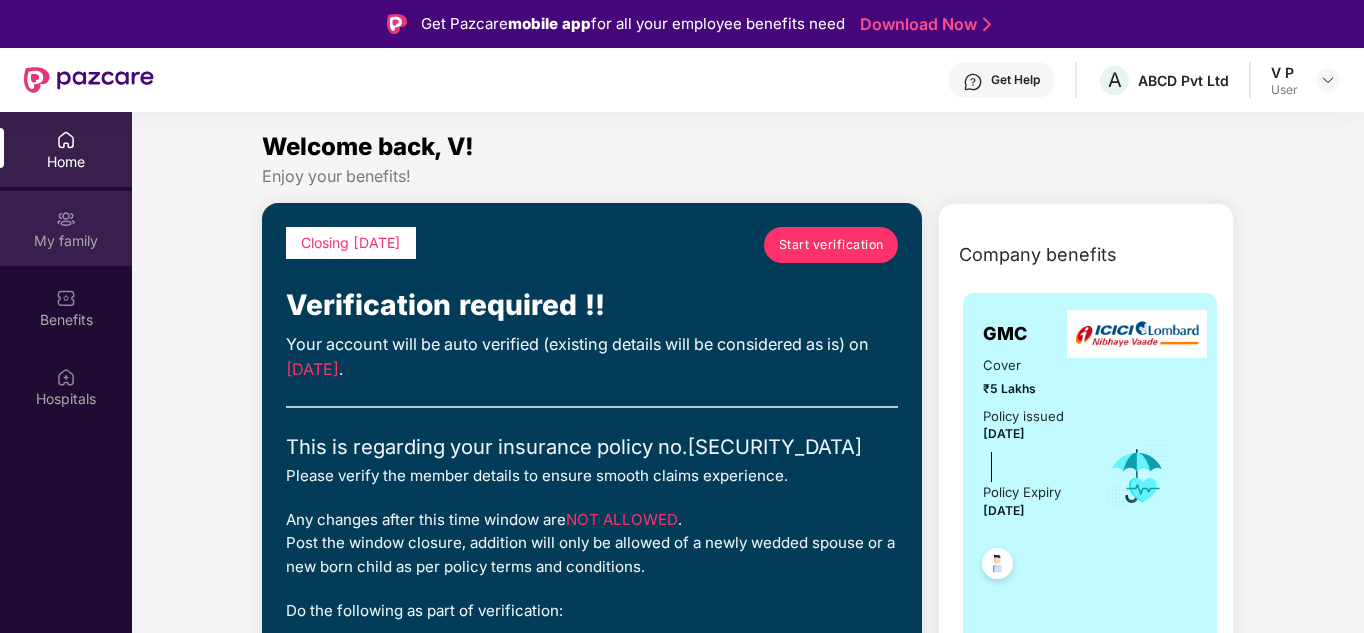 click at bounding box center (66, 219) 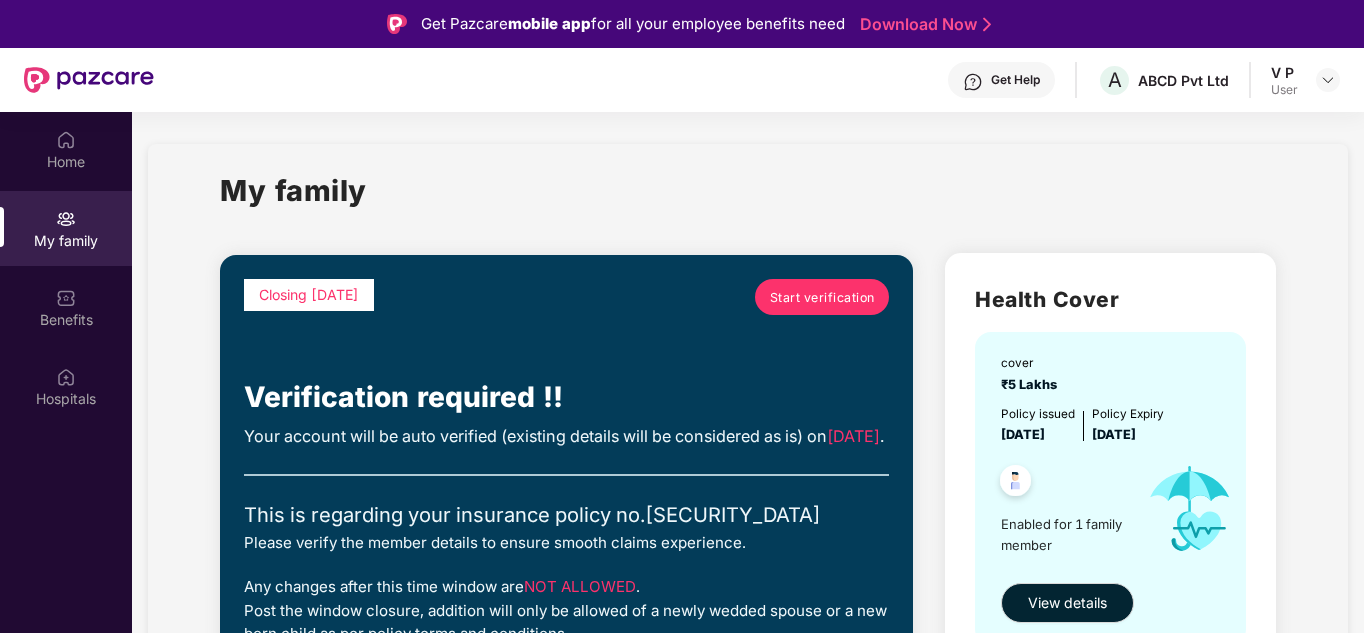 click on "Start verification" at bounding box center [822, 297] 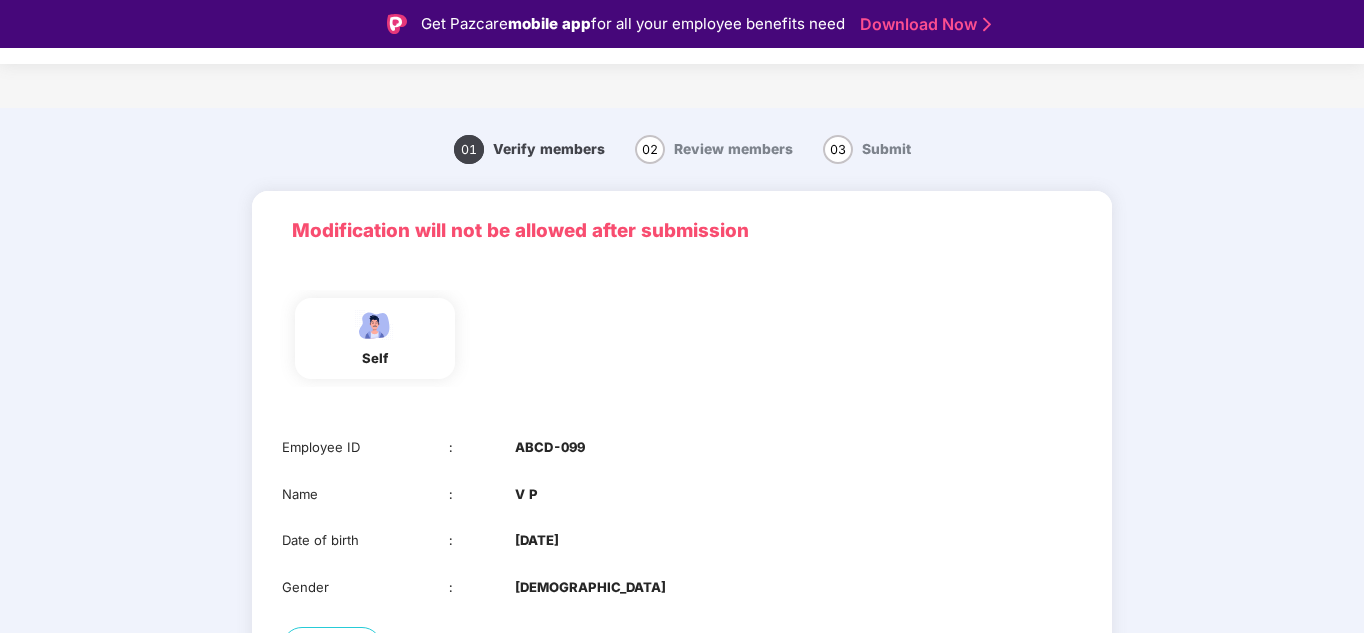 scroll, scrollTop: 158, scrollLeft: 0, axis: vertical 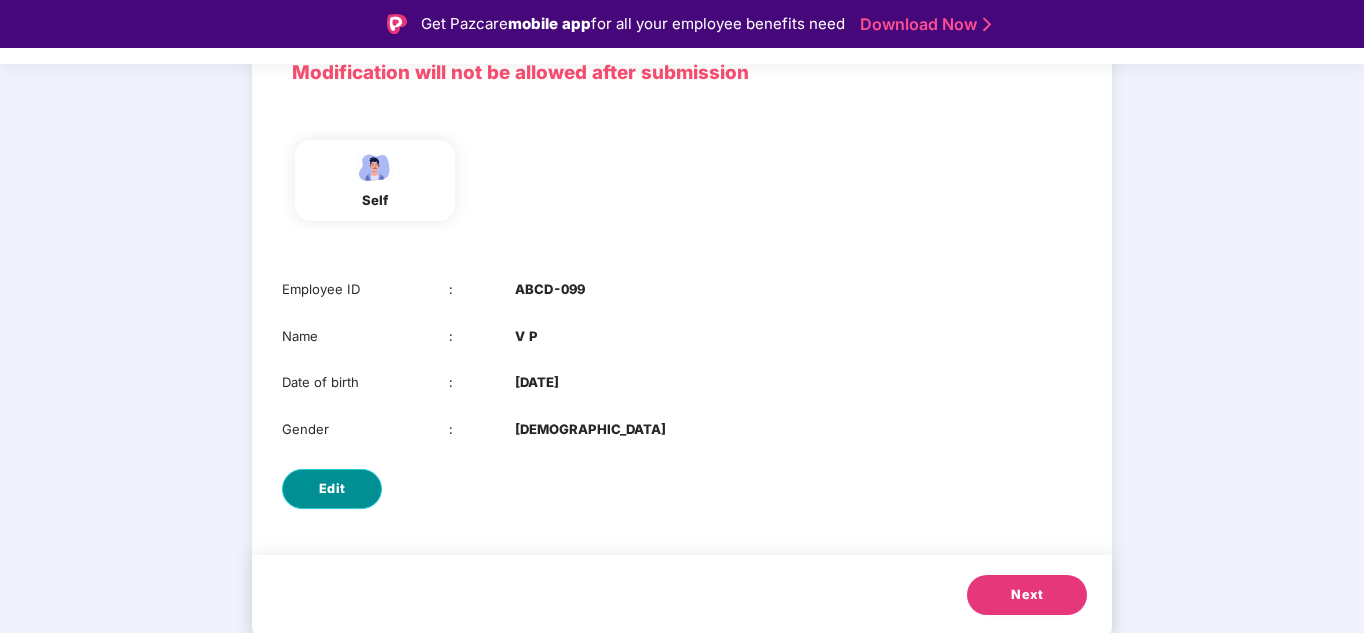 click on "Edit" at bounding box center [332, 489] 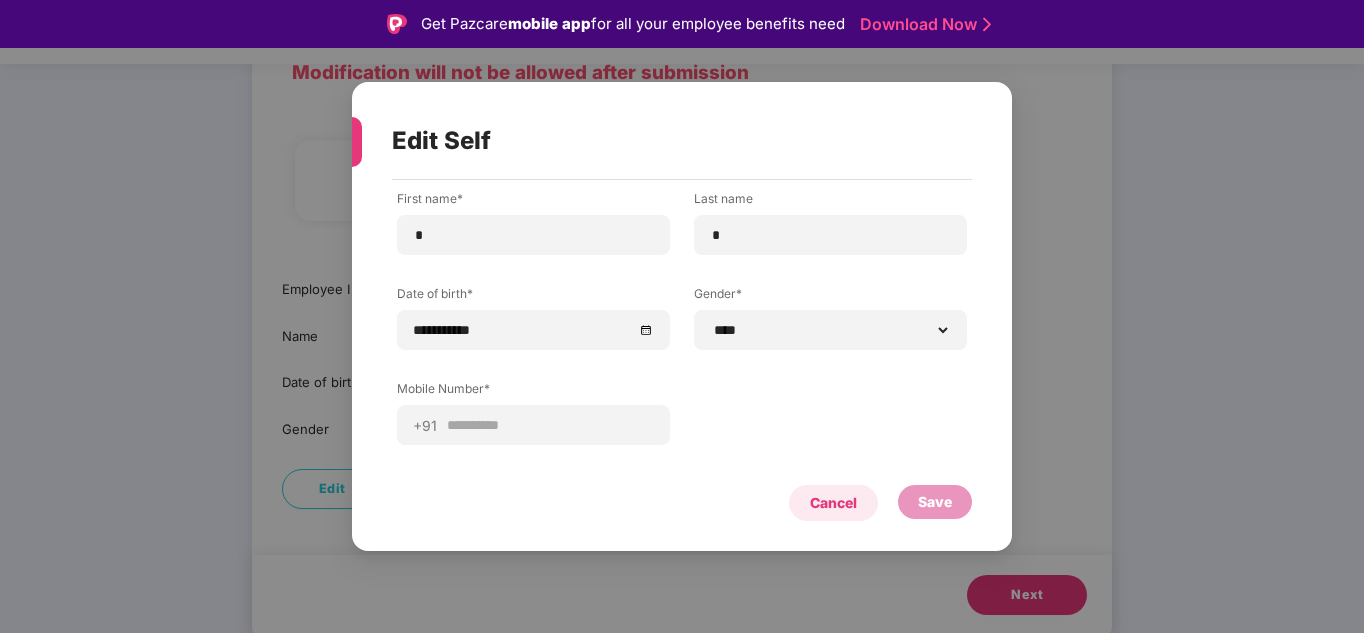 click on "Cancel" at bounding box center (833, 503) 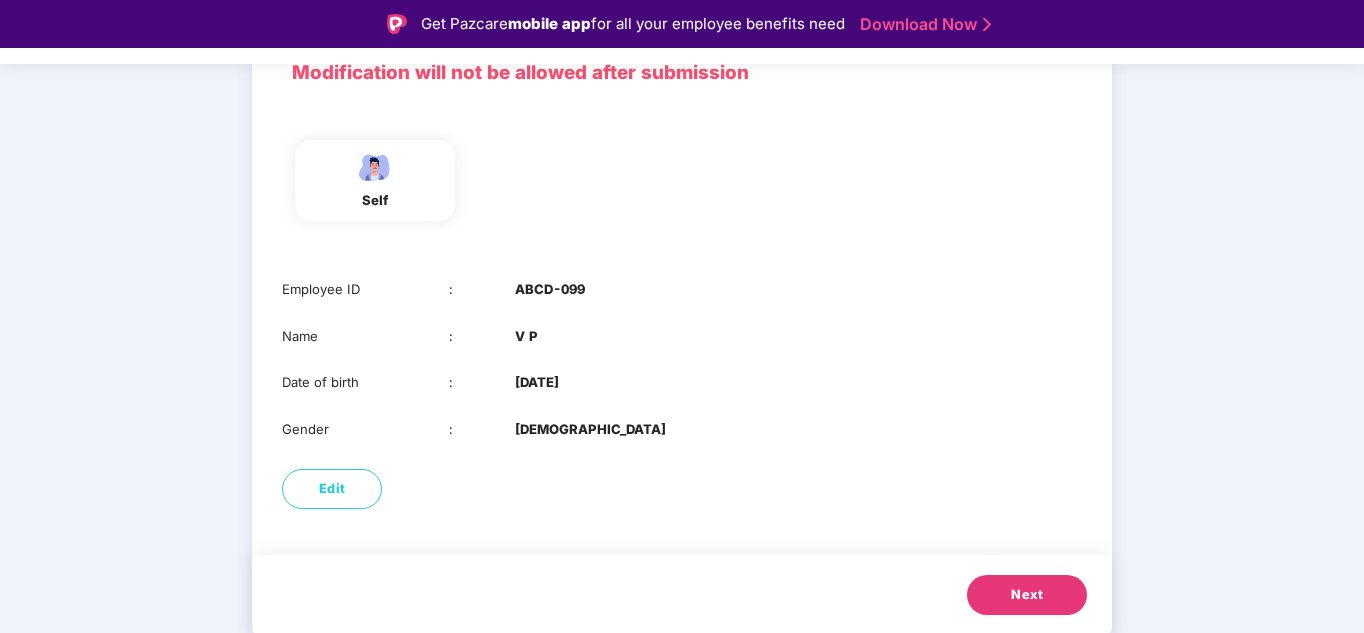 scroll, scrollTop: 0, scrollLeft: 0, axis: both 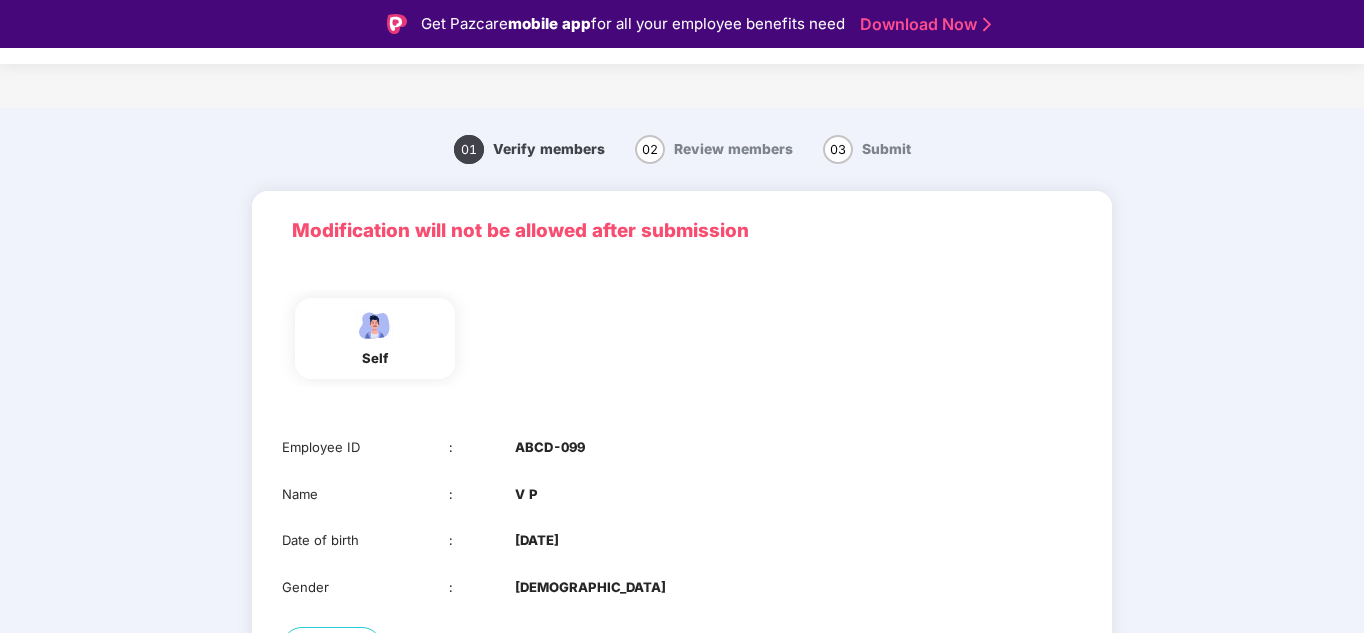 click on "02" at bounding box center (650, 149) 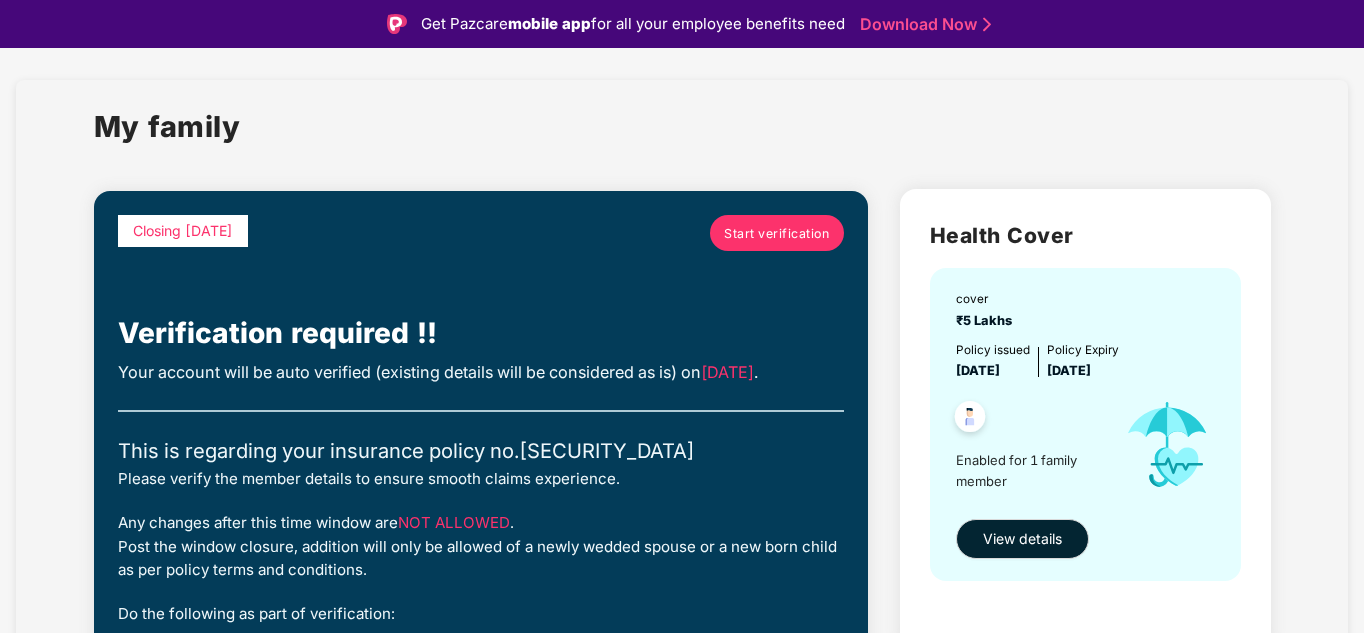scroll, scrollTop: 48, scrollLeft: 0, axis: vertical 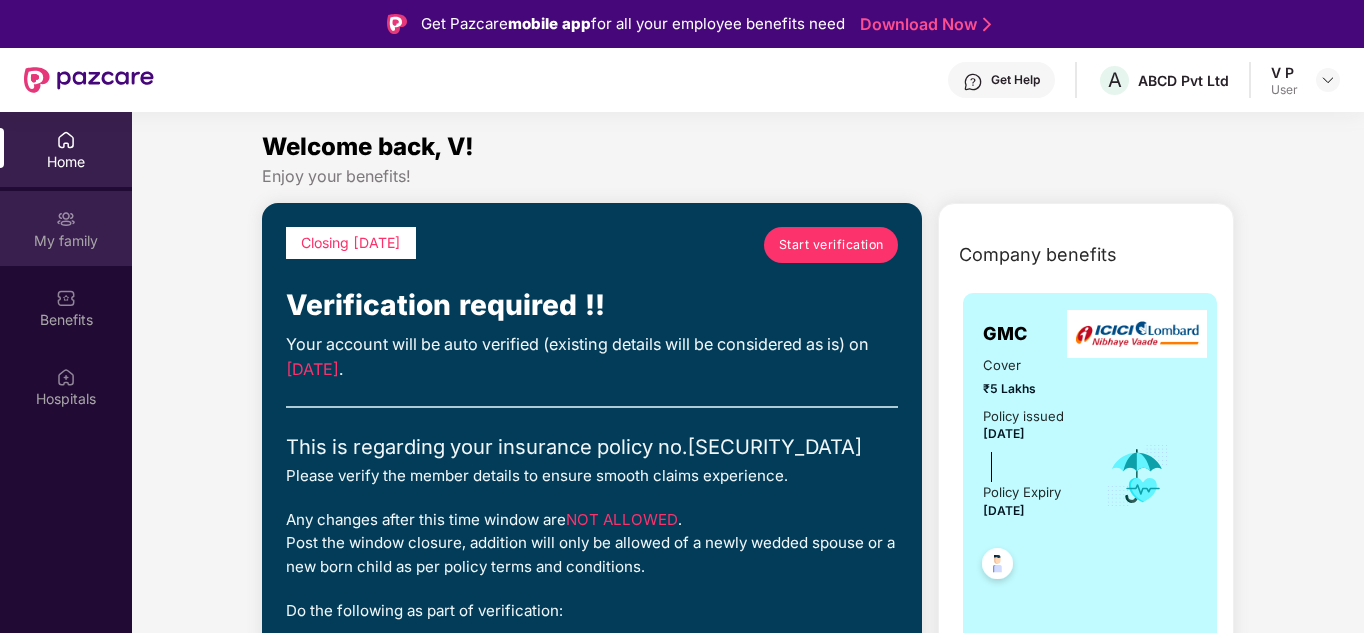 click on "My family" at bounding box center (66, 228) 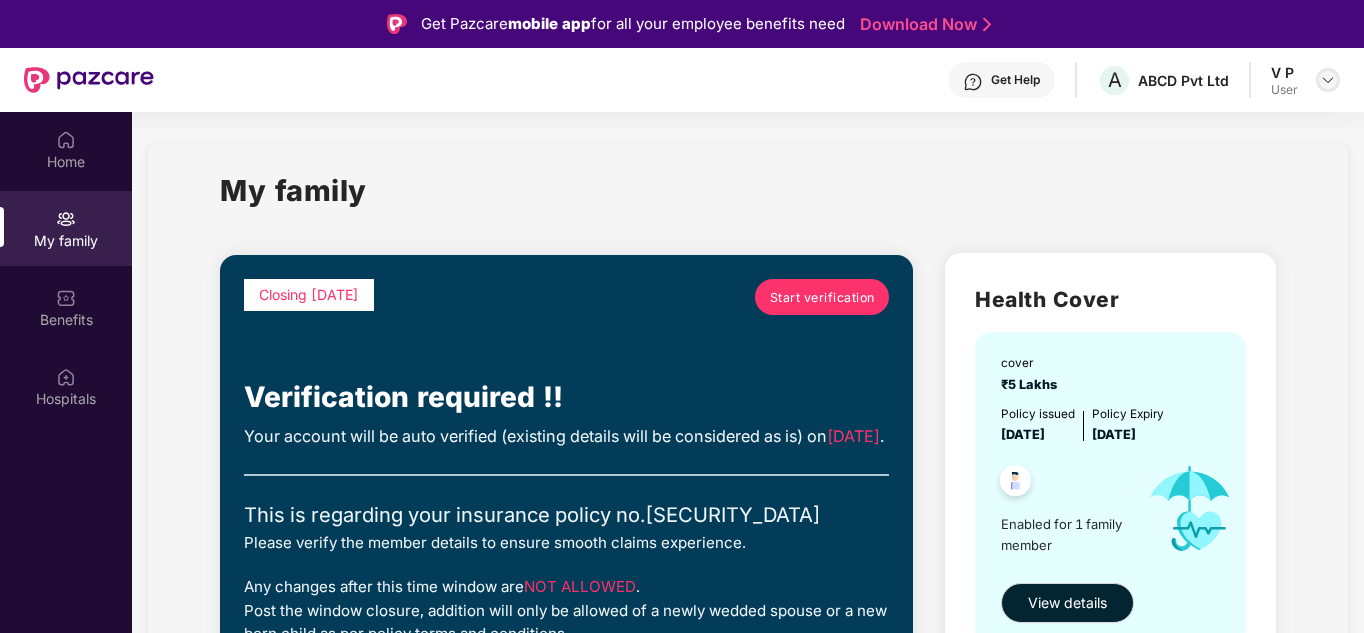 click at bounding box center (1328, 80) 